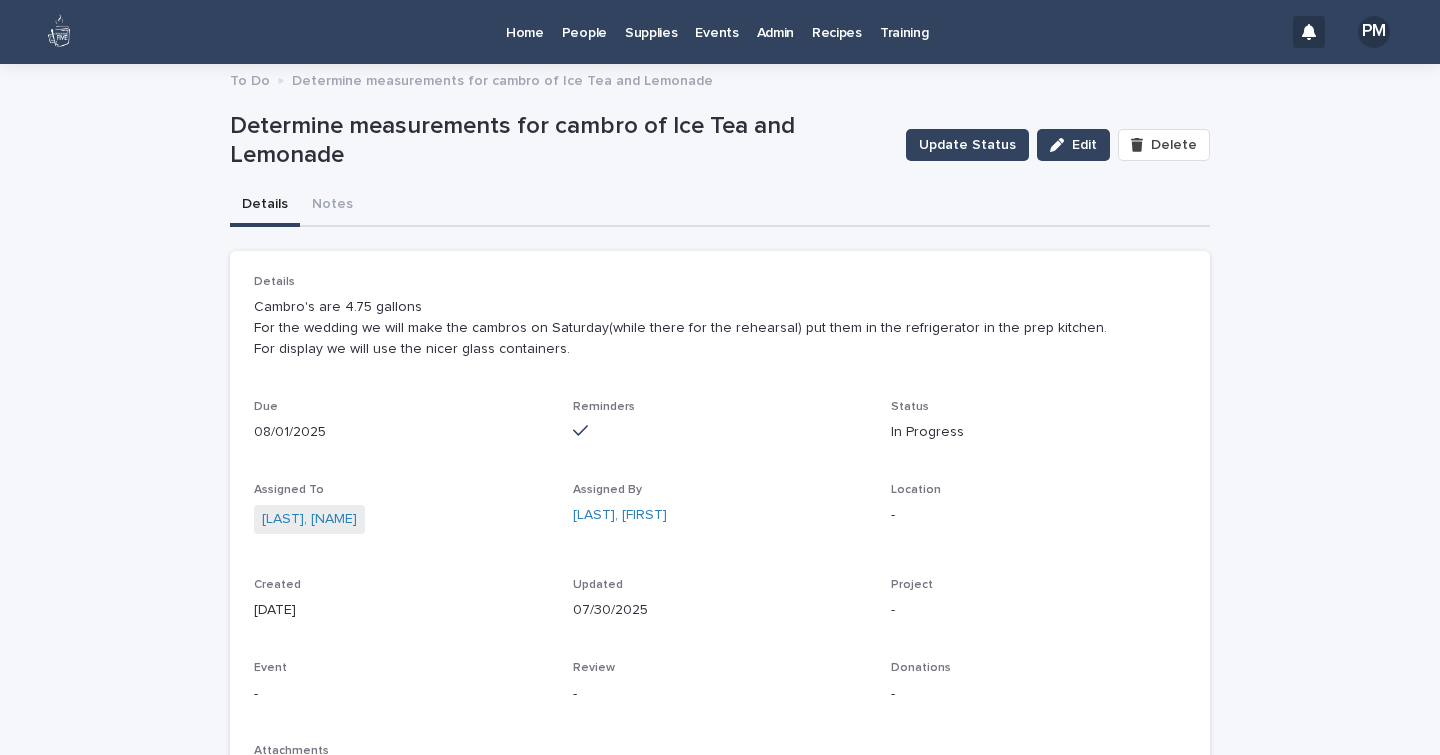 scroll, scrollTop: 0, scrollLeft: 0, axis: both 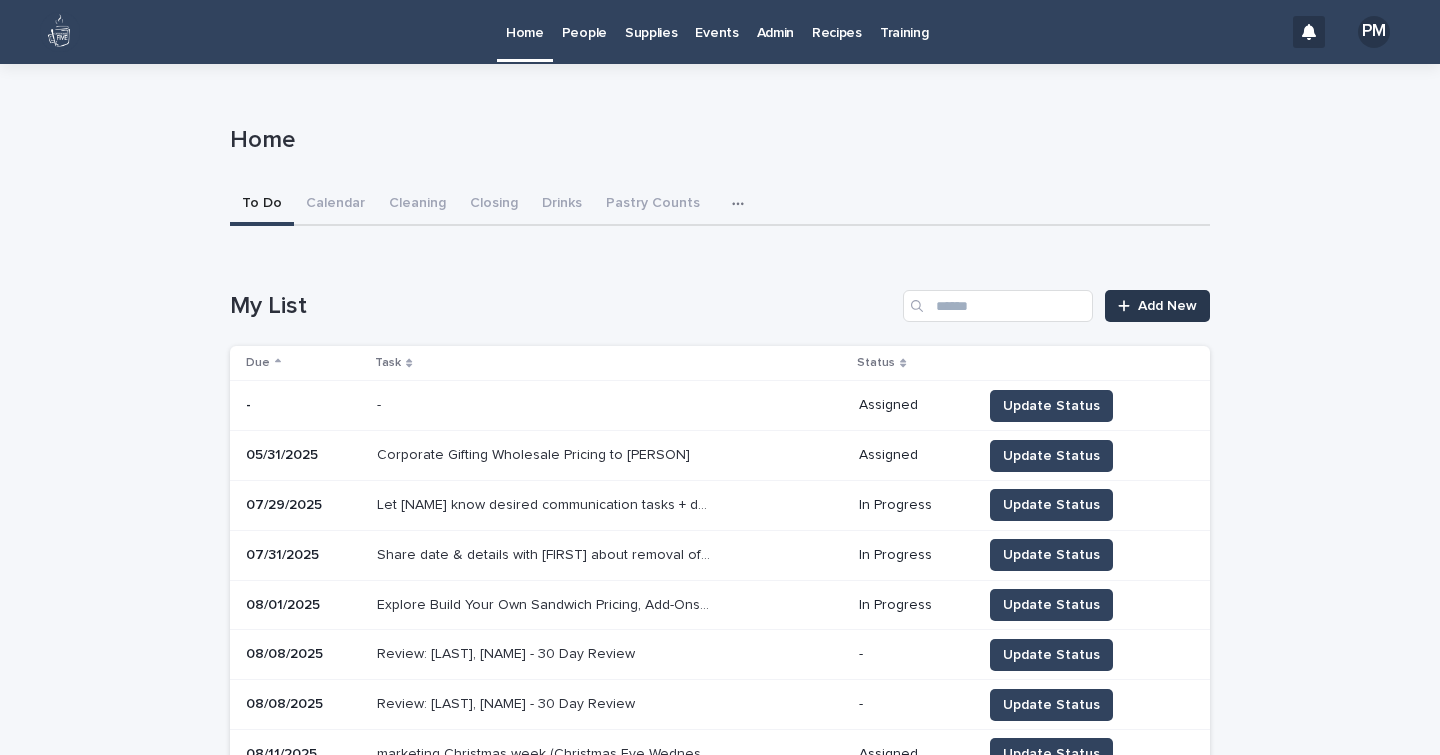 click on "Add New" at bounding box center [1167, 306] 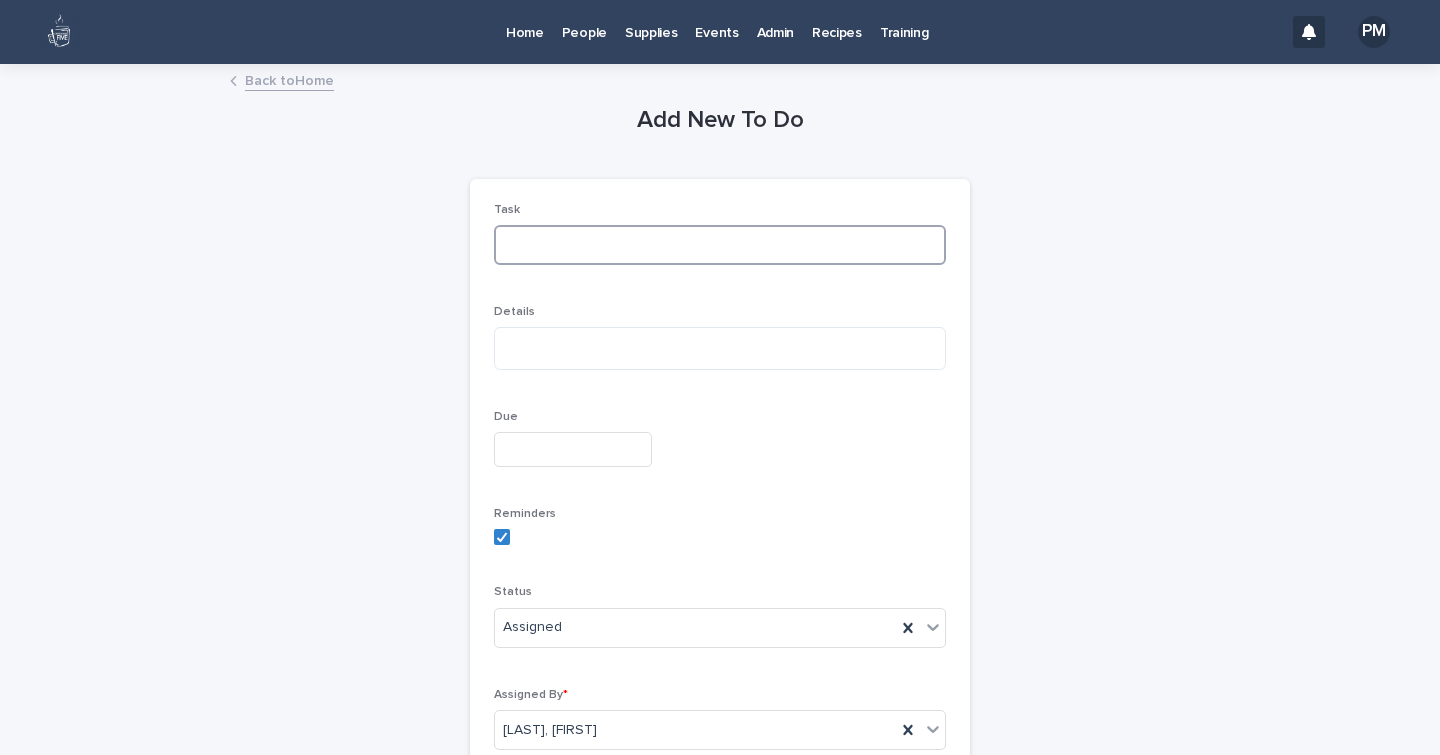 click at bounding box center [720, 245] 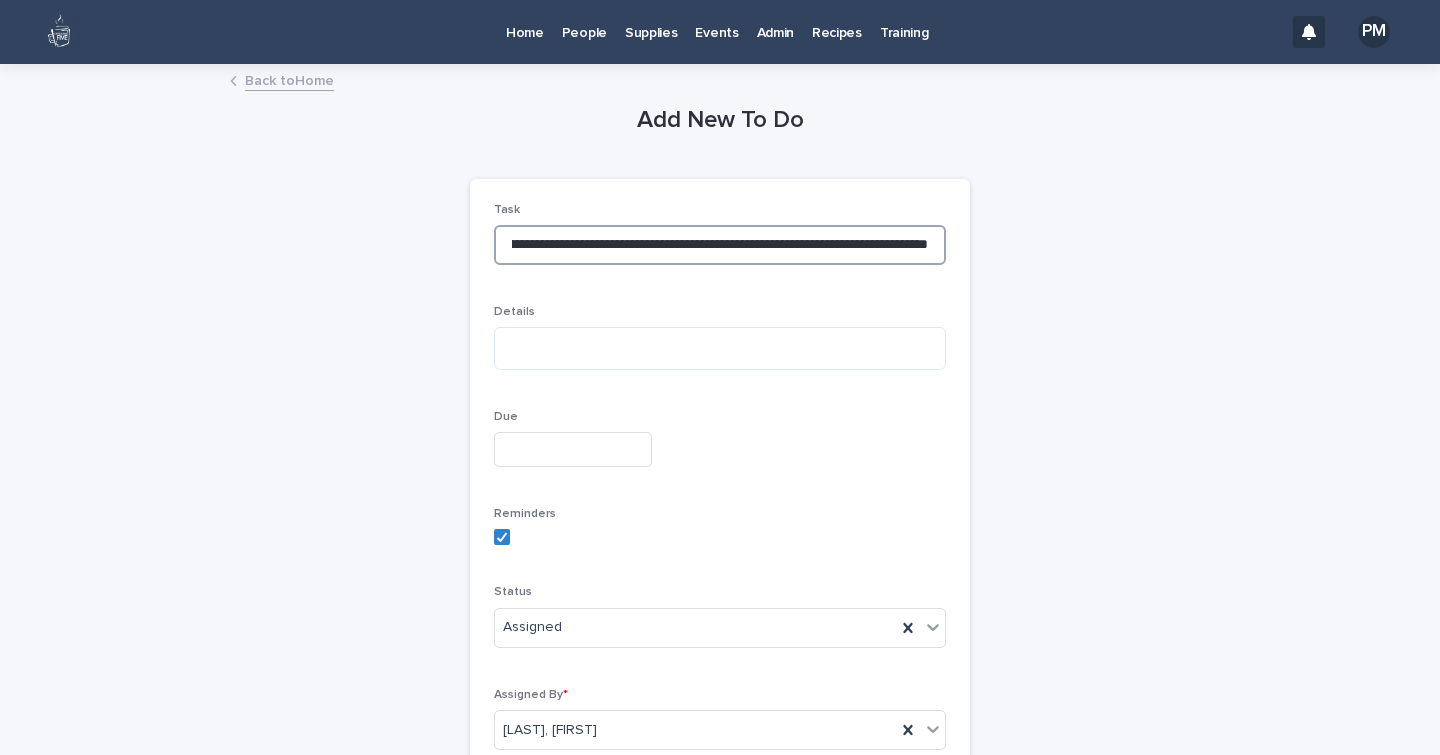 scroll, scrollTop: 0, scrollLeft: 279, axis: horizontal 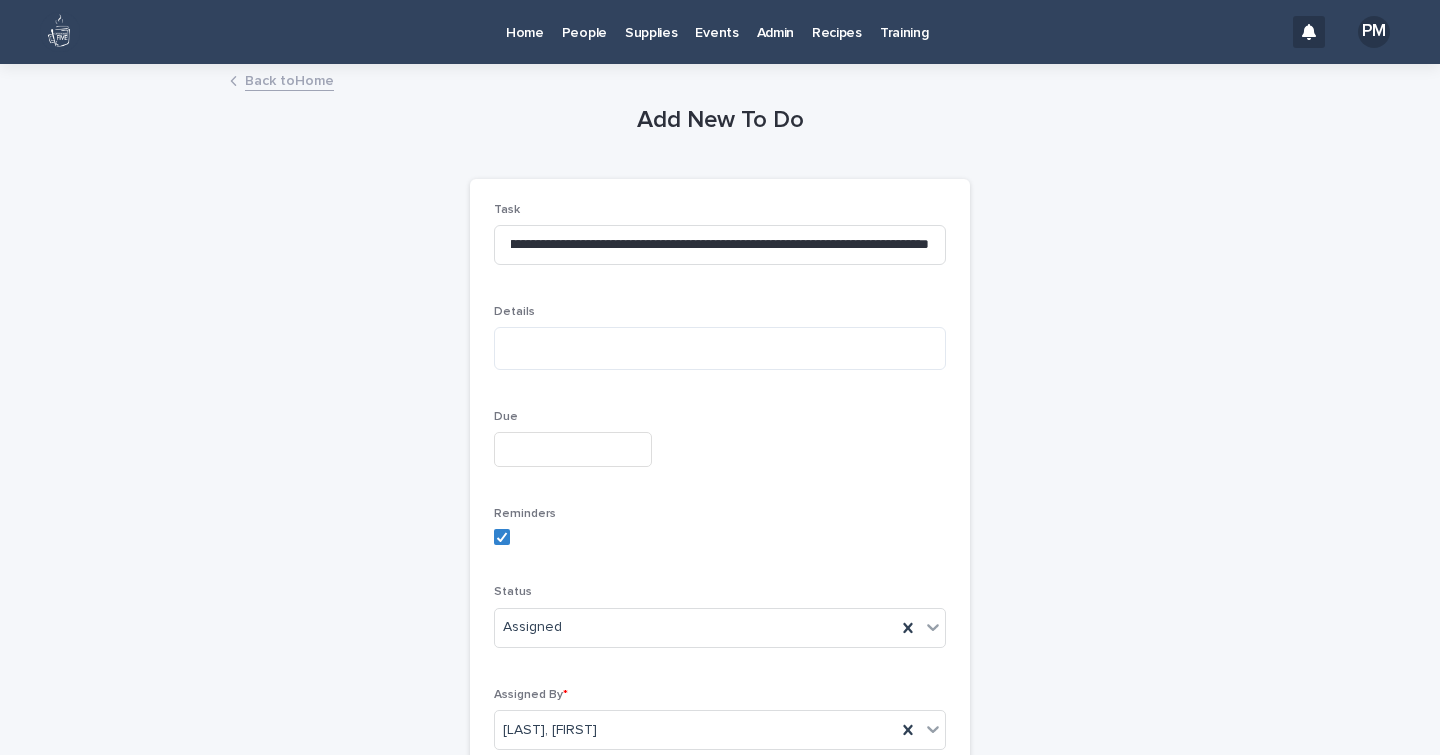 click at bounding box center [573, 449] 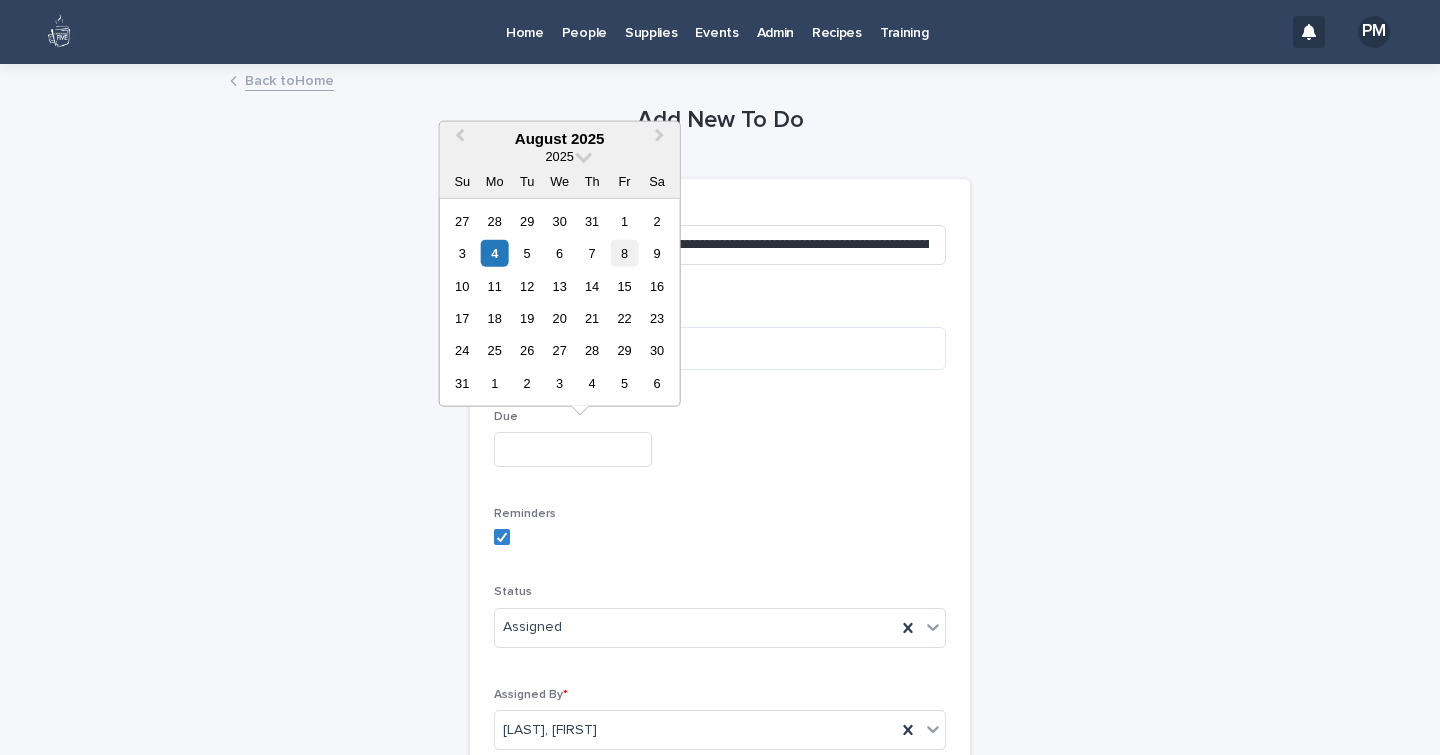 click on "8" at bounding box center (624, 253) 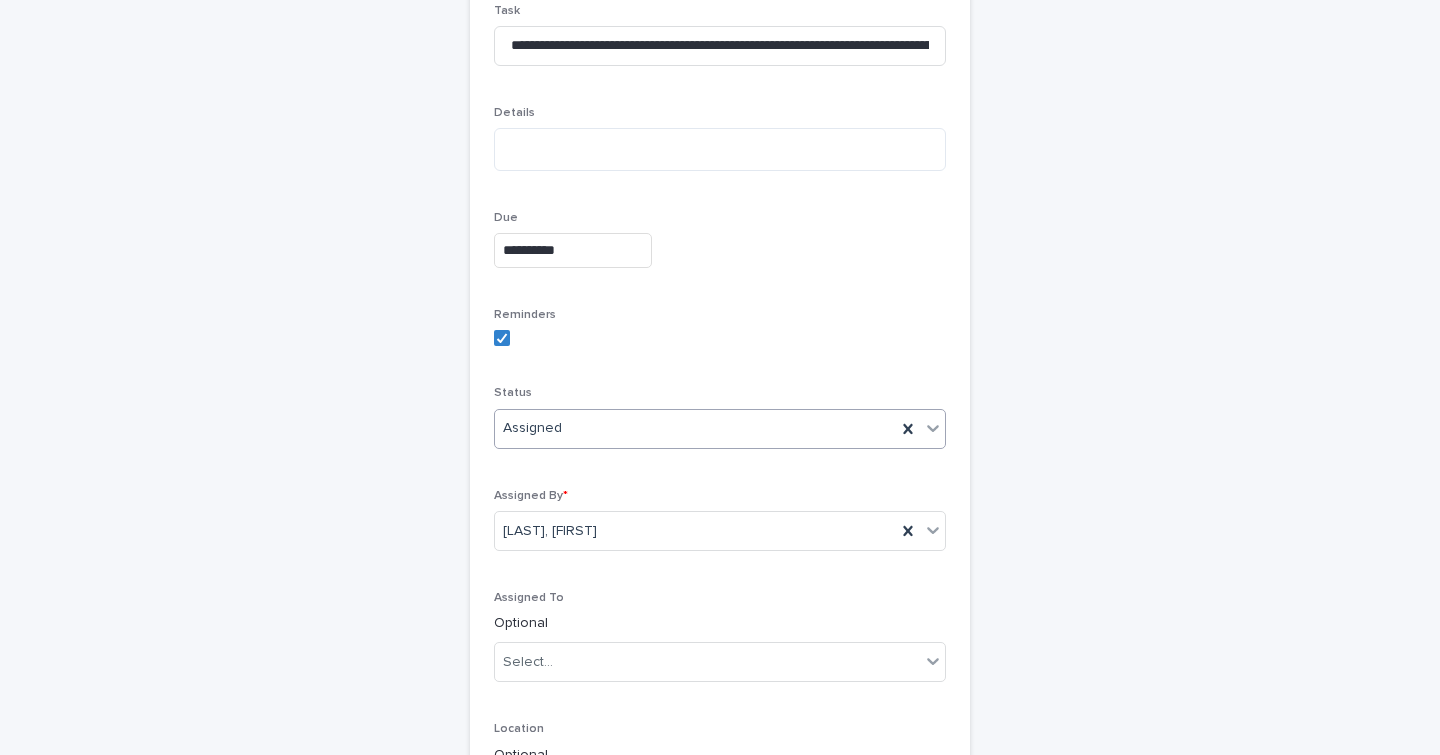 scroll, scrollTop: 200, scrollLeft: 0, axis: vertical 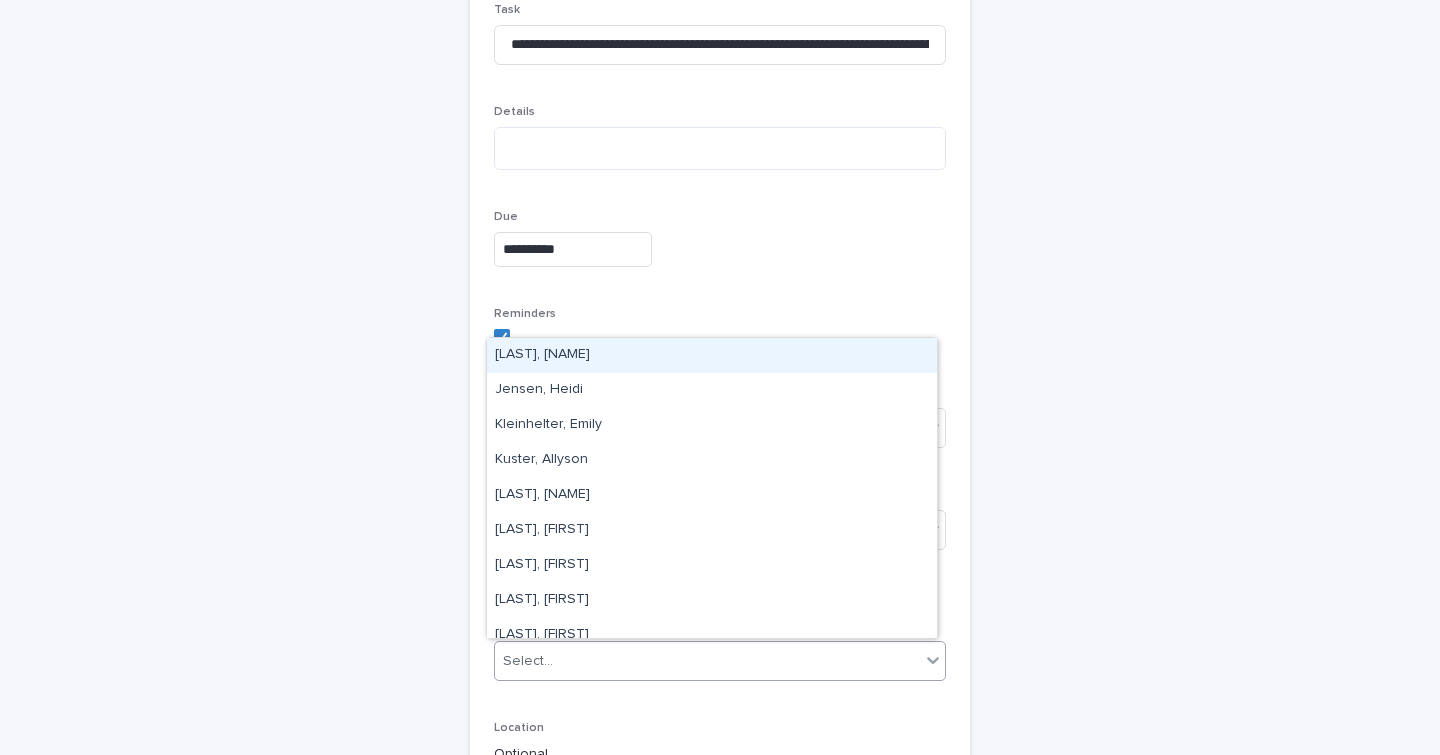 click on "Select..." at bounding box center (528, 661) 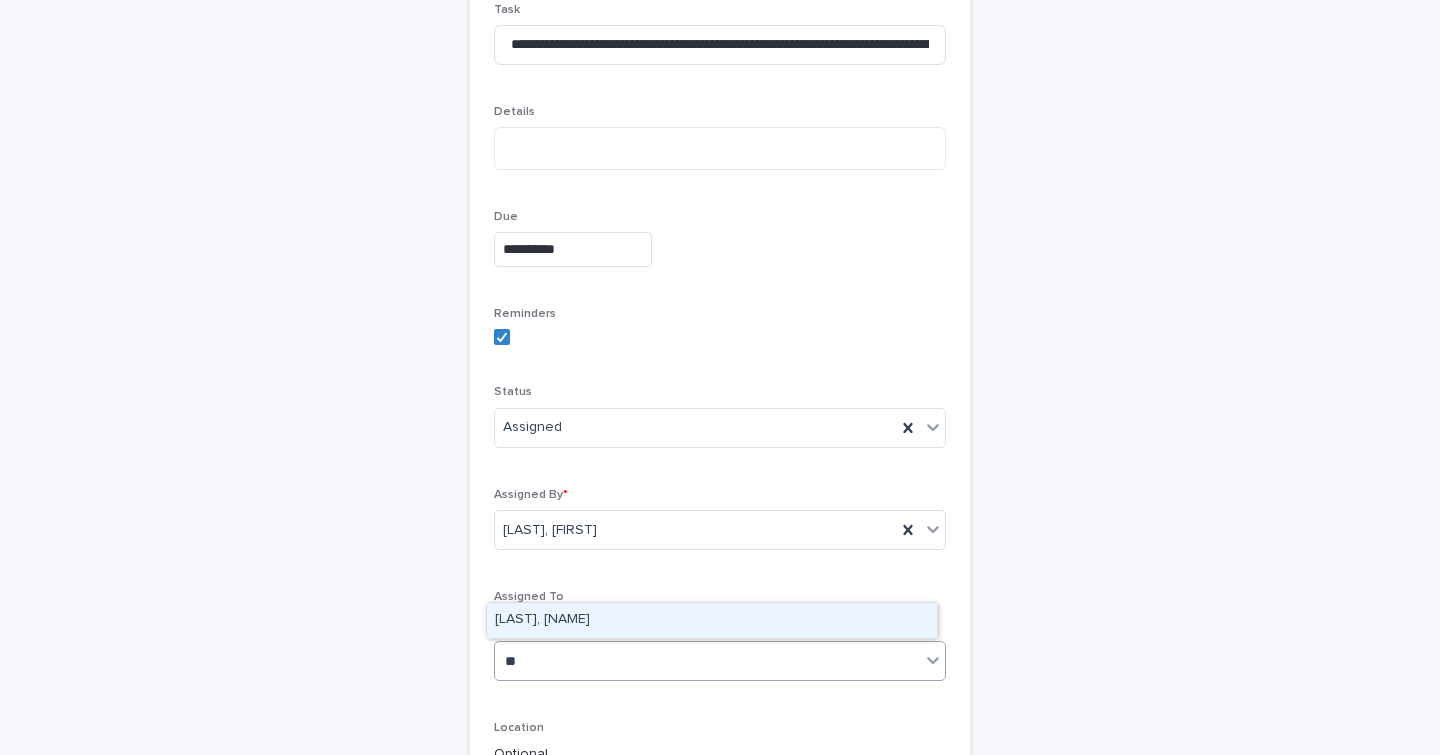 type on "***" 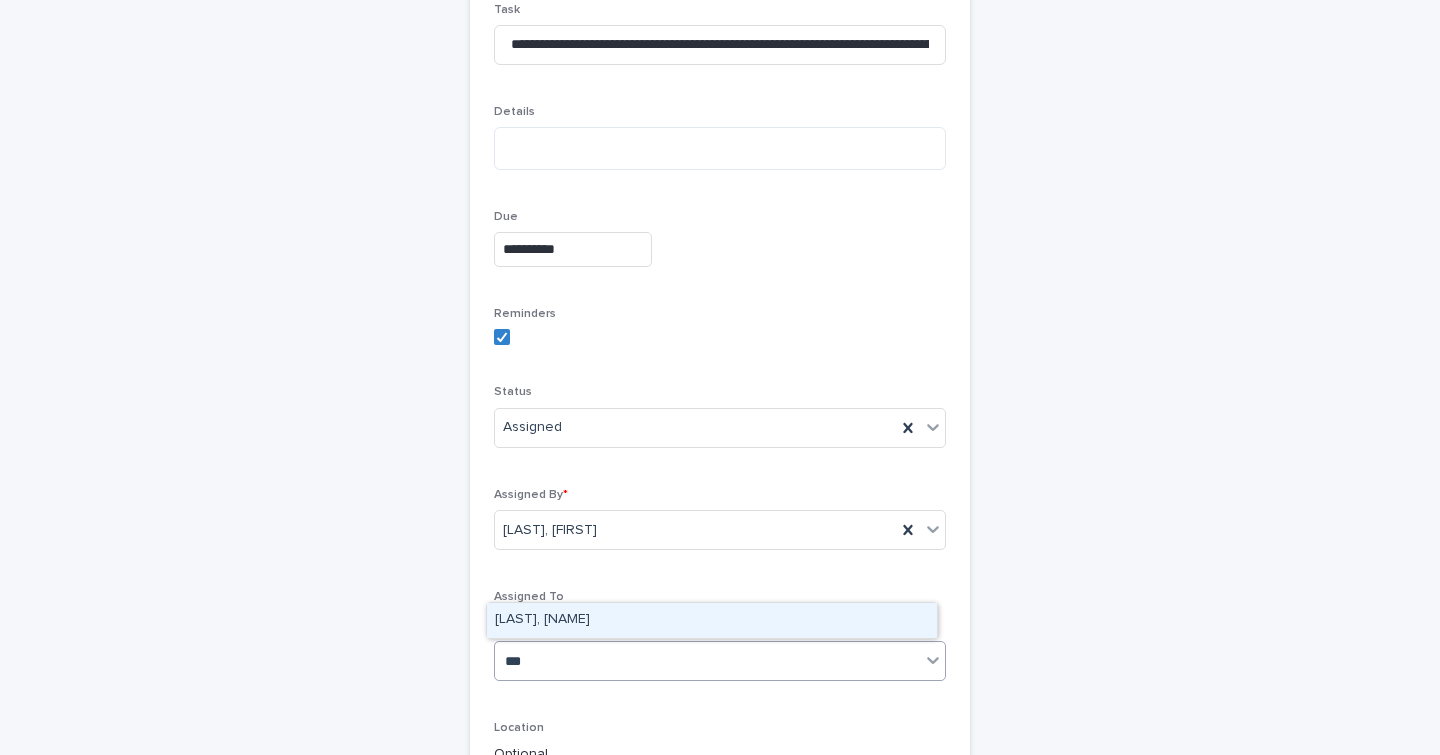 click on "[LAST], [NAME]" at bounding box center (712, 620) 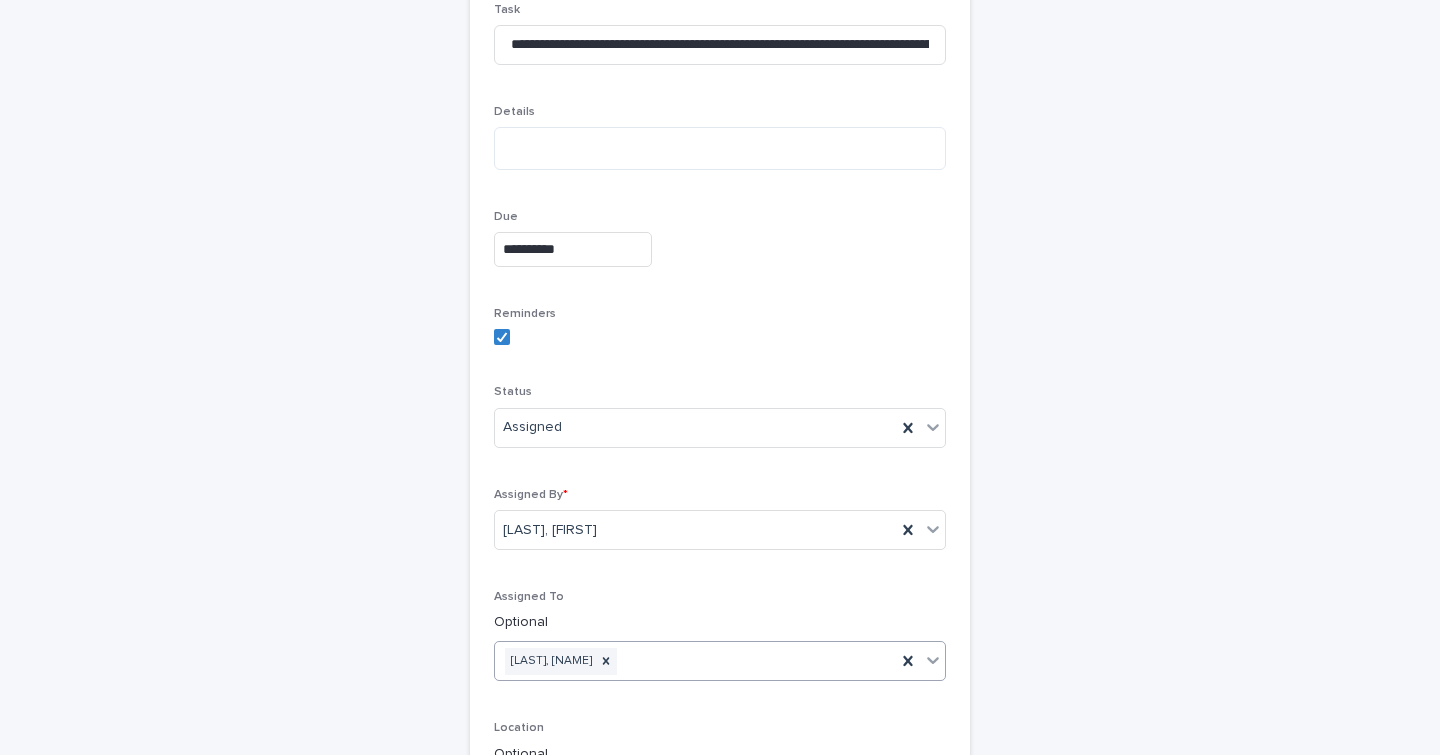 scroll, scrollTop: 544, scrollLeft: 0, axis: vertical 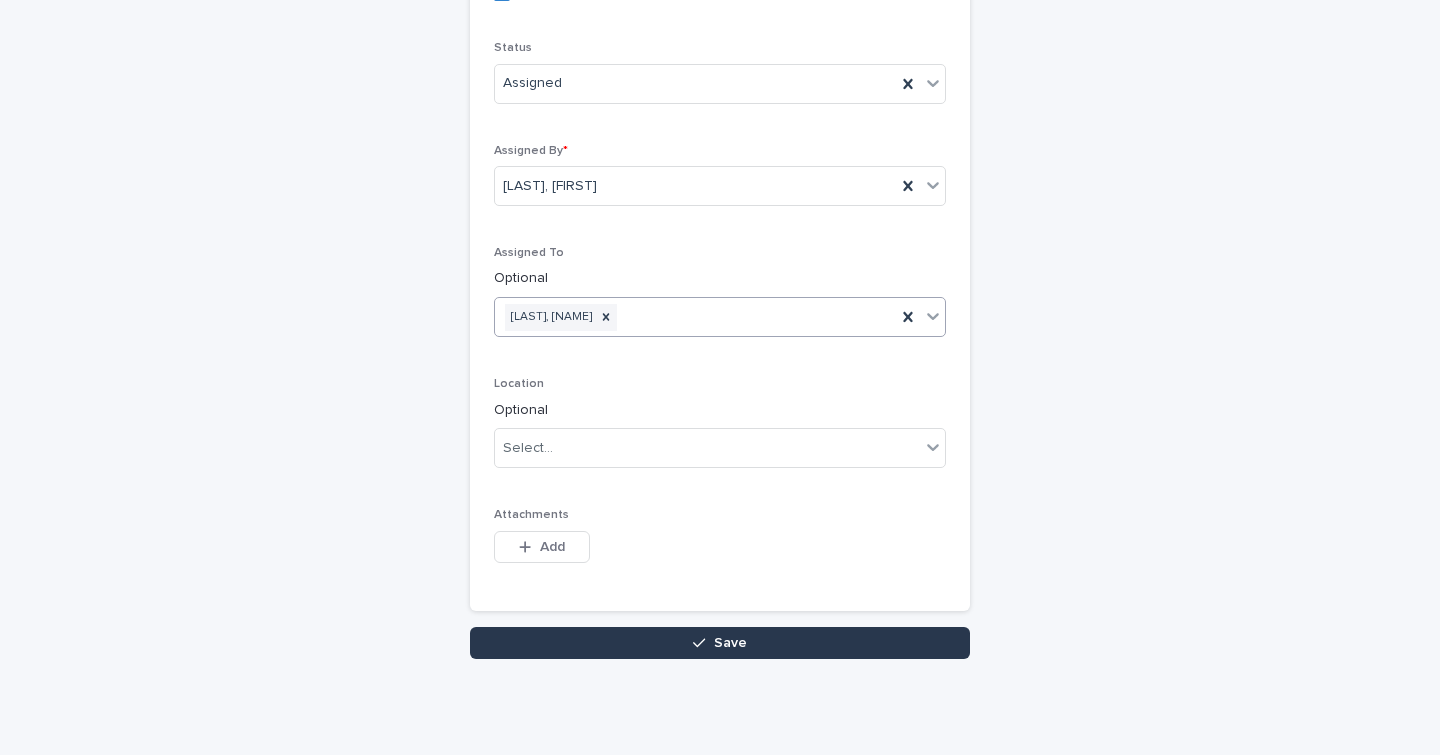 click on "Save" at bounding box center [720, 643] 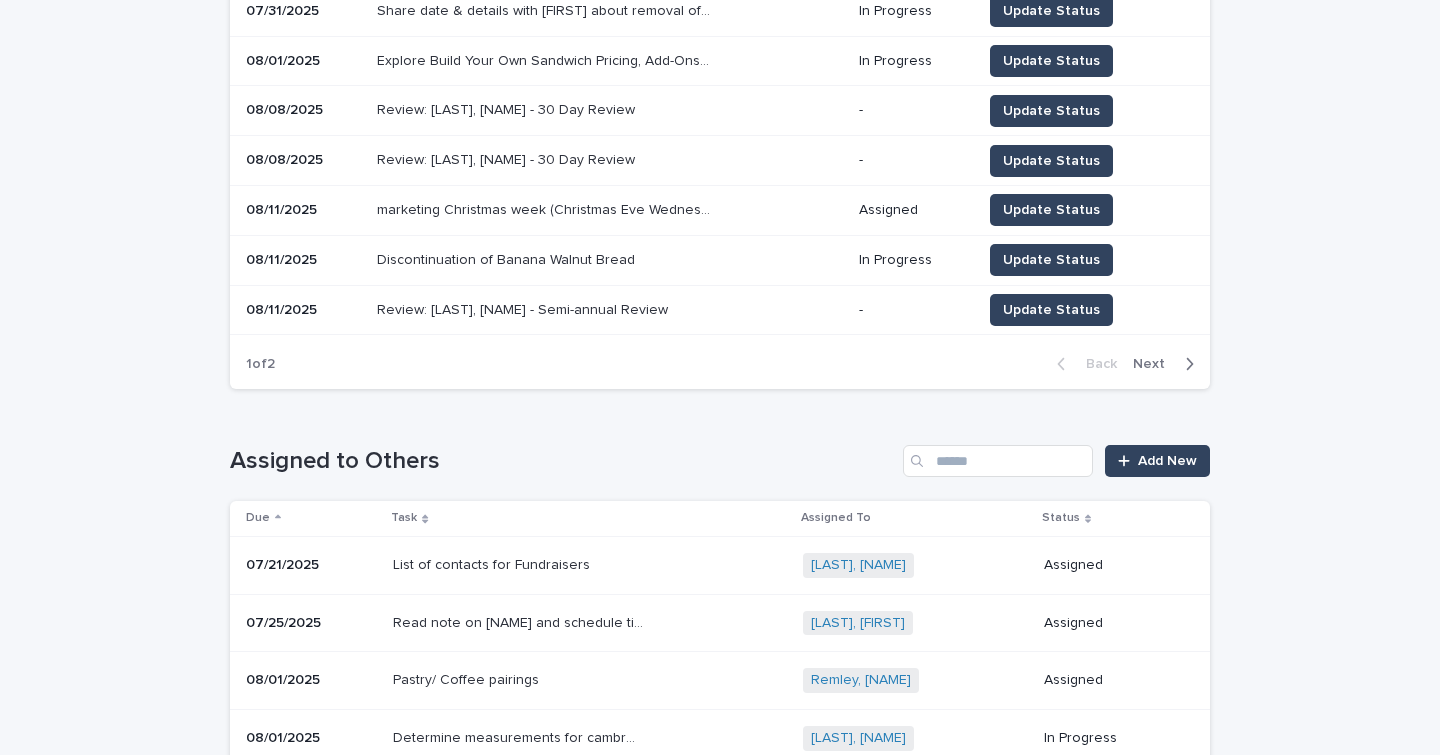 scroll, scrollTop: 0, scrollLeft: 0, axis: both 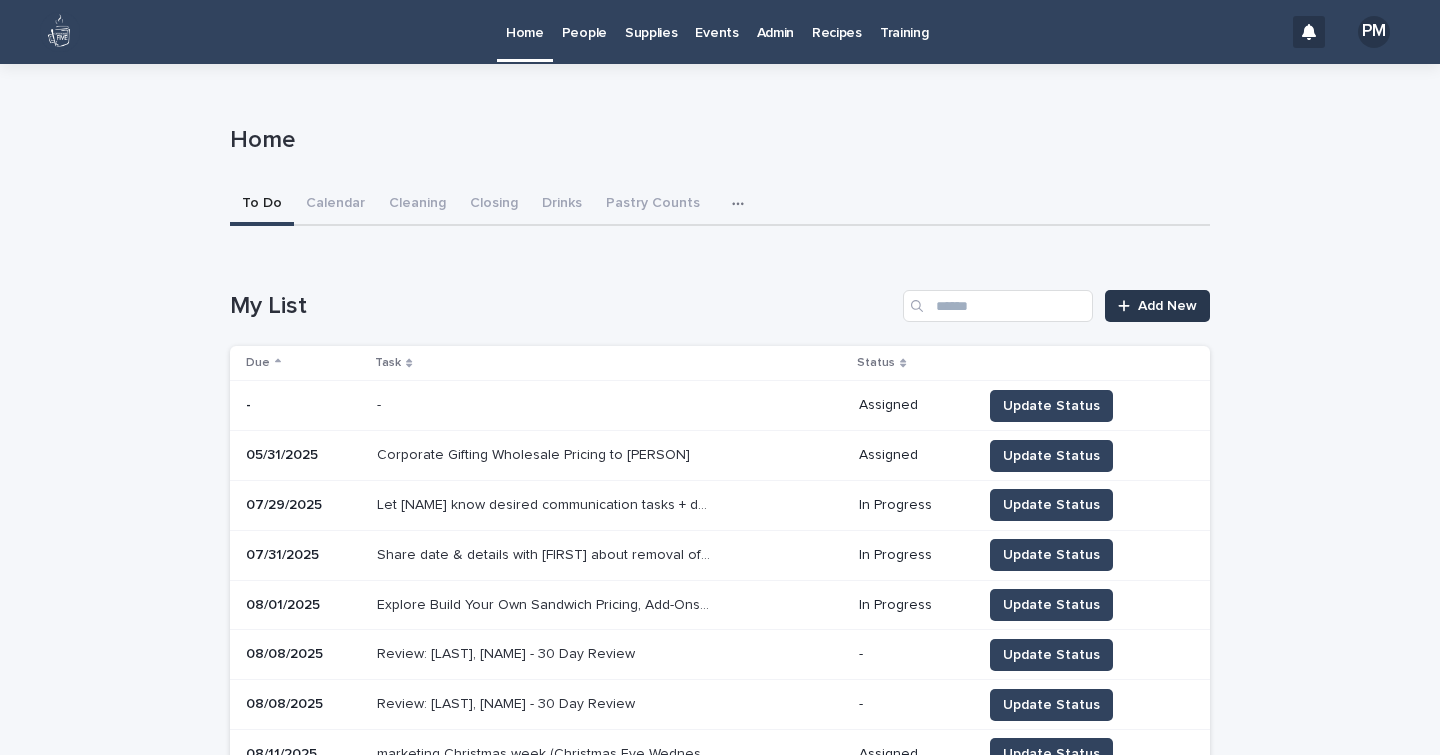 click on "Add New" at bounding box center [1167, 306] 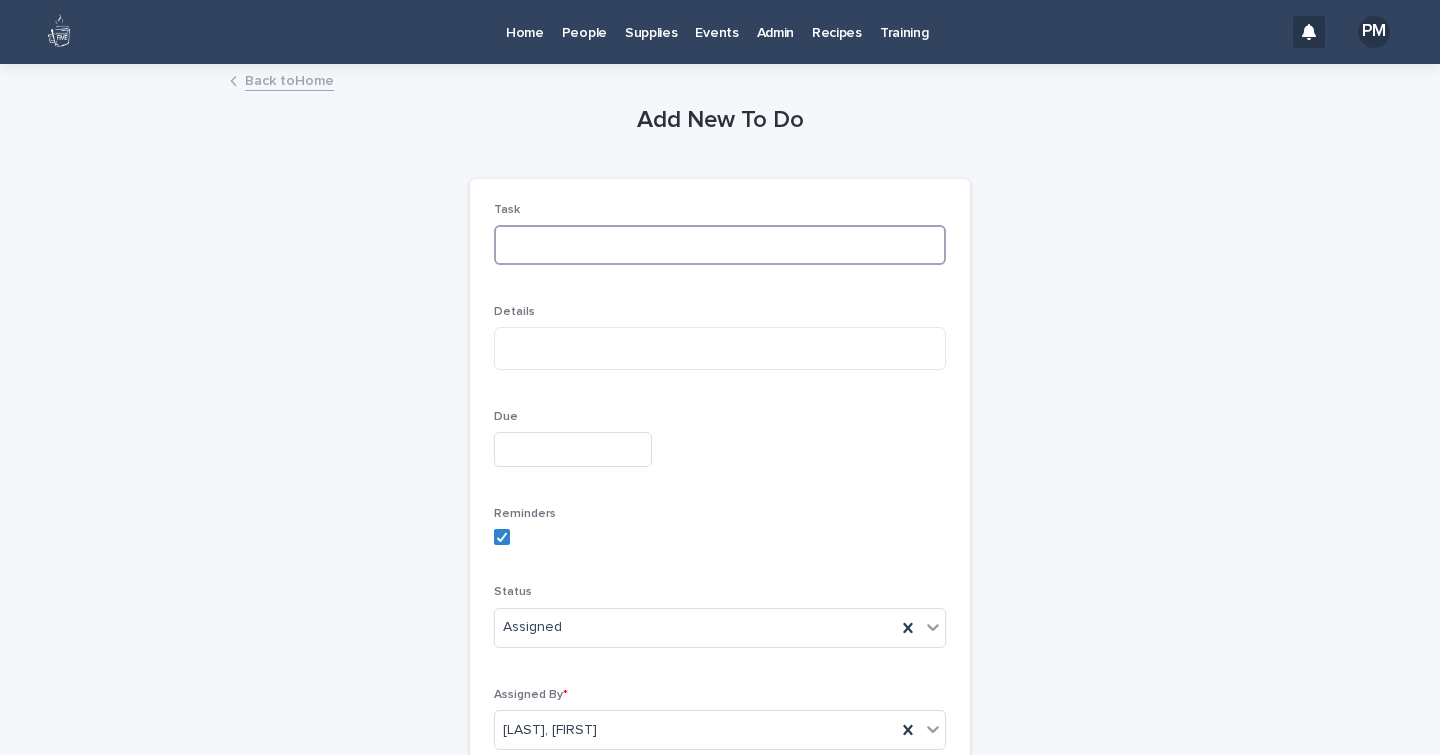 click at bounding box center [720, 245] 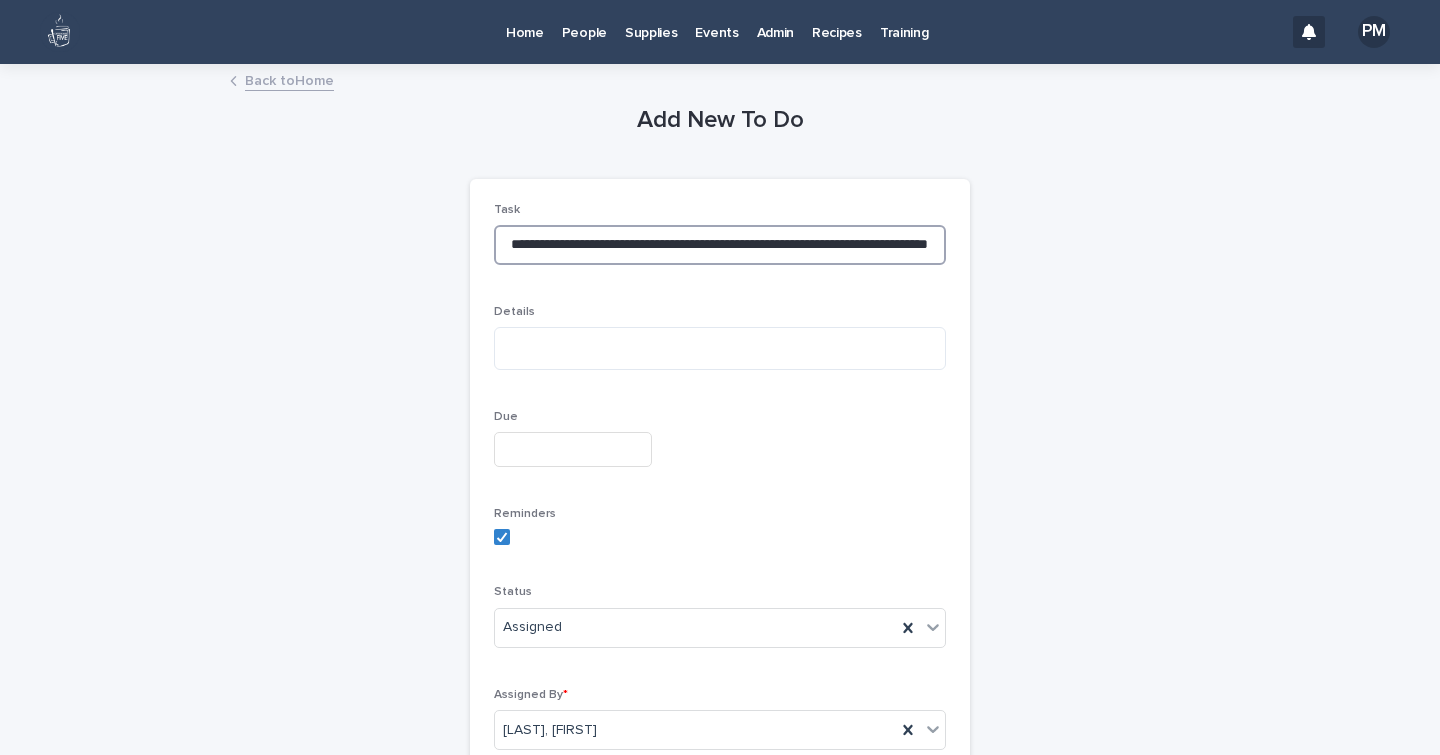 scroll, scrollTop: 0, scrollLeft: 97, axis: horizontal 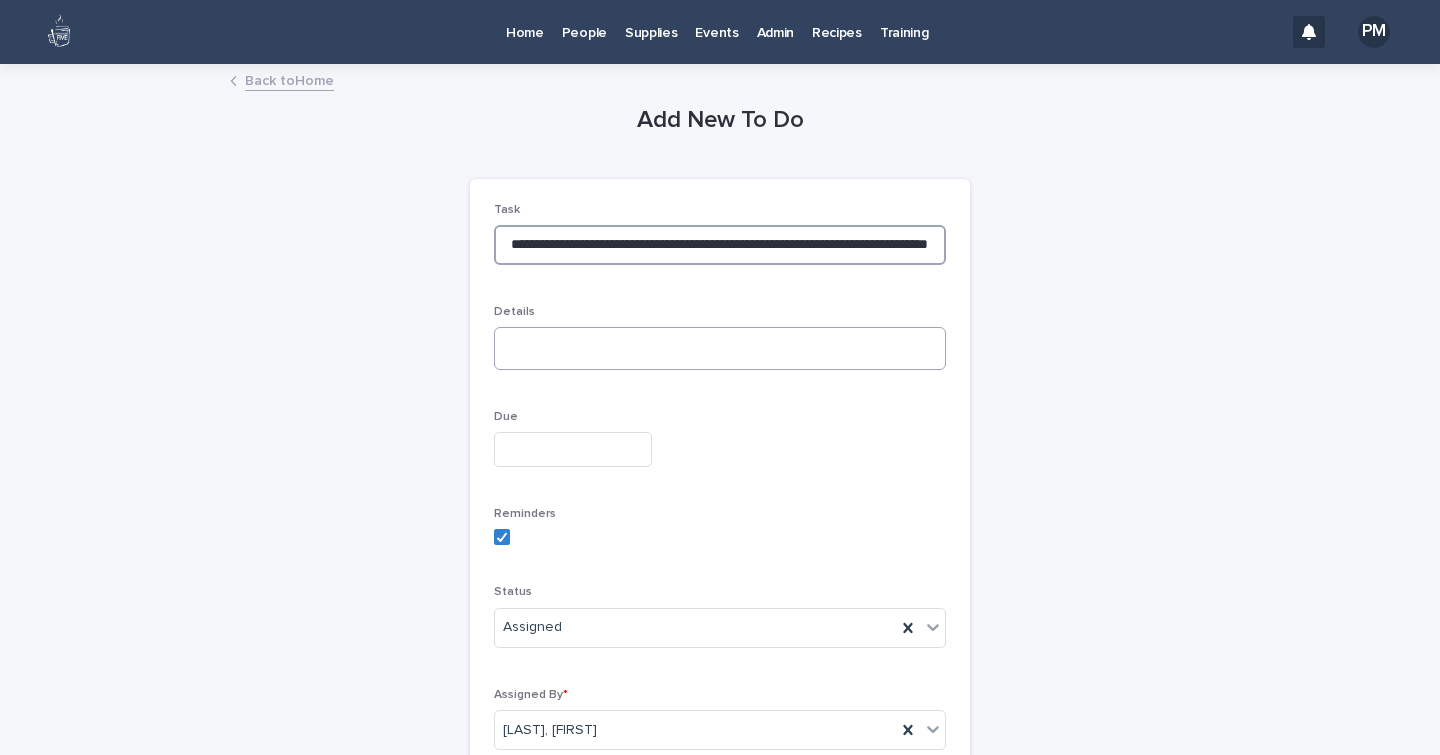 type on "**********" 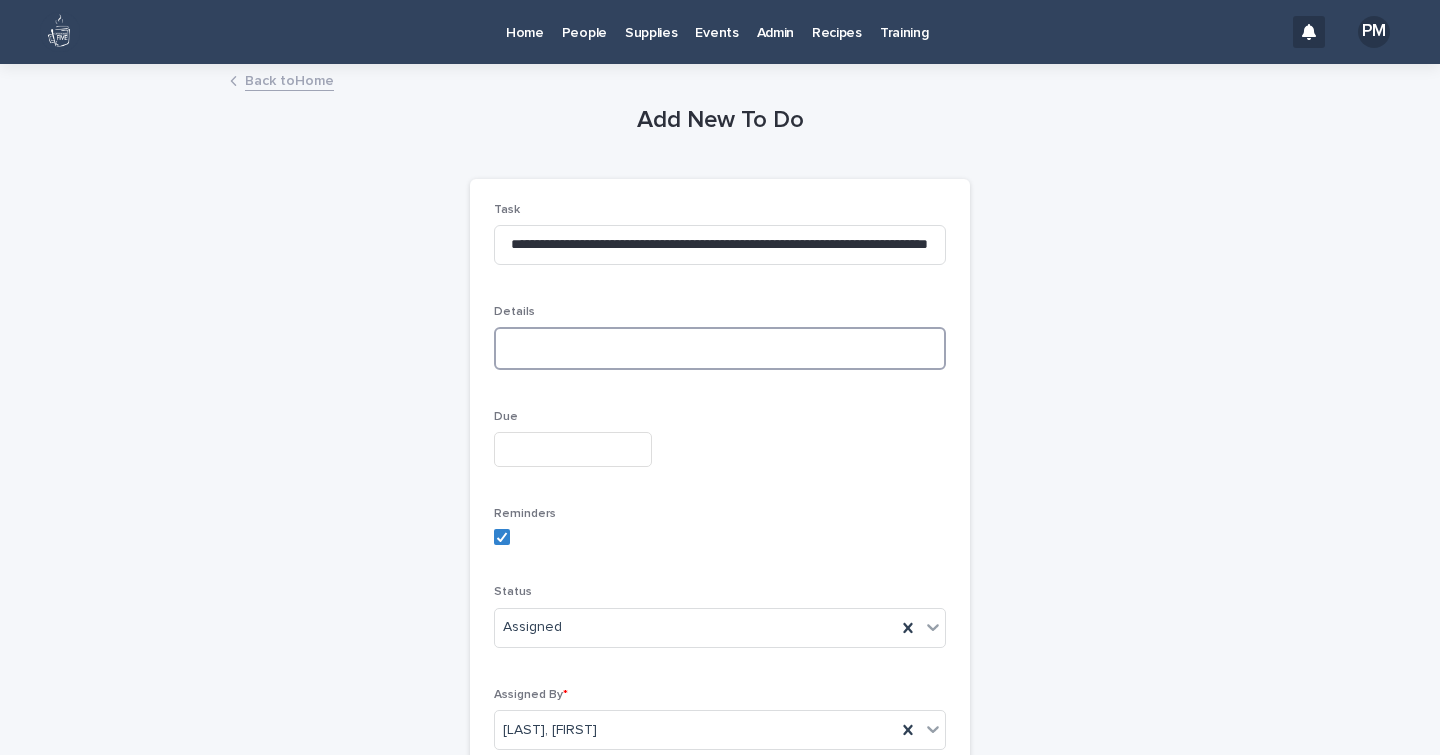 scroll, scrollTop: 0, scrollLeft: 0, axis: both 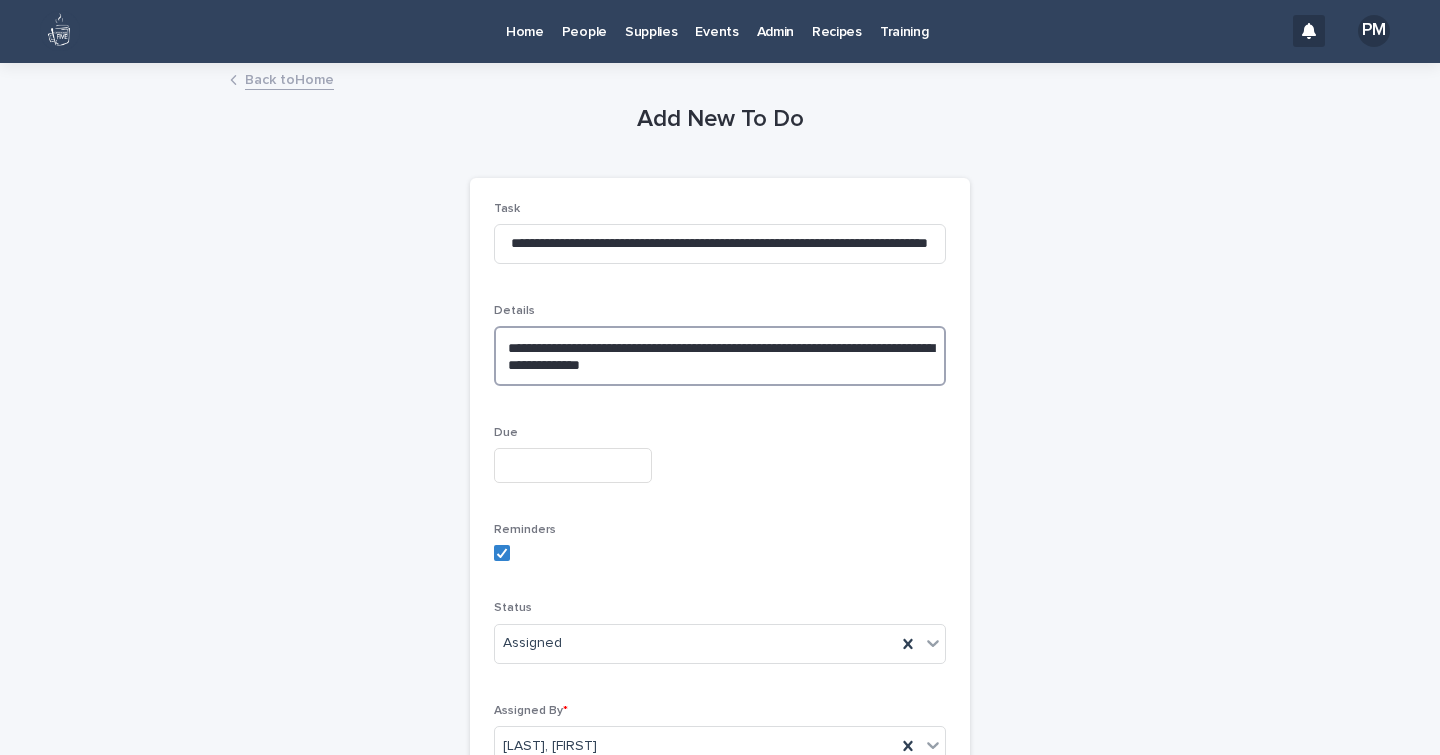 click on "**********" at bounding box center (720, 355) 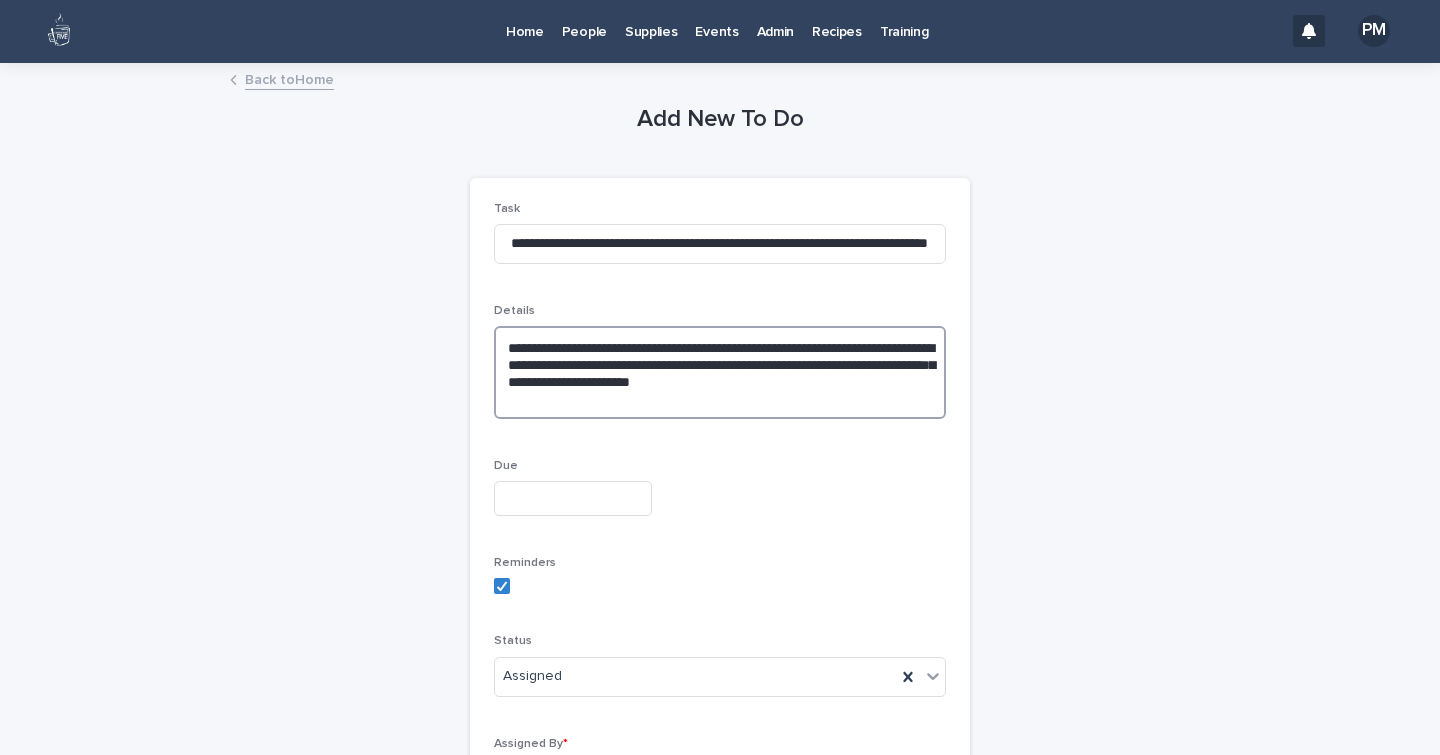 type on "**********" 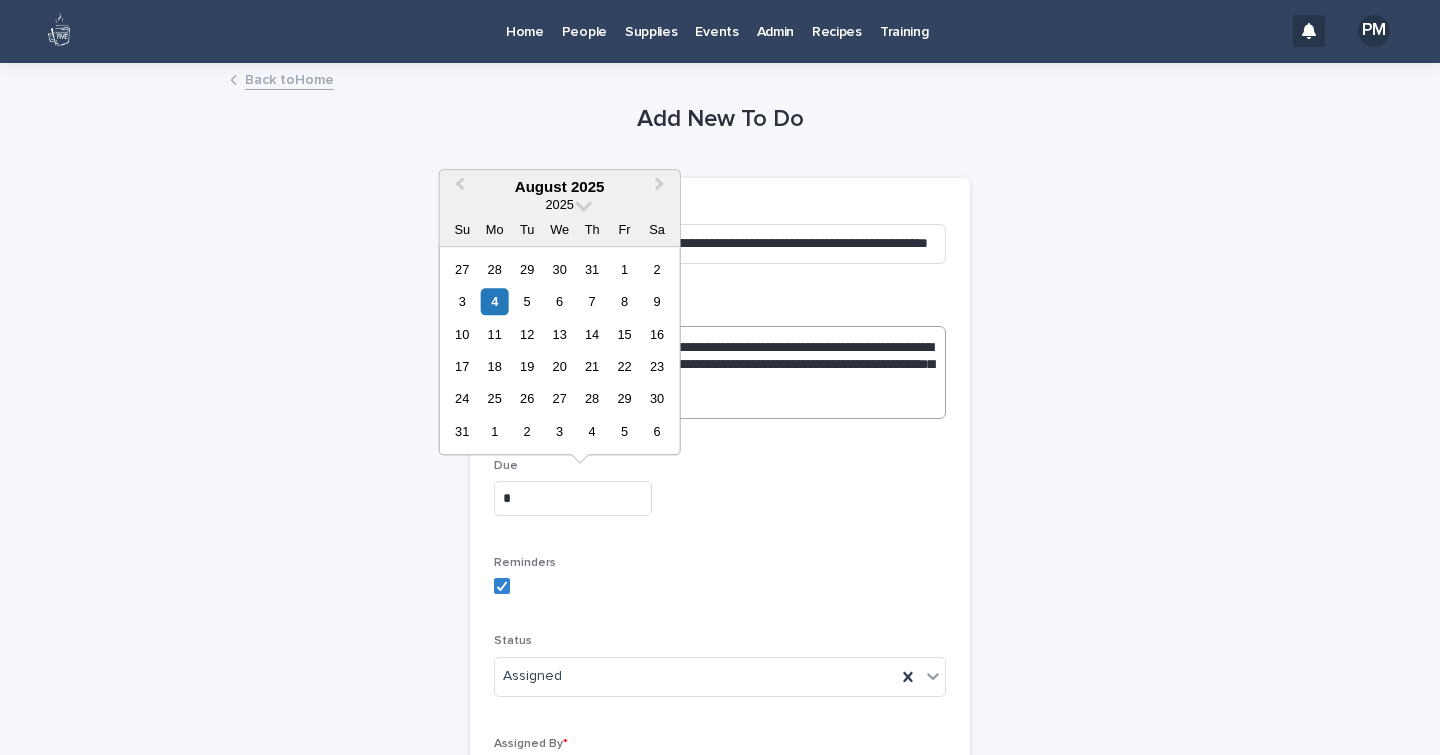 type on "*" 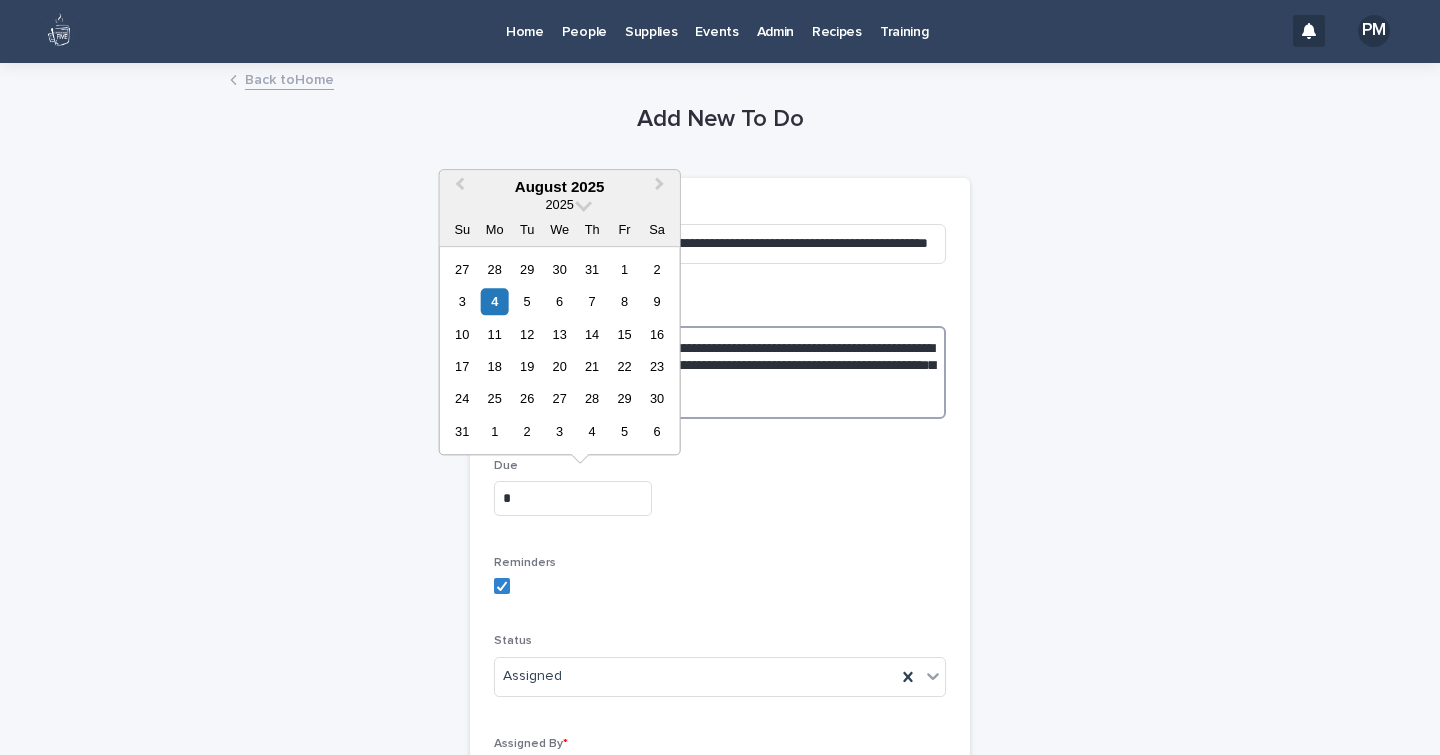 type 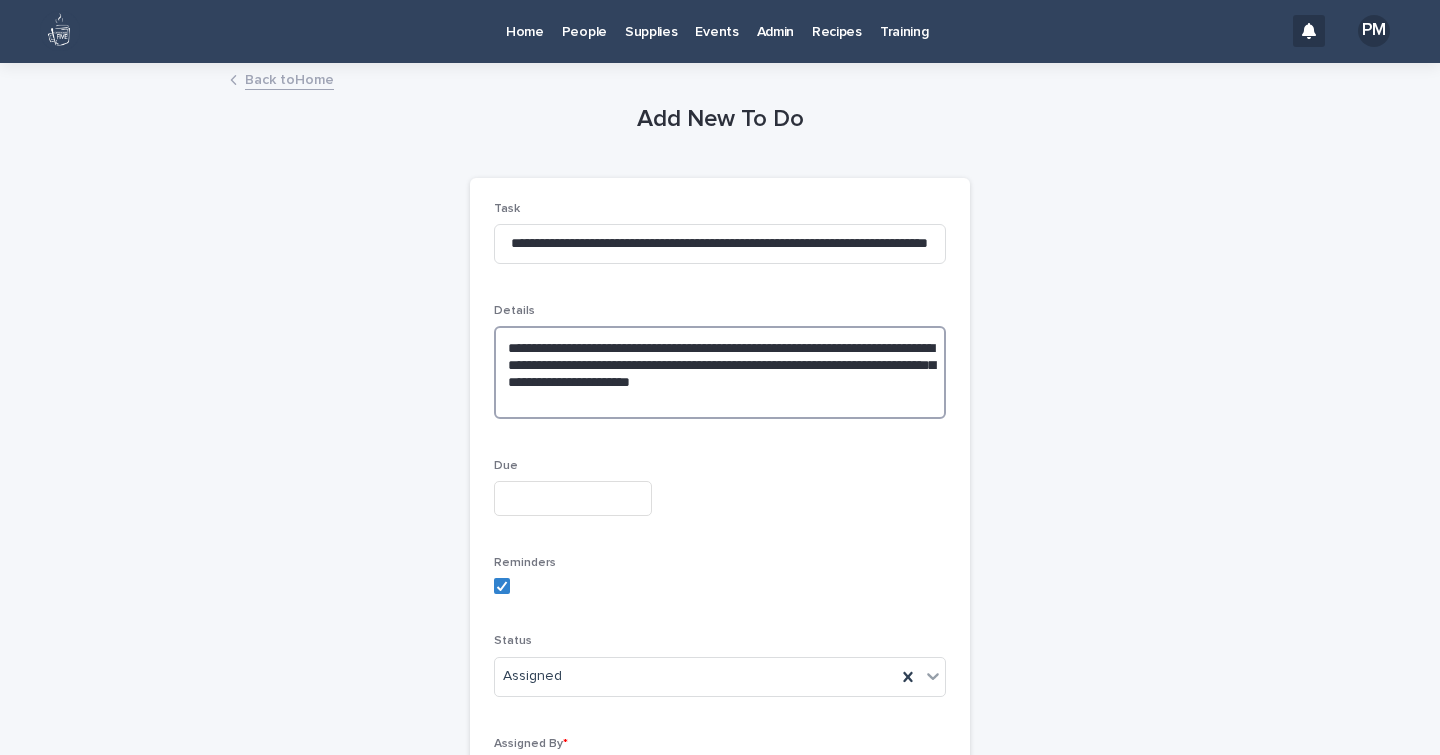 click on "**********" at bounding box center (720, 372) 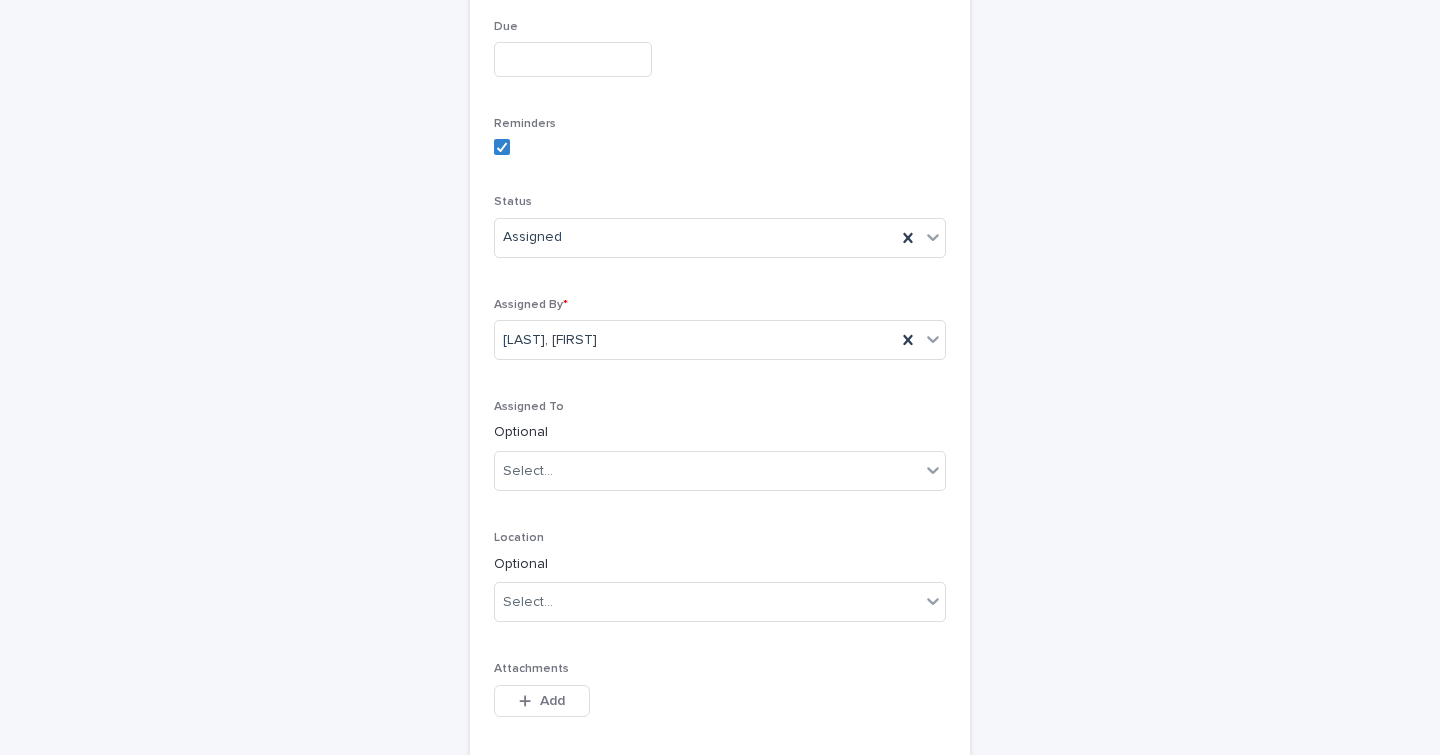 scroll, scrollTop: 562, scrollLeft: 0, axis: vertical 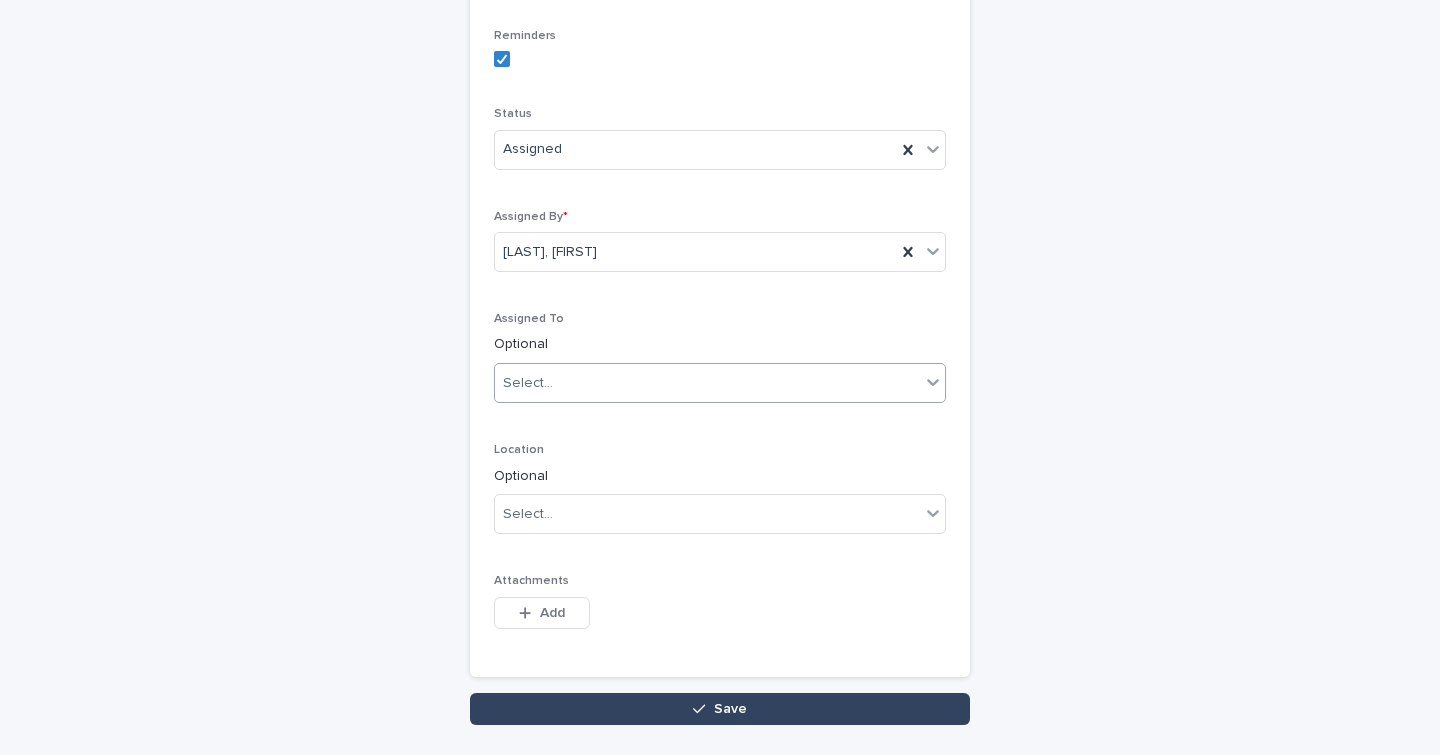 type on "**********" 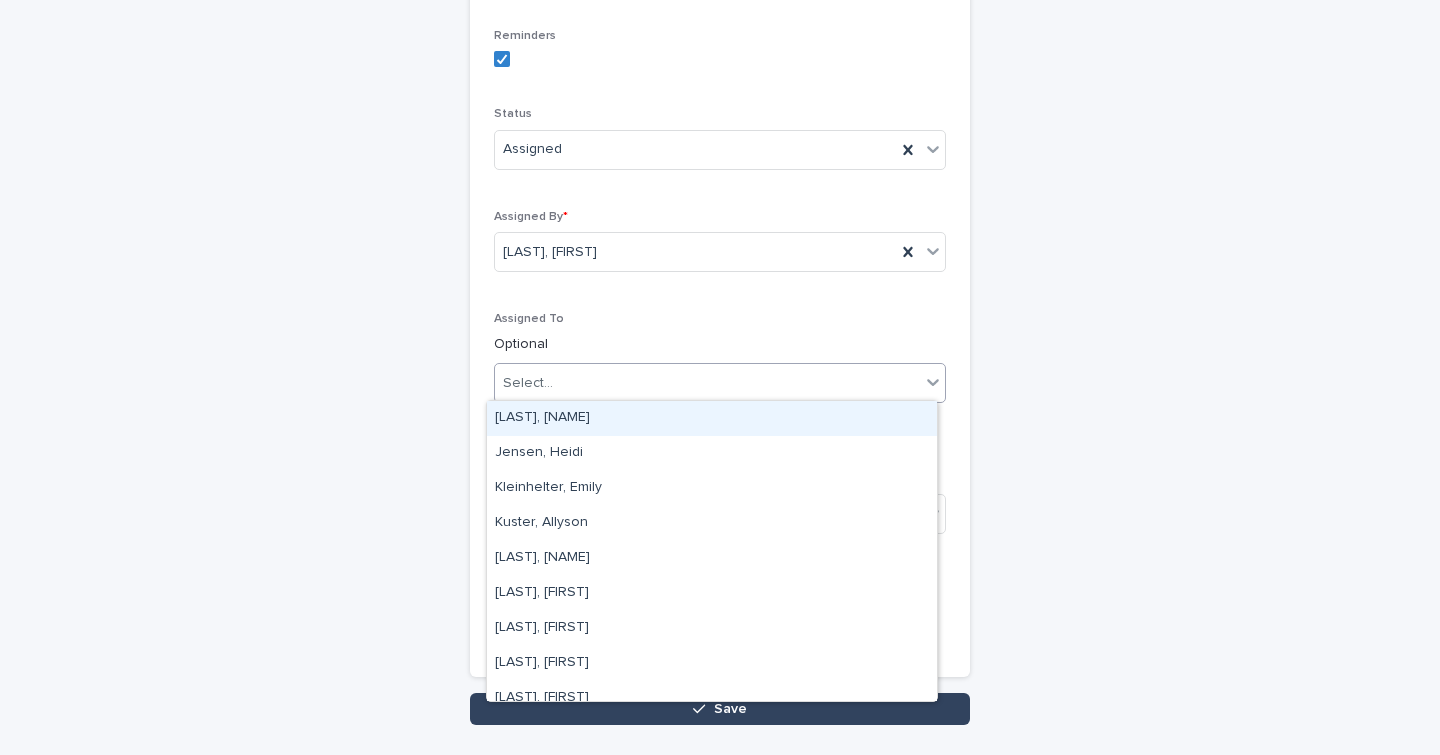 click on "Select..." at bounding box center (707, 383) 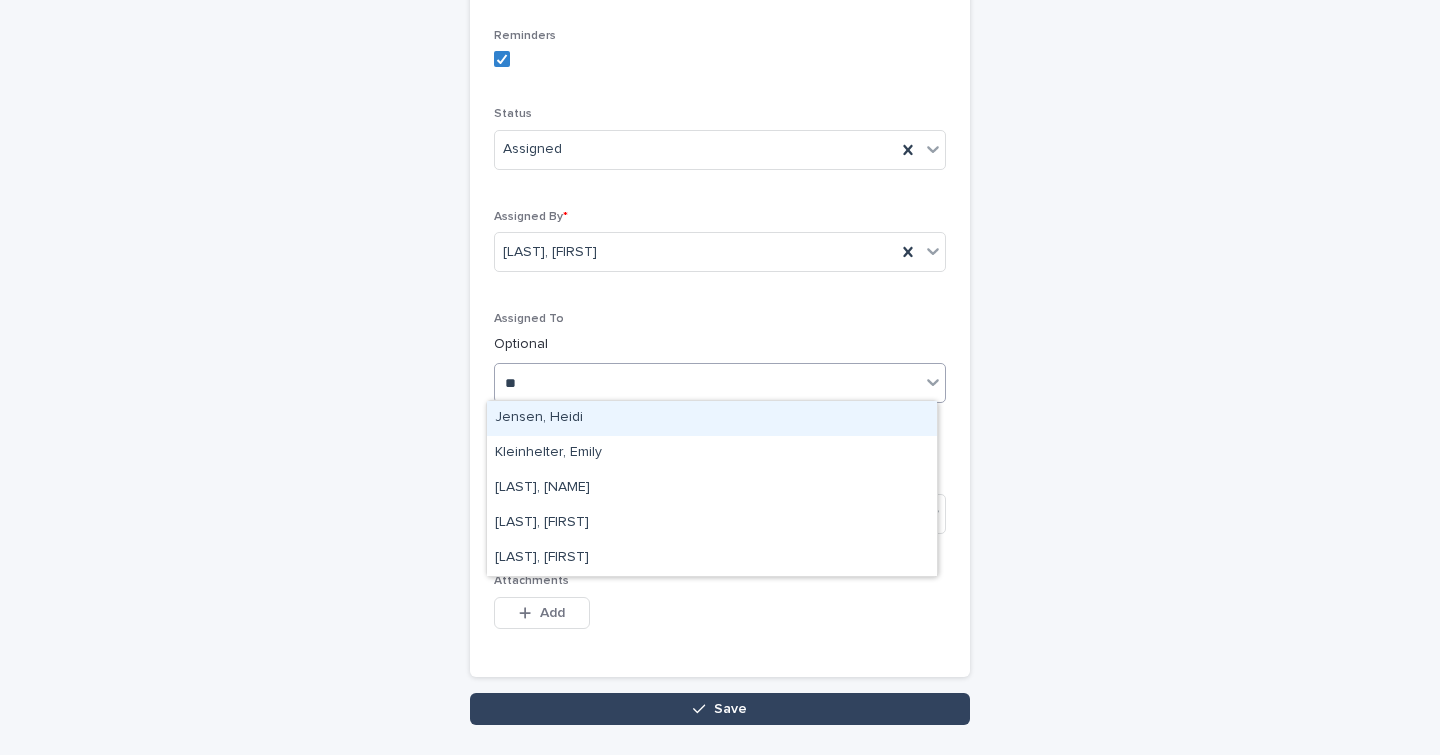 type on "***" 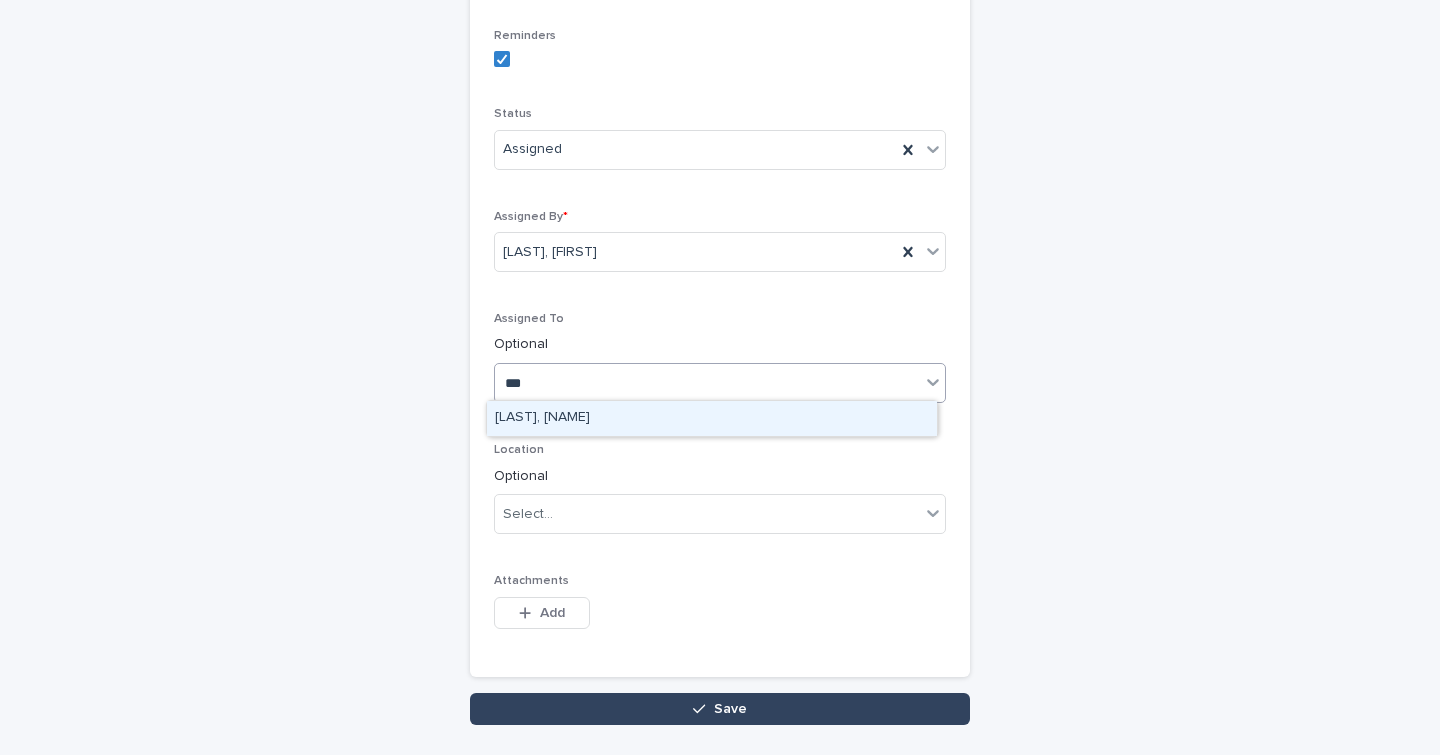 click on "[LAST], [NAME]" at bounding box center [712, 418] 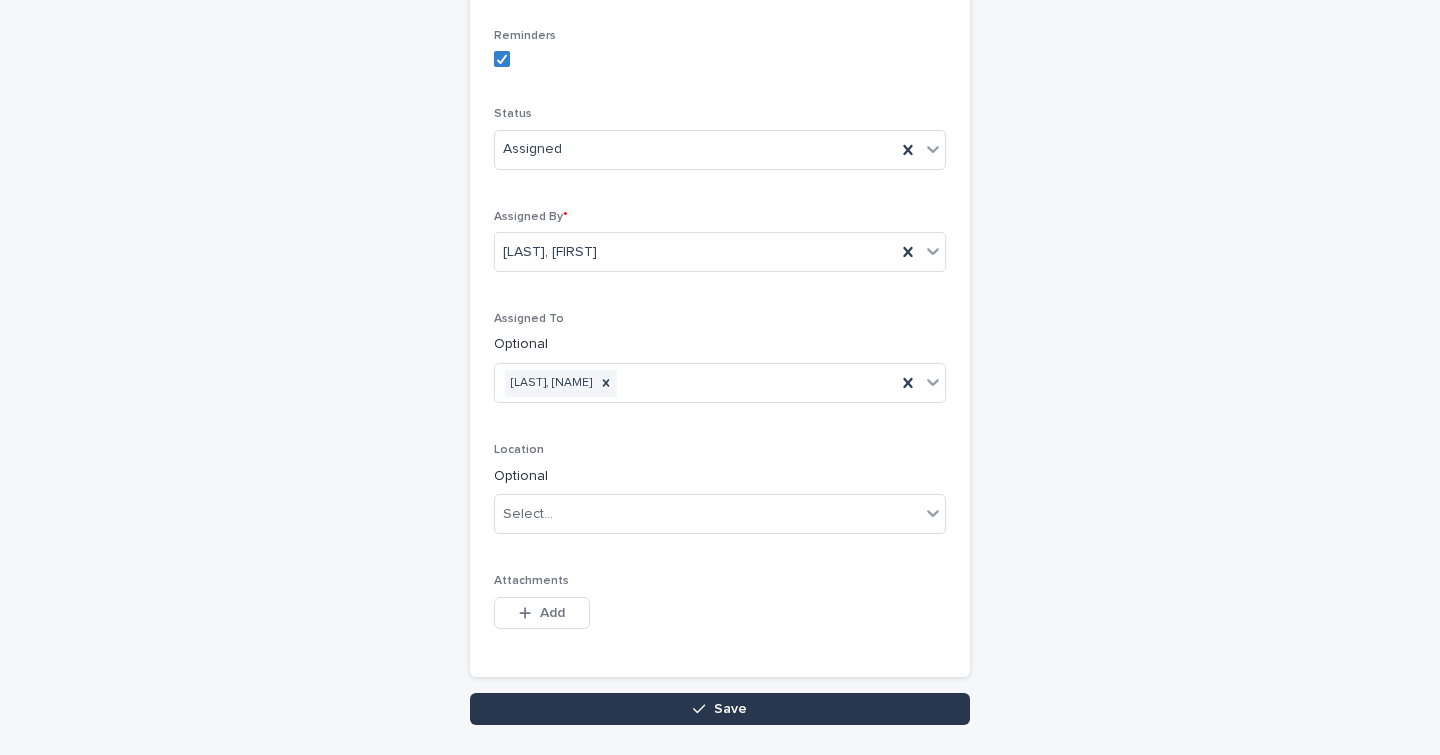 click on "Save" at bounding box center [720, 709] 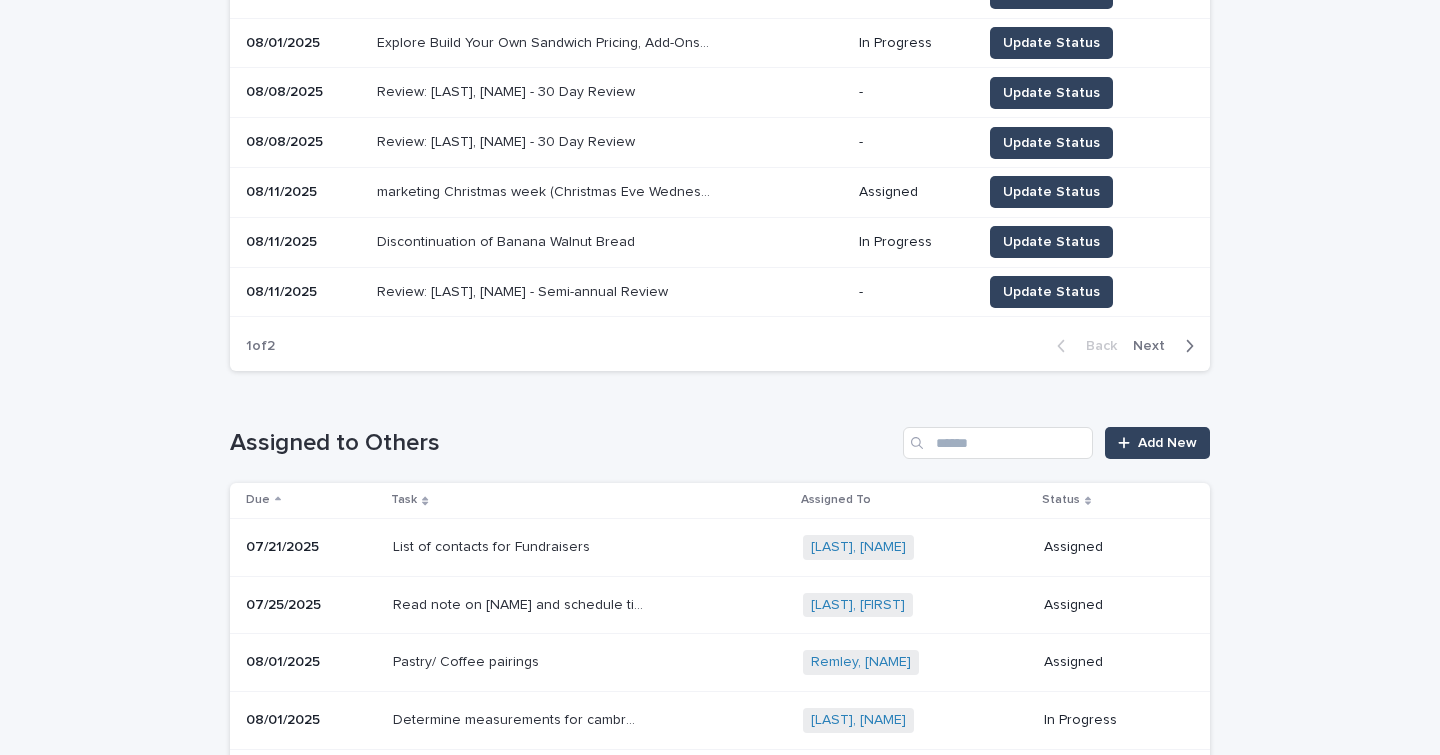 scroll, scrollTop: 0, scrollLeft: 0, axis: both 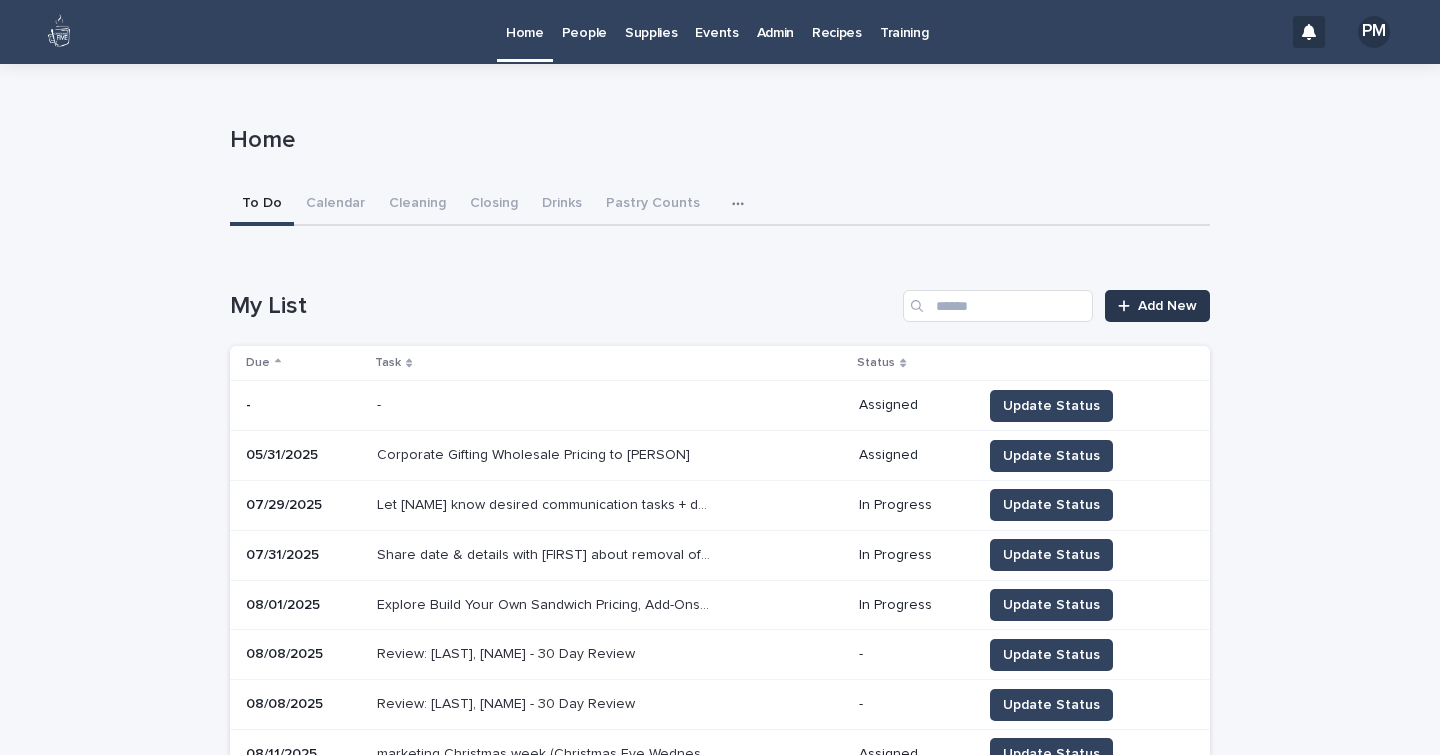 click on "Add New" at bounding box center (1167, 306) 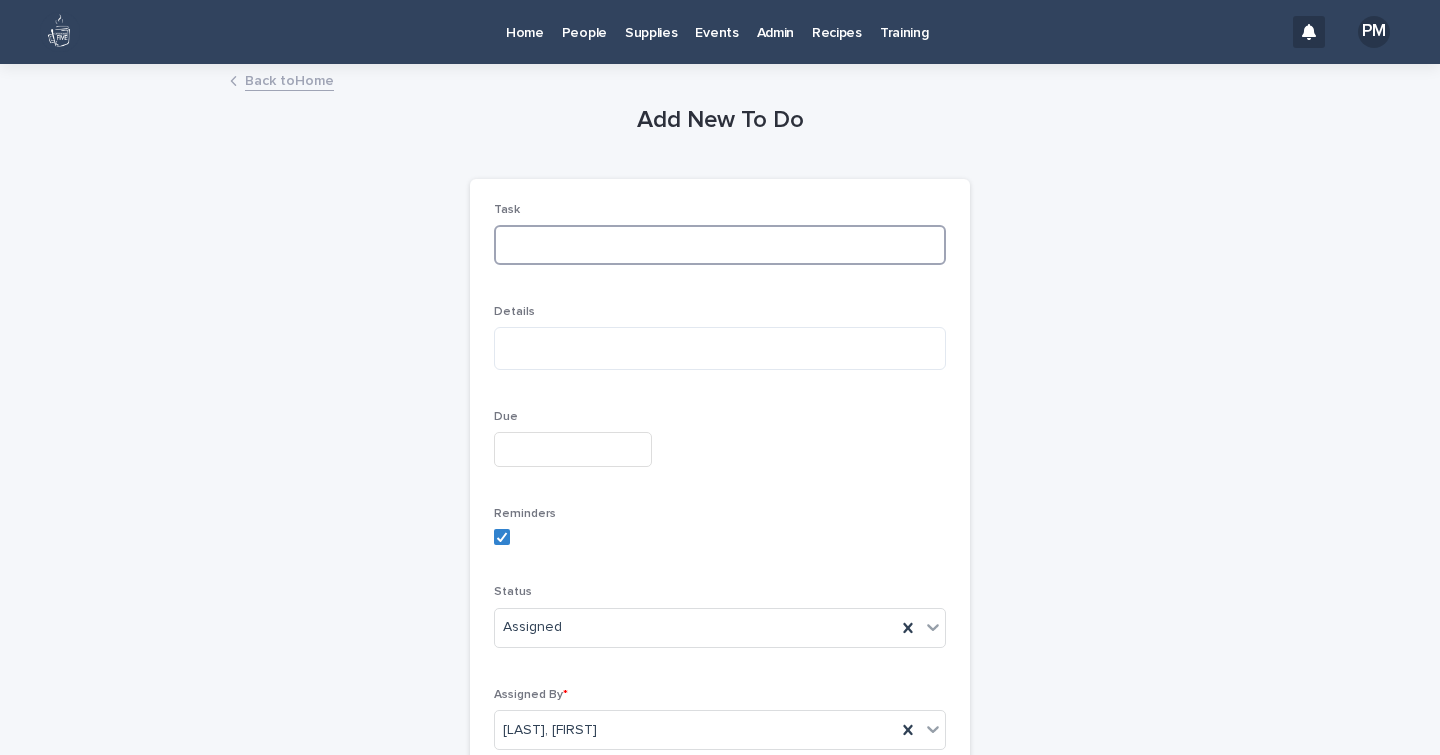 click at bounding box center [720, 245] 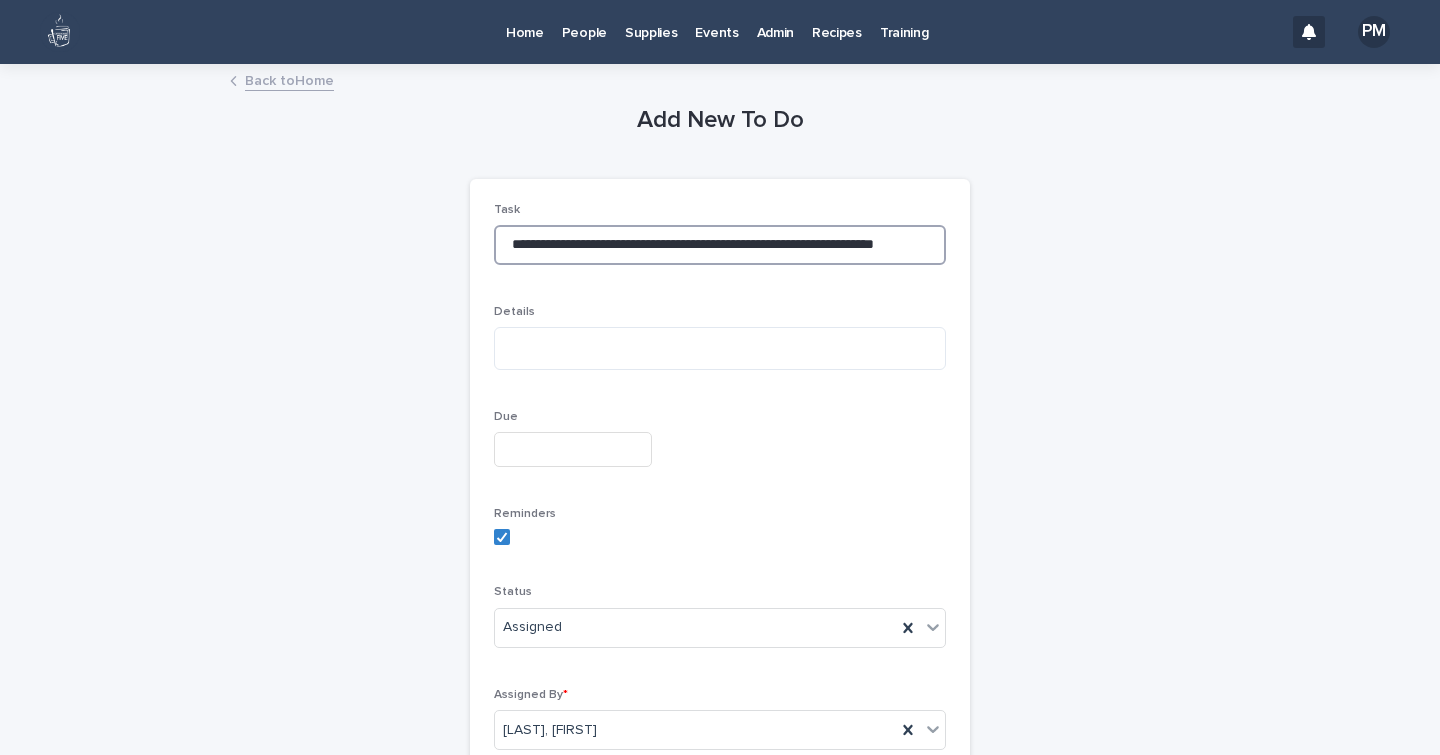 scroll, scrollTop: 0, scrollLeft: 30, axis: horizontal 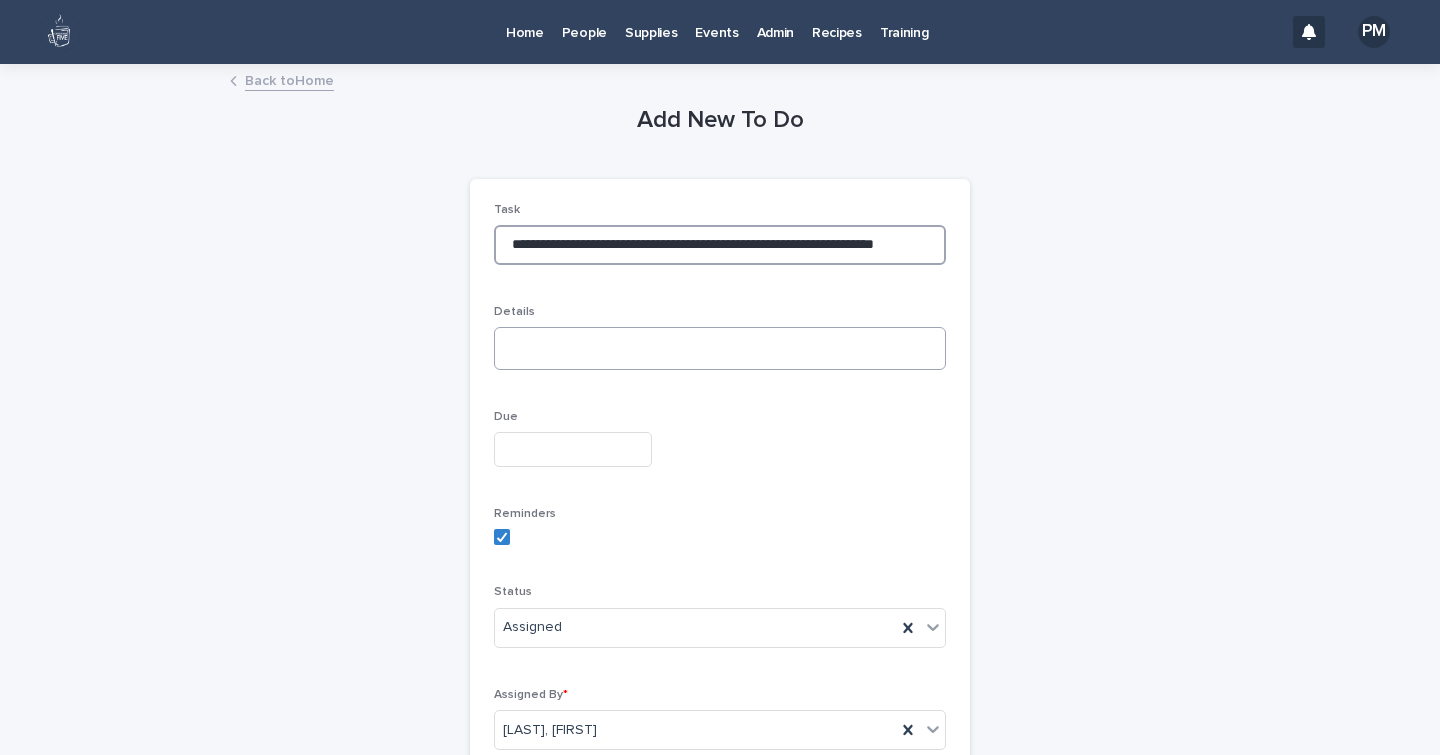 type on "**********" 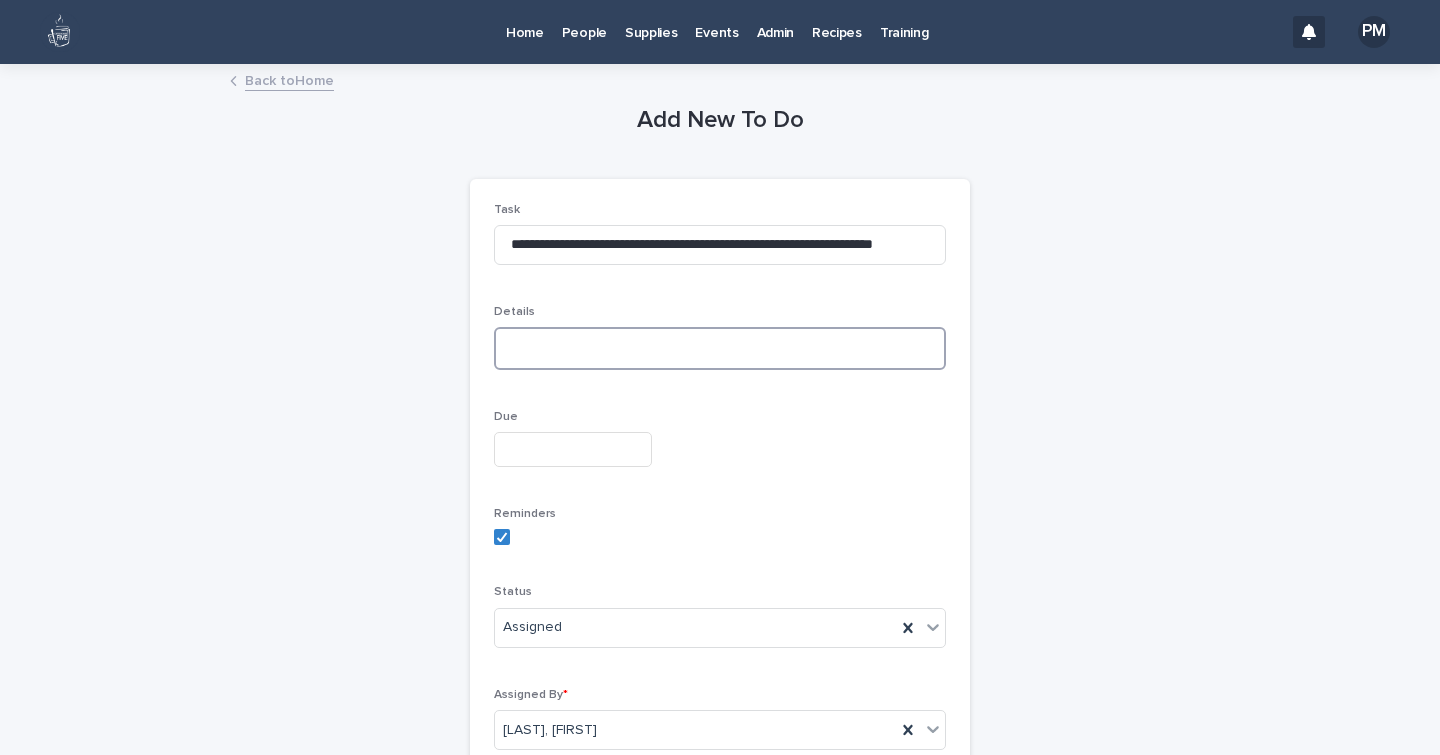 scroll, scrollTop: 0, scrollLeft: 0, axis: both 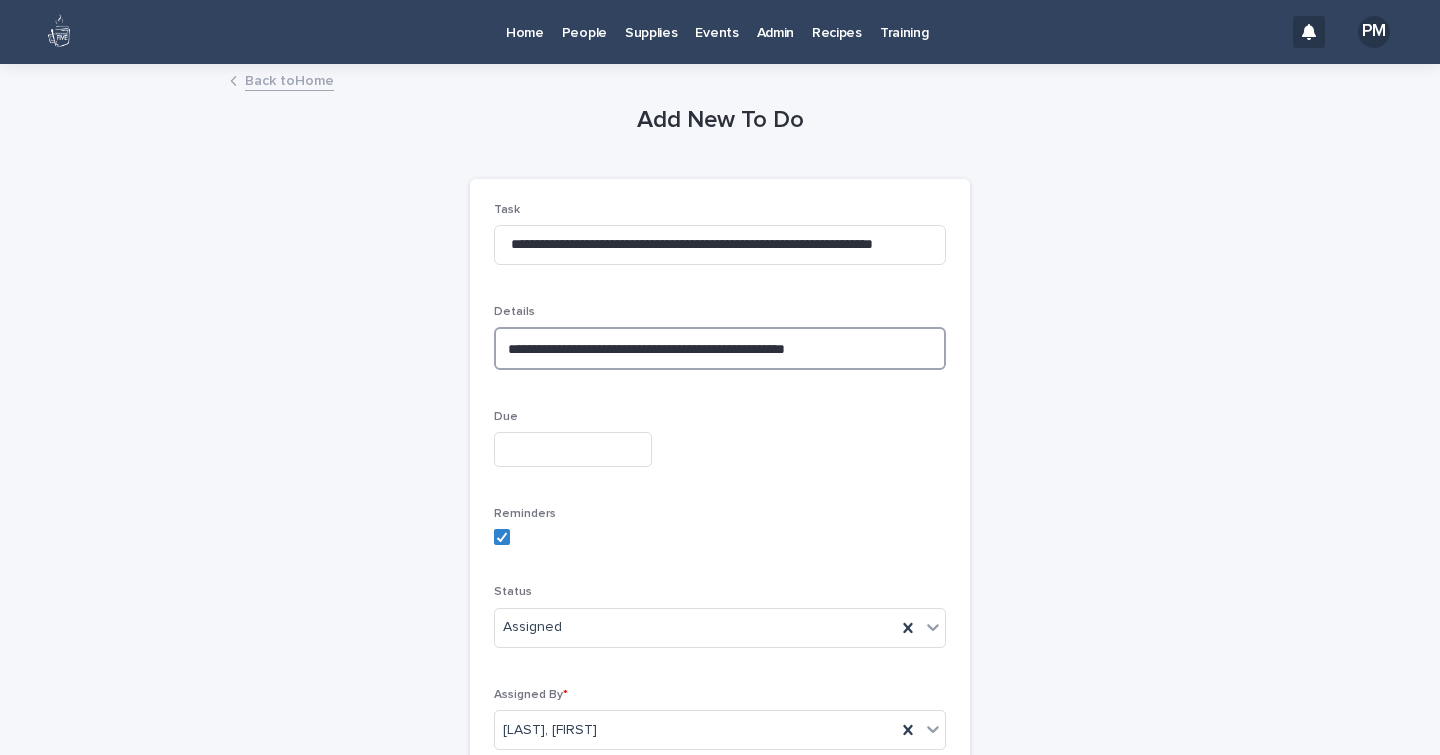 type on "**********" 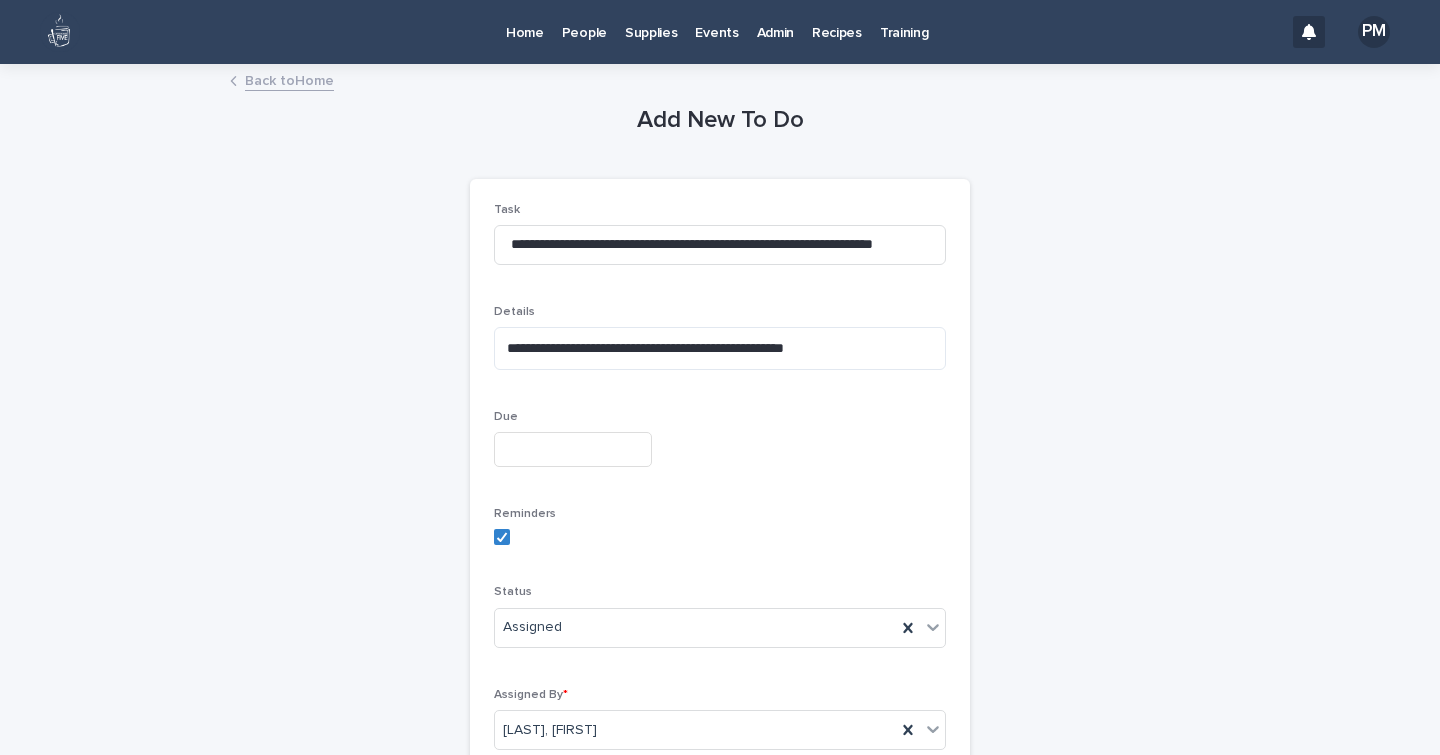 click at bounding box center (573, 449) 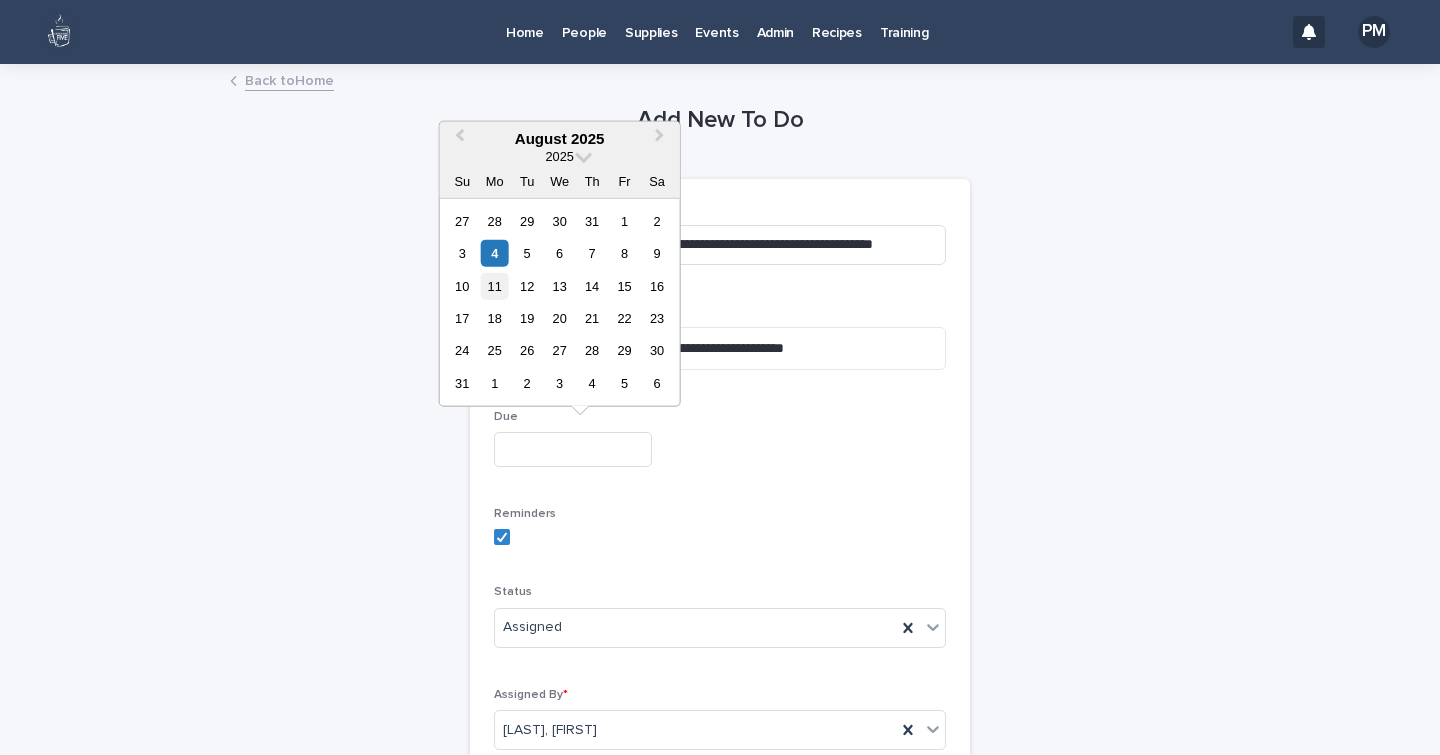 click on "11" at bounding box center (494, 285) 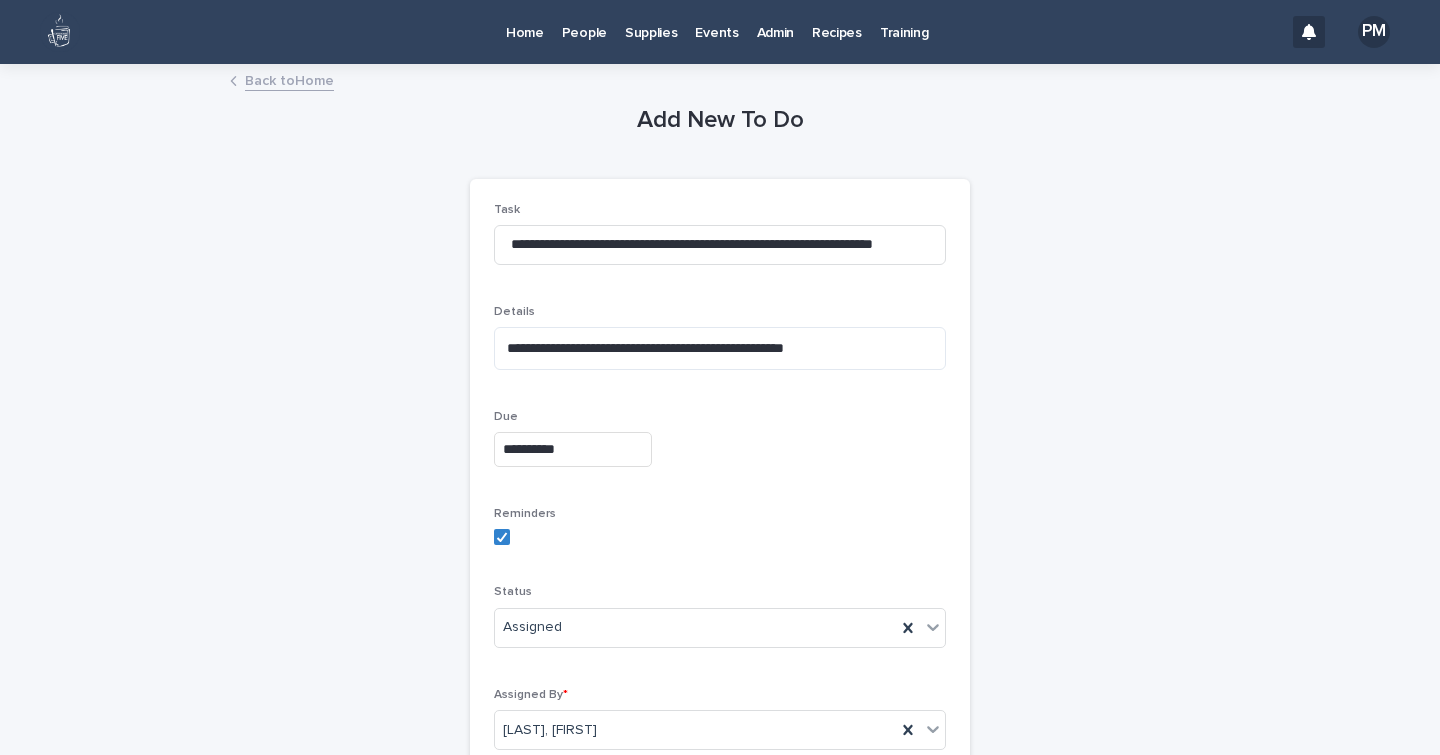 scroll, scrollTop: 284, scrollLeft: 0, axis: vertical 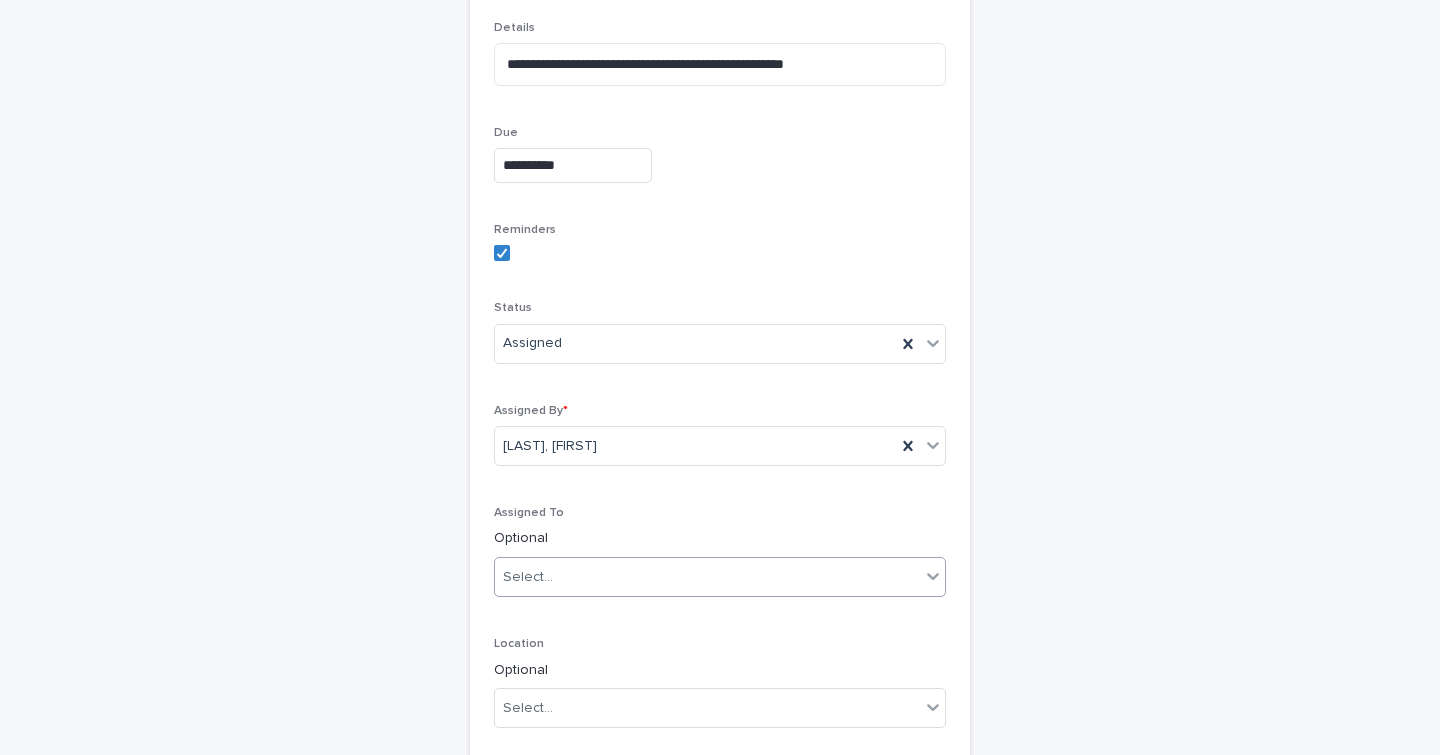 click on "Select..." at bounding box center (707, 577) 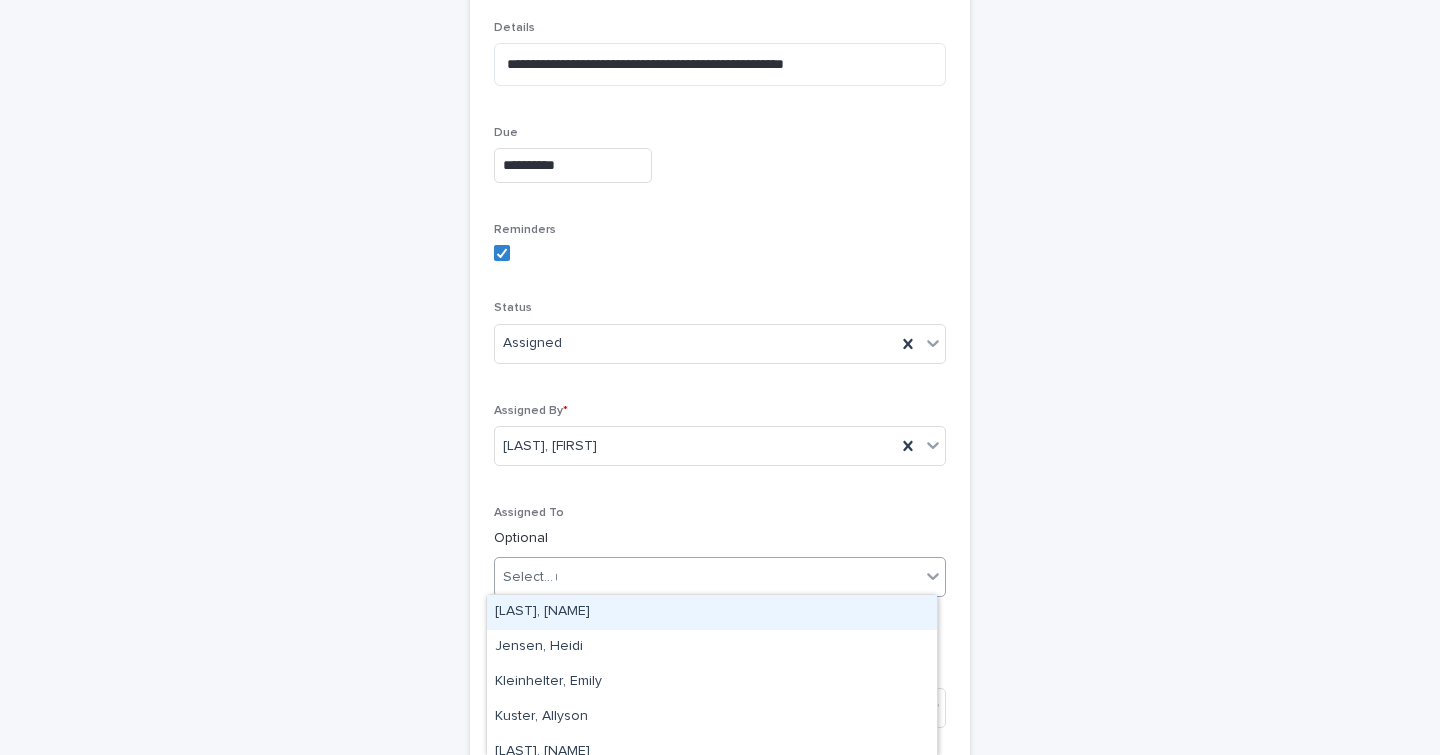 type on "***" 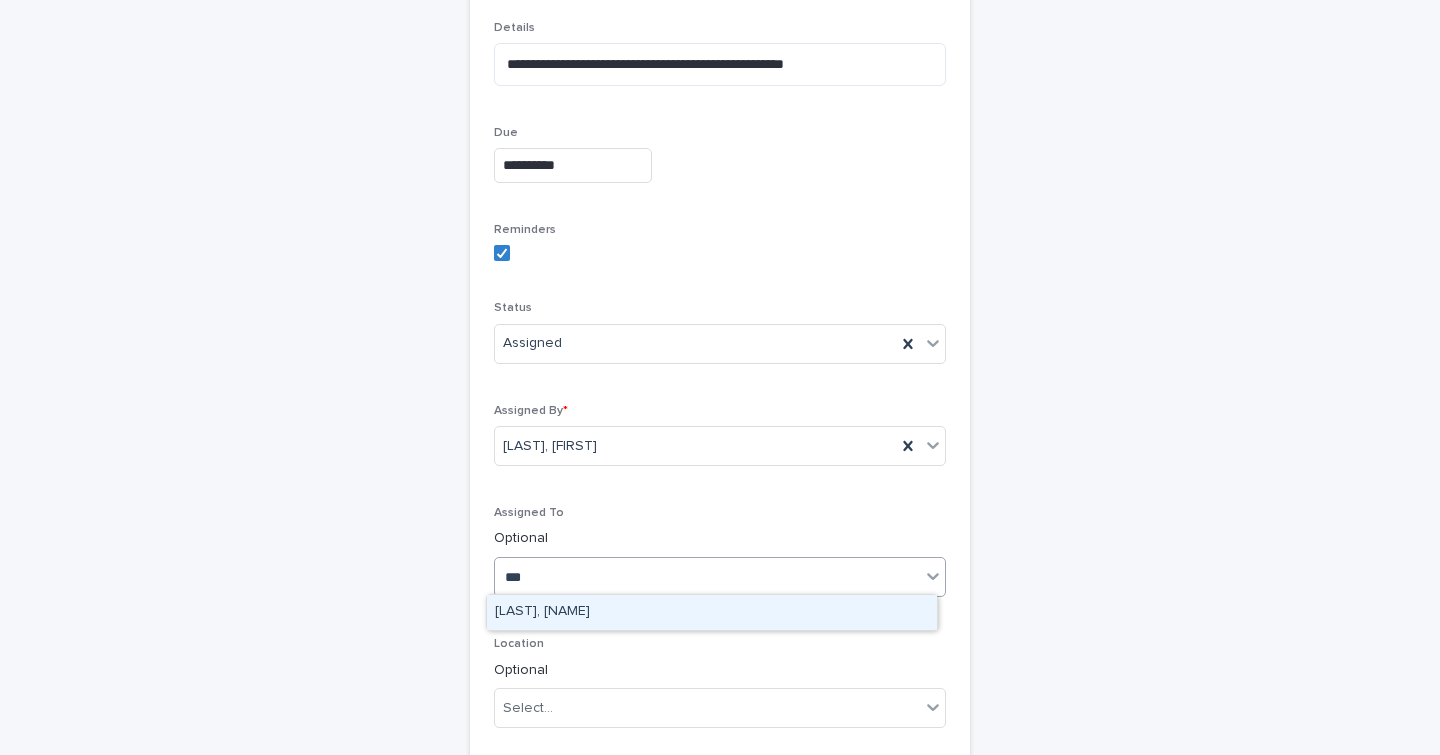 click on "[LAST], [NAME]" at bounding box center (712, 612) 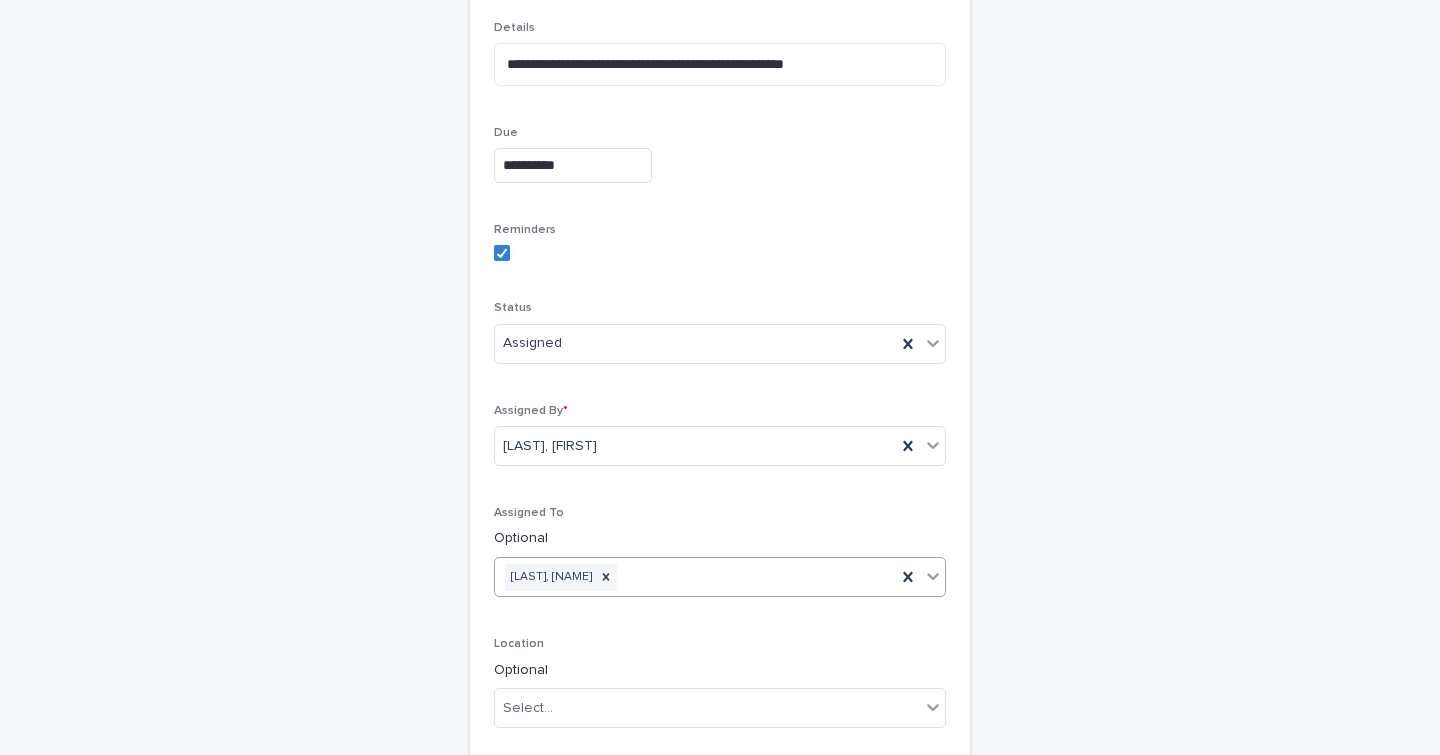 scroll, scrollTop: 544, scrollLeft: 0, axis: vertical 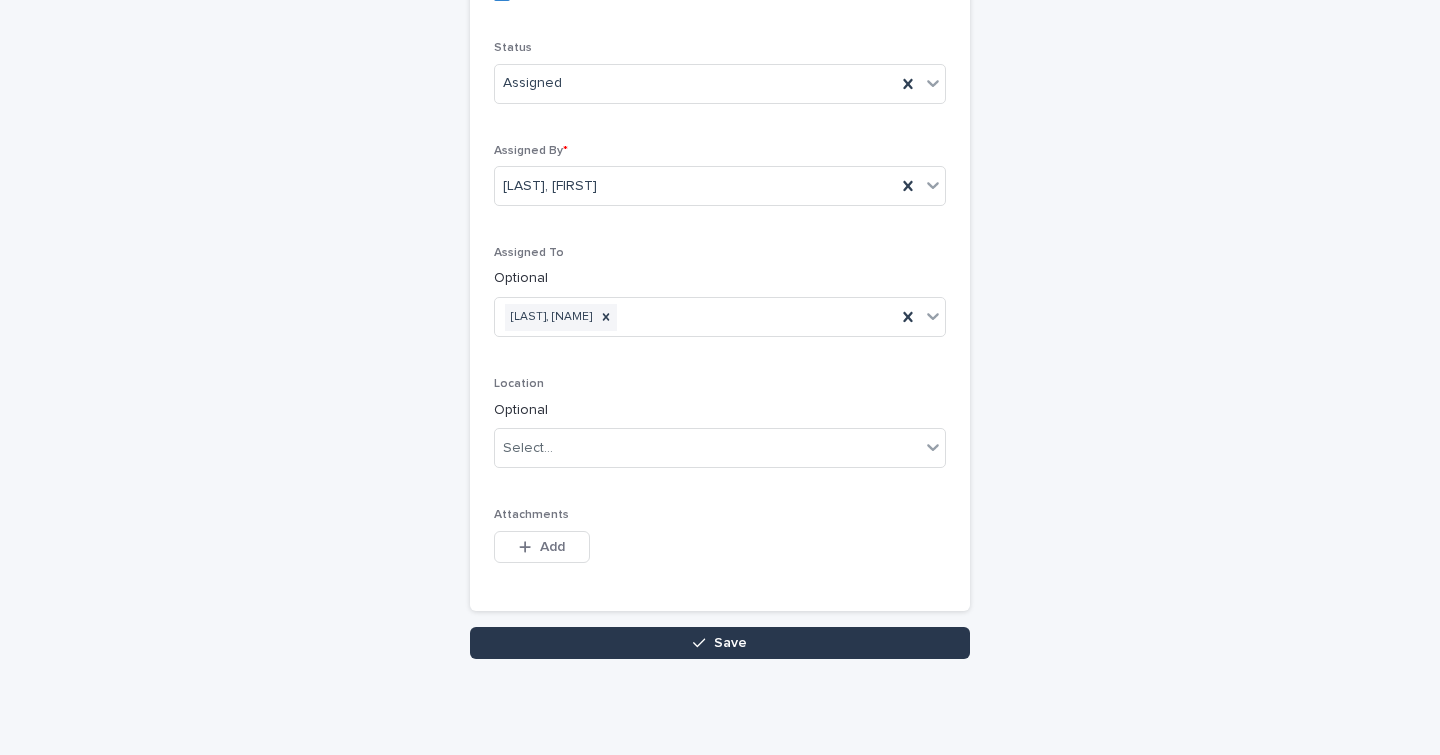 click on "Save" at bounding box center [720, 643] 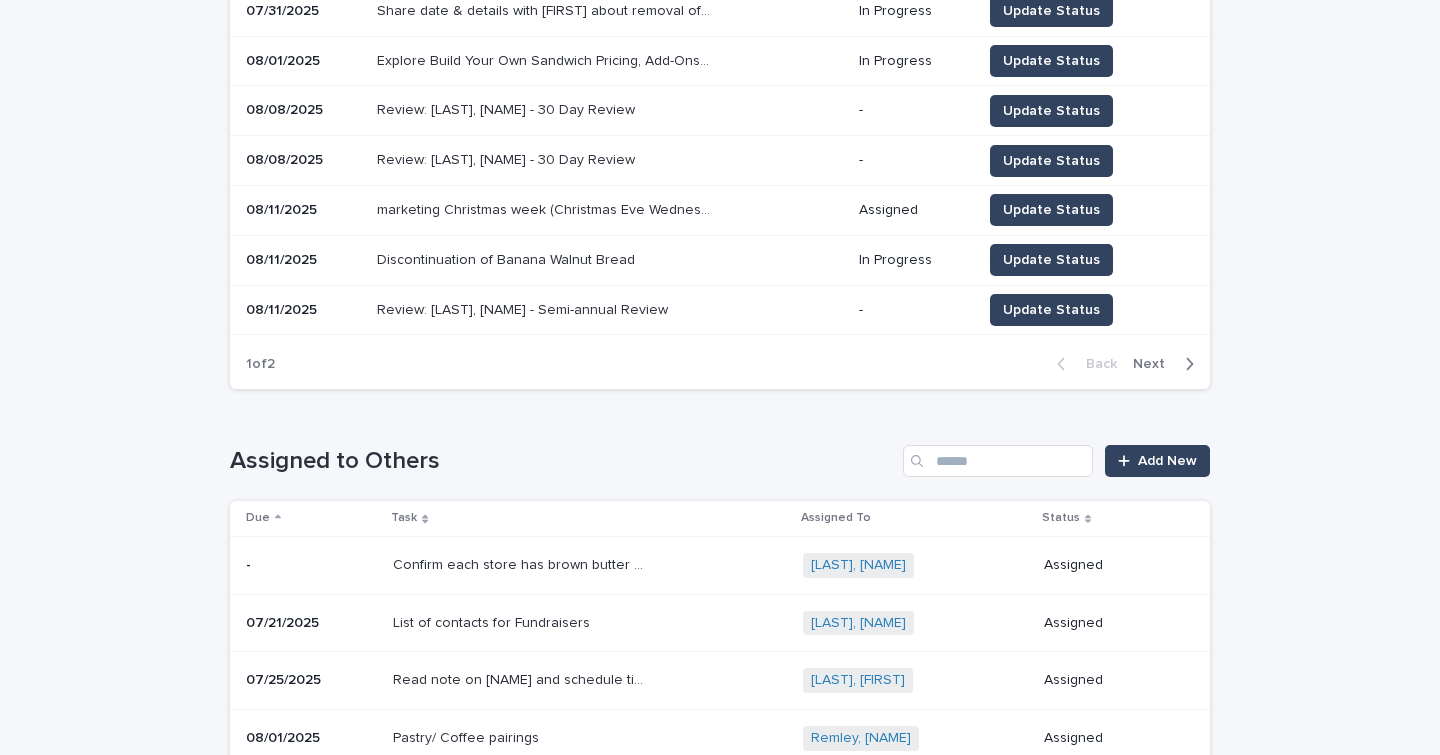 scroll, scrollTop: 0, scrollLeft: 0, axis: both 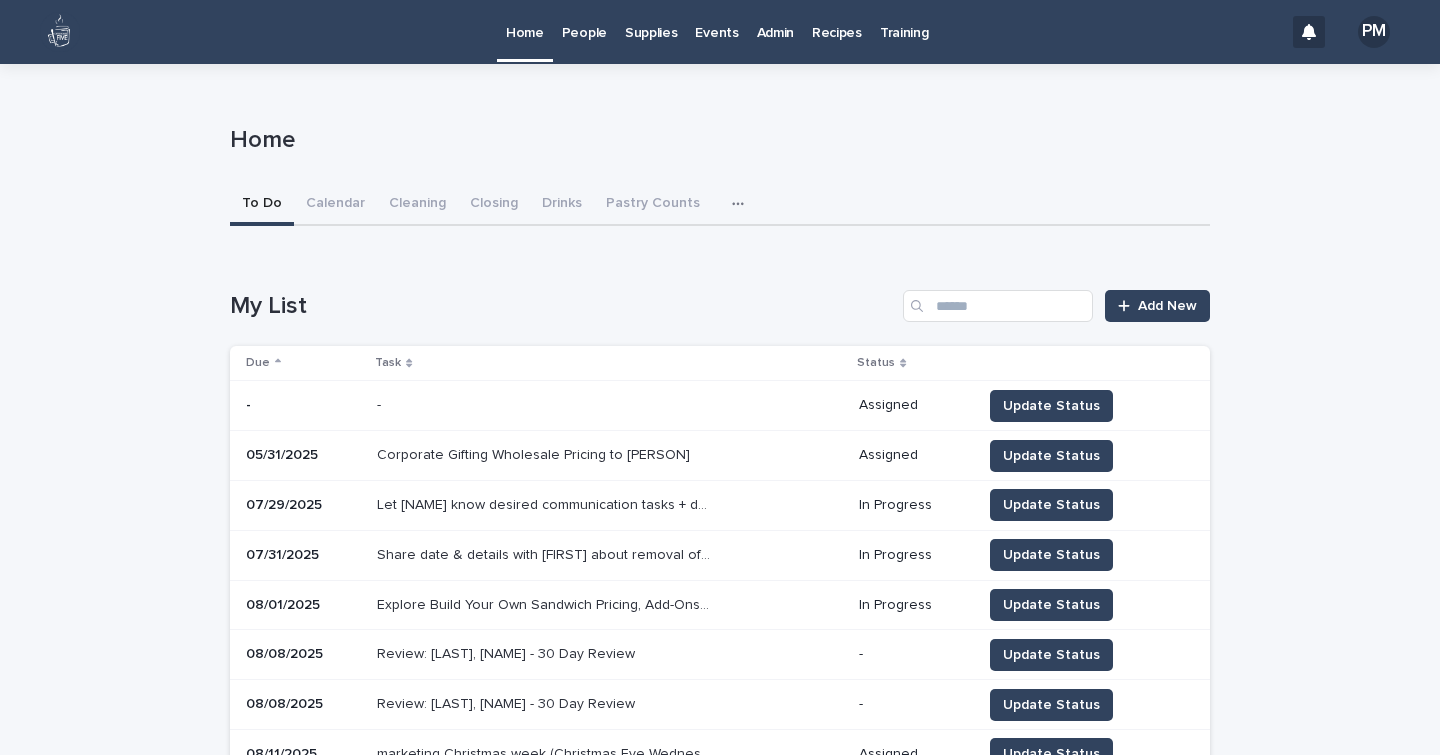 click on "Recipes" at bounding box center [837, 21] 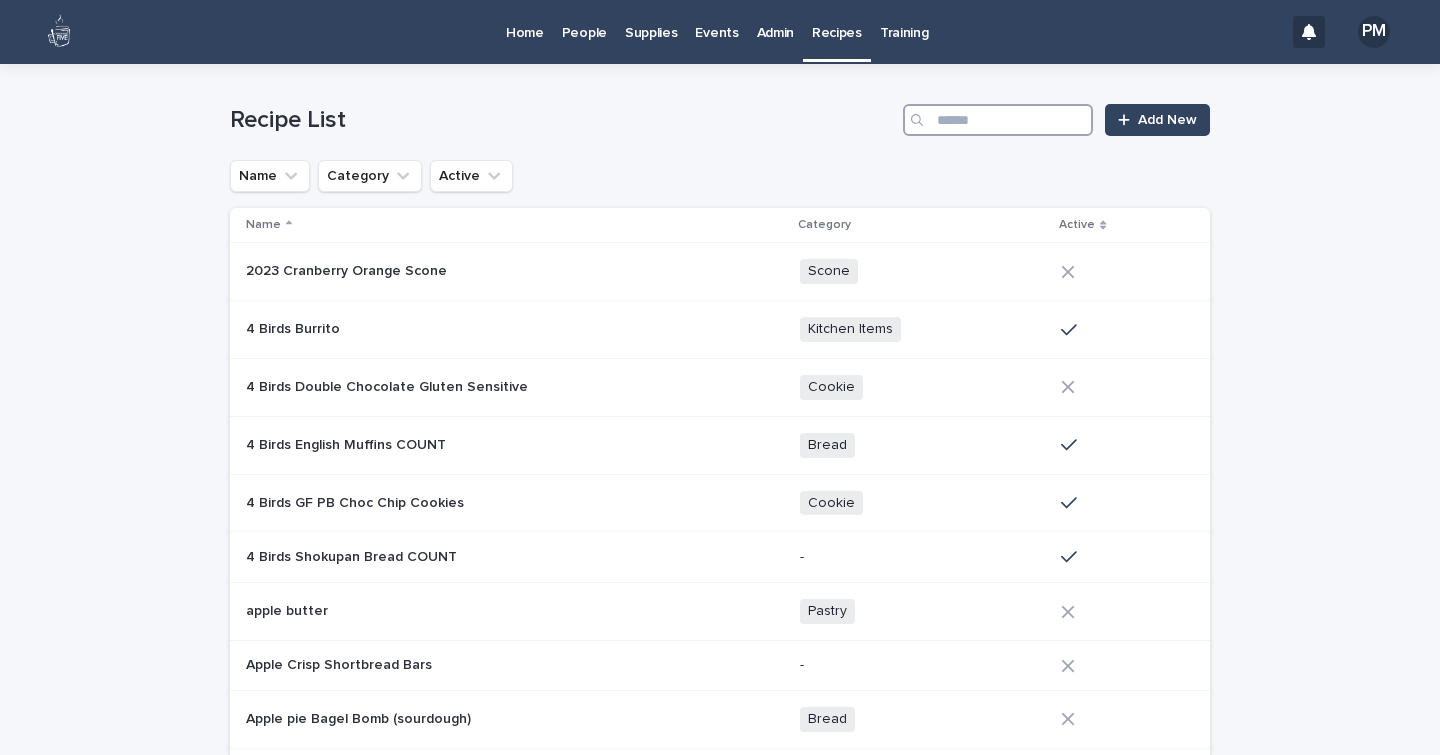 click at bounding box center (998, 120) 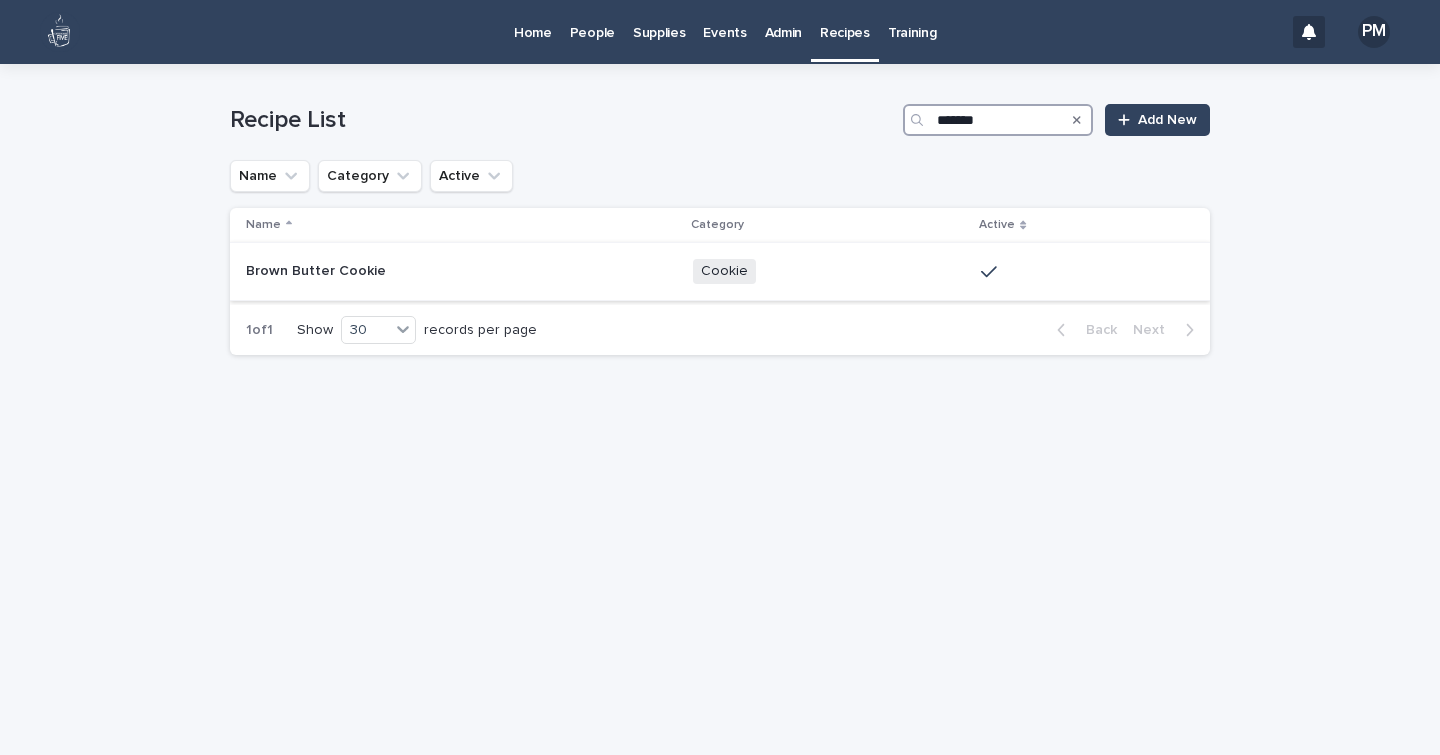 type on "*******" 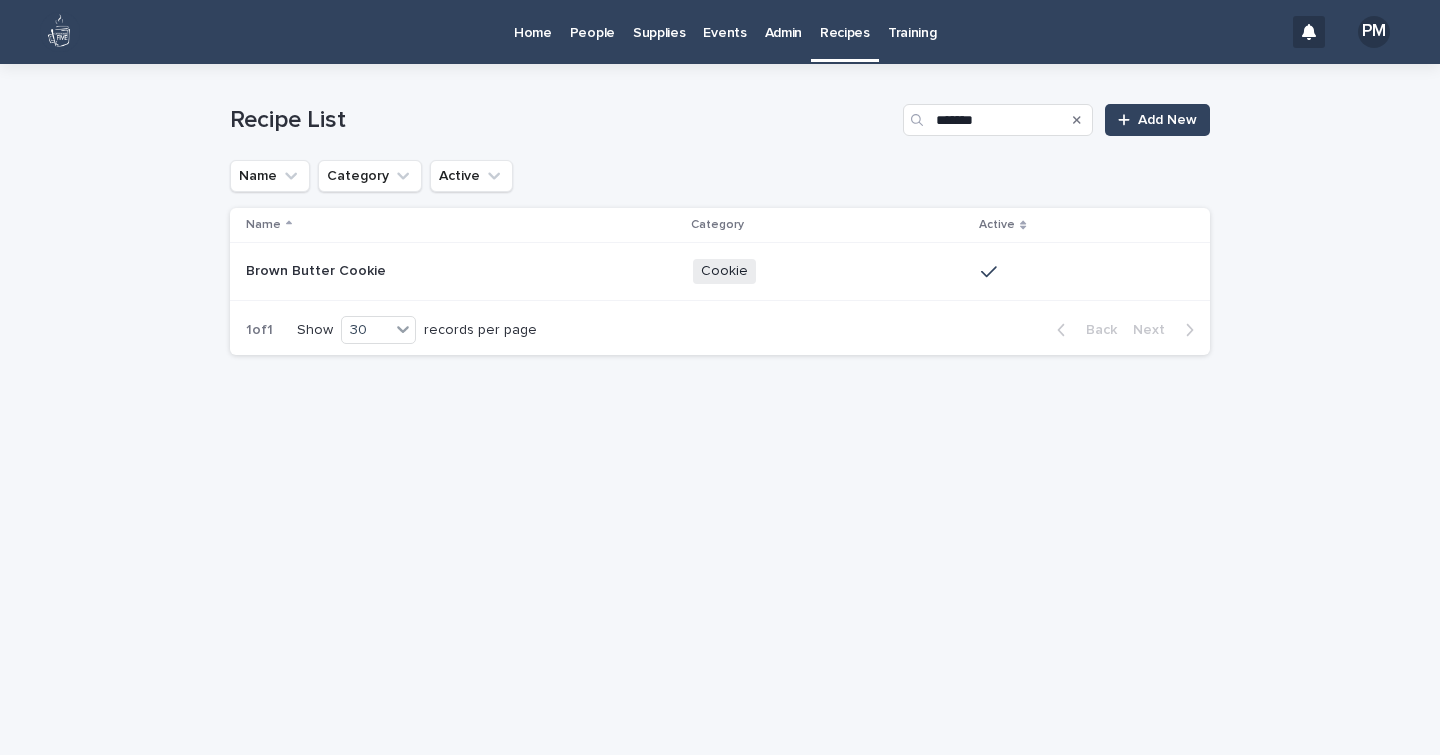 click on "Brown Butter Cookie" at bounding box center [318, 269] 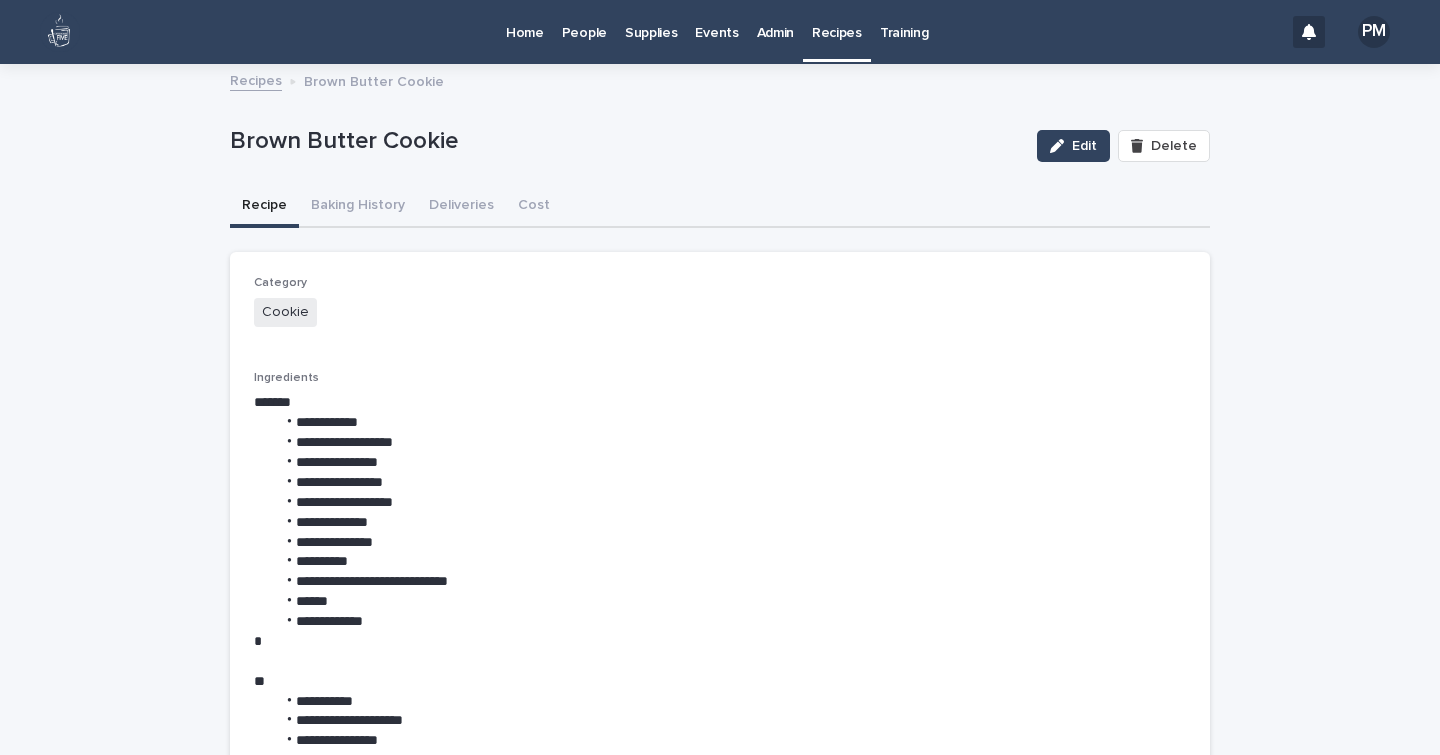click on "Recipes" at bounding box center (837, 21) 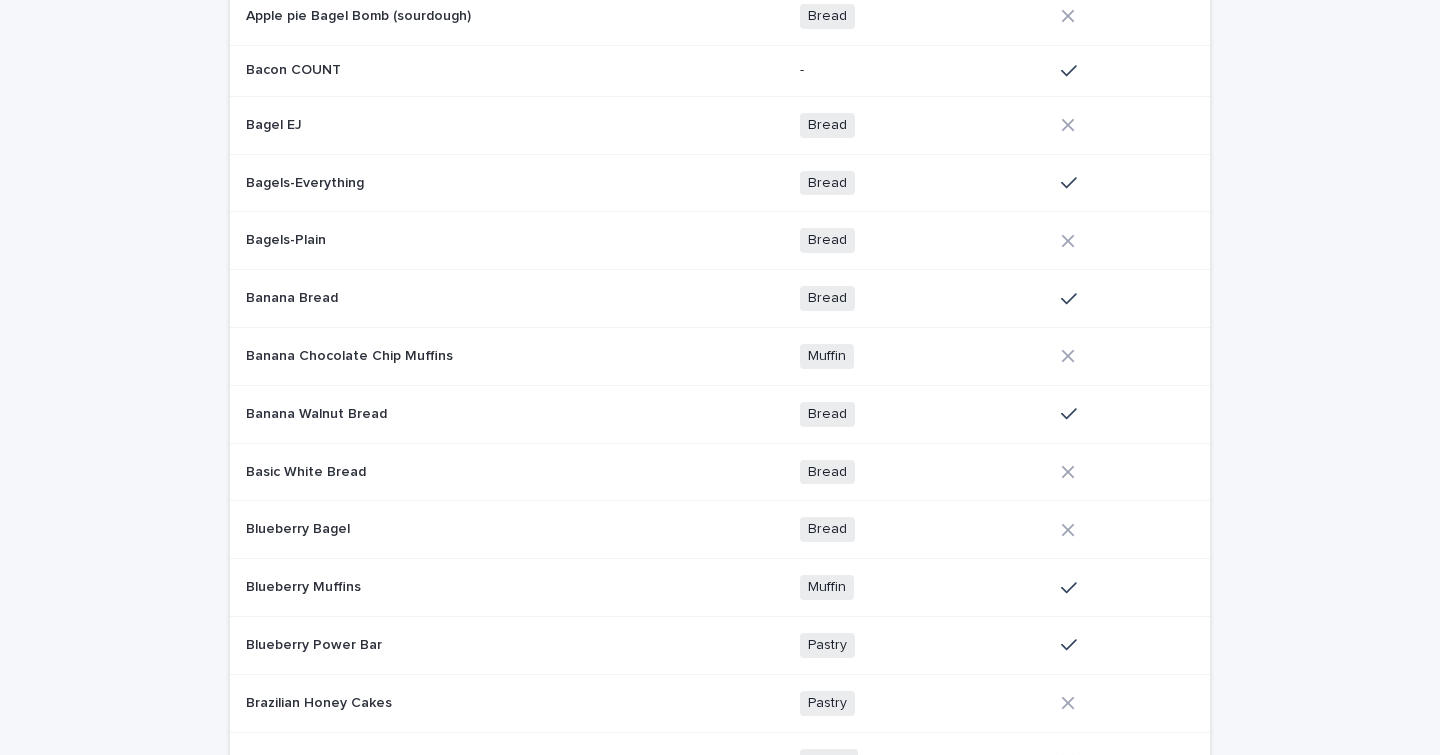 scroll, scrollTop: 704, scrollLeft: 0, axis: vertical 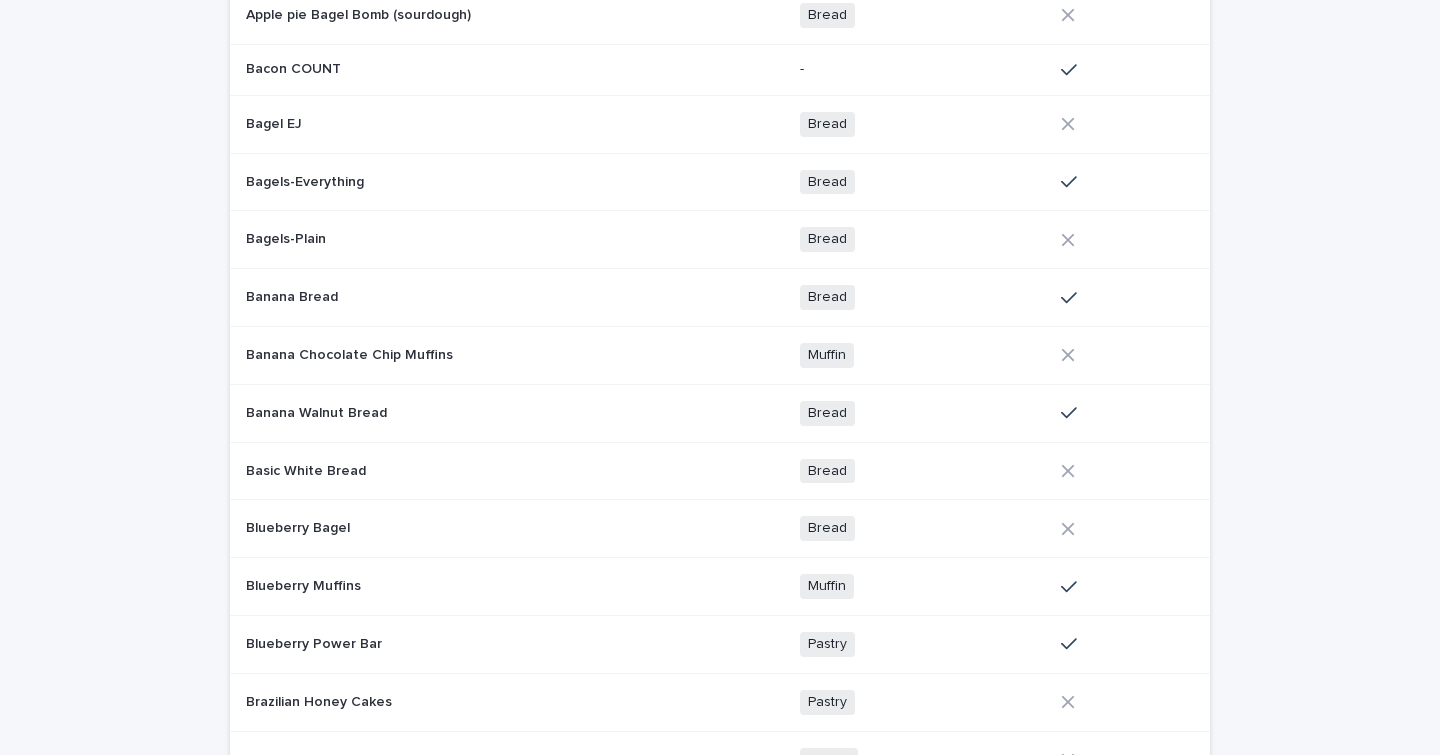 click at bounding box center (421, 297) 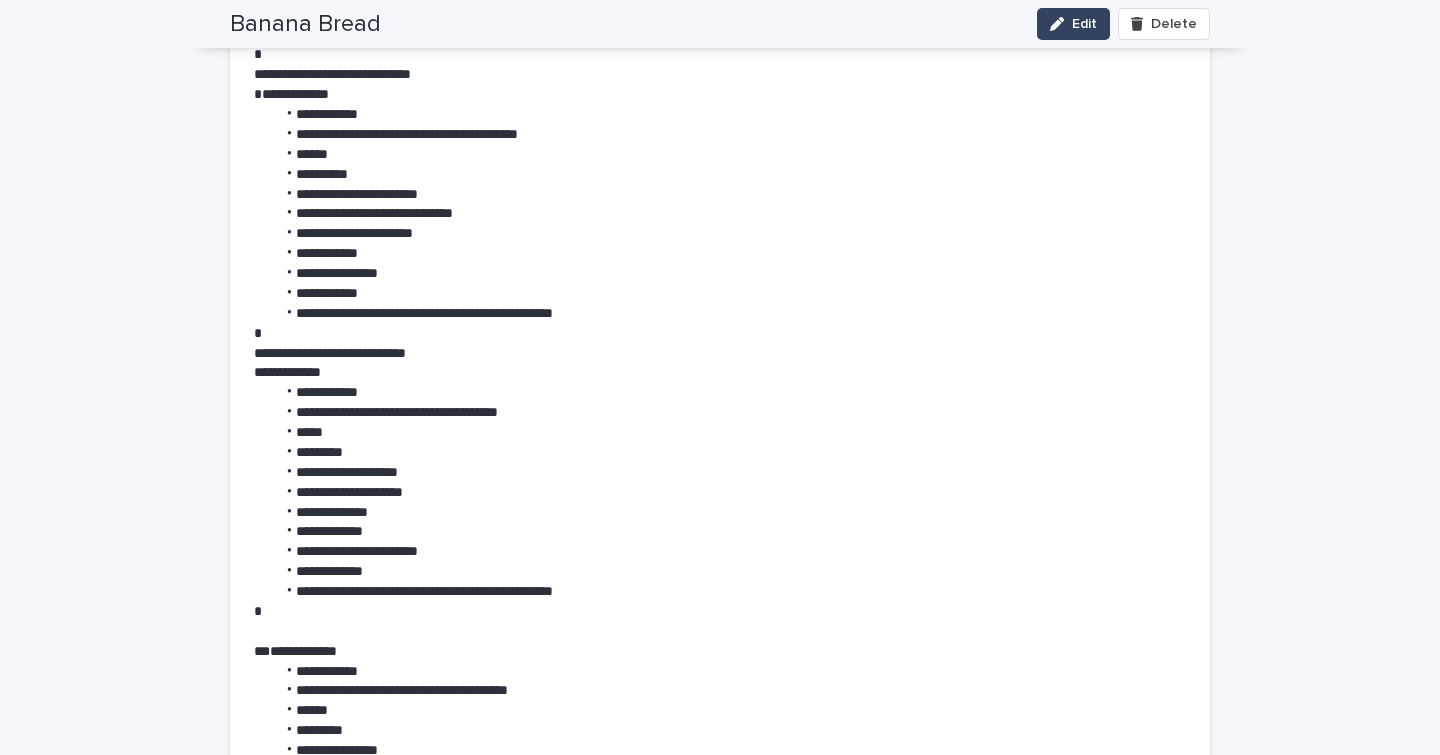 scroll, scrollTop: 0, scrollLeft: 0, axis: both 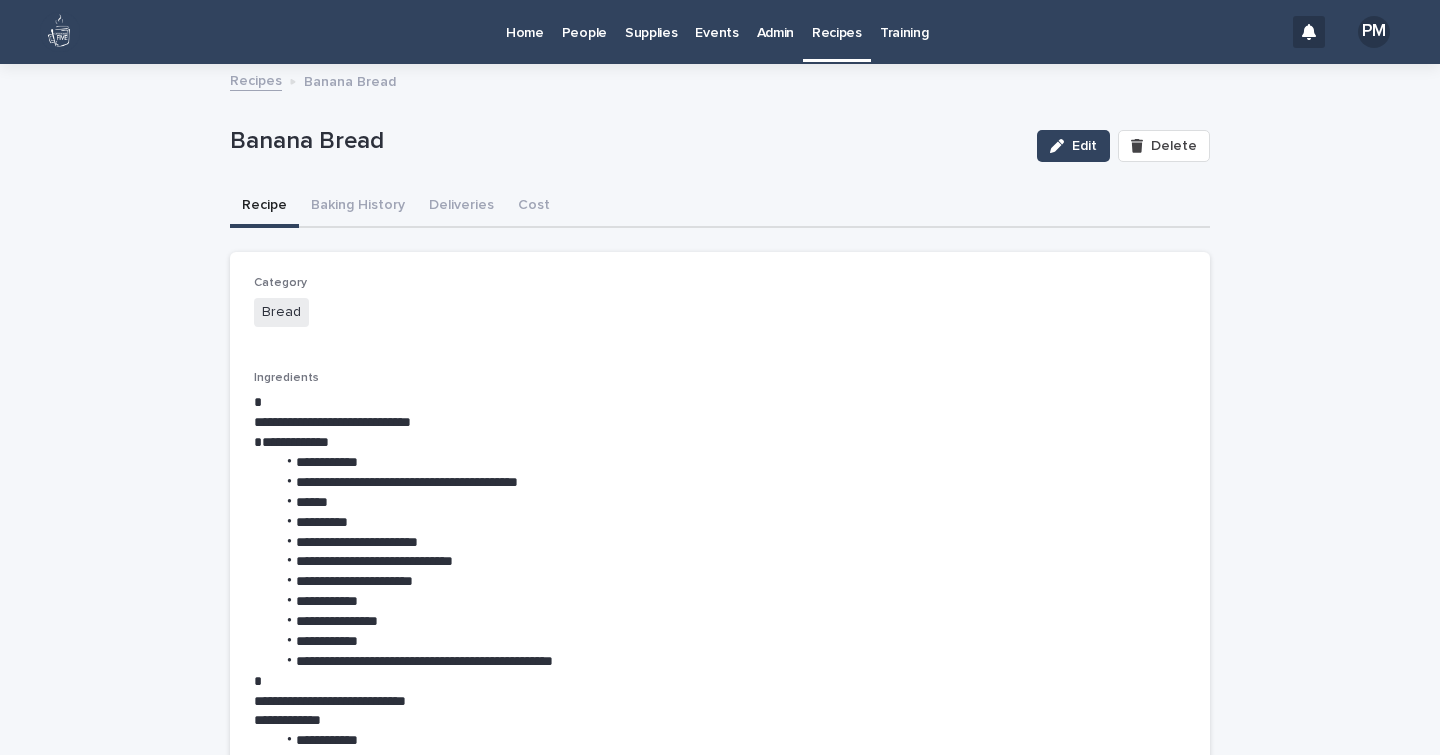 click on "Recipes" at bounding box center [837, 21] 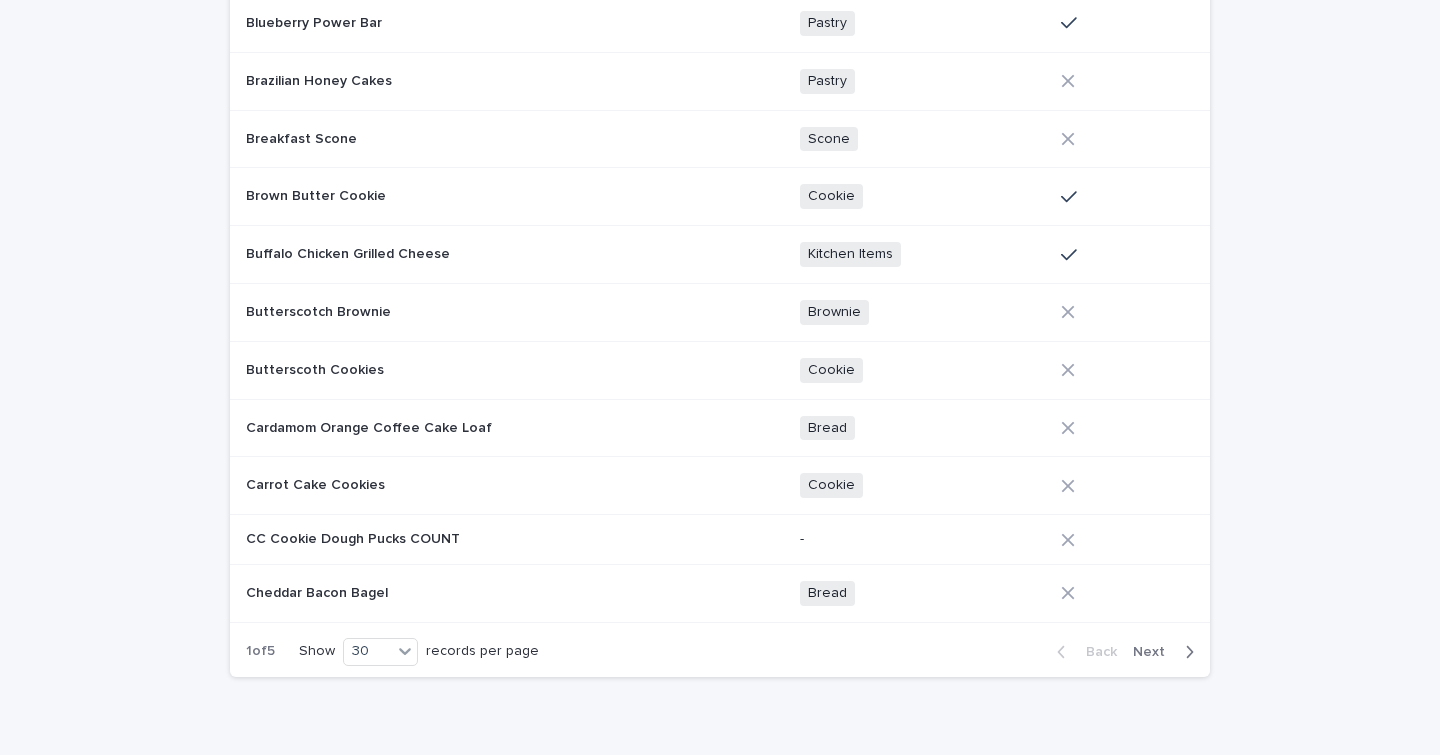 scroll, scrollTop: 1330, scrollLeft: 0, axis: vertical 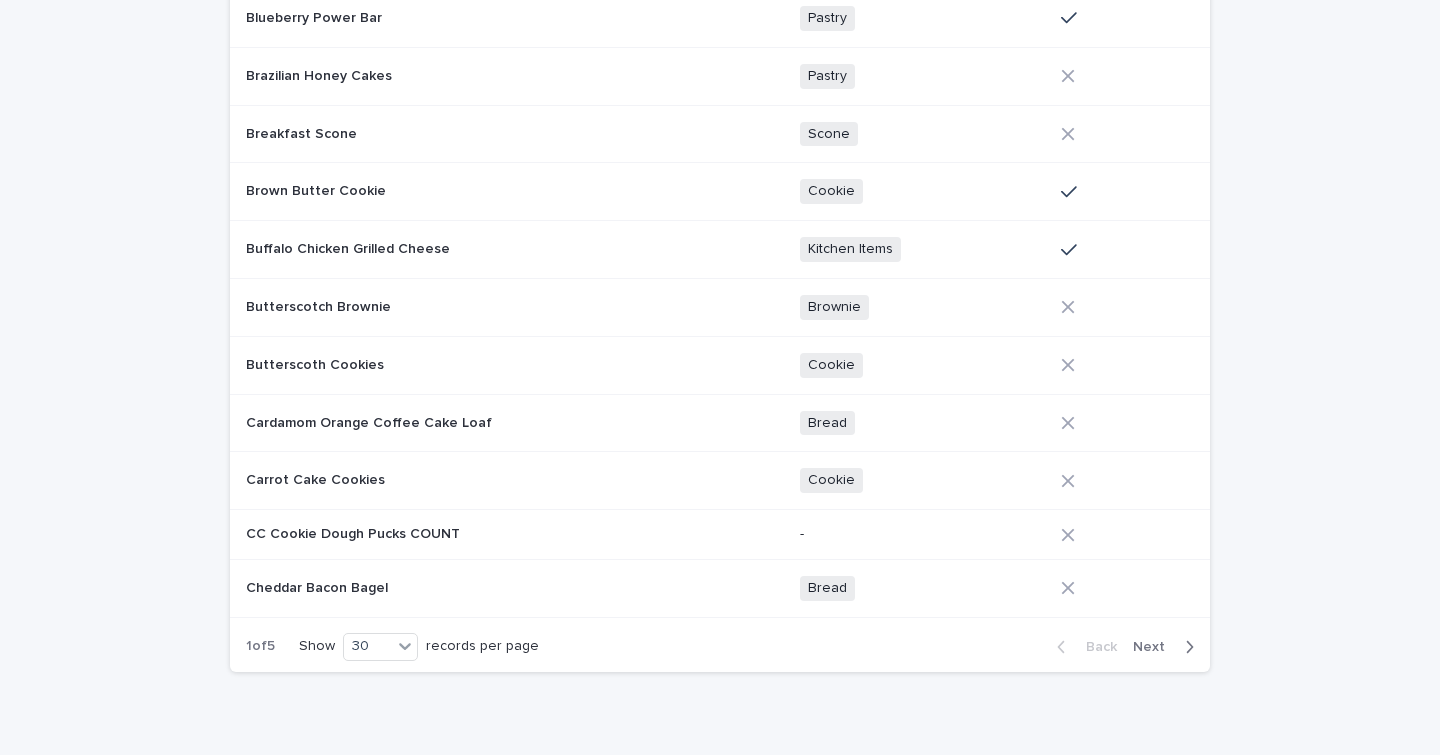 click on "Next" at bounding box center (1155, 647) 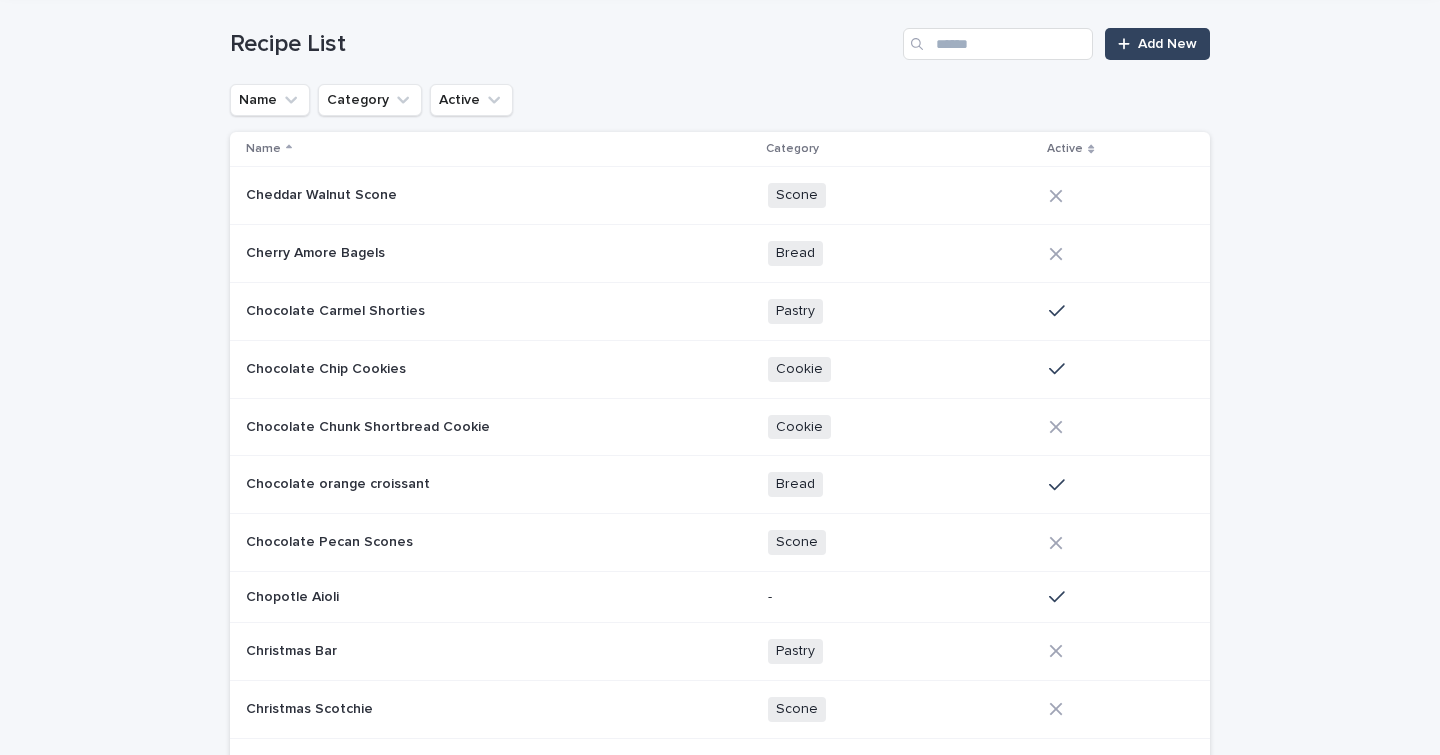 scroll, scrollTop: 0, scrollLeft: 0, axis: both 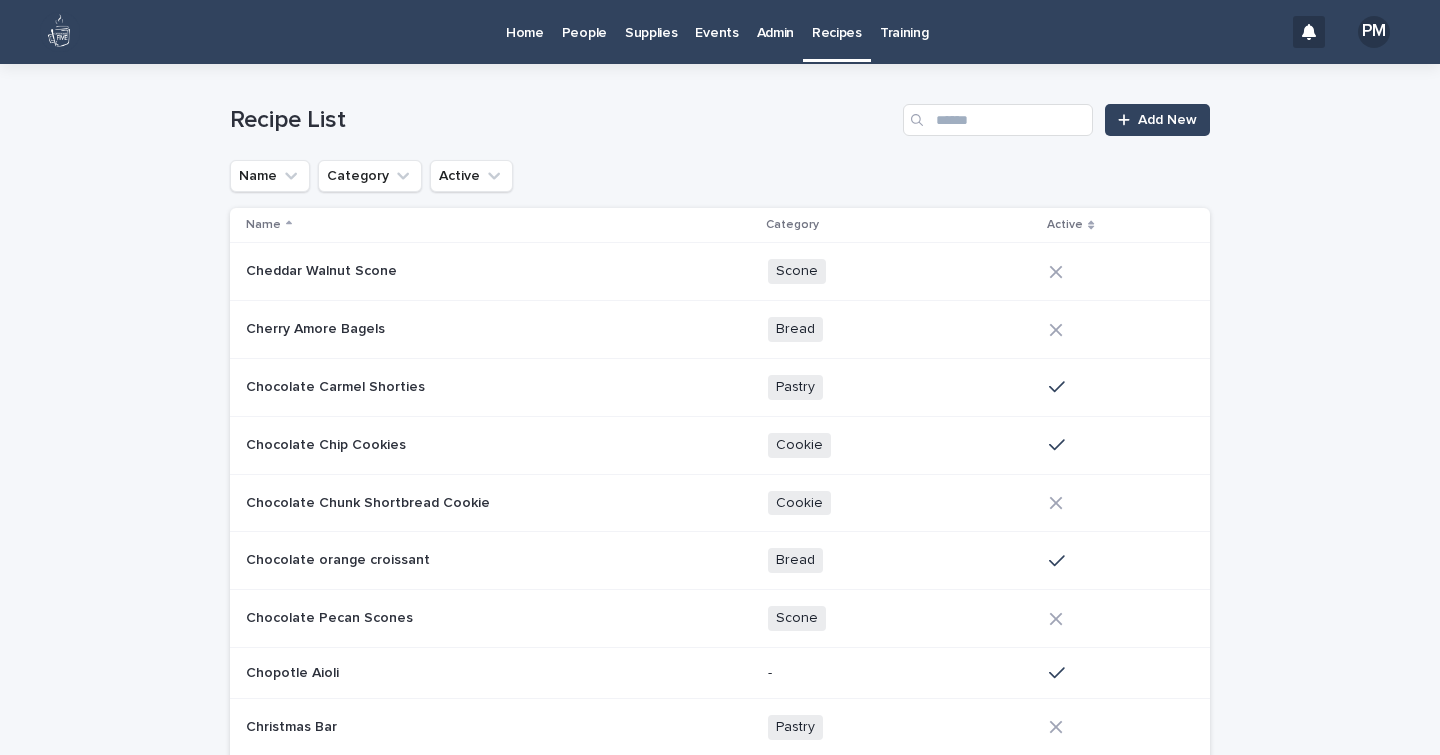 click on "Supplies" at bounding box center [651, 21] 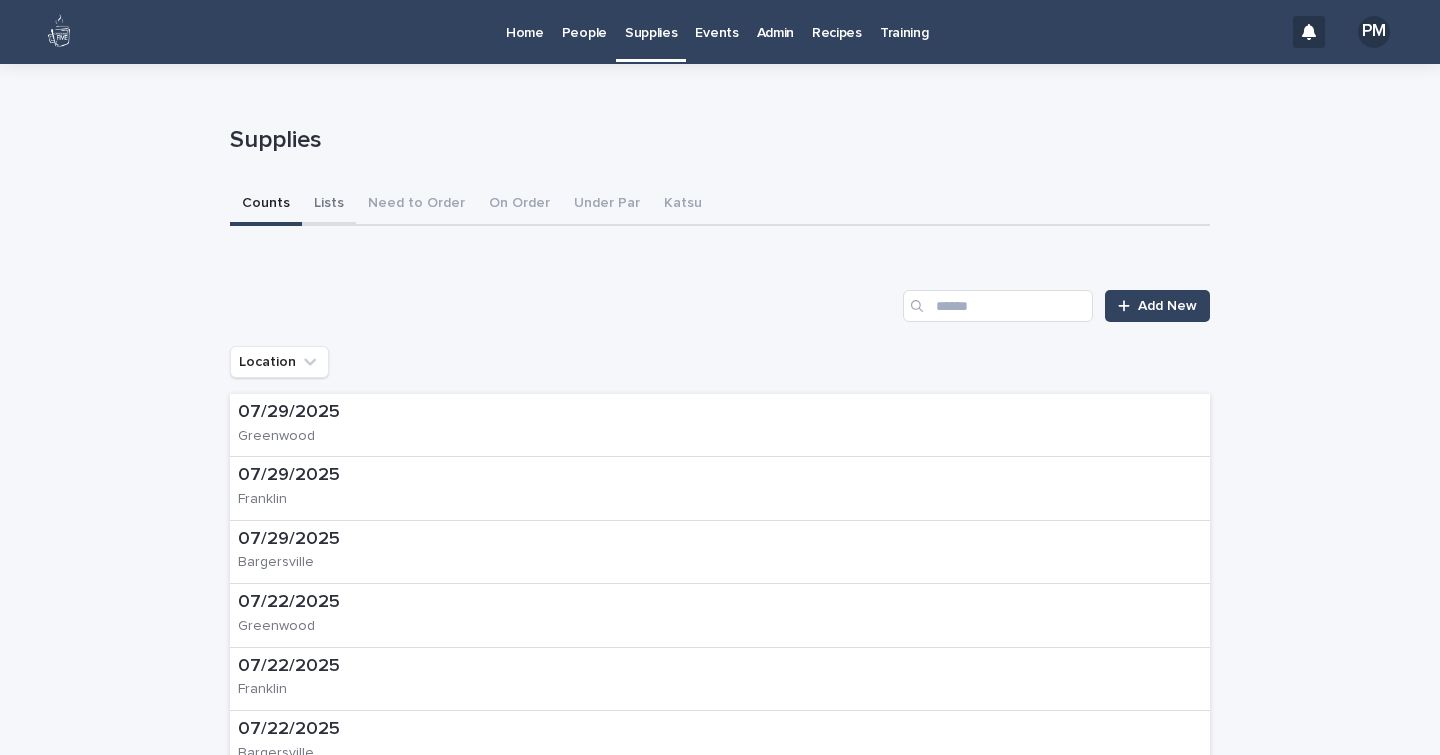 click on "Lists" at bounding box center (329, 205) 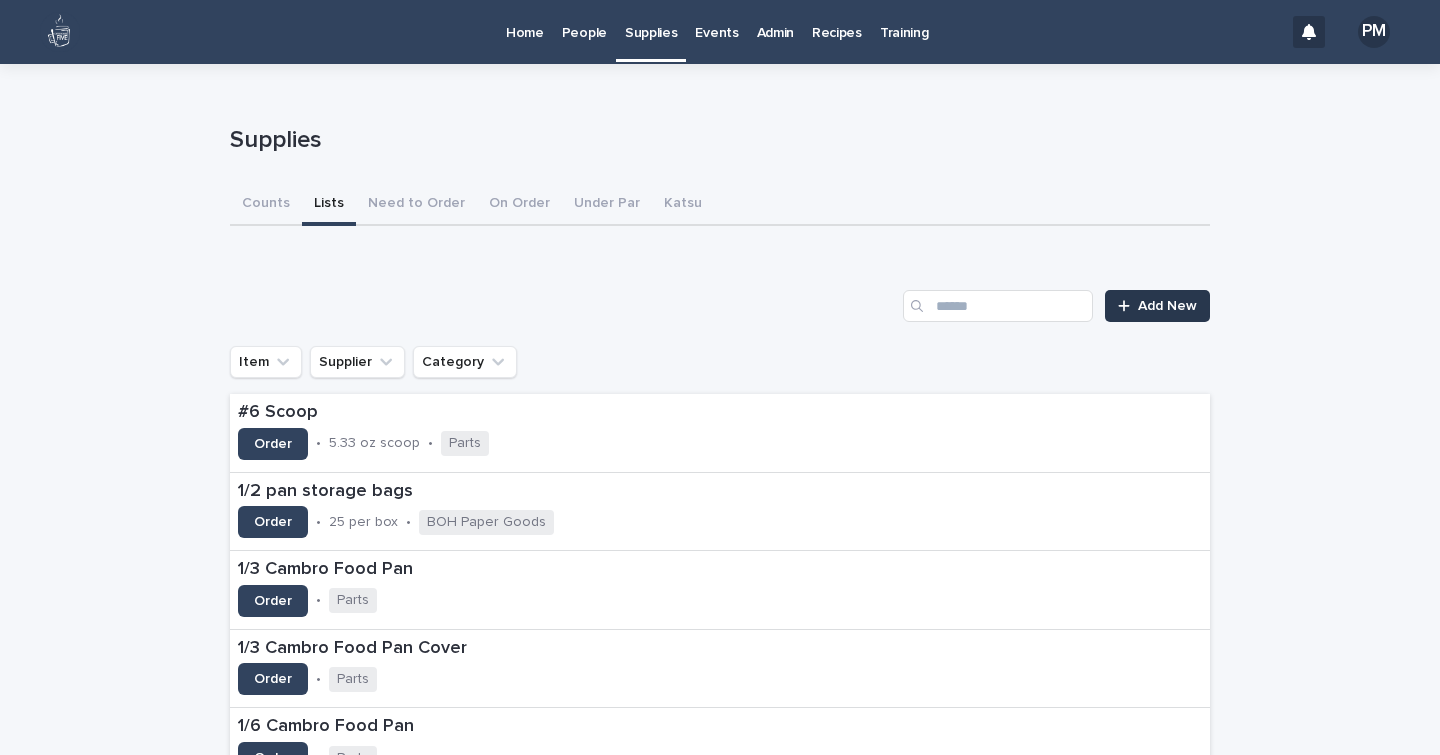 click on "Add New" at bounding box center (1167, 306) 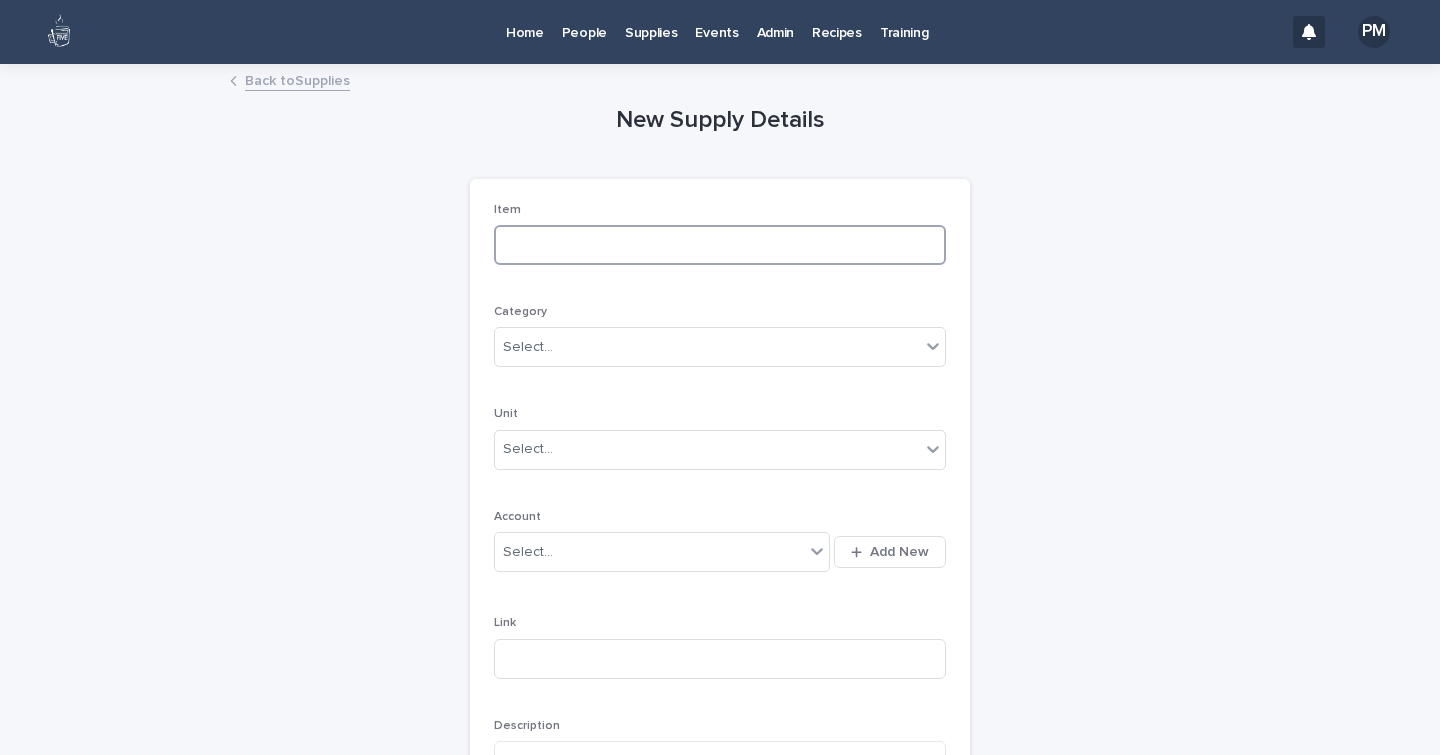 click at bounding box center [720, 245] 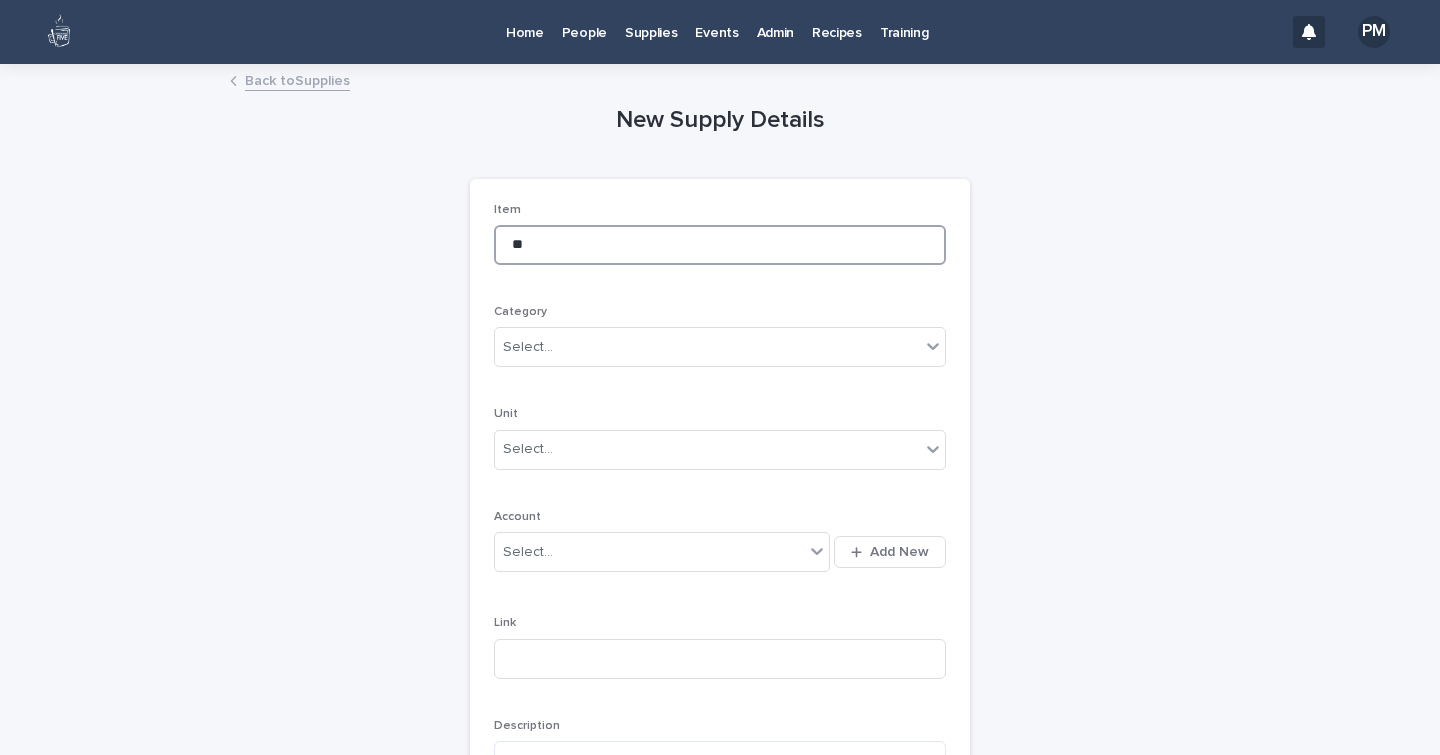 type on "*" 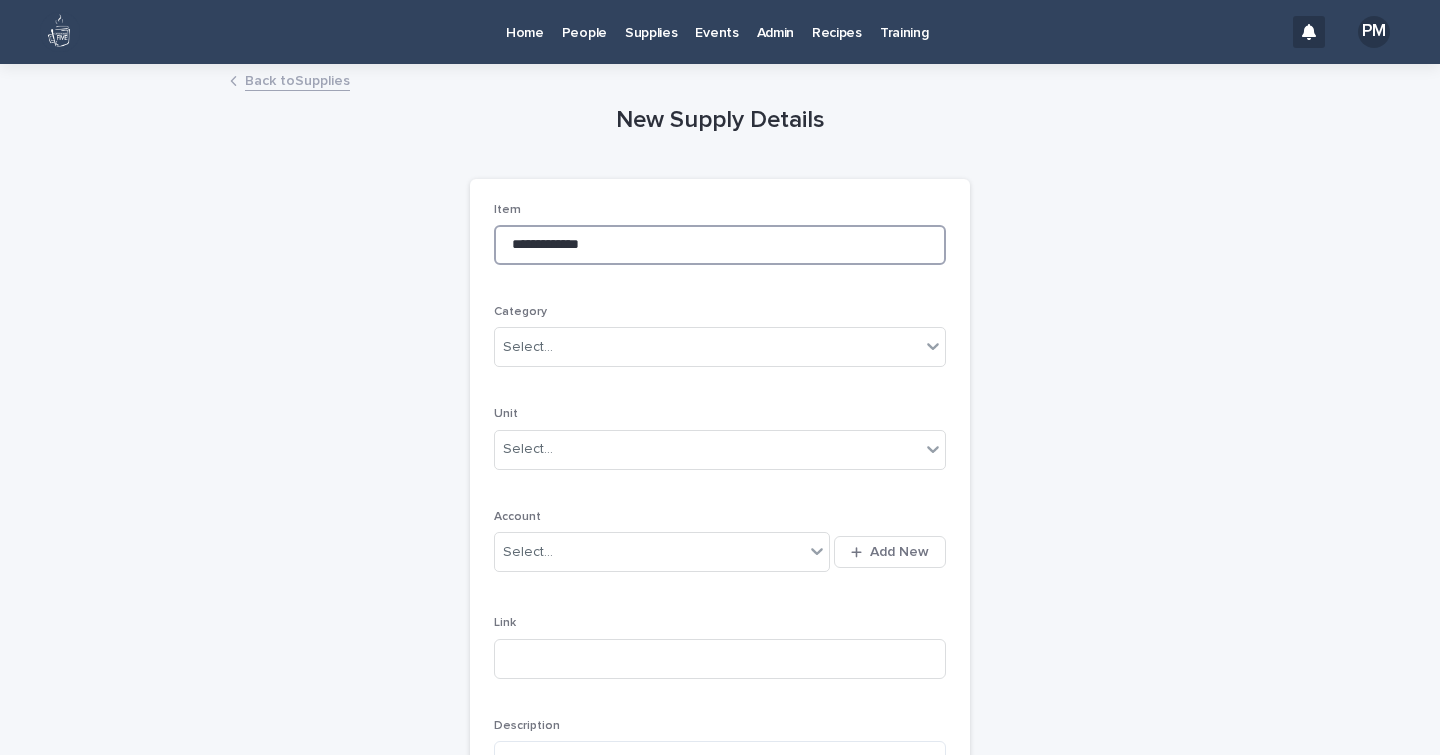 type on "**********" 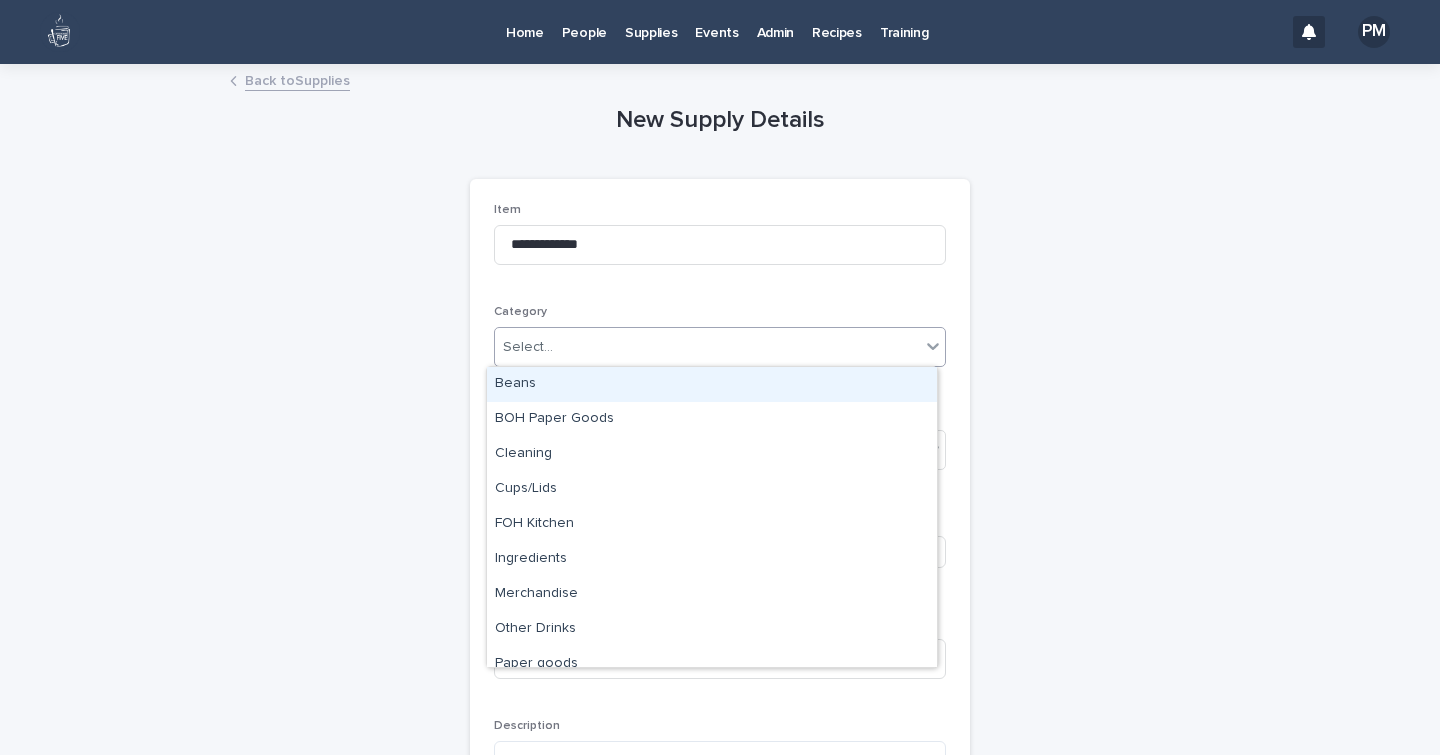 click on "Select..." at bounding box center [707, 347] 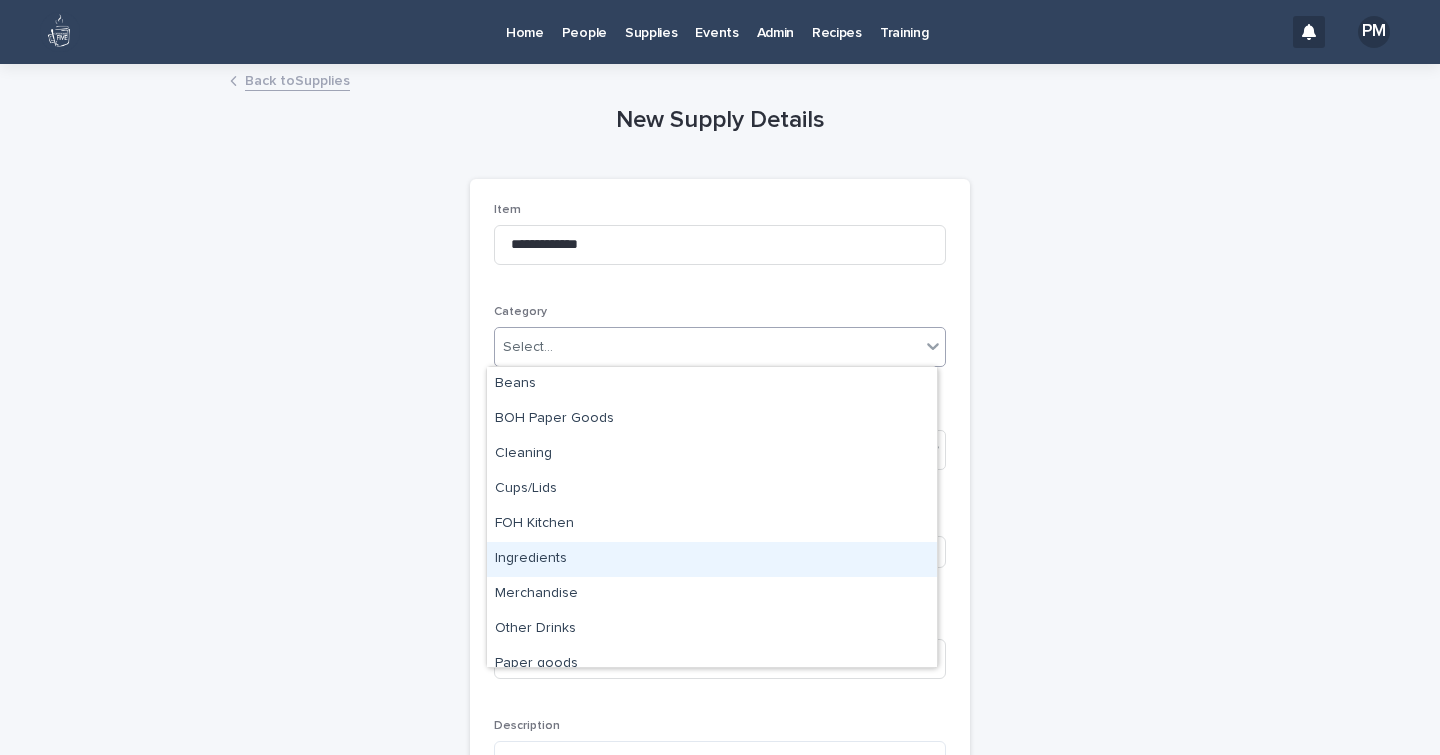 click on "Ingredients" at bounding box center [712, 559] 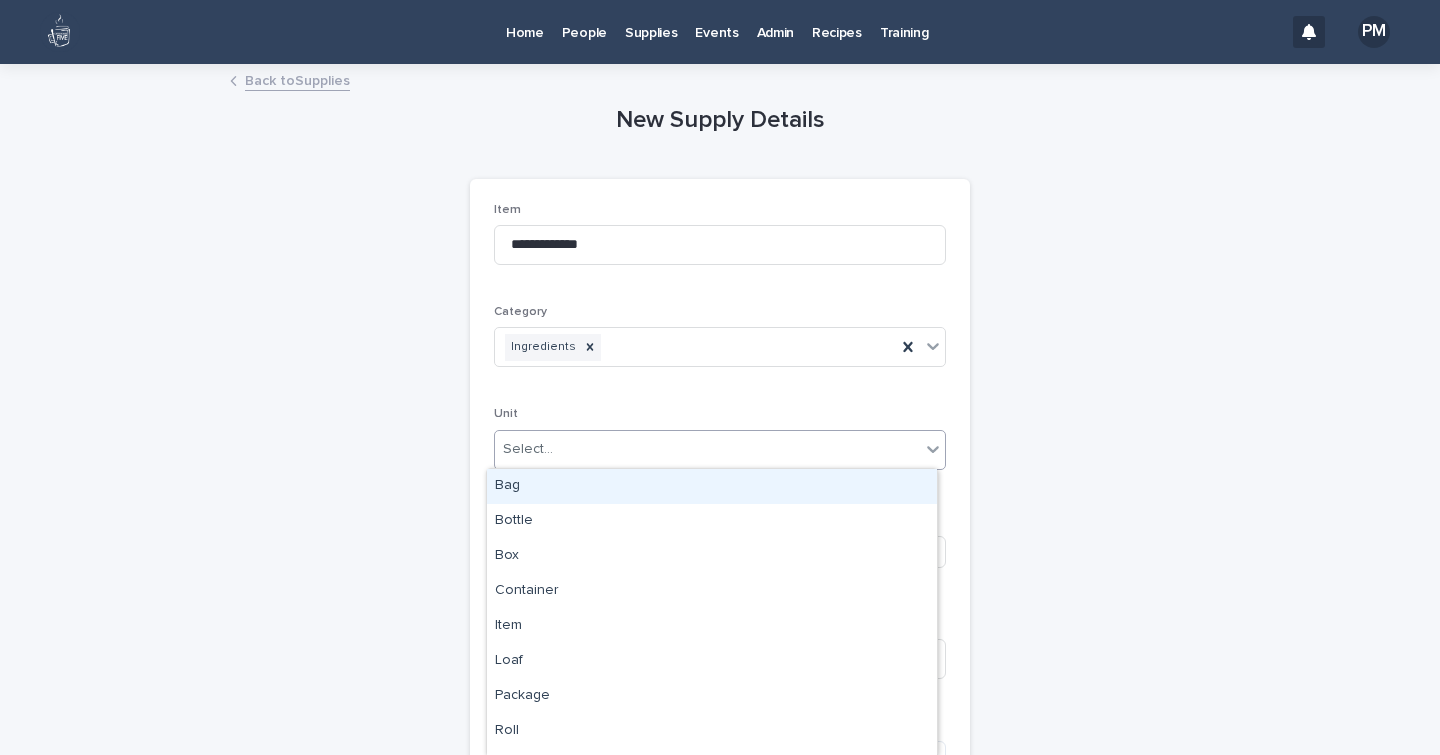 click on "Select..." at bounding box center [707, 449] 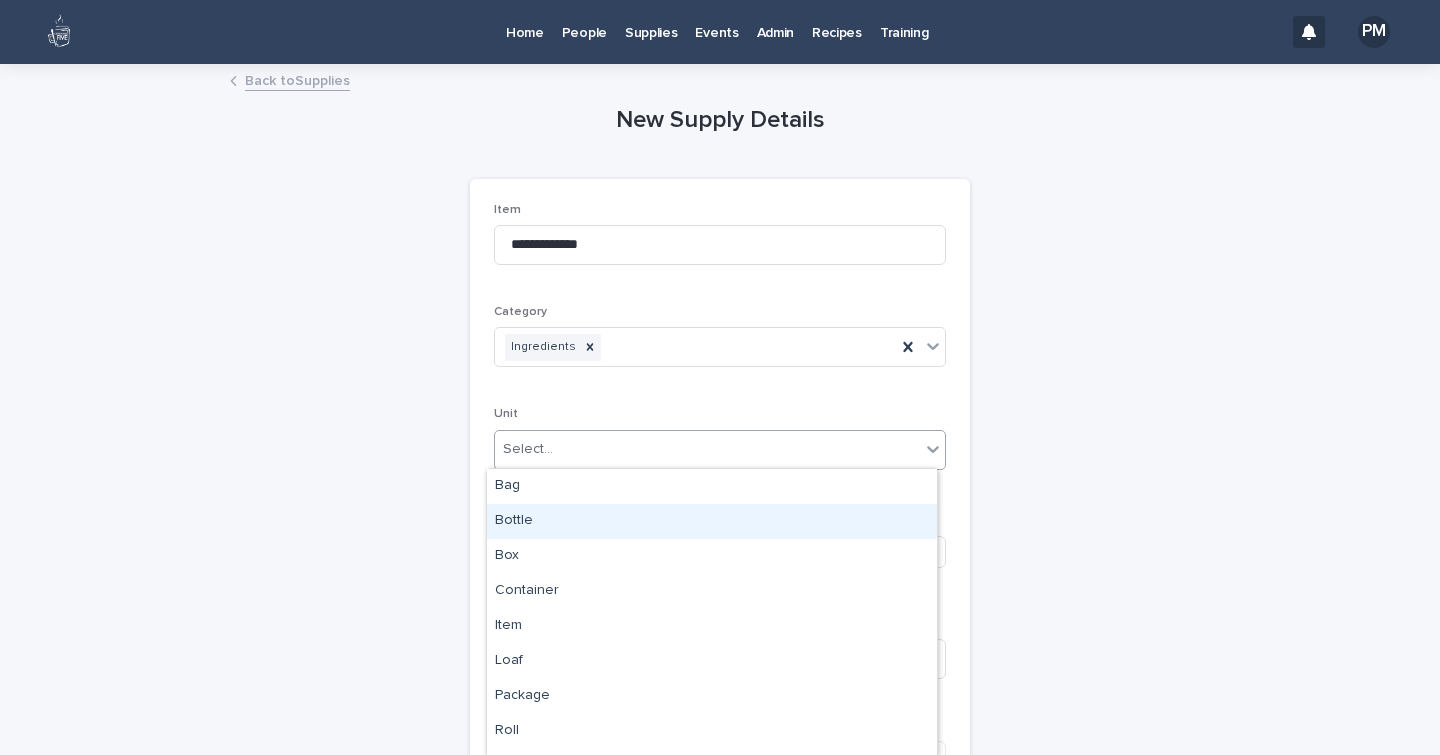 click on "Bottle" at bounding box center (712, 521) 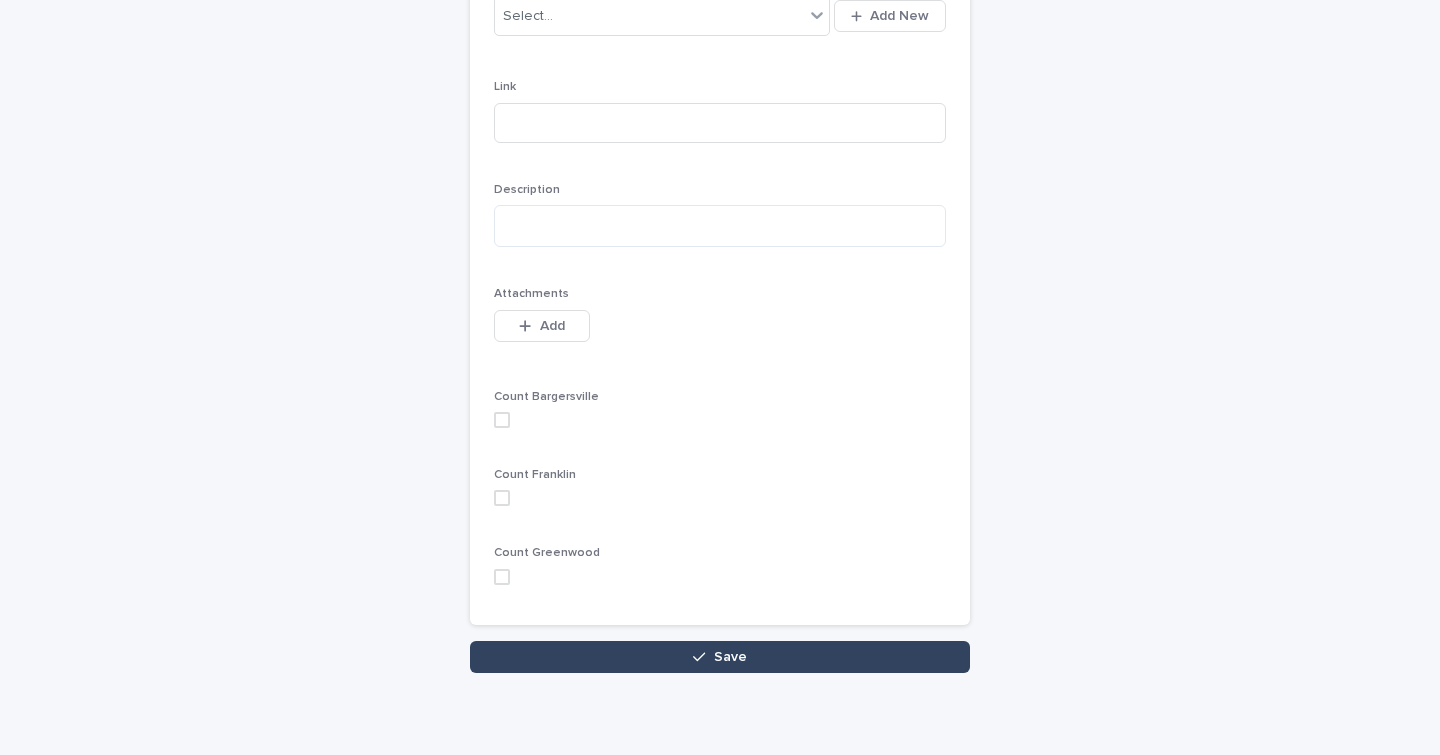 scroll, scrollTop: 535, scrollLeft: 0, axis: vertical 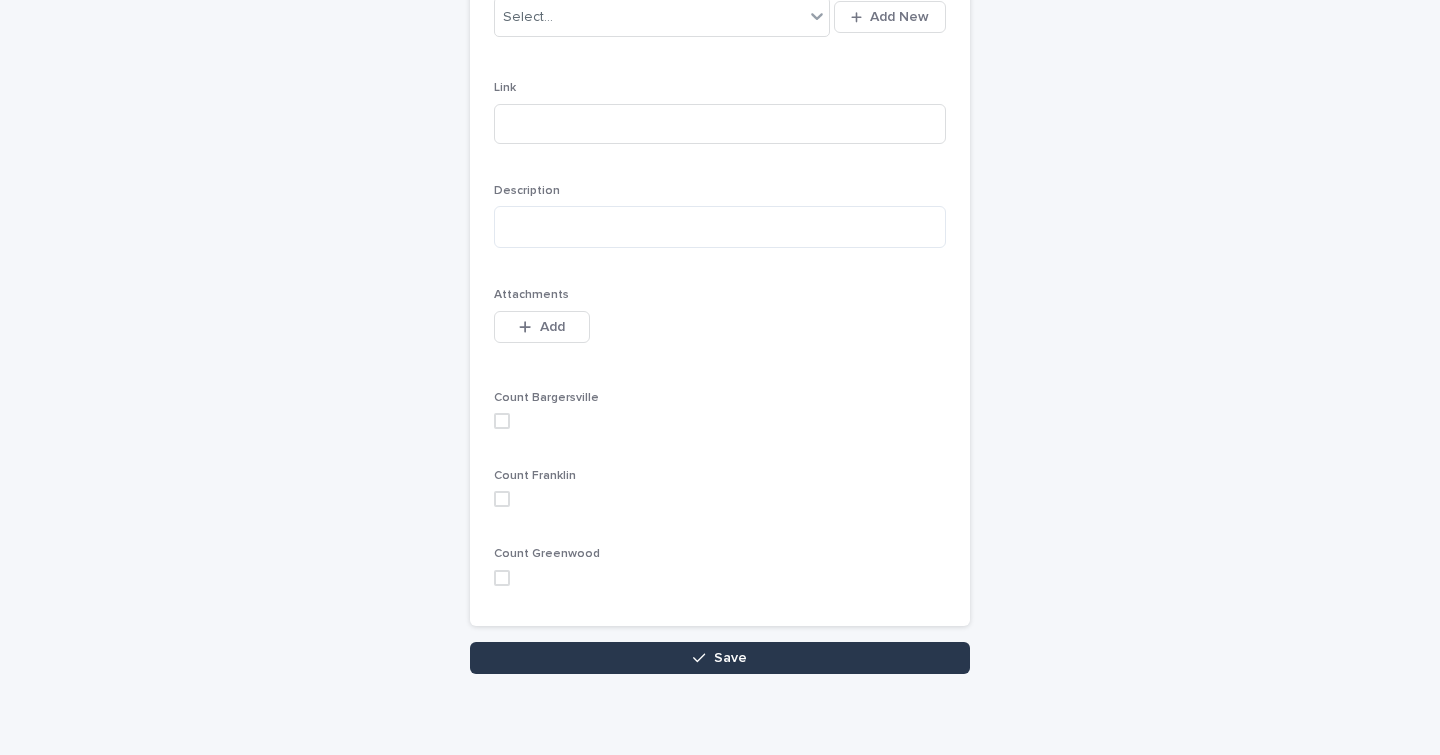 click on "Save" at bounding box center [720, 658] 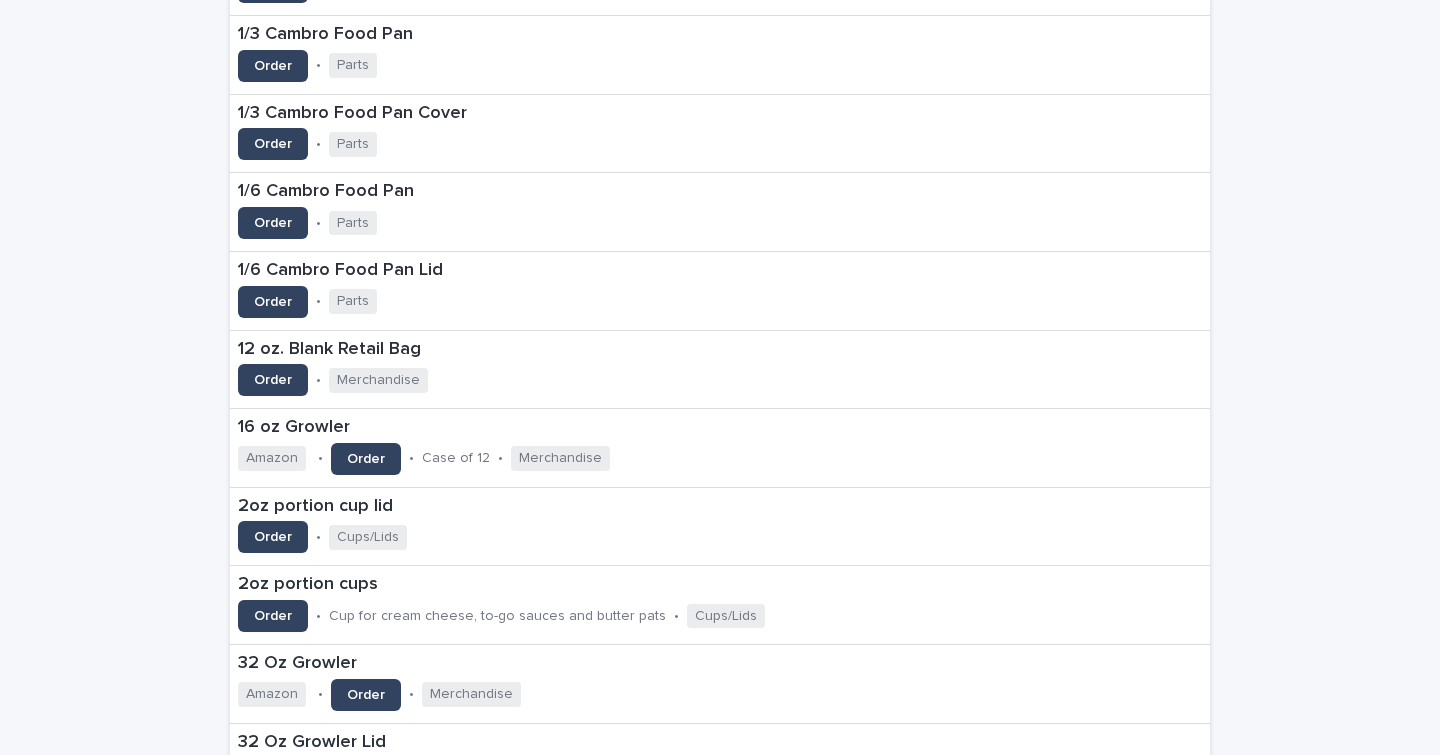 scroll, scrollTop: 0, scrollLeft: 0, axis: both 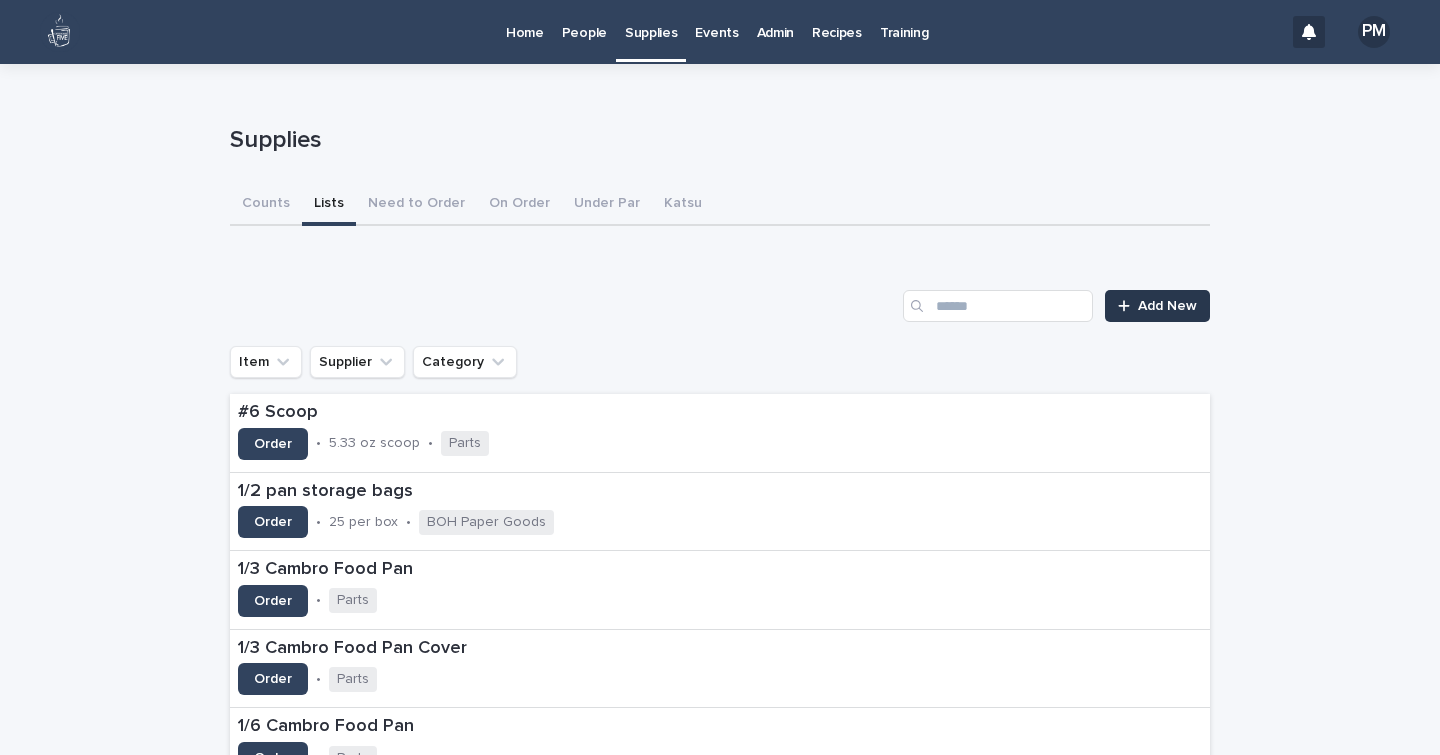click on "Add New" at bounding box center [1157, 306] 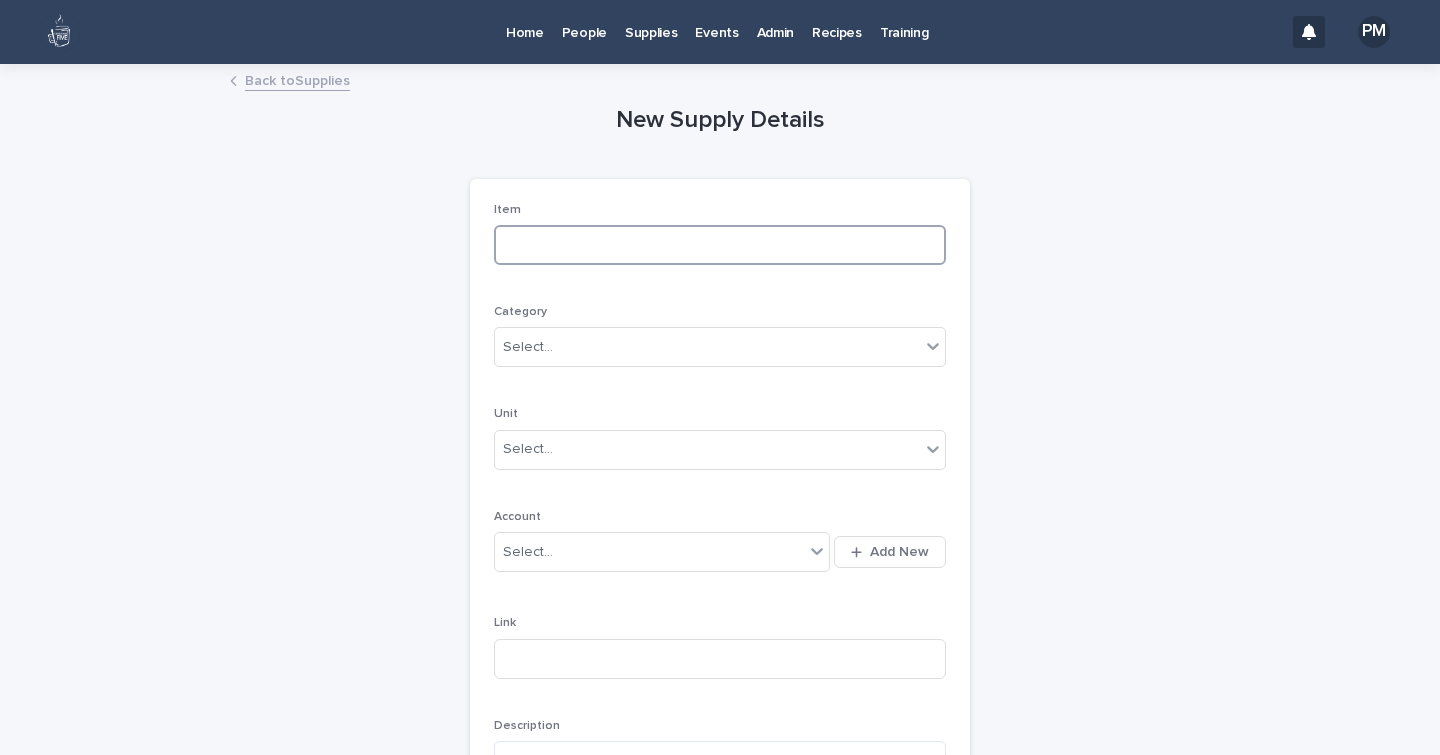 click at bounding box center [720, 245] 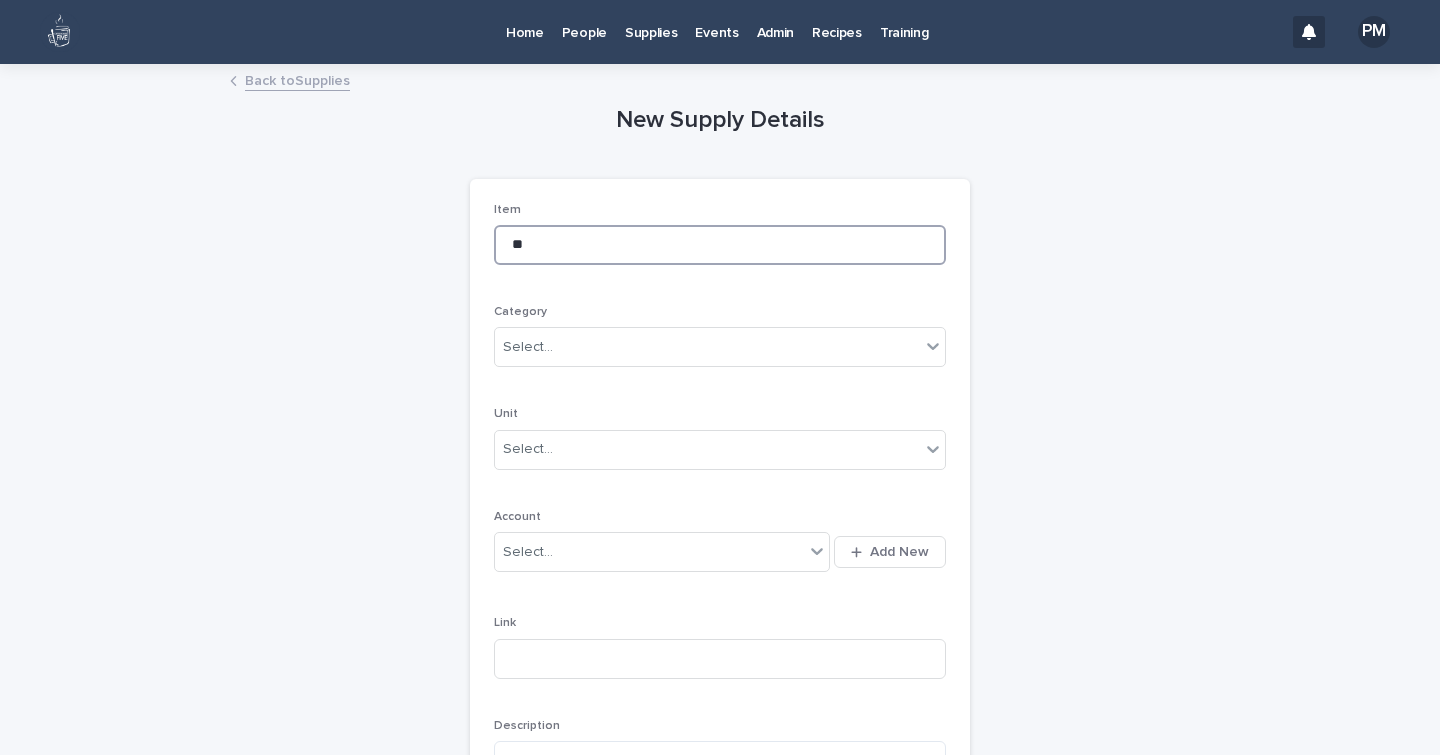 type on "*" 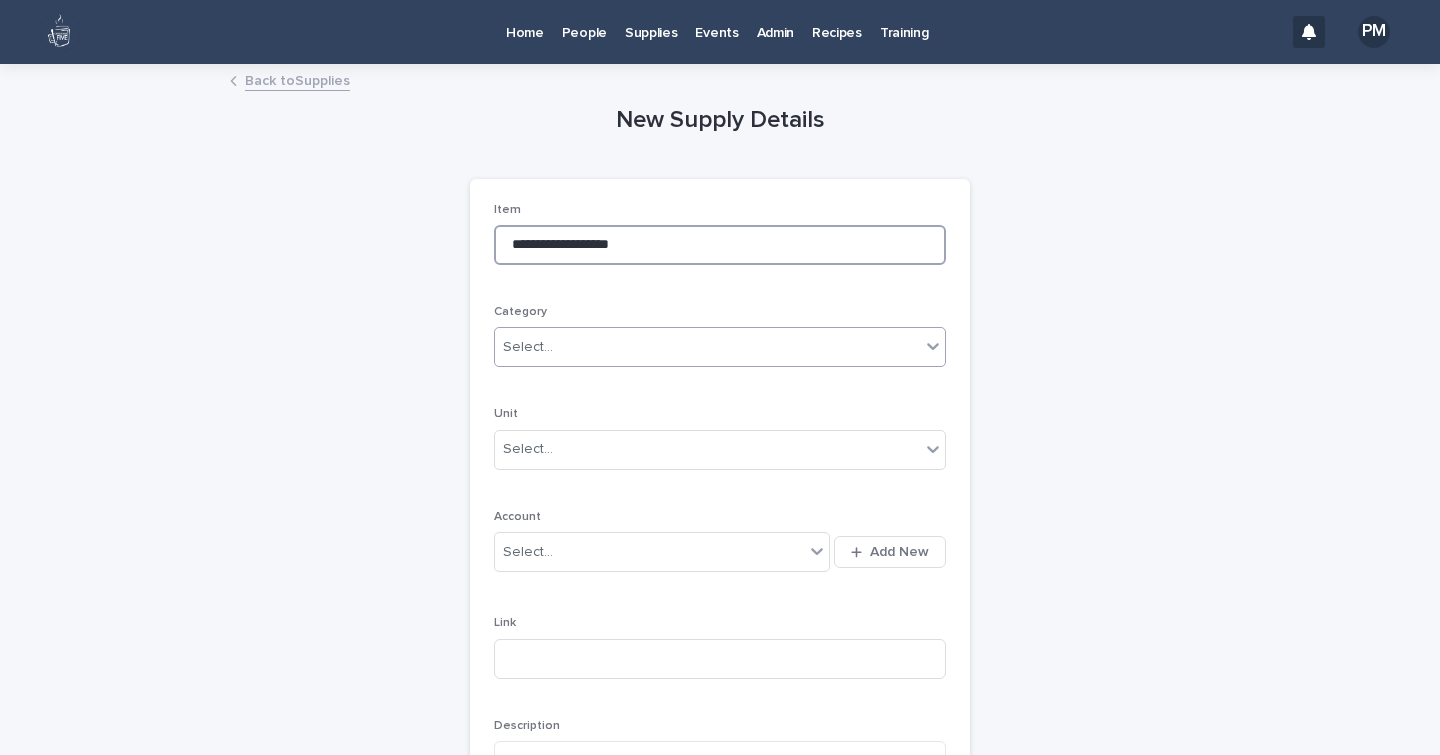 type on "**********" 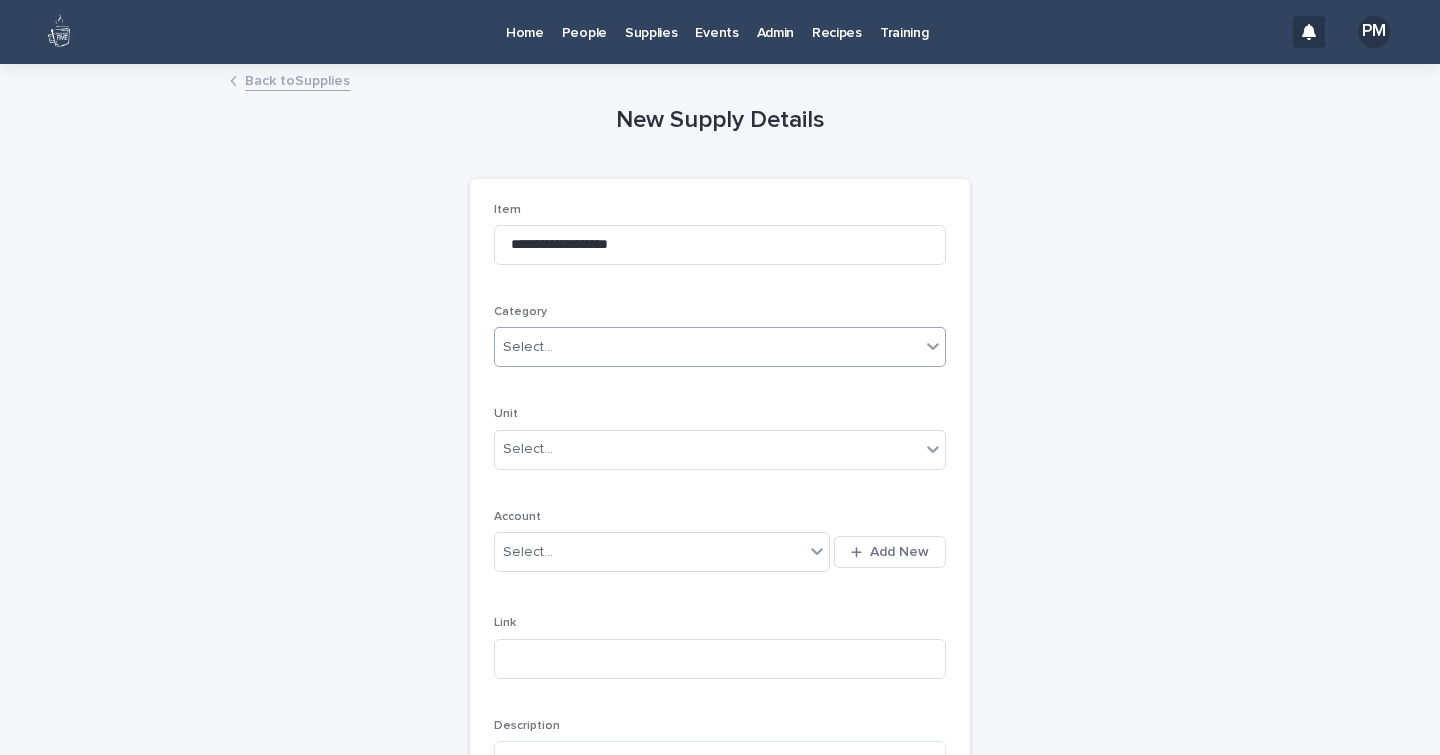 click on "Select..." at bounding box center (707, 347) 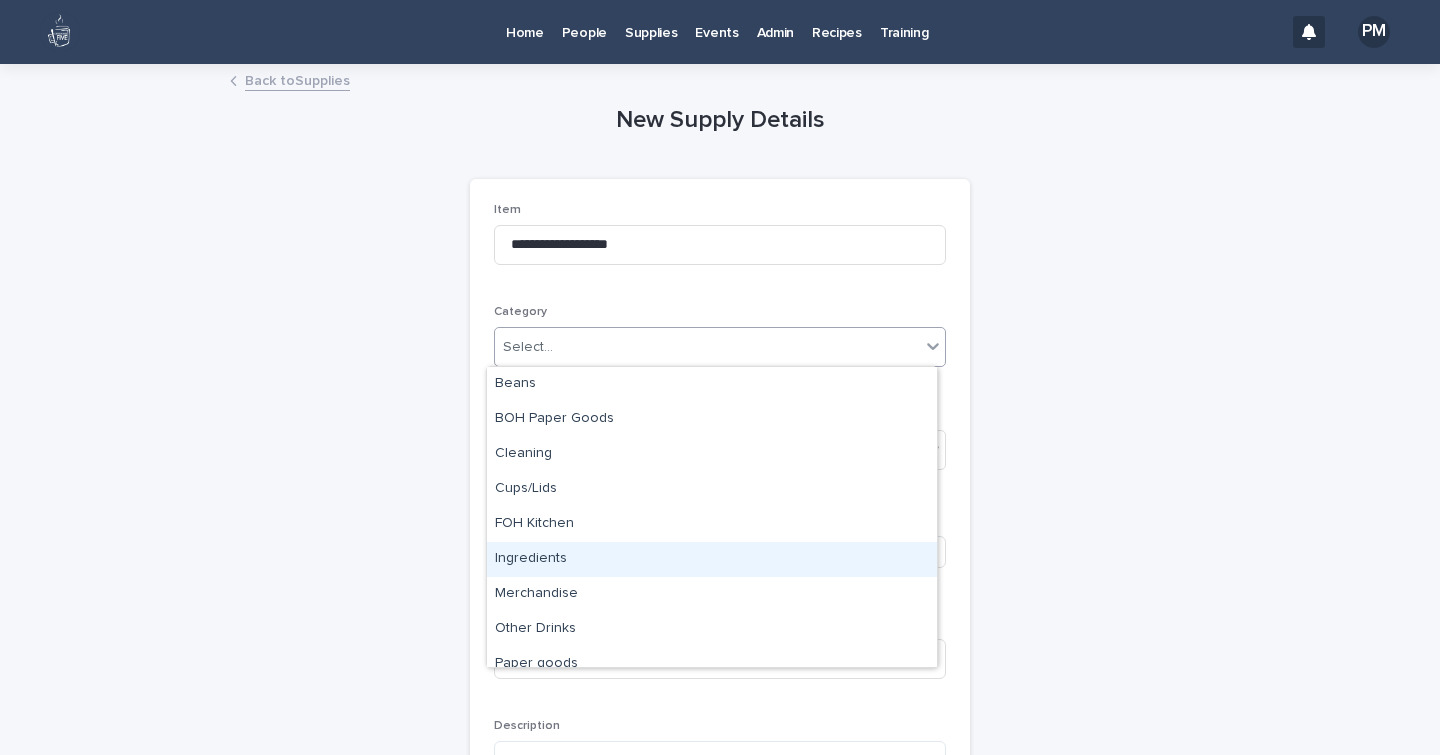 click on "Ingredients" at bounding box center [712, 559] 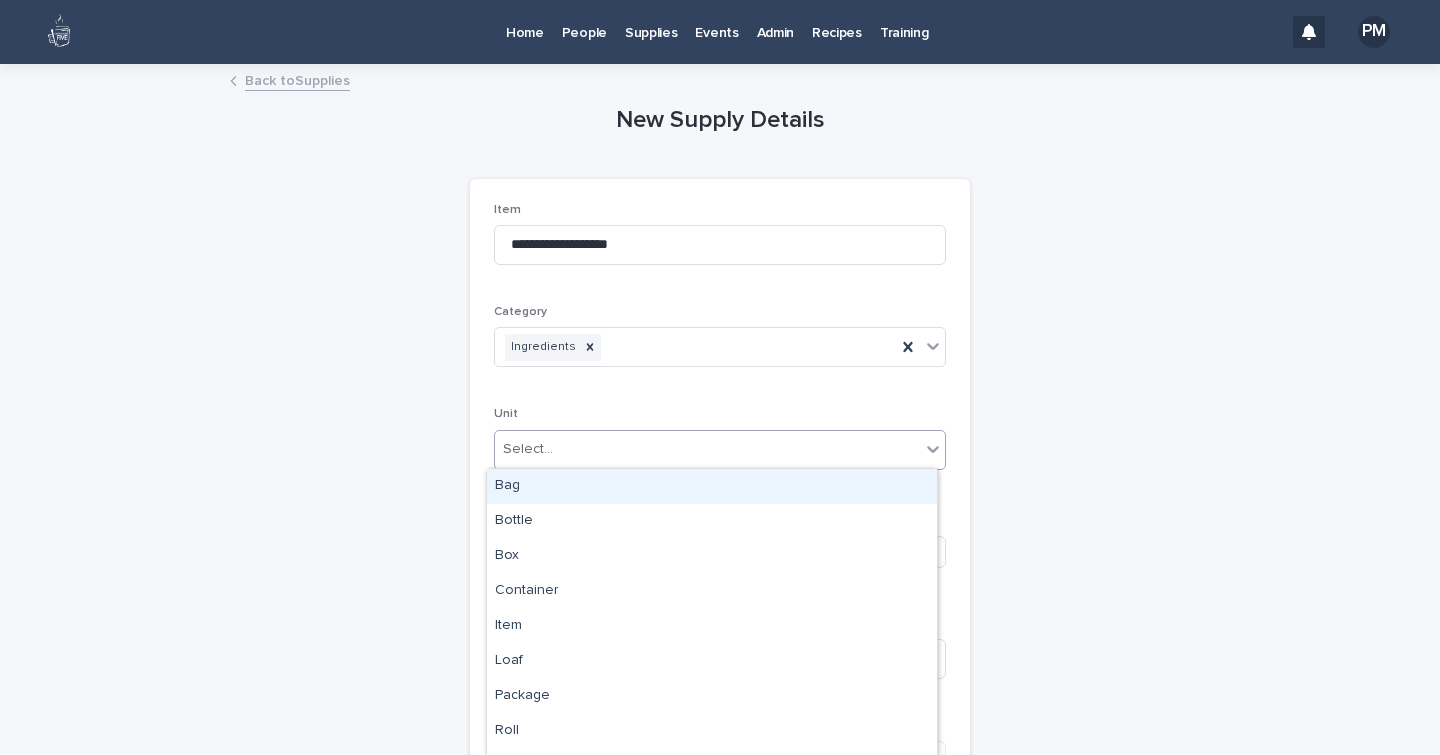 click on "Select..." at bounding box center (528, 449) 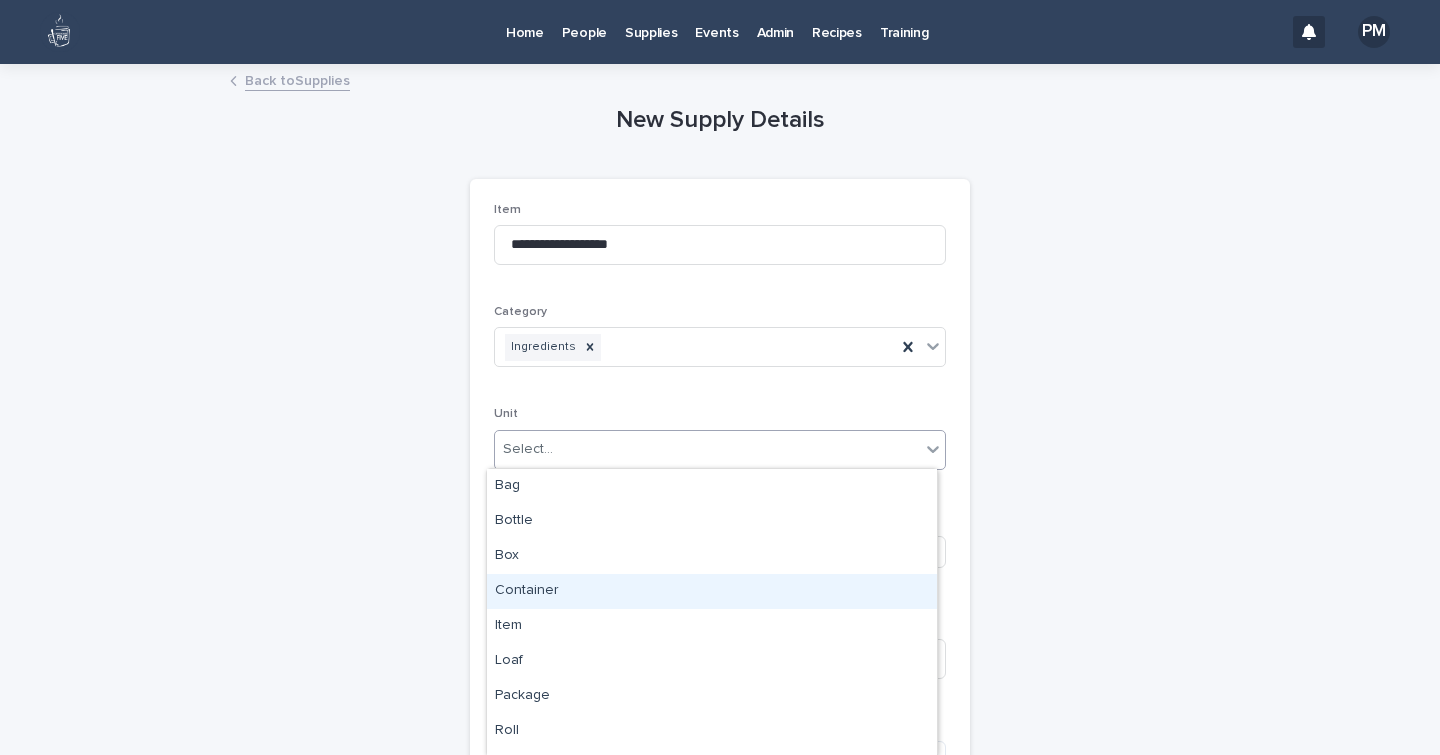 scroll, scrollTop: 1, scrollLeft: 0, axis: vertical 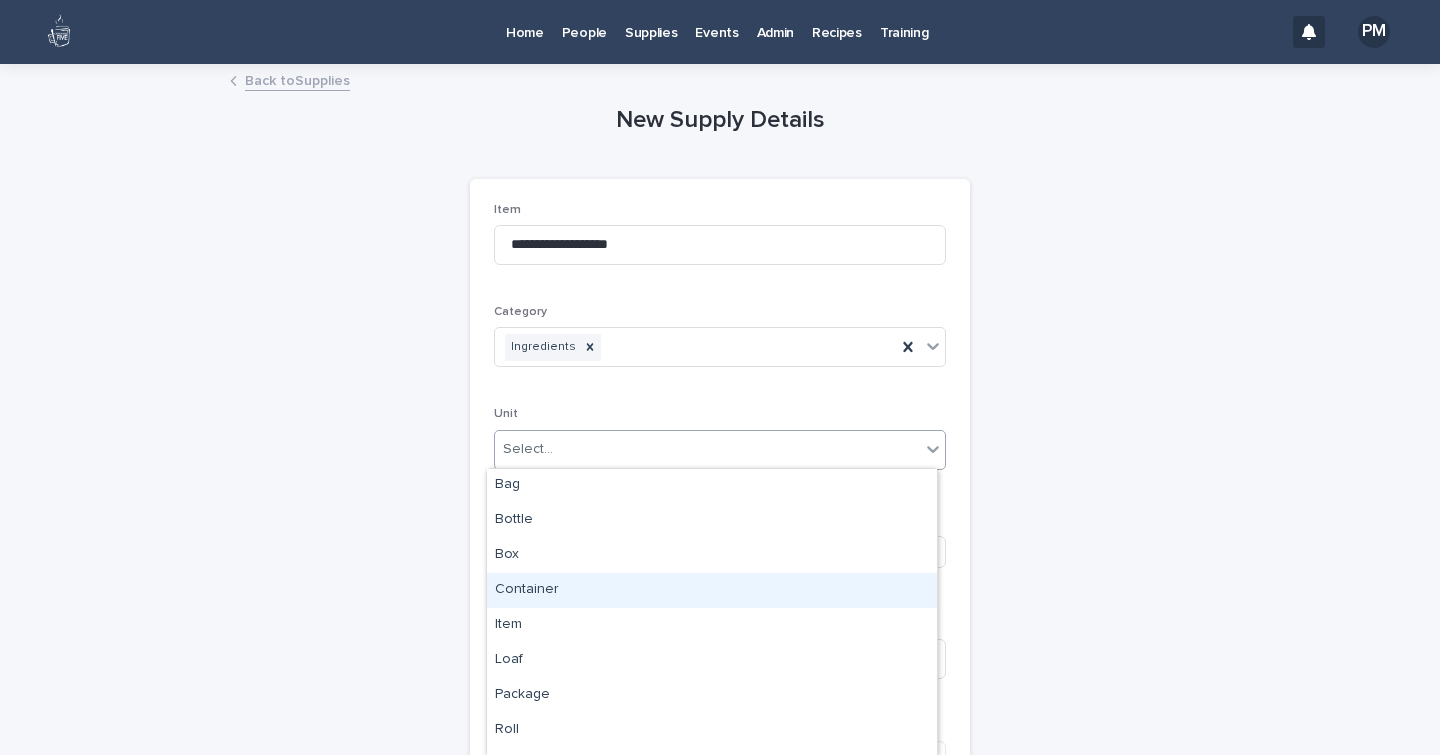 click on "Container" at bounding box center [712, 590] 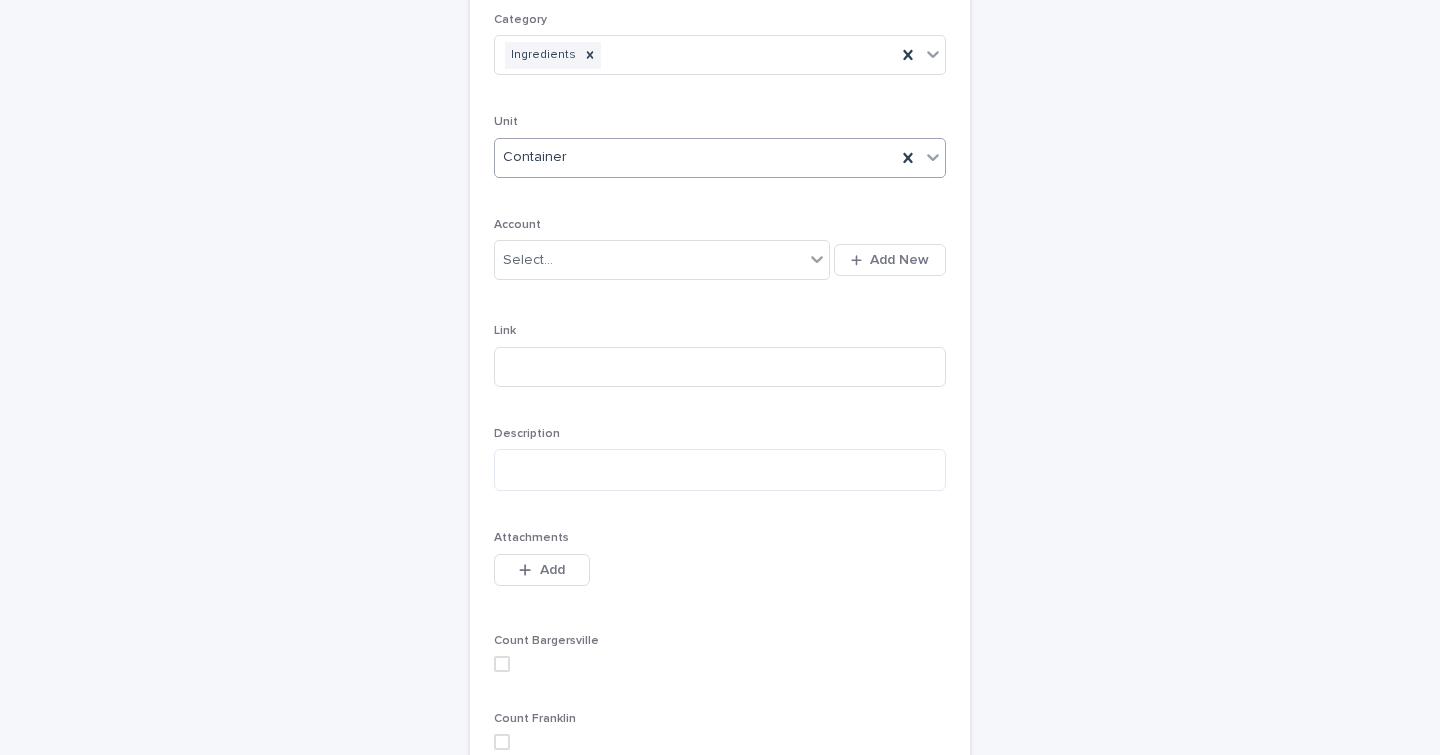 scroll, scrollTop: 324, scrollLeft: 0, axis: vertical 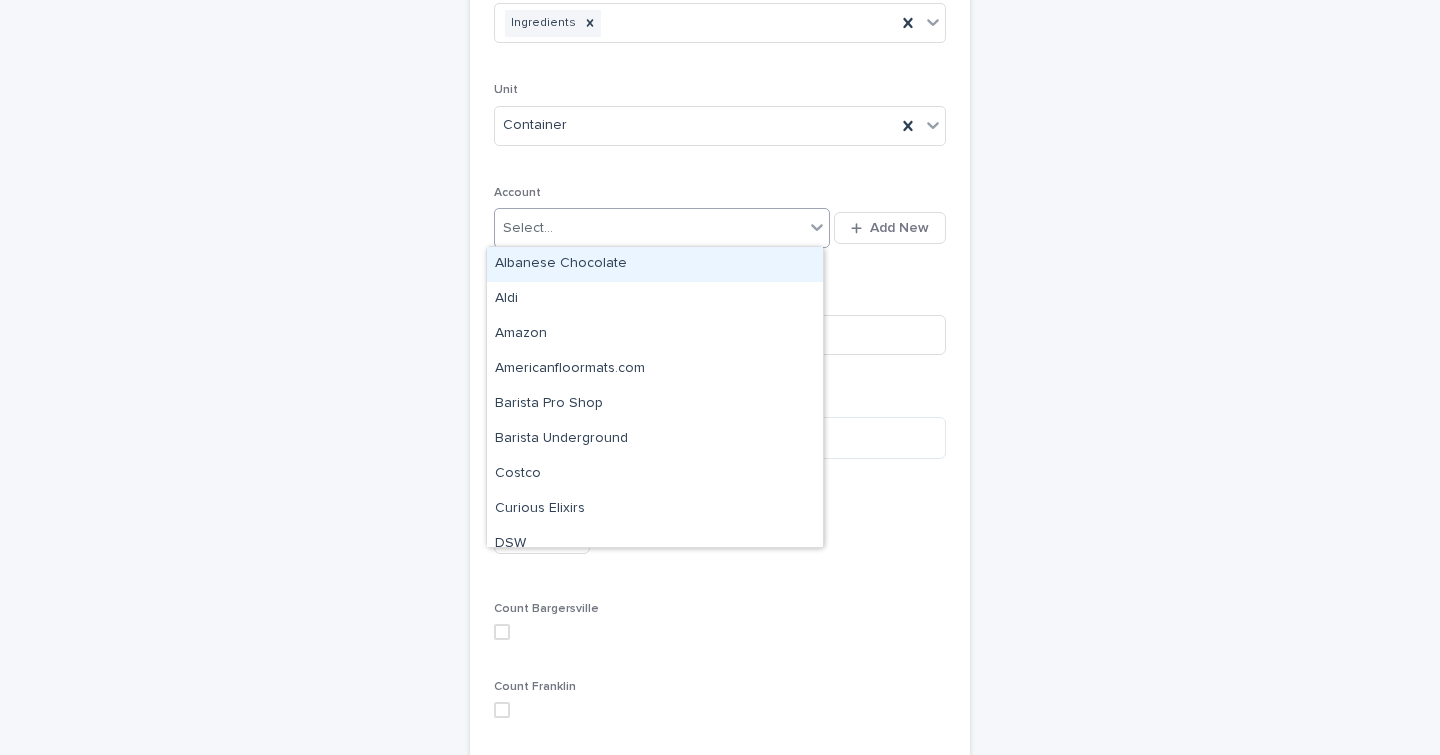 click on "Select..." at bounding box center [649, 228] 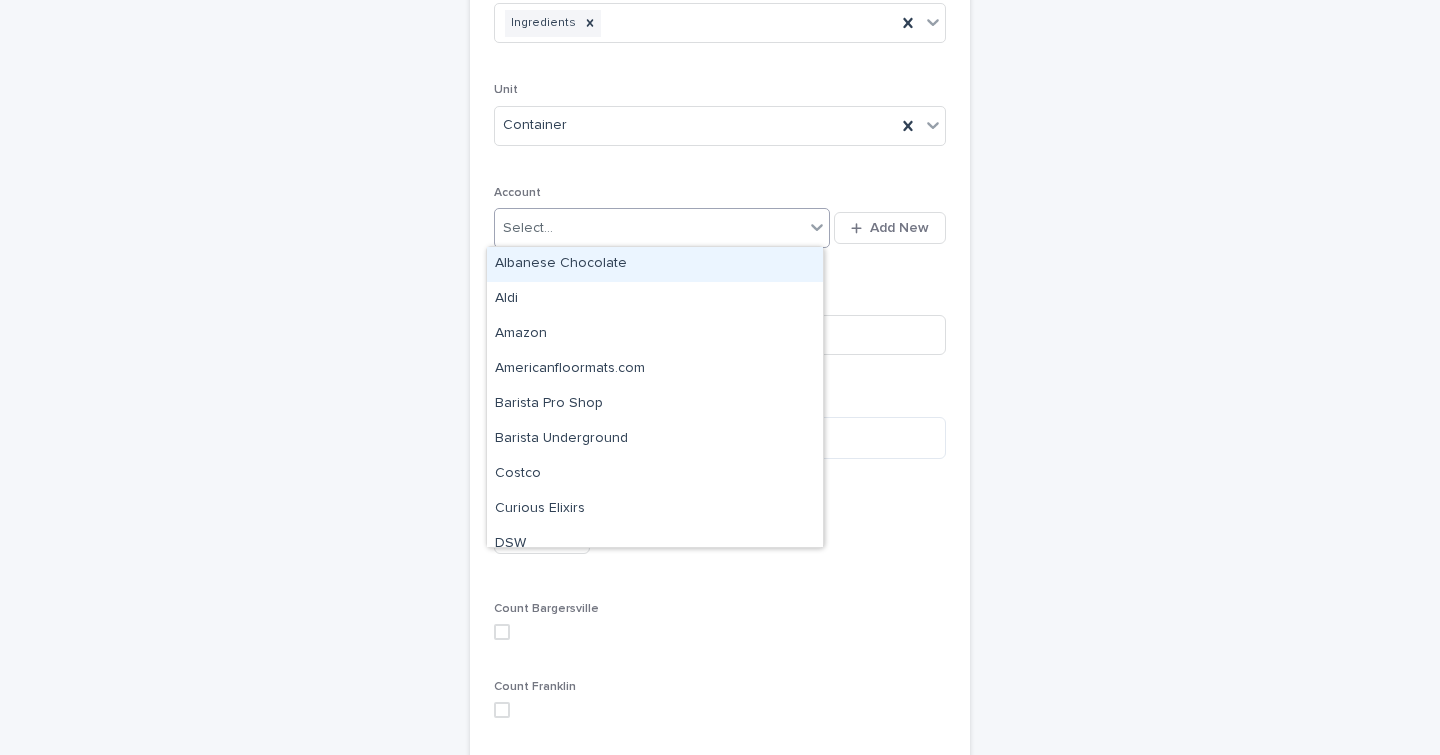 type on "*" 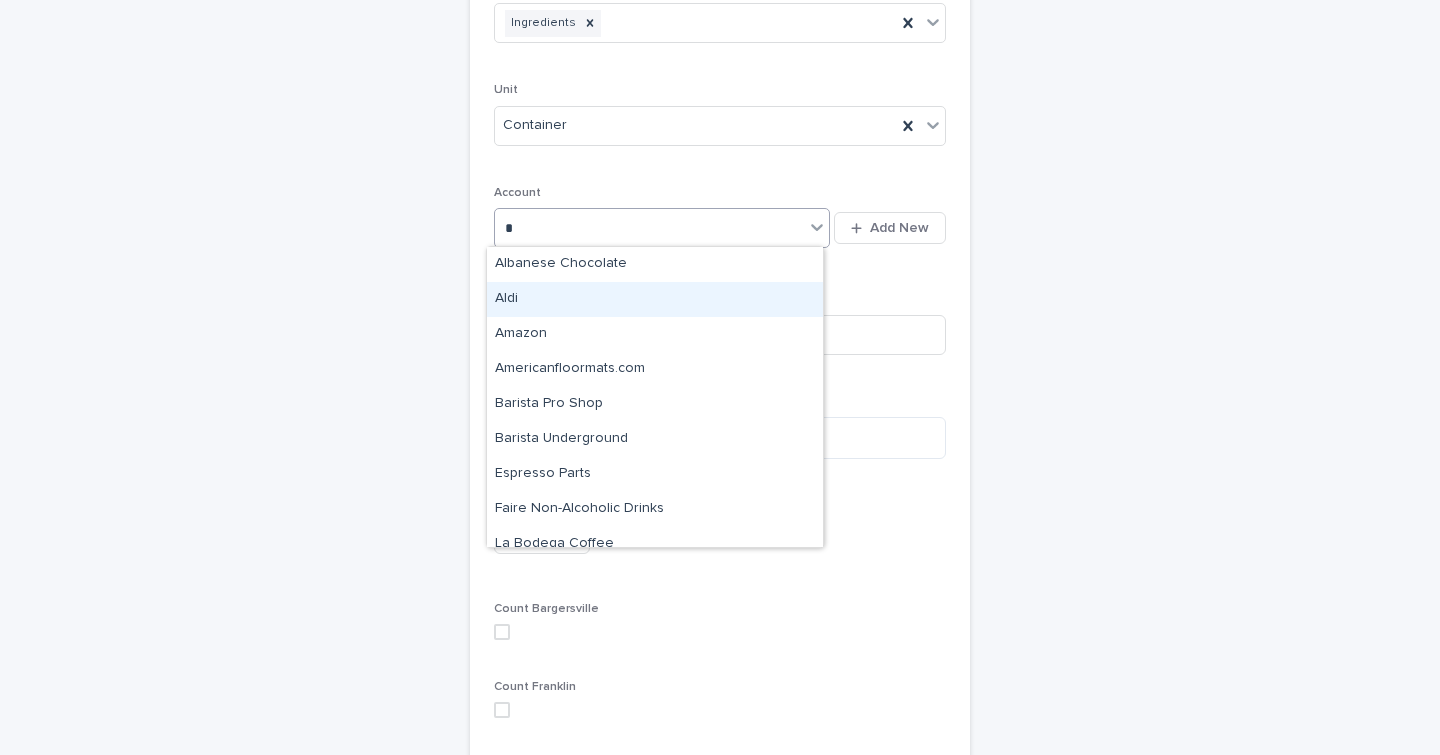 click on "Aldi" at bounding box center (655, 299) 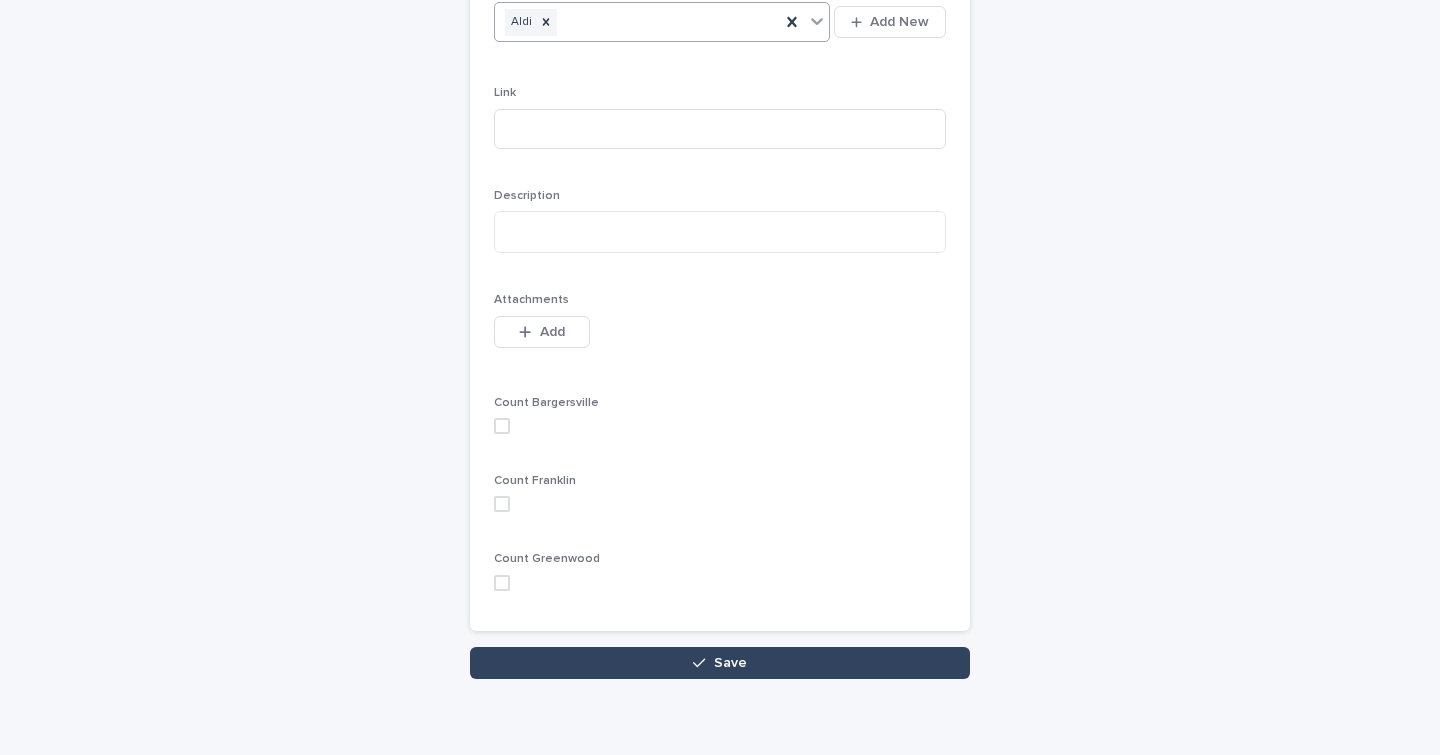 scroll, scrollTop: 546, scrollLeft: 0, axis: vertical 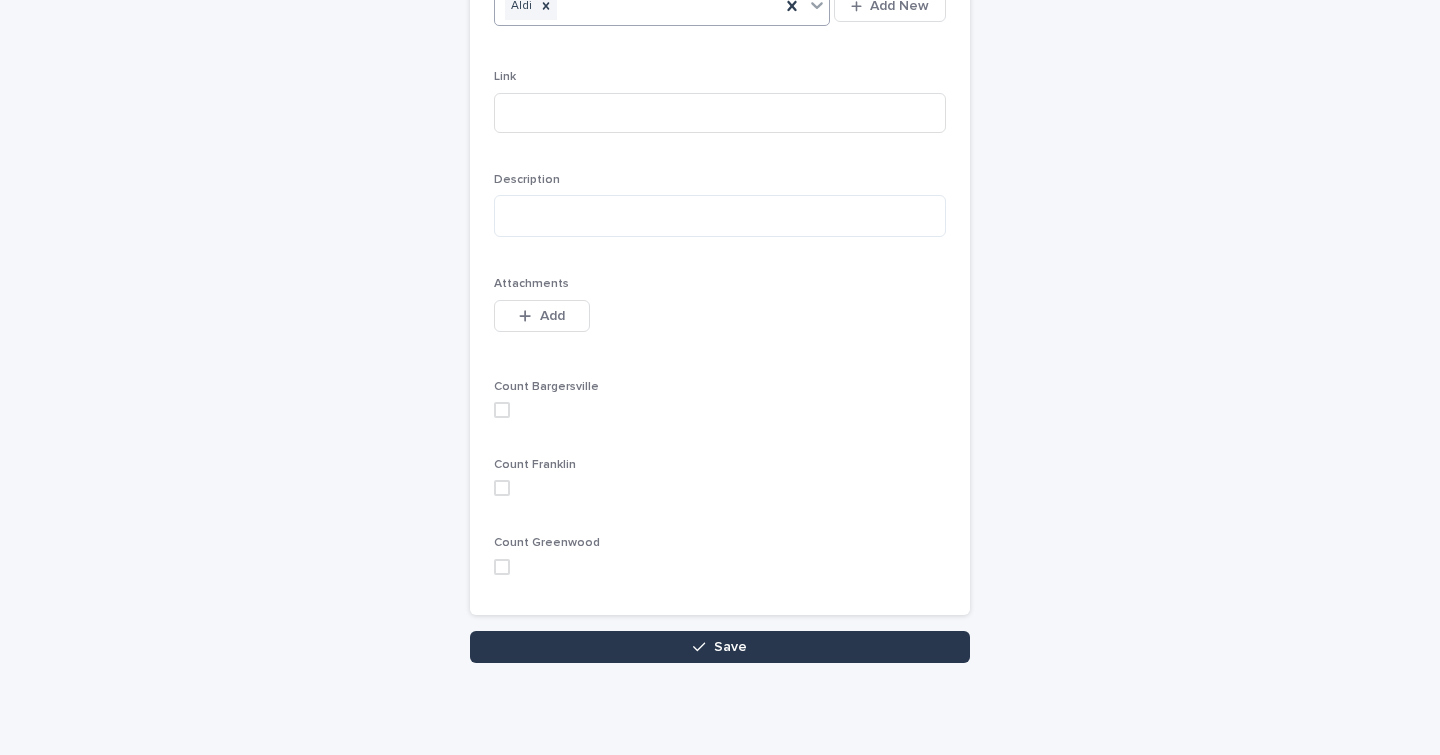 click on "Save" at bounding box center (720, 647) 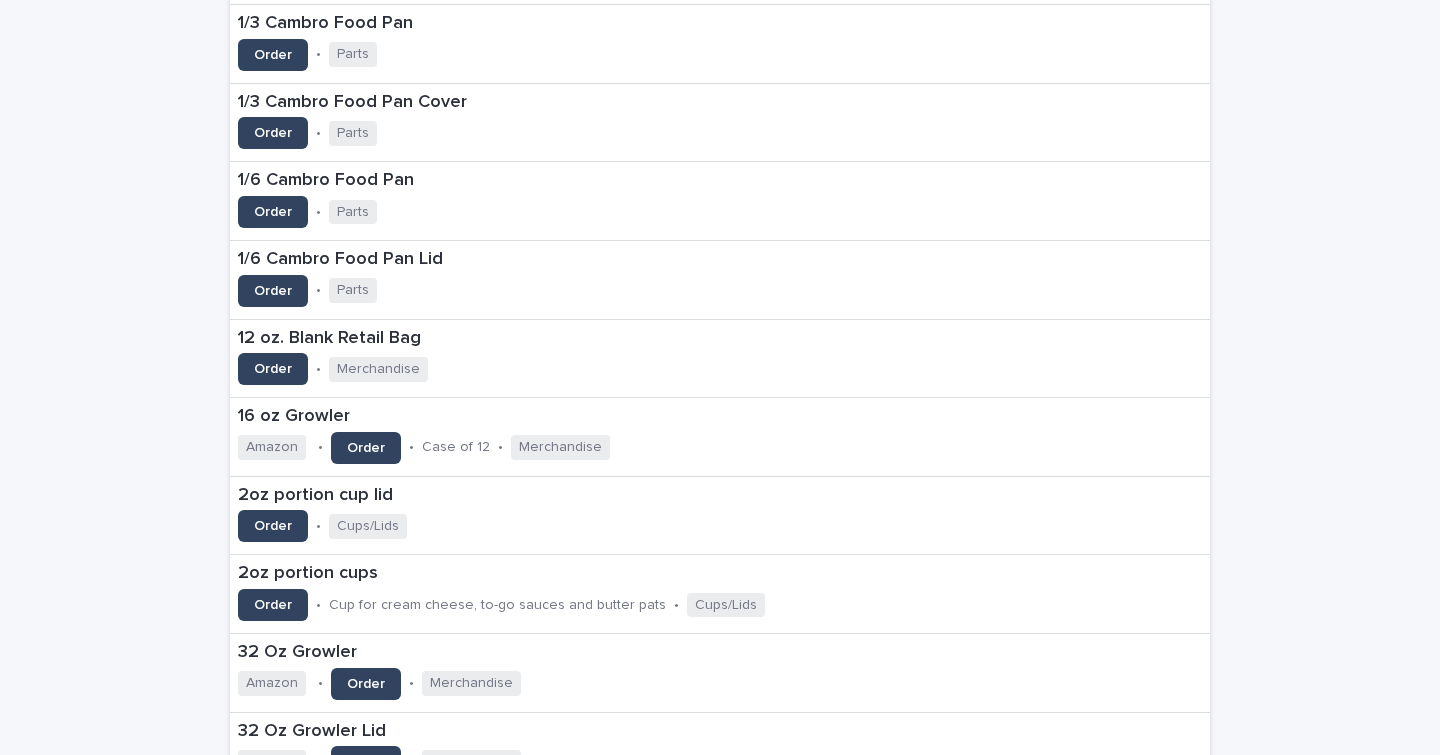 scroll, scrollTop: 0, scrollLeft: 0, axis: both 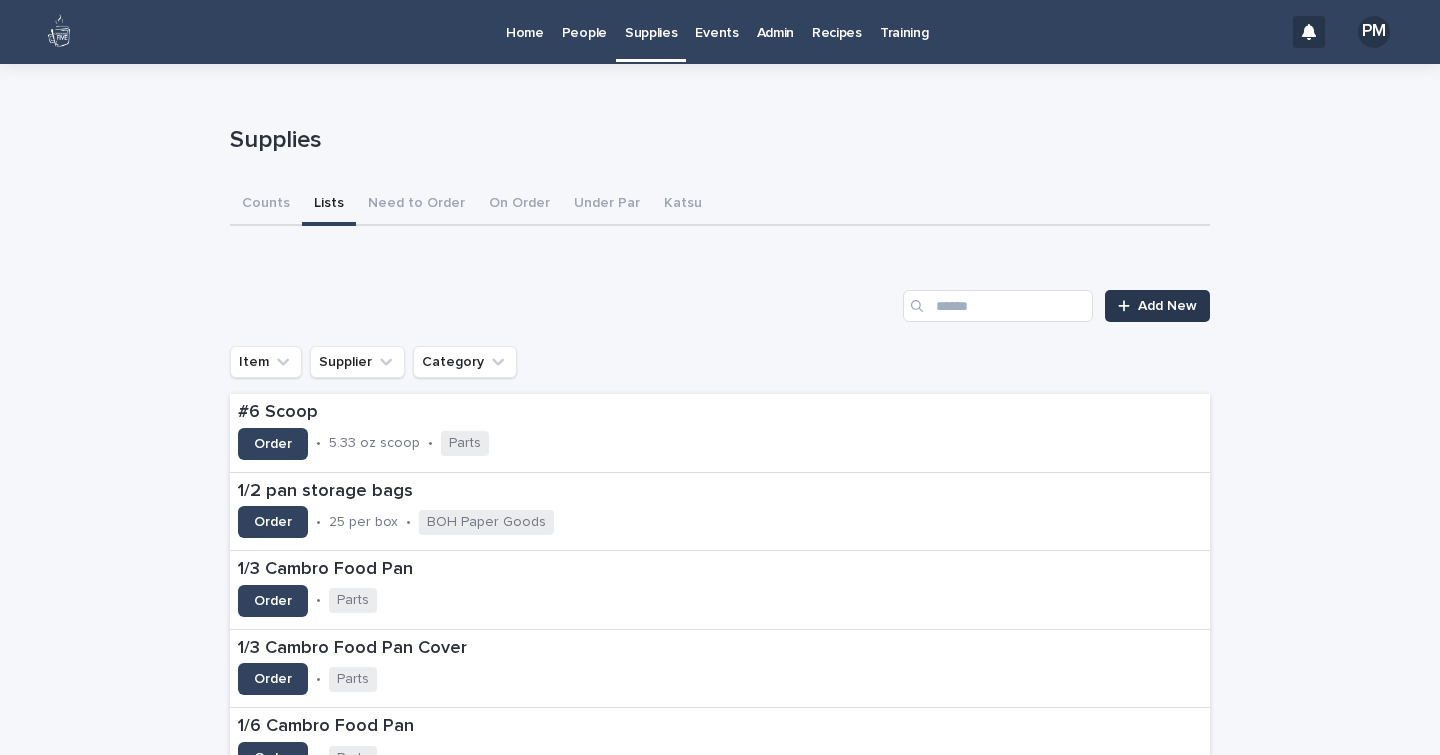 click on "Add New" at bounding box center [1167, 306] 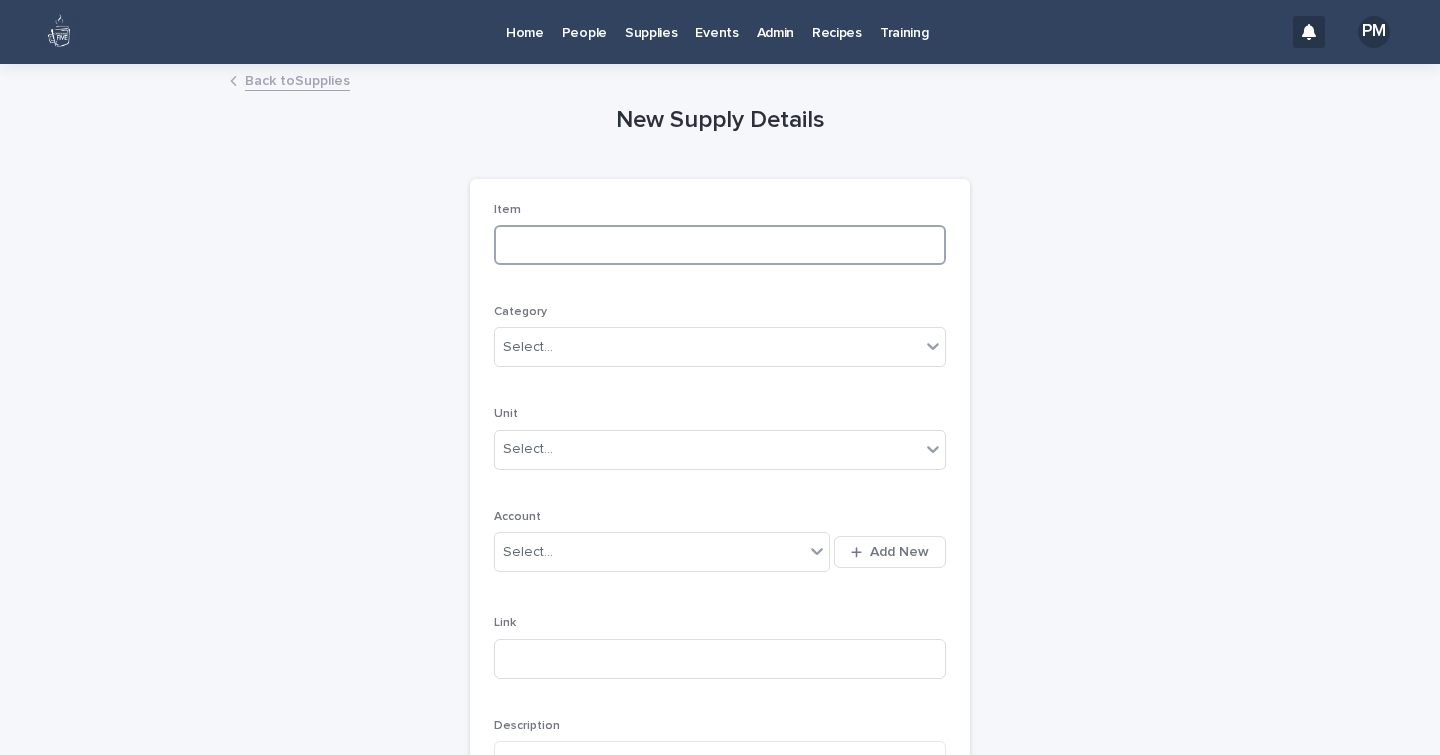 click at bounding box center (720, 245) 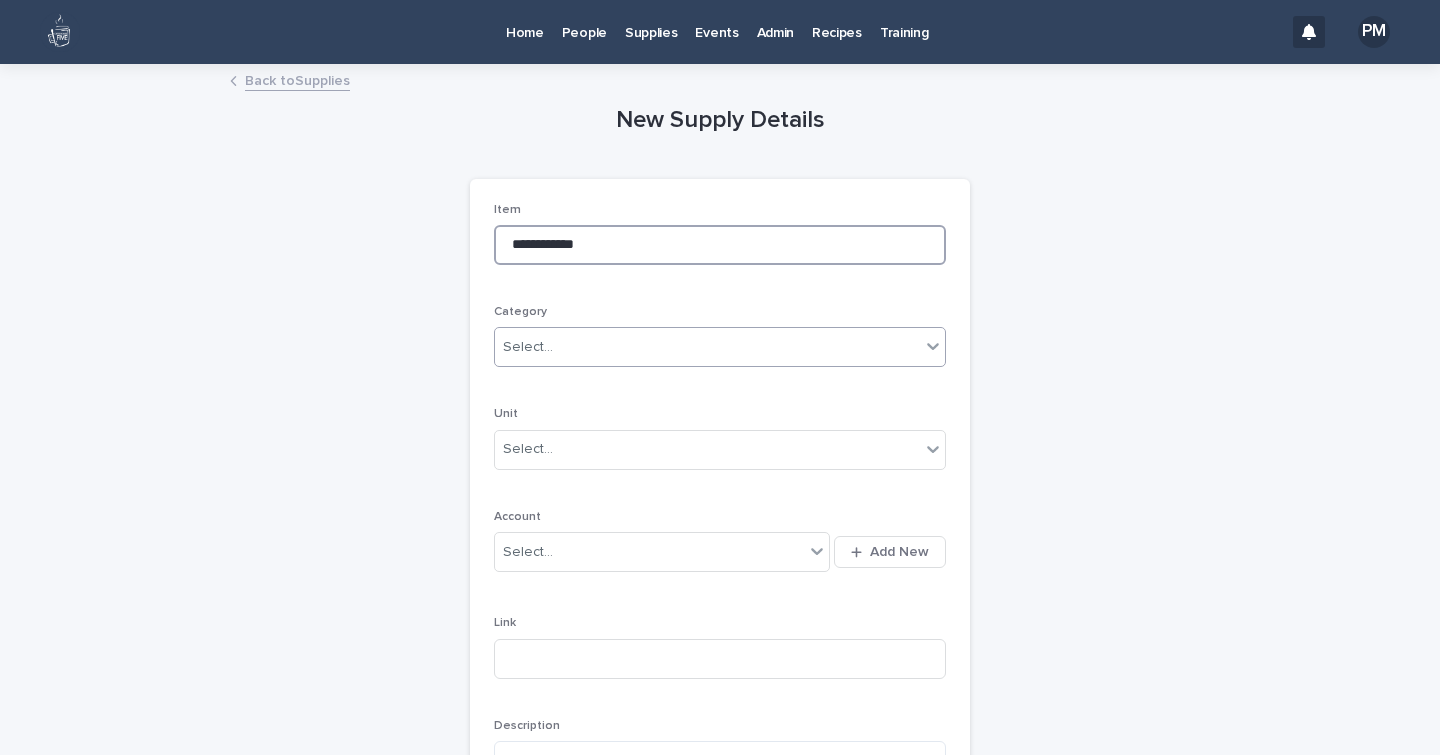 type on "**********" 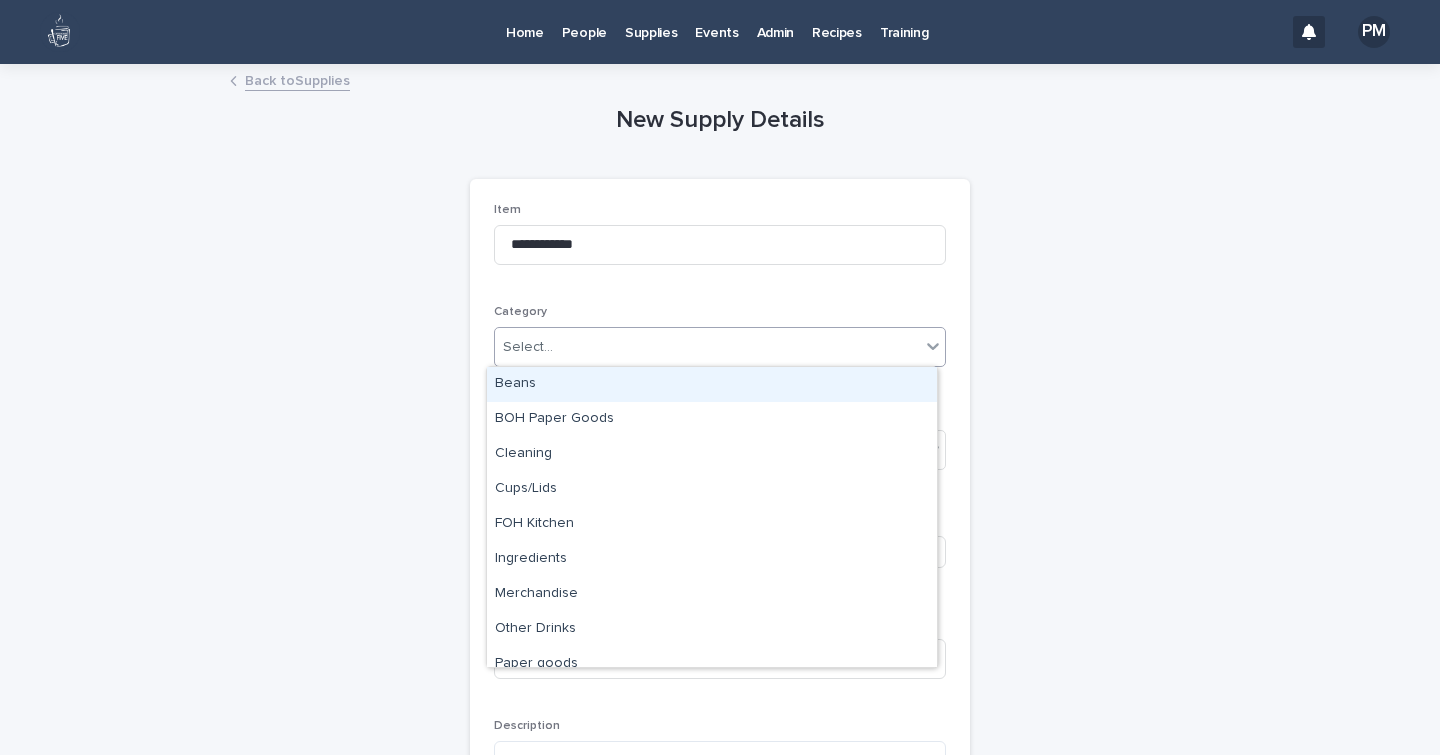 click on "Select..." at bounding box center (707, 347) 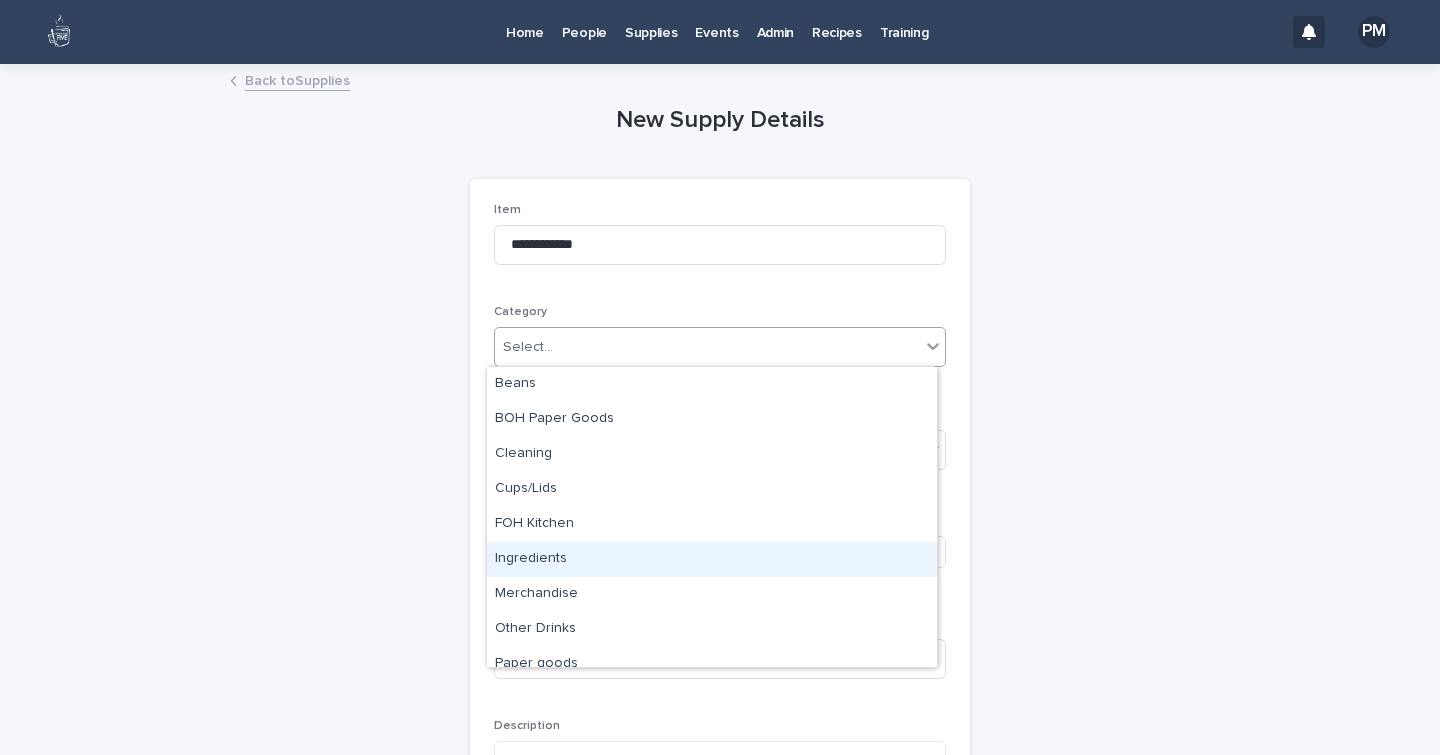 click on "Ingredients" at bounding box center (712, 559) 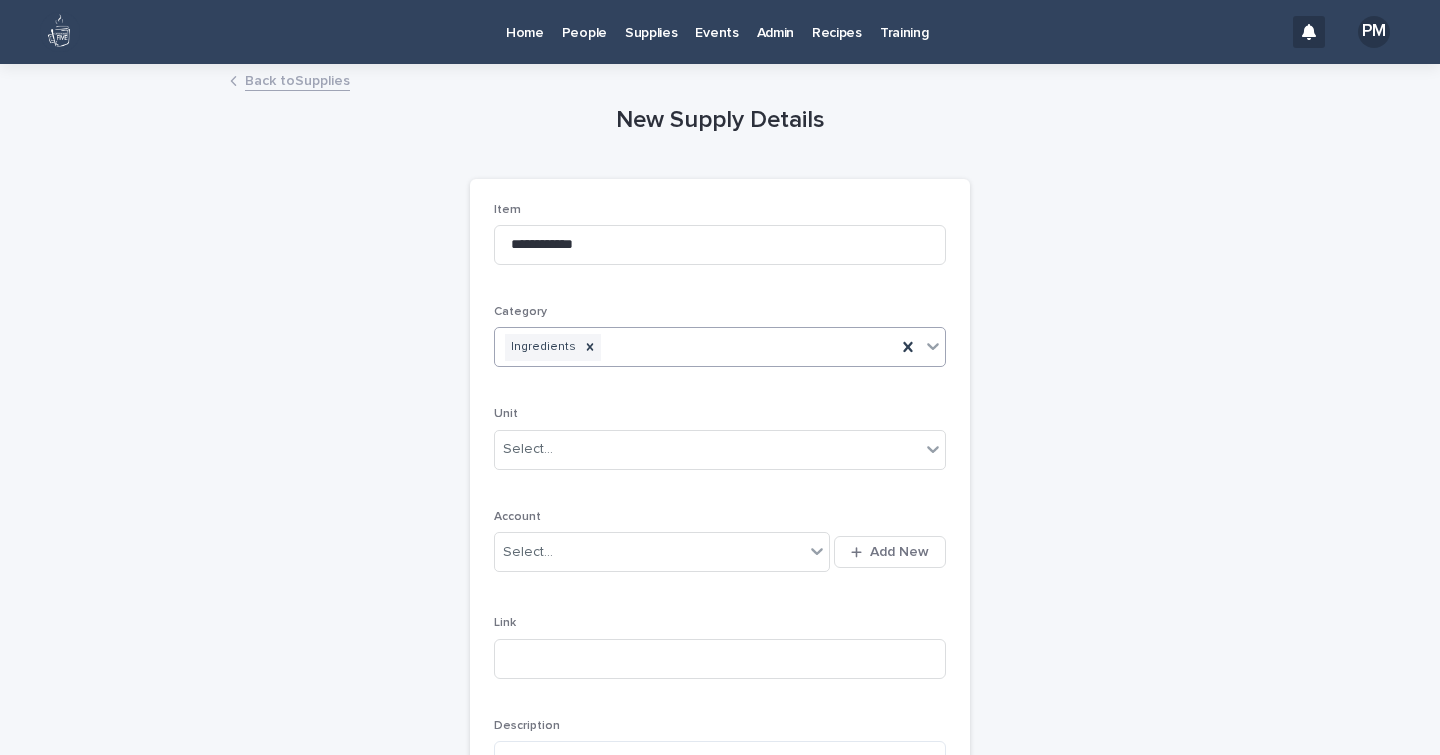 click on "Unit Select..." at bounding box center (720, 446) 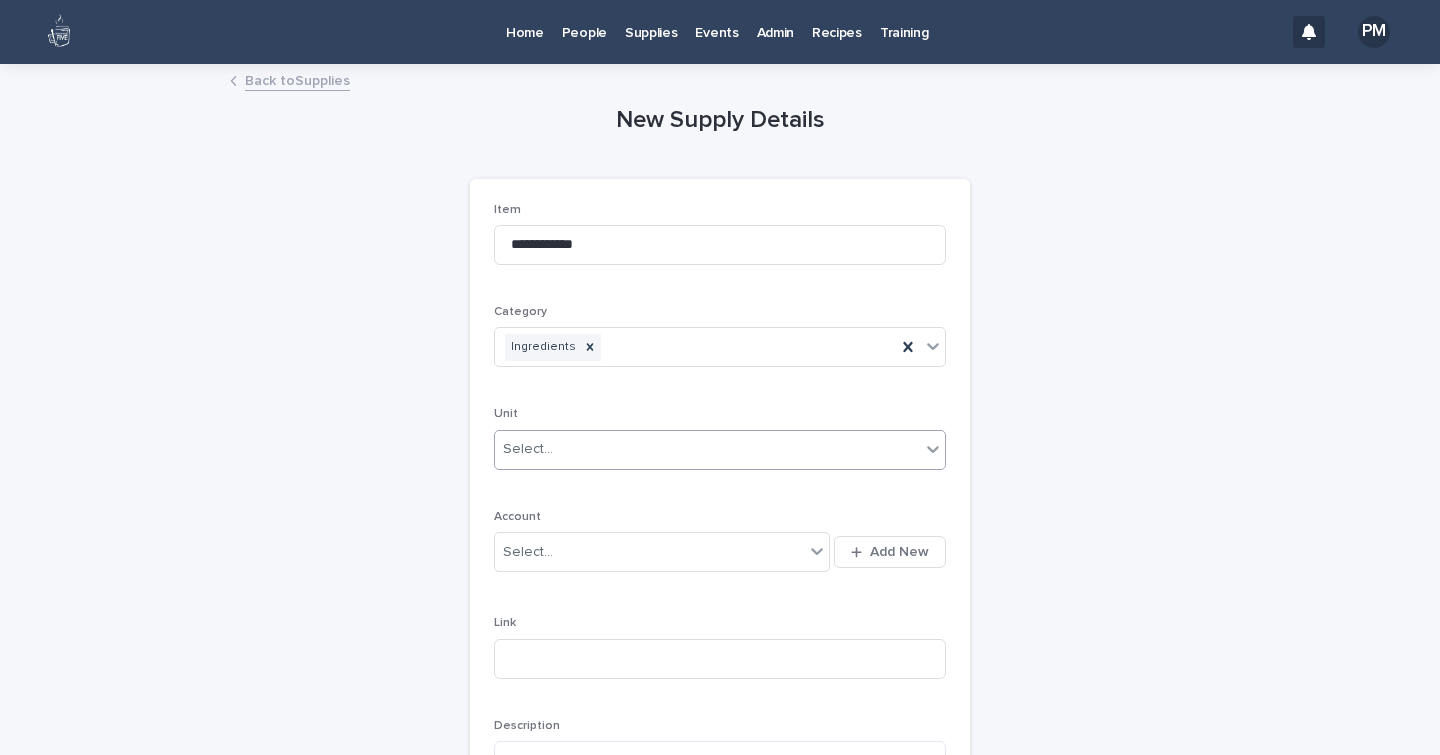 click on "Select..." at bounding box center [528, 449] 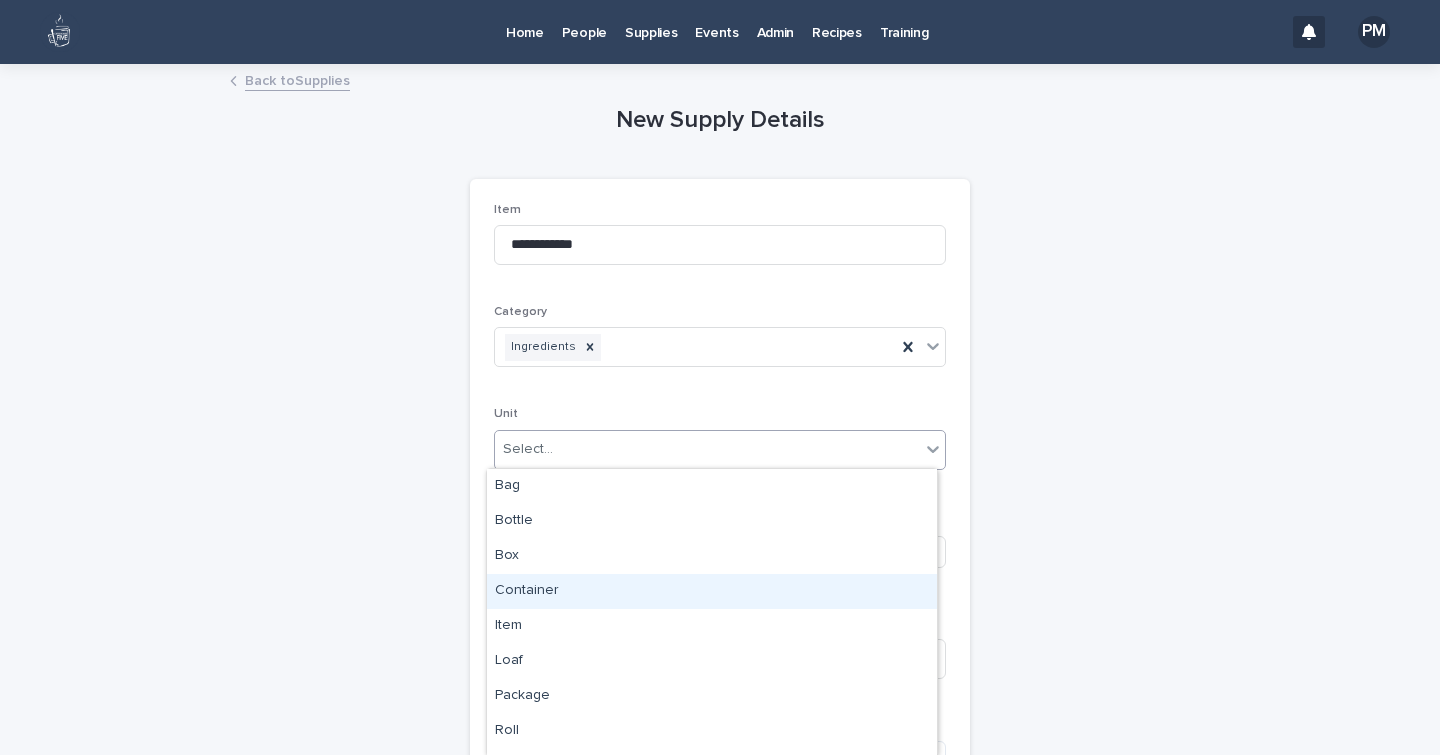 click on "Container" at bounding box center [712, 591] 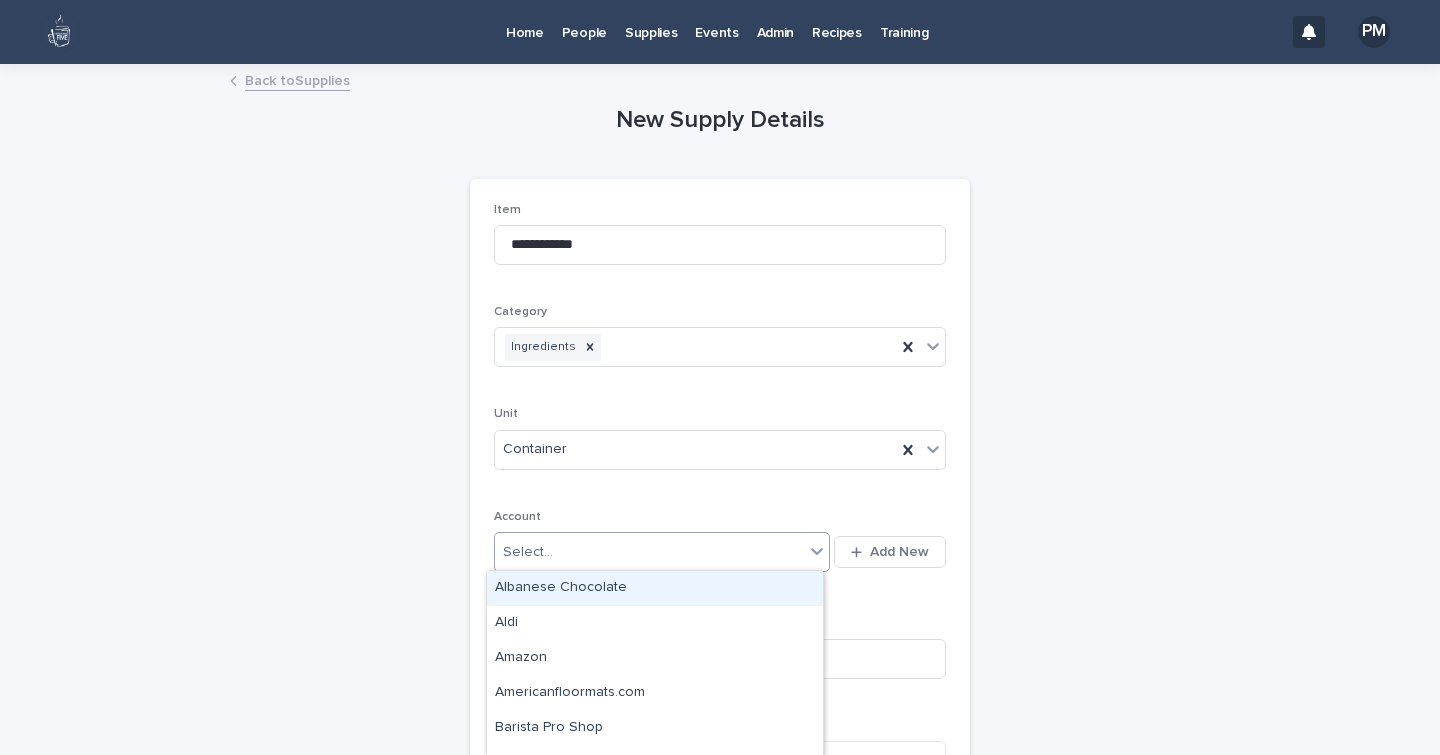 click on "Select..." at bounding box center (649, 552) 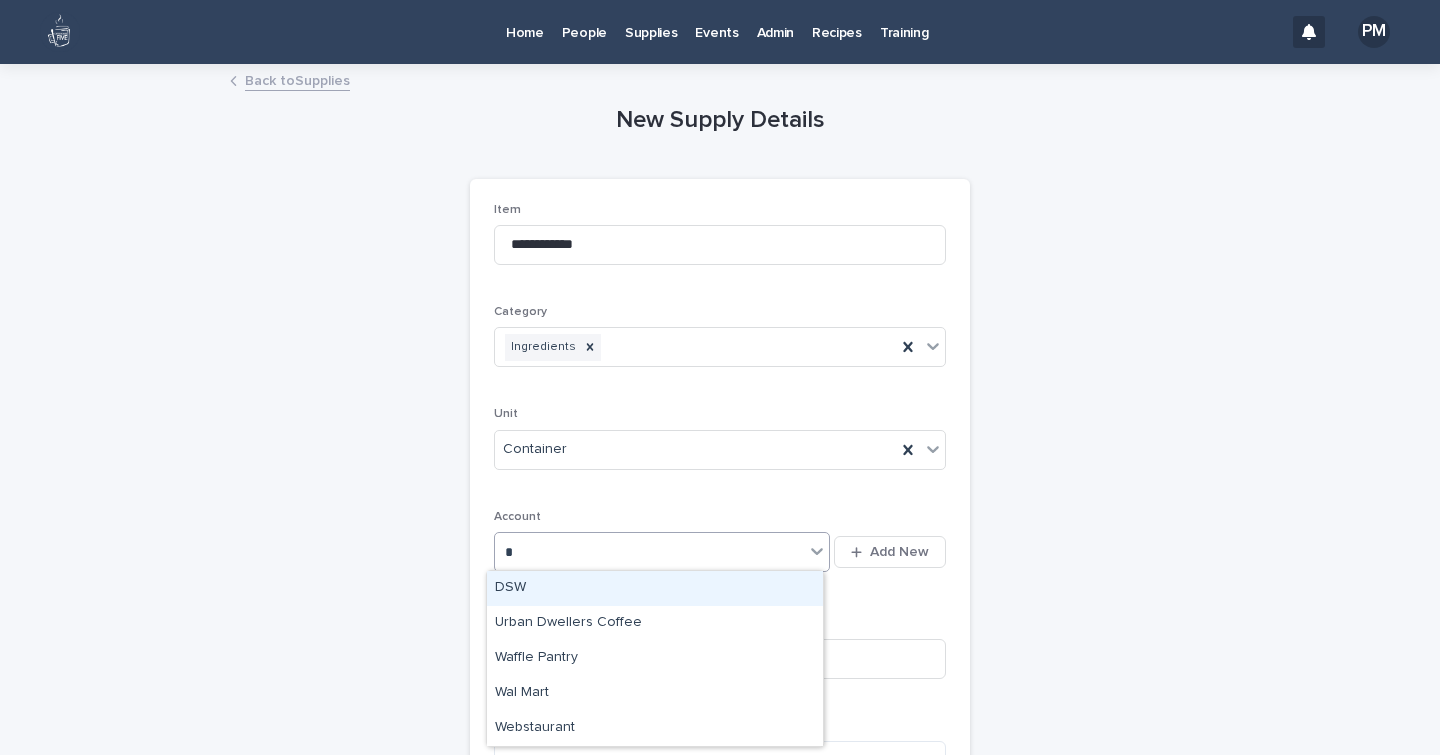 type on "**" 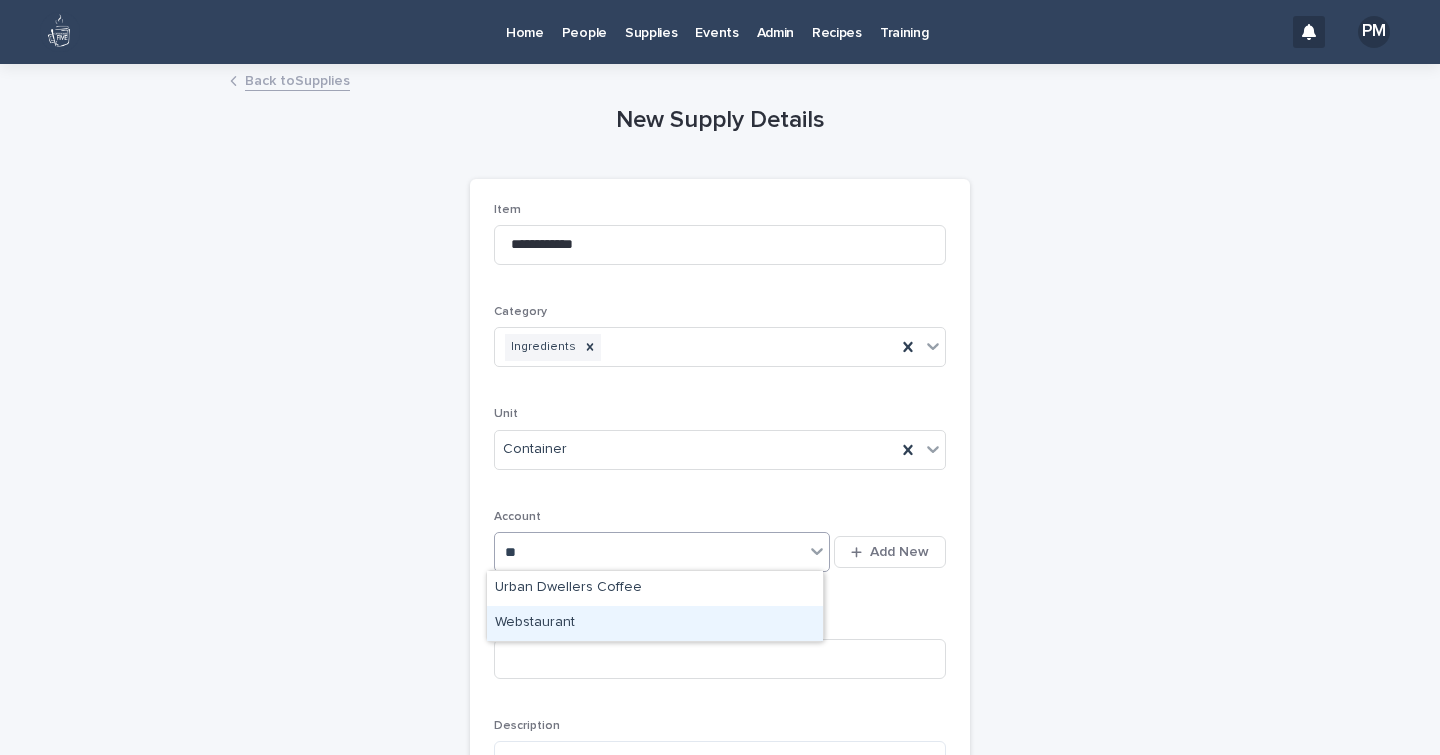 click on "Webstaurant" at bounding box center [655, 623] 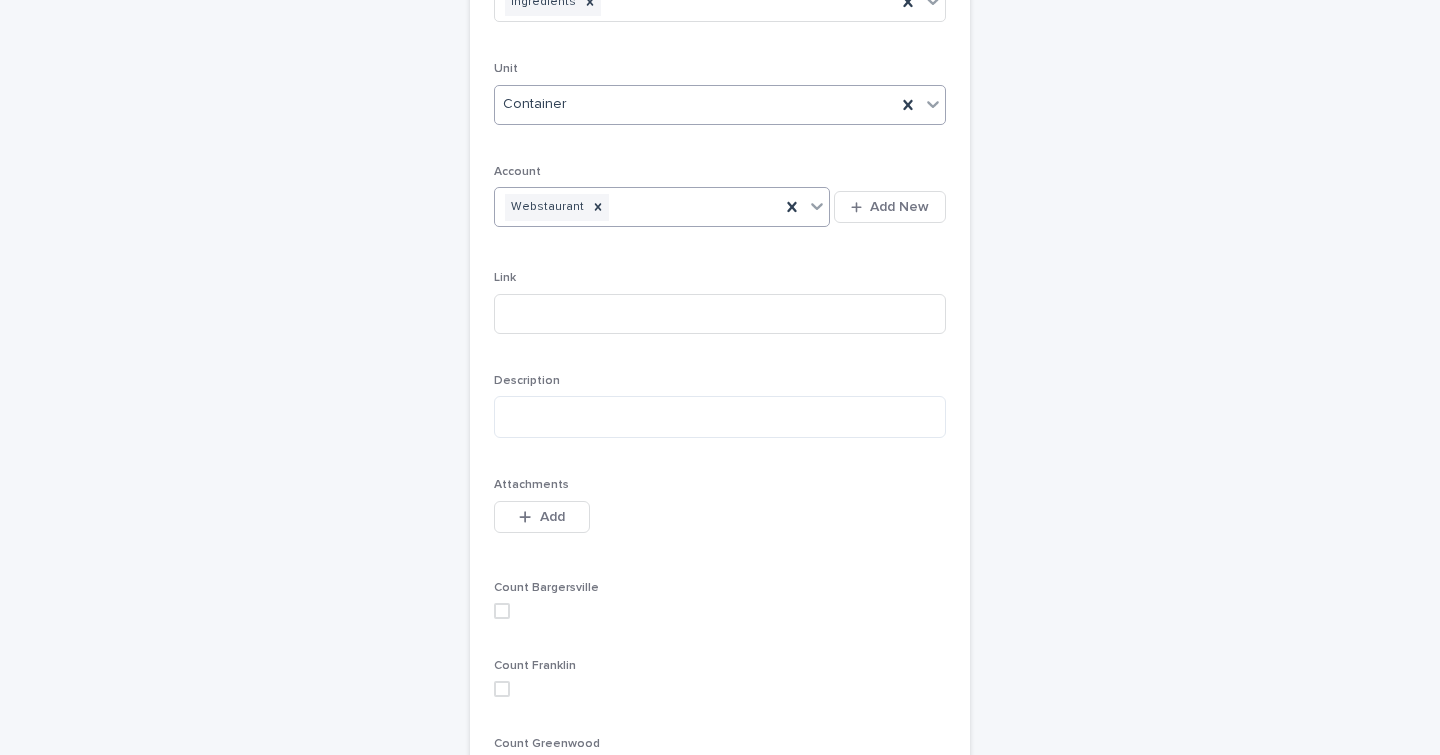 scroll, scrollTop: 551, scrollLeft: 0, axis: vertical 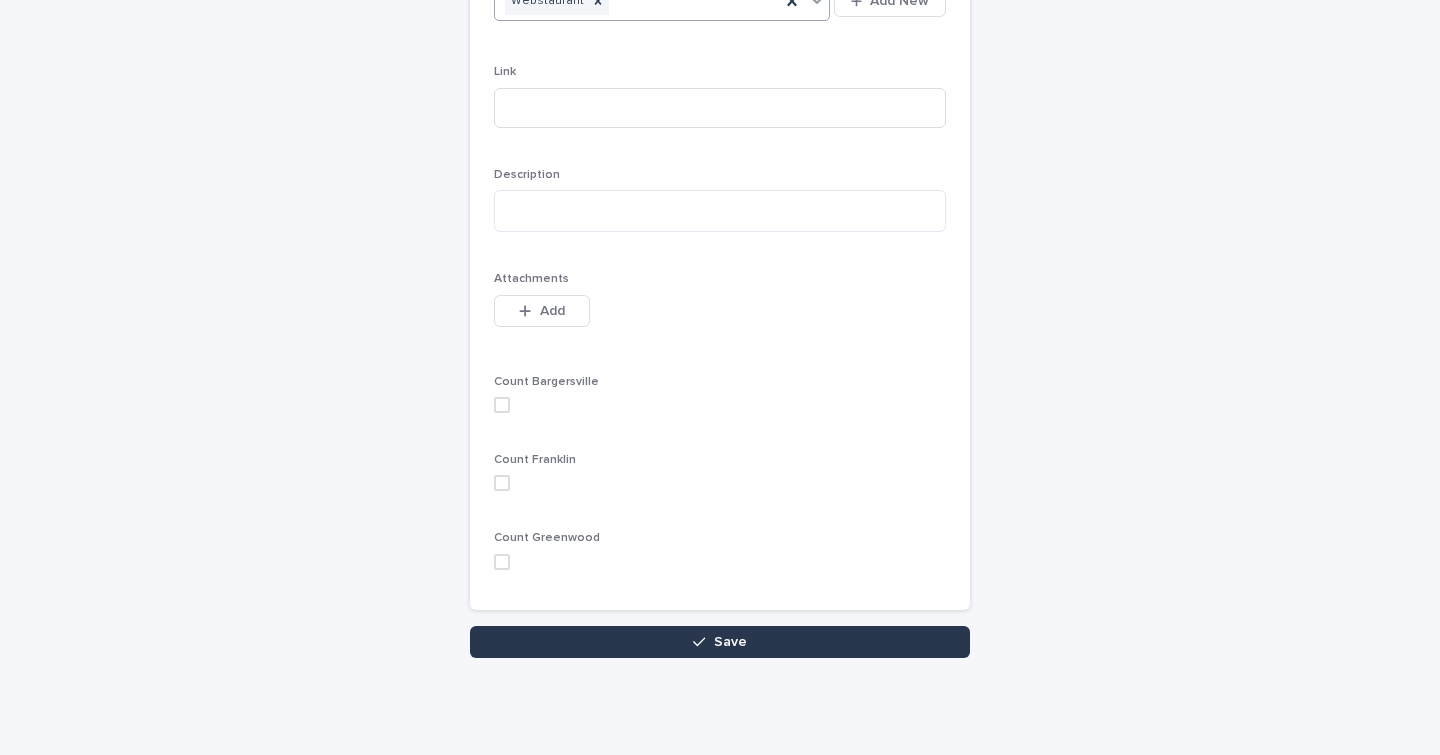 click on "Save" at bounding box center [730, 642] 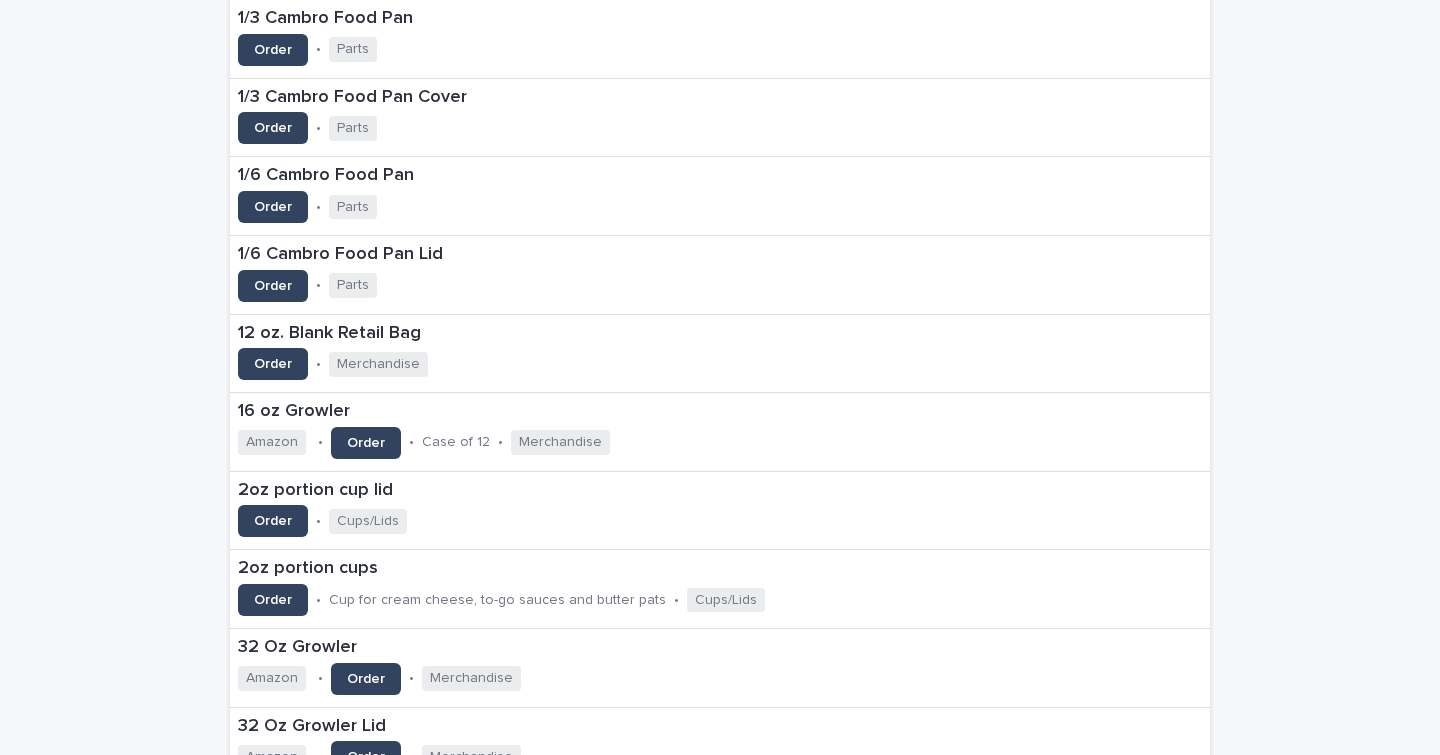scroll, scrollTop: 0, scrollLeft: 0, axis: both 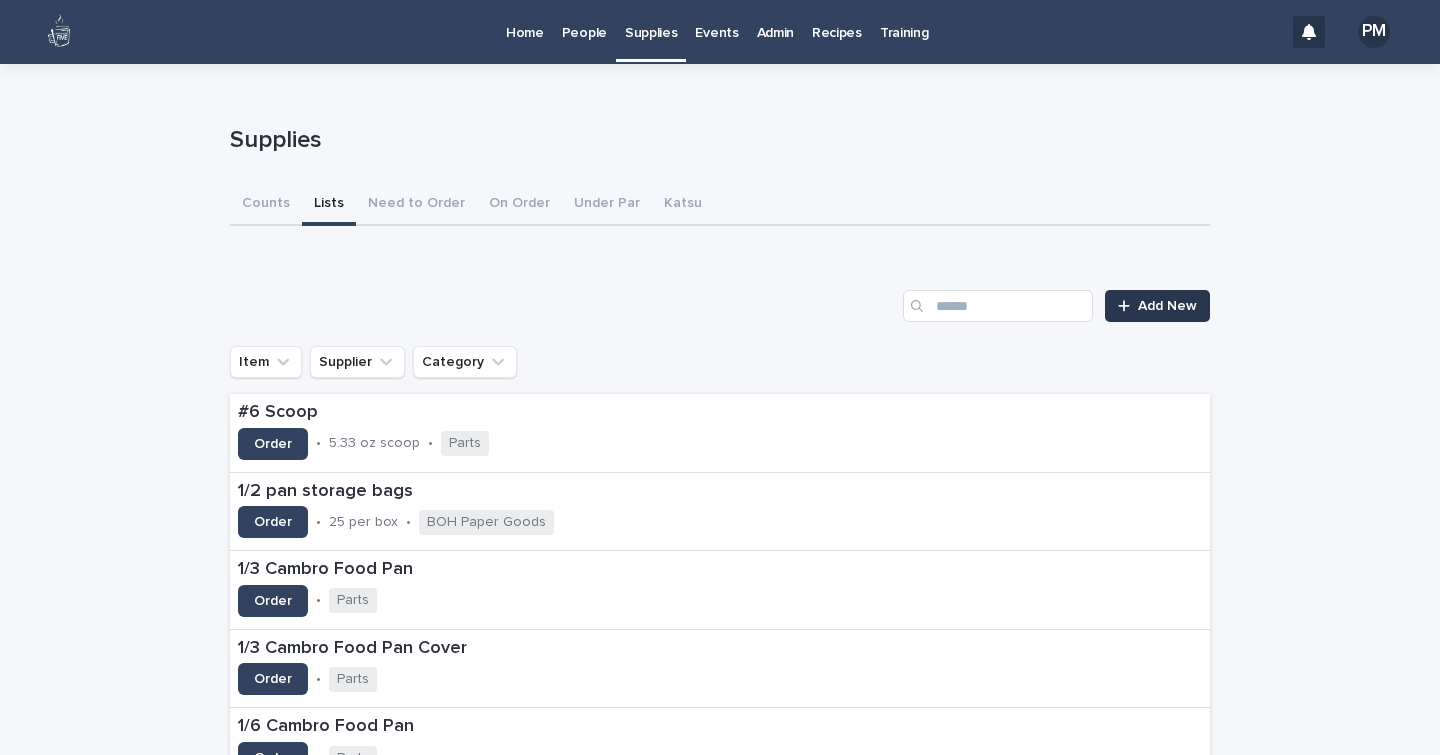 click on "Add New" at bounding box center [1167, 306] 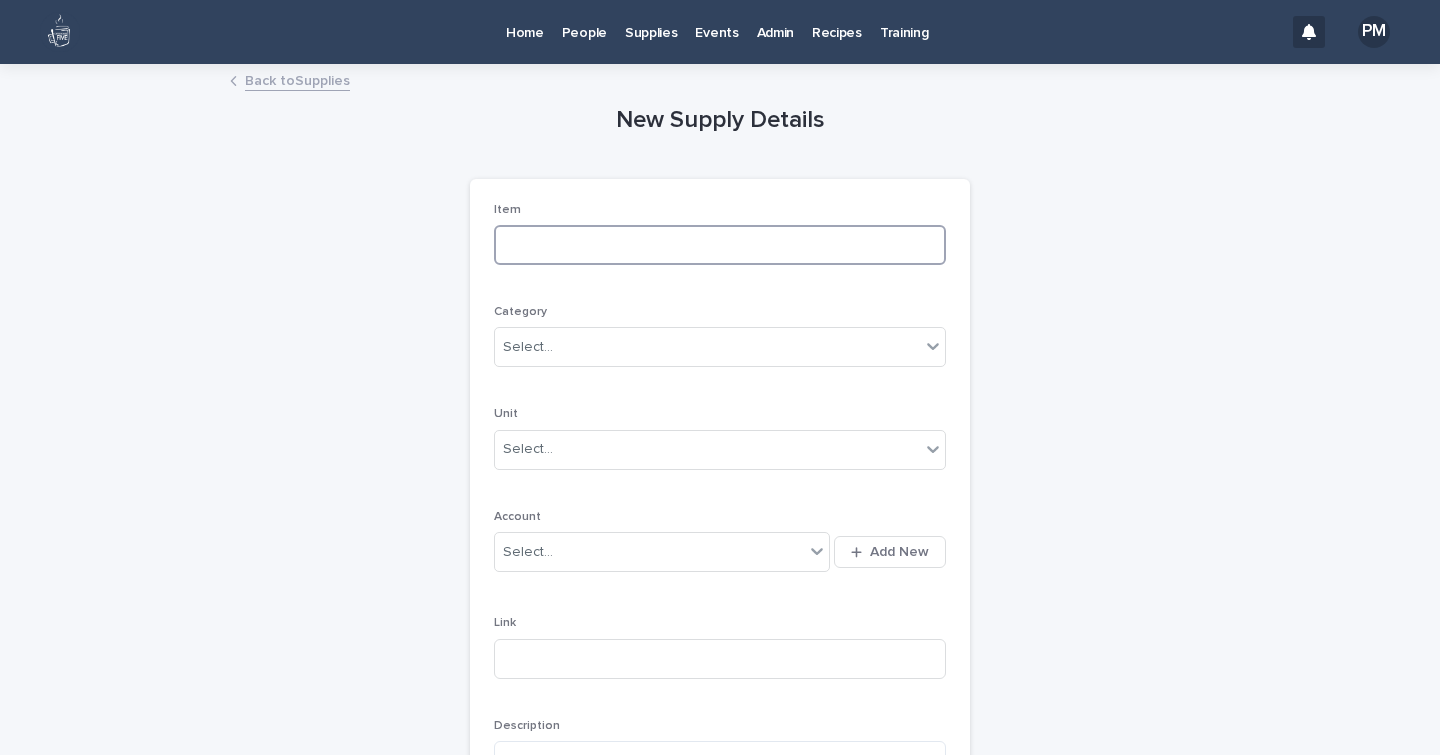 click at bounding box center [720, 245] 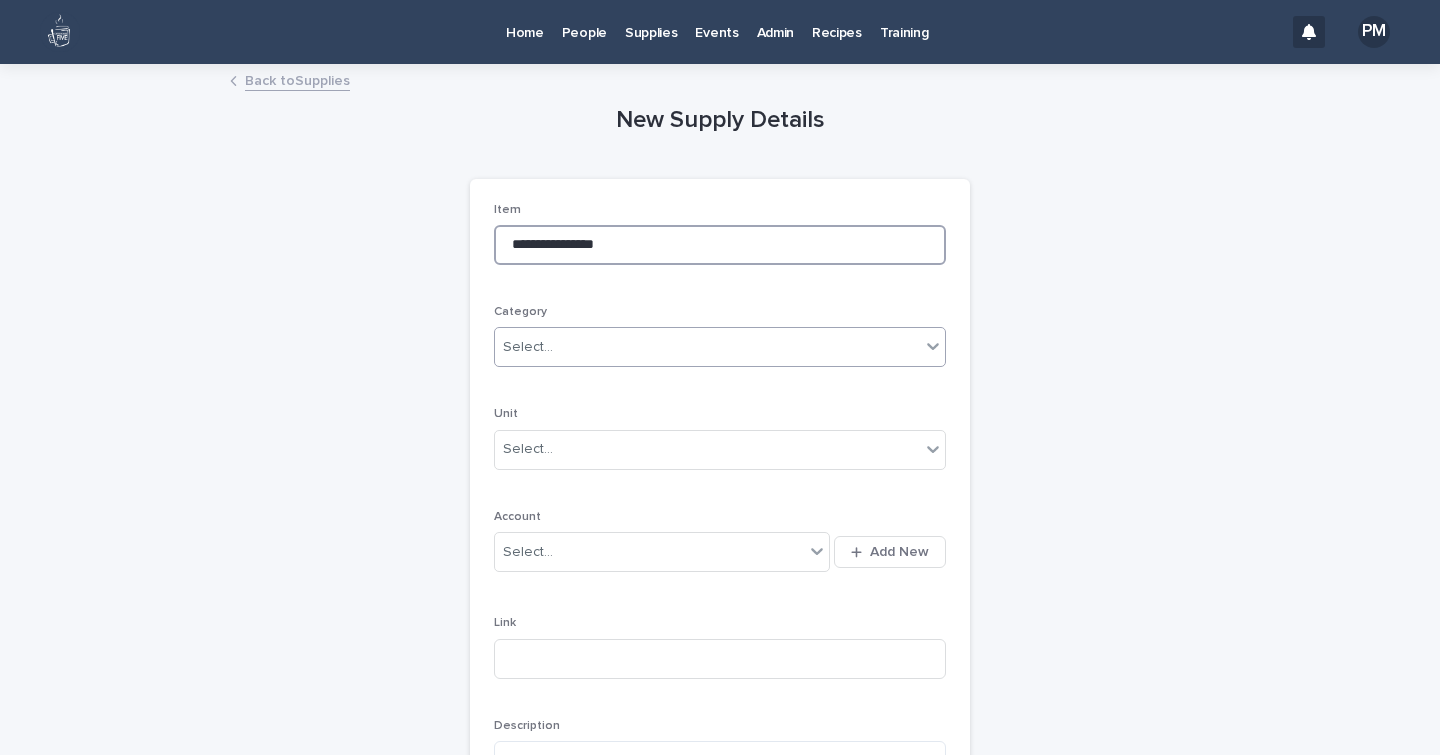 type on "**********" 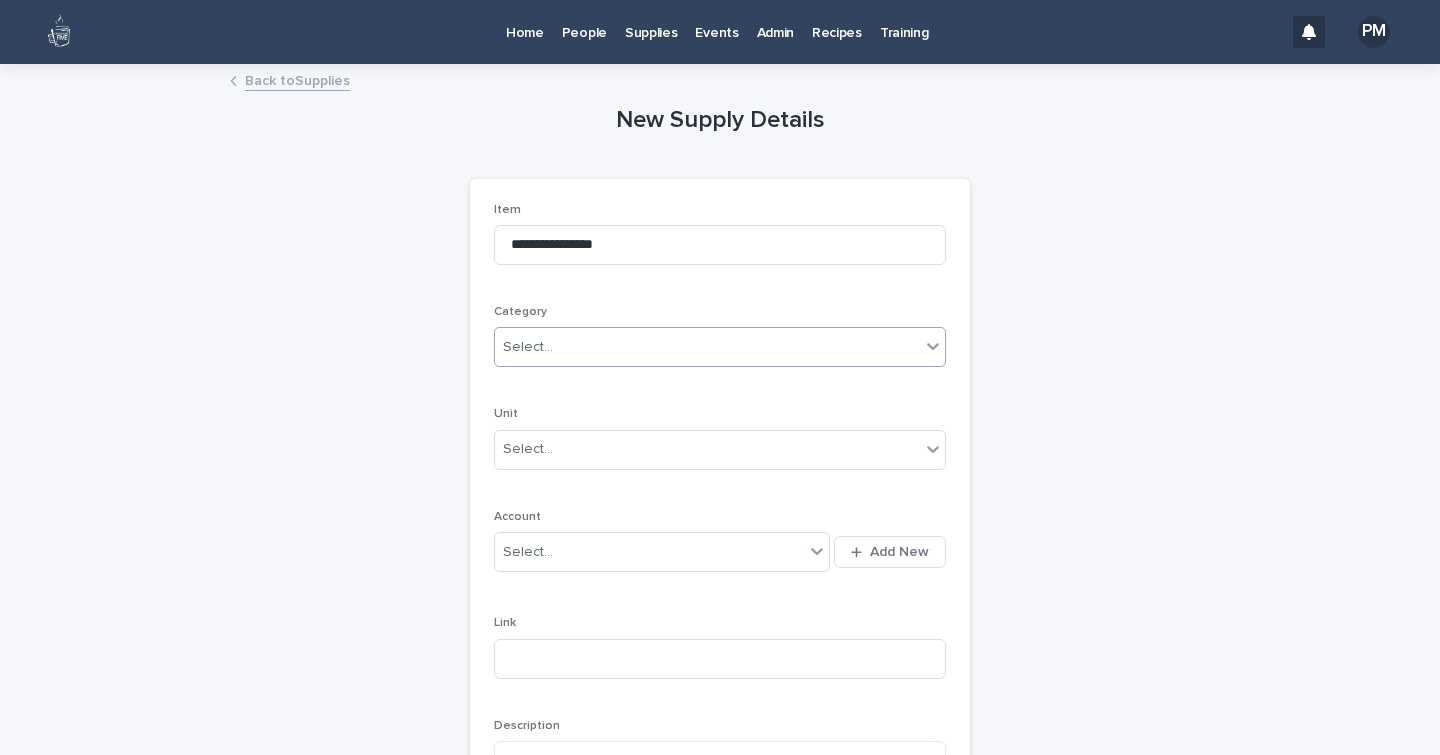click on "Select..." at bounding box center [707, 347] 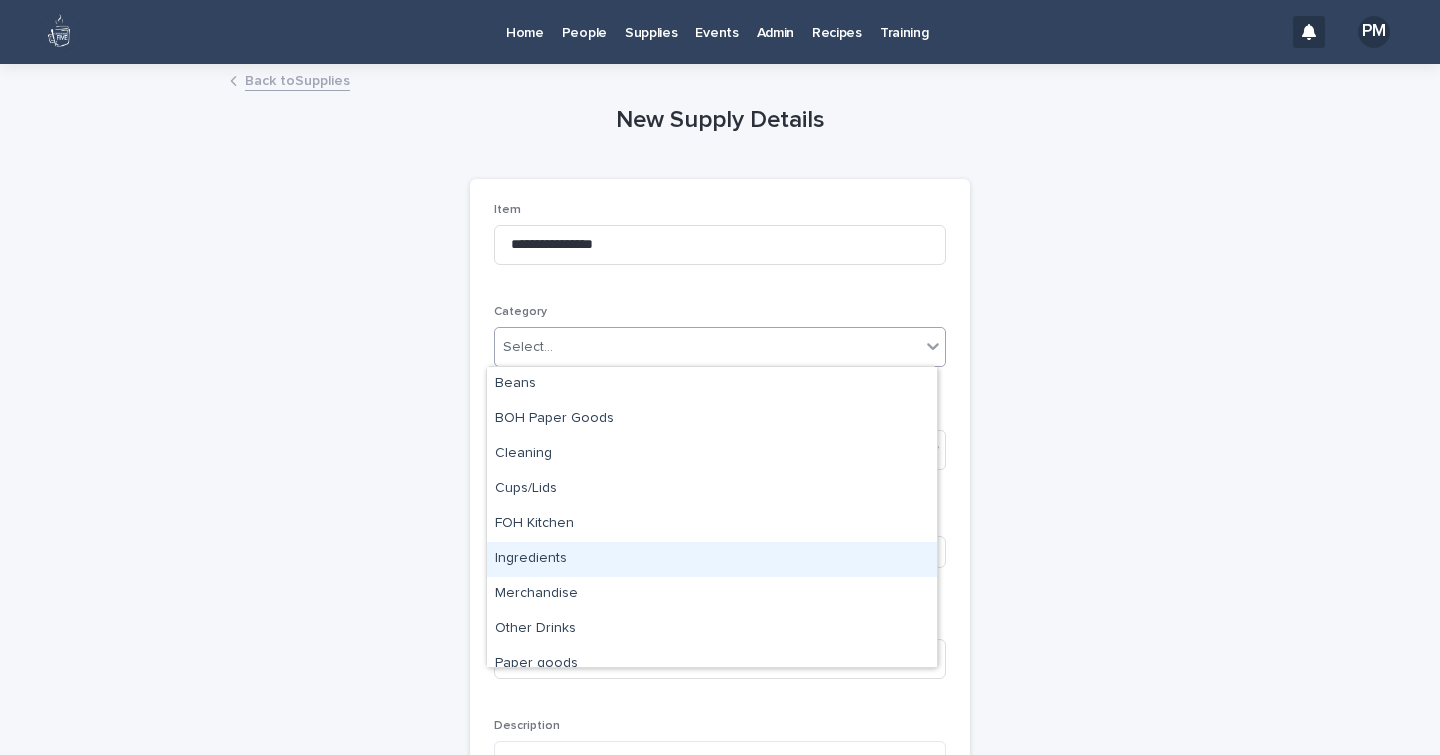 click on "Ingredients" at bounding box center [712, 559] 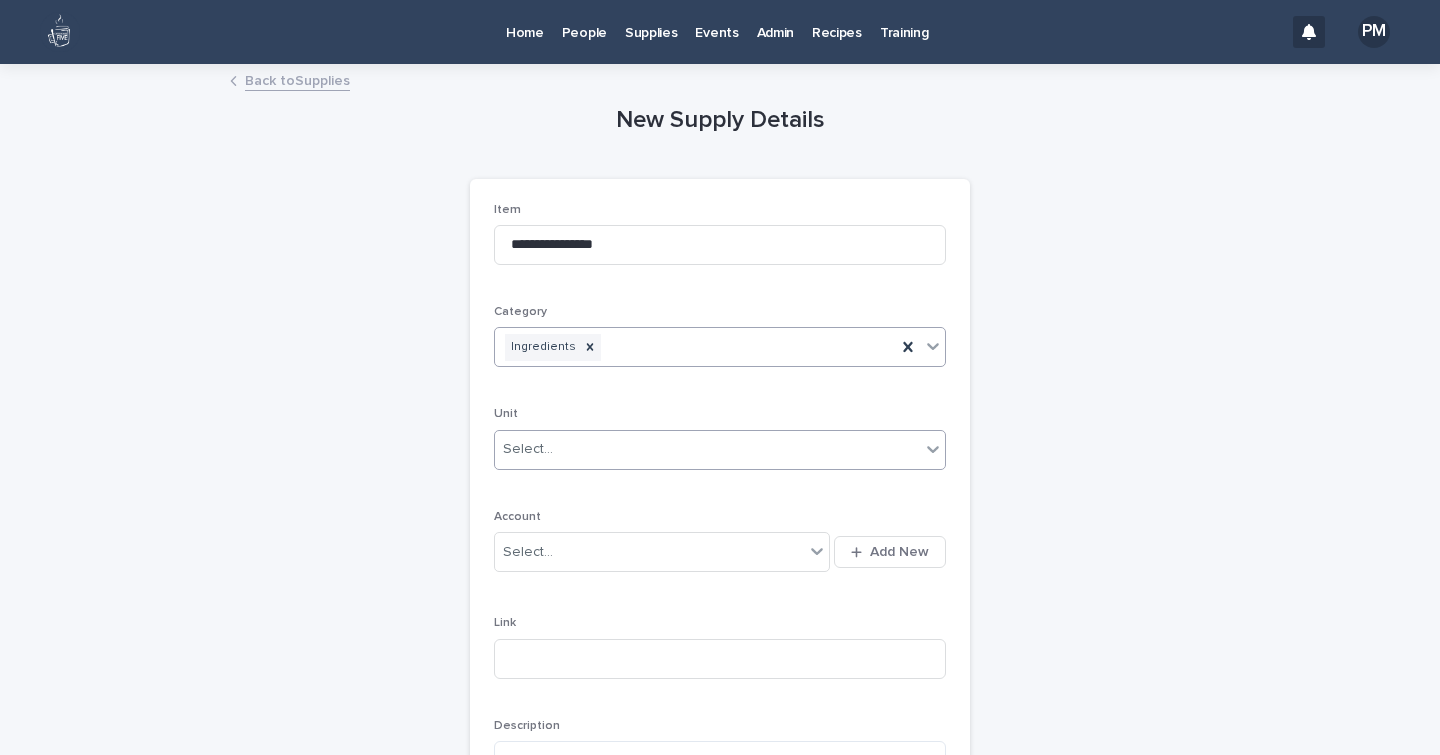 click on "Select..." at bounding box center [707, 449] 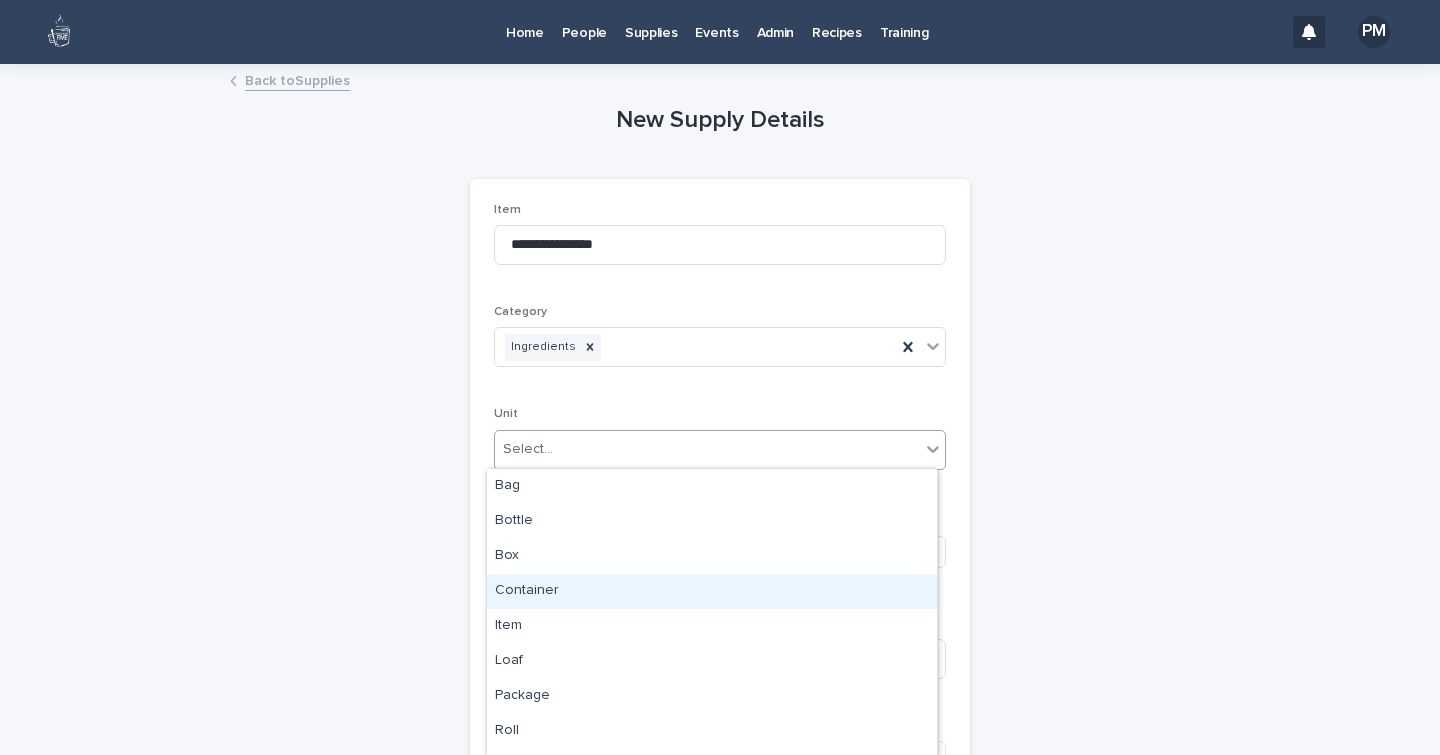 click on "Container" at bounding box center (712, 591) 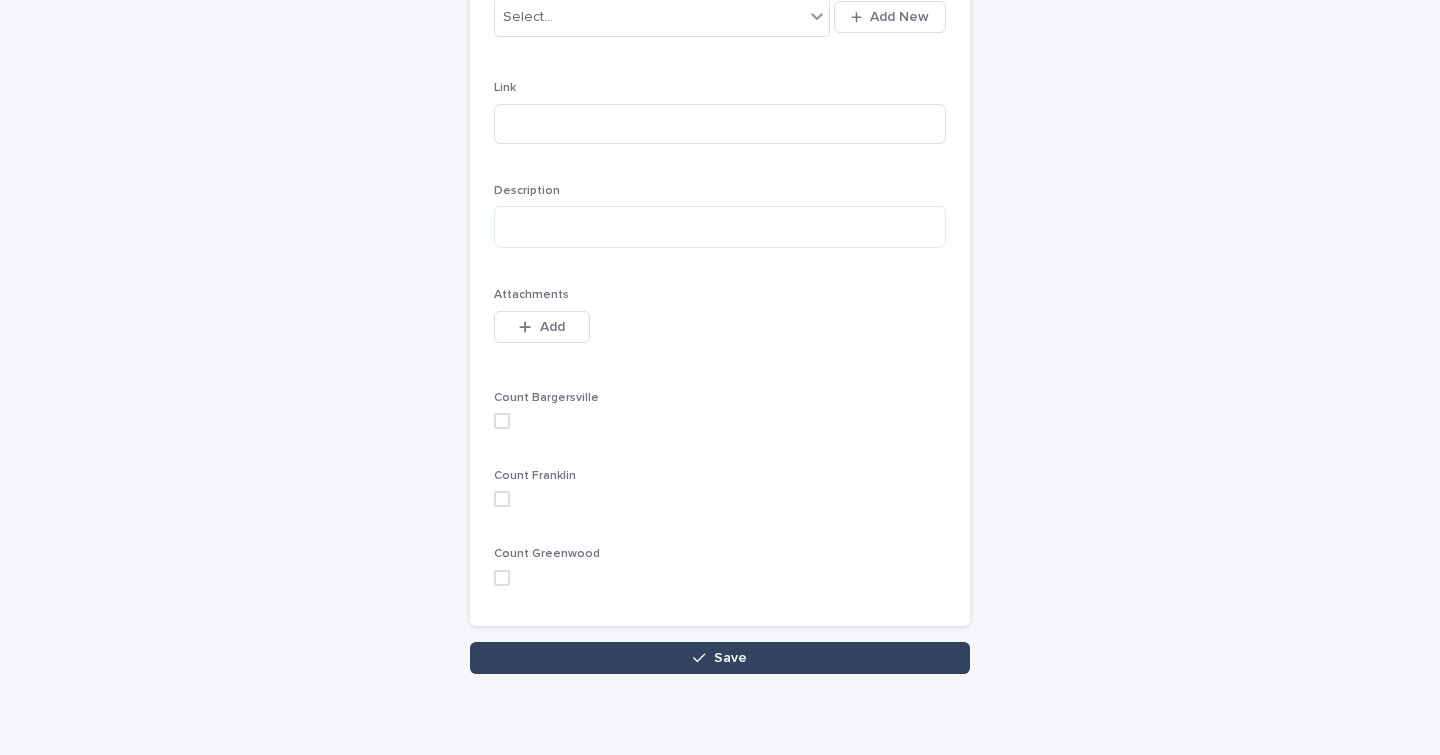 scroll, scrollTop: 536, scrollLeft: 0, axis: vertical 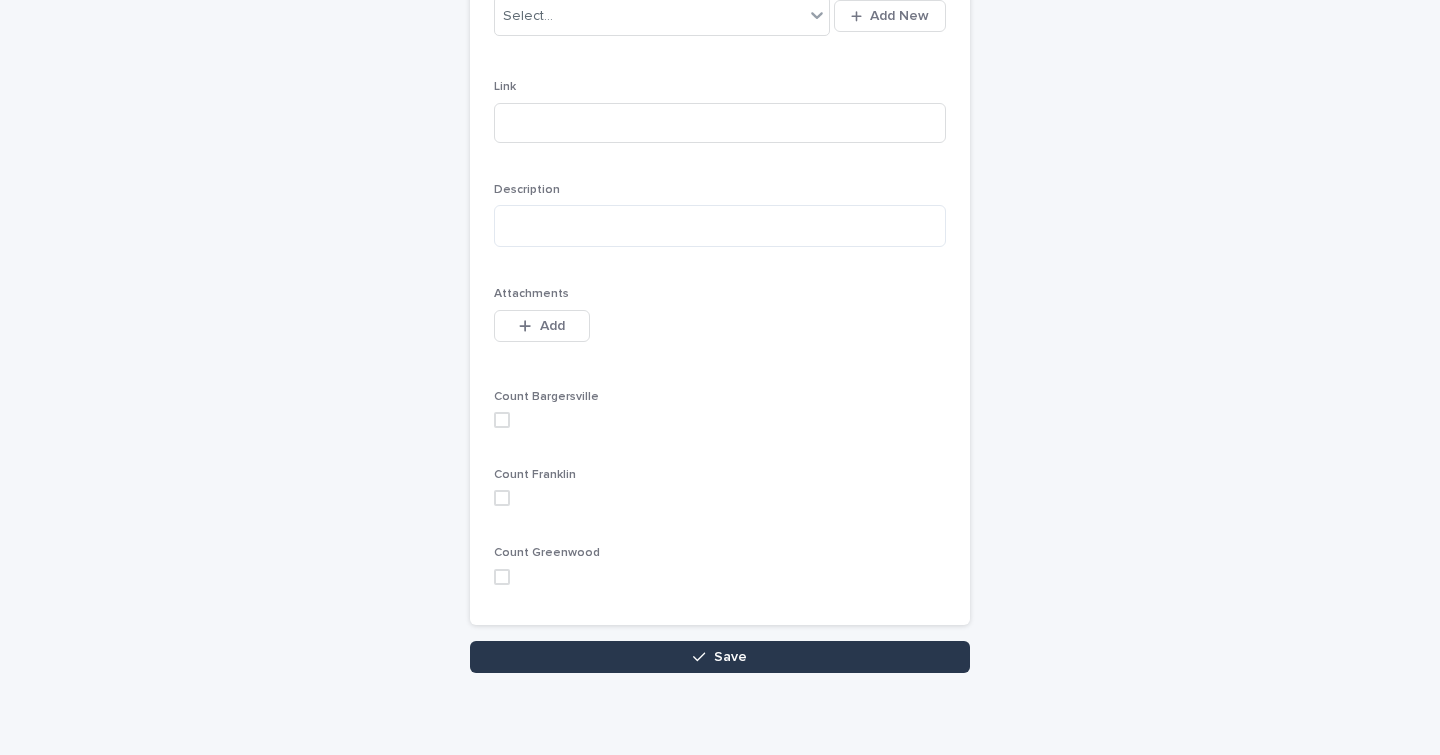 click on "Save" at bounding box center (720, 657) 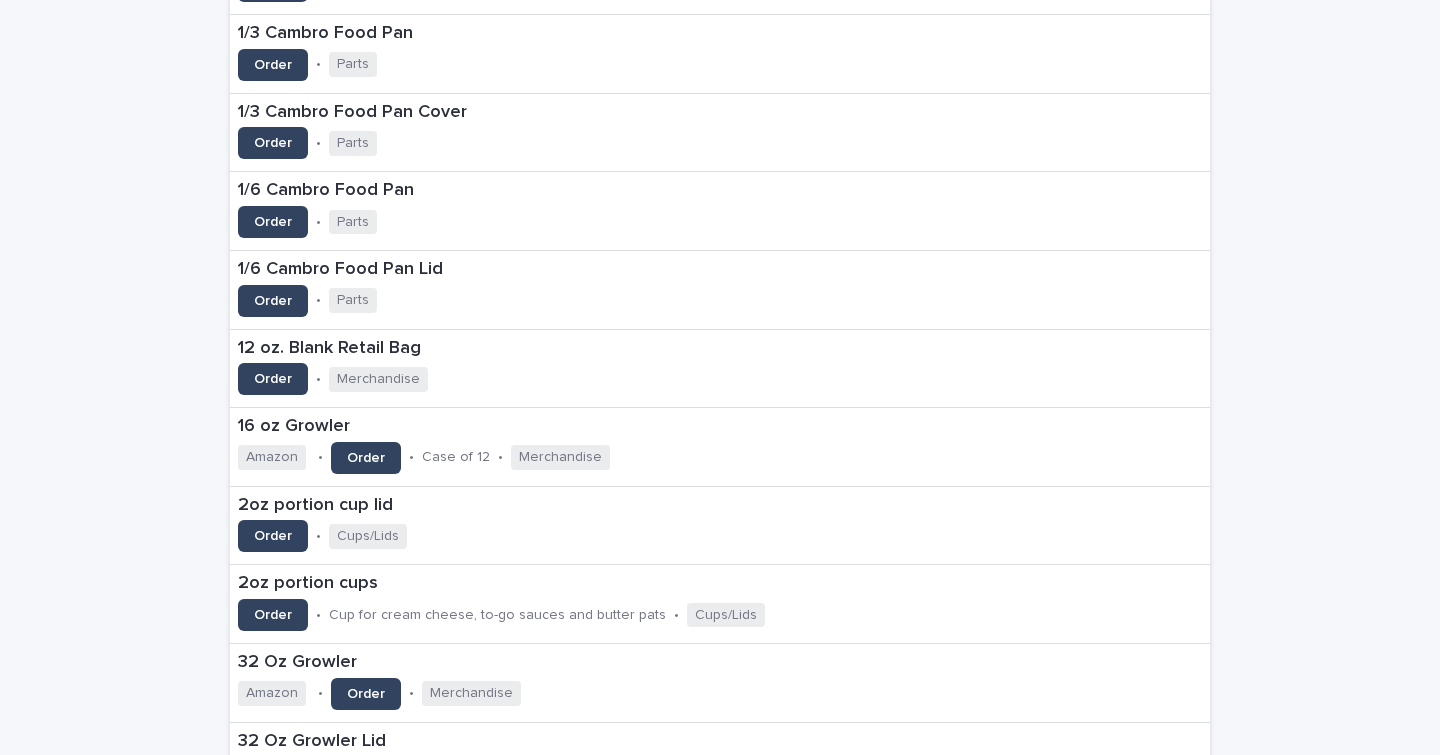 scroll, scrollTop: 0, scrollLeft: 0, axis: both 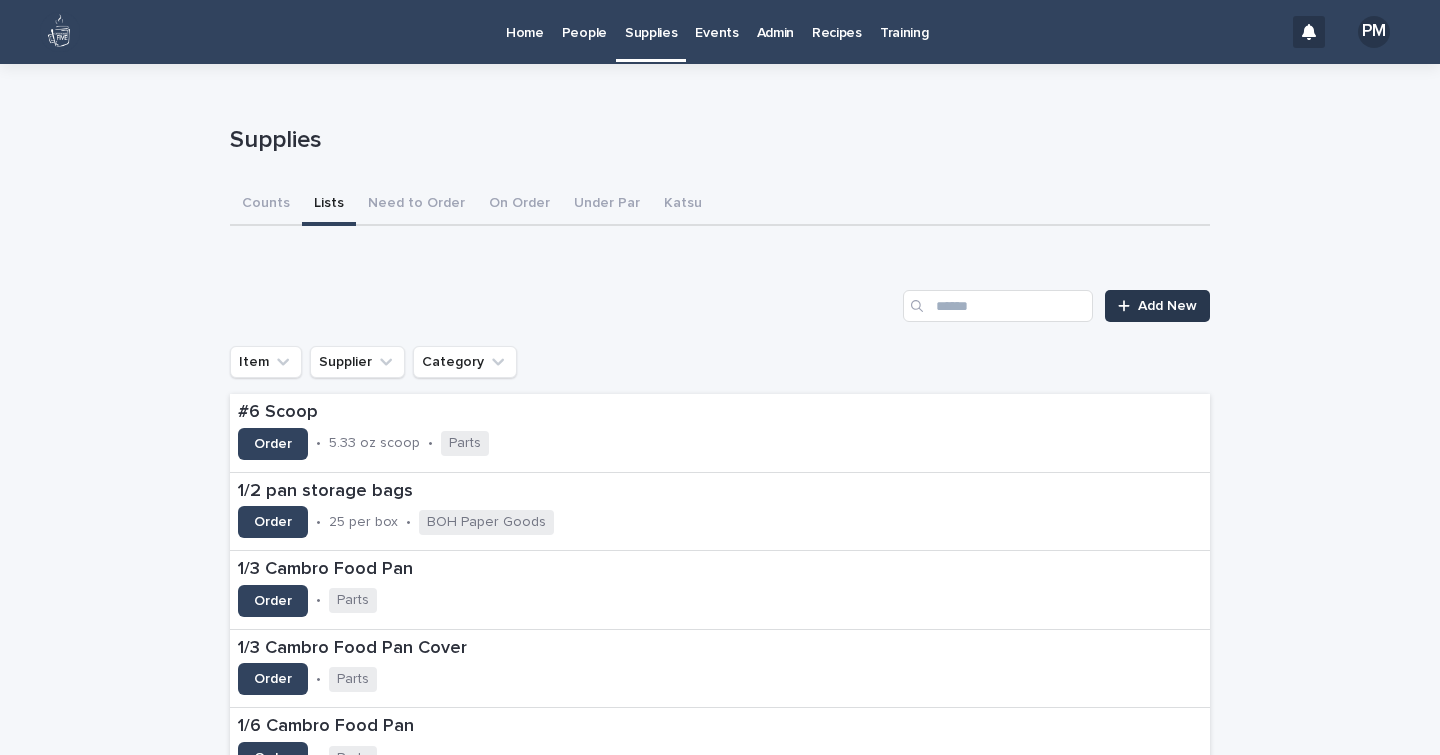 click on "Add New" at bounding box center [1167, 306] 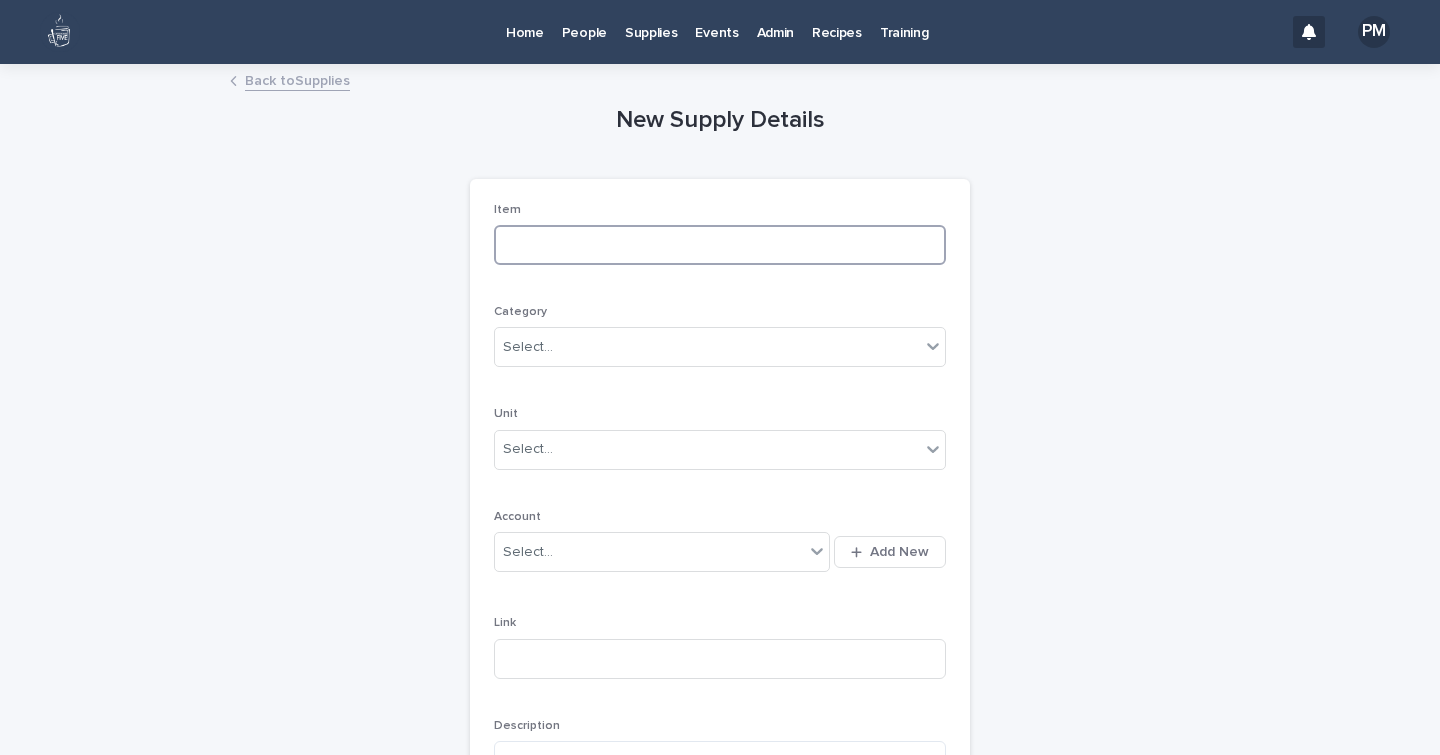 click at bounding box center [720, 245] 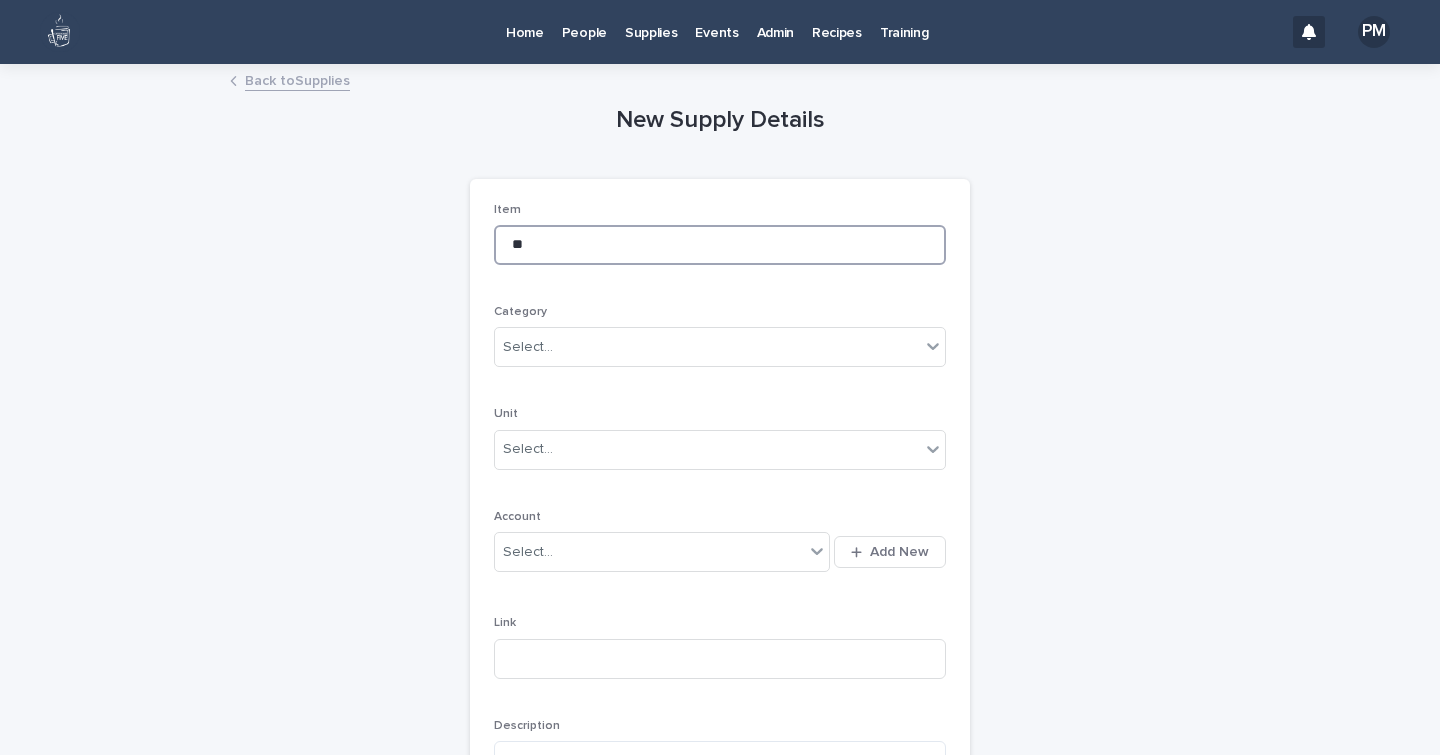 type on "*" 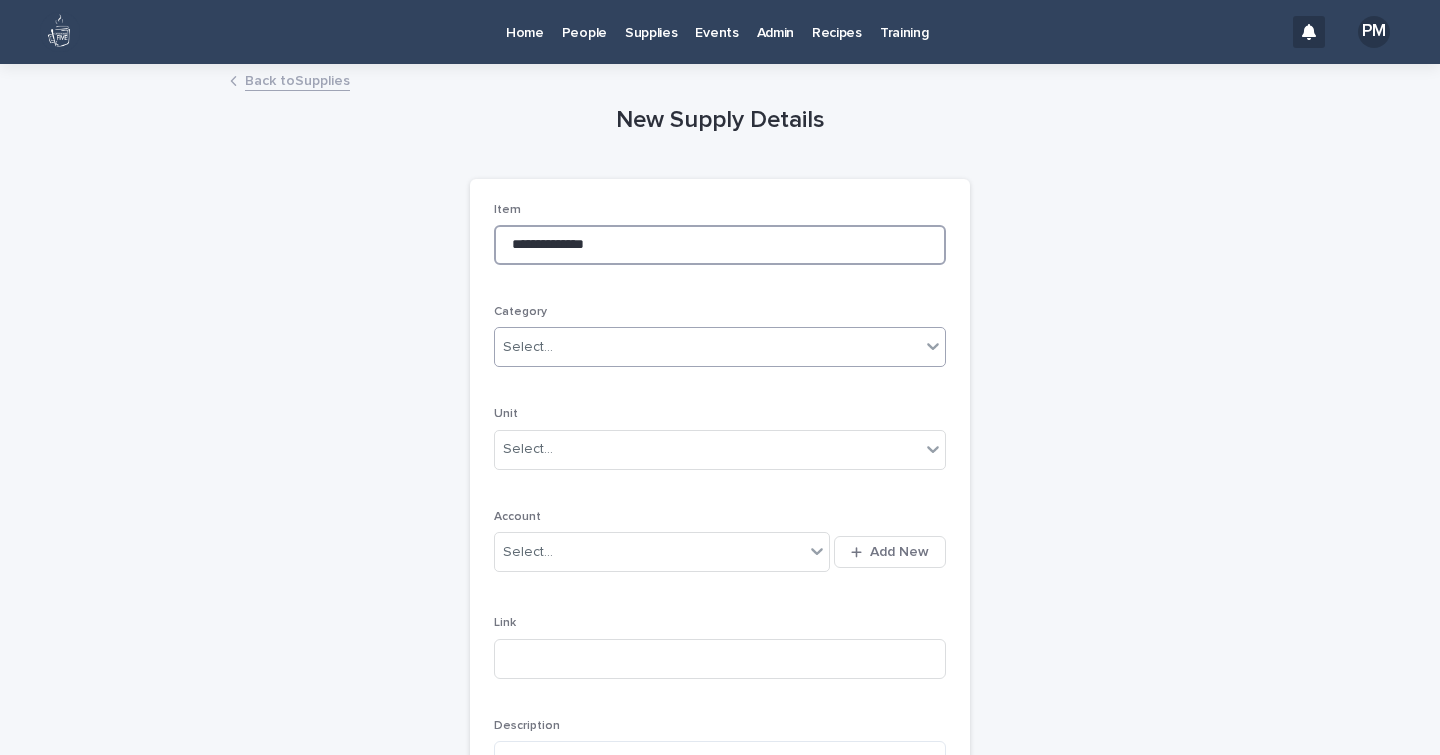 type on "**********" 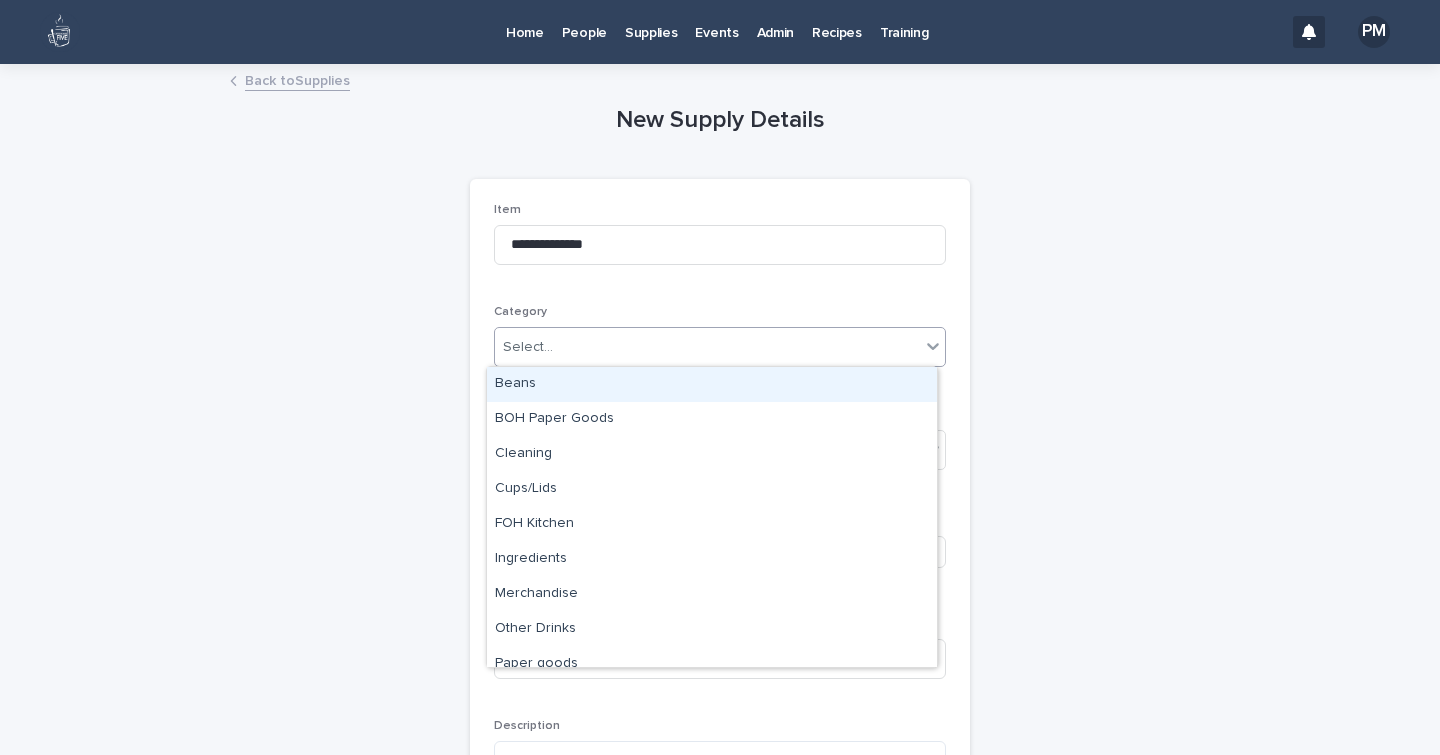 click on "Select..." at bounding box center (707, 347) 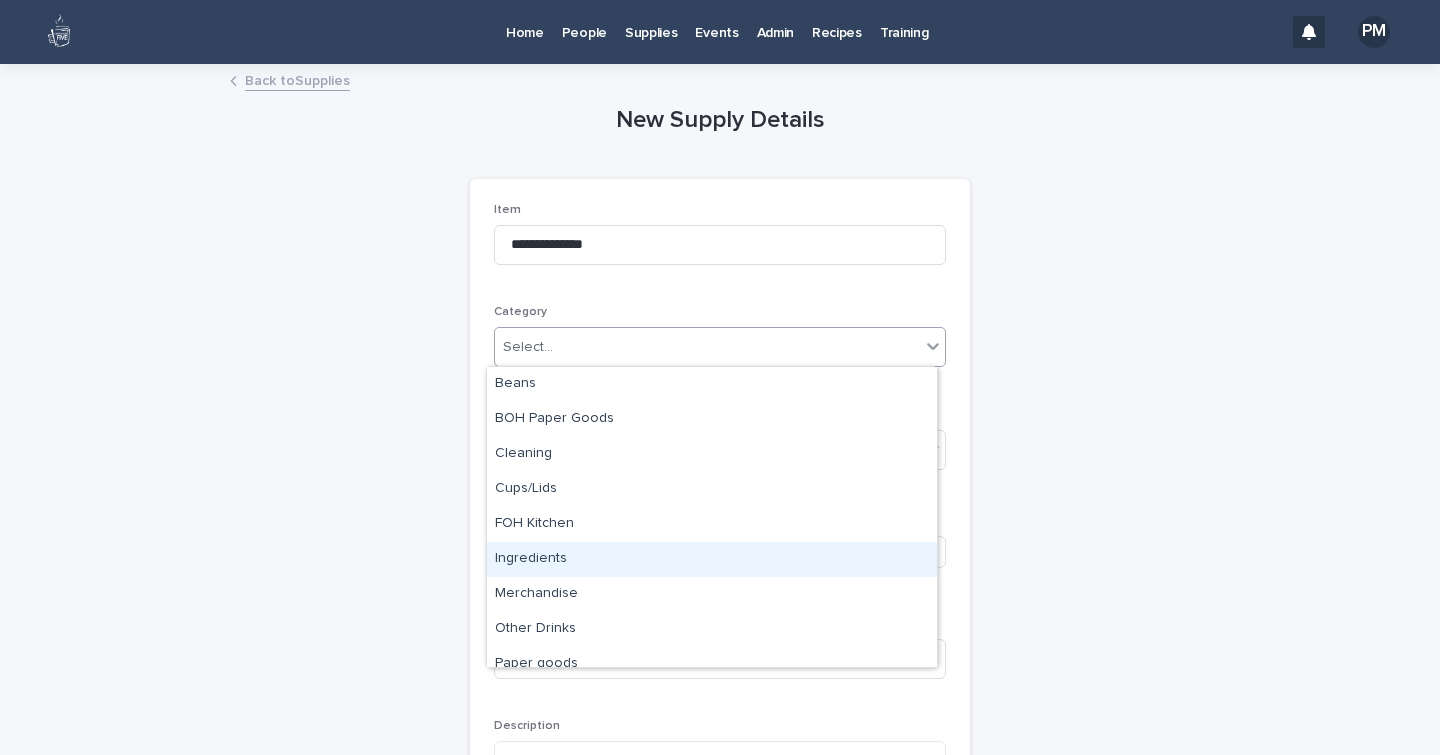 click on "Ingredients" at bounding box center [712, 559] 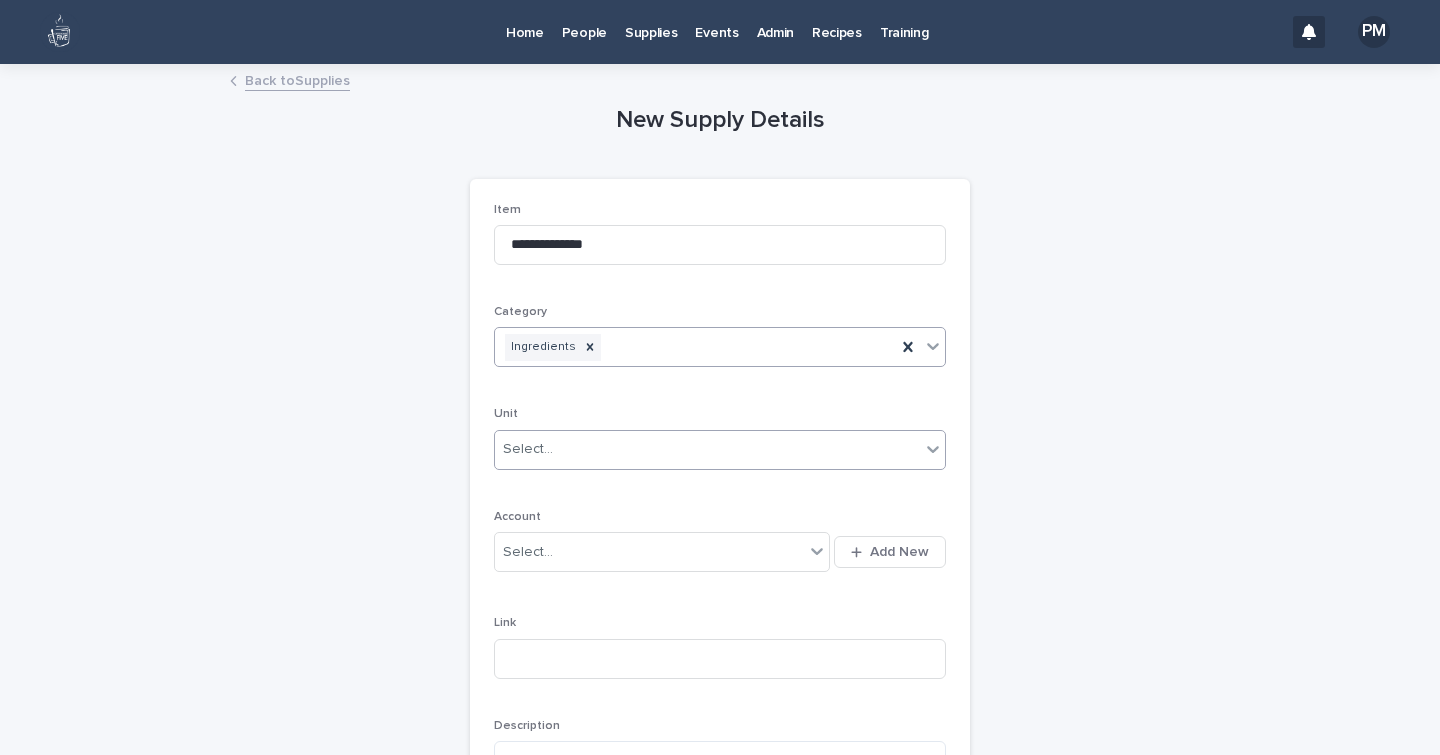 click on "Select..." at bounding box center (707, 449) 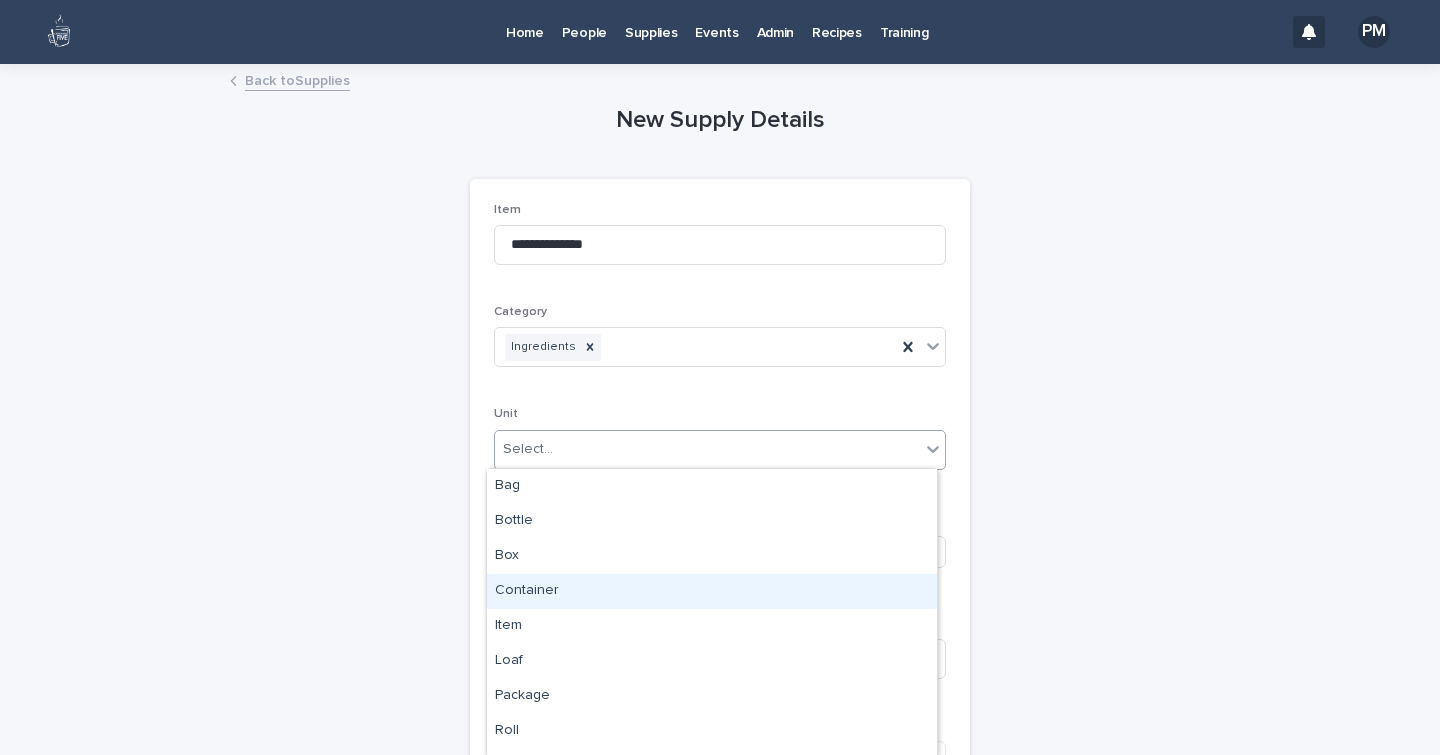 click on "Container" at bounding box center [712, 591] 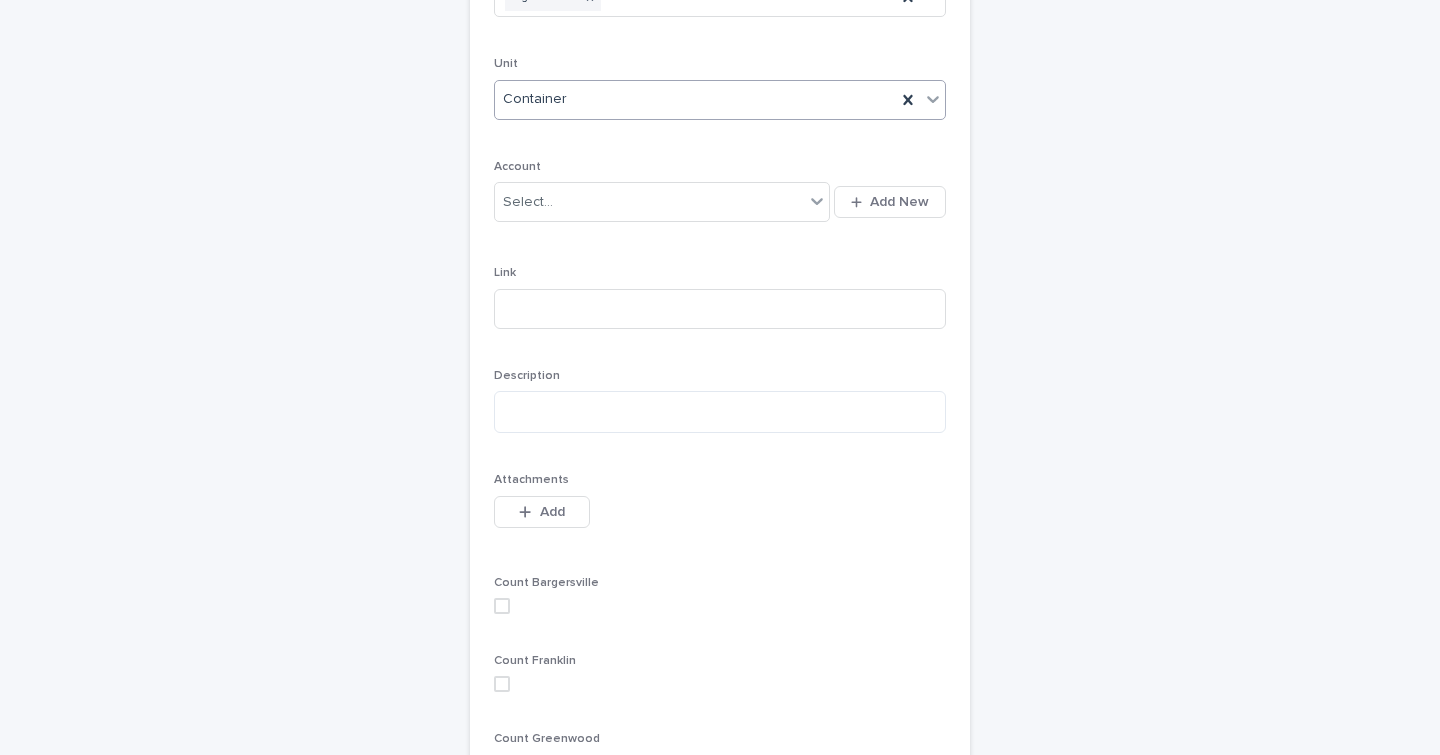 scroll, scrollTop: 551, scrollLeft: 0, axis: vertical 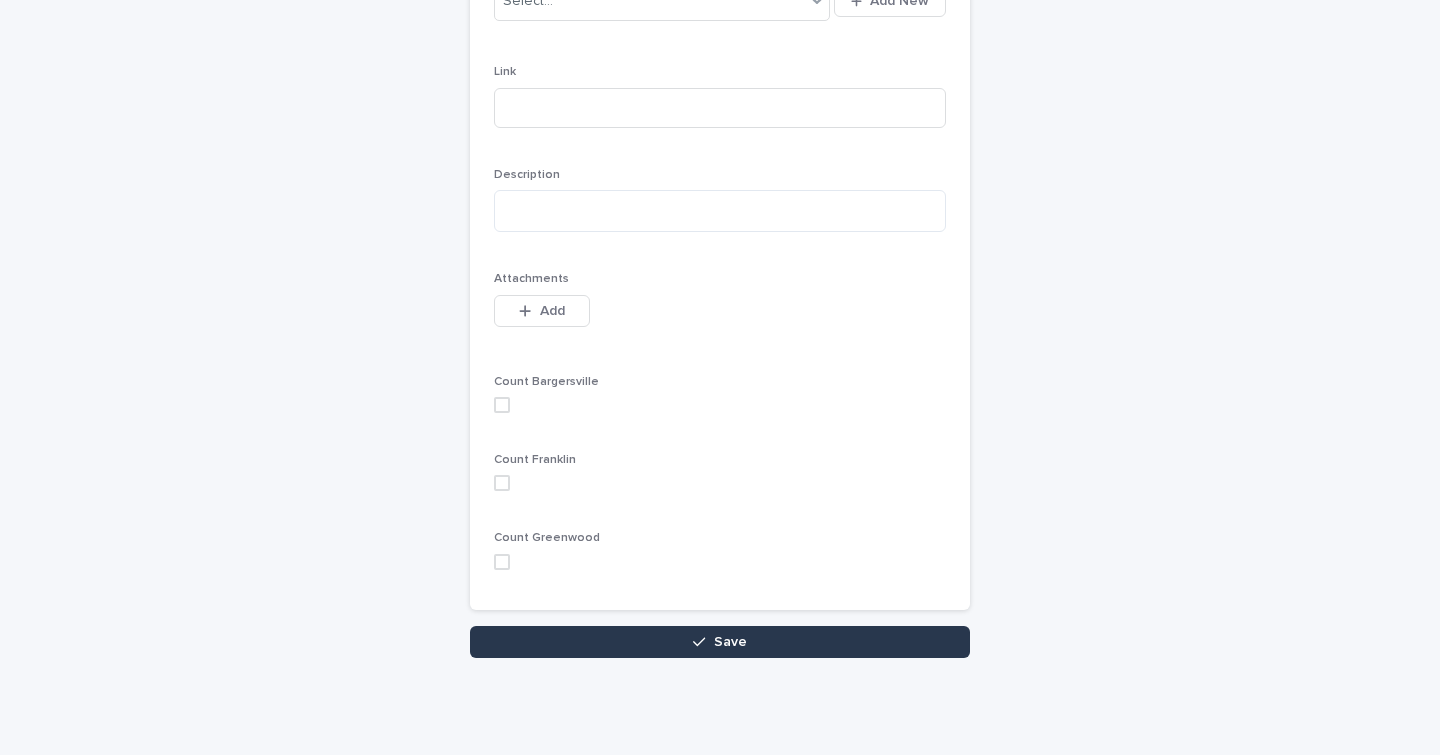click on "Save" at bounding box center [720, 642] 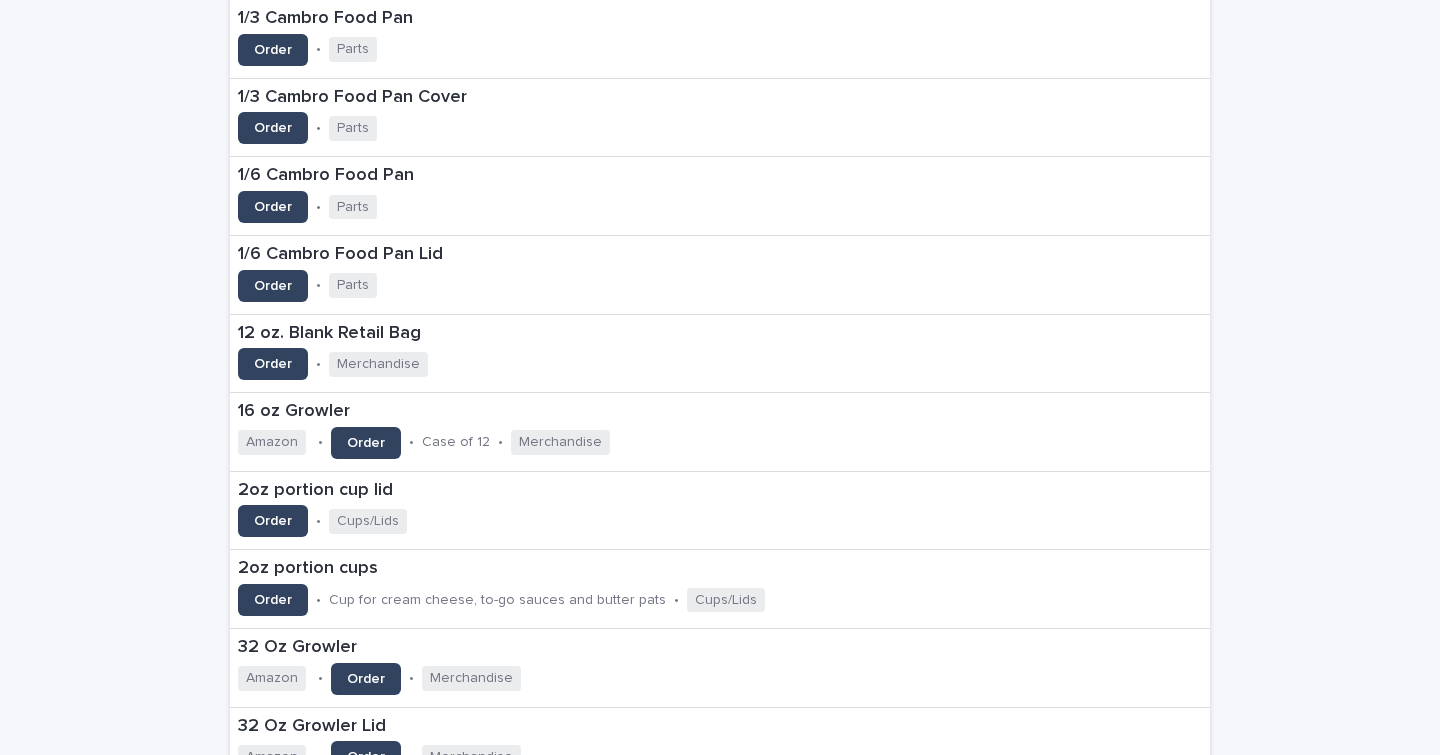 scroll, scrollTop: 0, scrollLeft: 0, axis: both 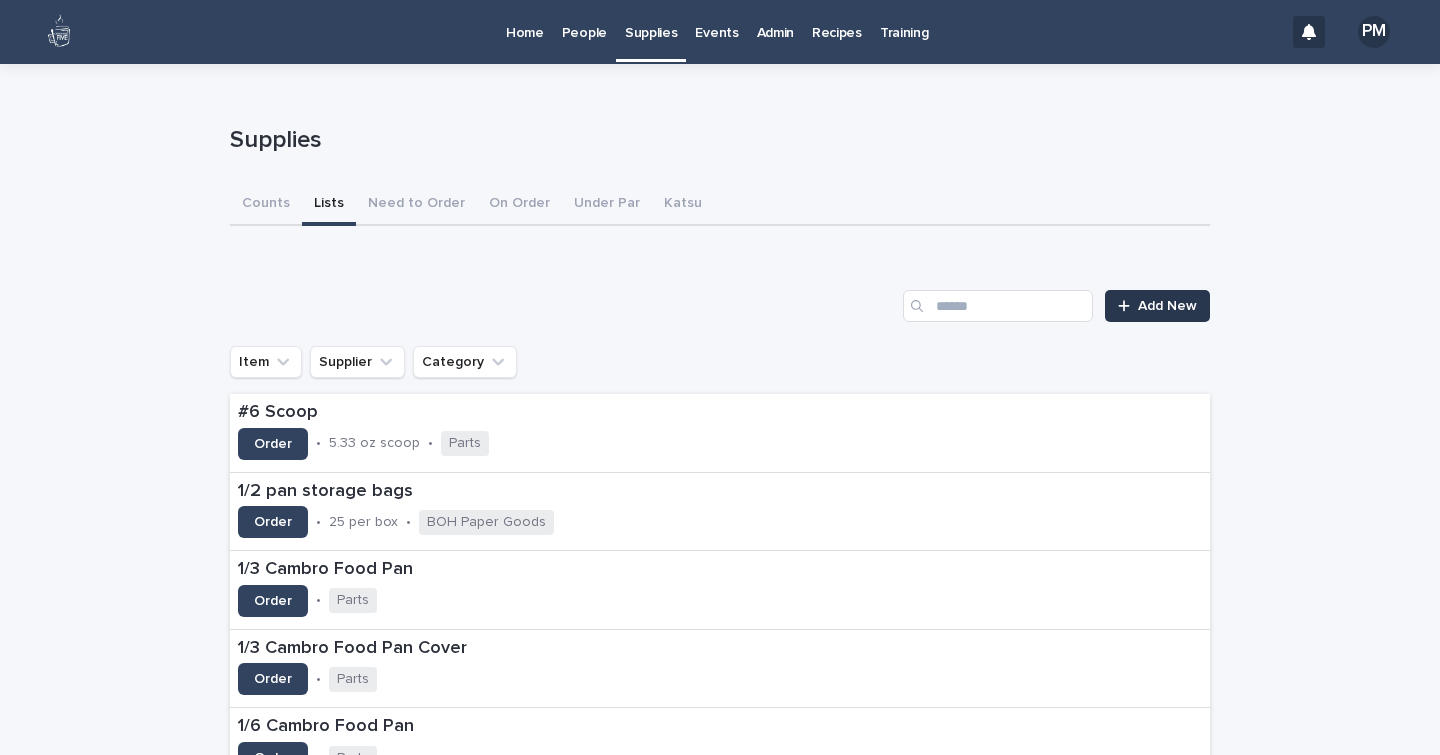 click on "Add New" at bounding box center [1167, 306] 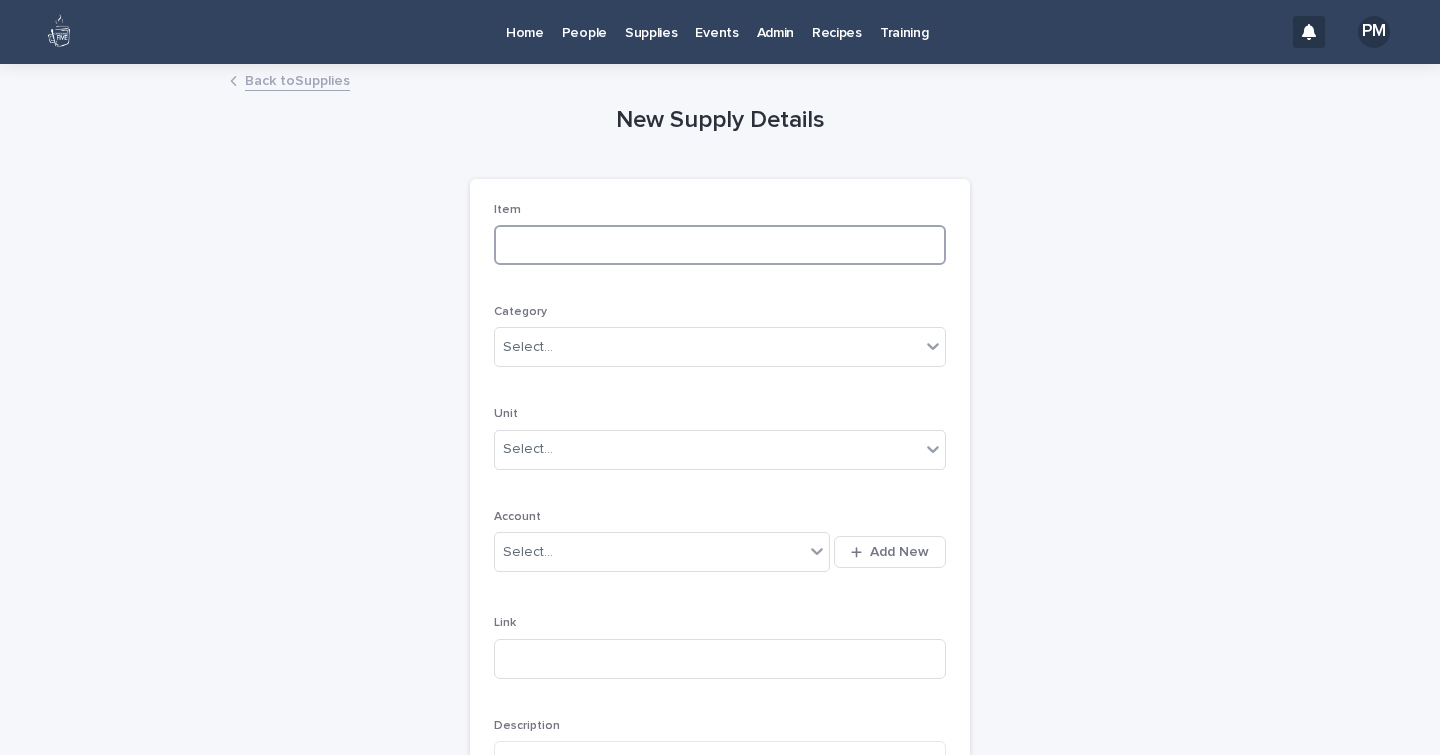 click at bounding box center (720, 245) 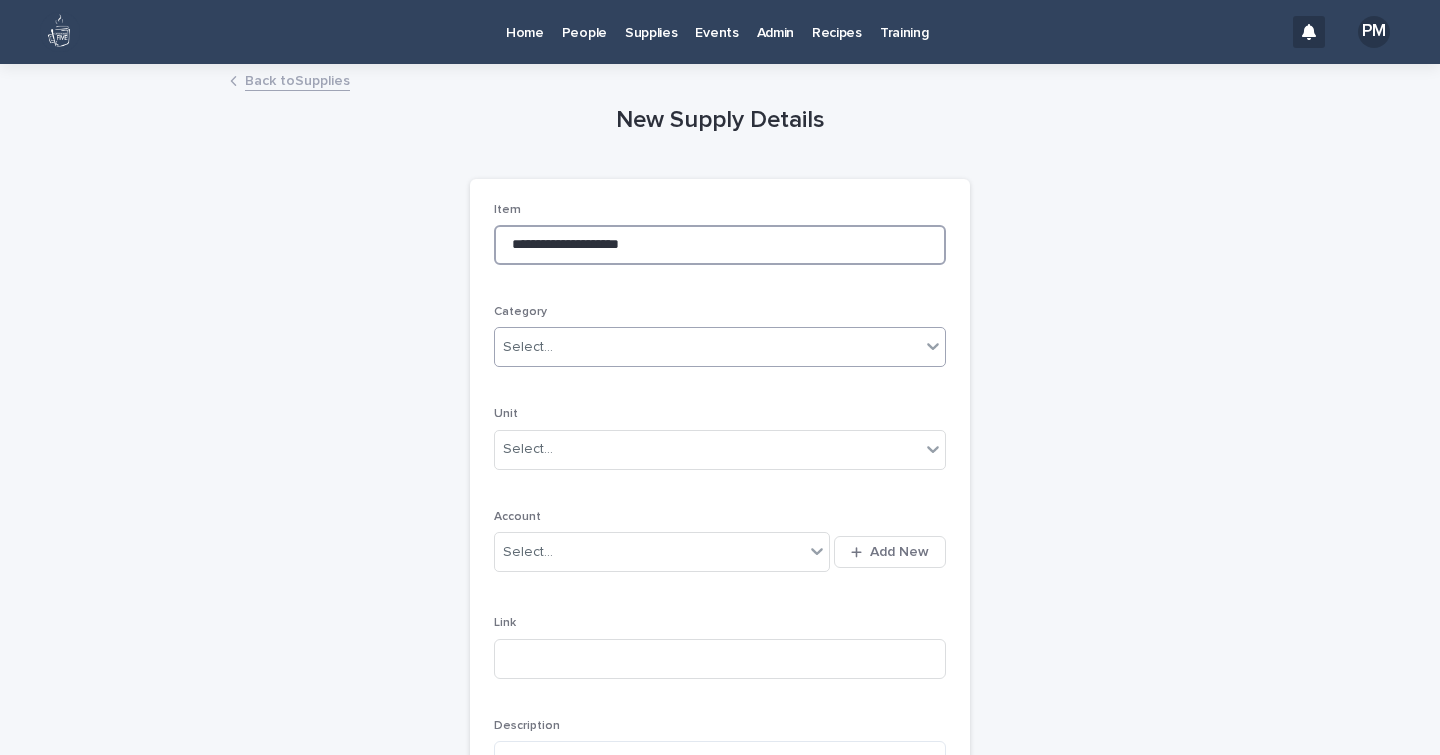 type on "**********" 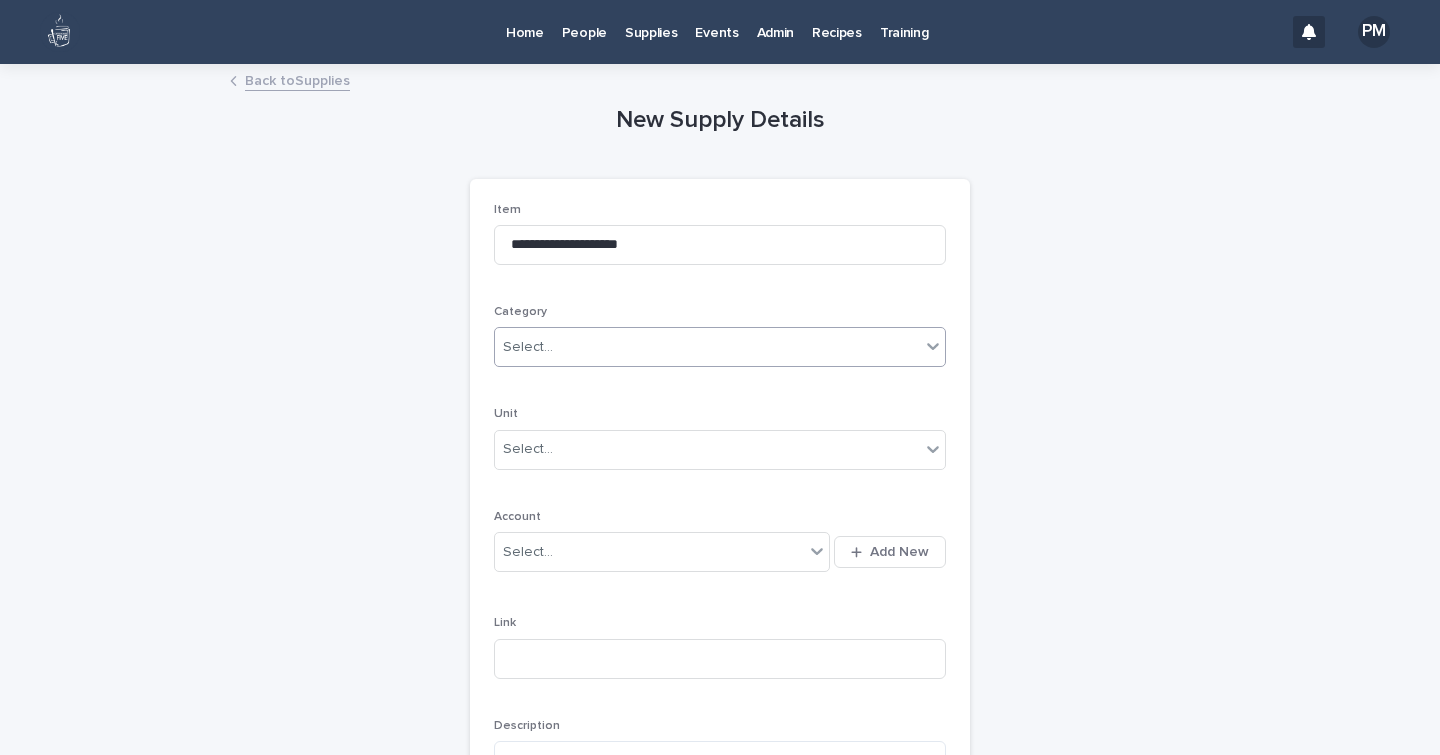 click on "Select..." at bounding box center [707, 347] 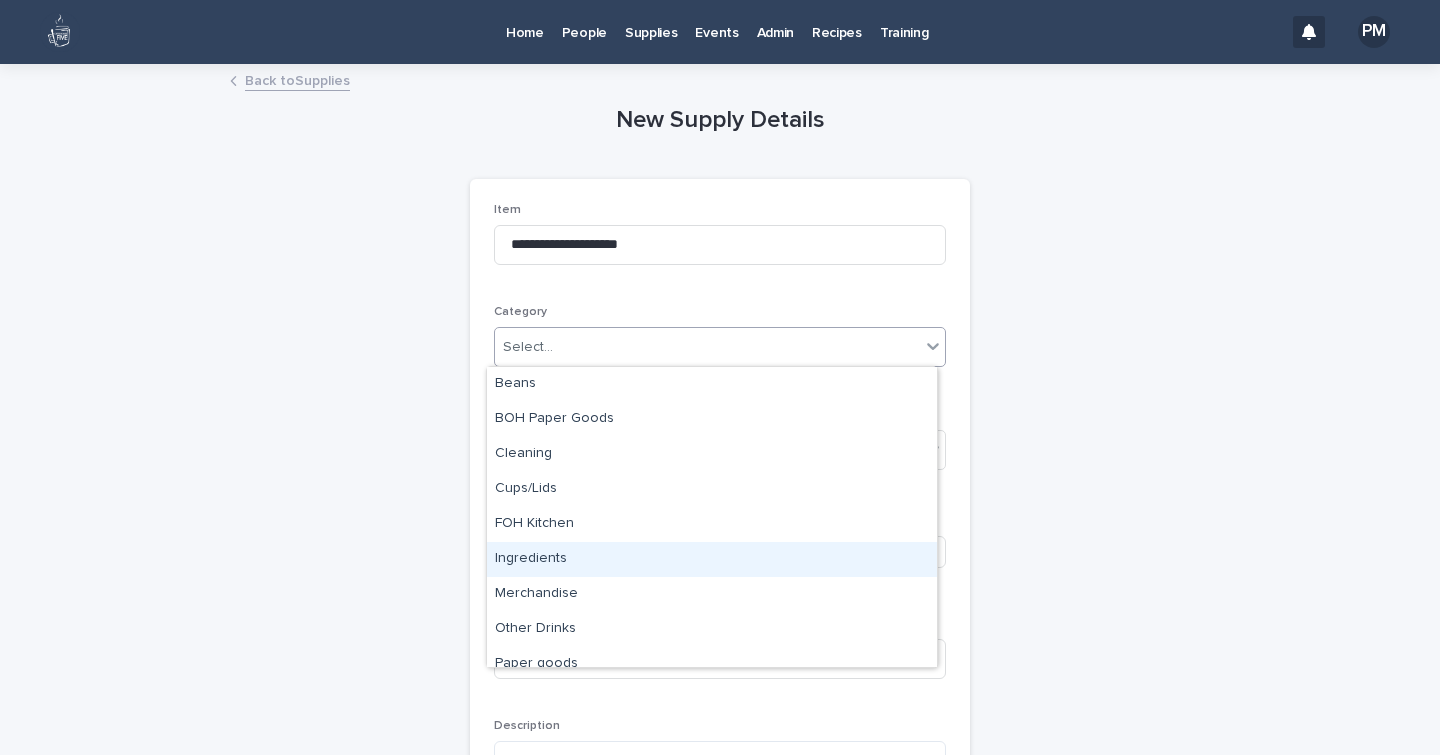 click on "Ingredients" at bounding box center (712, 559) 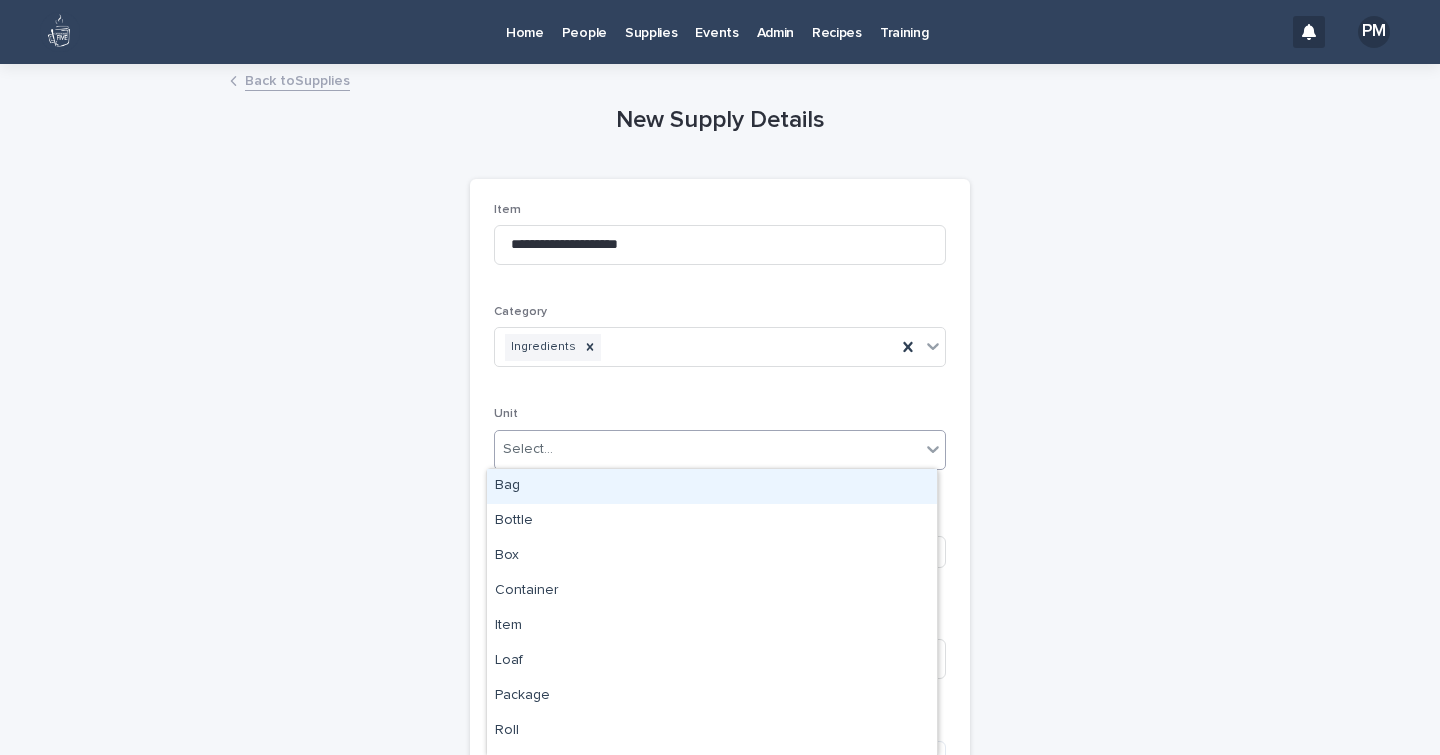 click on "Select..." at bounding box center (707, 449) 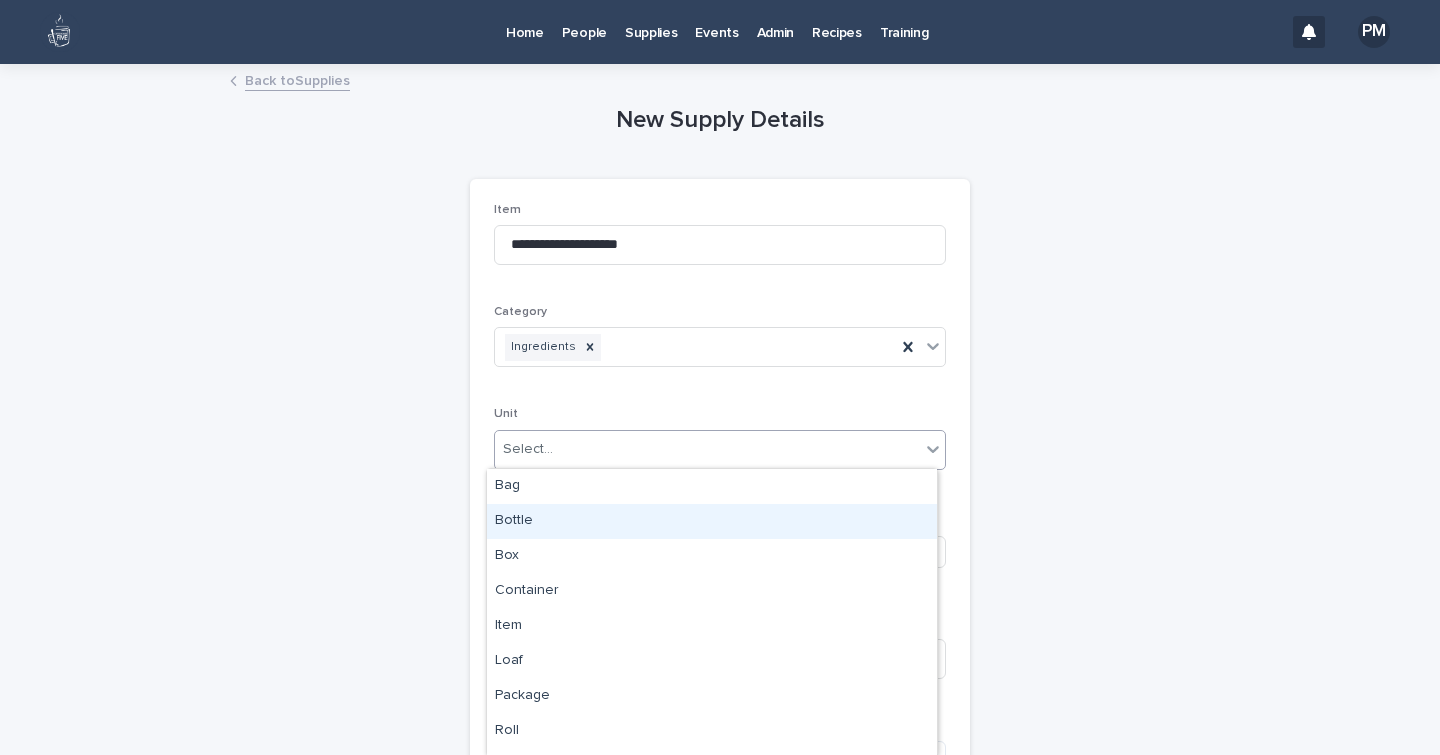 click on "Bottle" at bounding box center [712, 521] 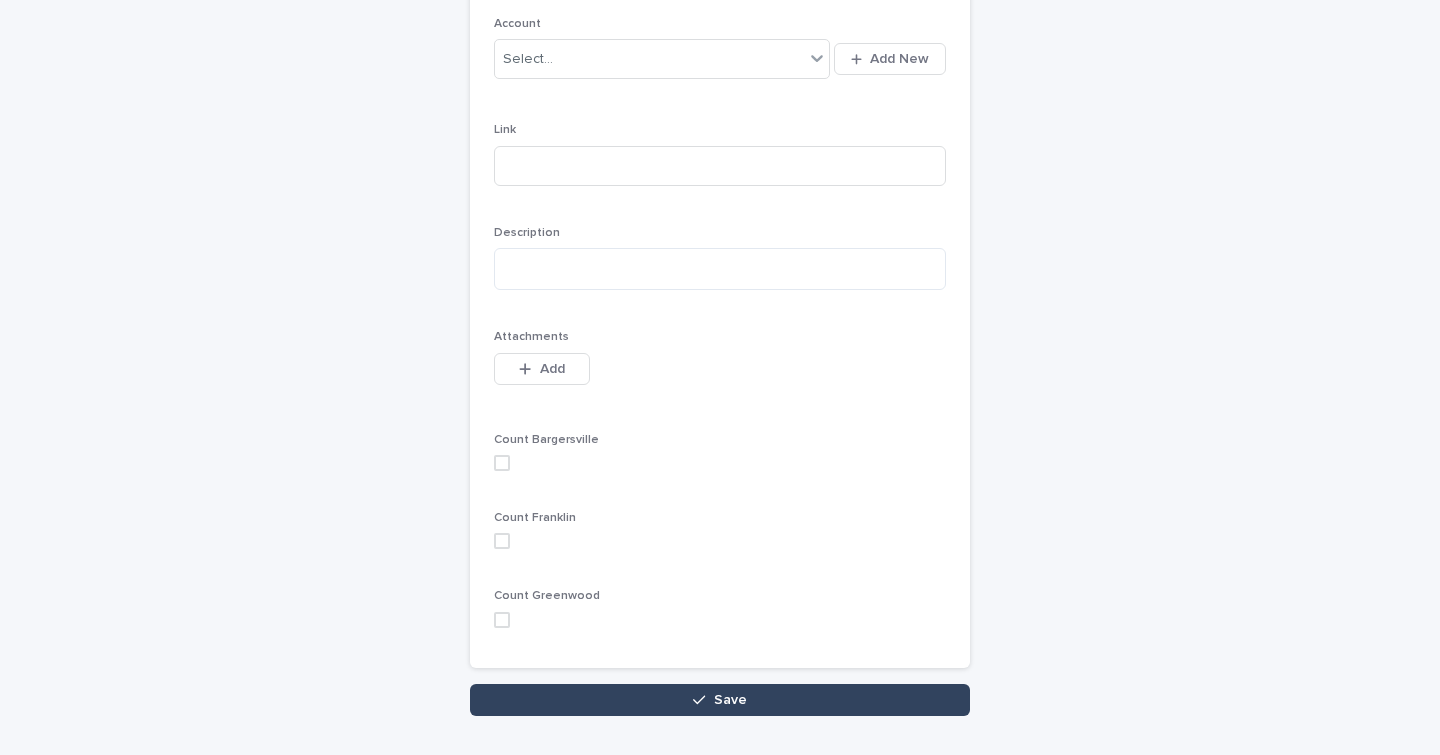 scroll, scrollTop: 498, scrollLeft: 0, axis: vertical 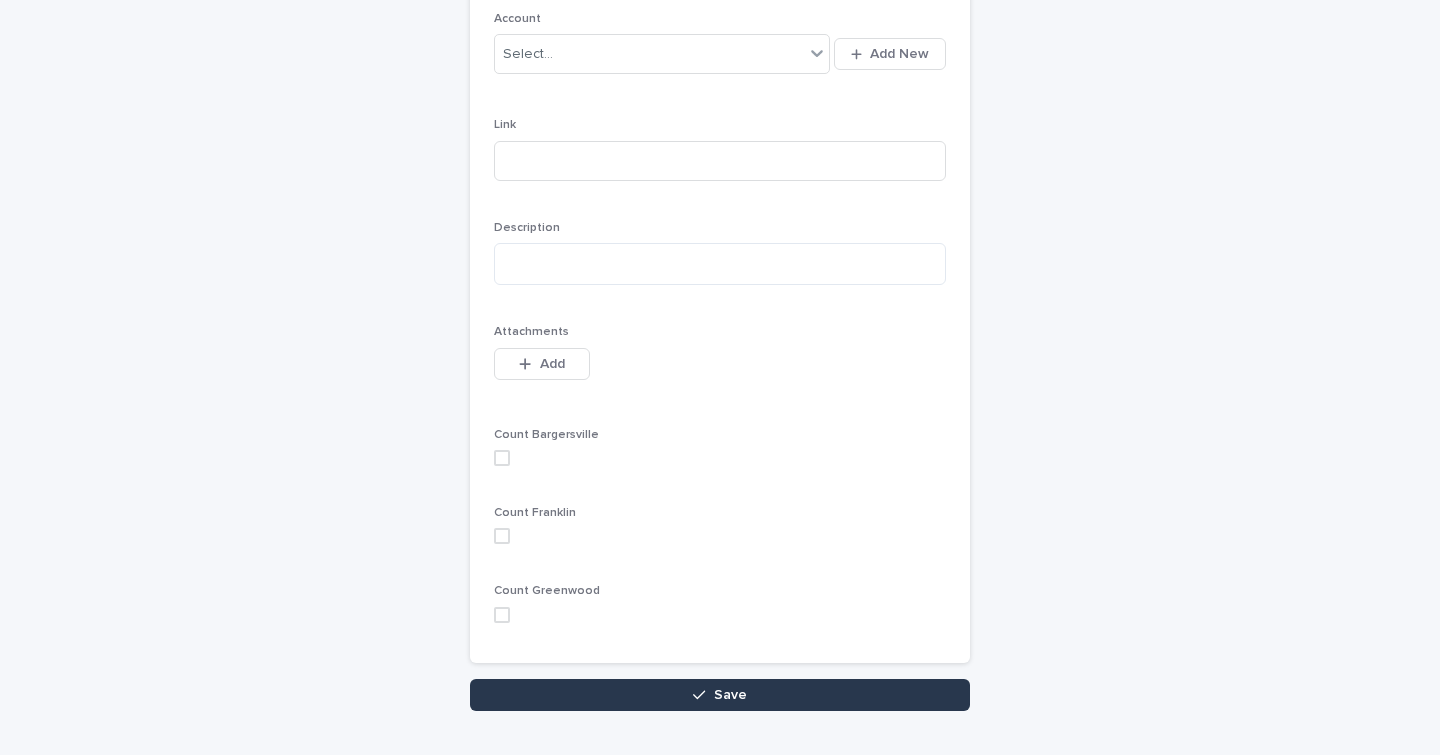 click on "Save" at bounding box center [720, 695] 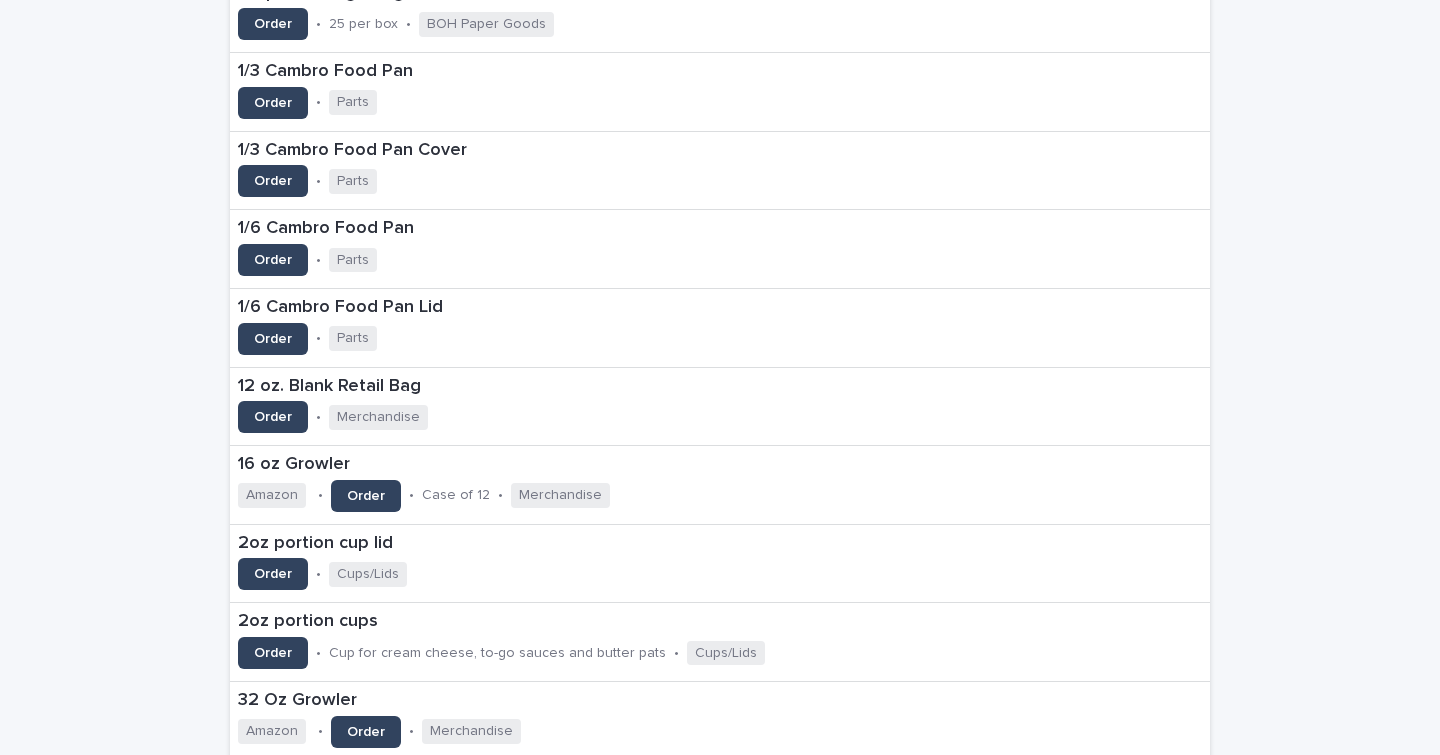 scroll, scrollTop: 0, scrollLeft: 0, axis: both 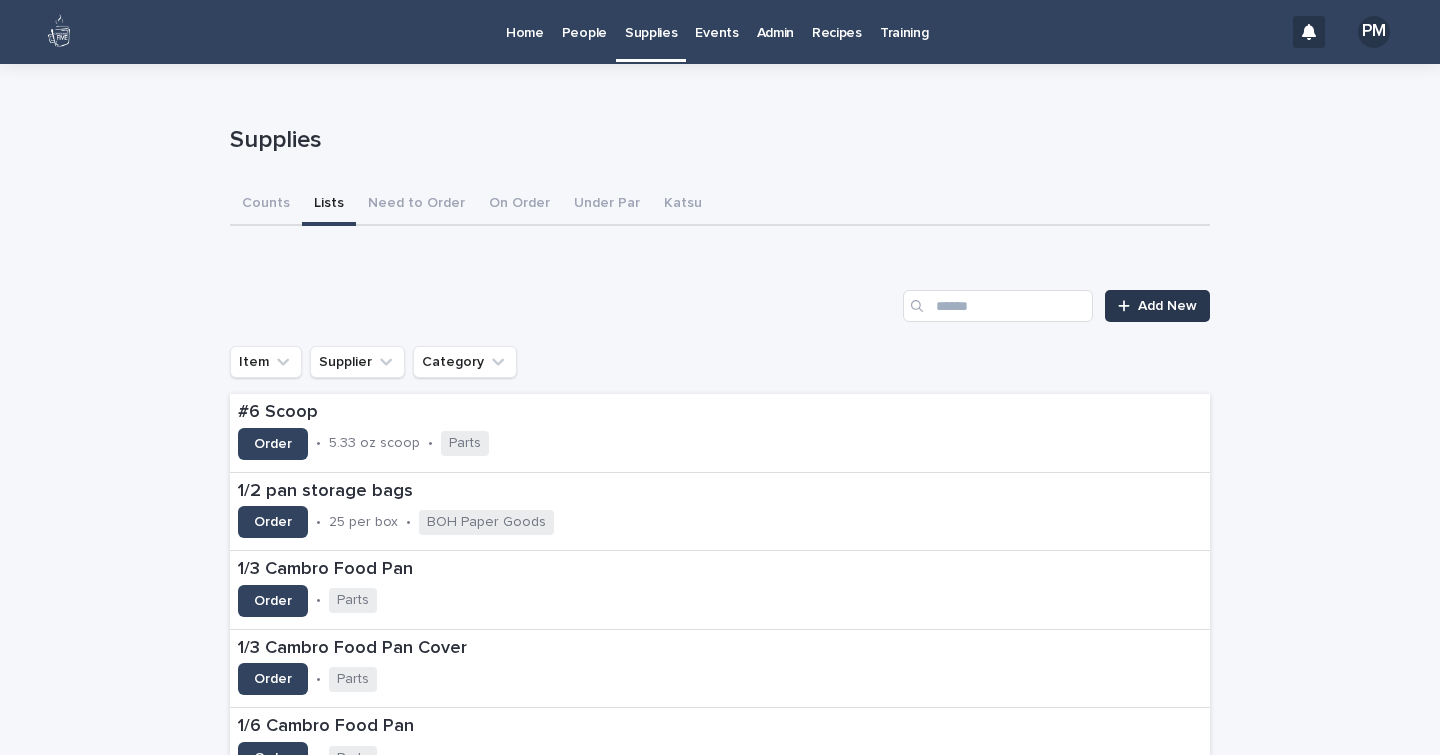 click on "Add New" at bounding box center (1167, 306) 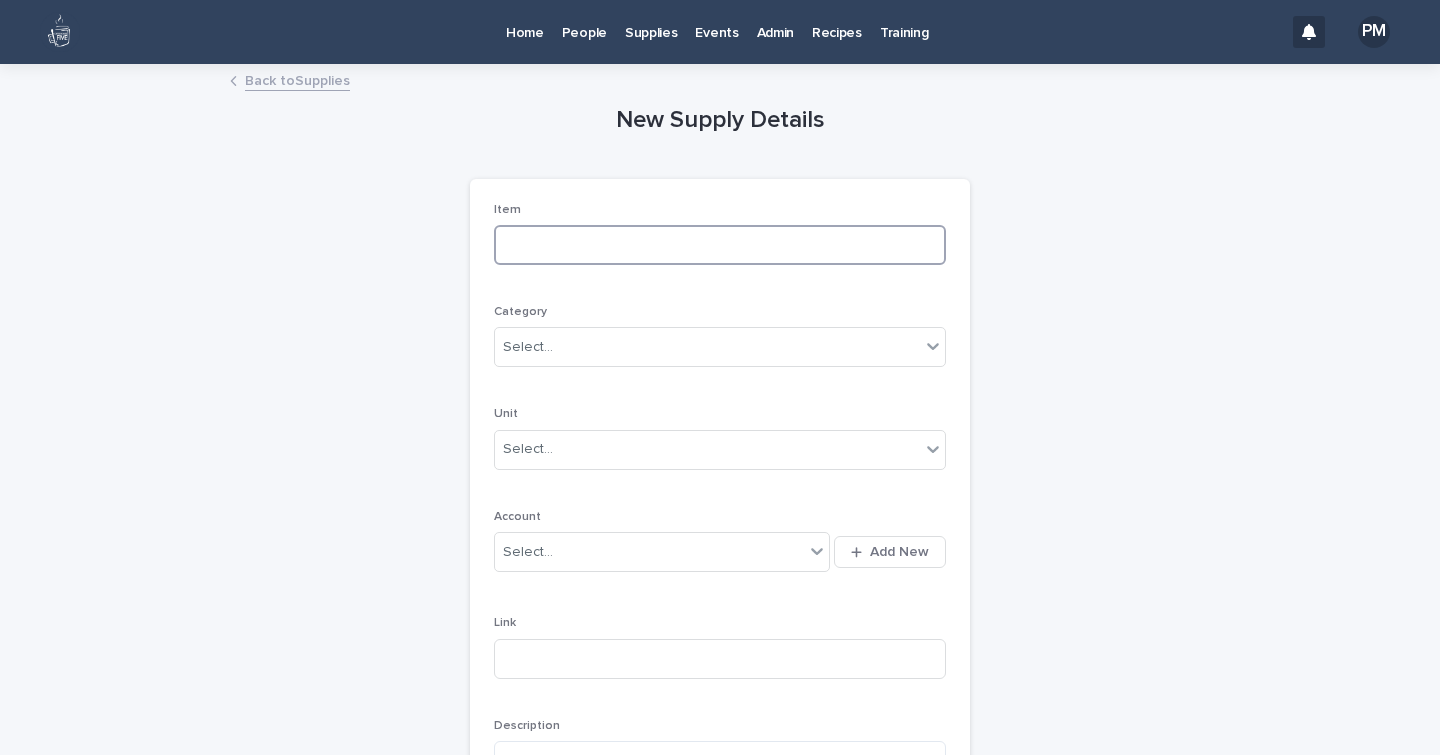 click at bounding box center (720, 245) 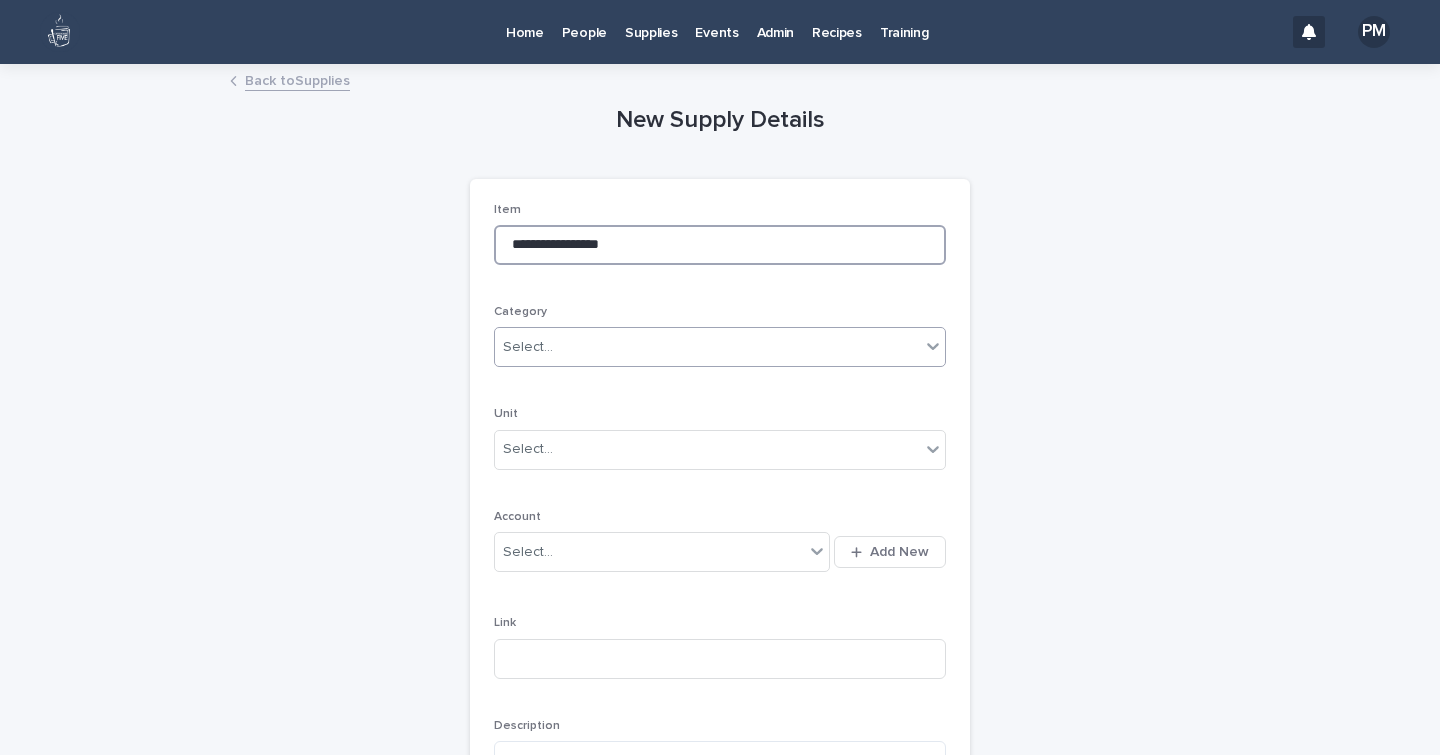 type on "**********" 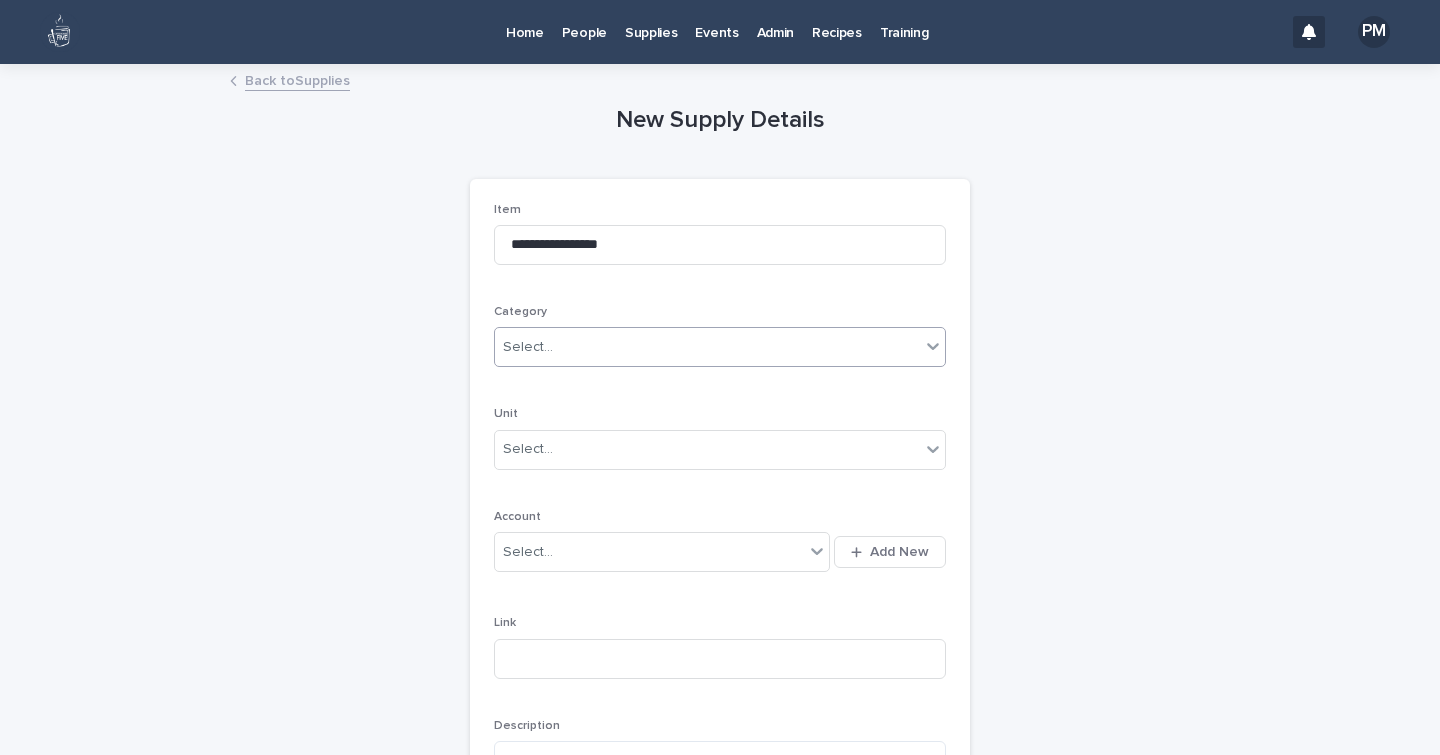 click on "Select..." at bounding box center (707, 347) 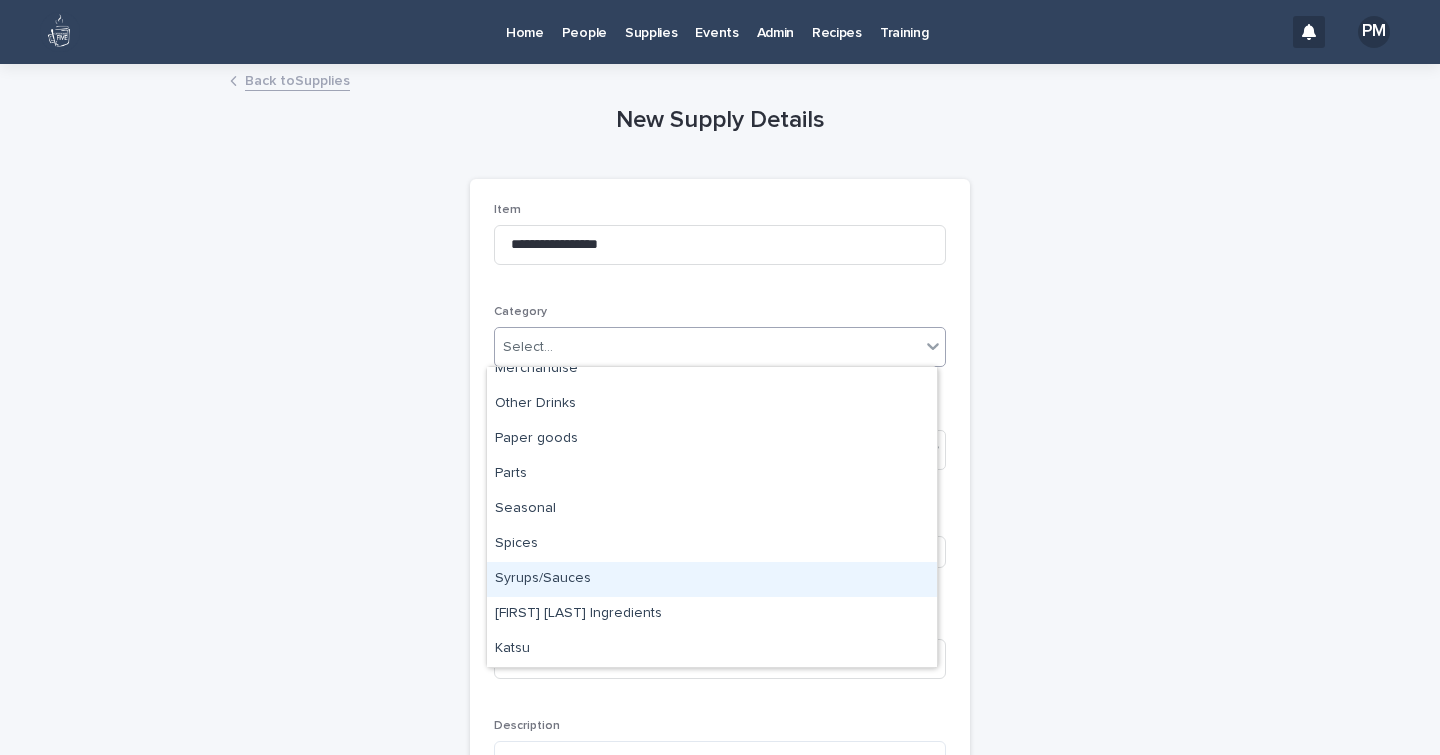 scroll, scrollTop: 224, scrollLeft: 0, axis: vertical 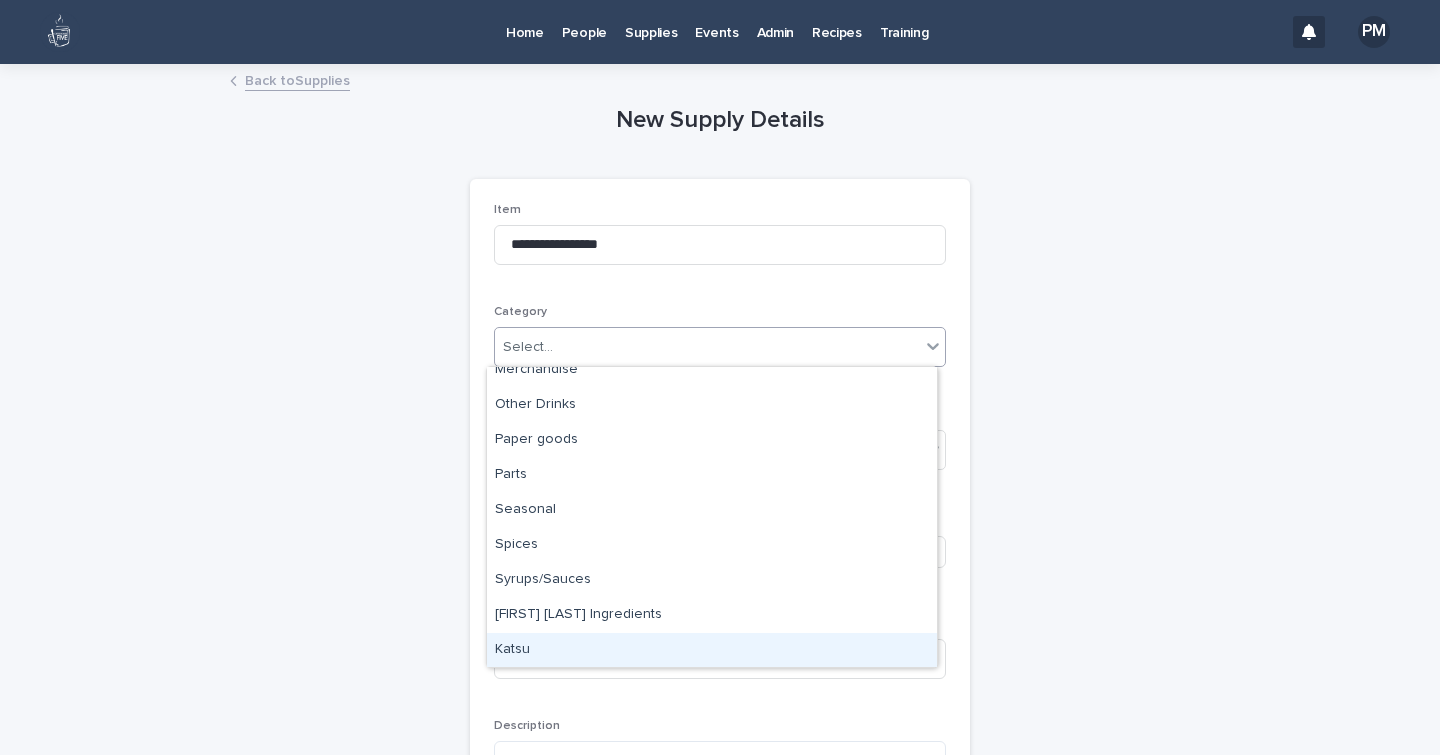 click on "Katsu" at bounding box center [712, 650] 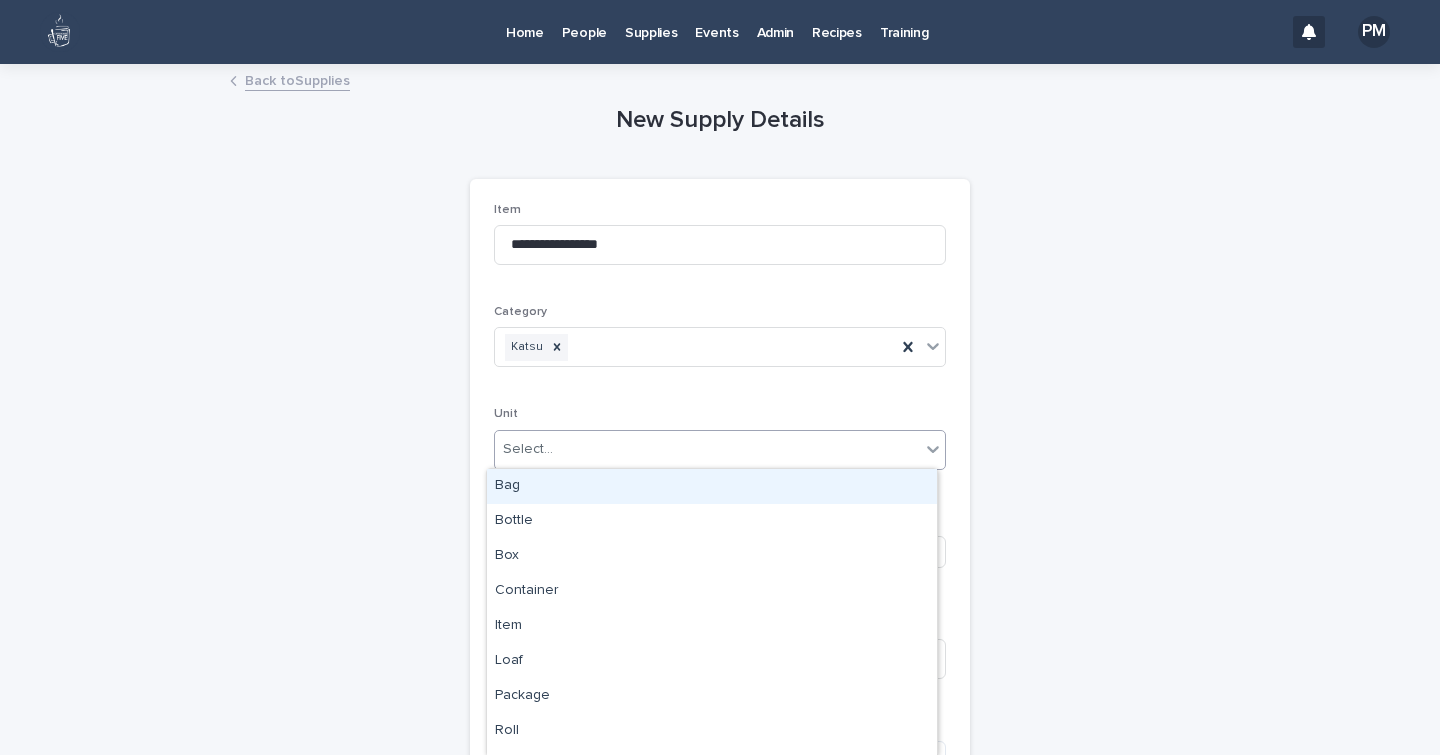 click on "Select..." at bounding box center (707, 449) 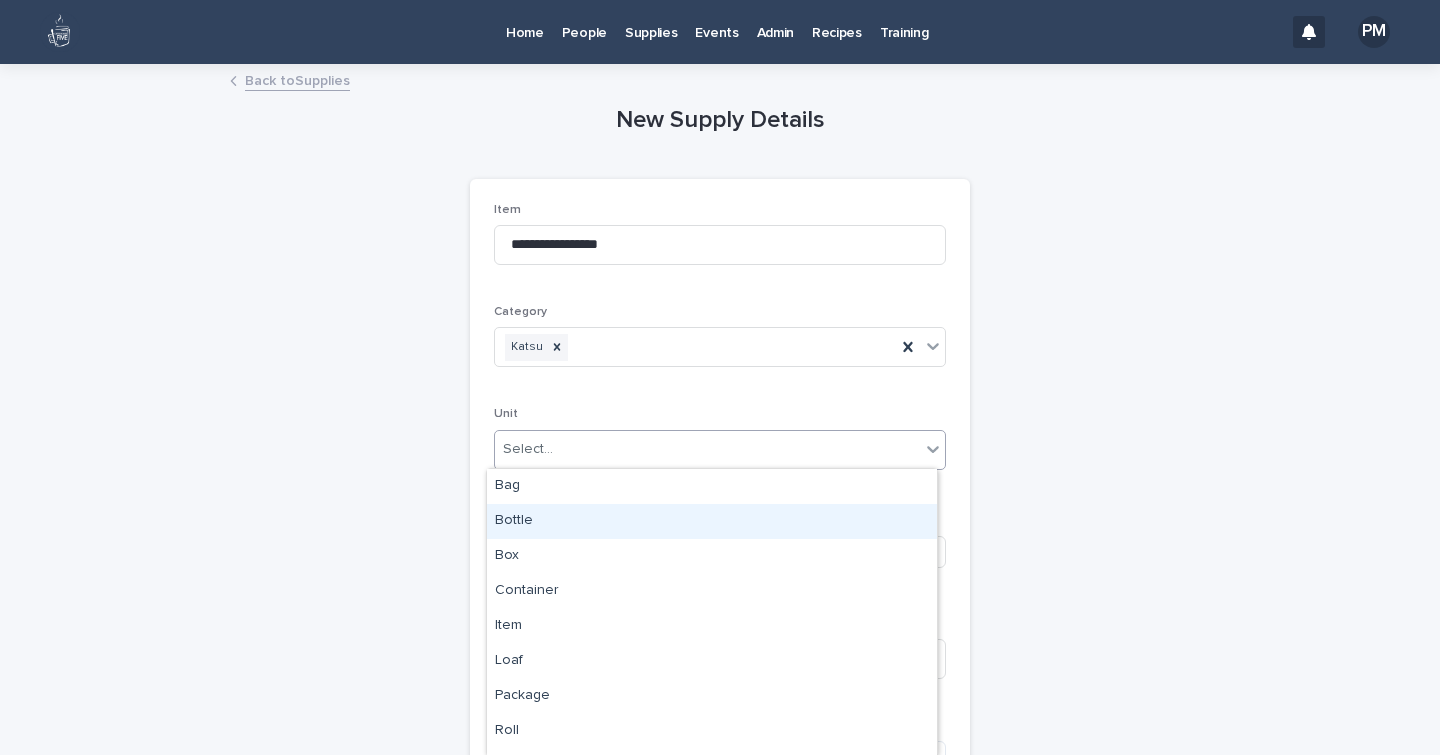 click on "Bottle" at bounding box center (712, 521) 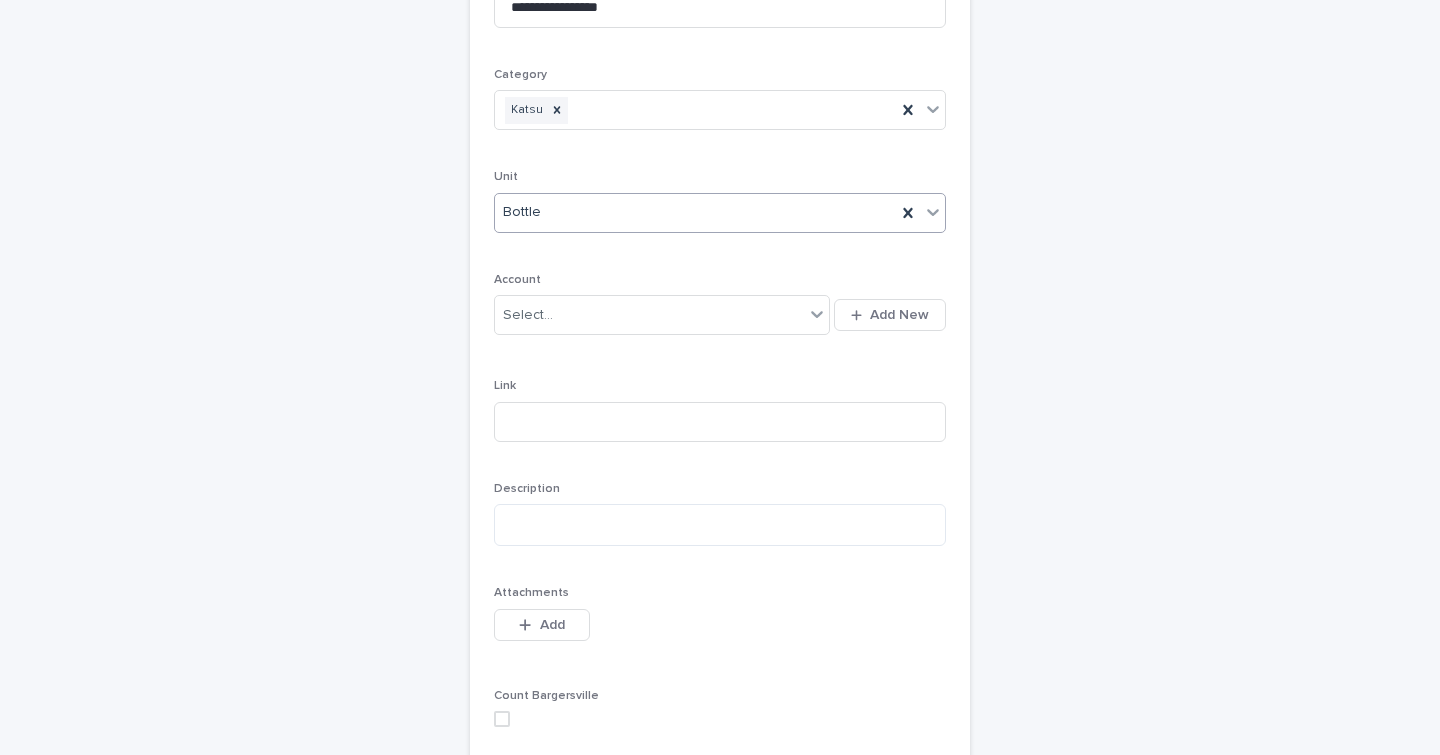 scroll, scrollTop: 551, scrollLeft: 0, axis: vertical 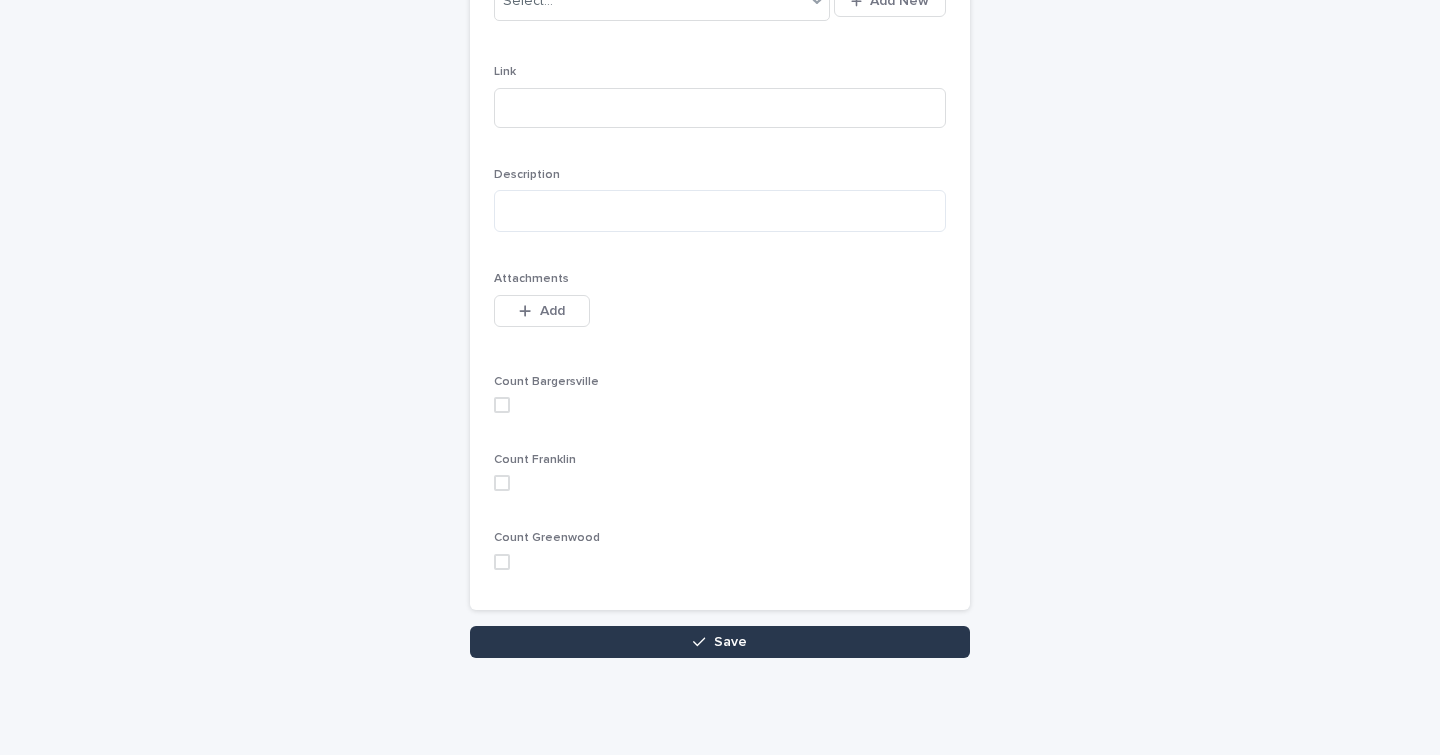 click on "Save" at bounding box center [720, 642] 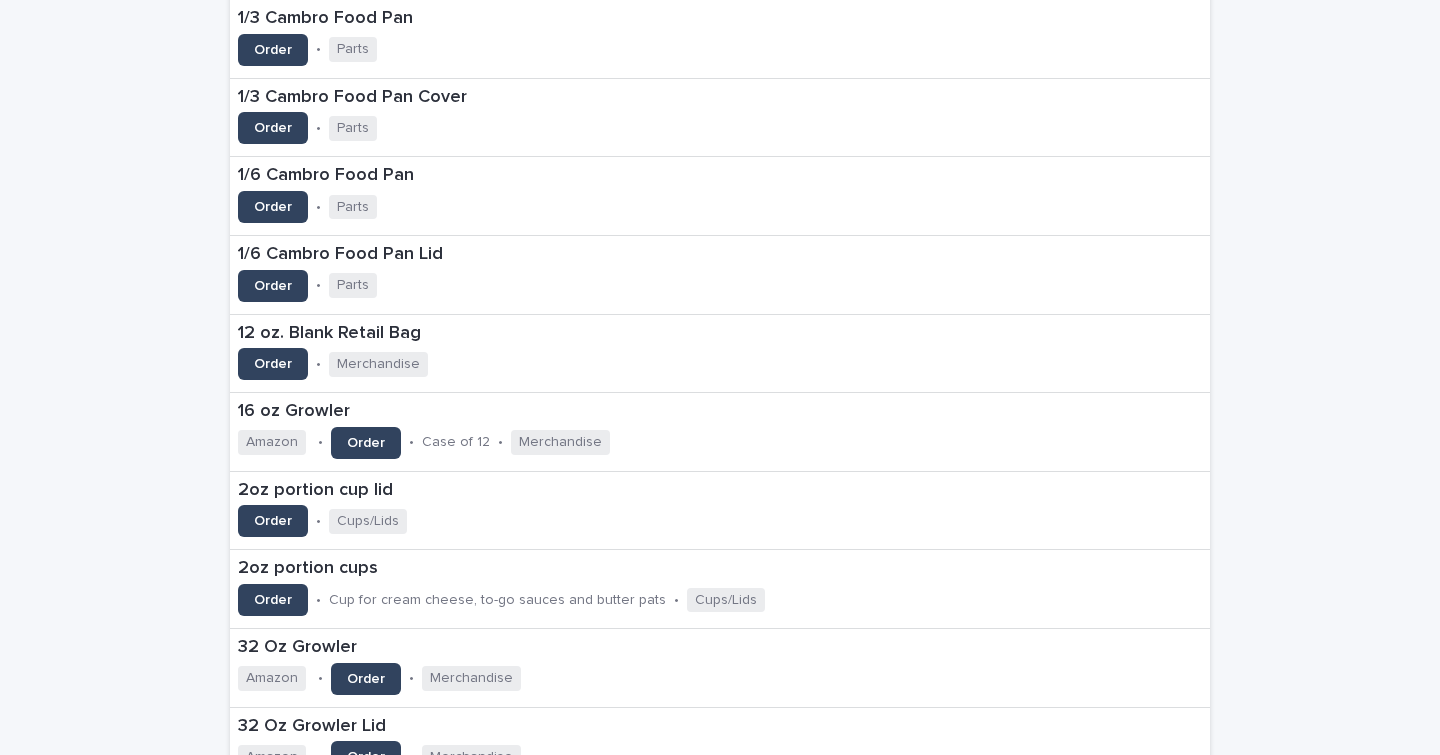 scroll, scrollTop: 0, scrollLeft: 0, axis: both 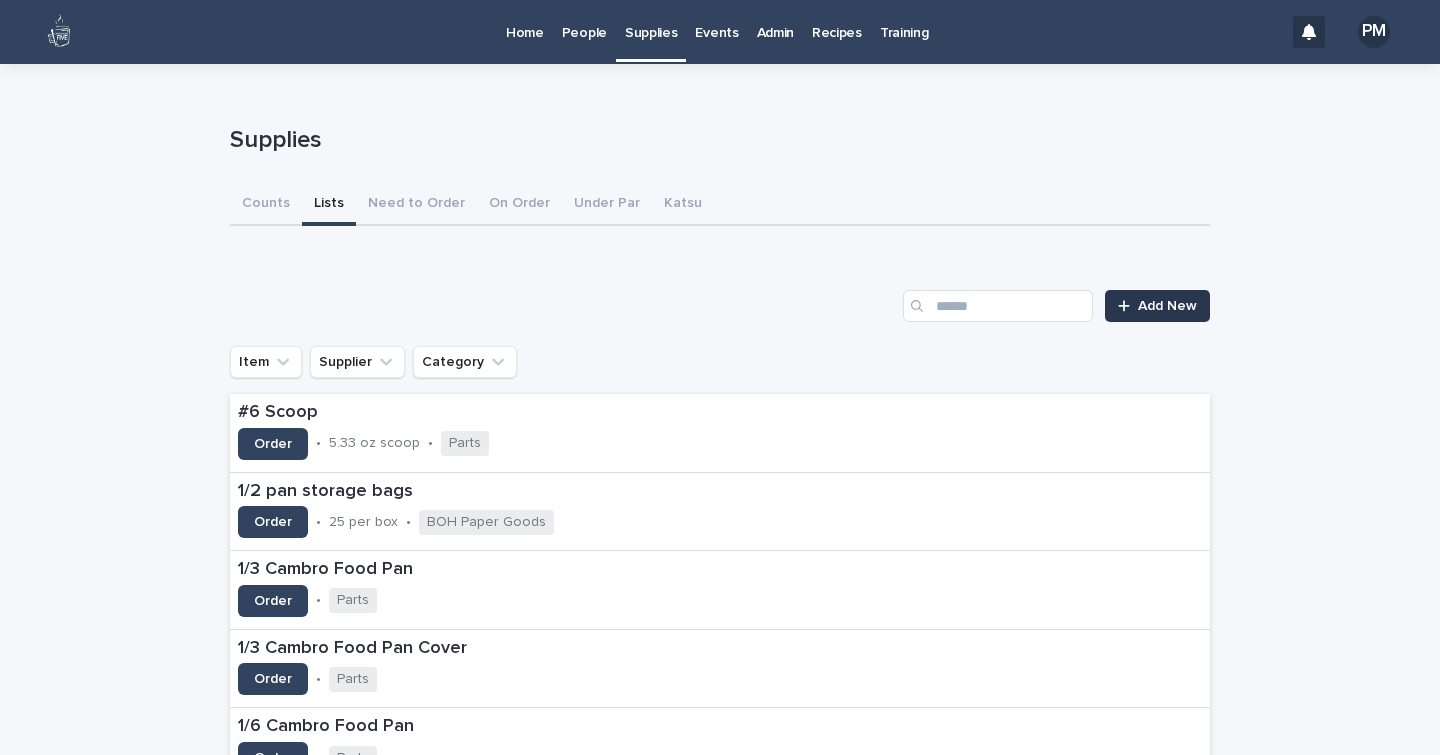 click on "Add New" at bounding box center (1167, 306) 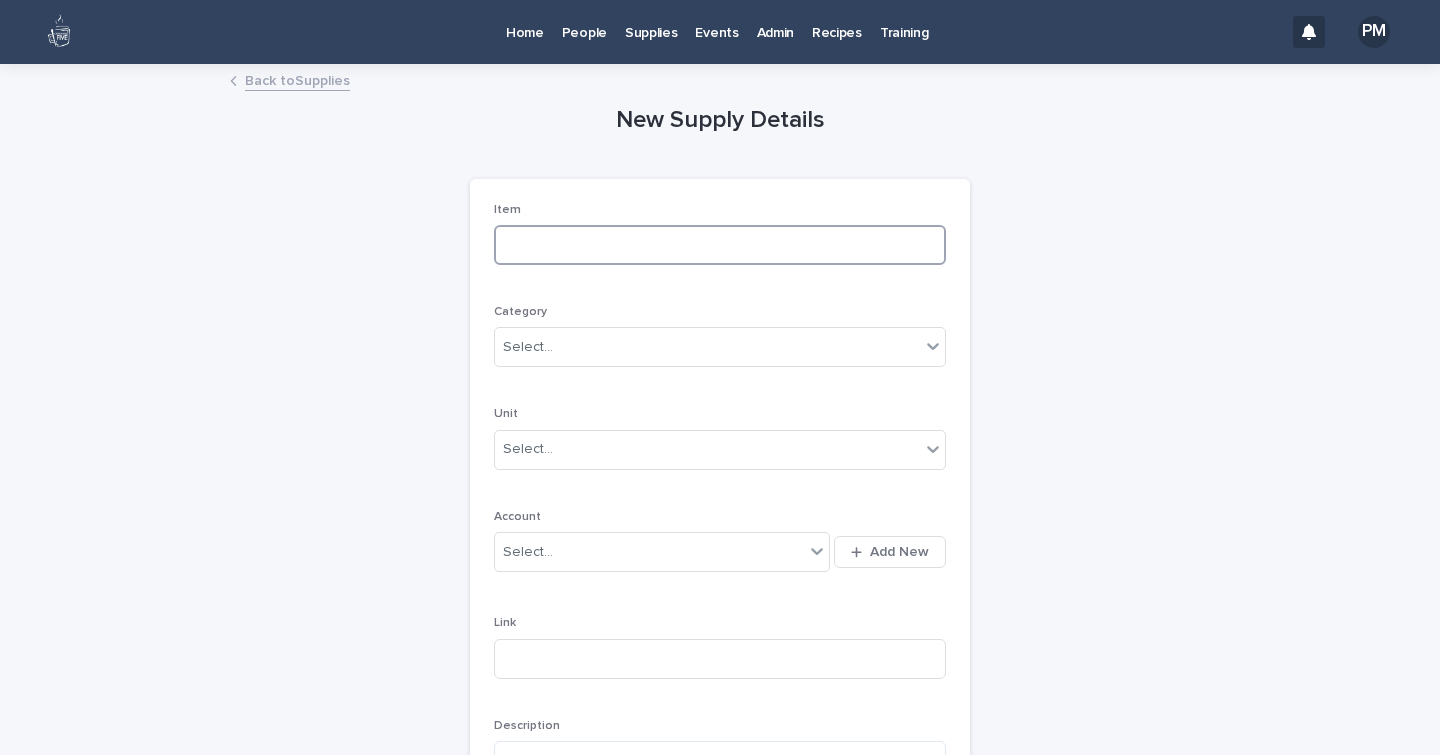 click at bounding box center (720, 245) 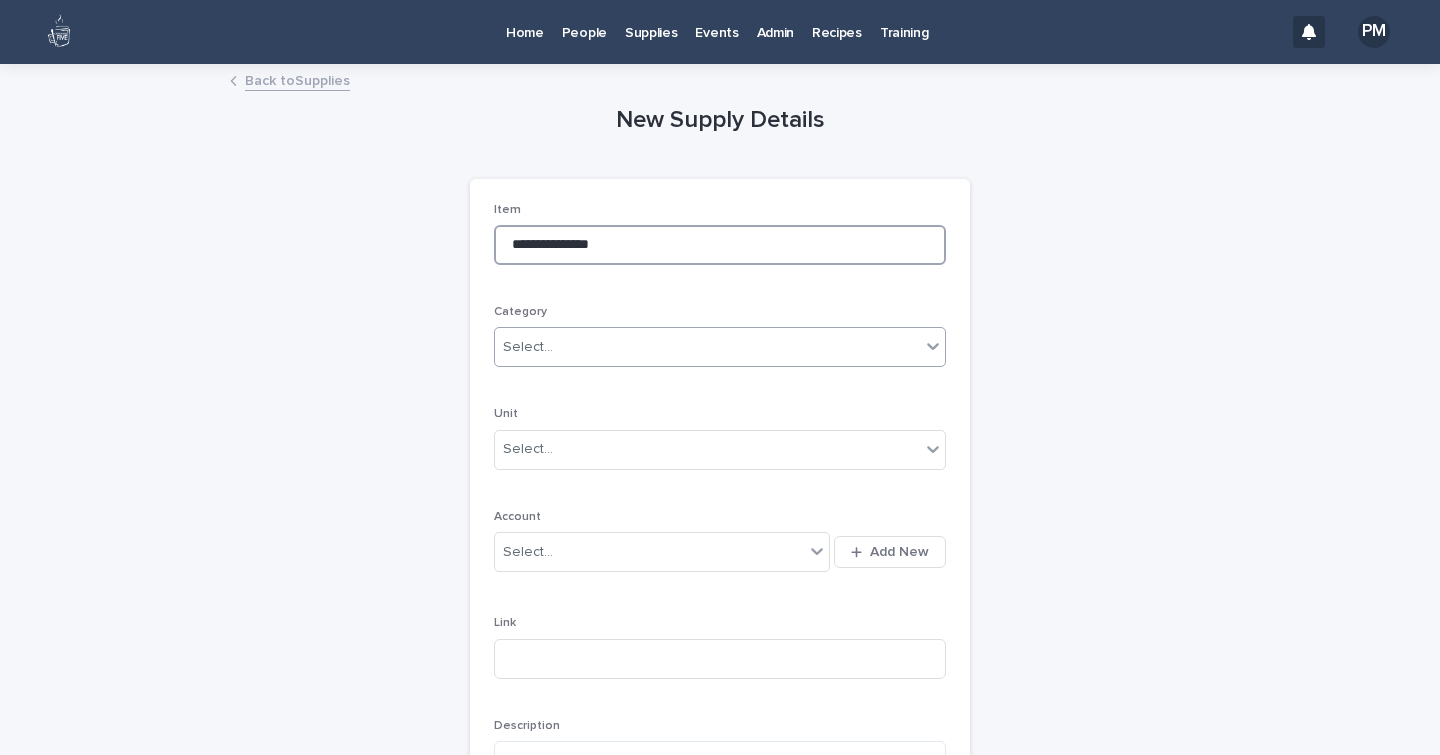 type on "**********" 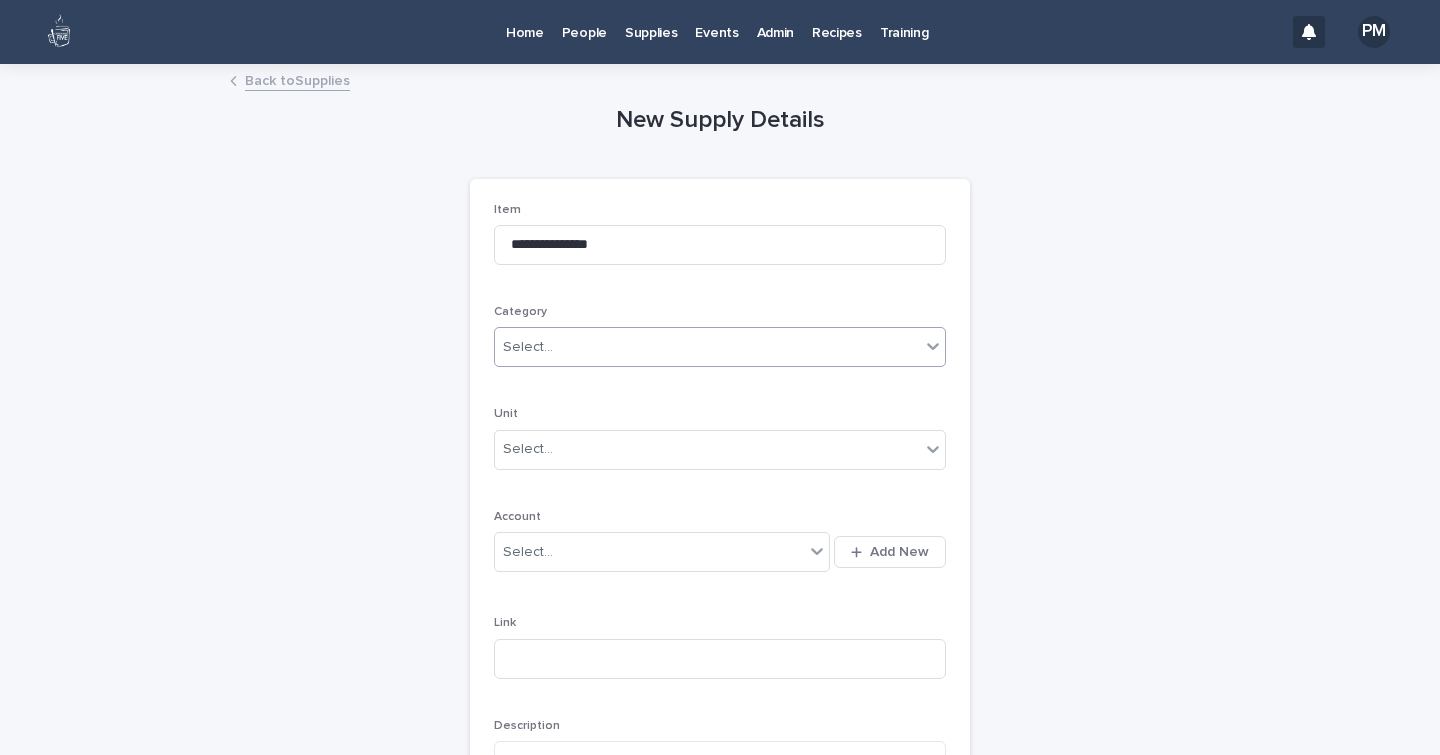 click on "Select..." at bounding box center (707, 347) 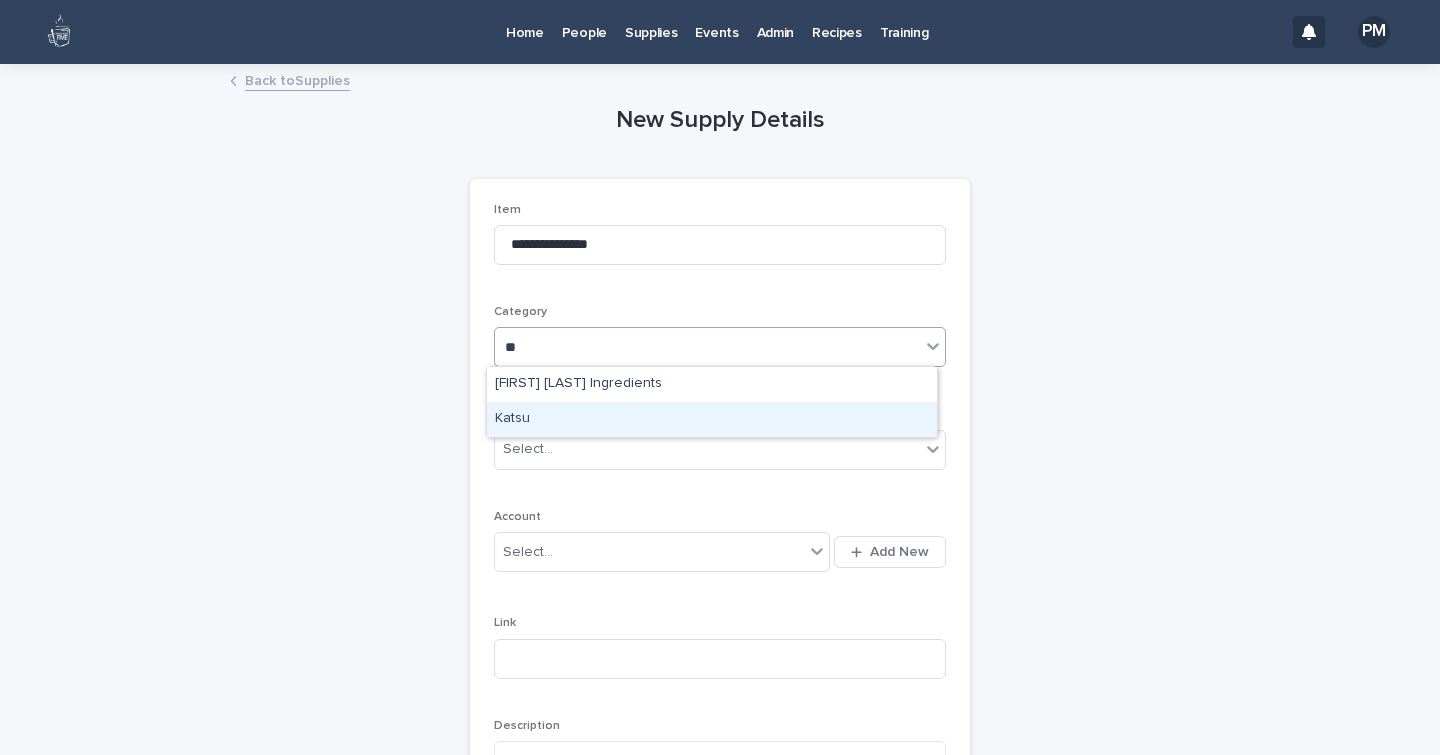 type on "*" 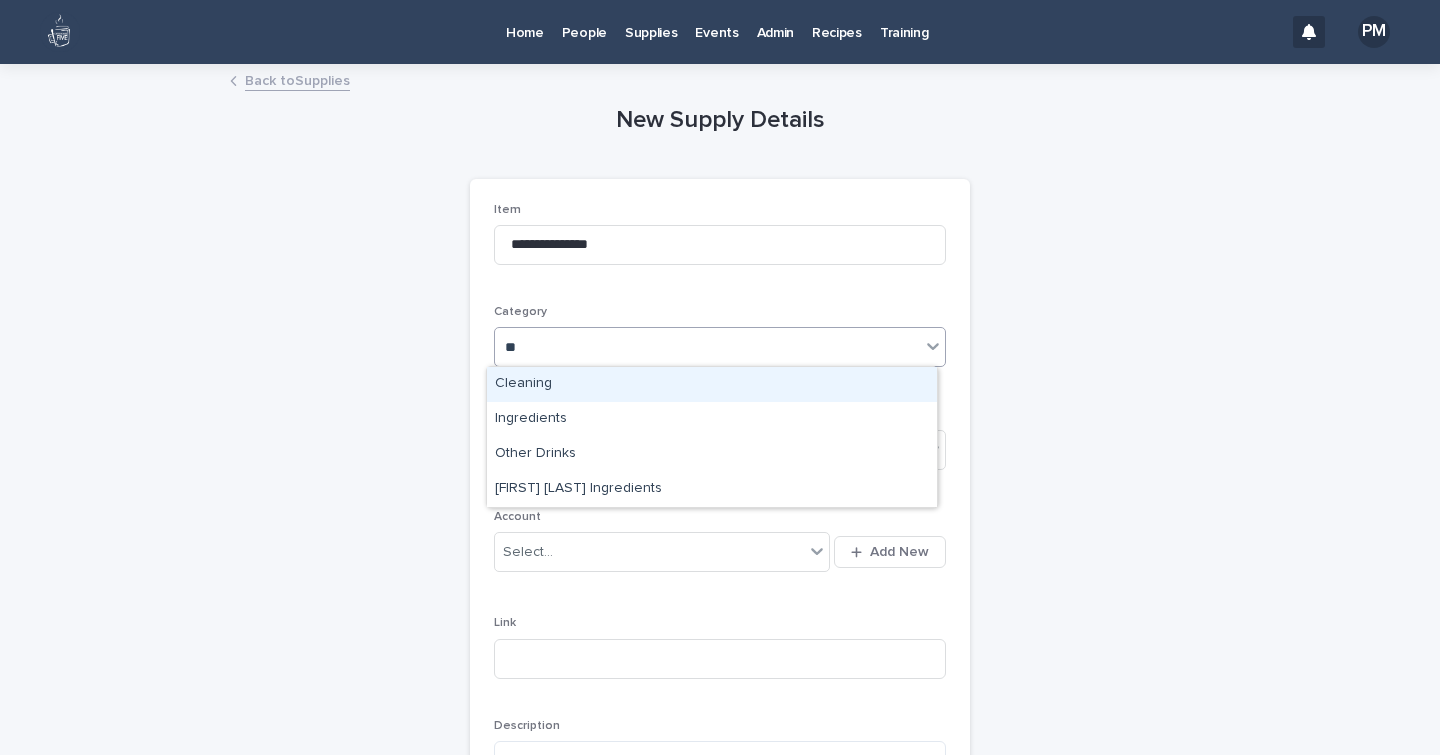type on "***" 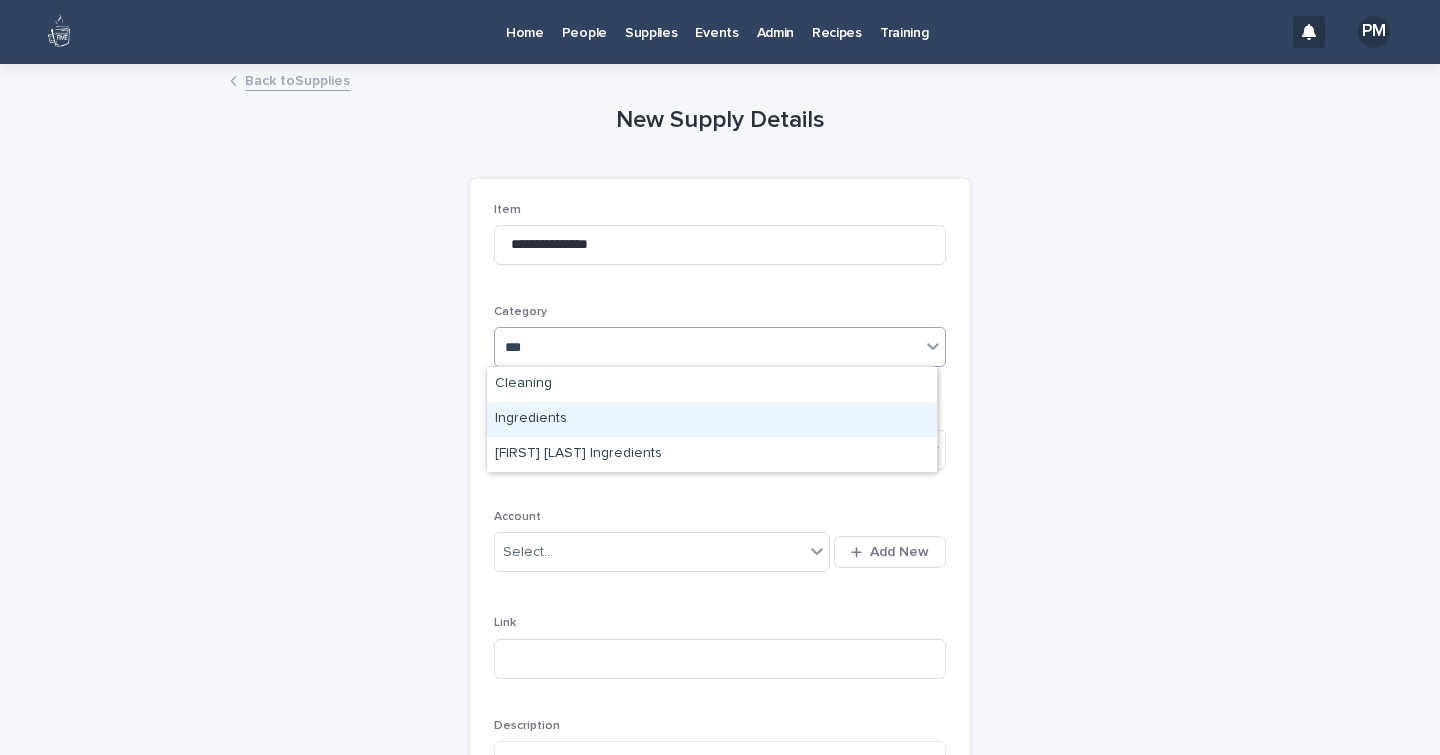 click on "Ingredients" at bounding box center (712, 419) 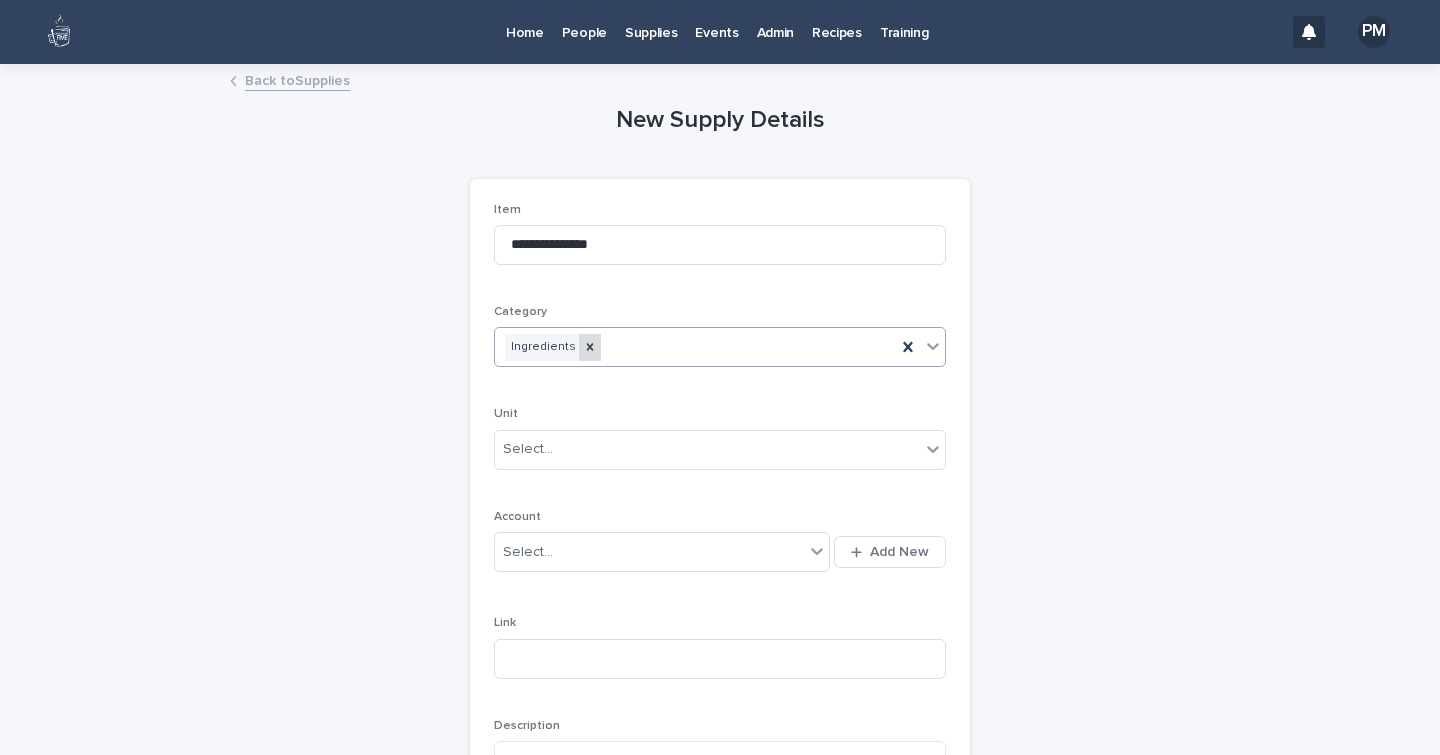 click 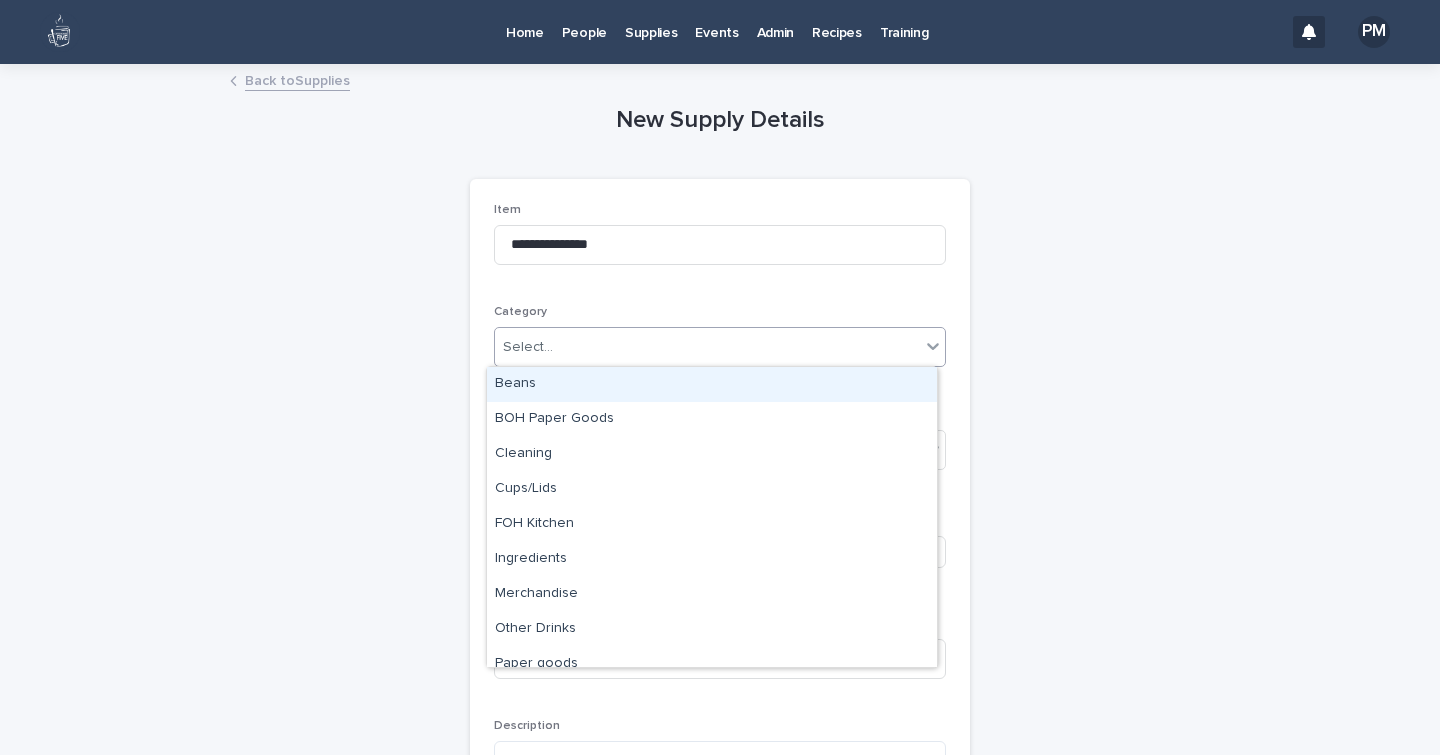 click on "Select..." at bounding box center [707, 347] 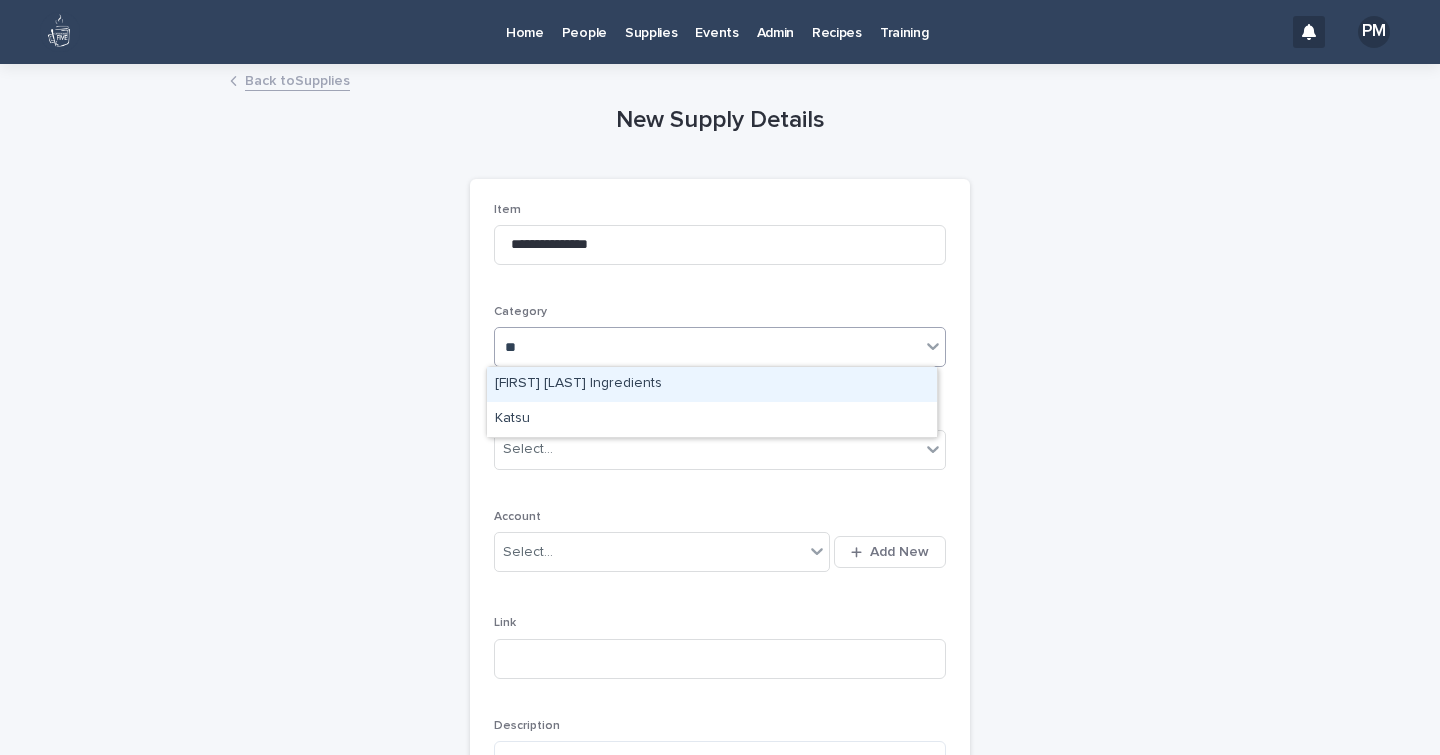 type on "***" 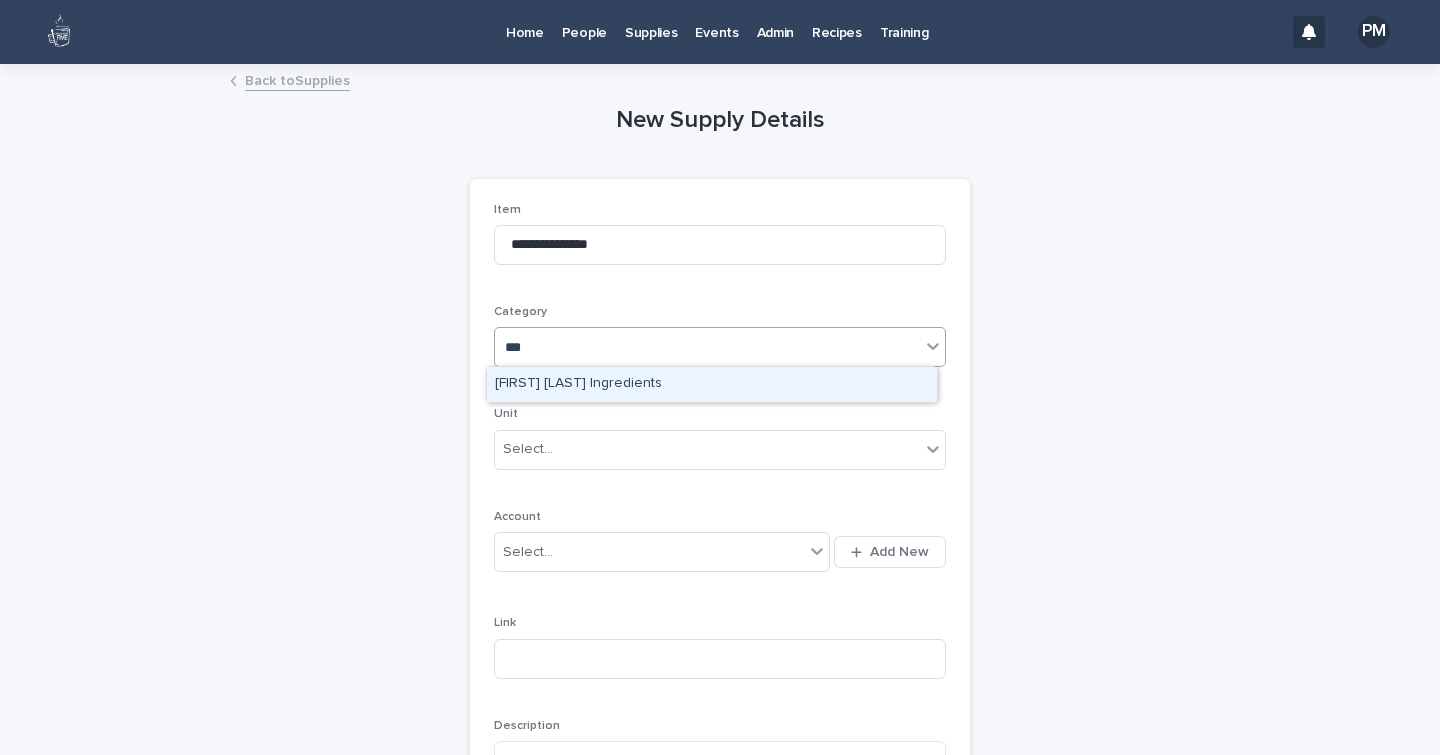 click on "[FIRST] [LAST] Ingredients" at bounding box center [712, 384] 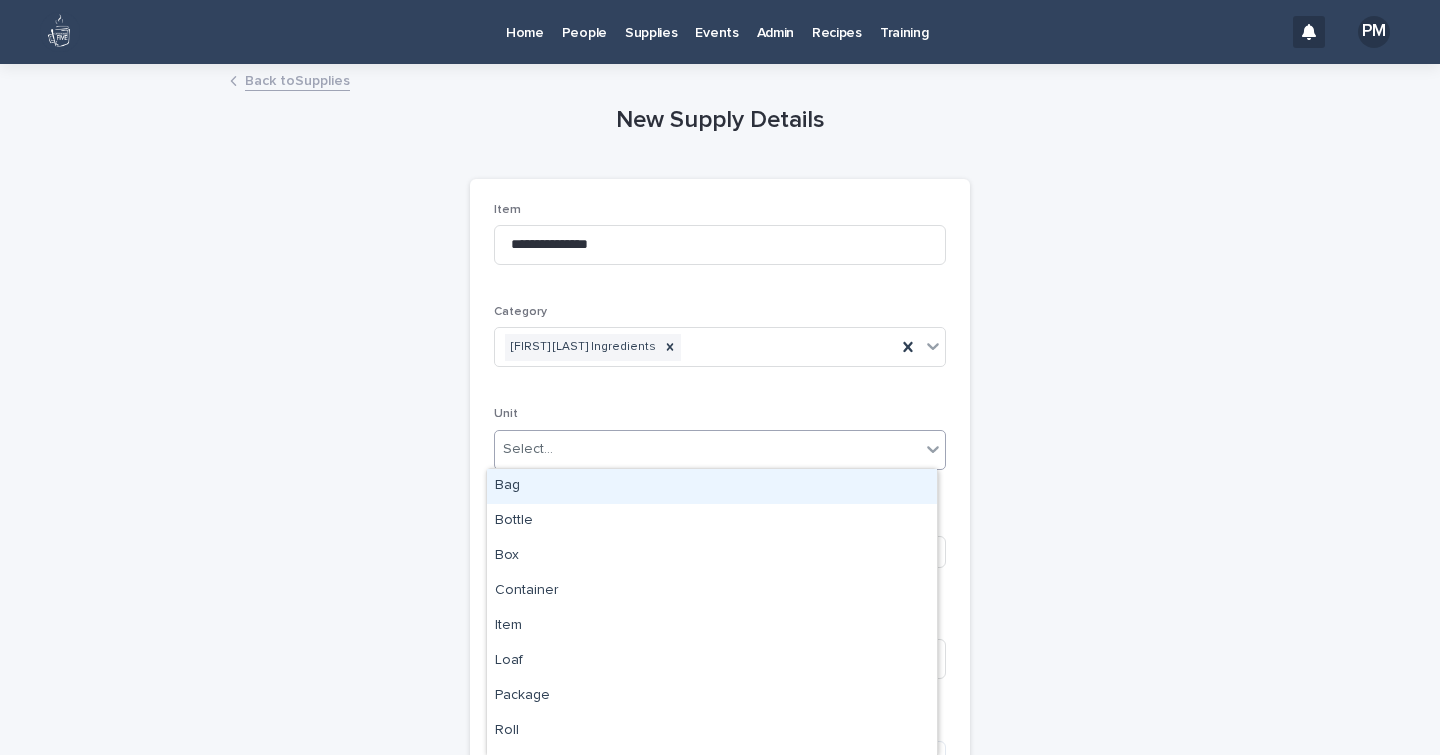click on "Select..." at bounding box center (707, 449) 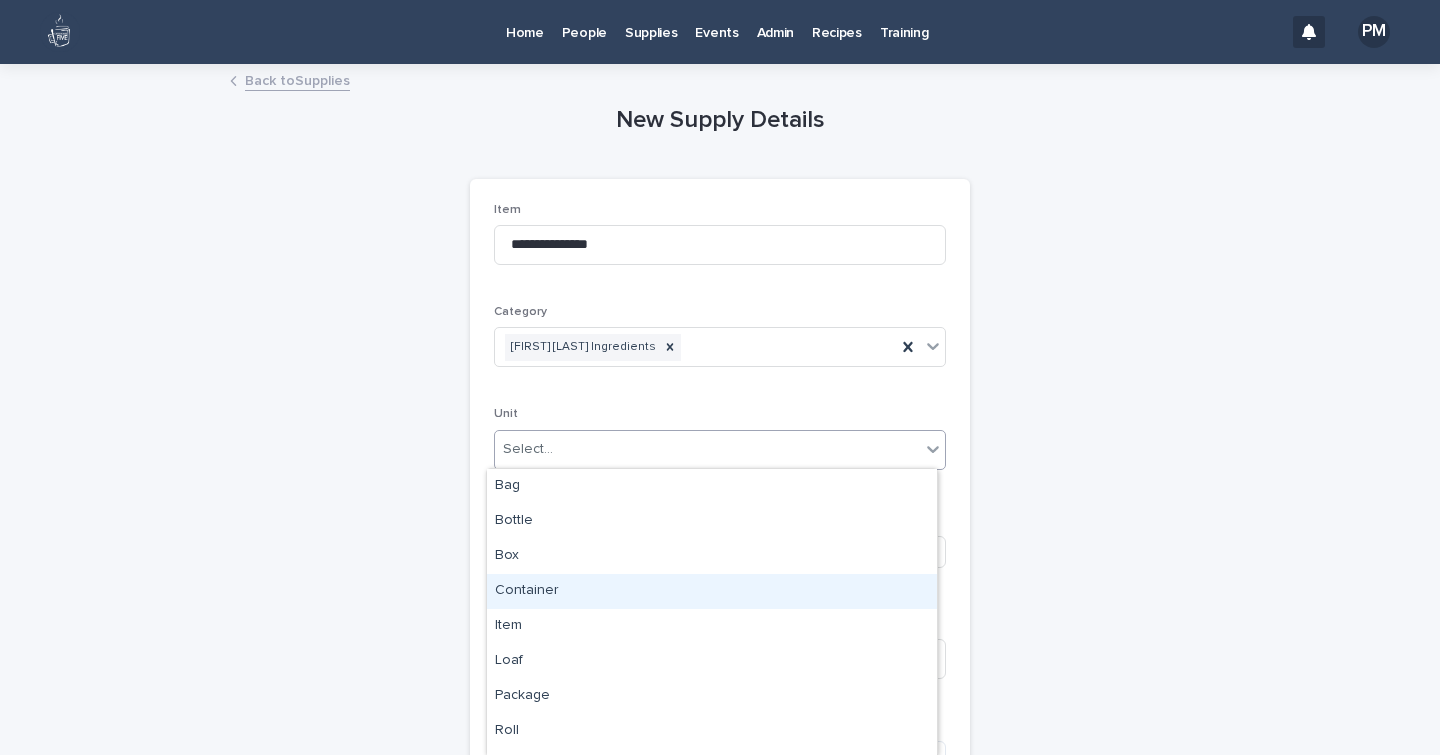 scroll, scrollTop: 0, scrollLeft: 0, axis: both 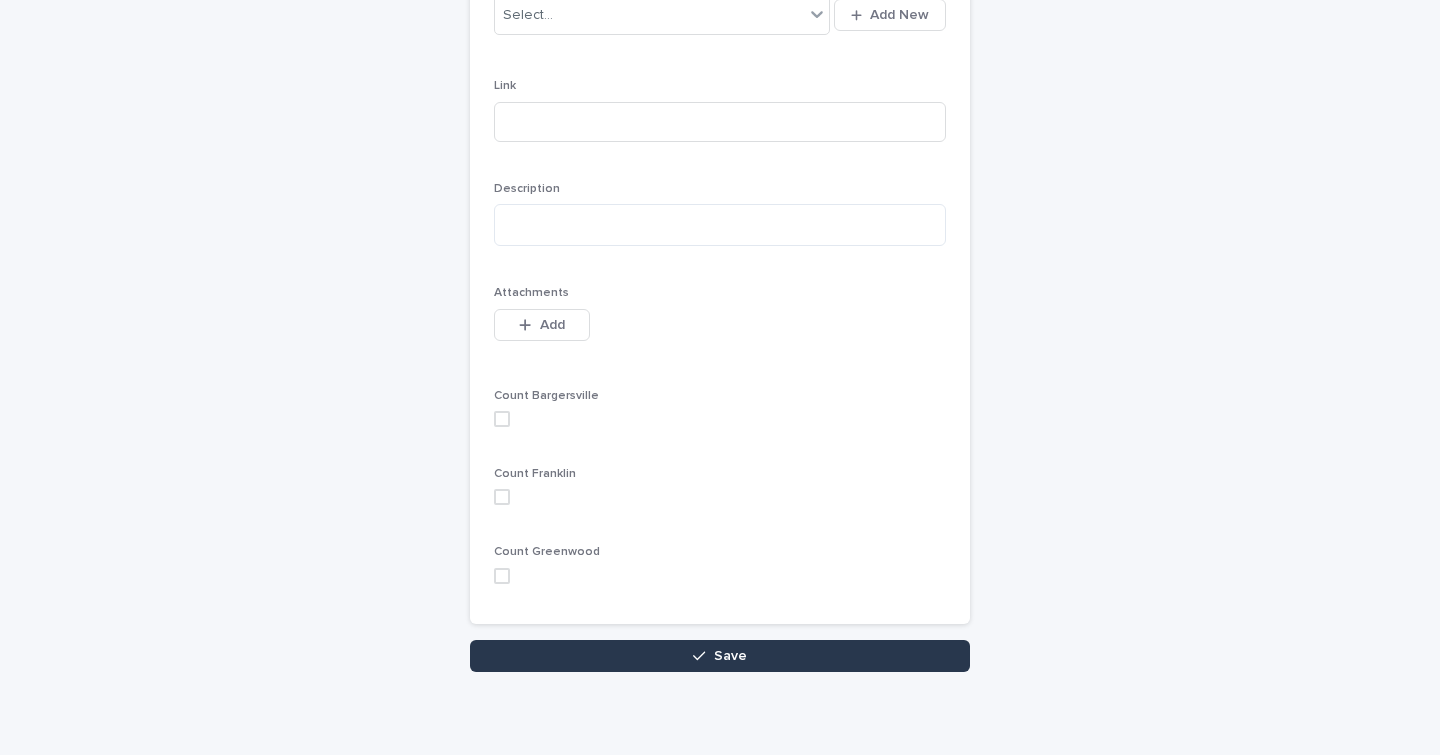 click on "Save" at bounding box center (720, 656) 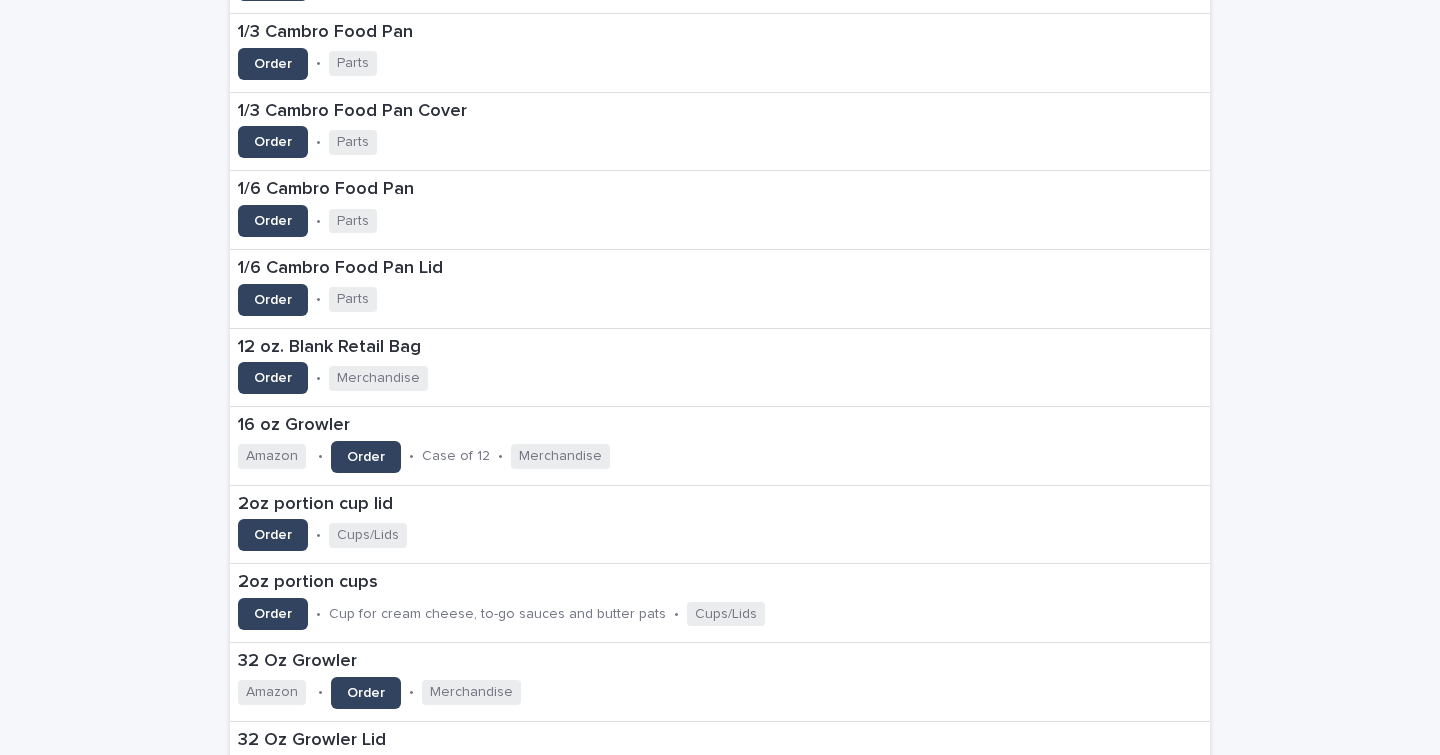 scroll, scrollTop: 0, scrollLeft: 0, axis: both 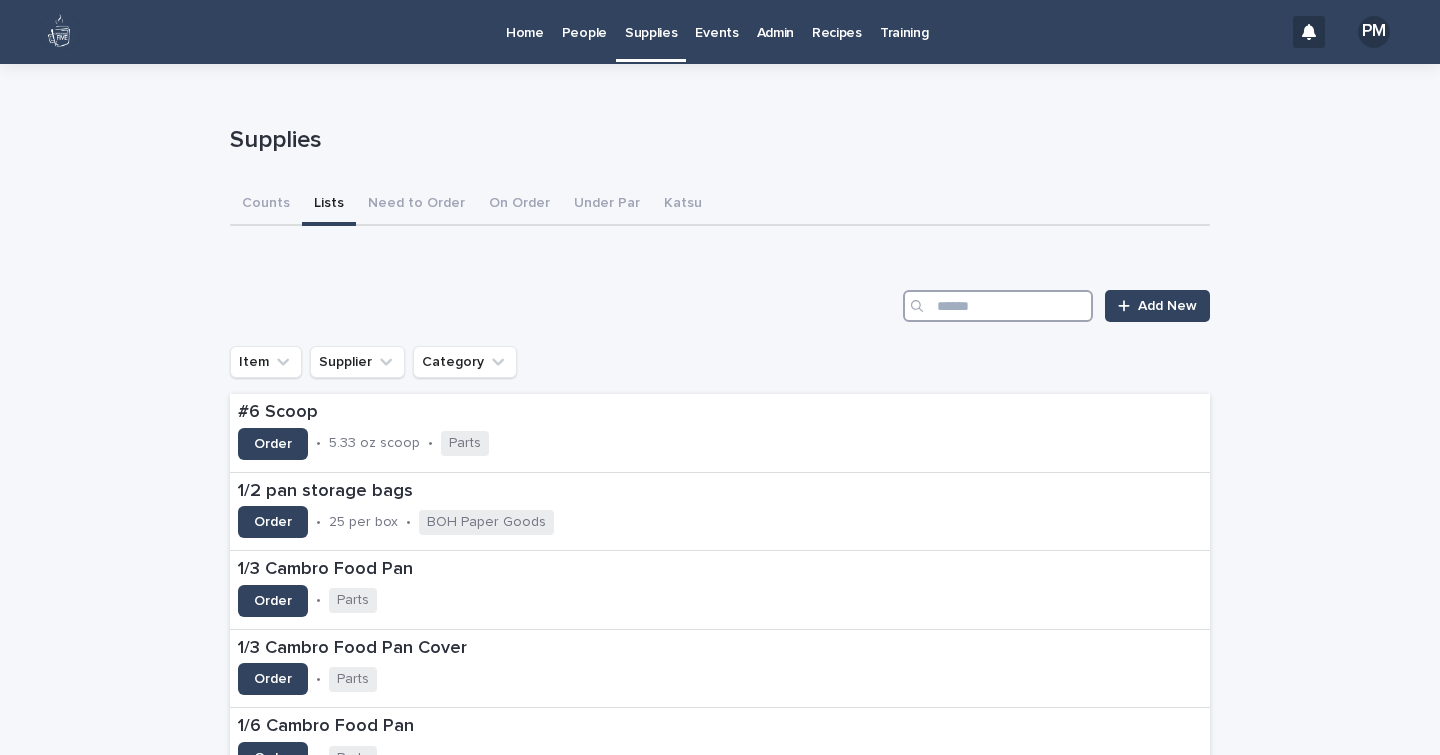 click at bounding box center (998, 306) 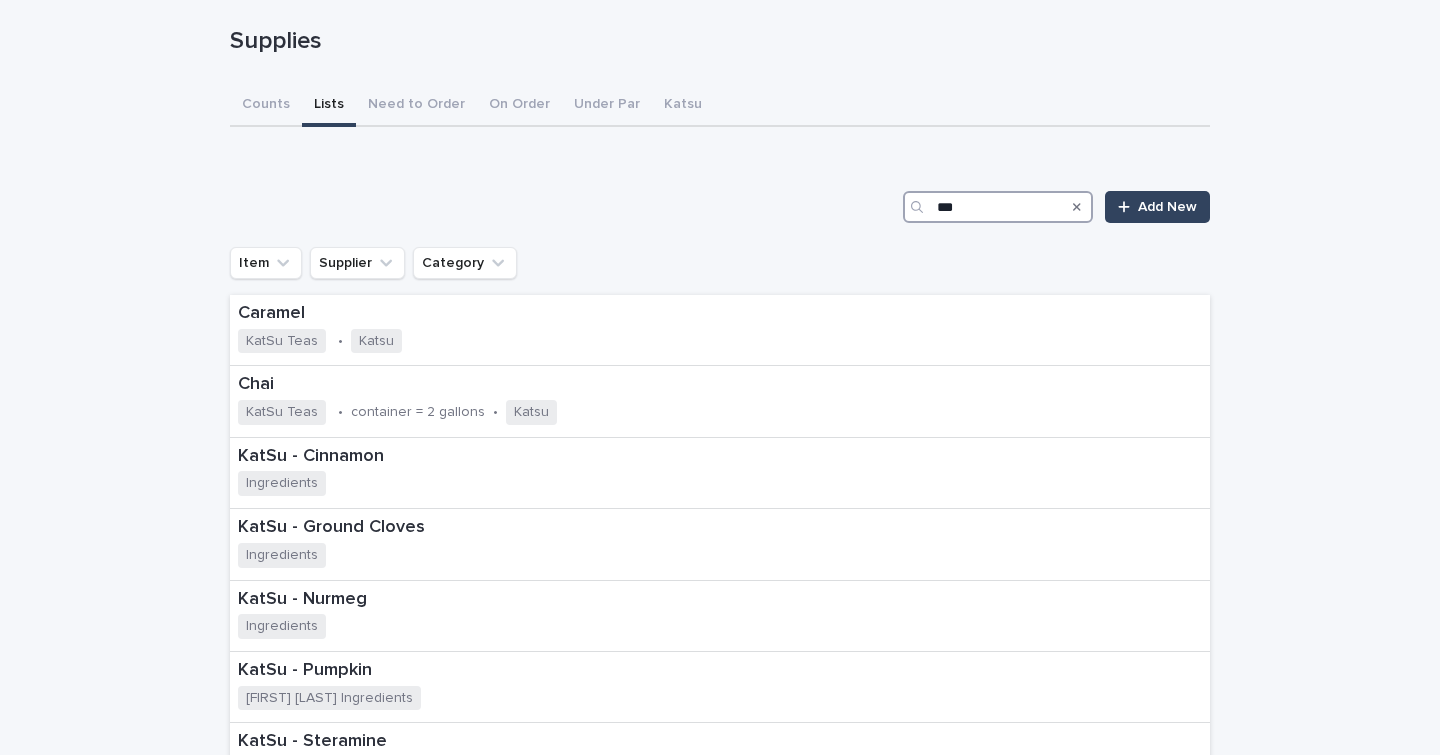 scroll, scrollTop: 100, scrollLeft: 0, axis: vertical 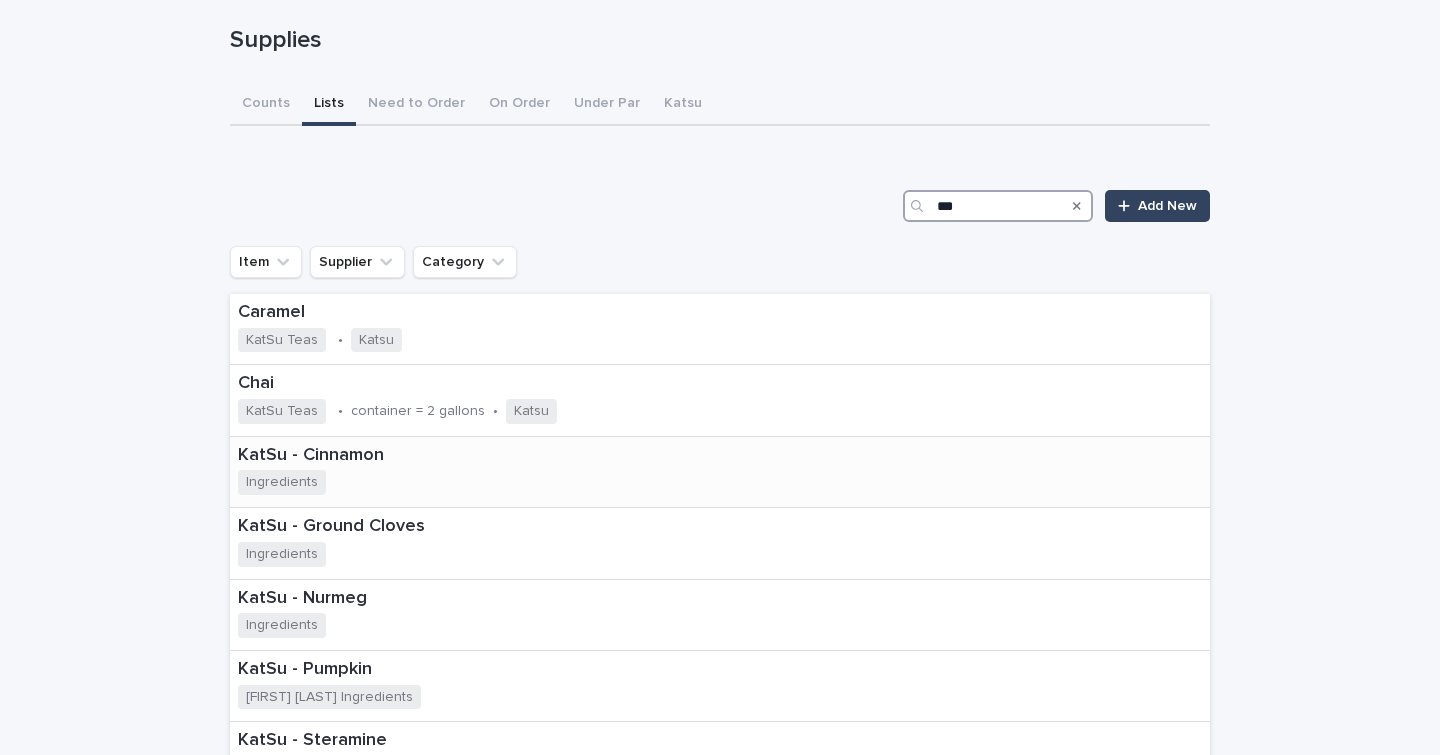 type on "***" 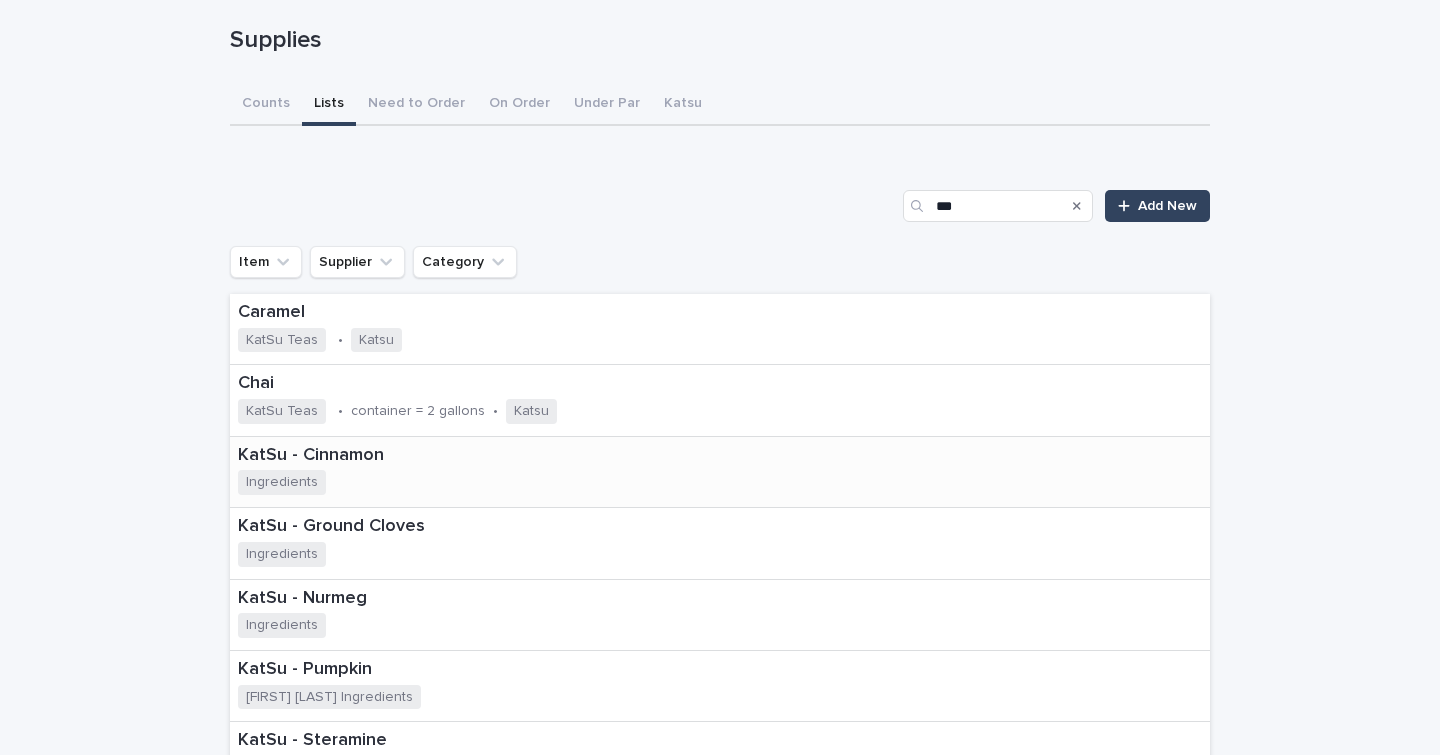 click on "KatSu - Cinnamon" at bounding box center (357, 456) 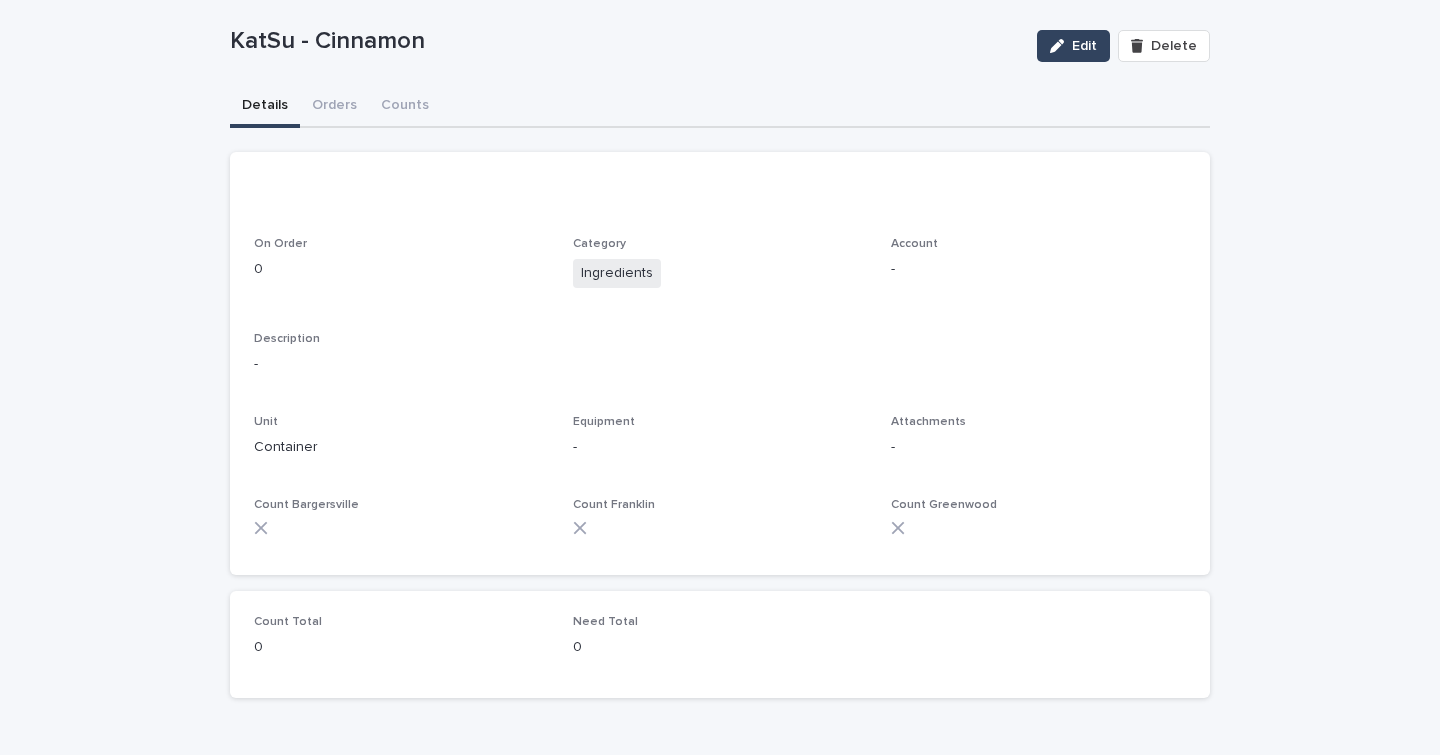 scroll, scrollTop: 0, scrollLeft: 0, axis: both 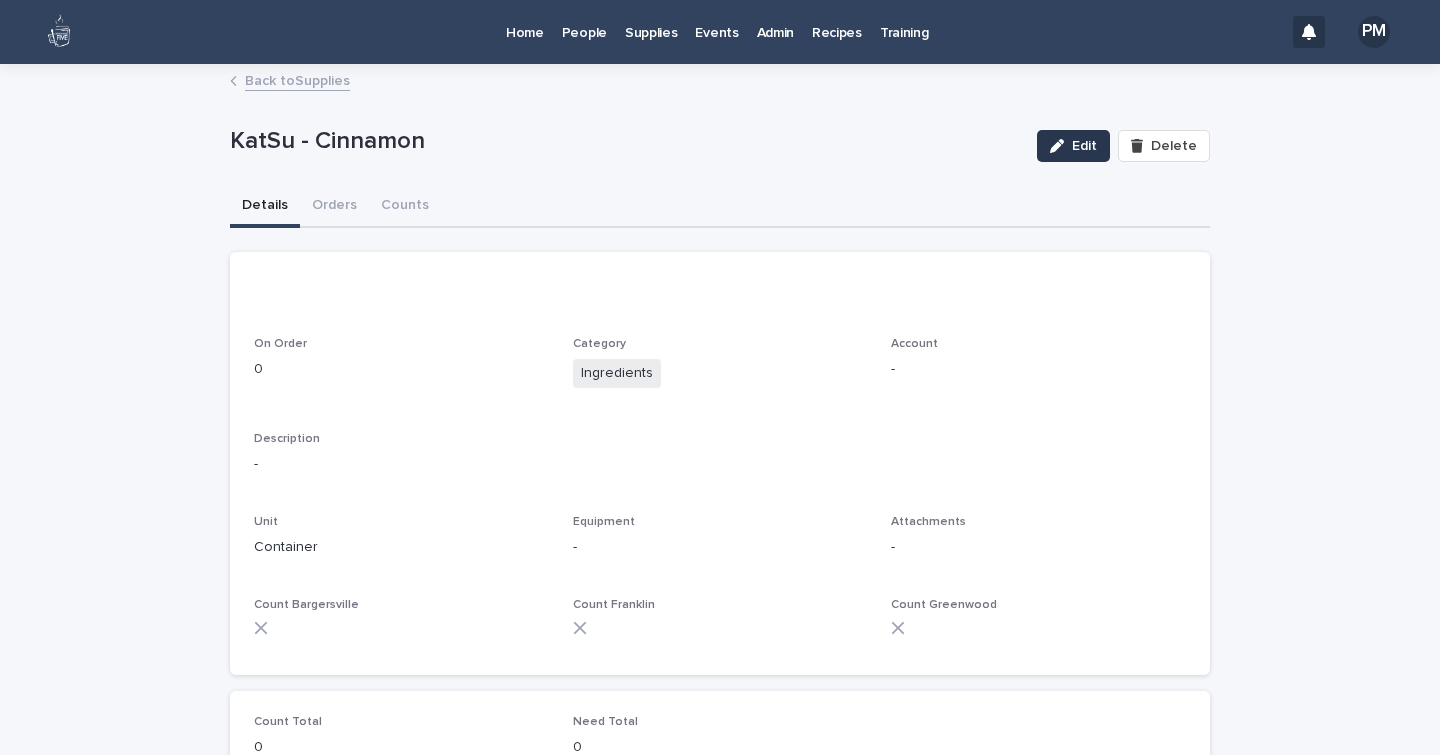 click 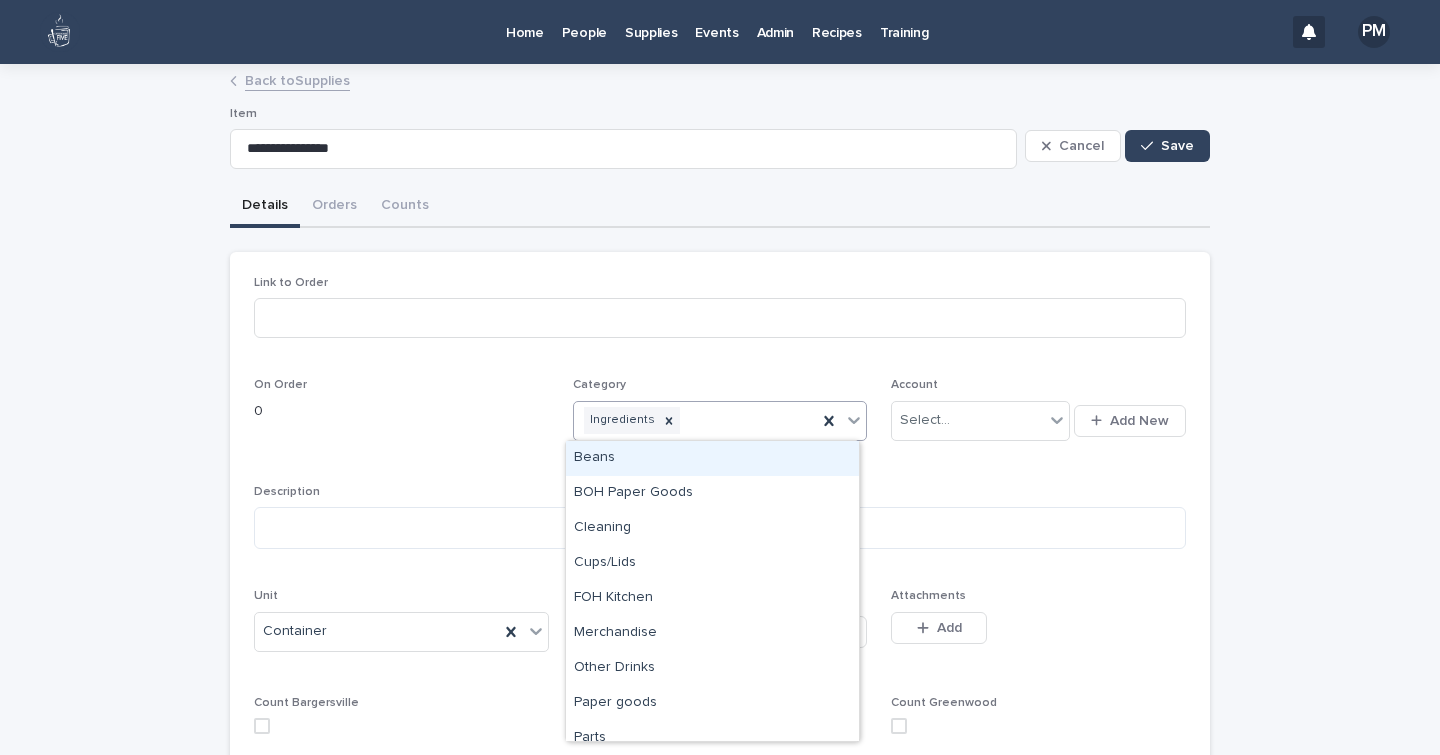 click 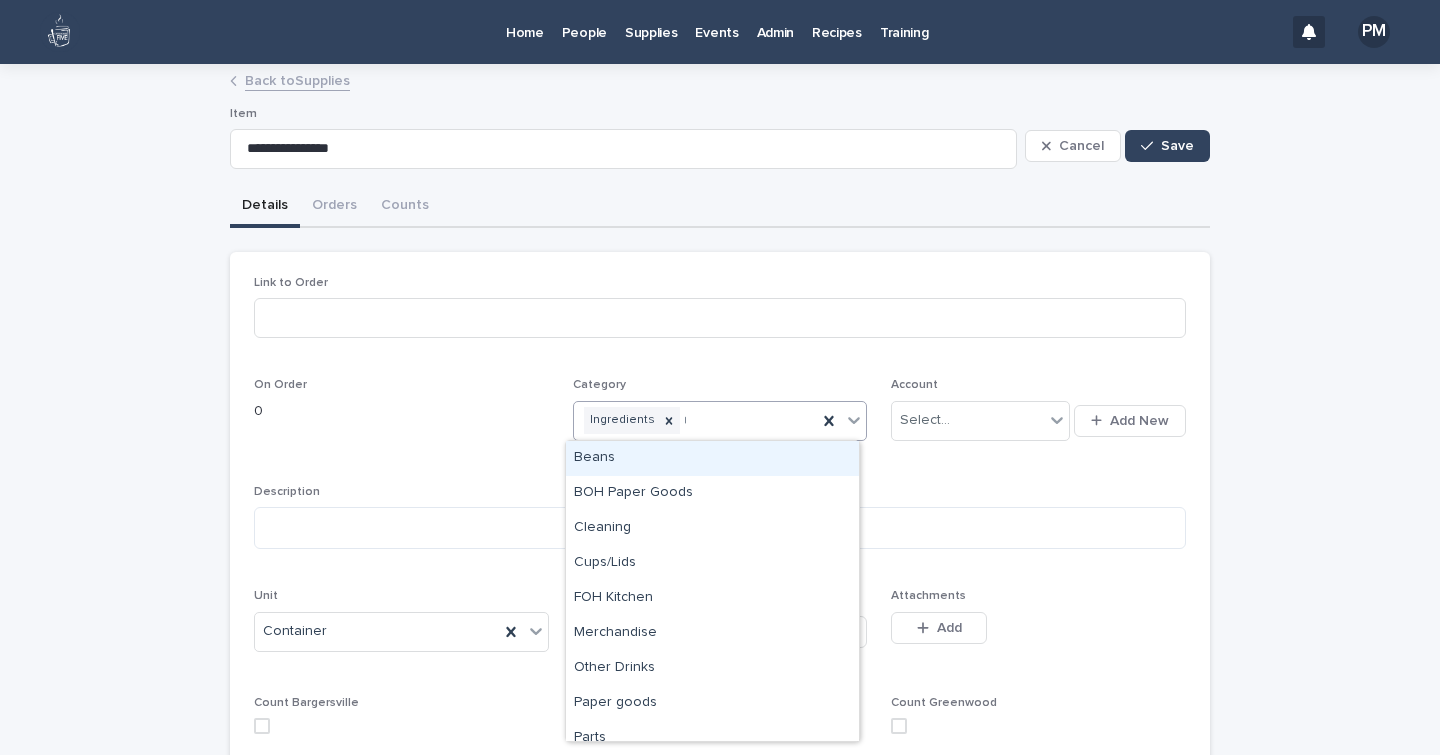 type on "**" 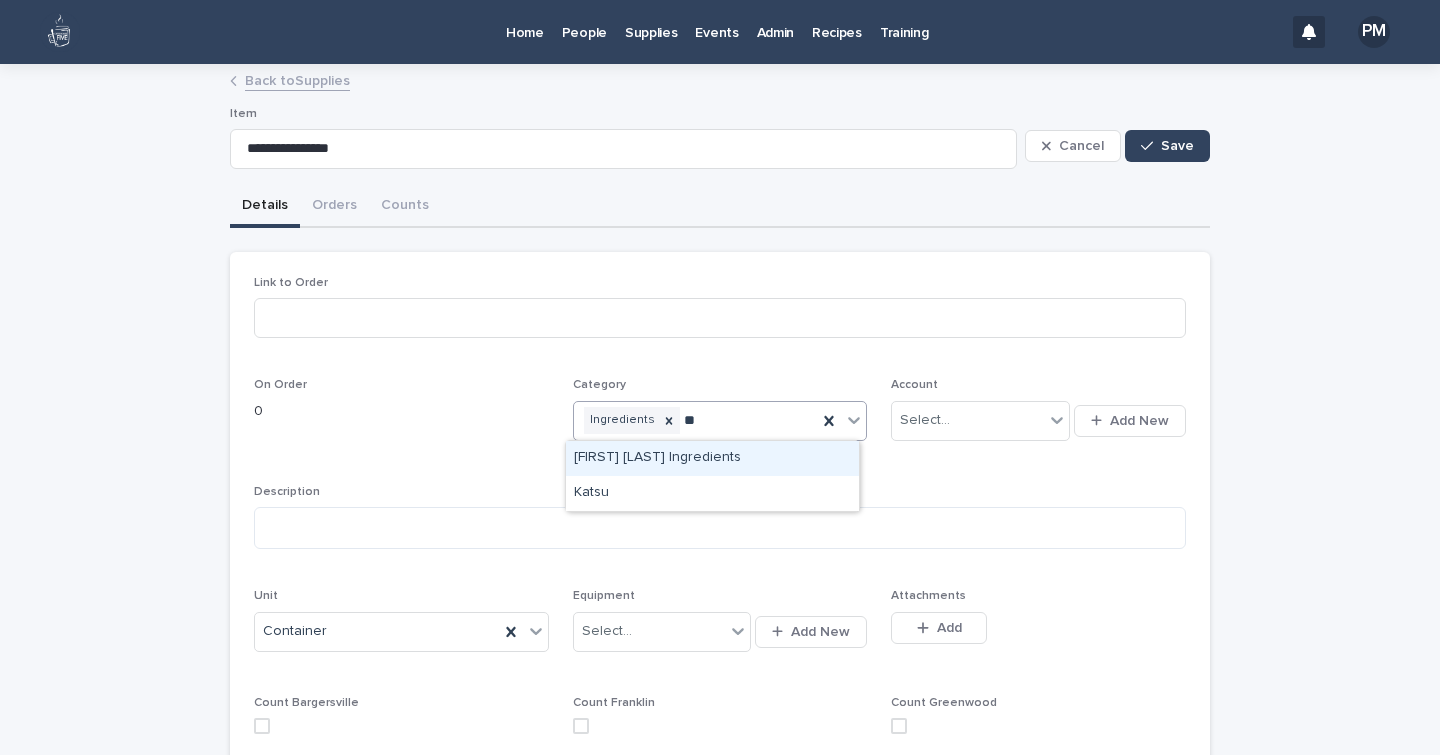 click on "[FIRST] [LAST] Ingredients" at bounding box center [712, 458] 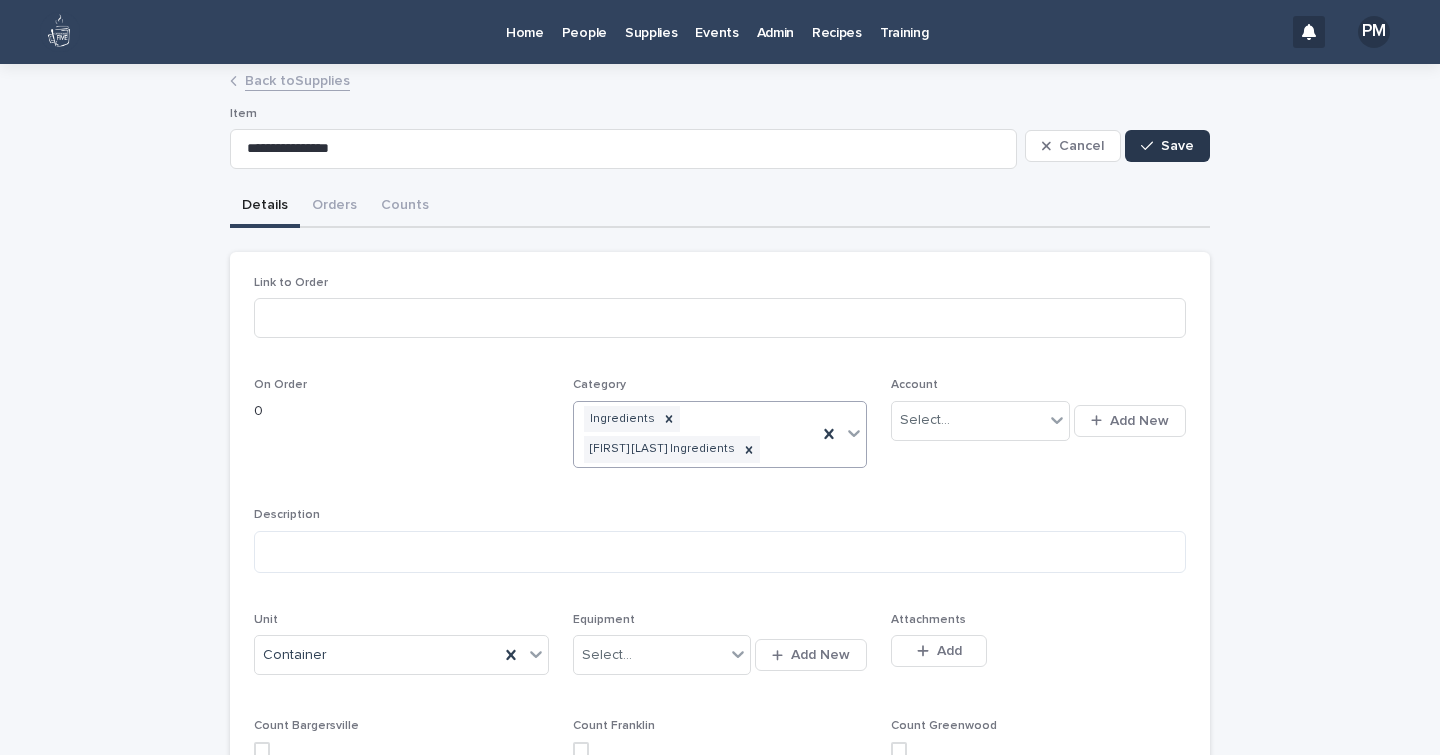 click on "Save" at bounding box center (1177, 146) 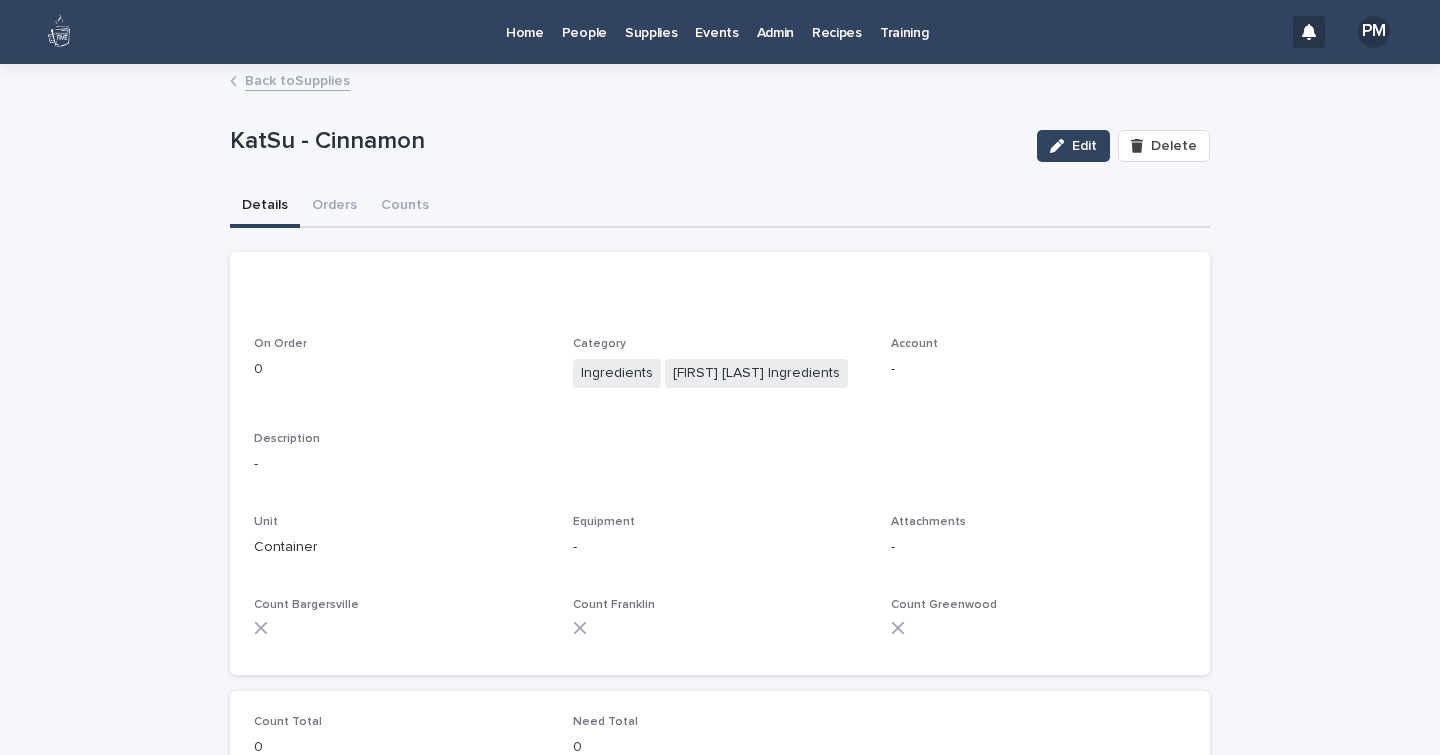click on "Back to  Supplies" at bounding box center (297, 79) 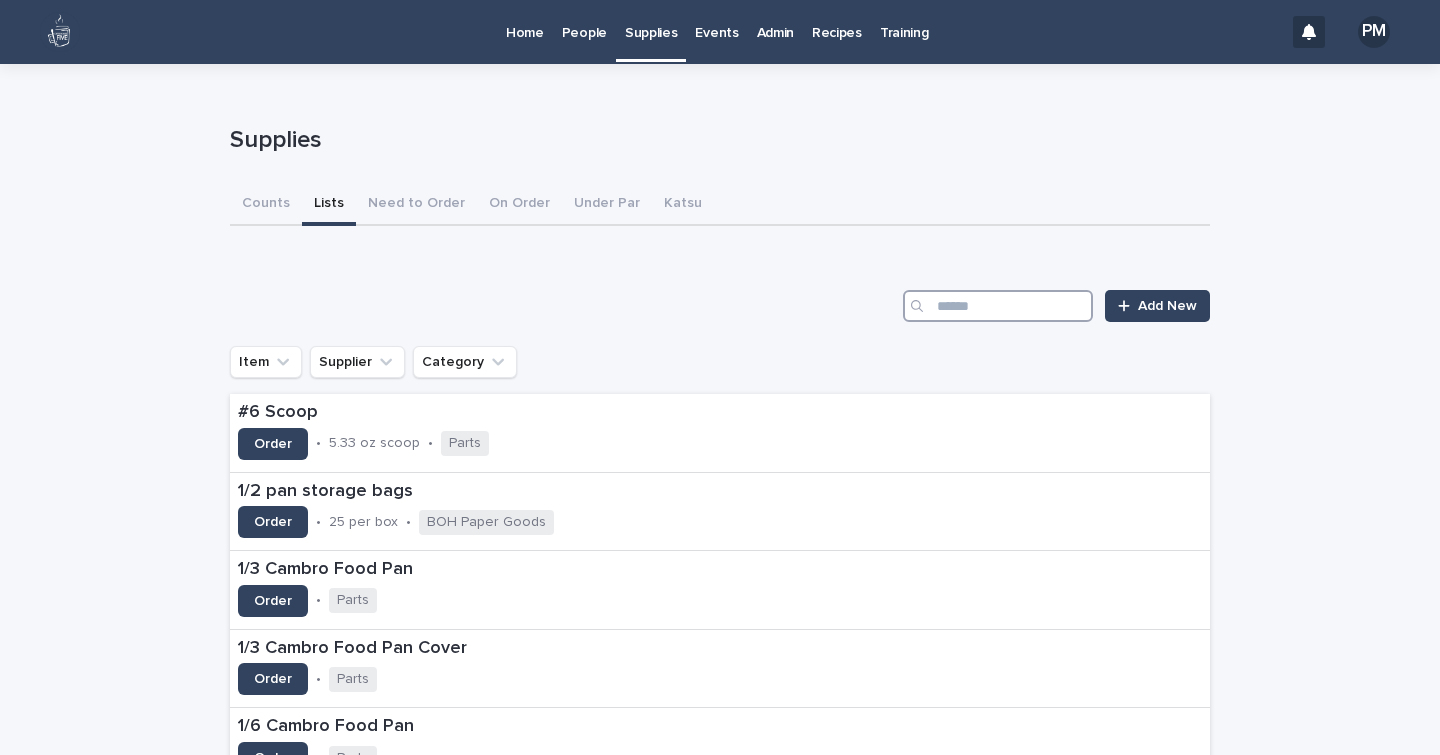 click at bounding box center [998, 306] 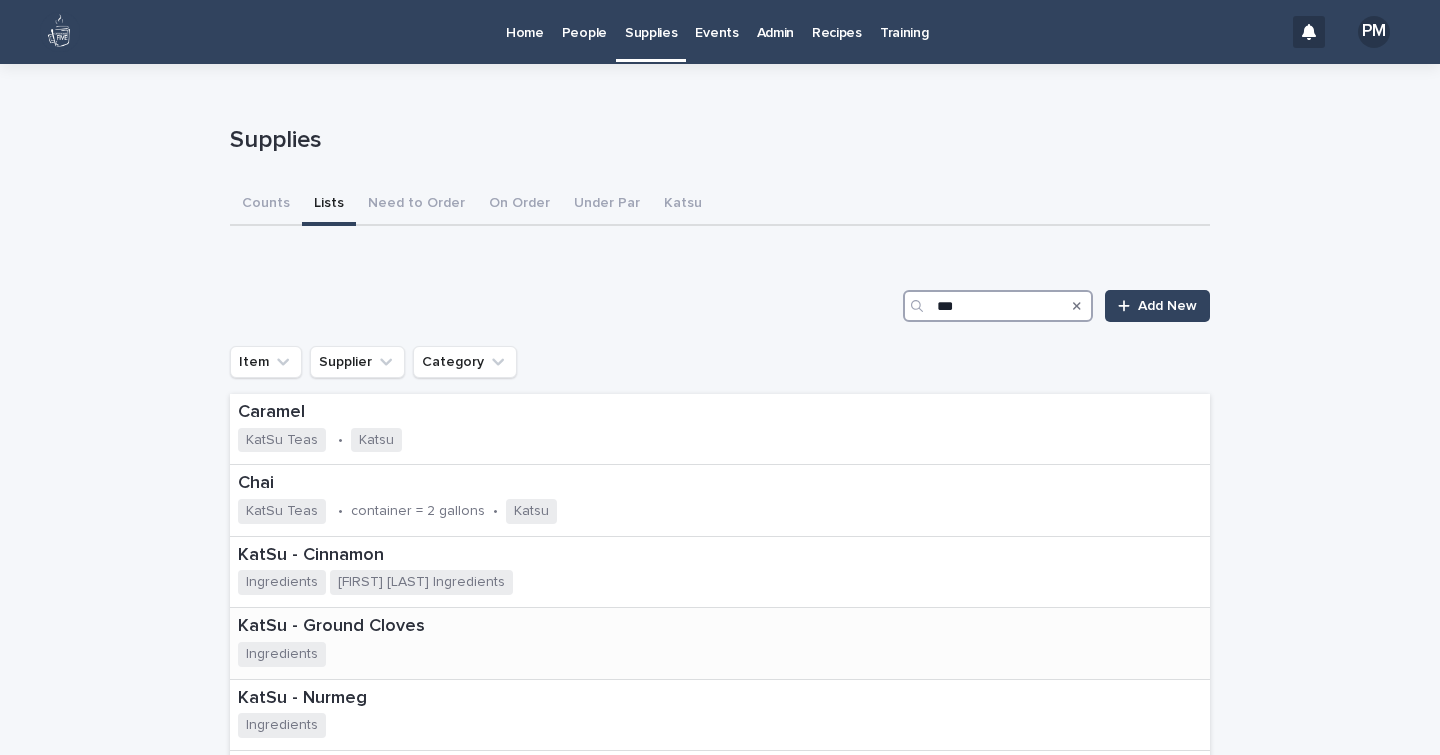 type on "***" 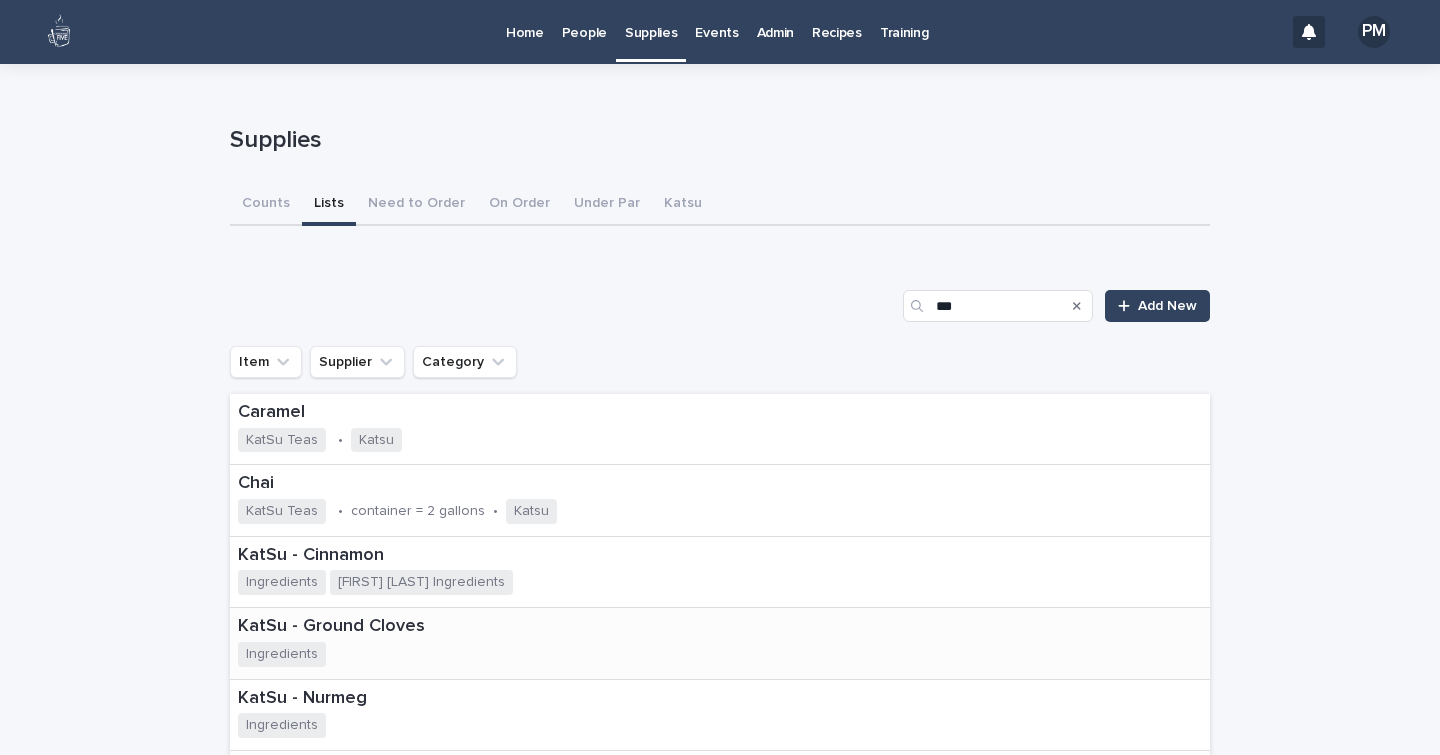 click on "KatSu - Ground Cloves" at bounding box center [377, 627] 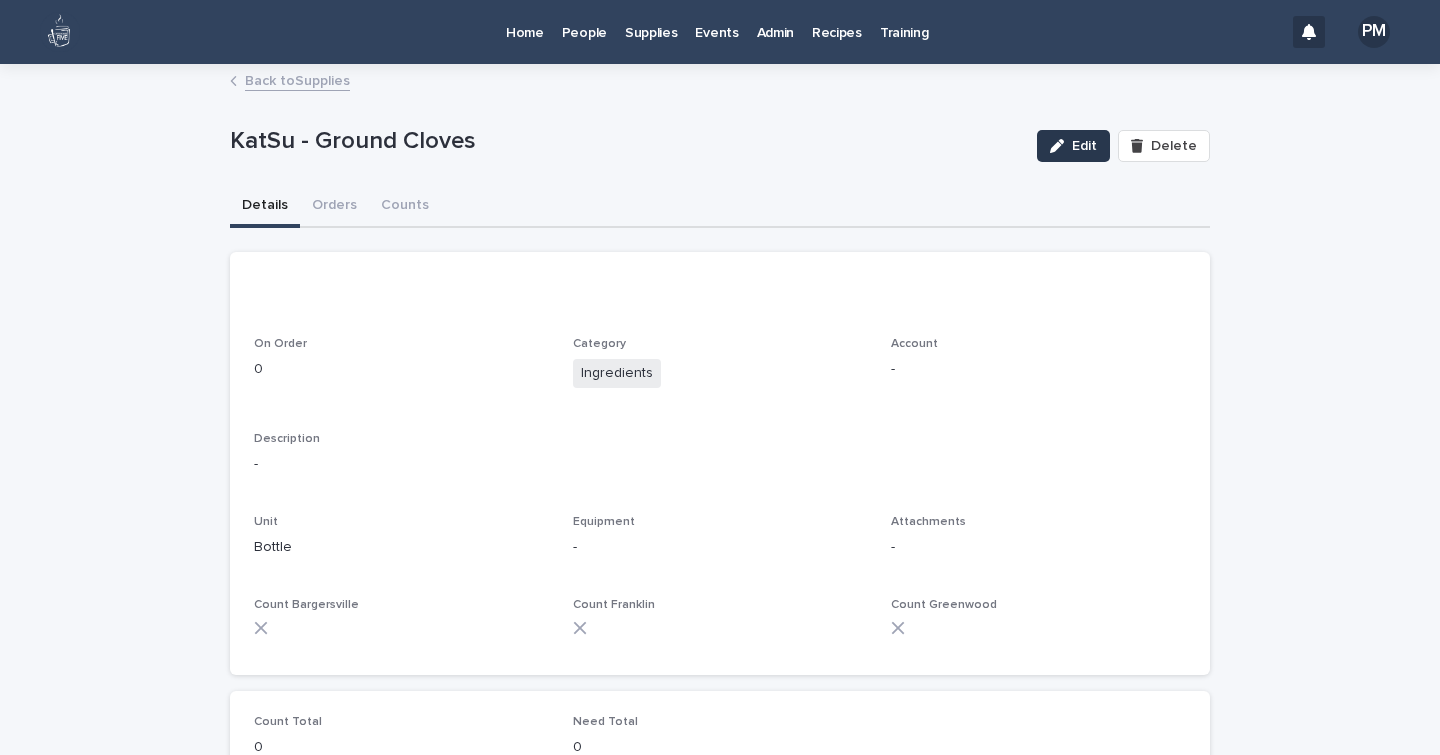 click at bounding box center [1061, 146] 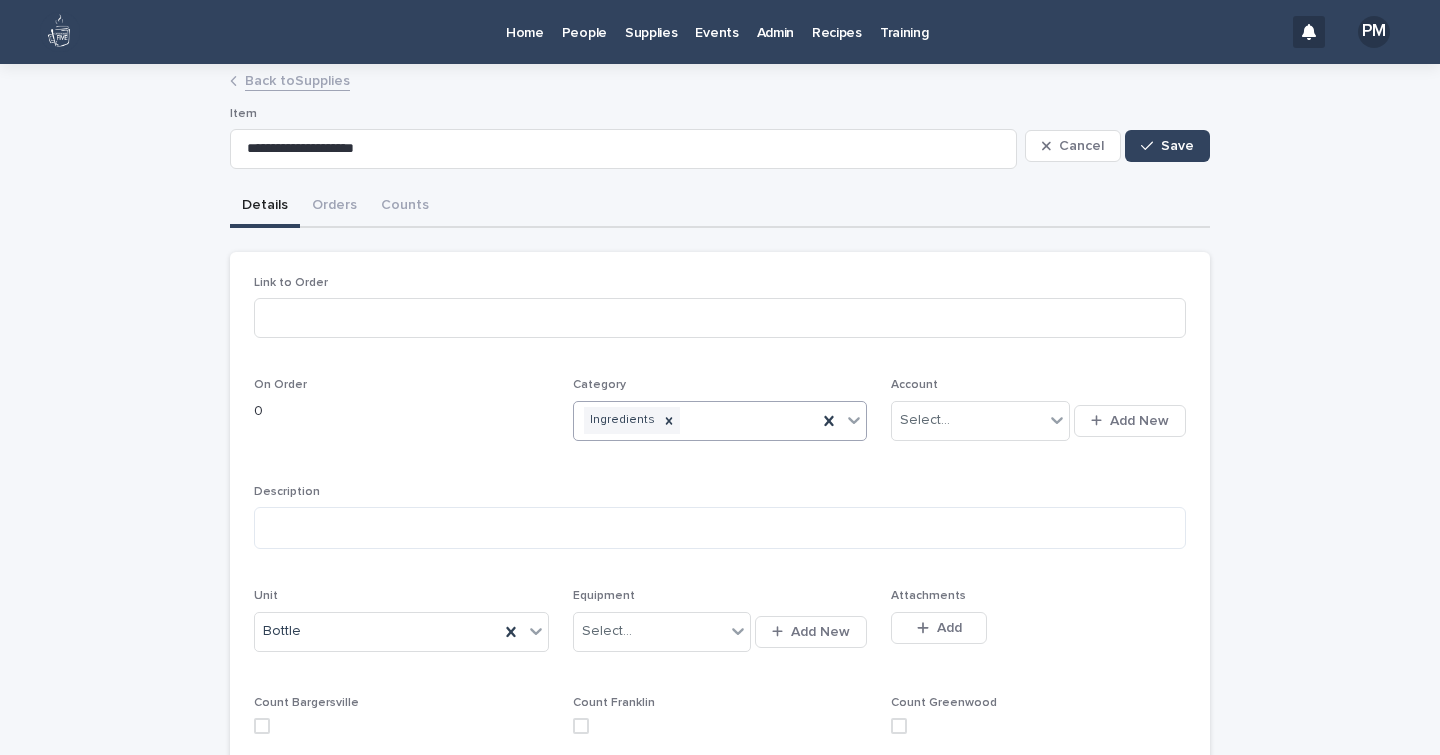 click on "Ingredients" at bounding box center (696, 420) 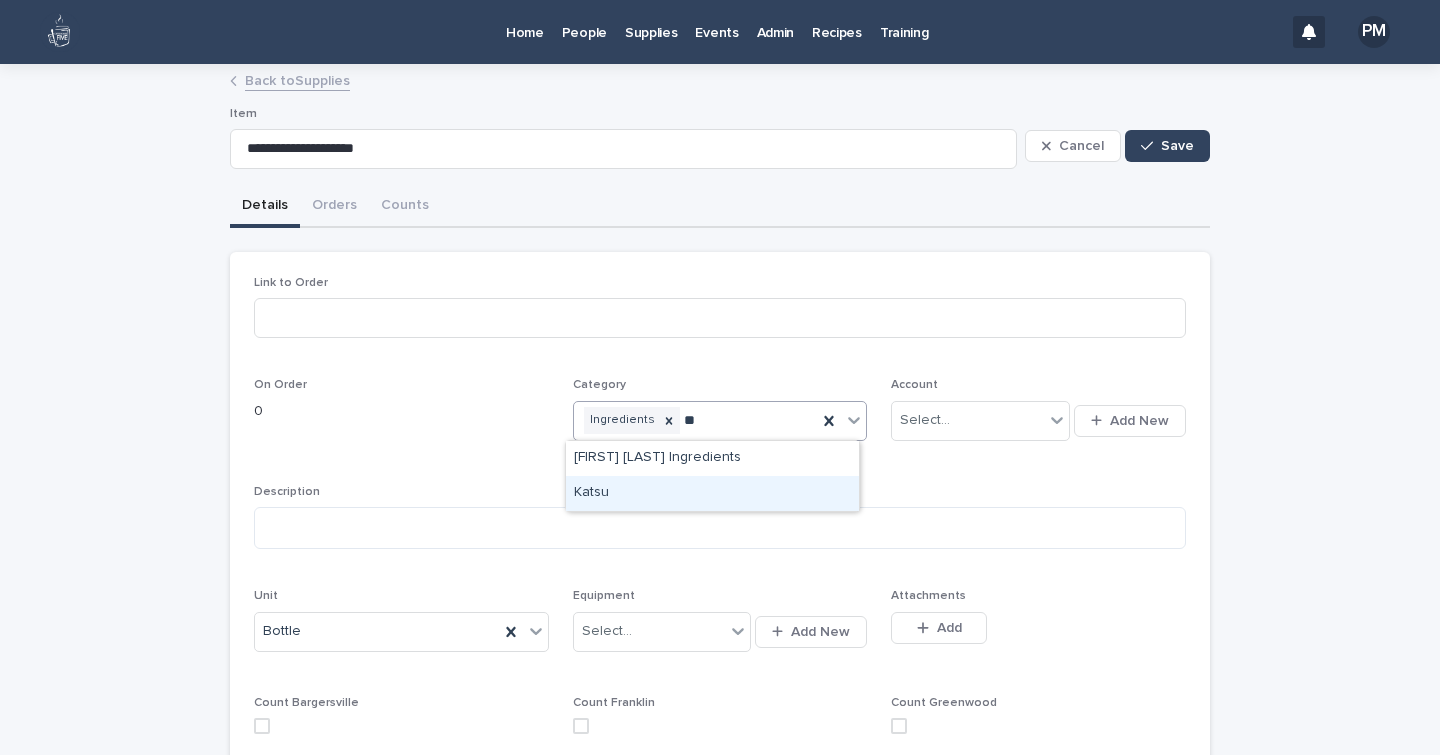type on "*" 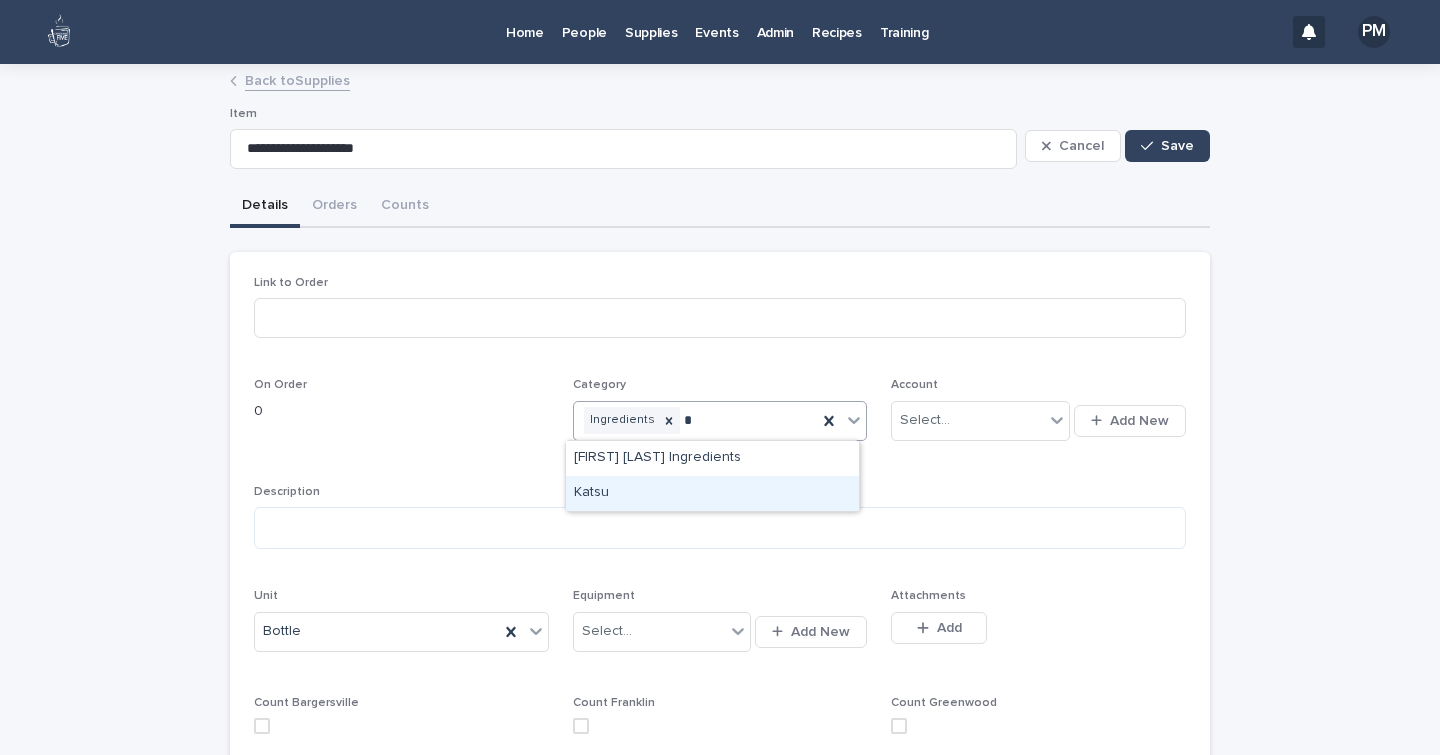 type 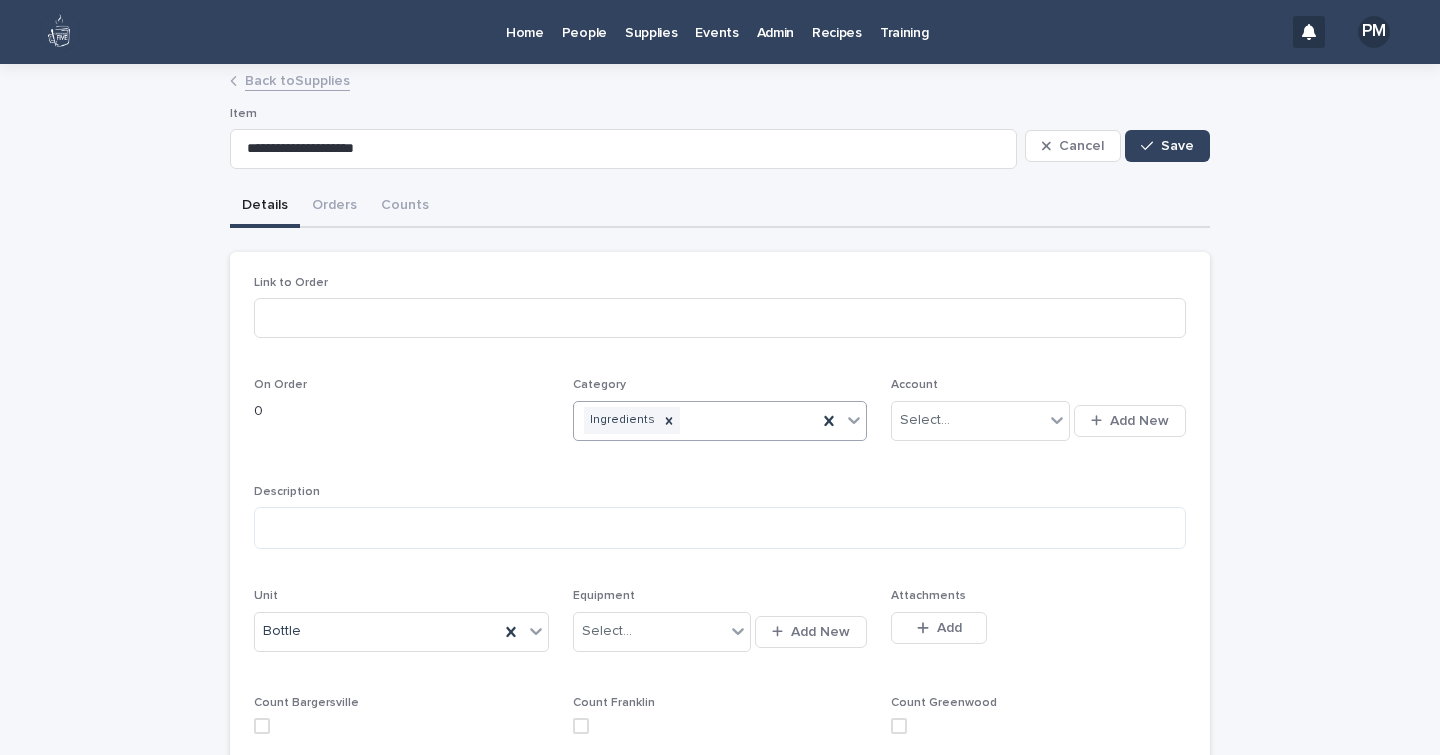 click 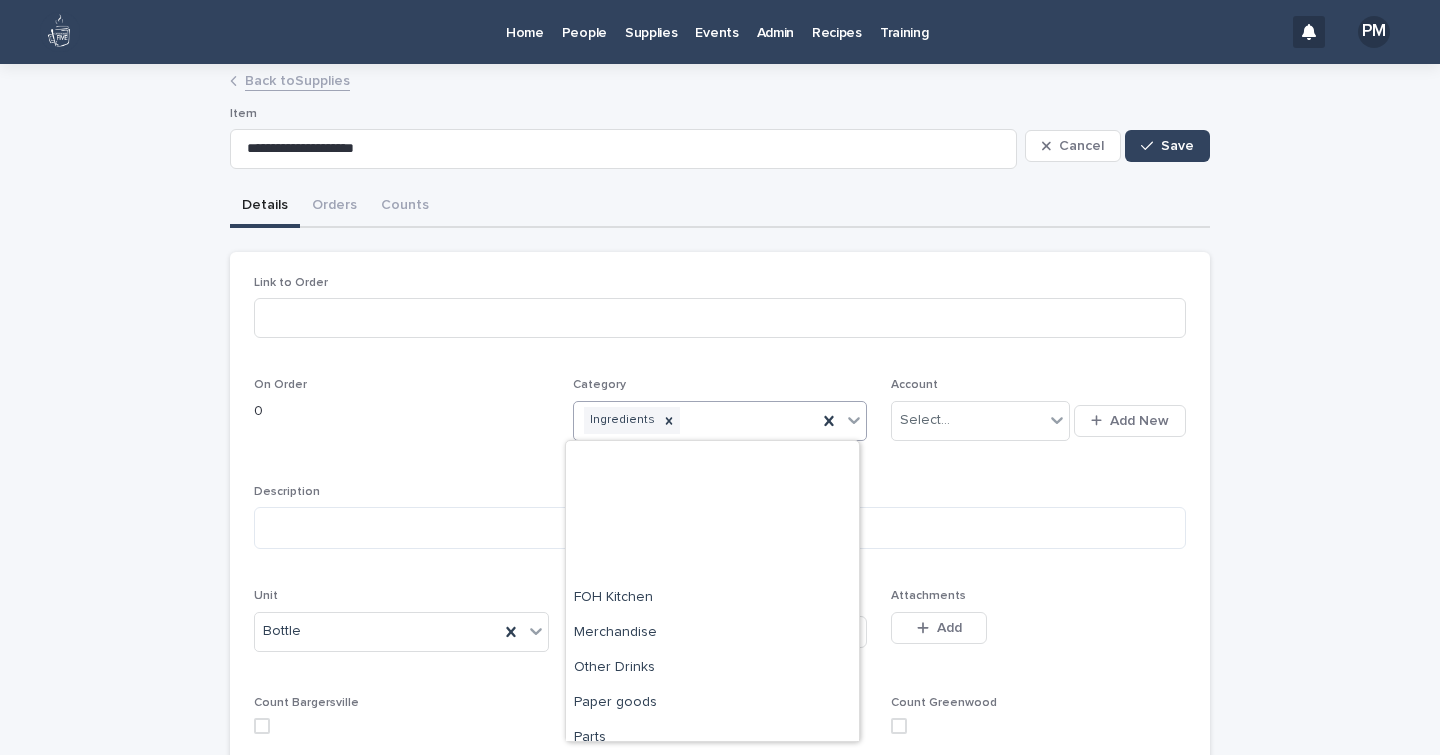 scroll, scrollTop: 190, scrollLeft: 0, axis: vertical 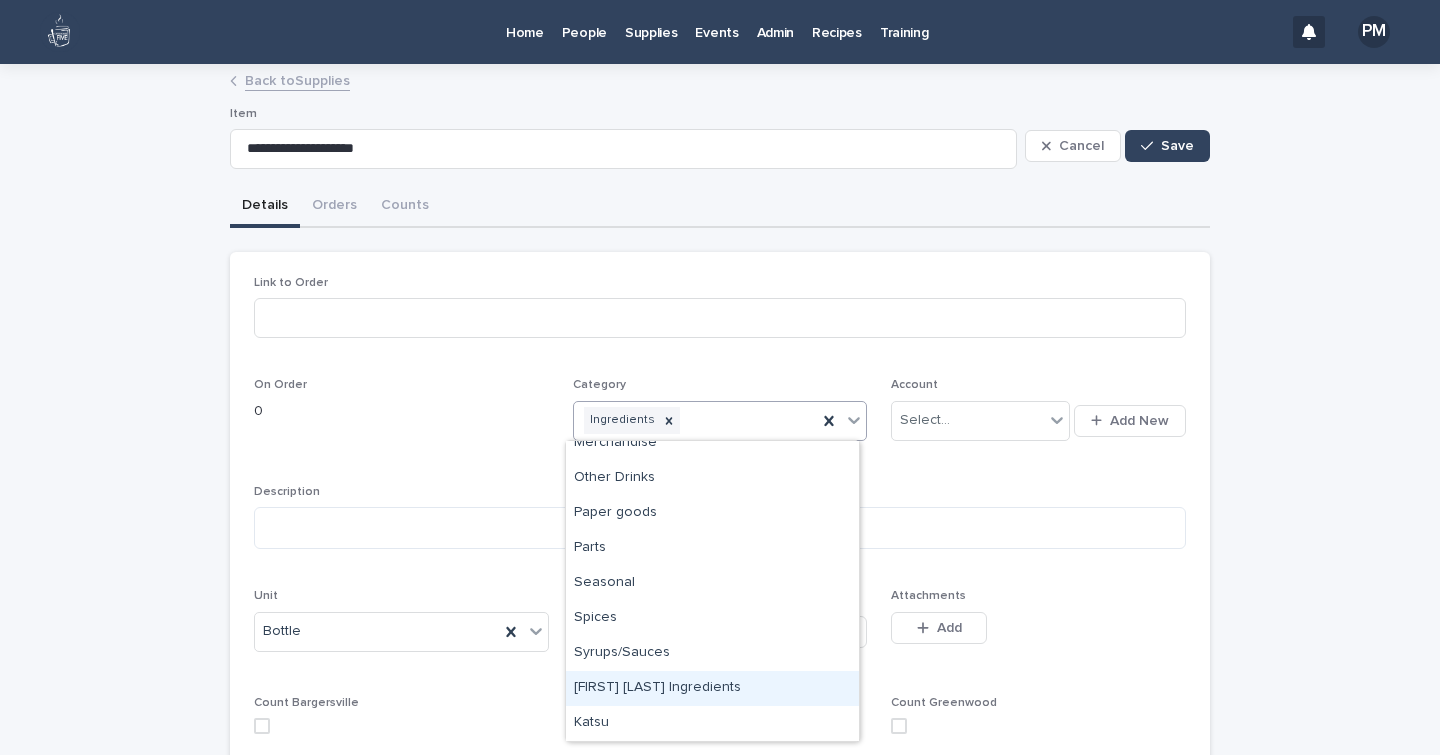 click on "[FIRST] [LAST] Ingredients" at bounding box center [712, 688] 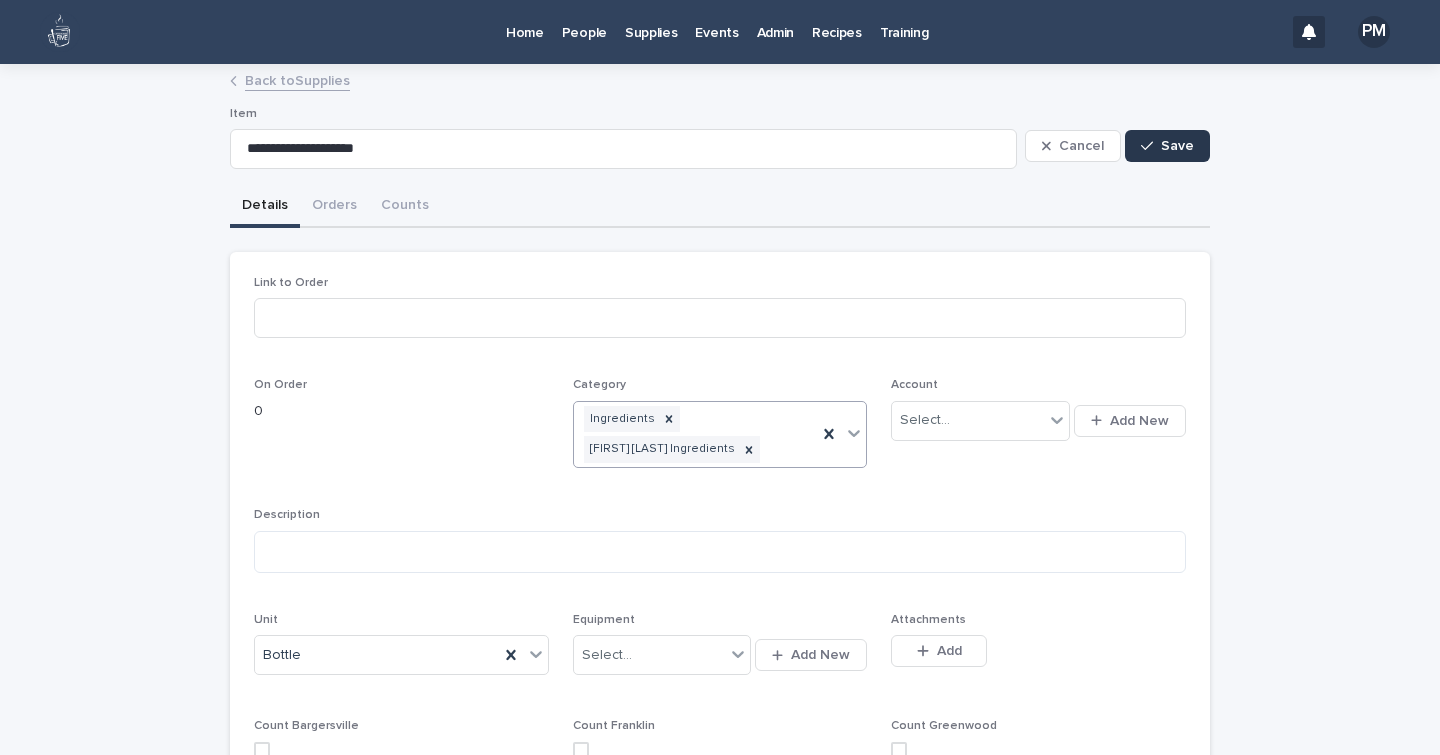 click on "Save" at bounding box center [1177, 146] 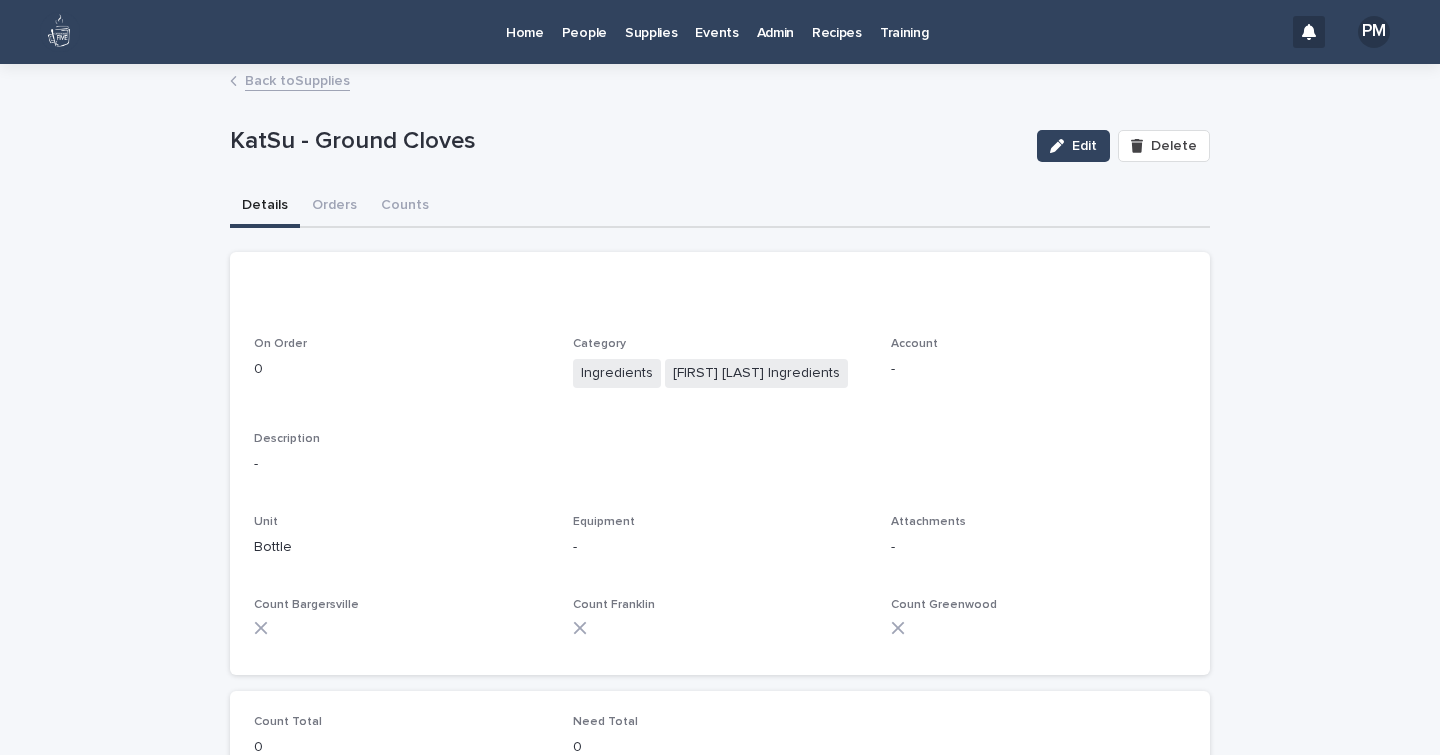 click on "Back to  Supplies" at bounding box center [297, 79] 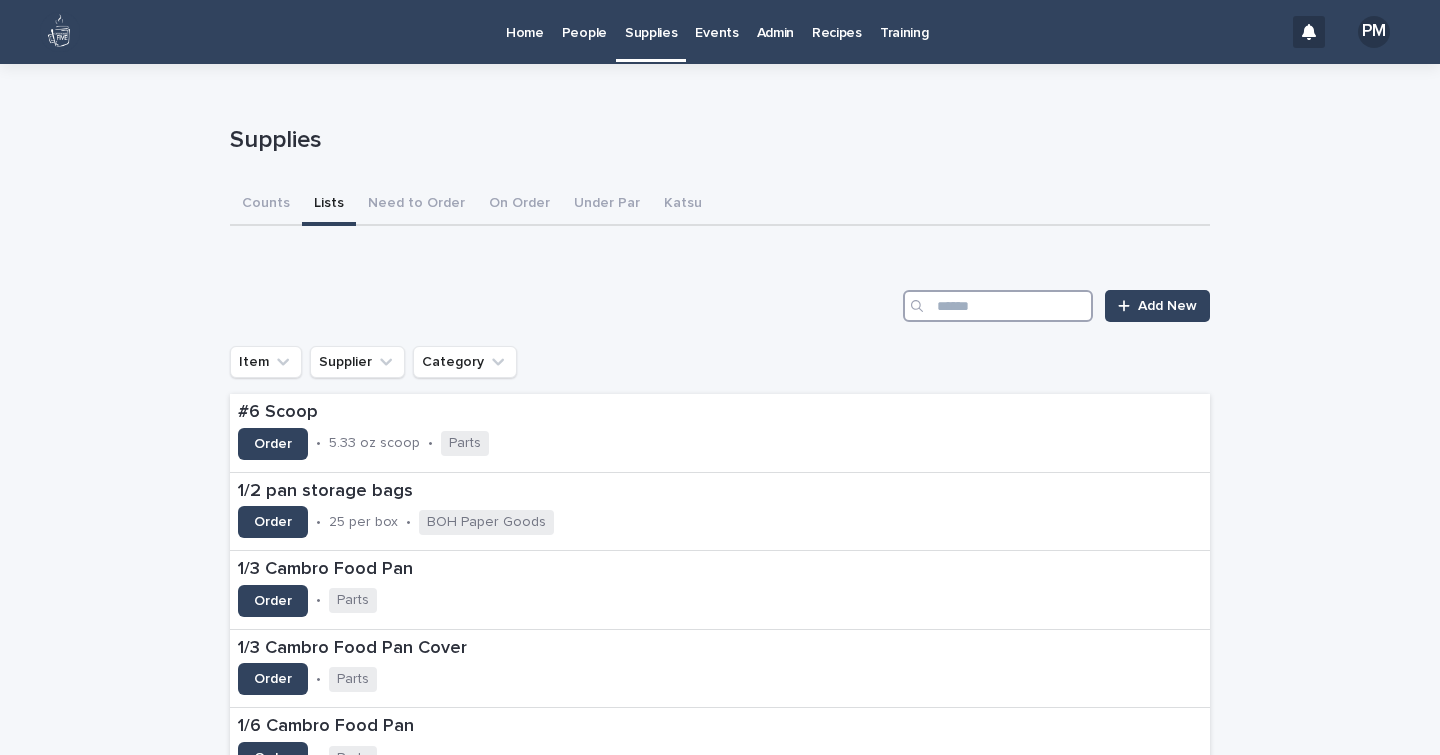 click at bounding box center (998, 306) 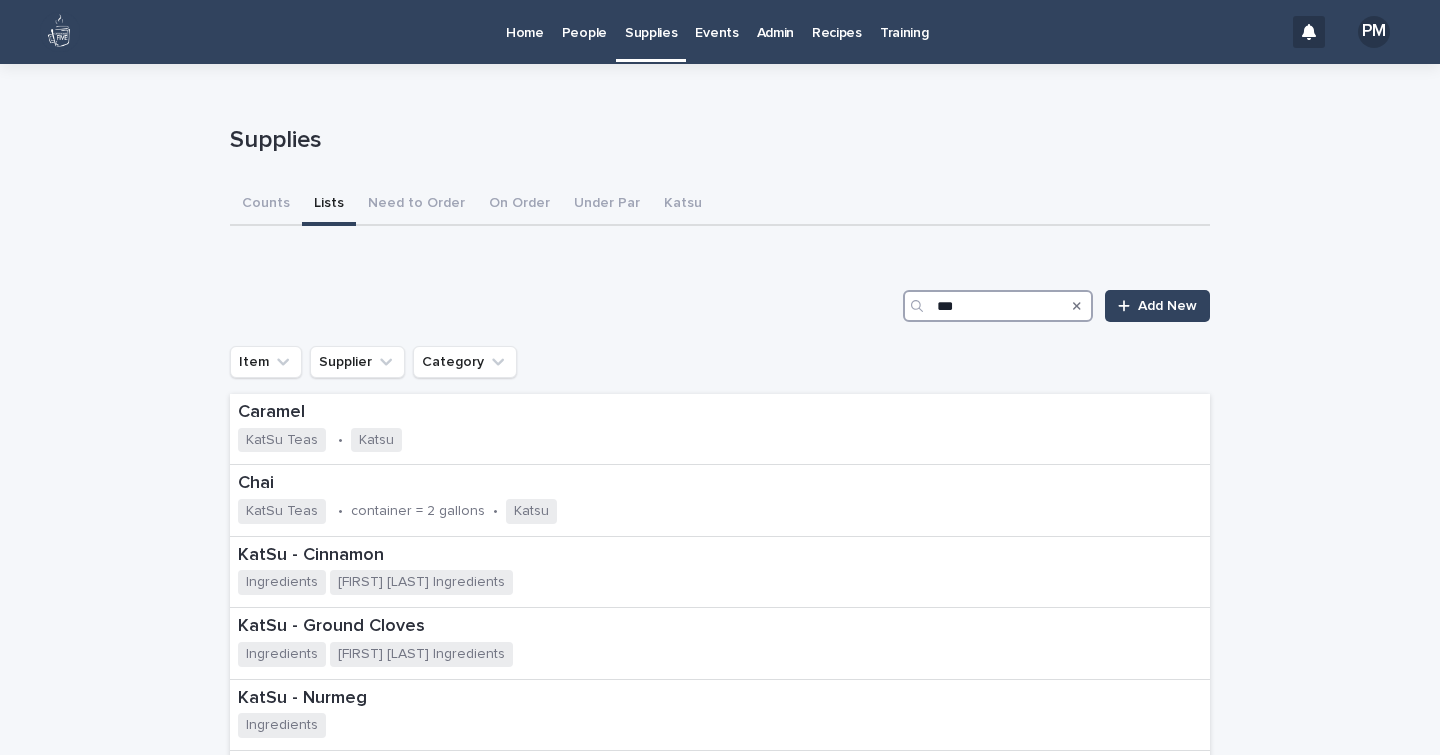 scroll, scrollTop: 226, scrollLeft: 0, axis: vertical 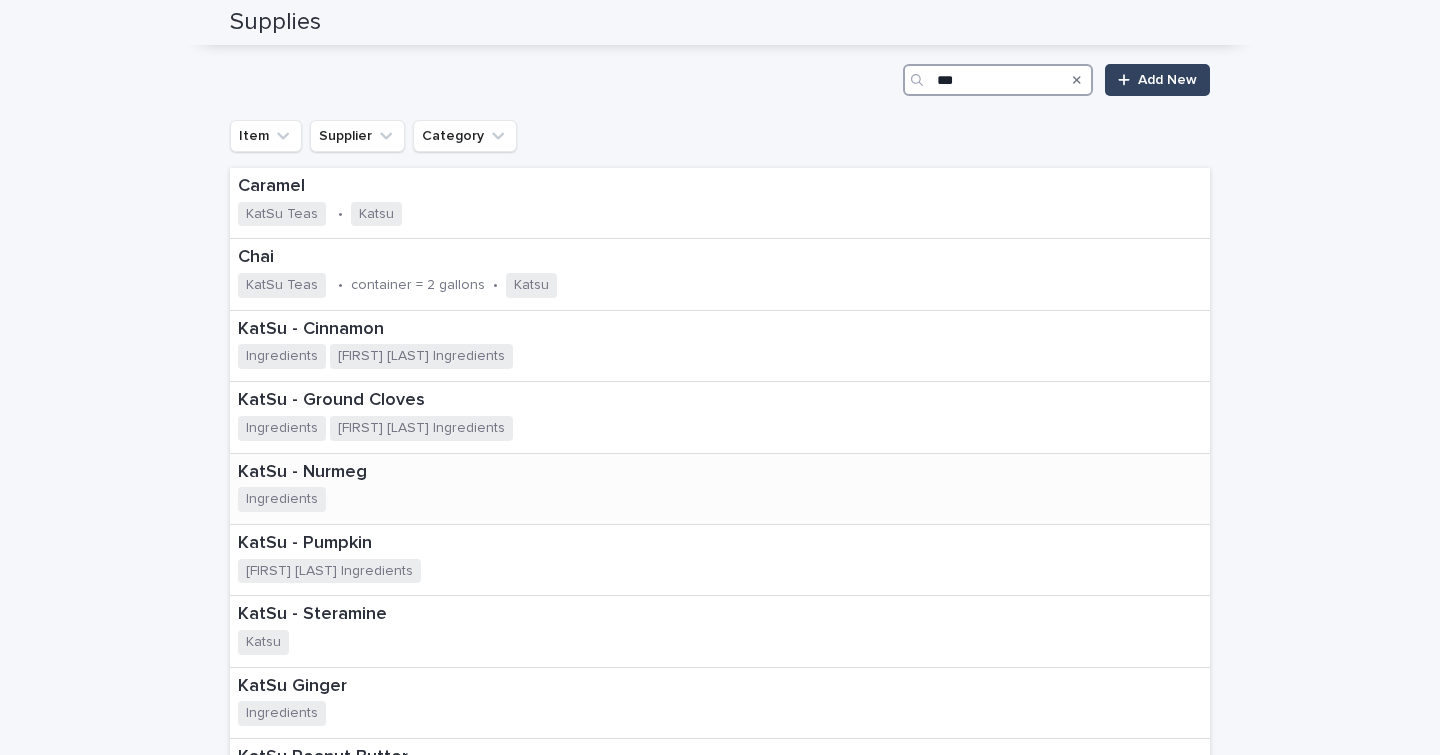 type on "***" 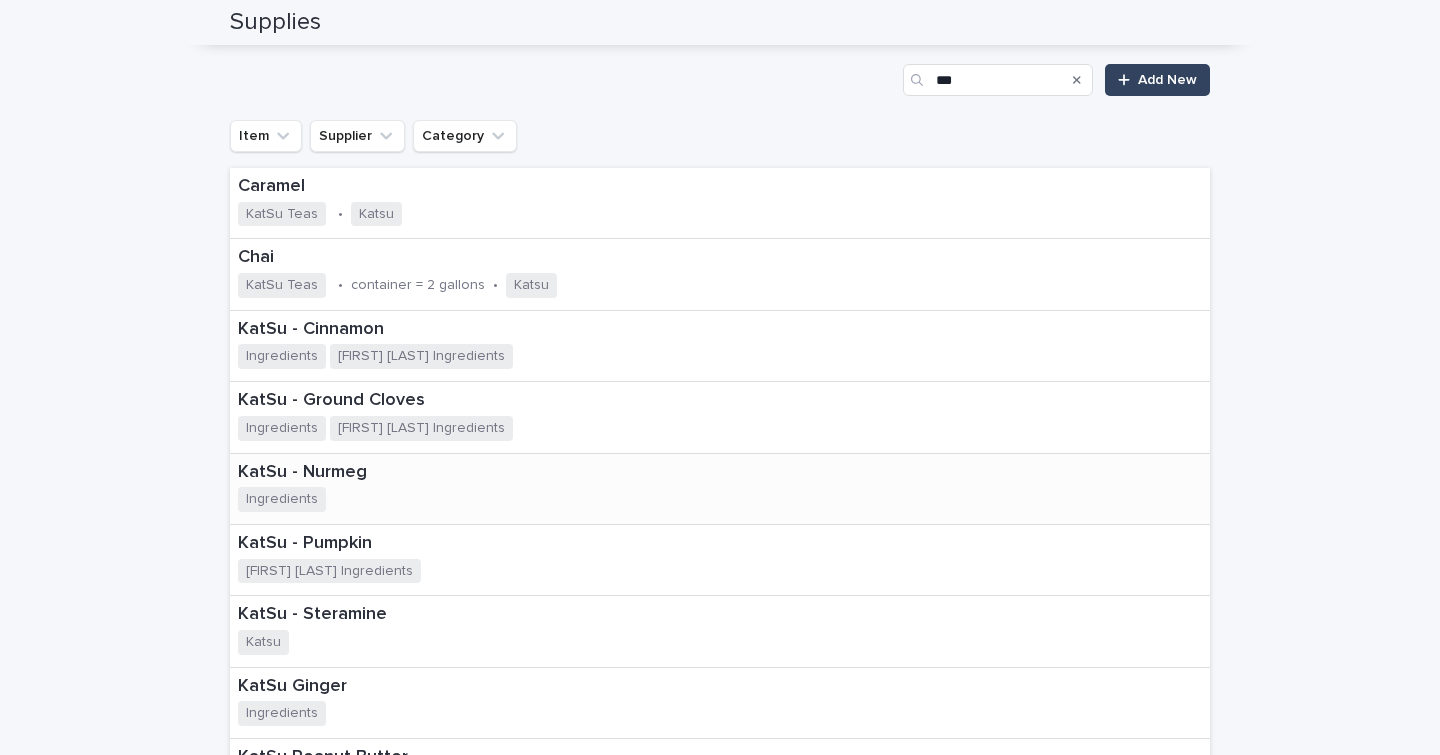 click on "KatSu - Nurmeg" at bounding box center [348, 473] 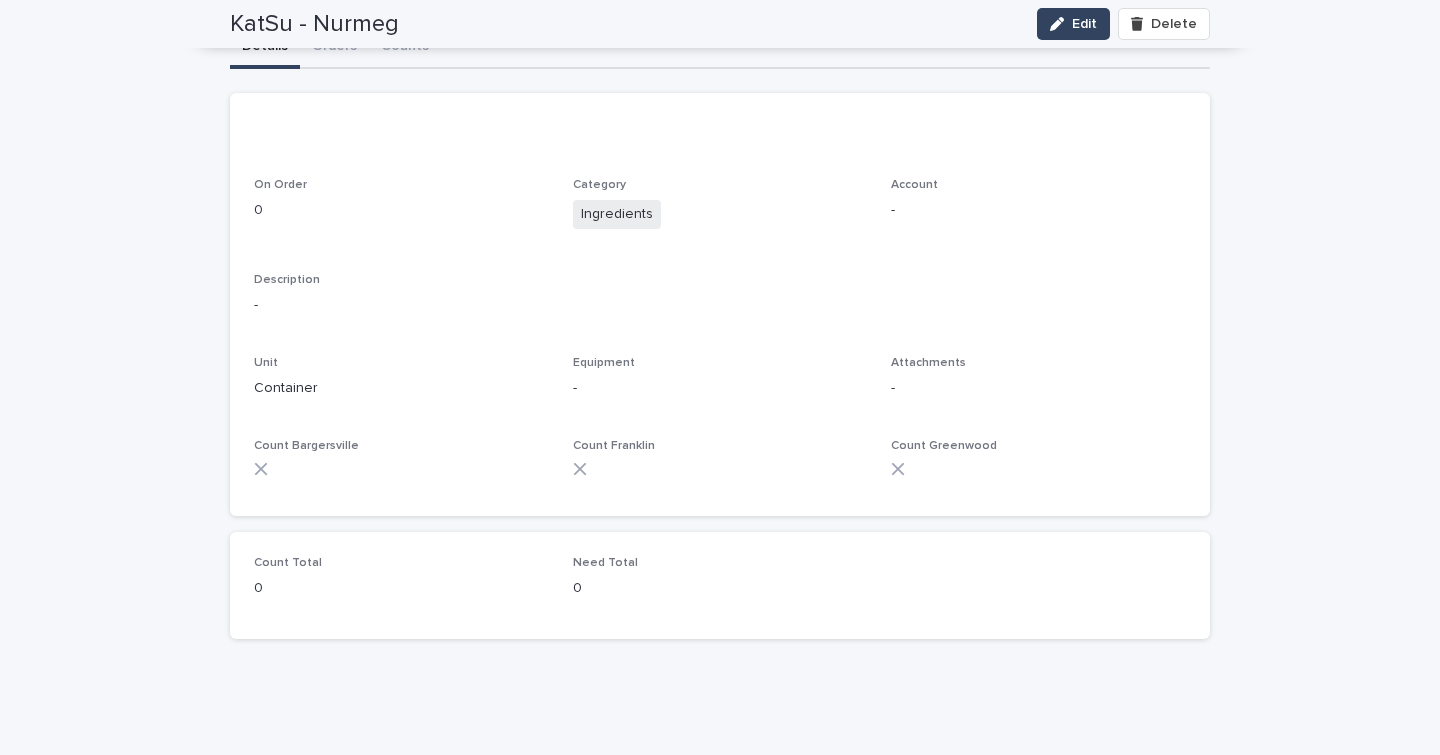 scroll, scrollTop: 0, scrollLeft: 0, axis: both 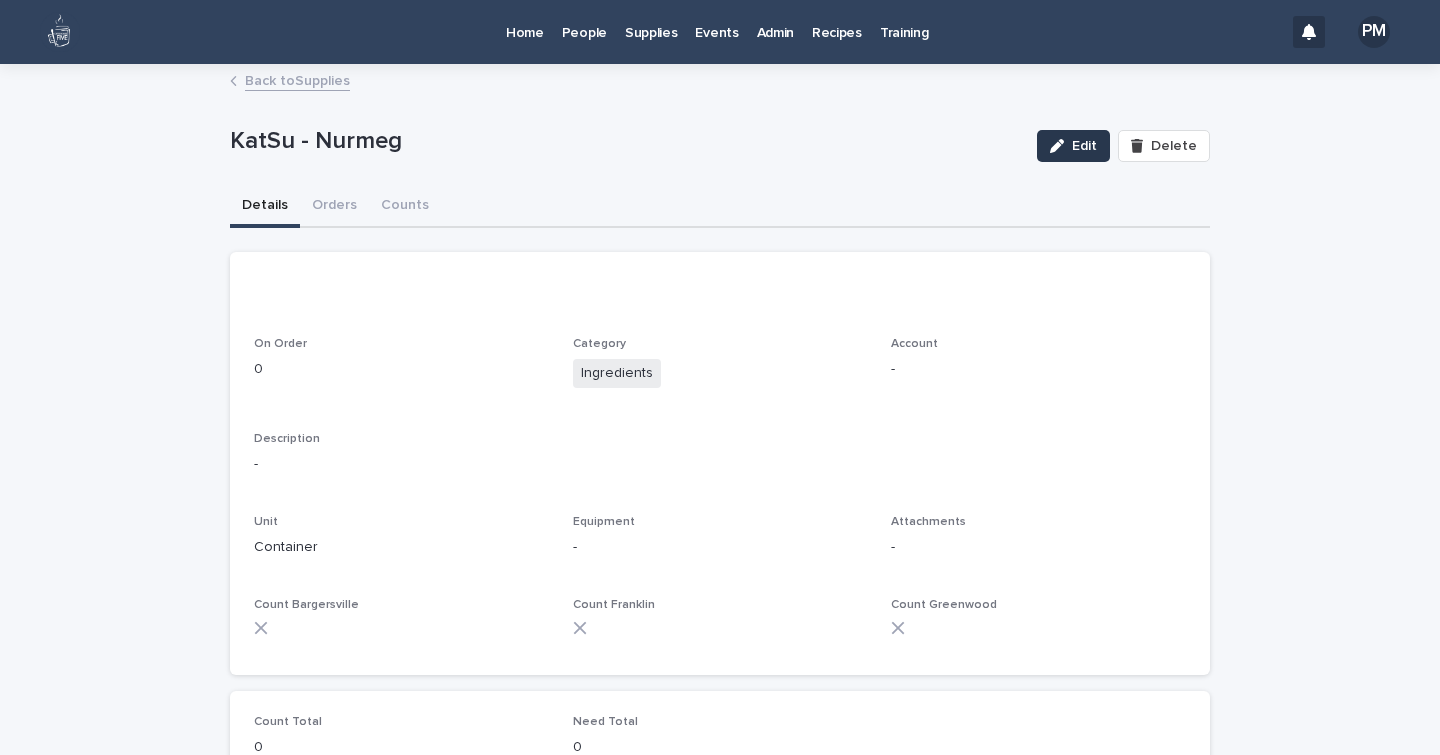 click on "Edit" at bounding box center (1084, 146) 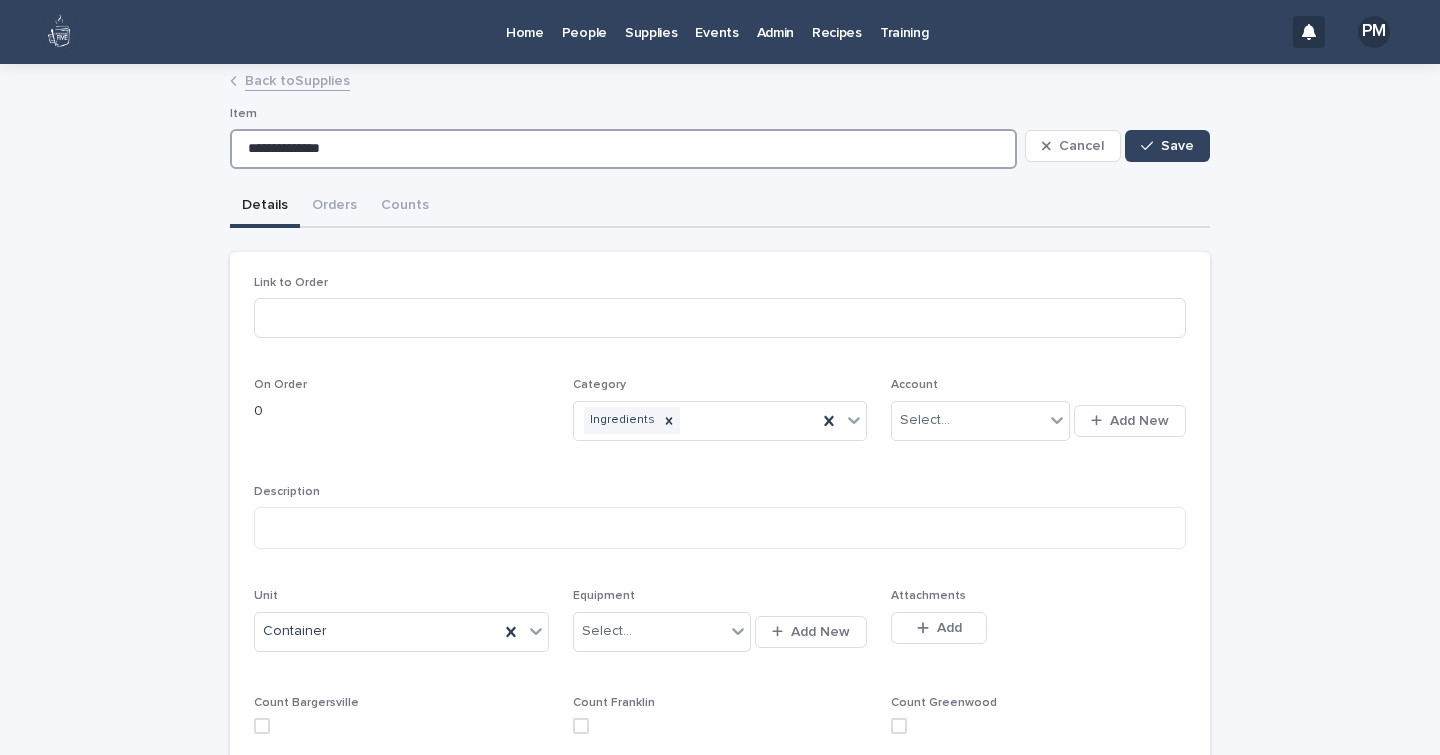 click on "**********" at bounding box center [623, 149] 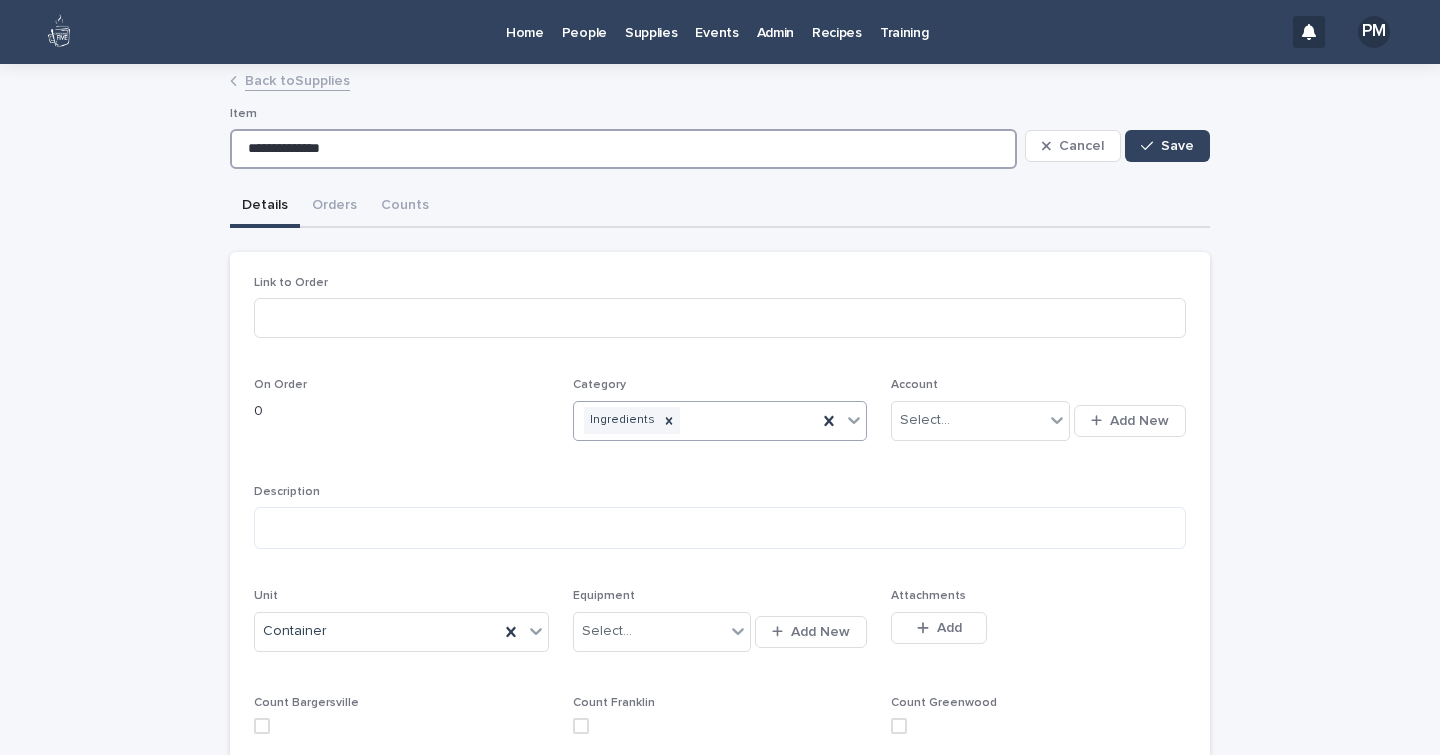type on "**********" 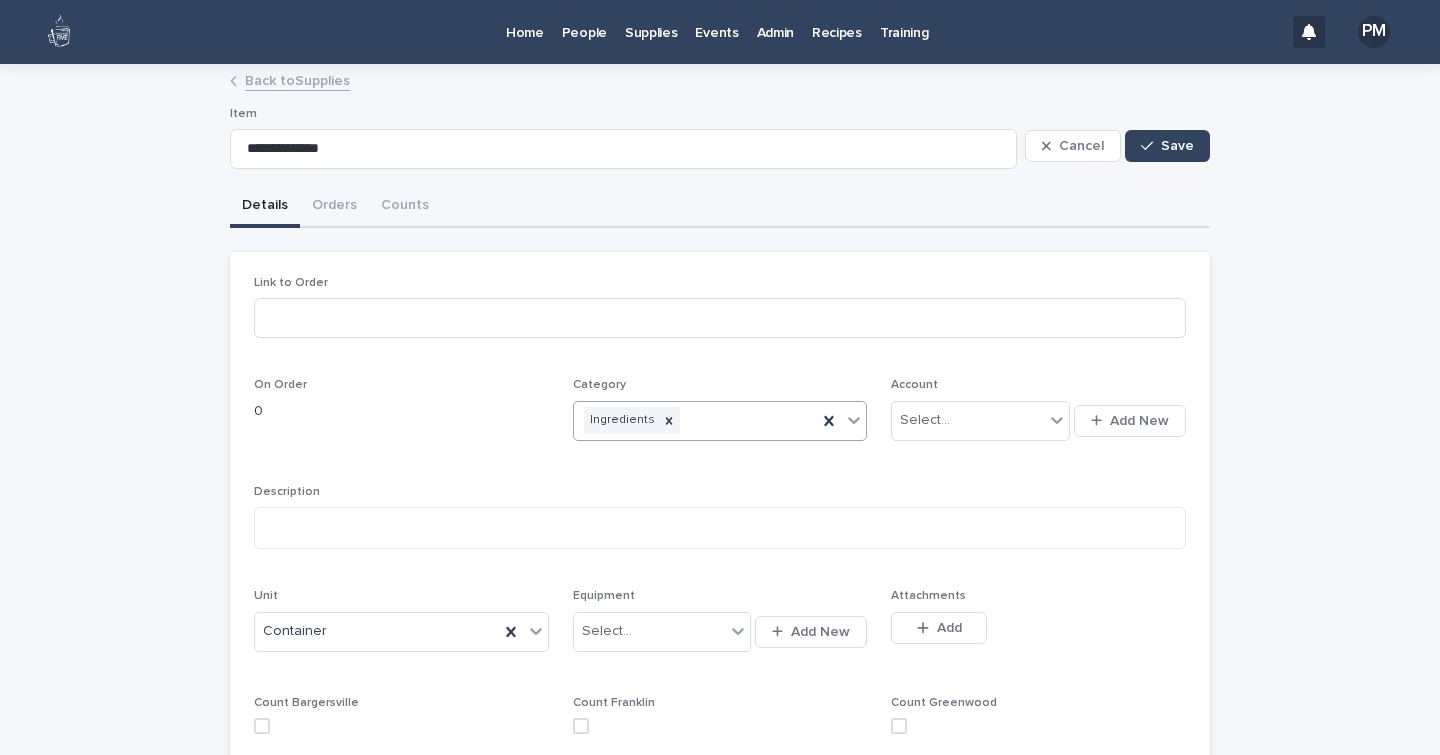 click on "Ingredients" at bounding box center (696, 420) 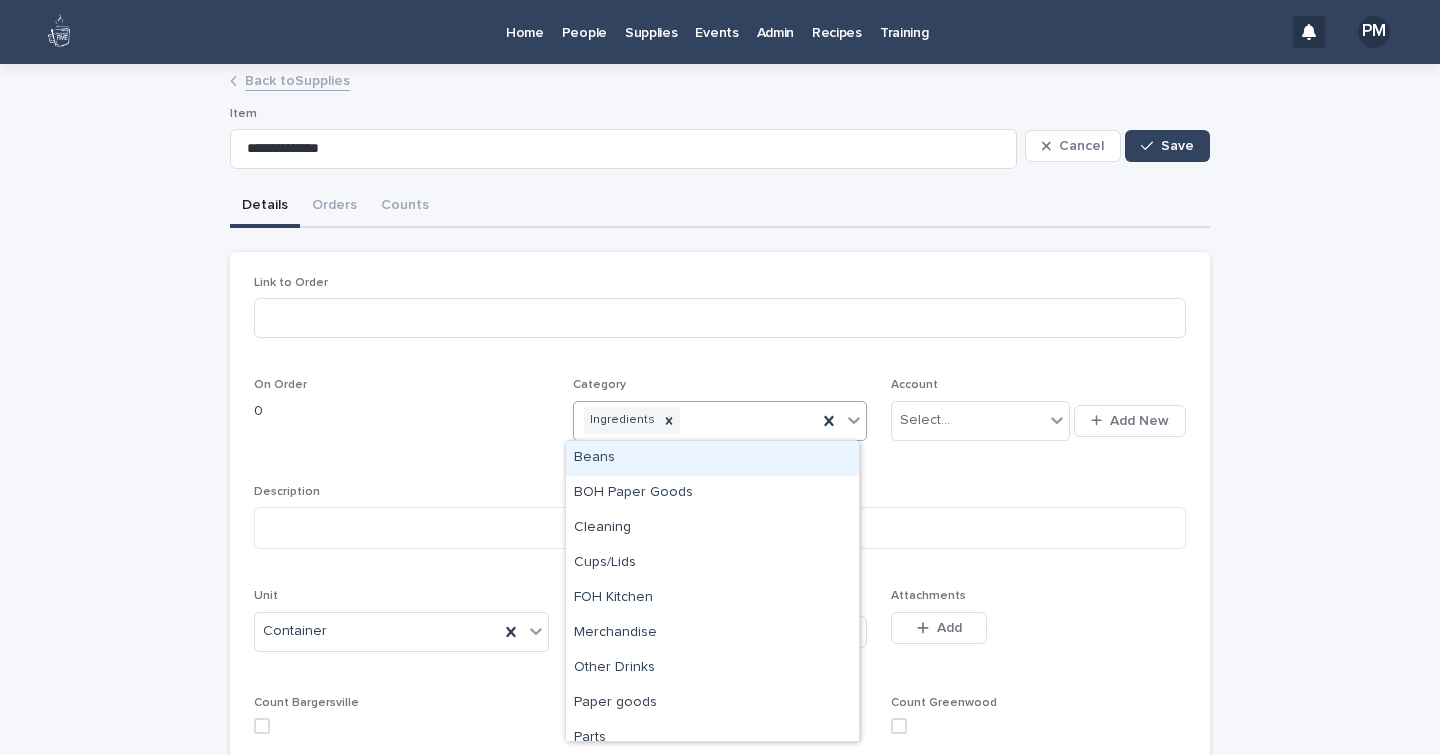 type on "*" 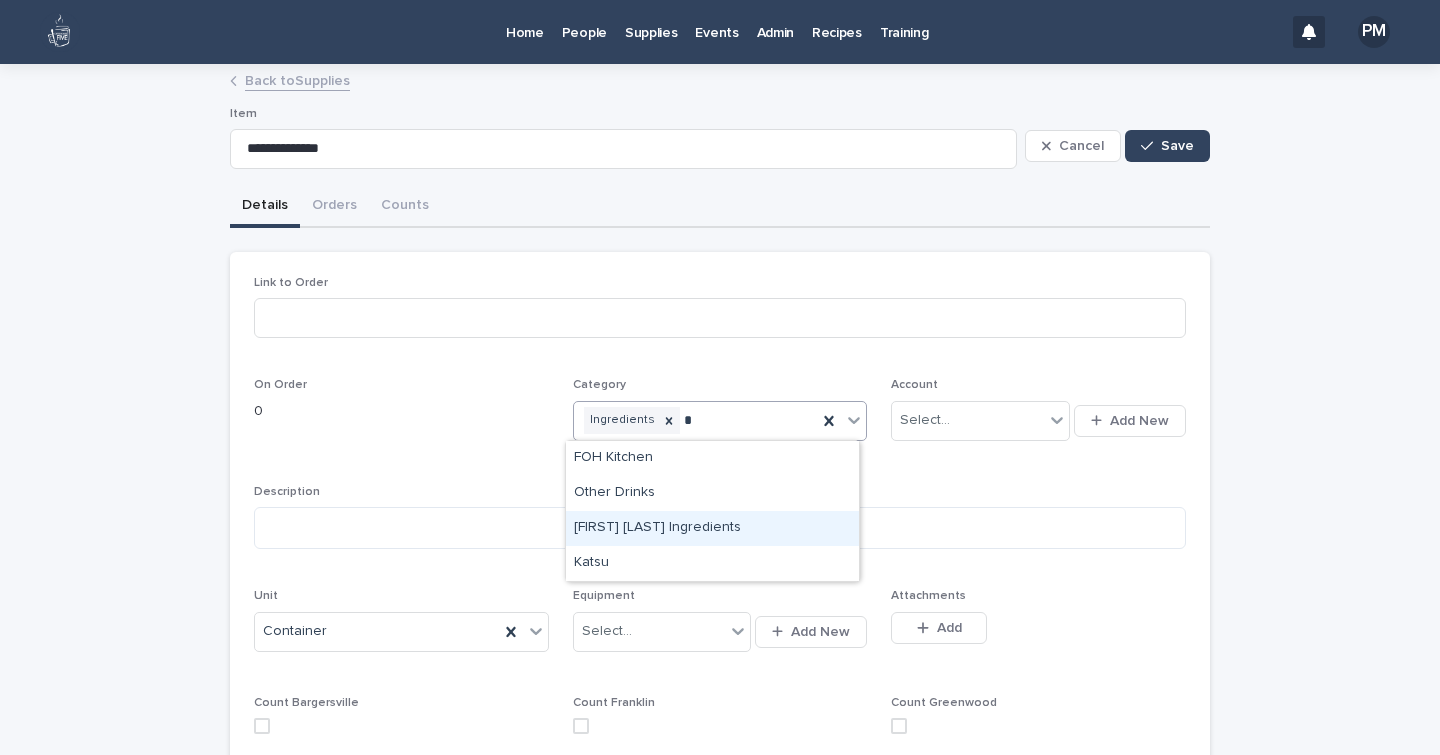 click on "[FIRST] [LAST] Ingredients" at bounding box center (712, 528) 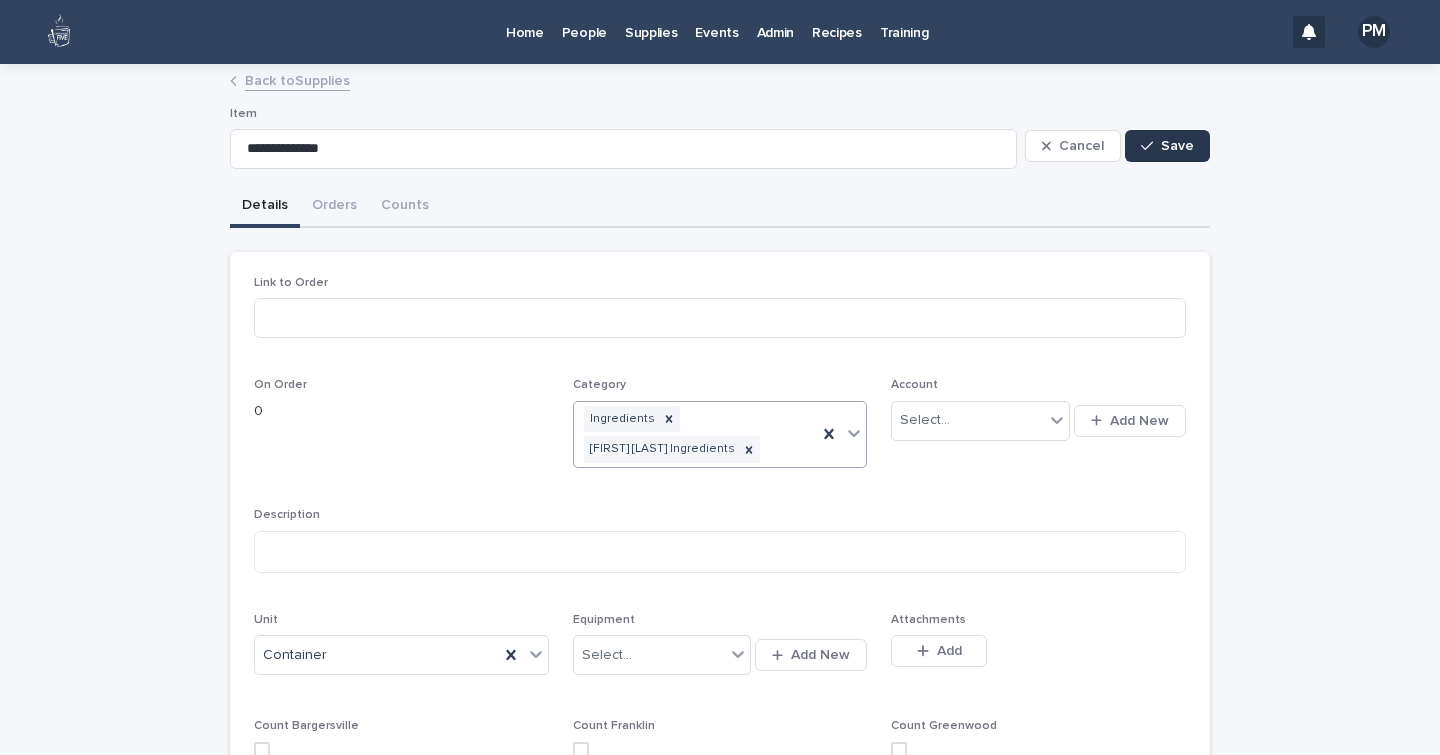 click on "Save" at bounding box center (1177, 146) 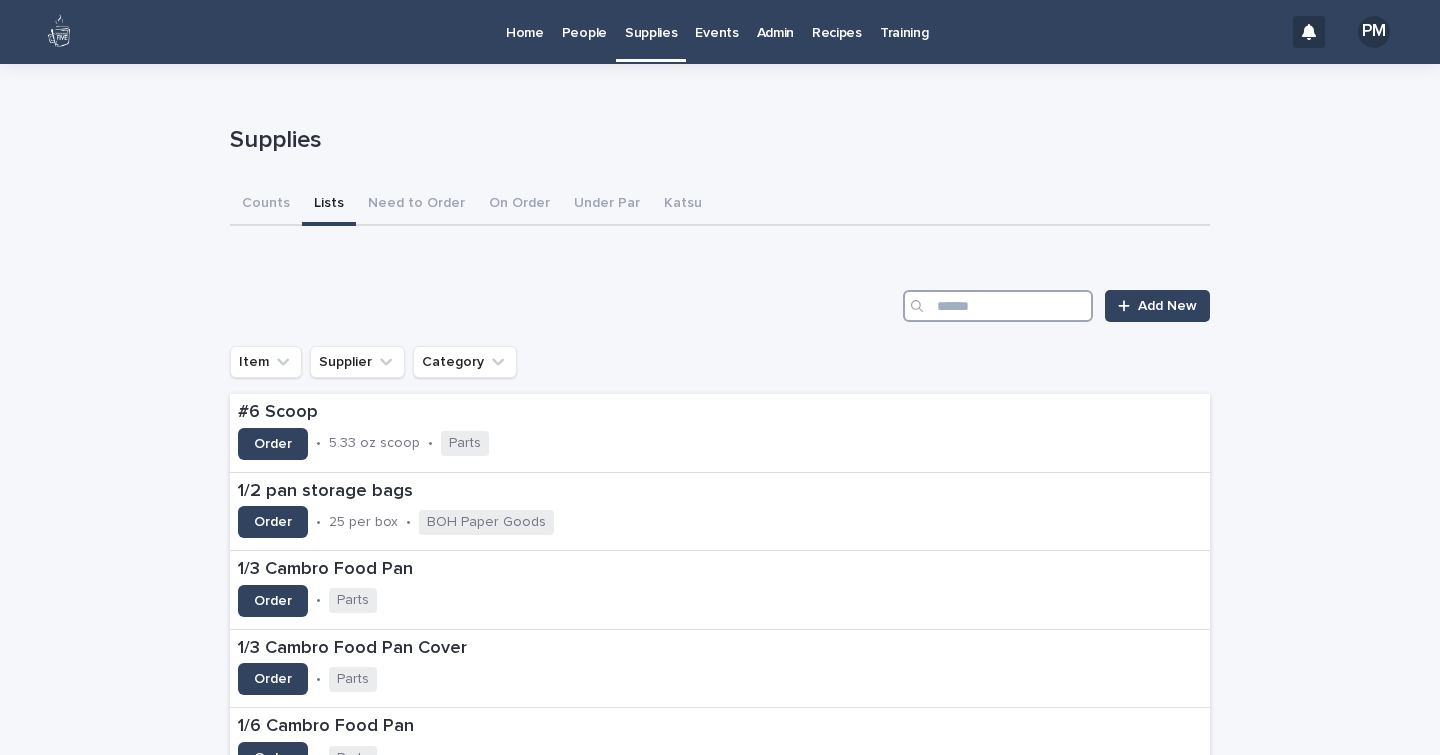 click at bounding box center [998, 306] 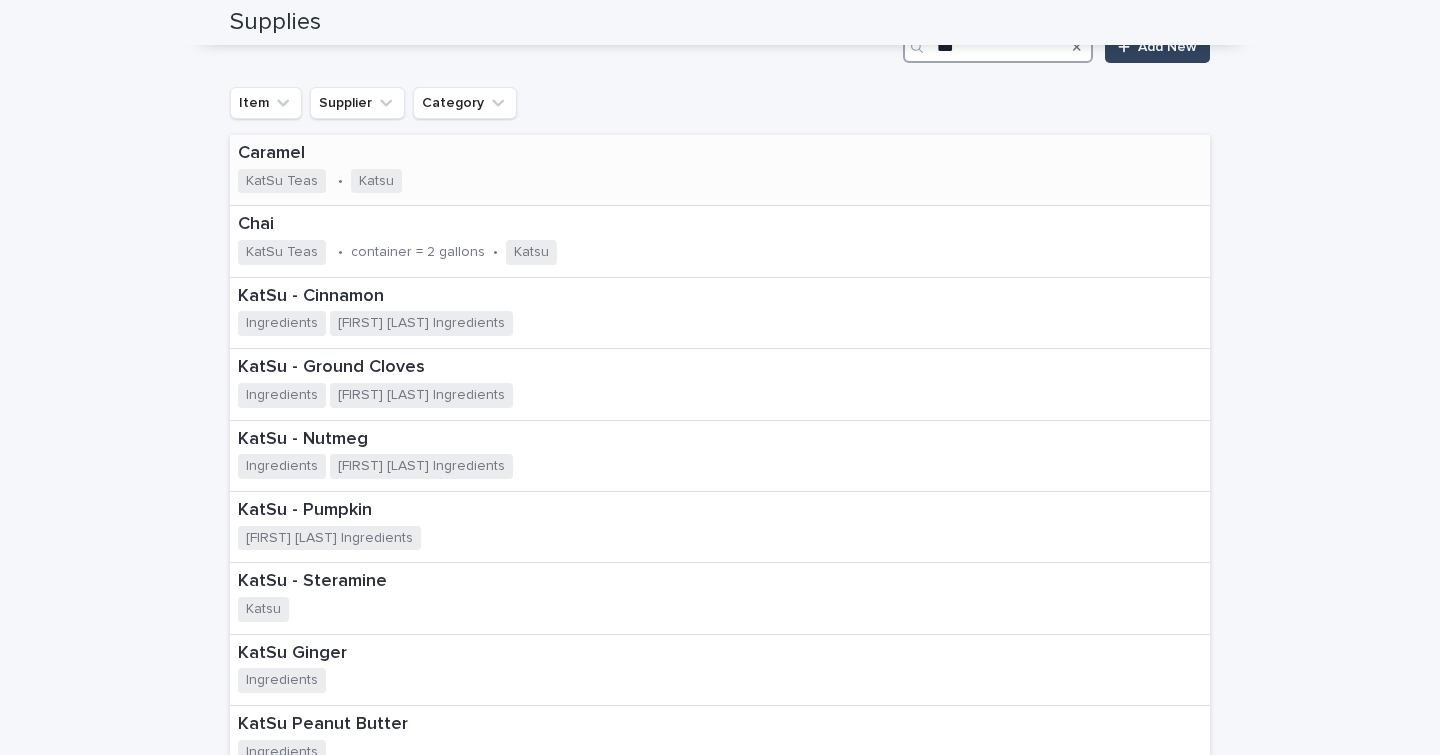 scroll, scrollTop: 260, scrollLeft: 0, axis: vertical 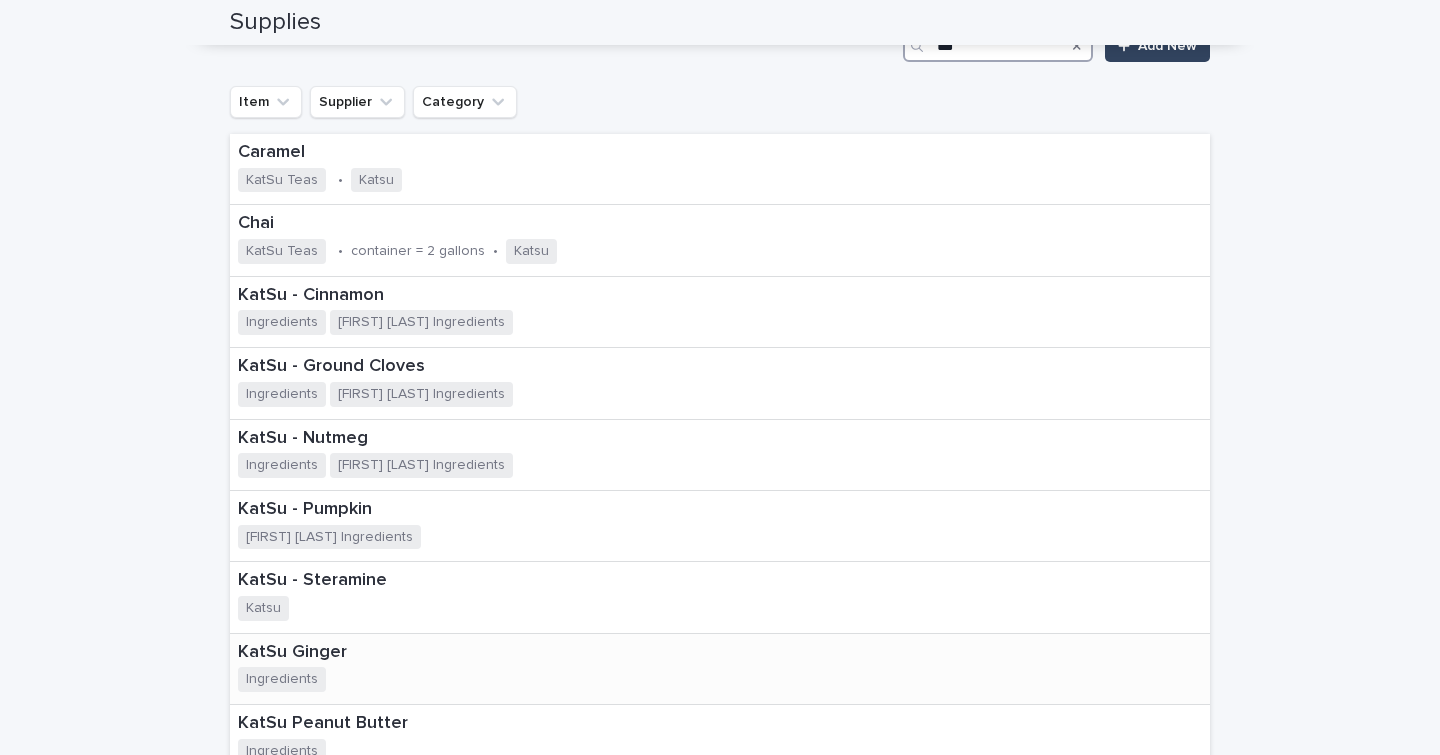 type on "***" 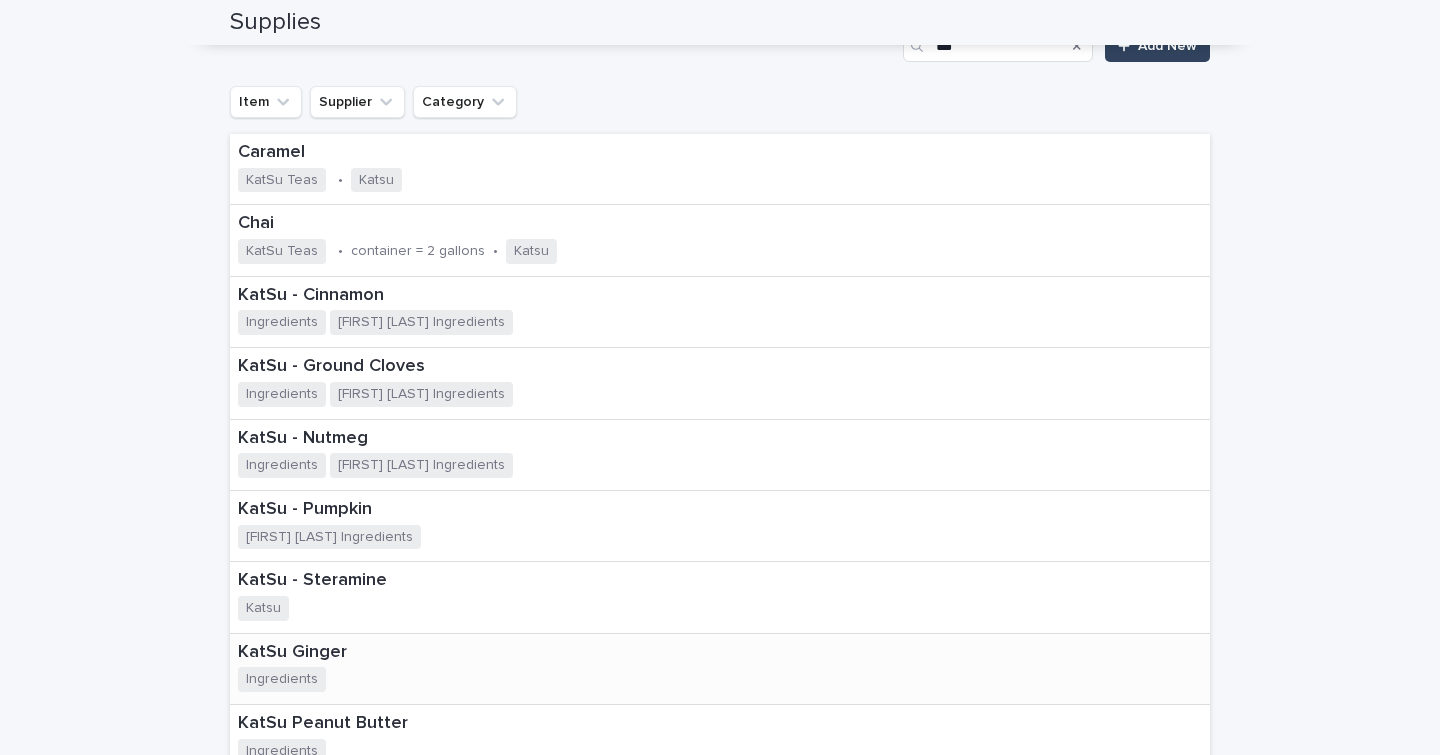 click on "KatSu Ginger" at bounding box center (338, 653) 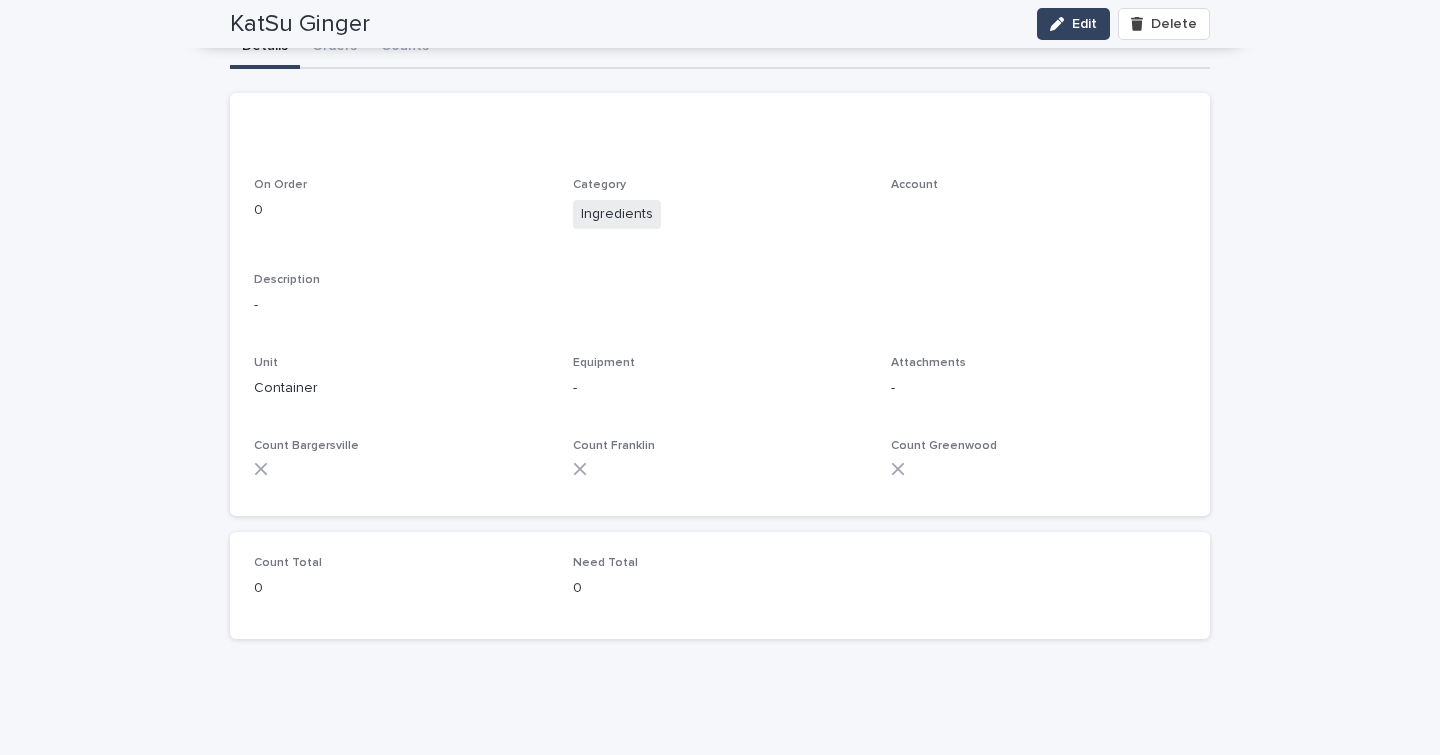 scroll, scrollTop: 0, scrollLeft: 0, axis: both 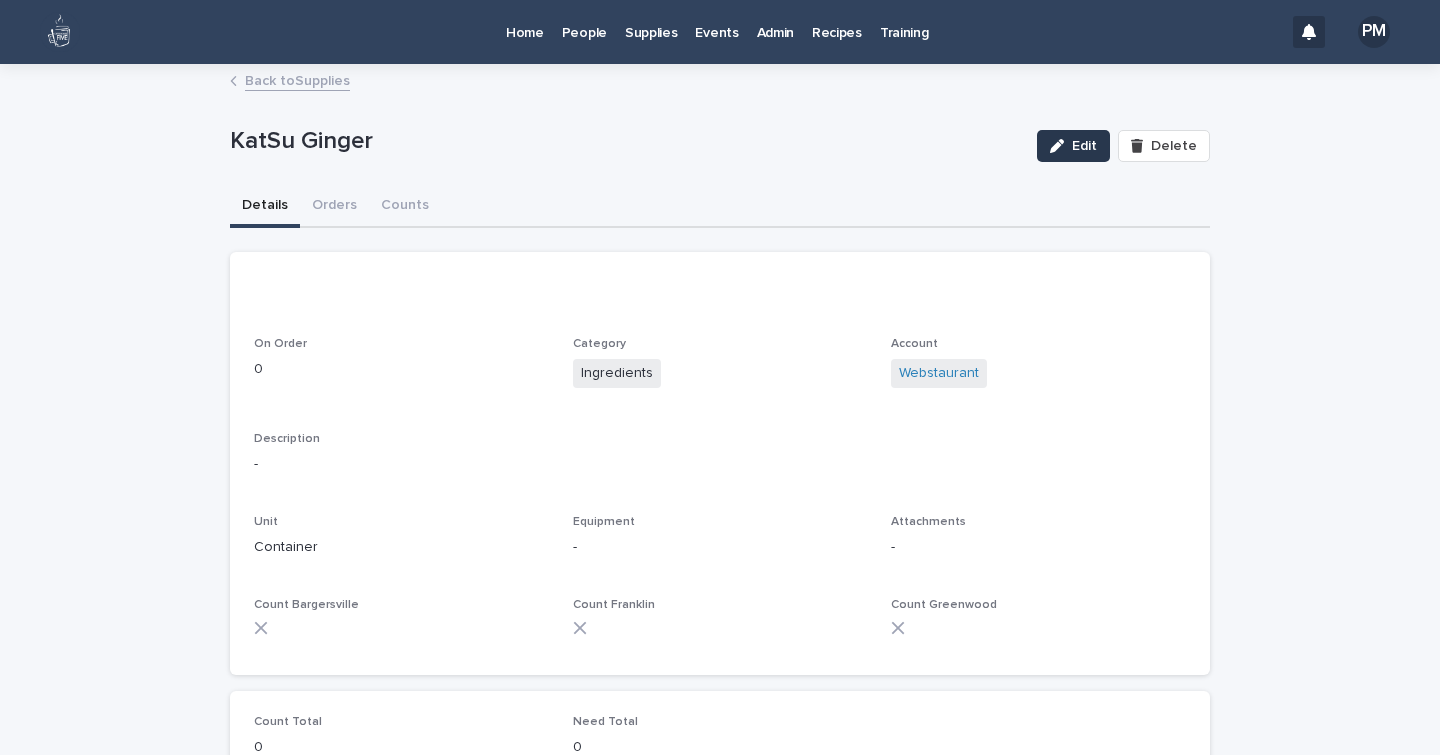 click on "Edit" at bounding box center (1084, 146) 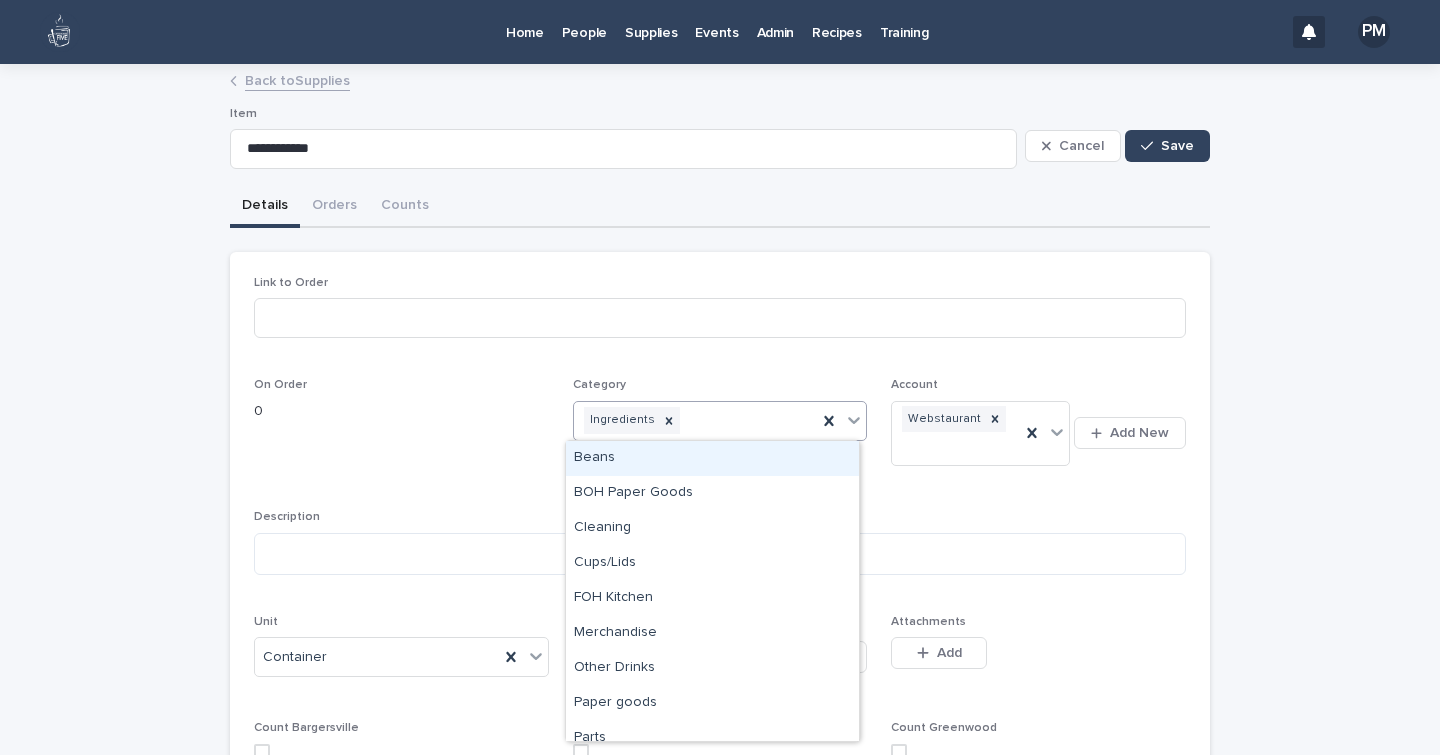 click on "Ingredients" at bounding box center (696, 420) 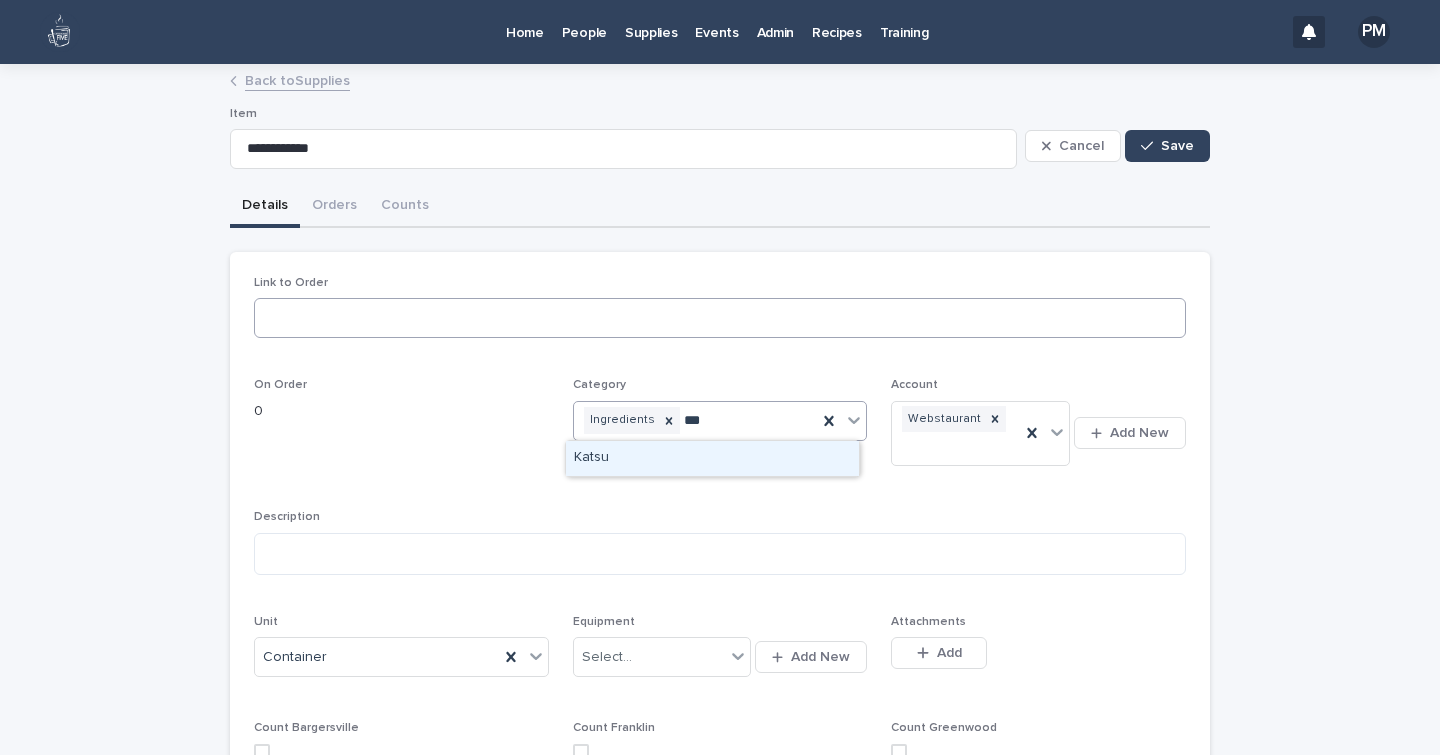 type on "**" 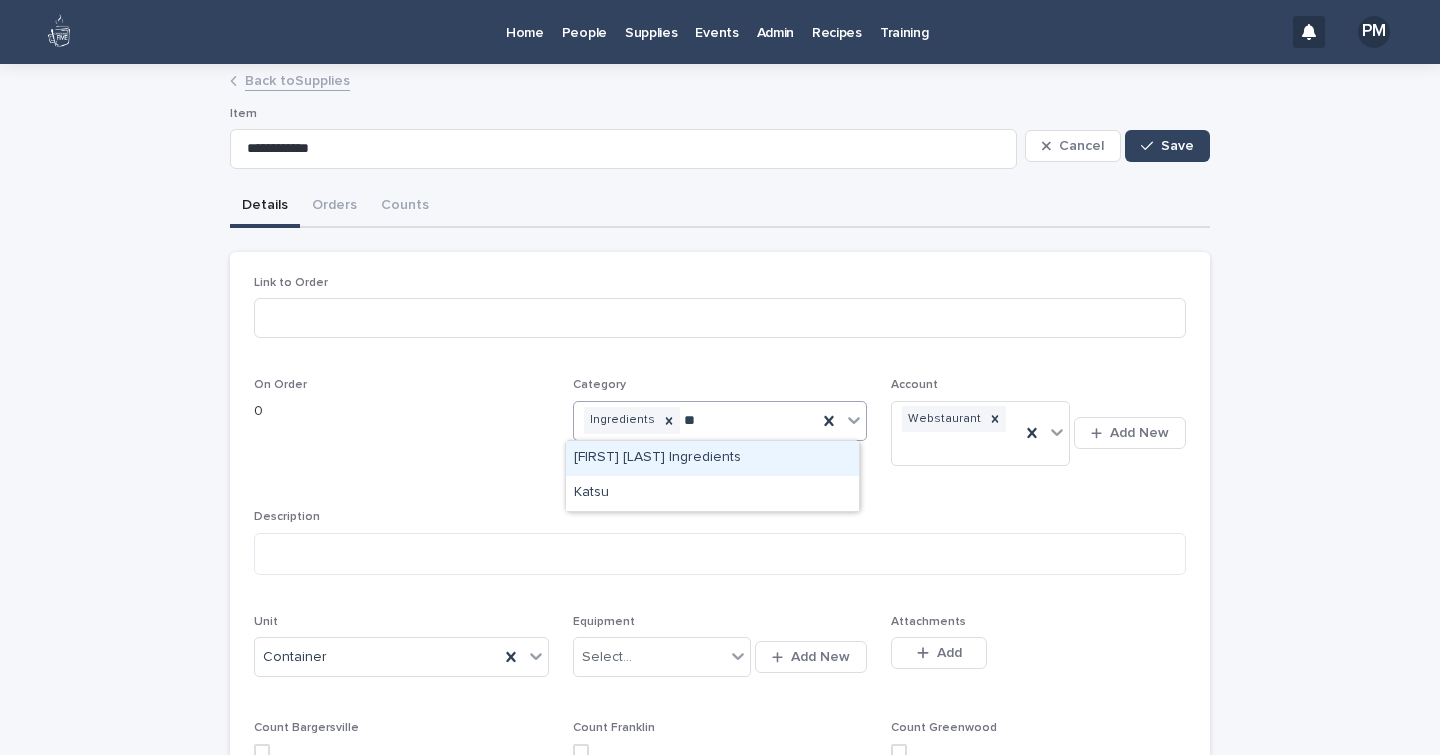 click on "[FIRST] [LAST] Ingredients" at bounding box center (712, 458) 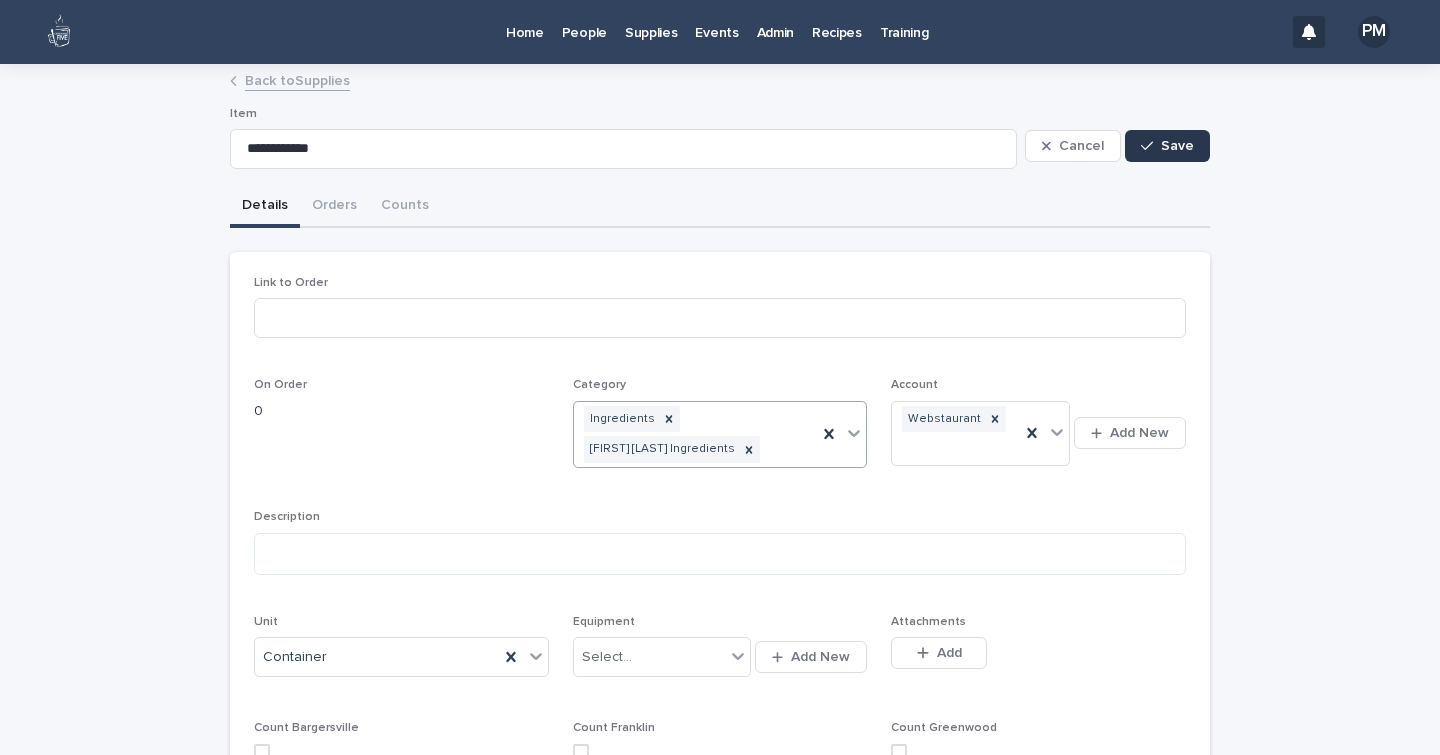 click on "Save" at bounding box center (1177, 146) 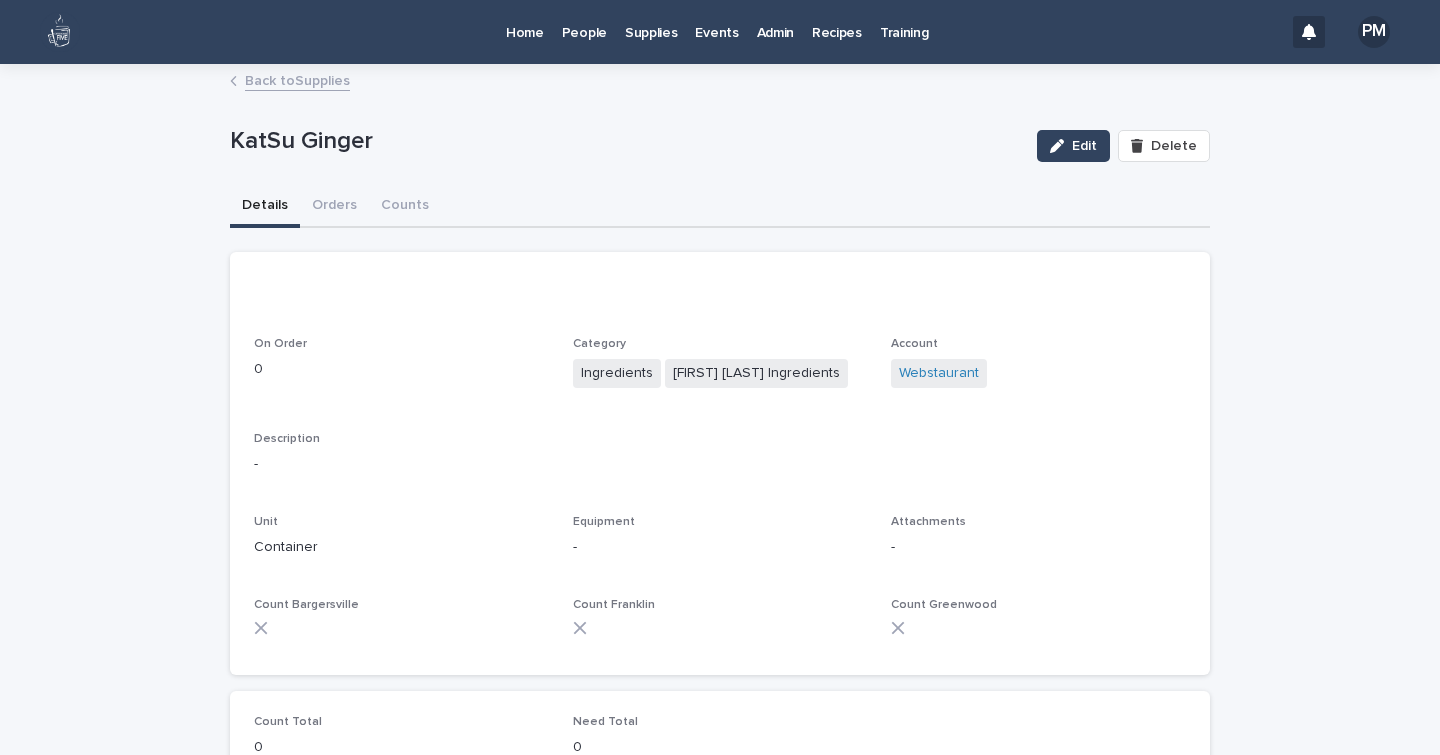 click on "Back to  Supplies" at bounding box center (297, 79) 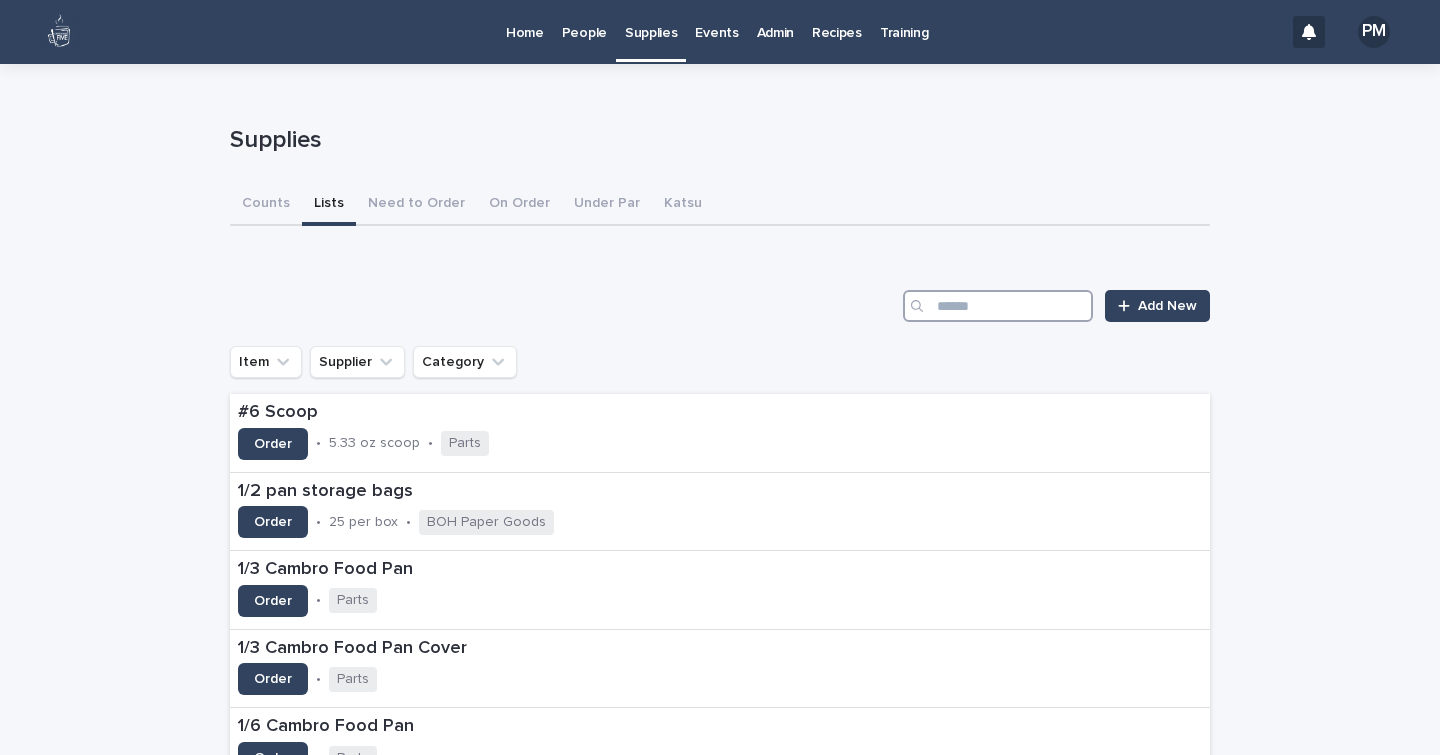 click at bounding box center (998, 306) 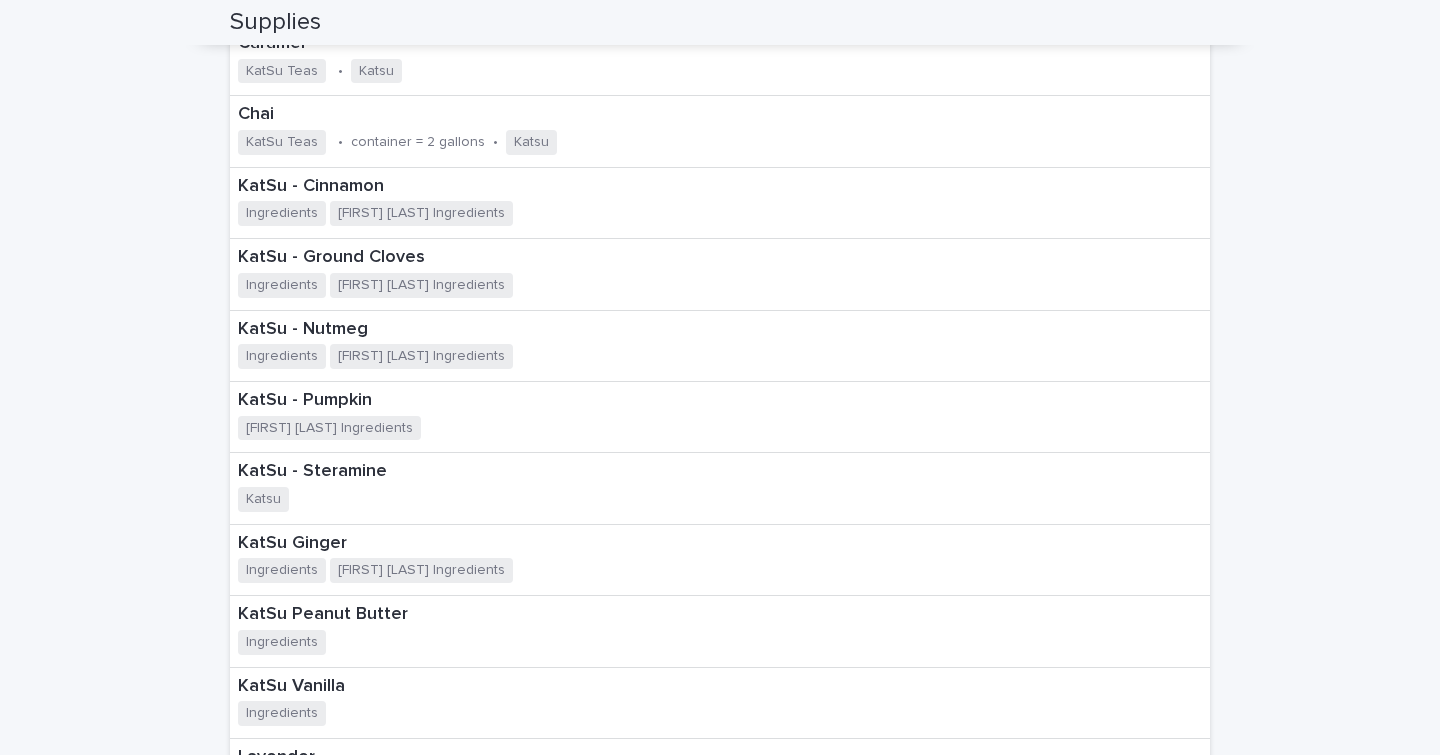 scroll, scrollTop: 370, scrollLeft: 0, axis: vertical 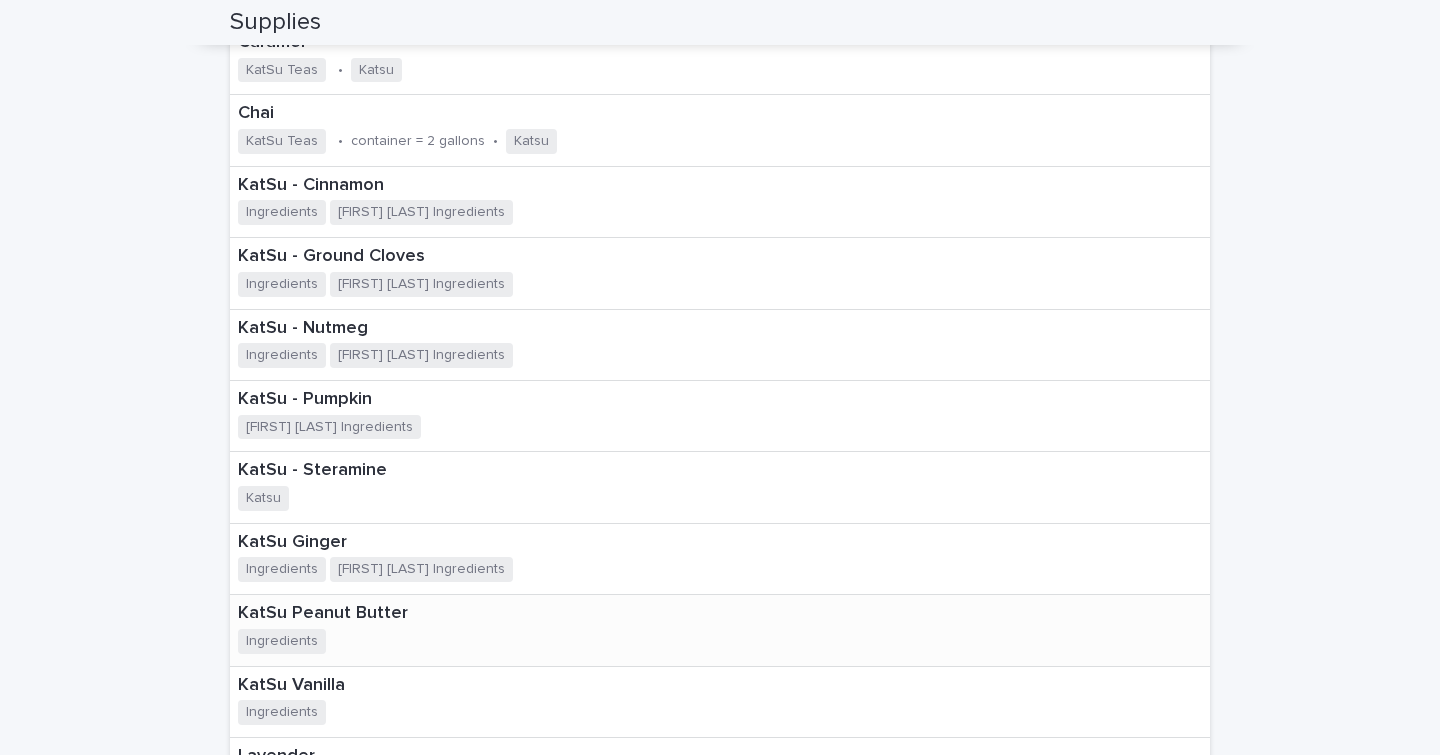 type on "***" 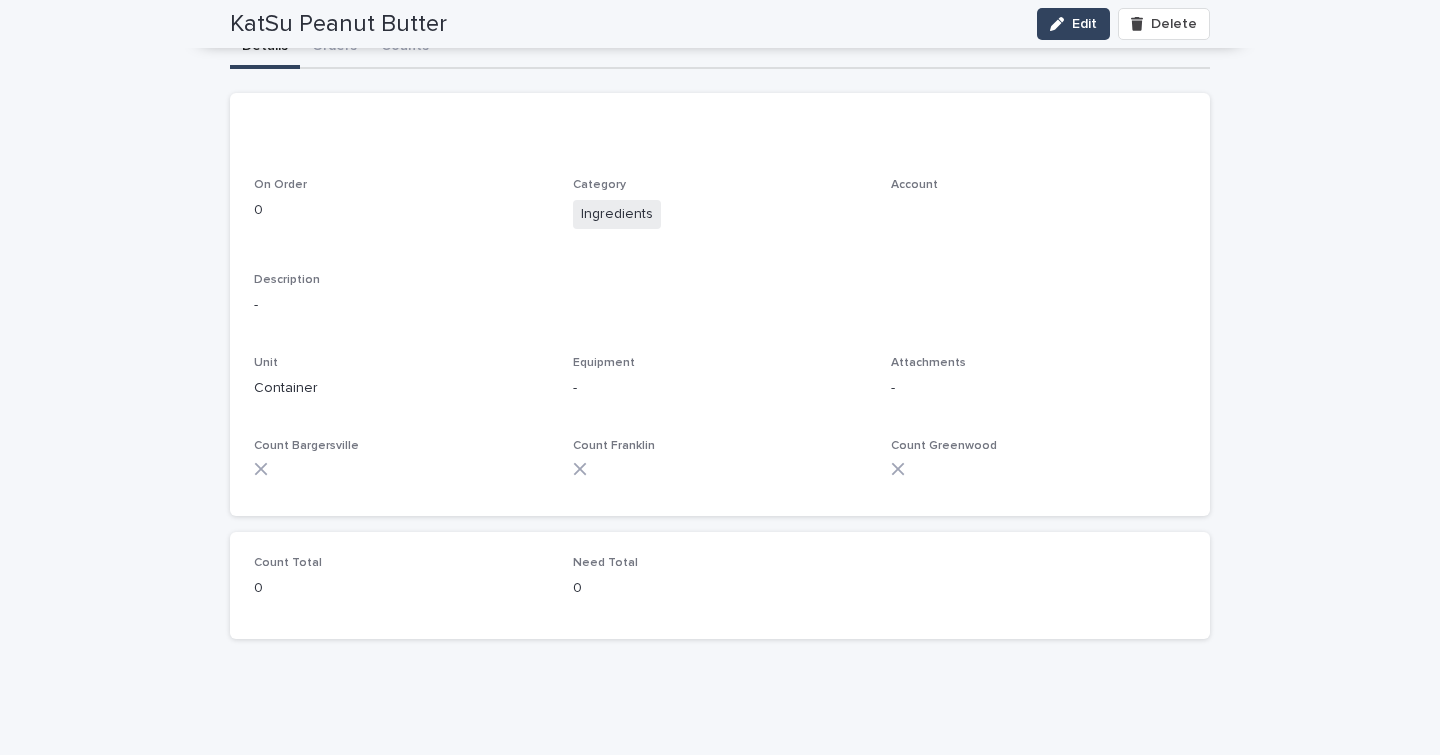 scroll, scrollTop: 98, scrollLeft: 0, axis: vertical 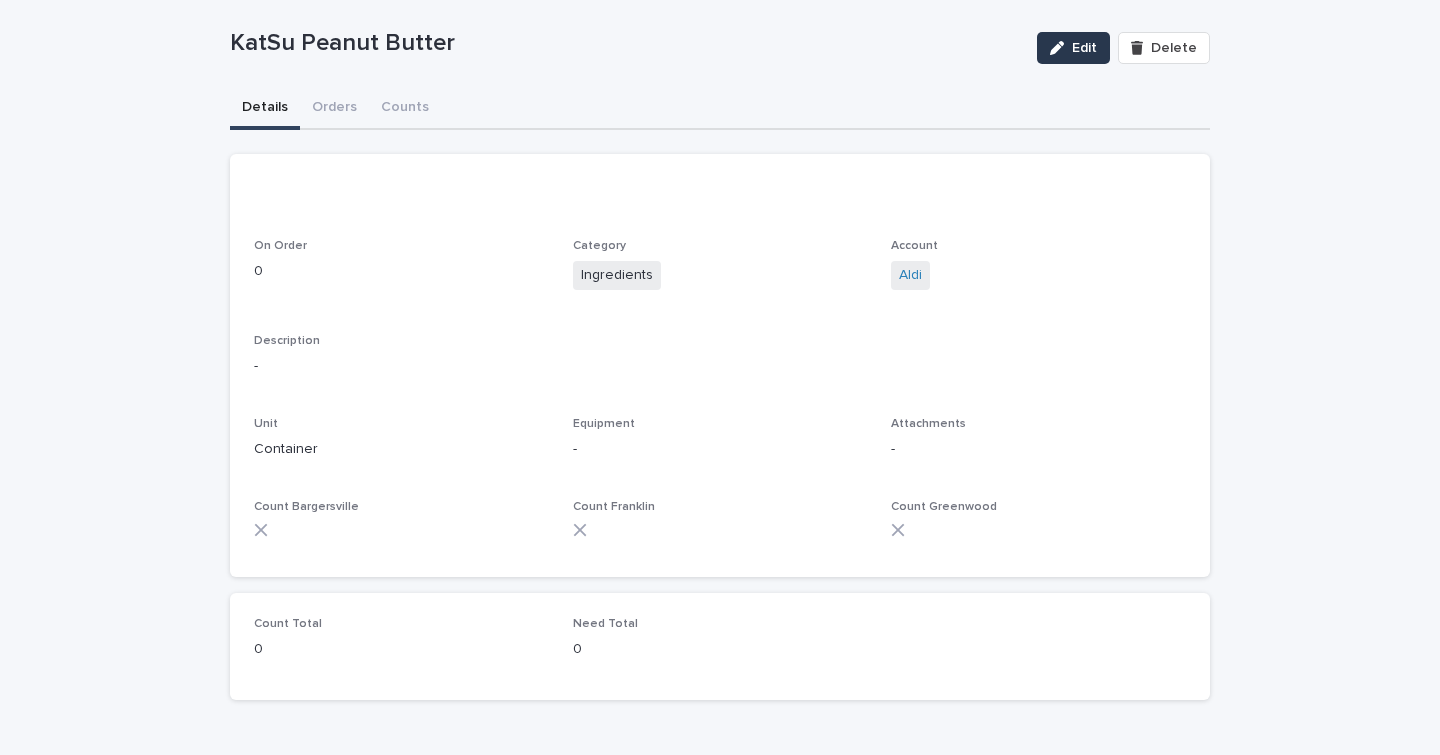click on "Edit" at bounding box center (1084, 48) 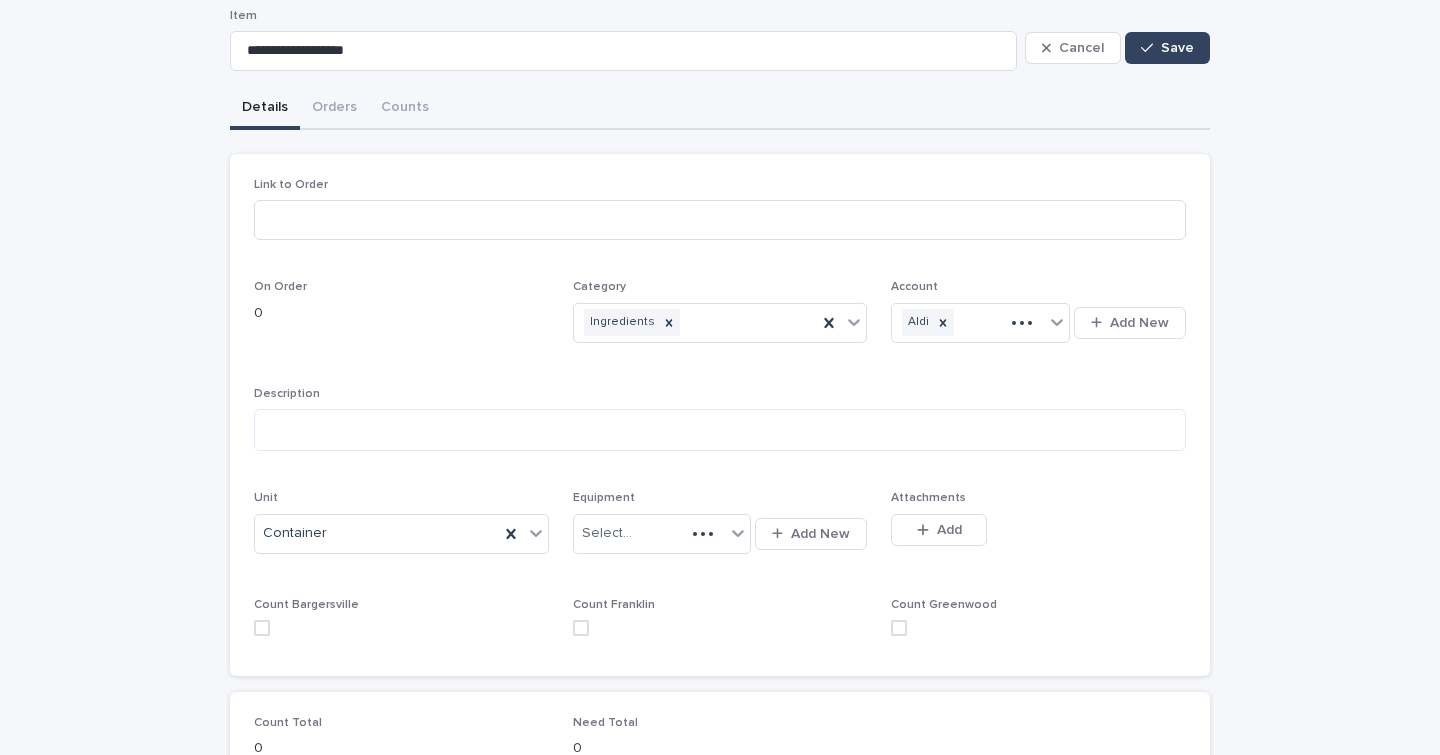 scroll, scrollTop: 146, scrollLeft: 0, axis: vertical 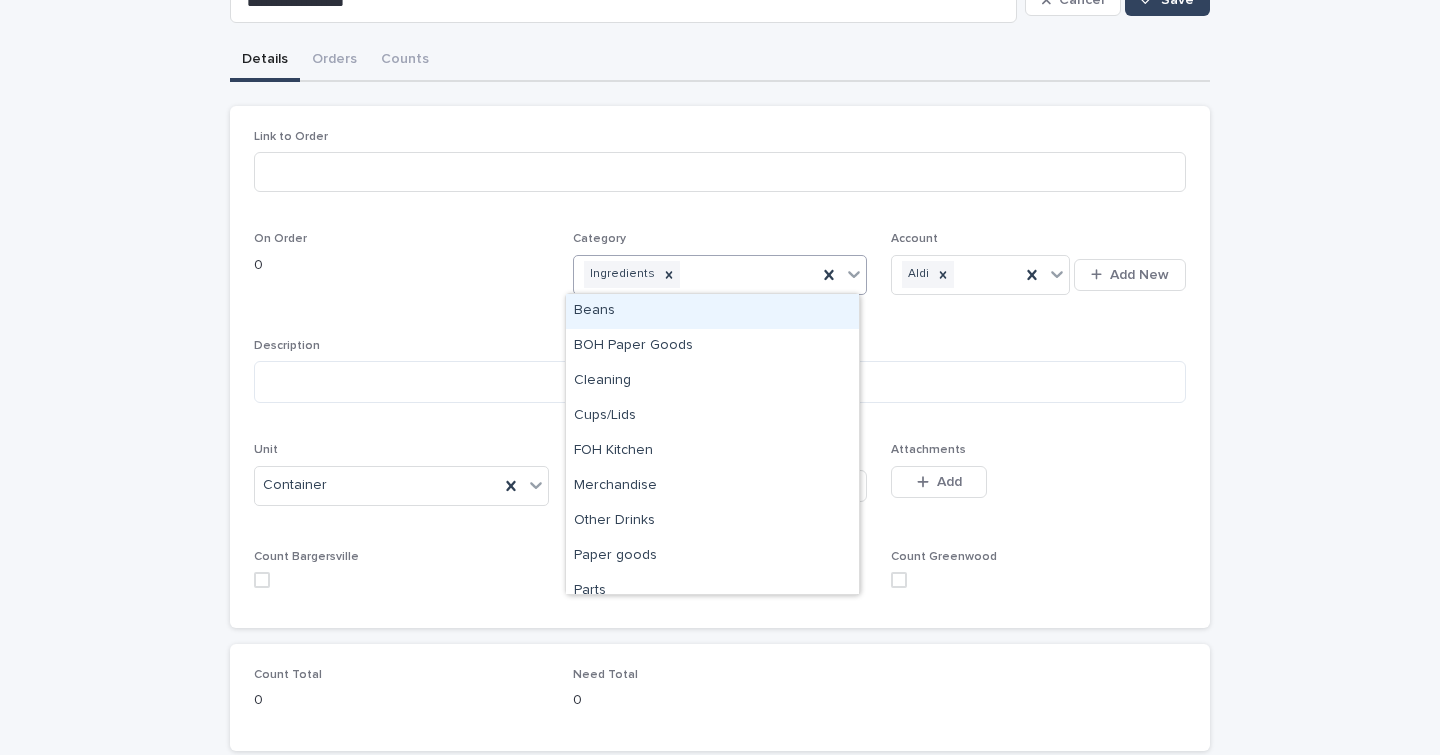 click on "Ingredients" at bounding box center [696, 274] 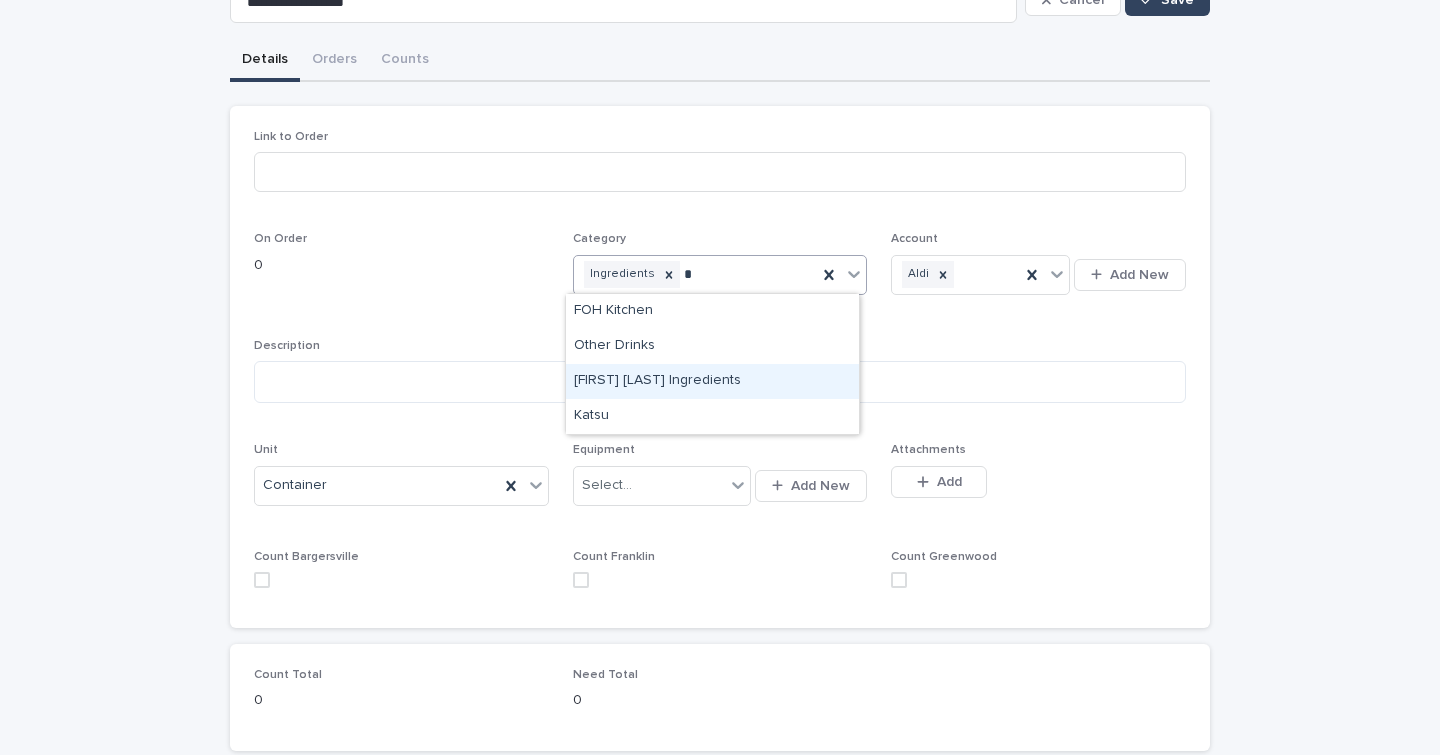 click on "[FIRST] [LAST] Ingredients" at bounding box center (712, 381) 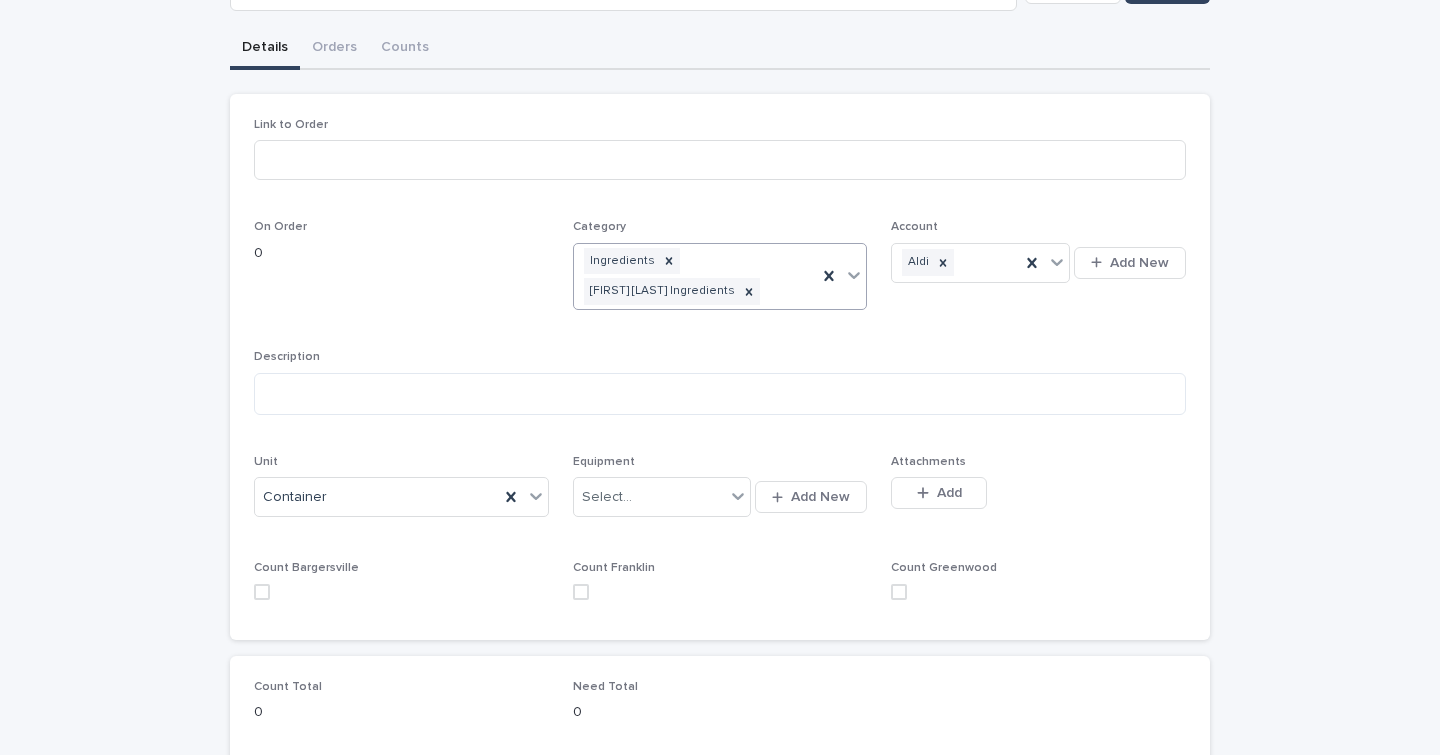 scroll, scrollTop: 0, scrollLeft: 0, axis: both 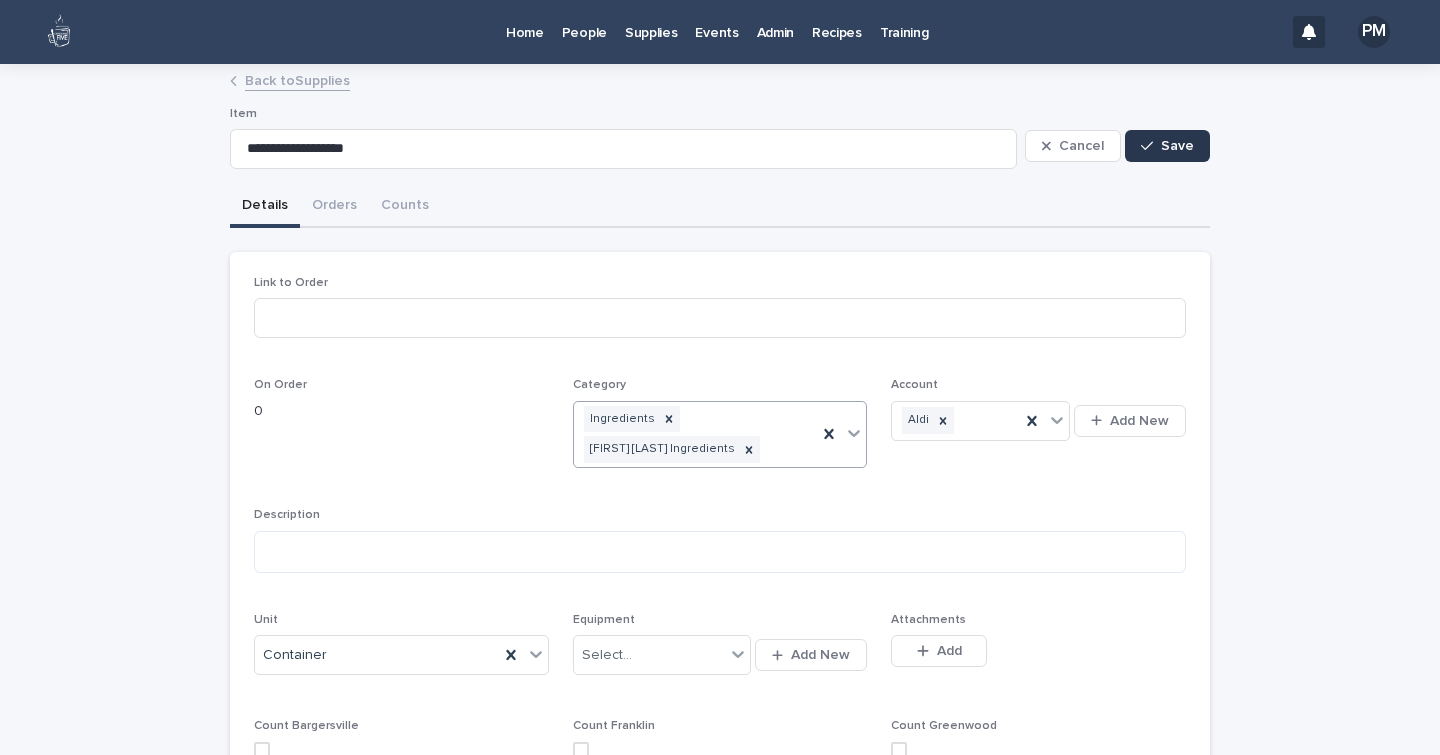 click on "Save" at bounding box center (1177, 146) 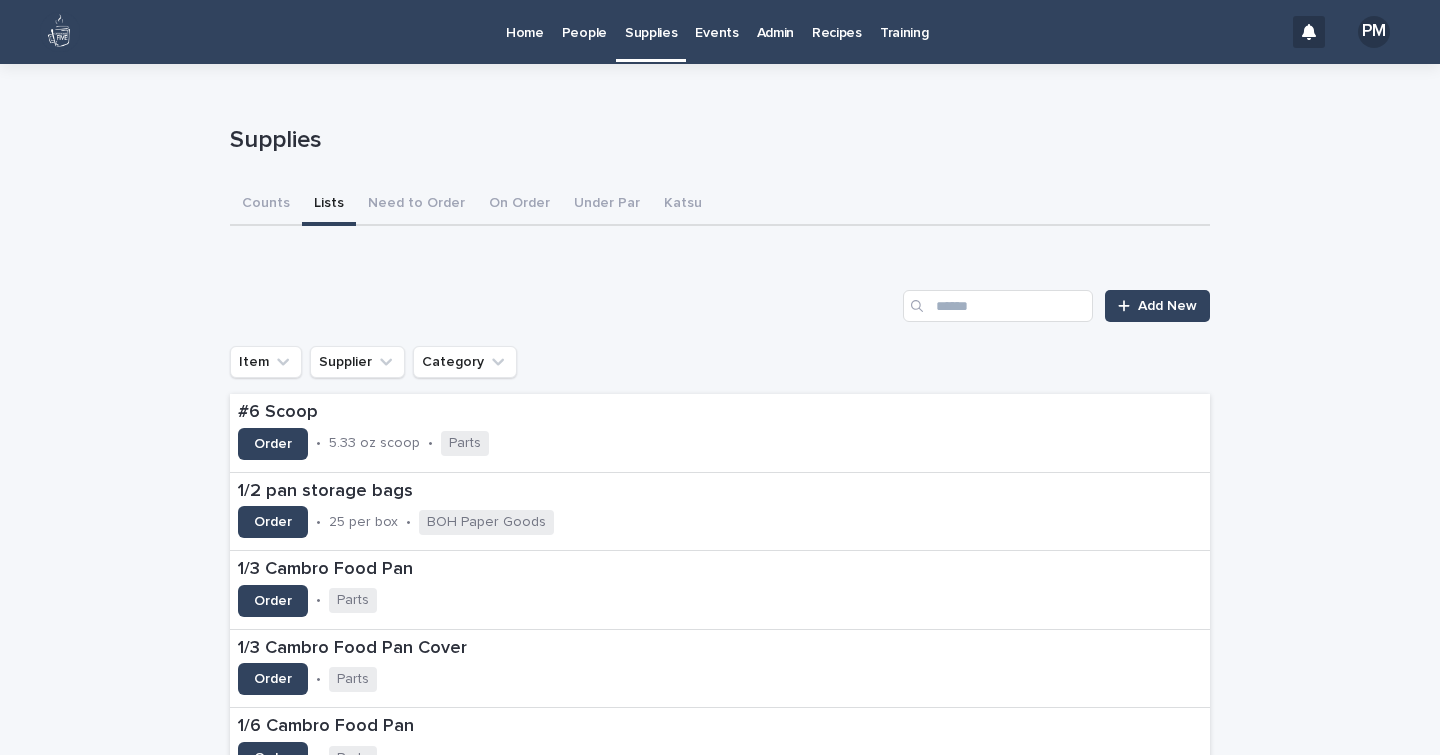 click on "Add New Item Supplier Category #6 Scoop Order • 5.33 oz scoop • Parts 1/2 pan storage bags  Order • 25 per box • BOH Paper Goods 1/3 Cambro Food Pan Order • Parts 1/3 Cambro Food Pan Cover Order • Parts 1/6 Cambro Food Pan Order • Parts 1/6 Cambro Food Pan Lid Order • Parts 12 oz. Blank Retail Bag Order • Merchandise 16 oz Growler Amazon • Order • Case of 12 • Merchandise 2oz portion cup lid Order • Cups/Lids 2oz portion cups  Order • Cup for cream cheese, to-go sauces and butter pats • Cups/Lids 32 Oz Growler Amazon • Order • Merchandise 32 Oz Growler Lid Amazon • Order • Merchandise 5 lb. Coffee Bag Amazon • Order • Paper goods 8 oz Black Sample Coffee Bags Order • Paper goods 9 oz cold cup - catering use only Order • Cups/Lids Airpot  Order • Need 2.5 liter • Parts All Vegetable Shortening 48 oz Order • Seasonal Almond Order • Syrups/Sauces Almond Milk Order • Count by Cases, each case has 12 cartons • Other Drinks Aluminum Foil • • Beans •" at bounding box center (720, 1540) 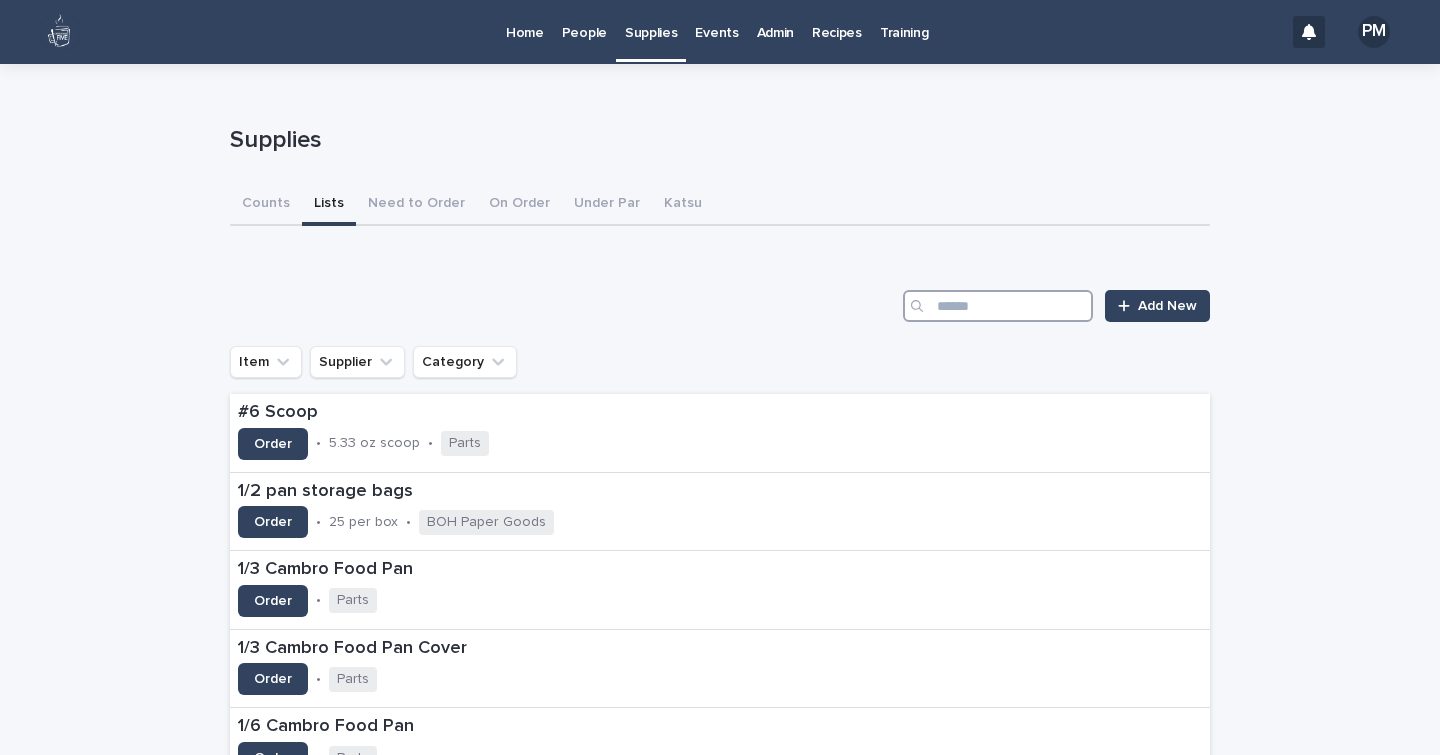 click at bounding box center (998, 306) 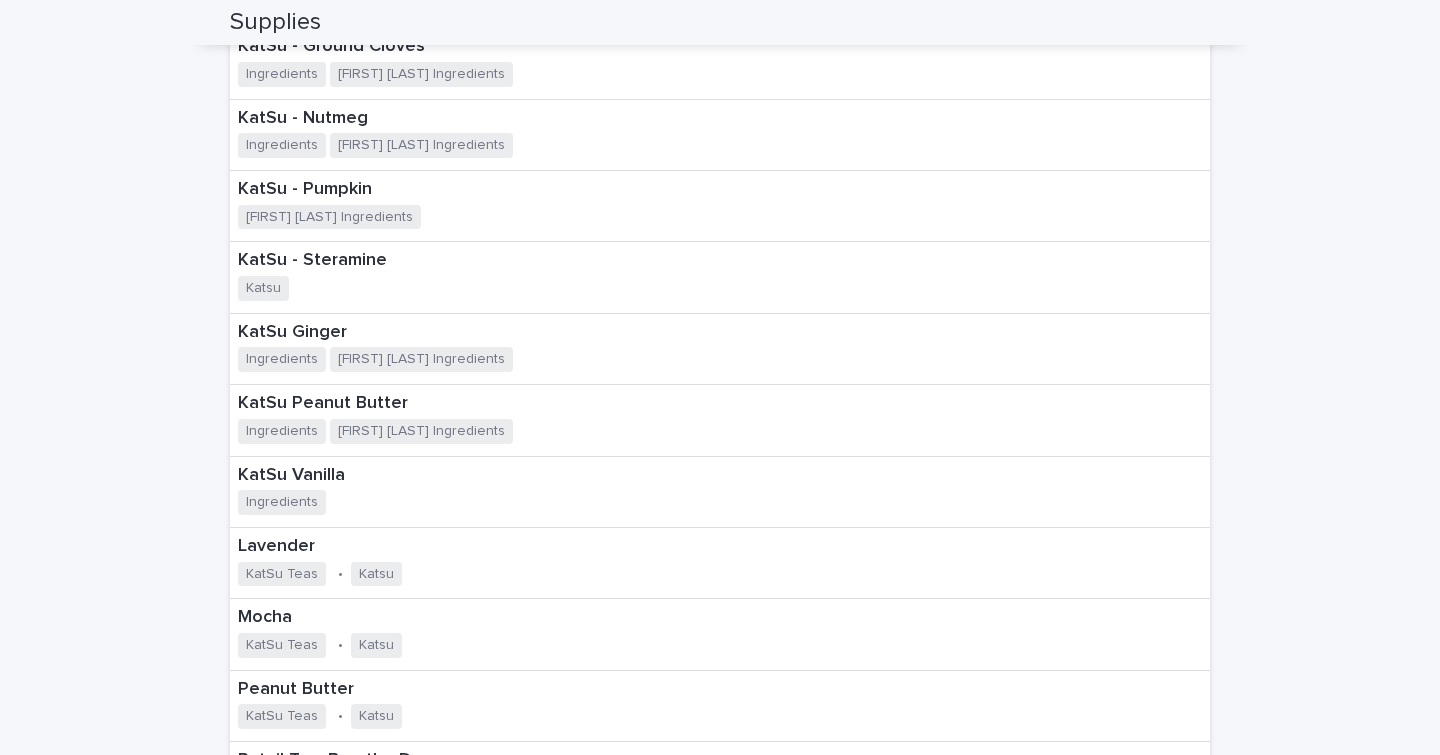 scroll, scrollTop: 579, scrollLeft: 0, axis: vertical 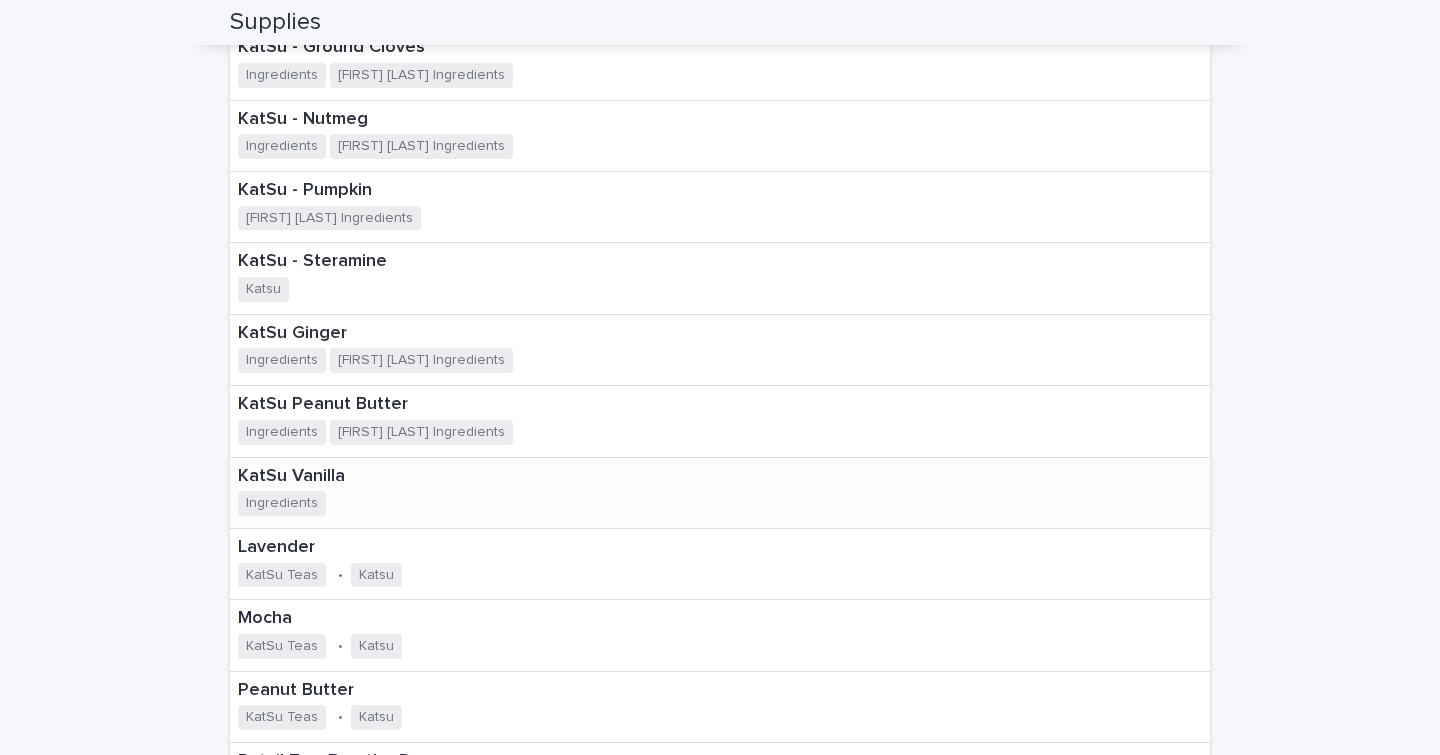type on "***" 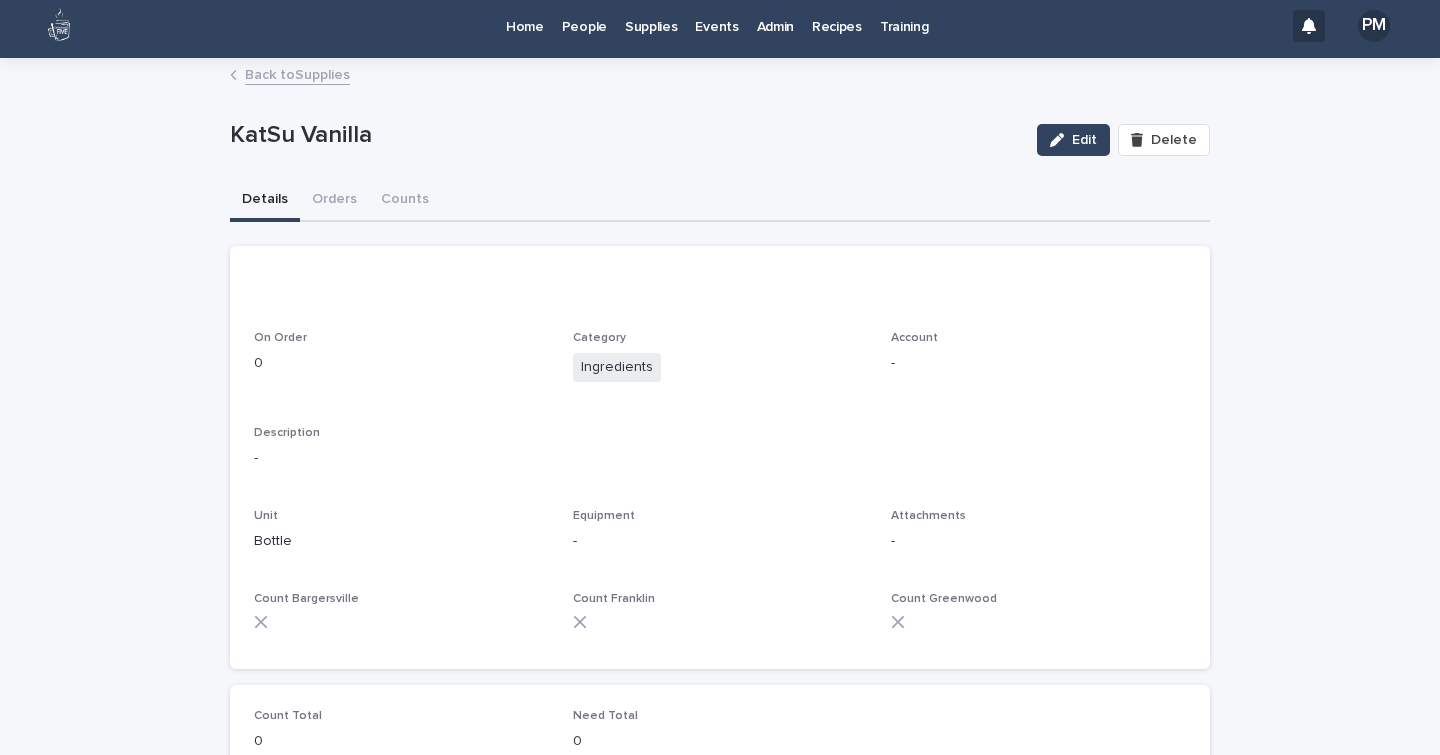 scroll, scrollTop: 0, scrollLeft: 0, axis: both 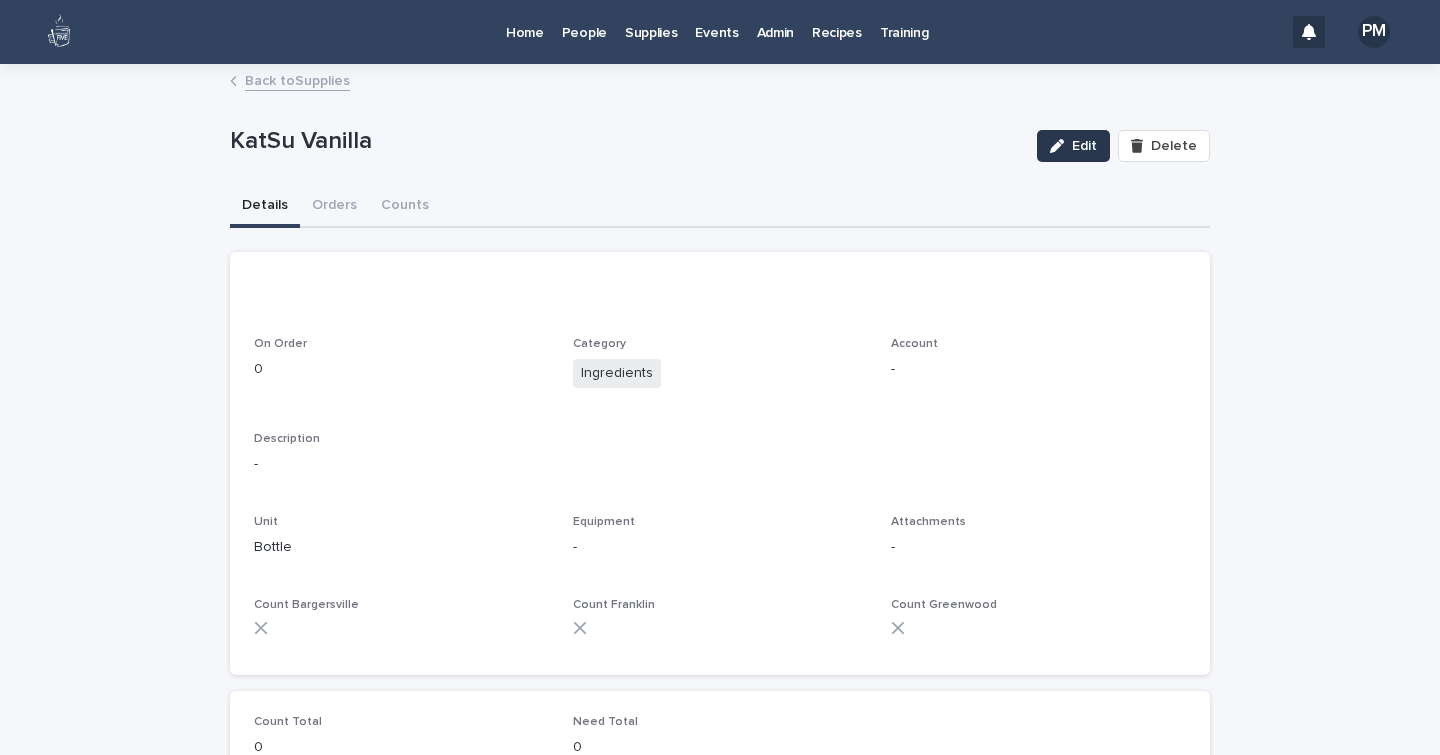 click on "Edit" at bounding box center (1073, 146) 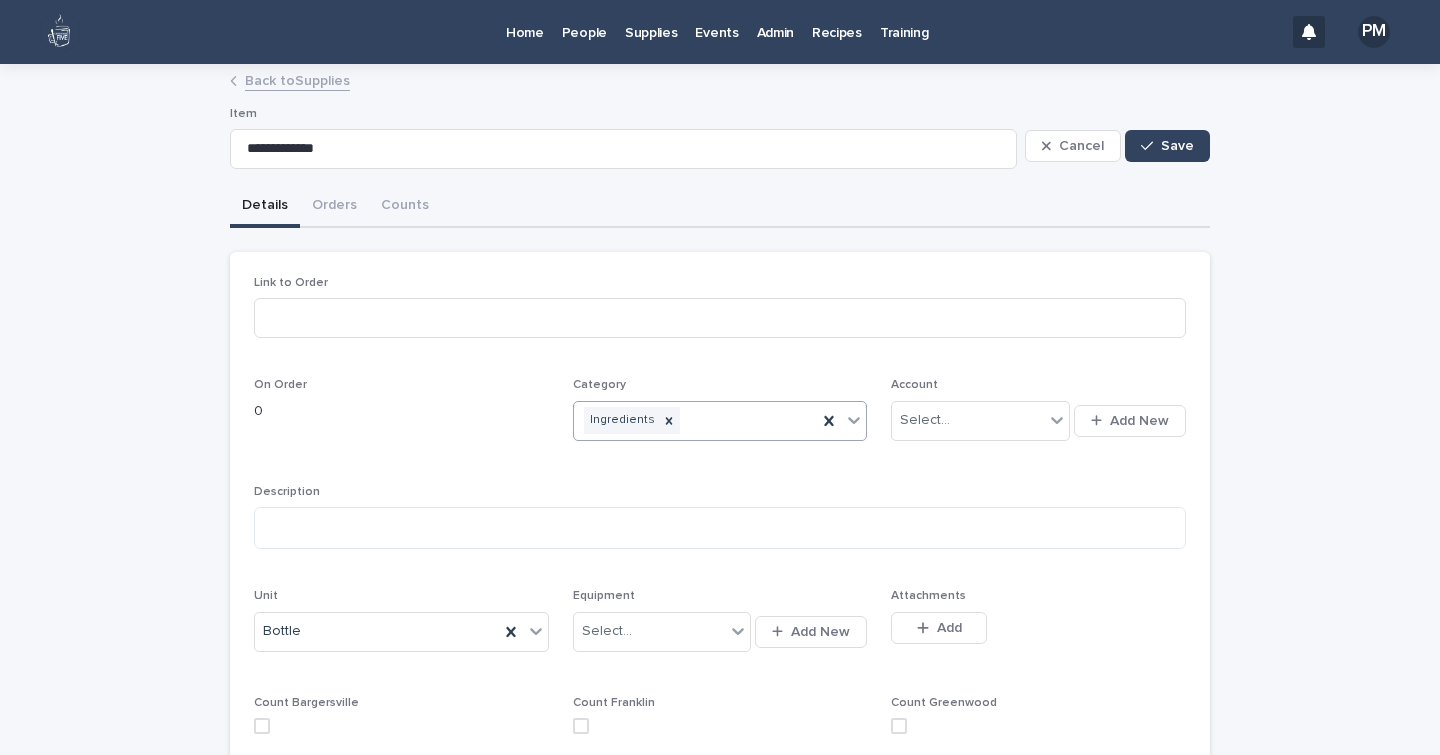 click on "Ingredients" at bounding box center [696, 420] 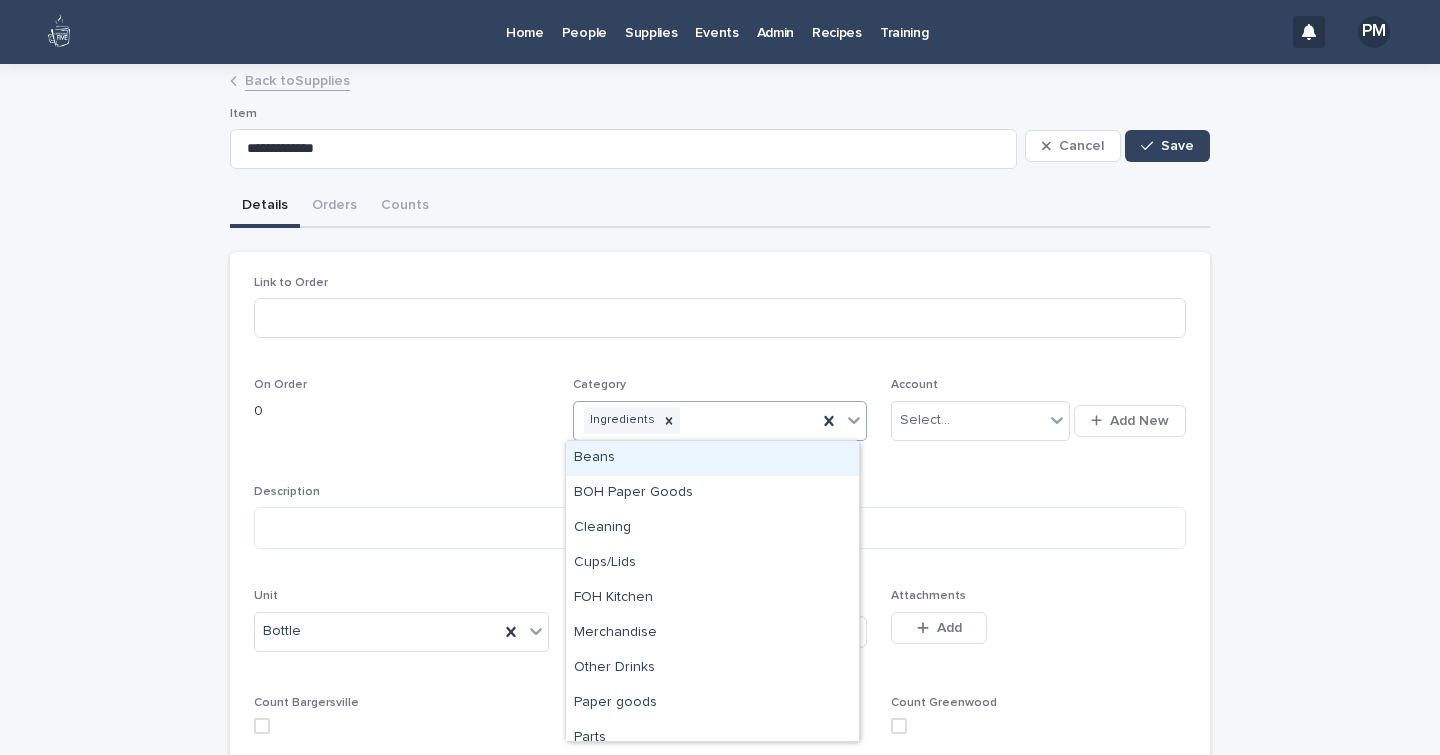 type on "*" 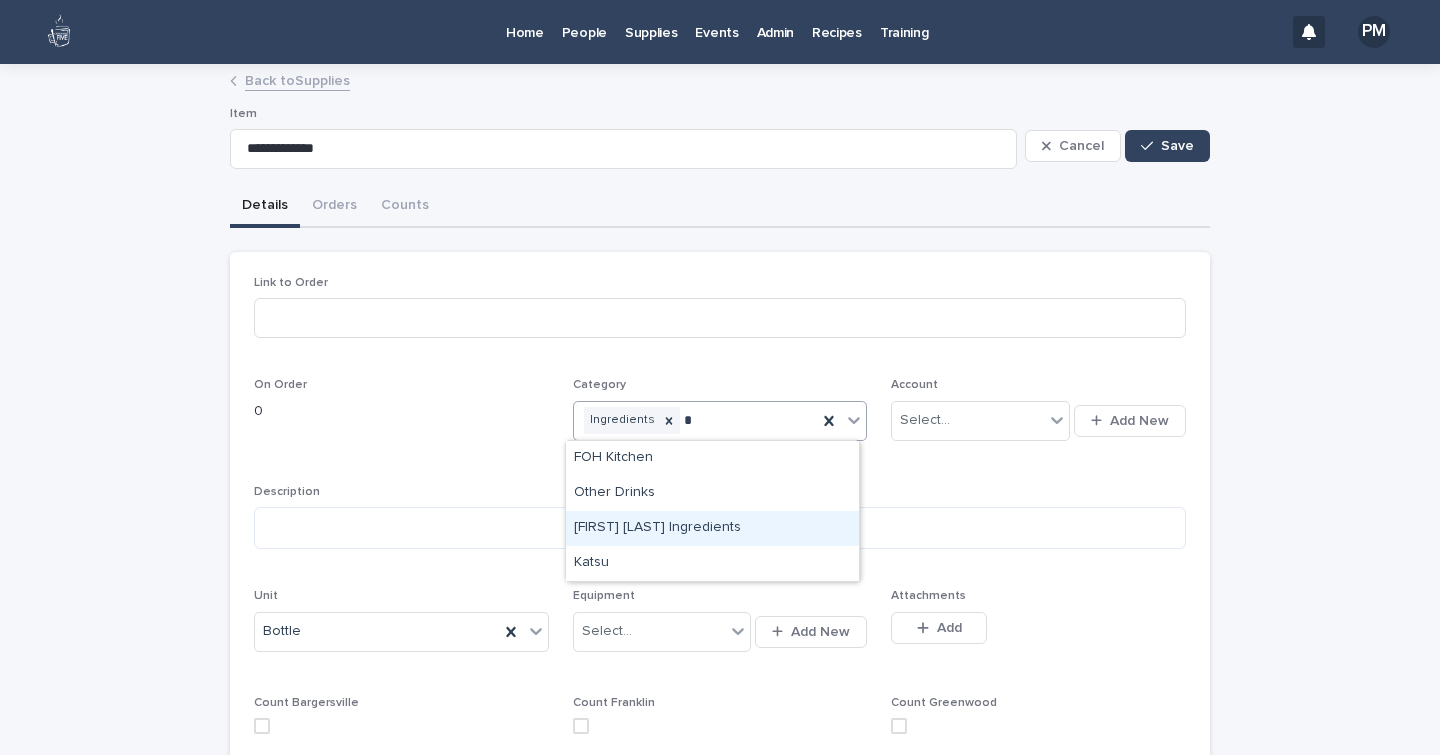 click on "[FIRST] [LAST] Ingredients" at bounding box center (712, 528) 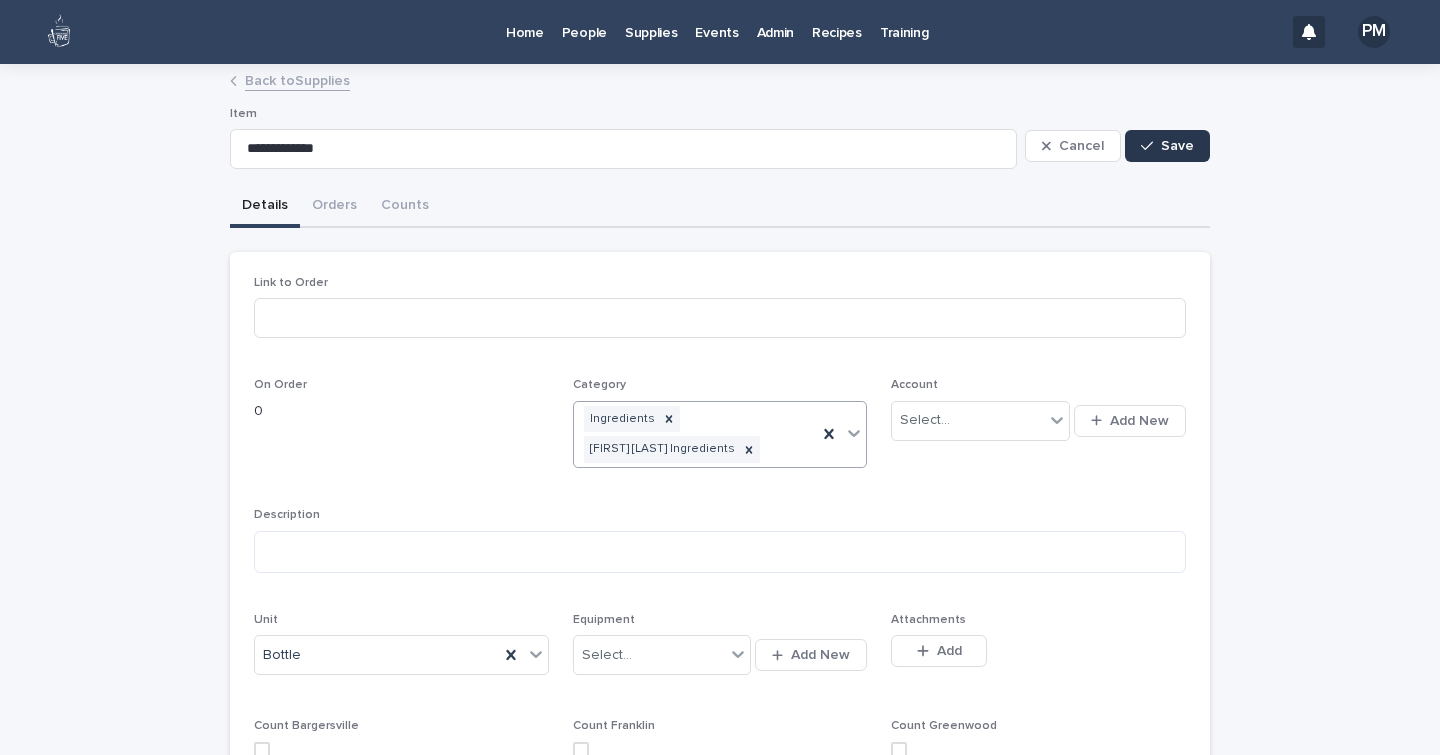 click at bounding box center [1151, 146] 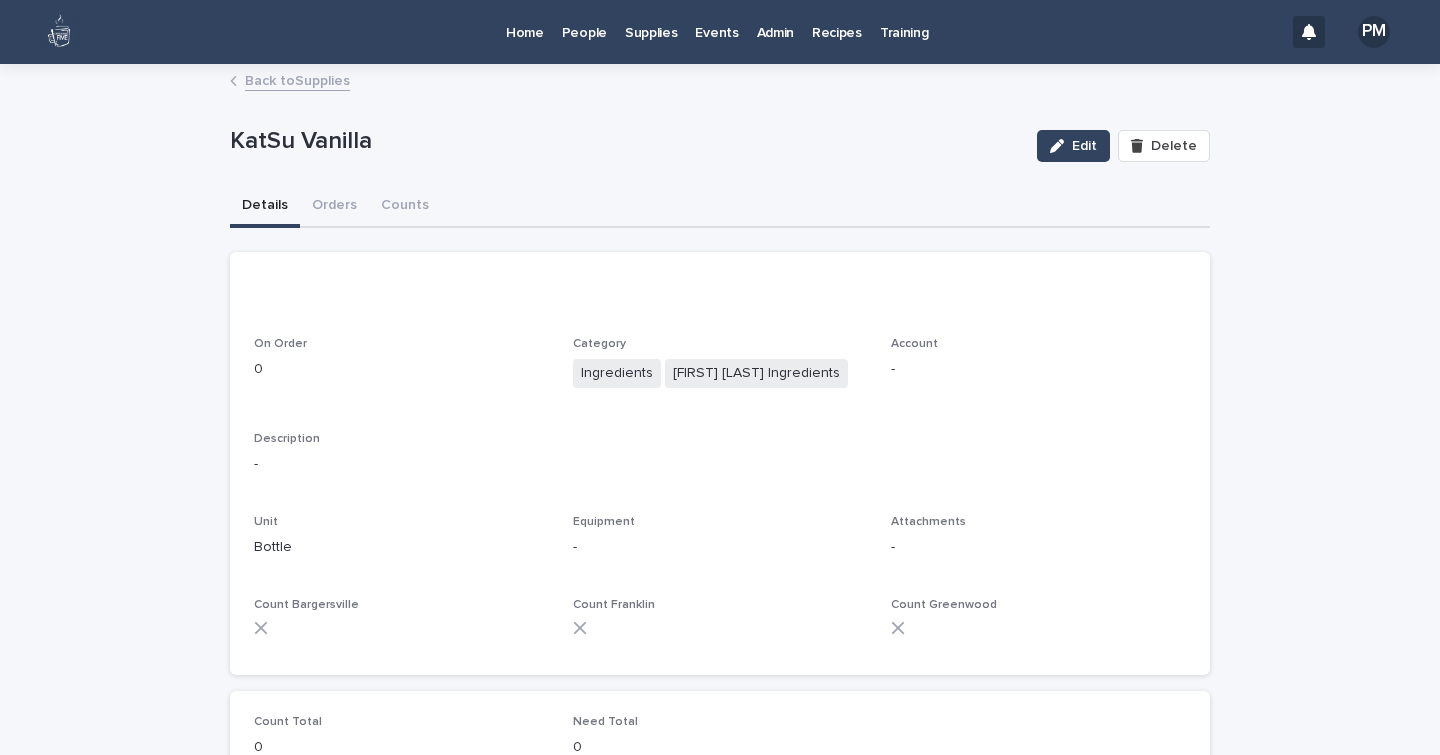 click on "Back to  Supplies" at bounding box center (297, 79) 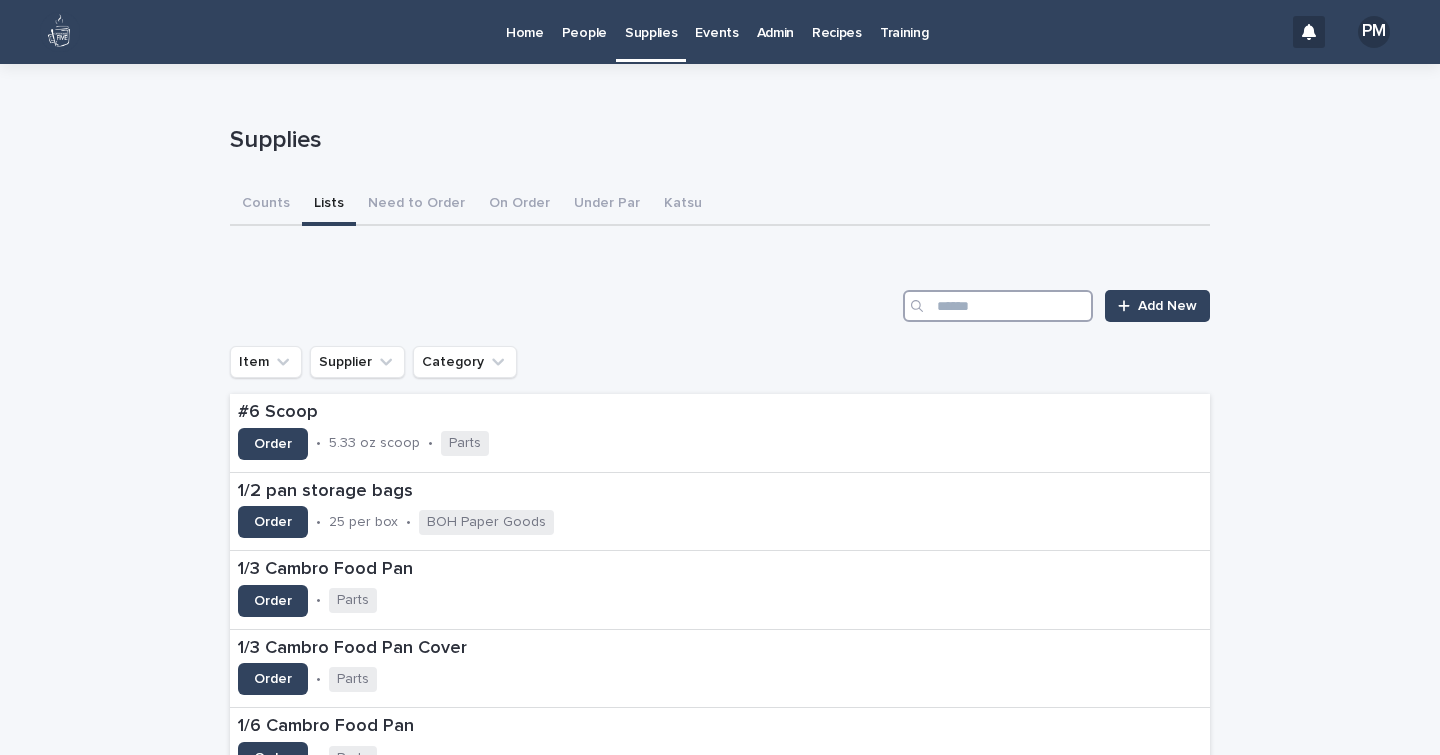 click at bounding box center [998, 306] 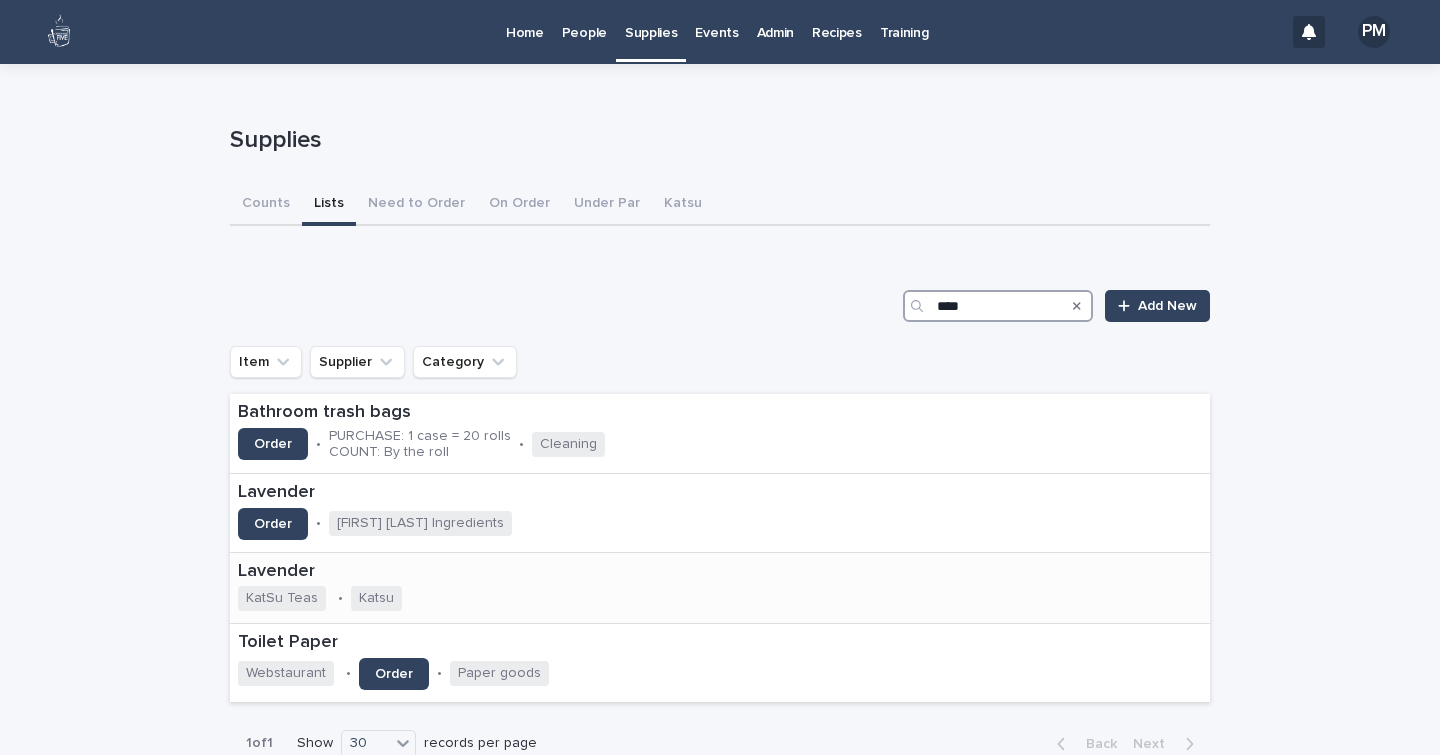 type on "****" 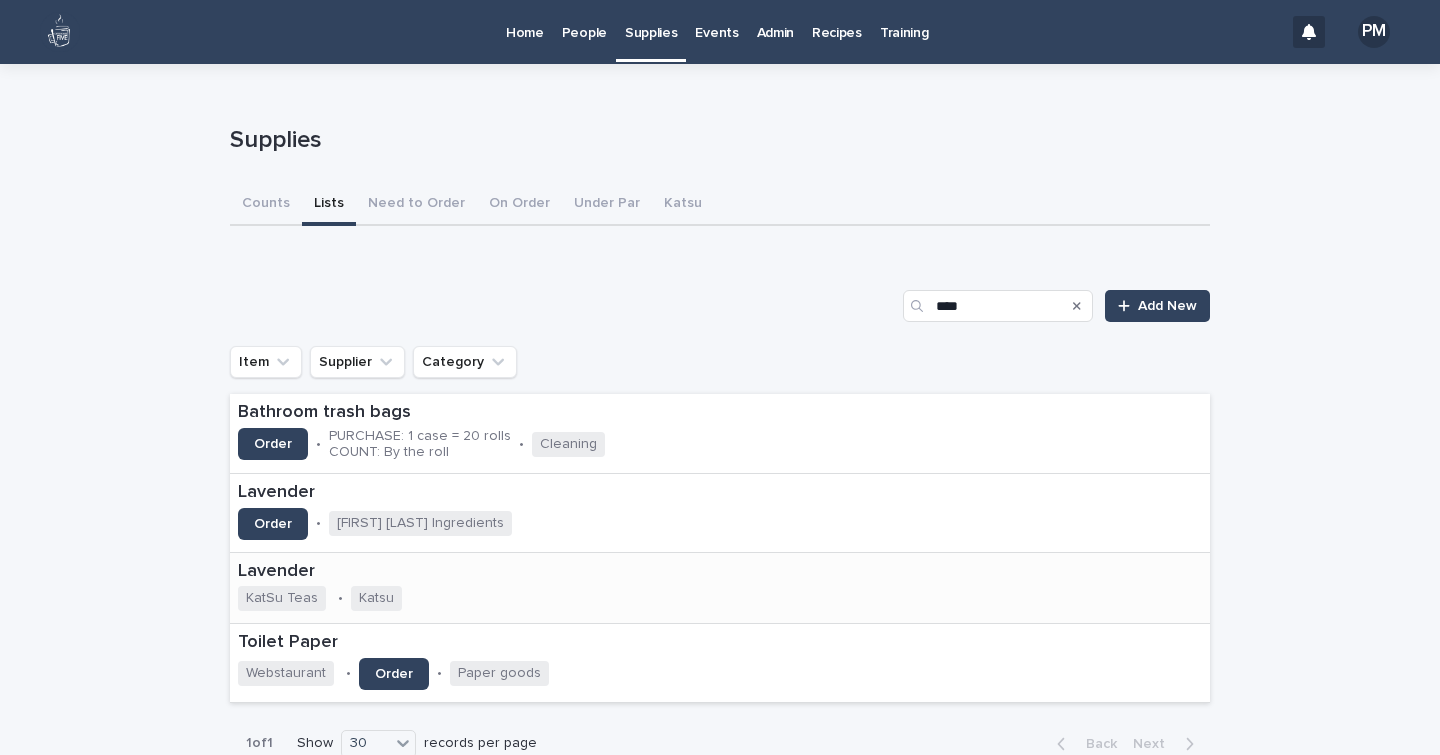click on "Lavender" at bounding box center [360, 572] 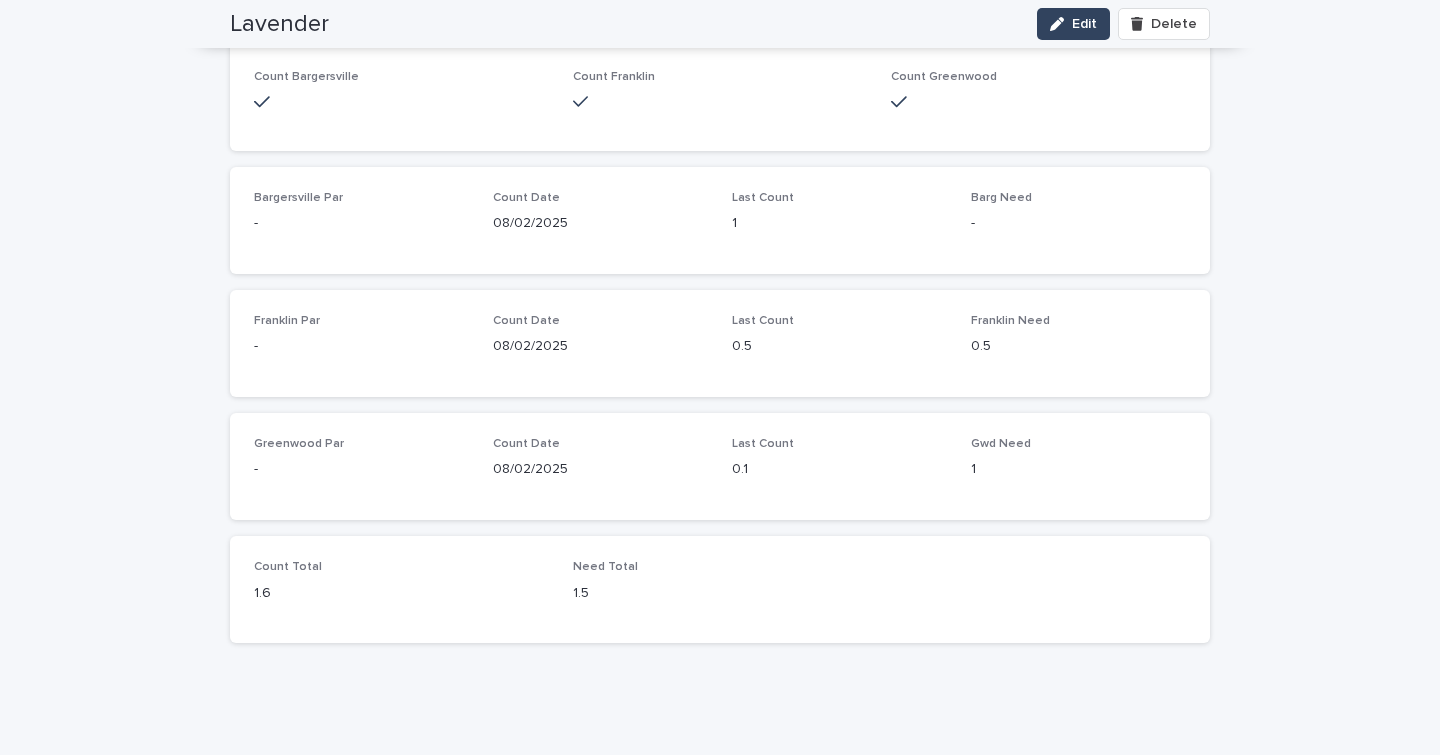 scroll, scrollTop: 0, scrollLeft: 0, axis: both 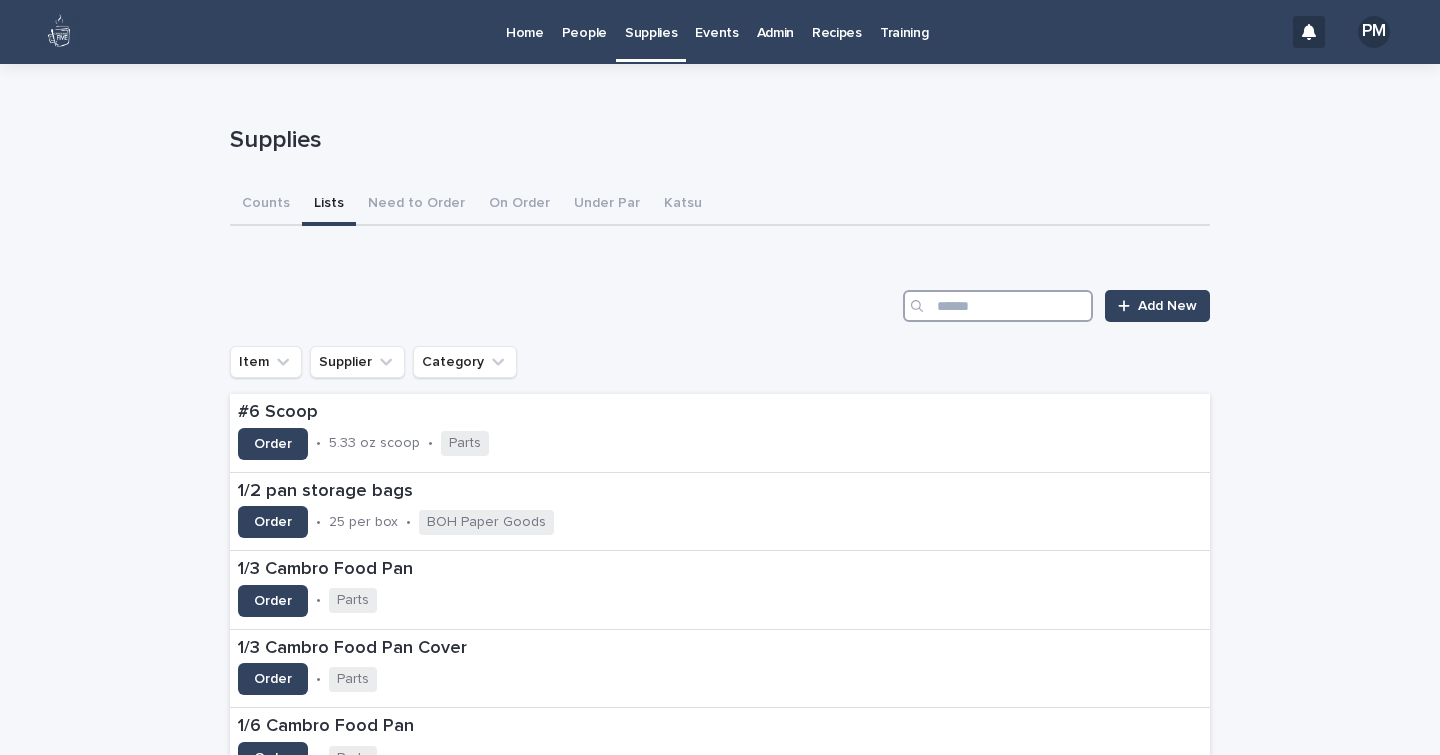 click at bounding box center (998, 306) 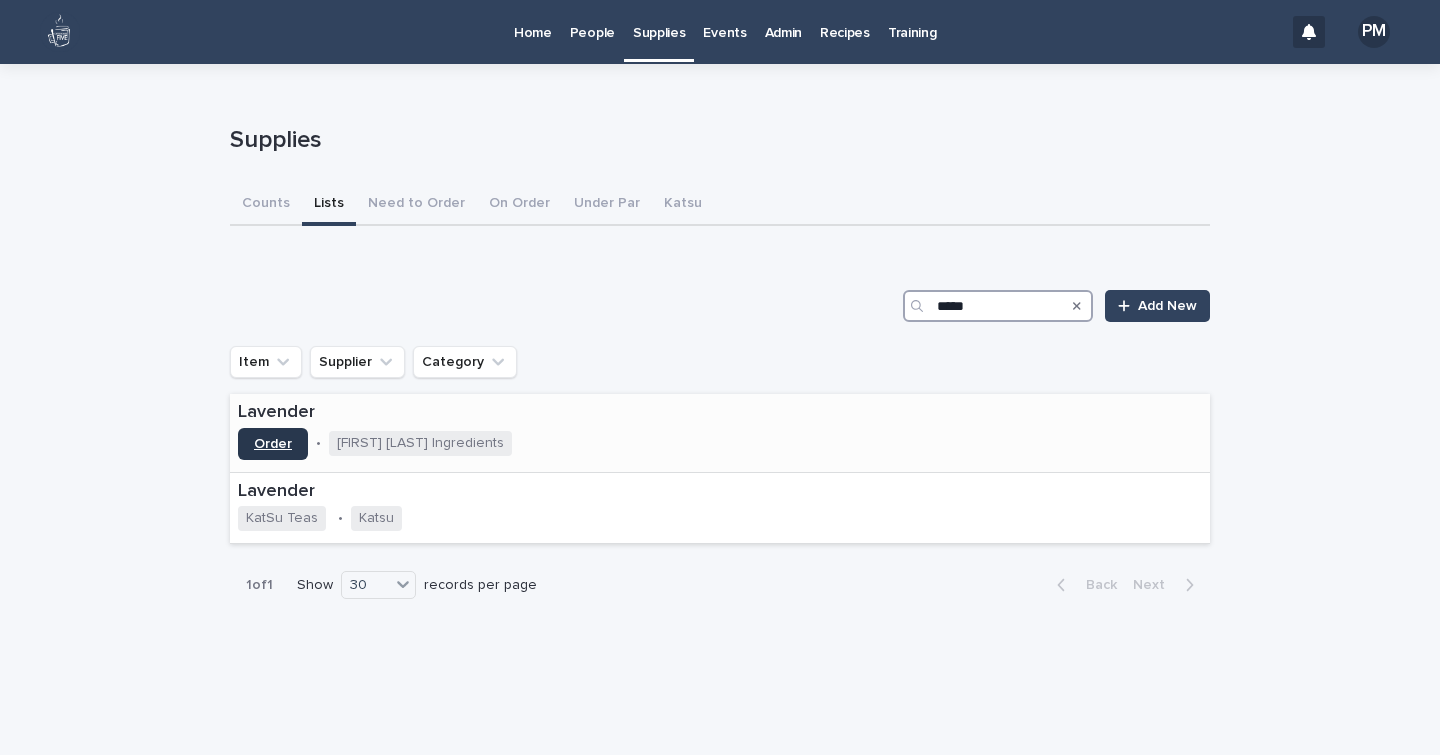 type on "*****" 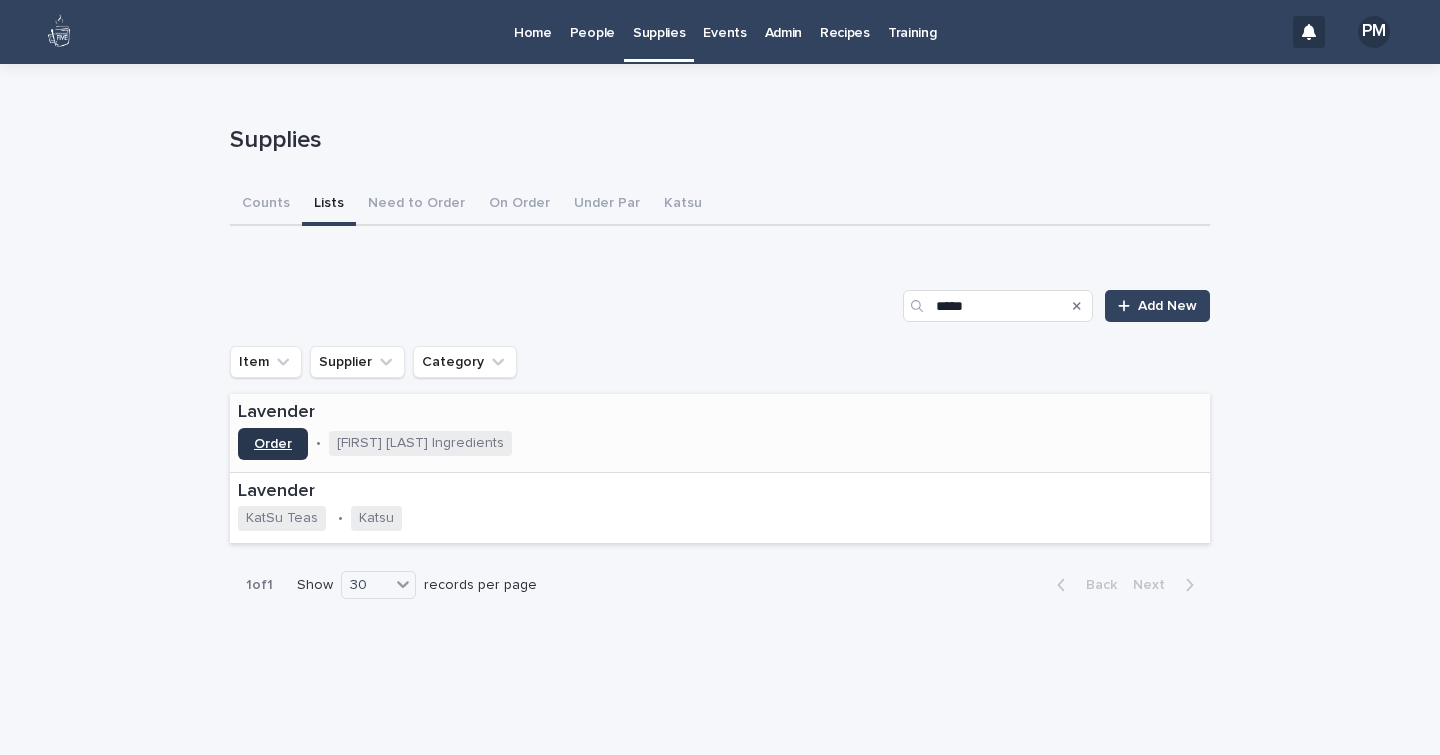 click on "Order" at bounding box center [273, 444] 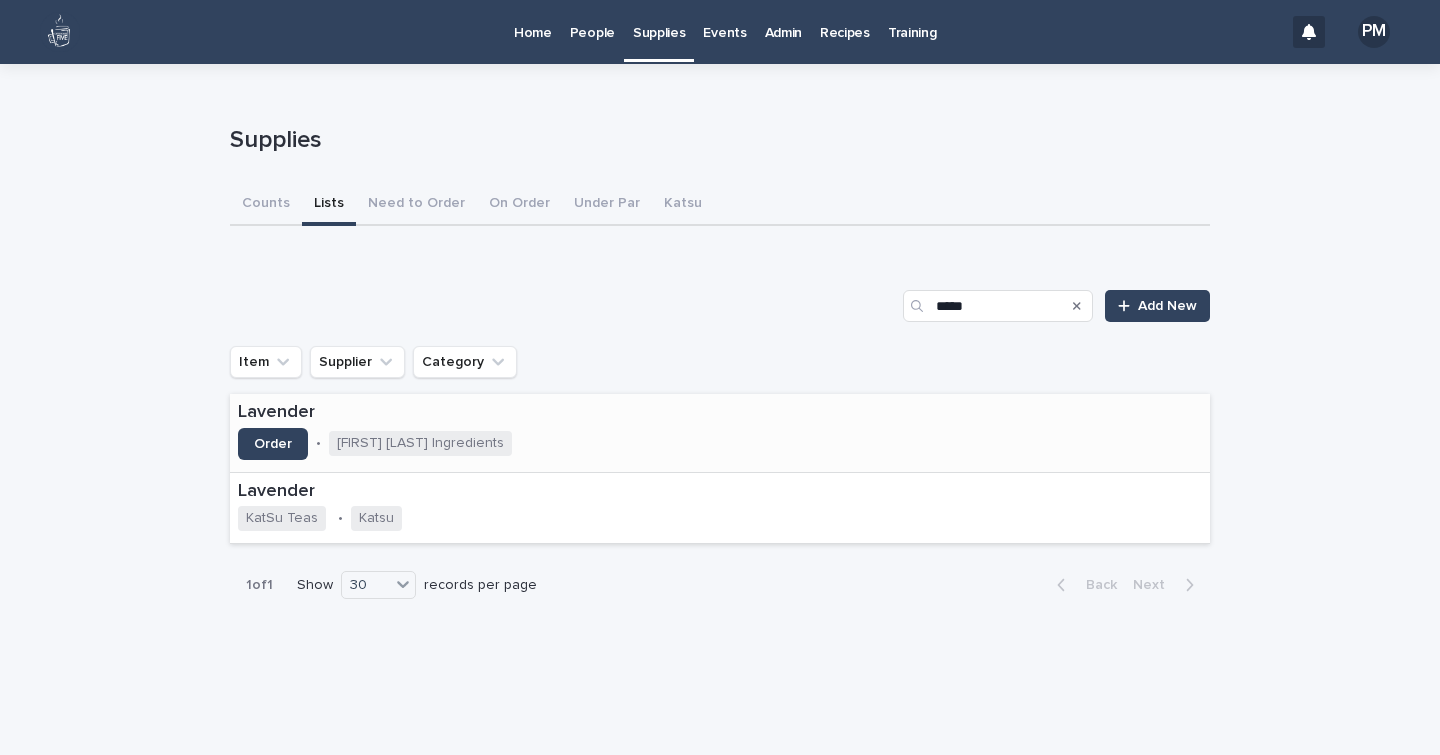 click on "Lavender" at bounding box center [415, 413] 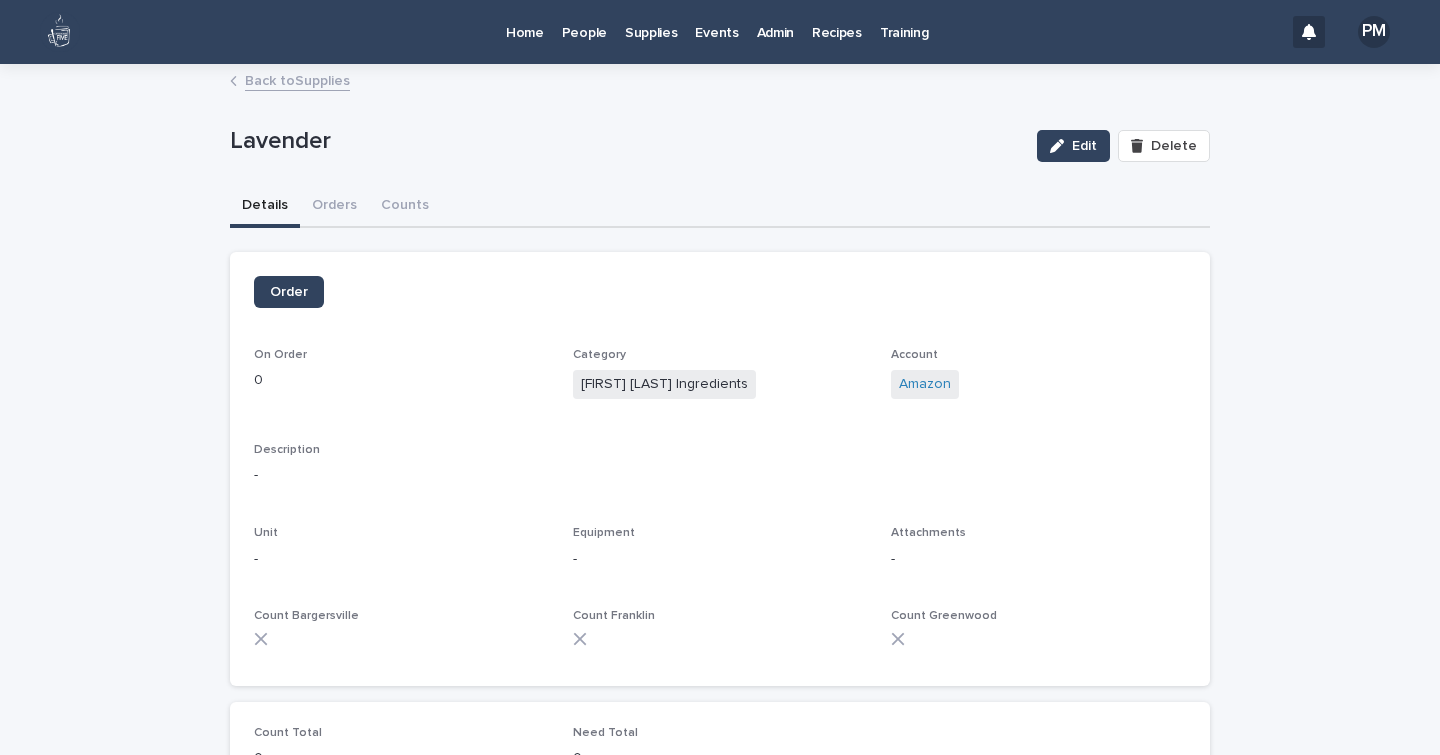 scroll, scrollTop: 1, scrollLeft: 0, axis: vertical 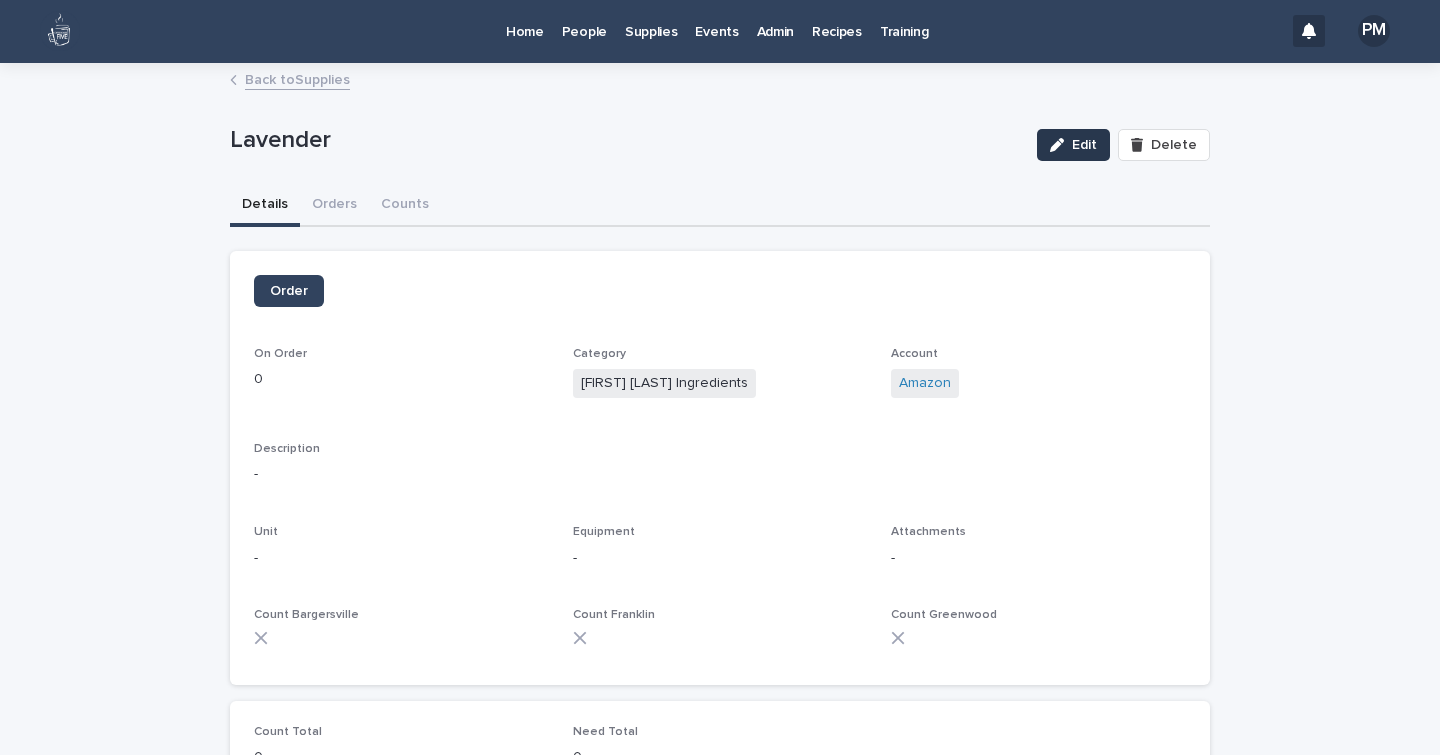 click on "Edit" at bounding box center [1084, 145] 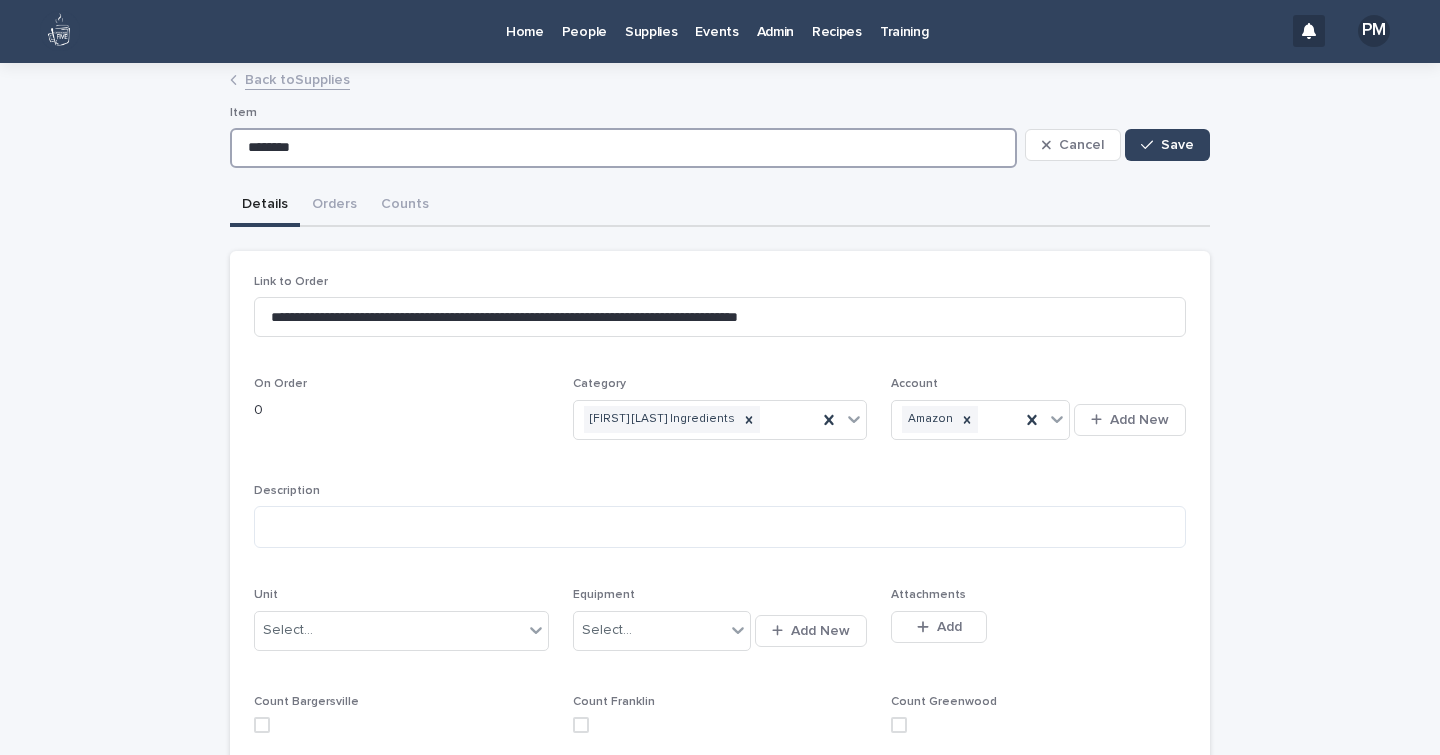 click on "********" at bounding box center [623, 148] 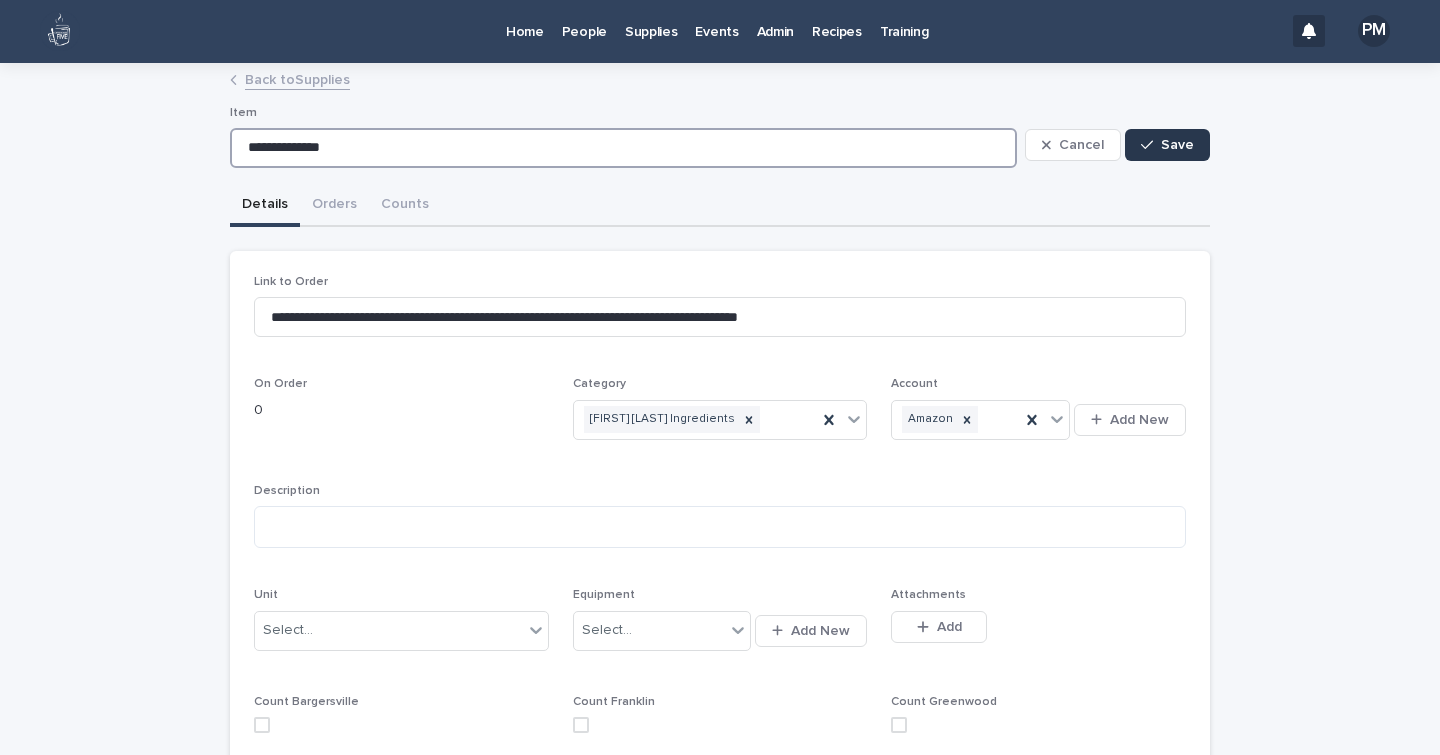 type on "**********" 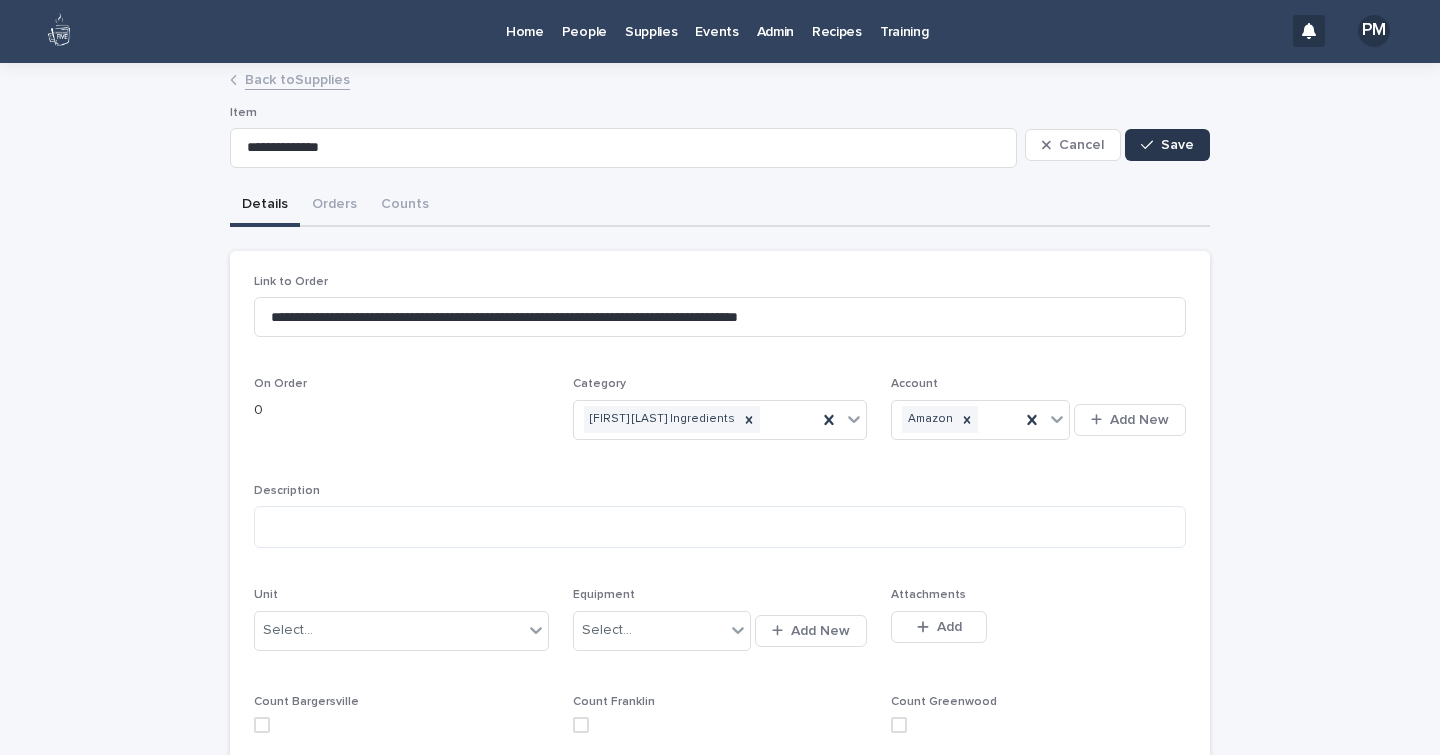 click on "Save" at bounding box center [1167, 145] 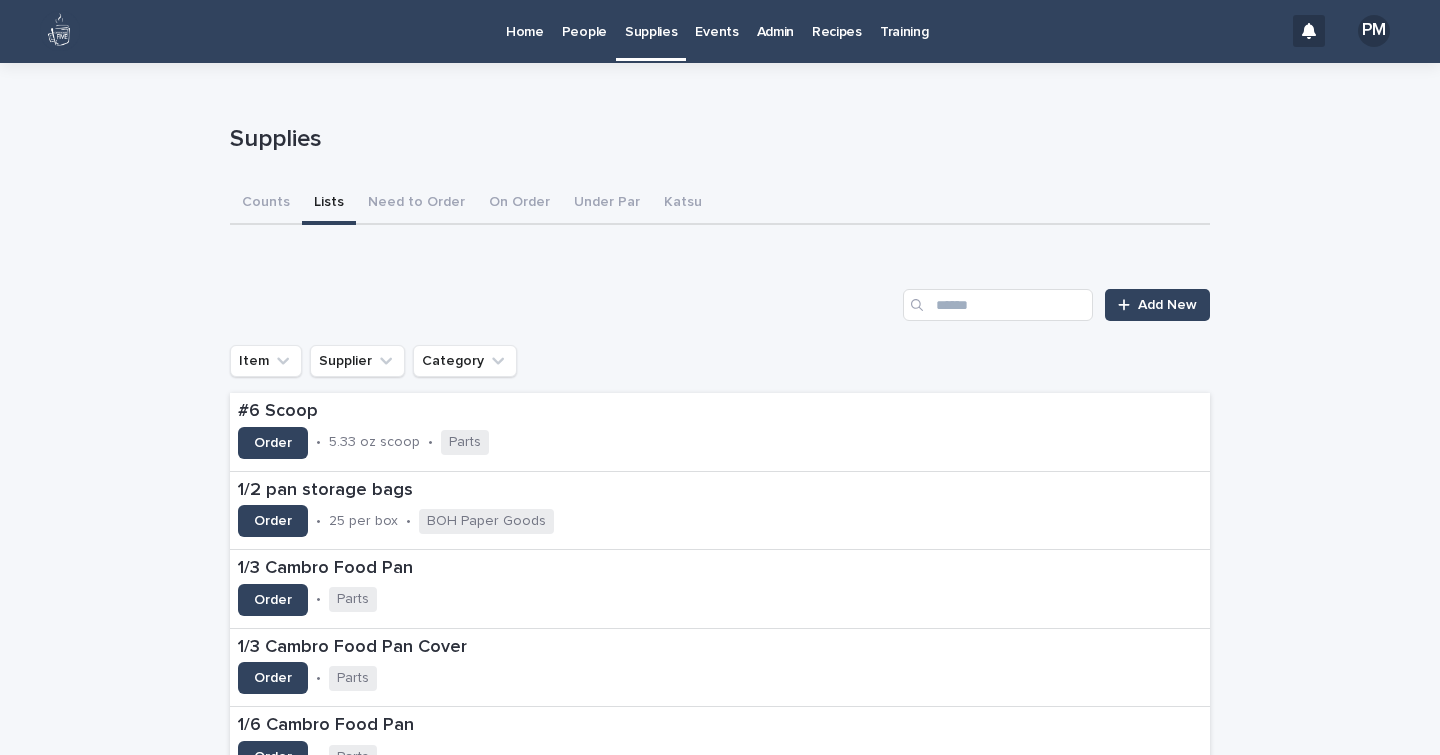 scroll, scrollTop: 0, scrollLeft: 0, axis: both 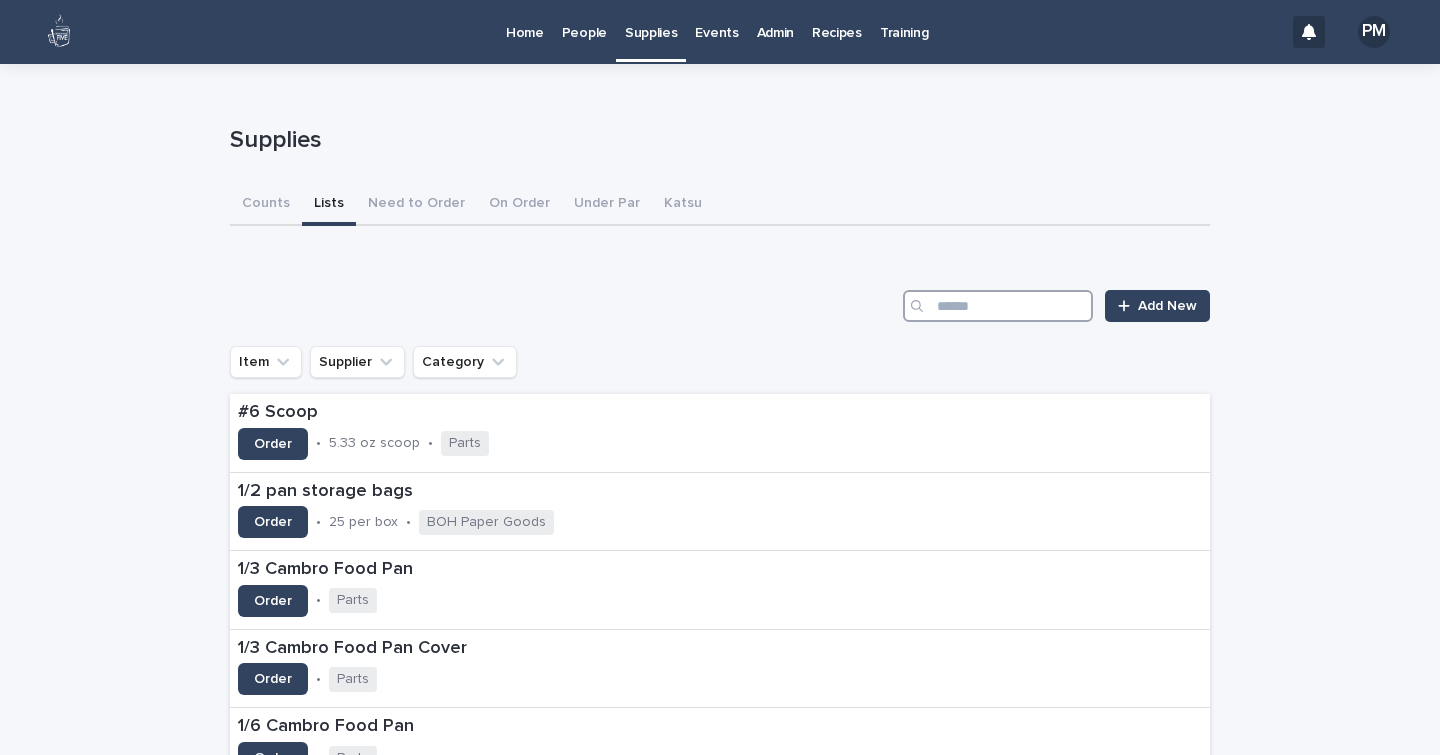 click at bounding box center (998, 306) 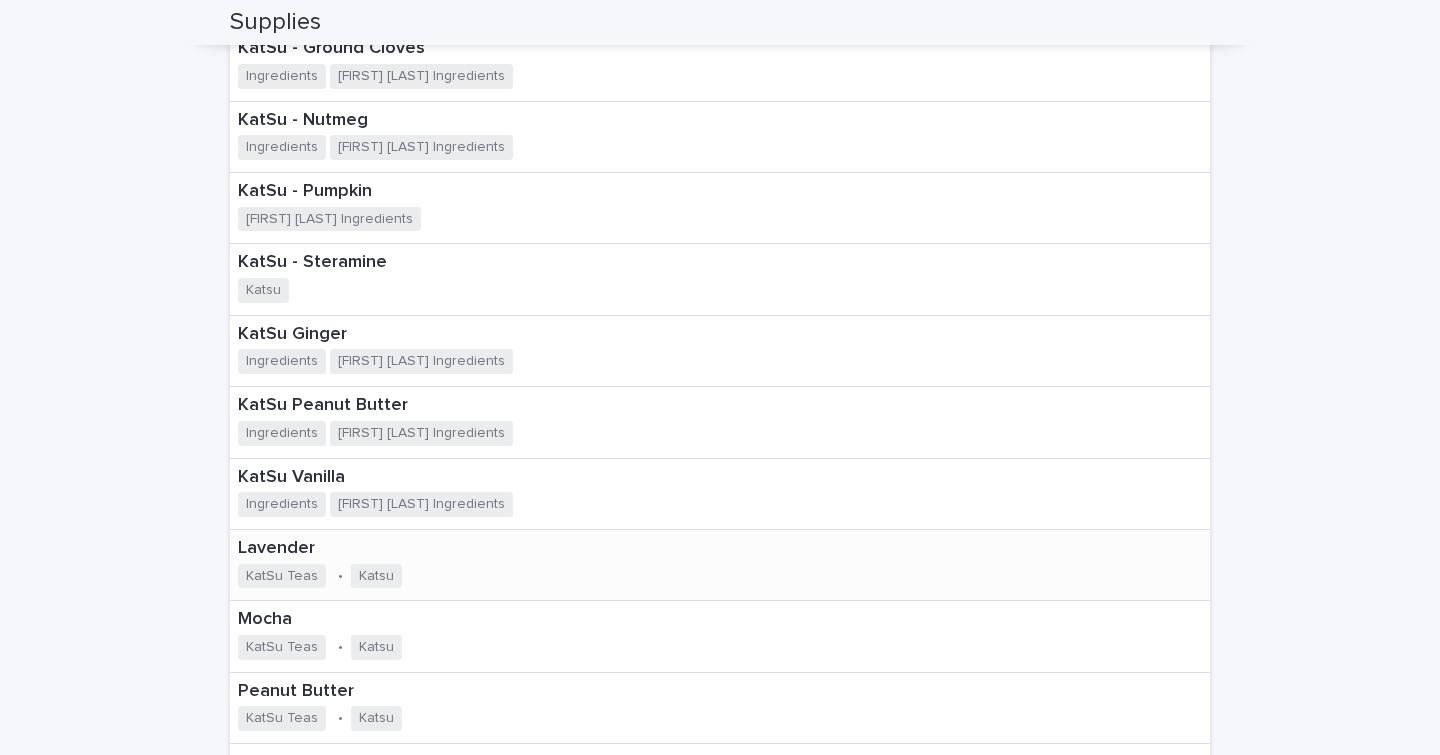 scroll, scrollTop: 633, scrollLeft: 0, axis: vertical 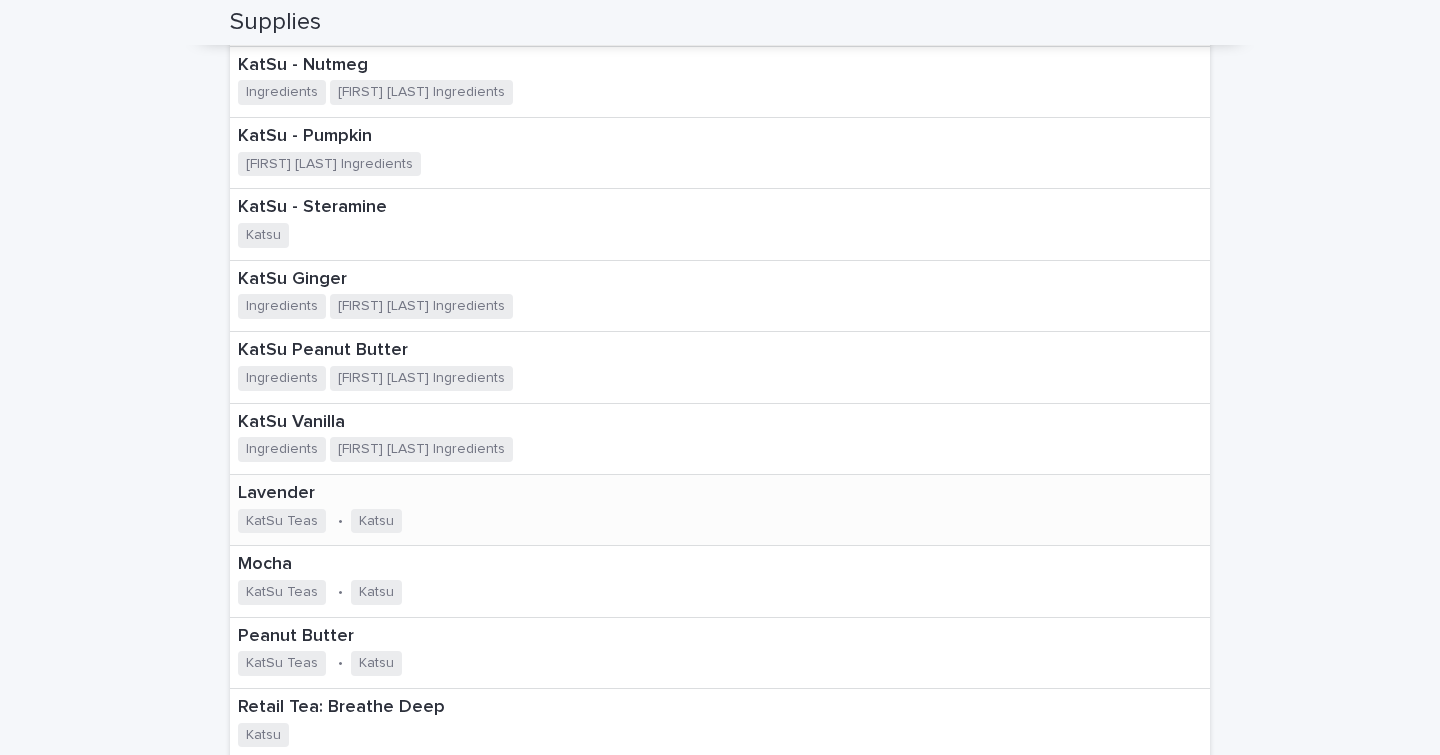 type on "***" 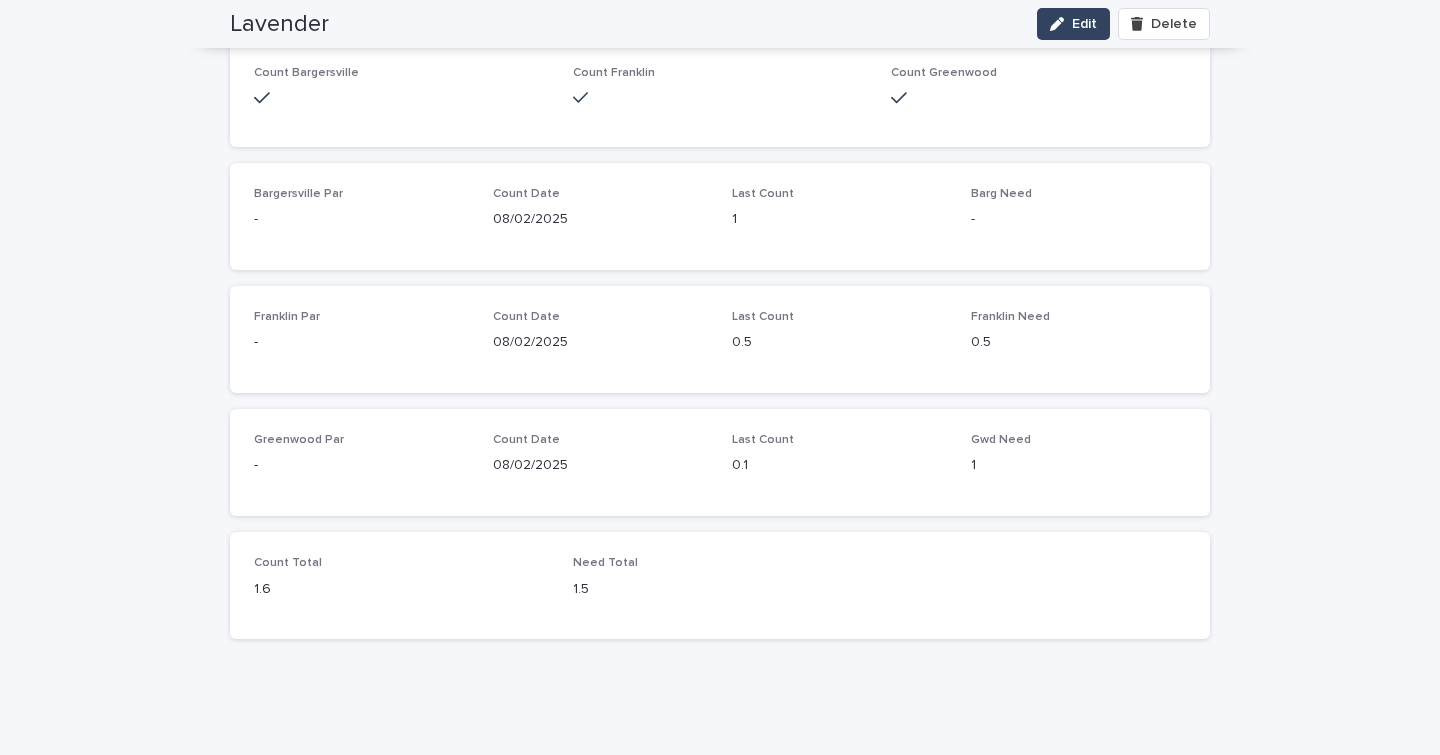 scroll, scrollTop: 0, scrollLeft: 0, axis: both 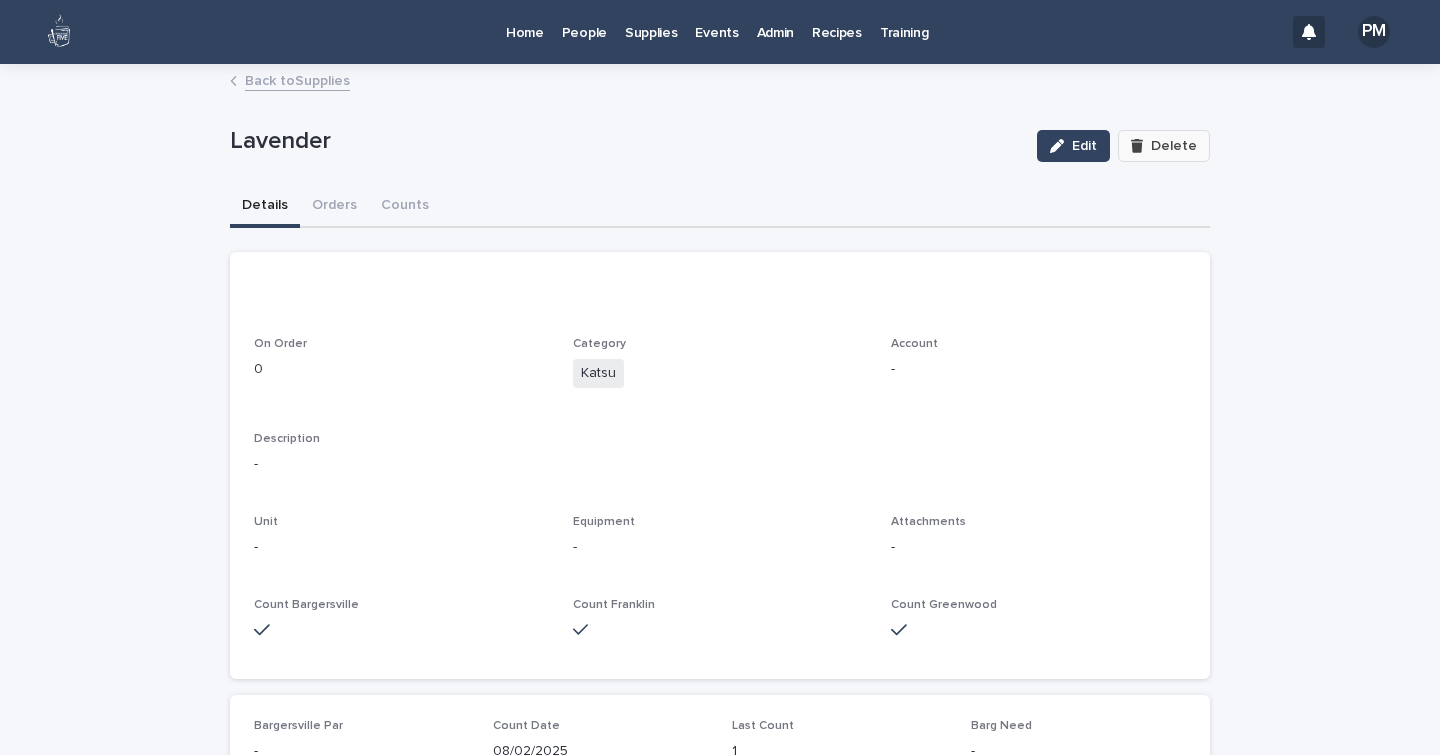 click on "Delete" at bounding box center (1174, 146) 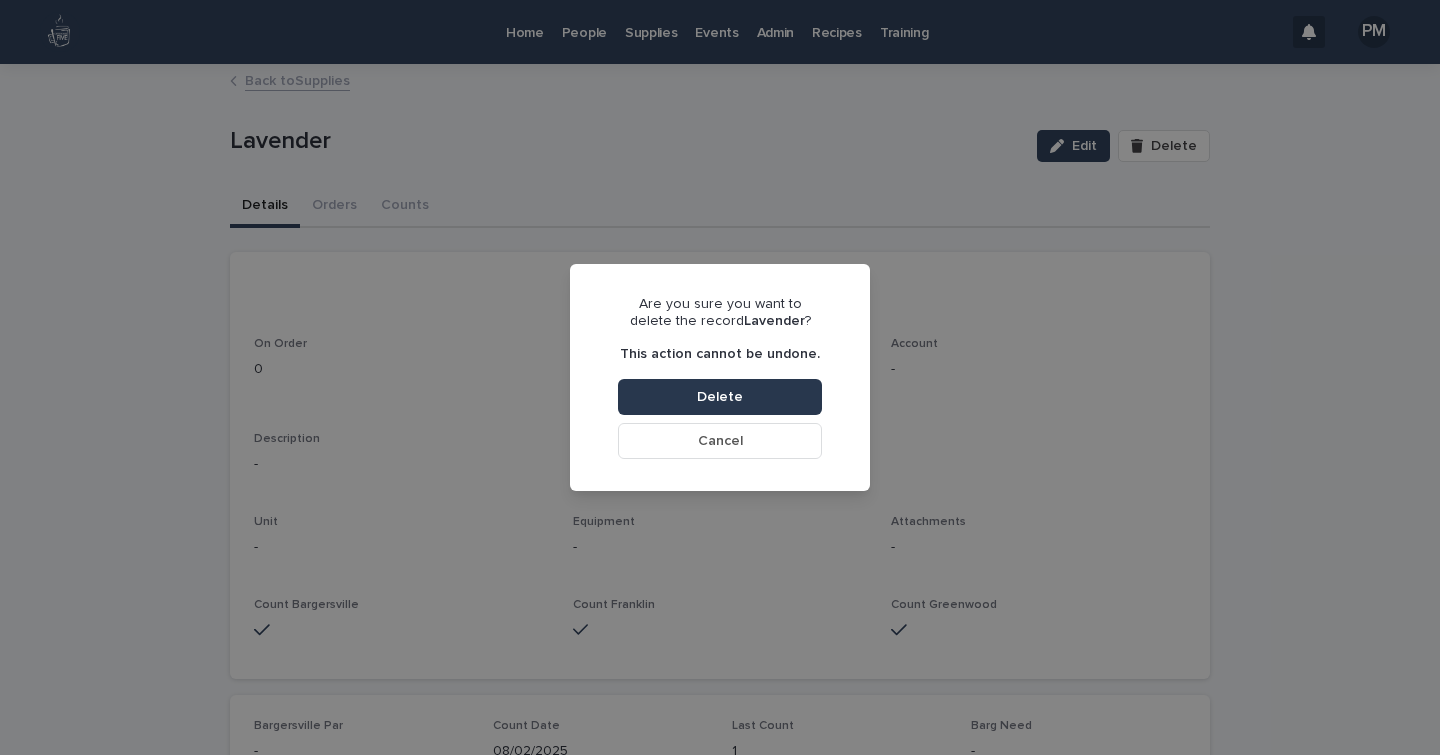 click on "Delete" at bounding box center [720, 397] 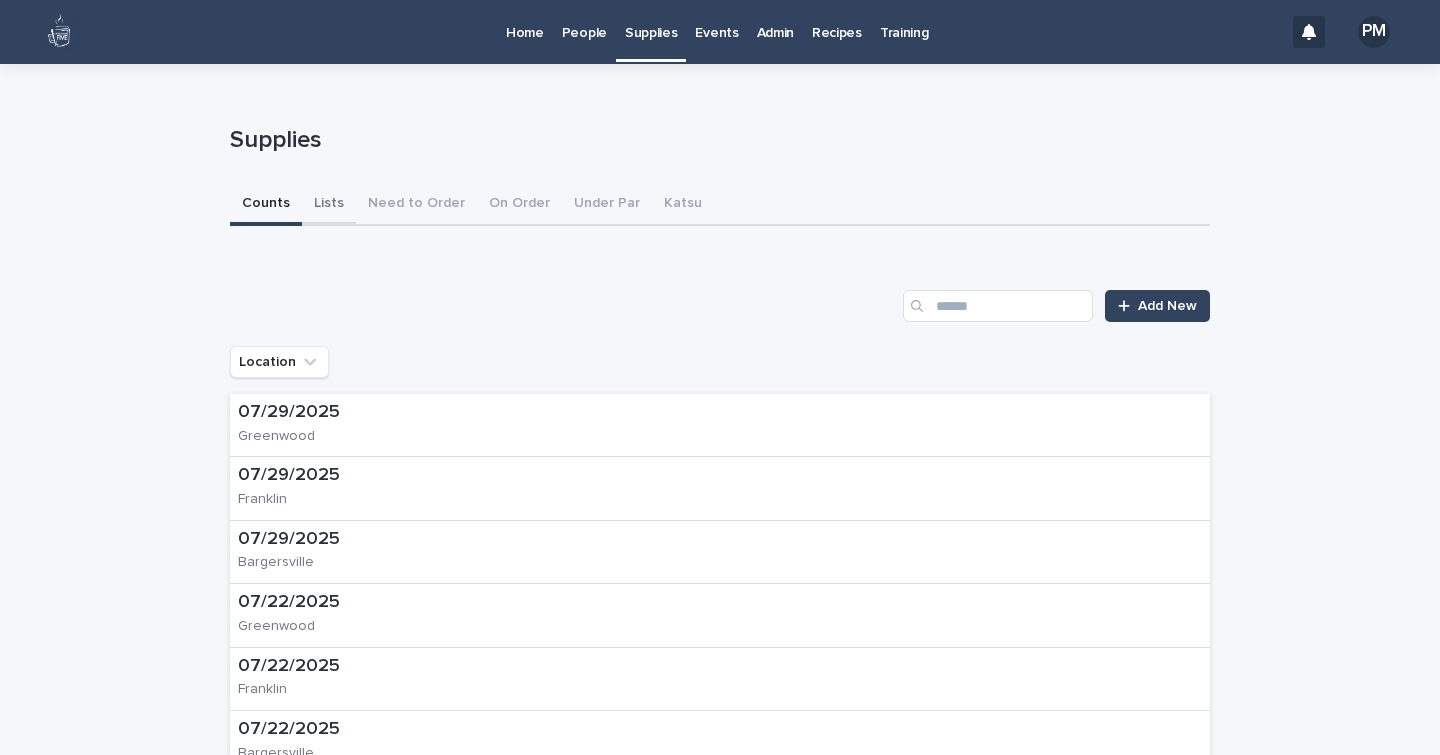 click on "Lists" at bounding box center [329, 205] 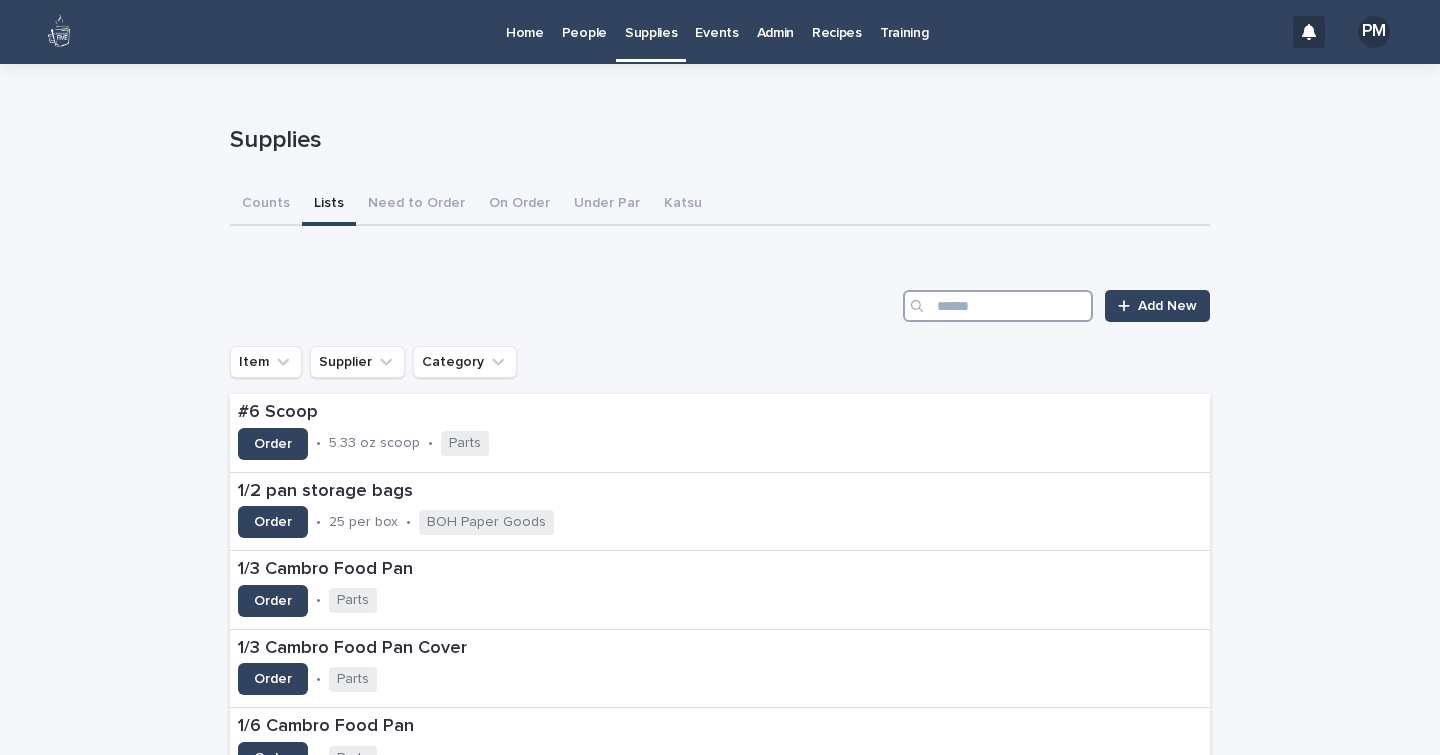 click at bounding box center (998, 306) 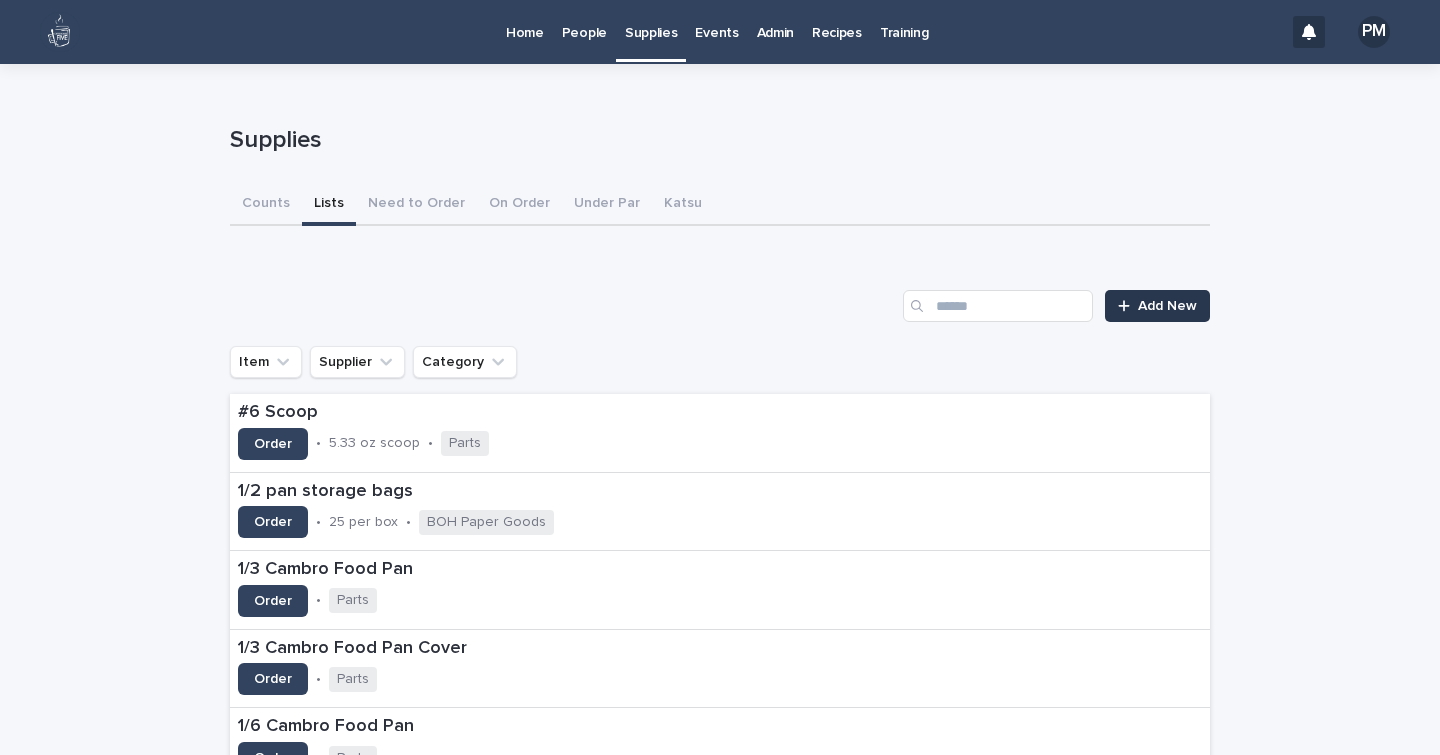 click on "Add New" at bounding box center (1167, 306) 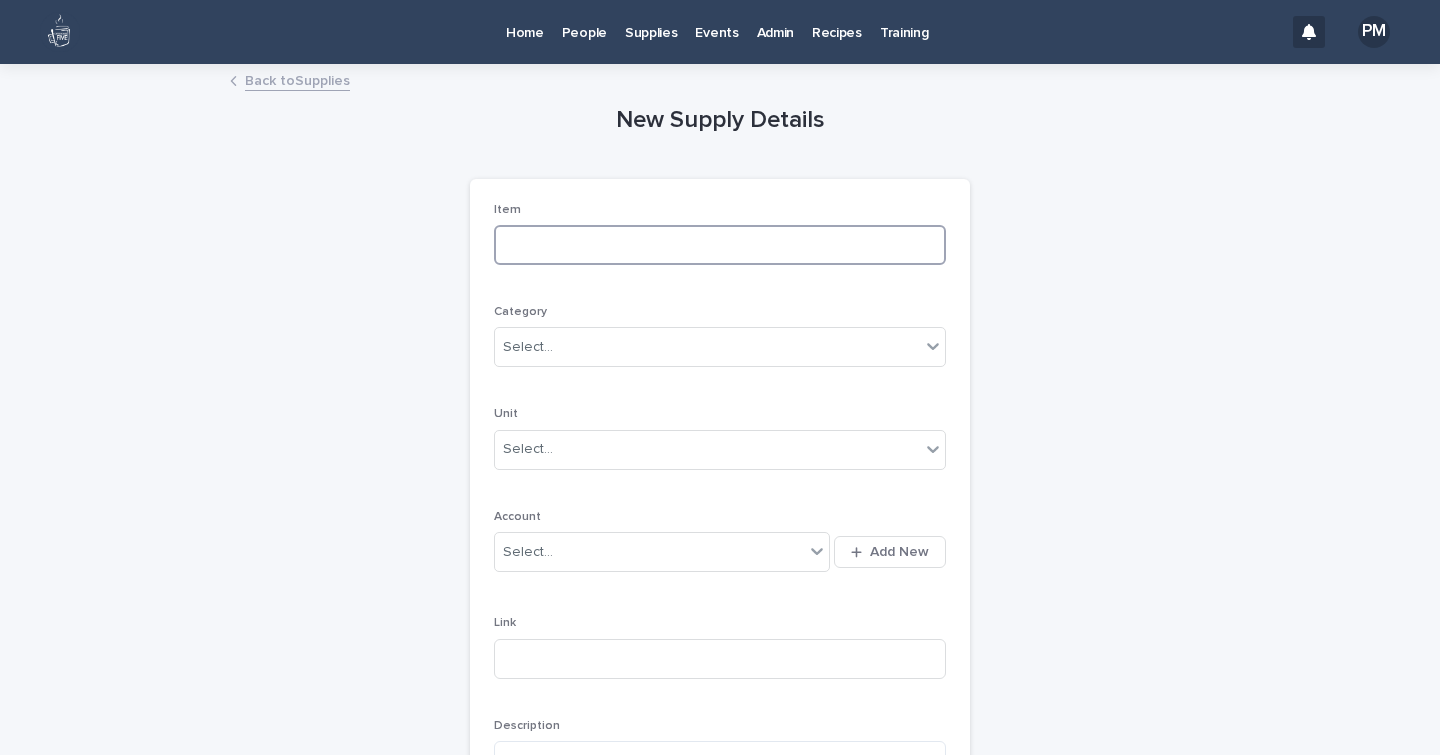 click at bounding box center [720, 245] 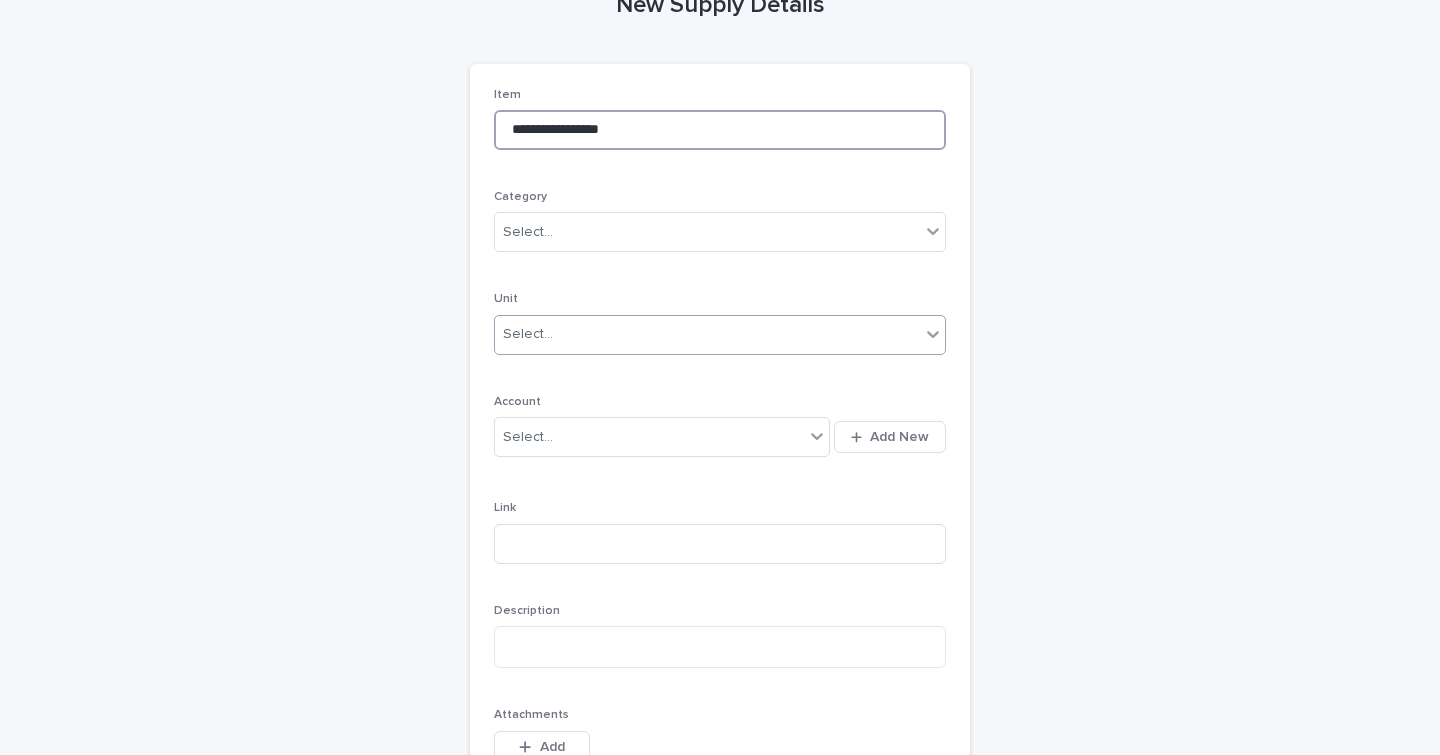 scroll, scrollTop: 116, scrollLeft: 0, axis: vertical 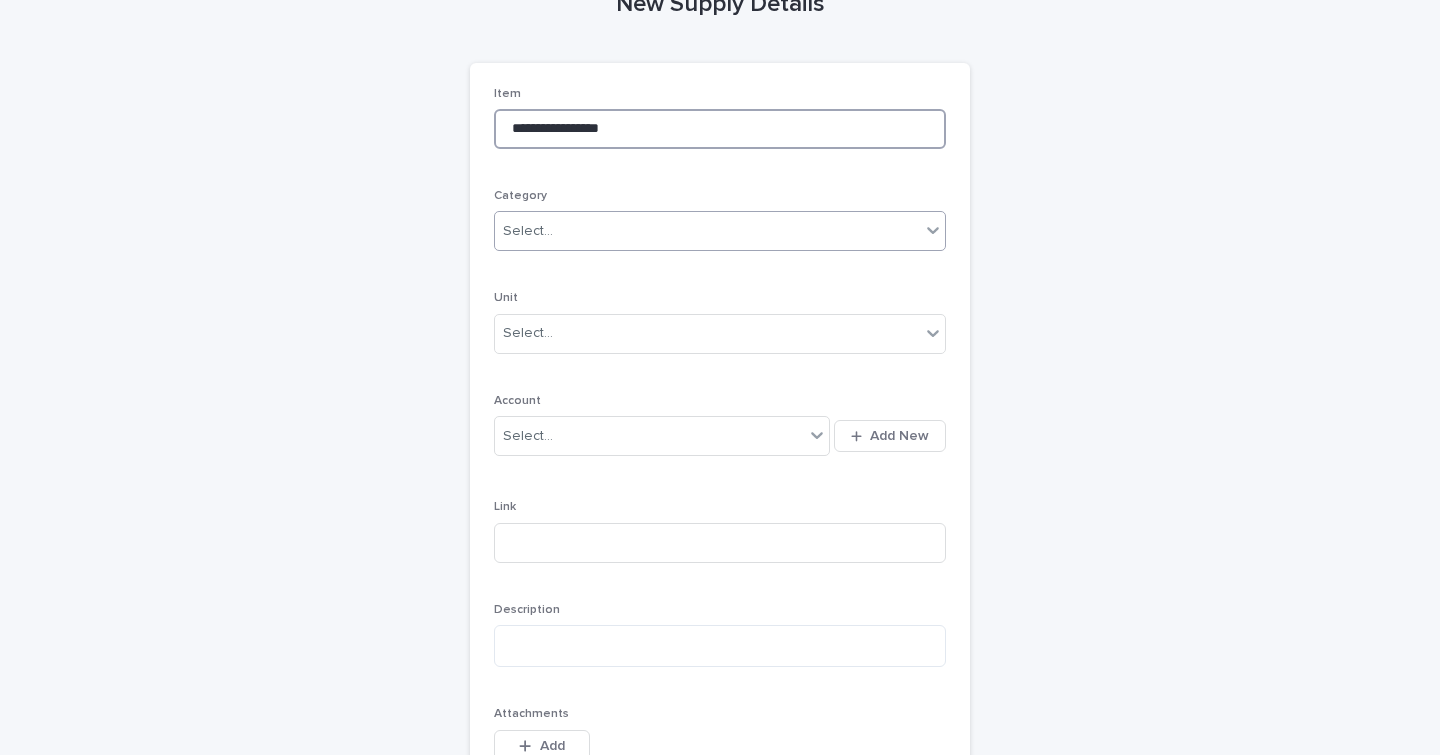 type on "**********" 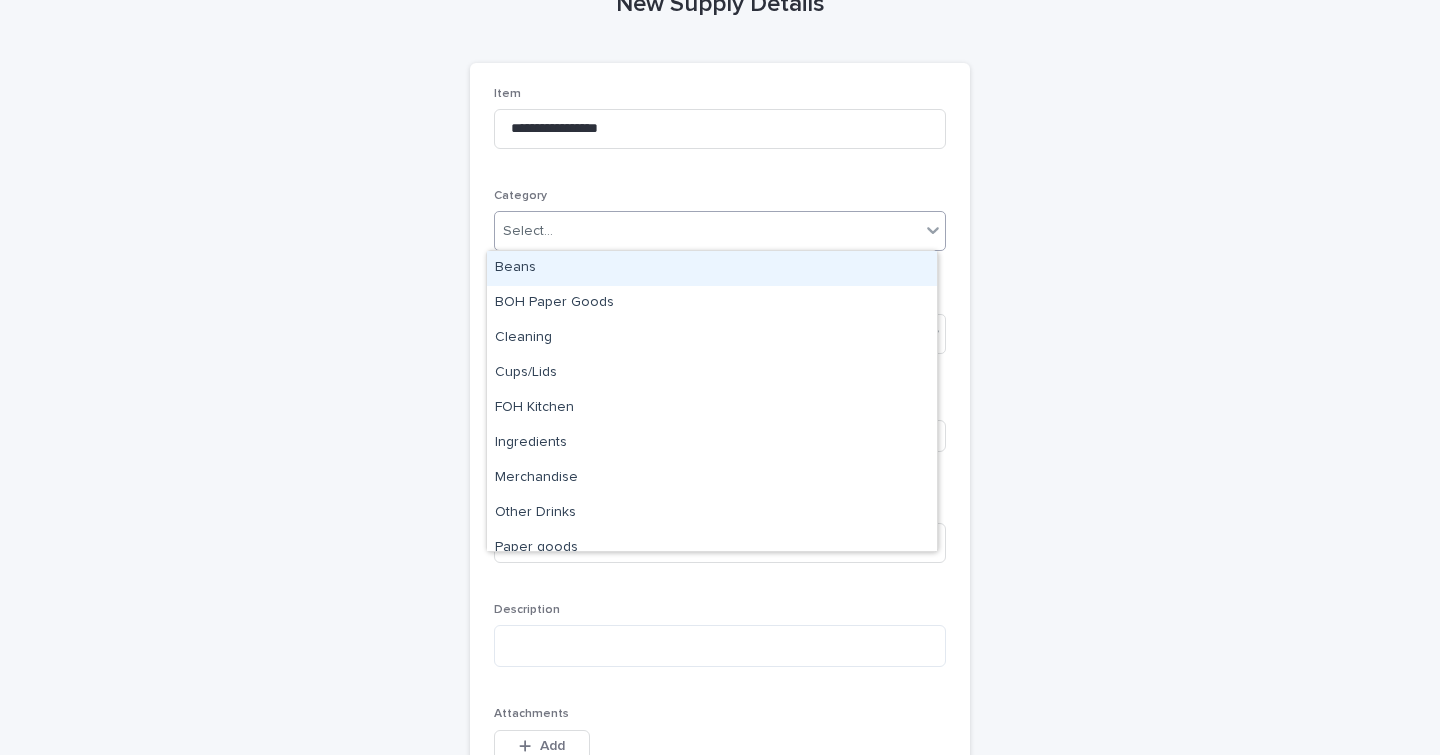 click on "Select..." at bounding box center (707, 231) 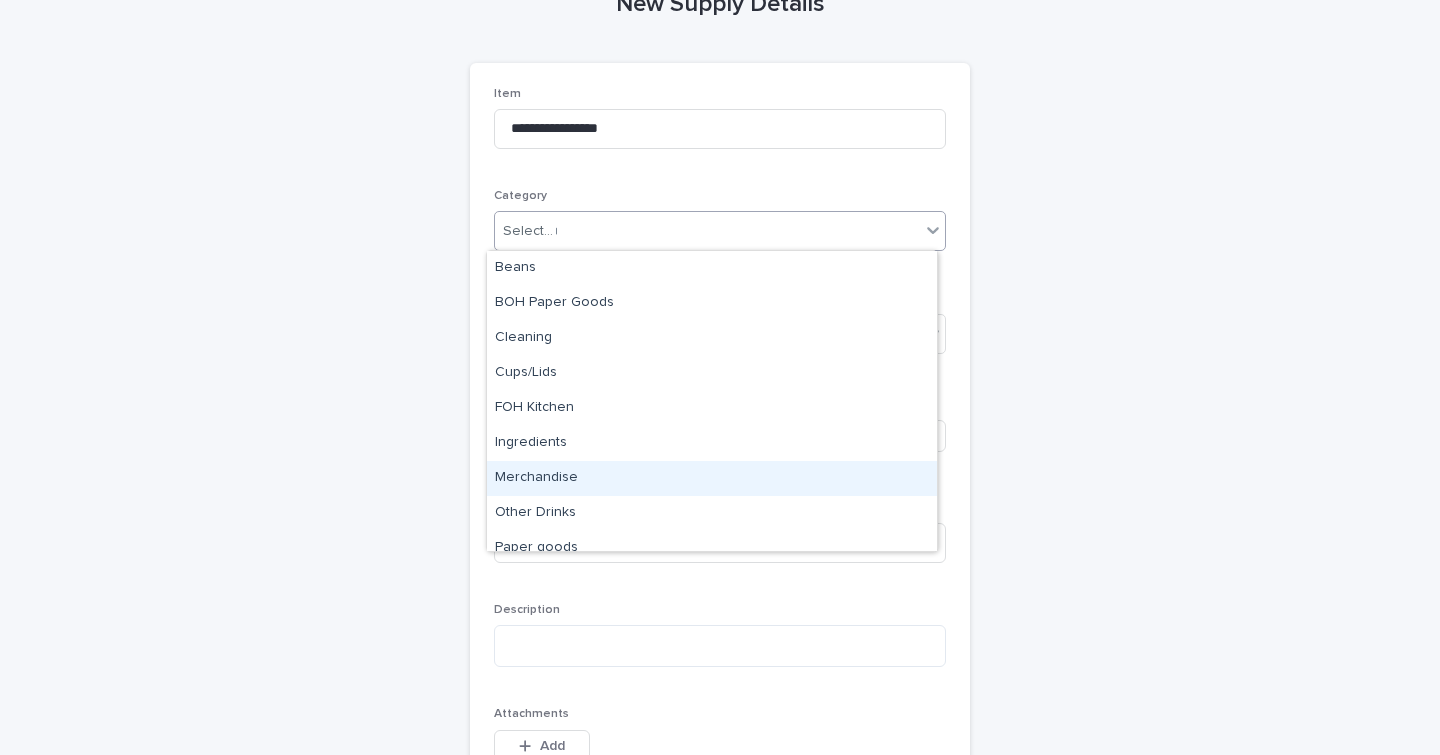 type on "**" 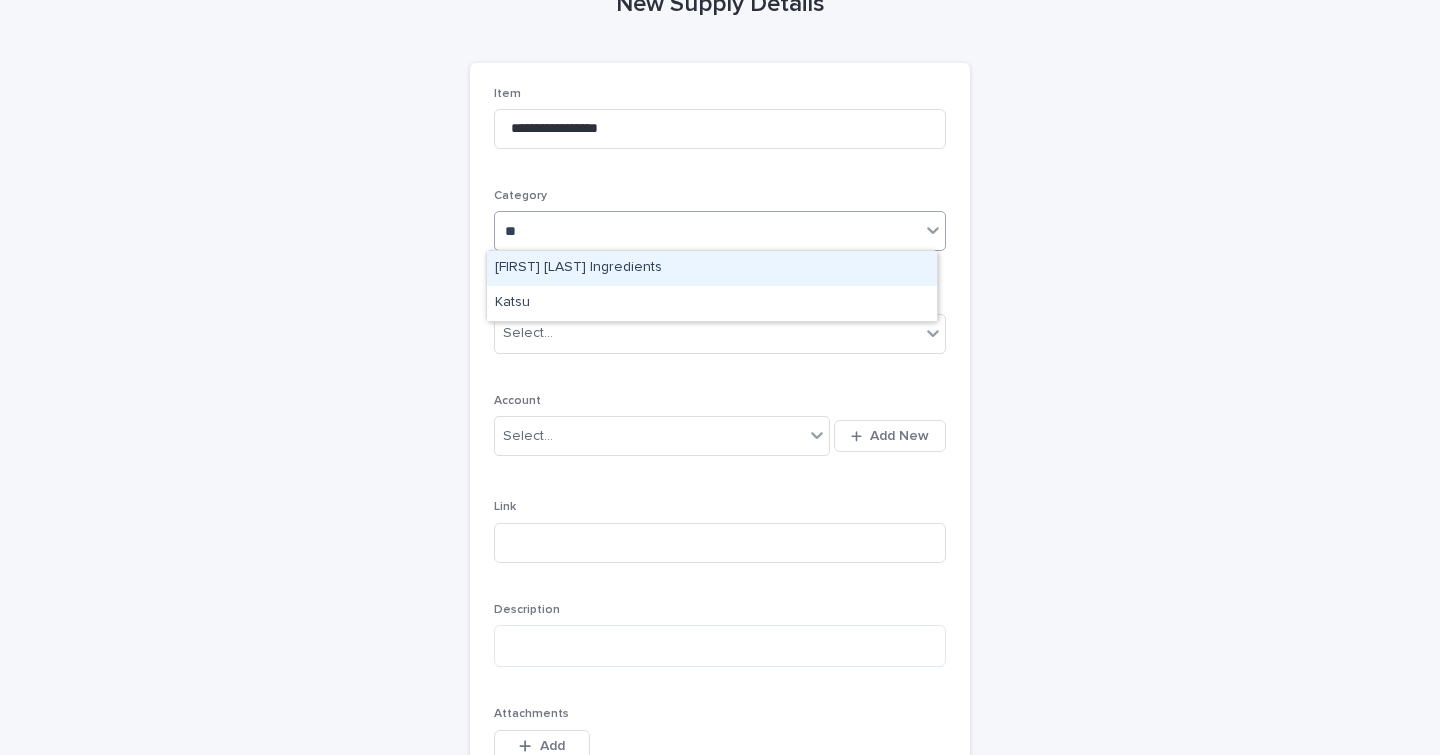 click on "[FIRST] [LAST] Ingredients" at bounding box center (712, 268) 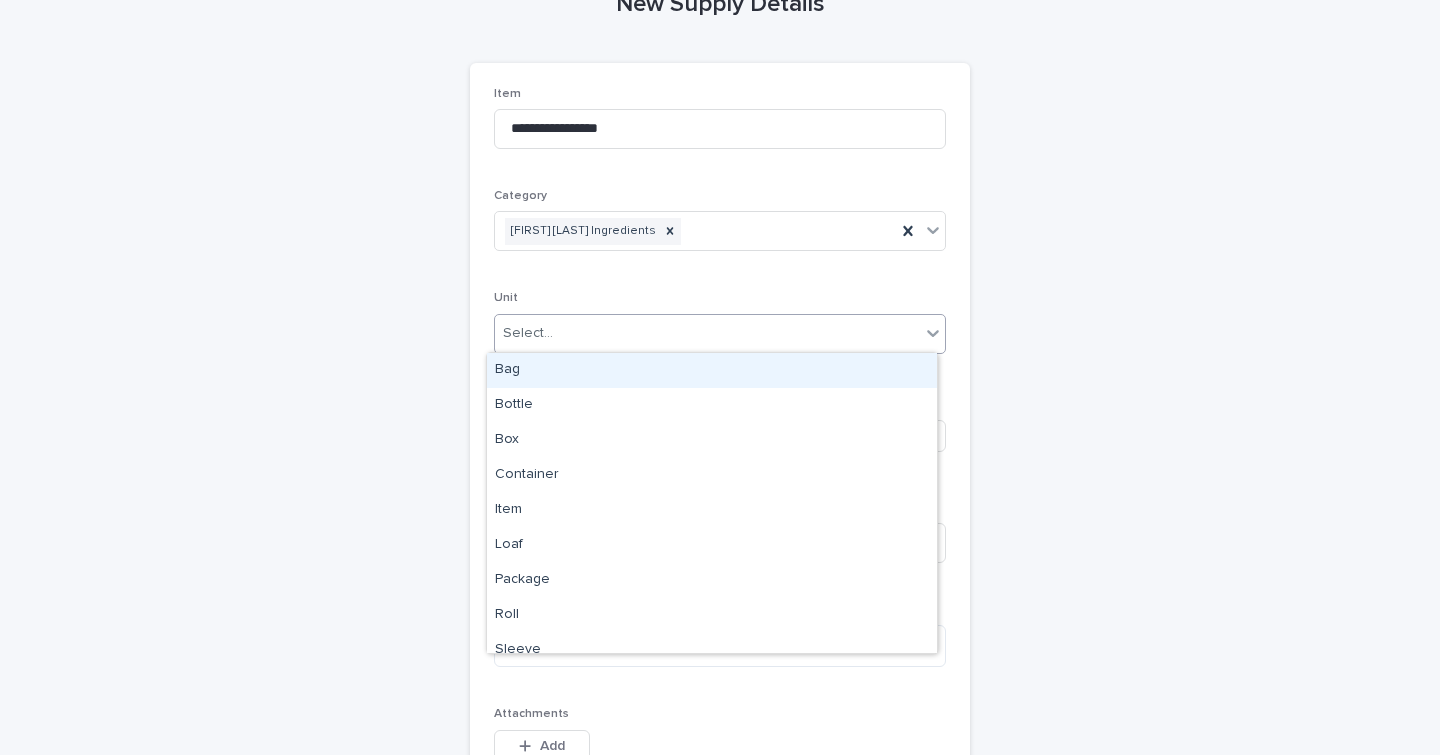 click on "Select..." at bounding box center (707, 333) 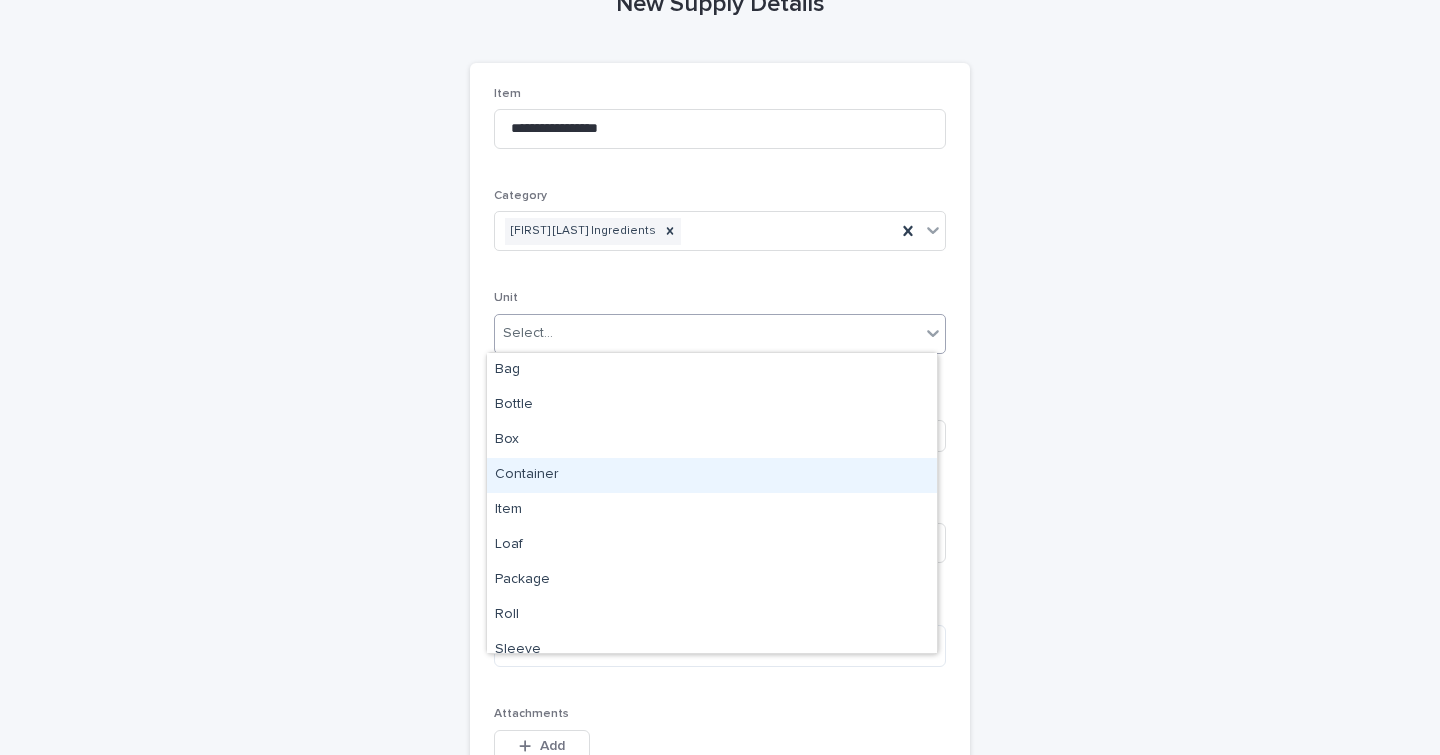 click on "Container" at bounding box center (712, 475) 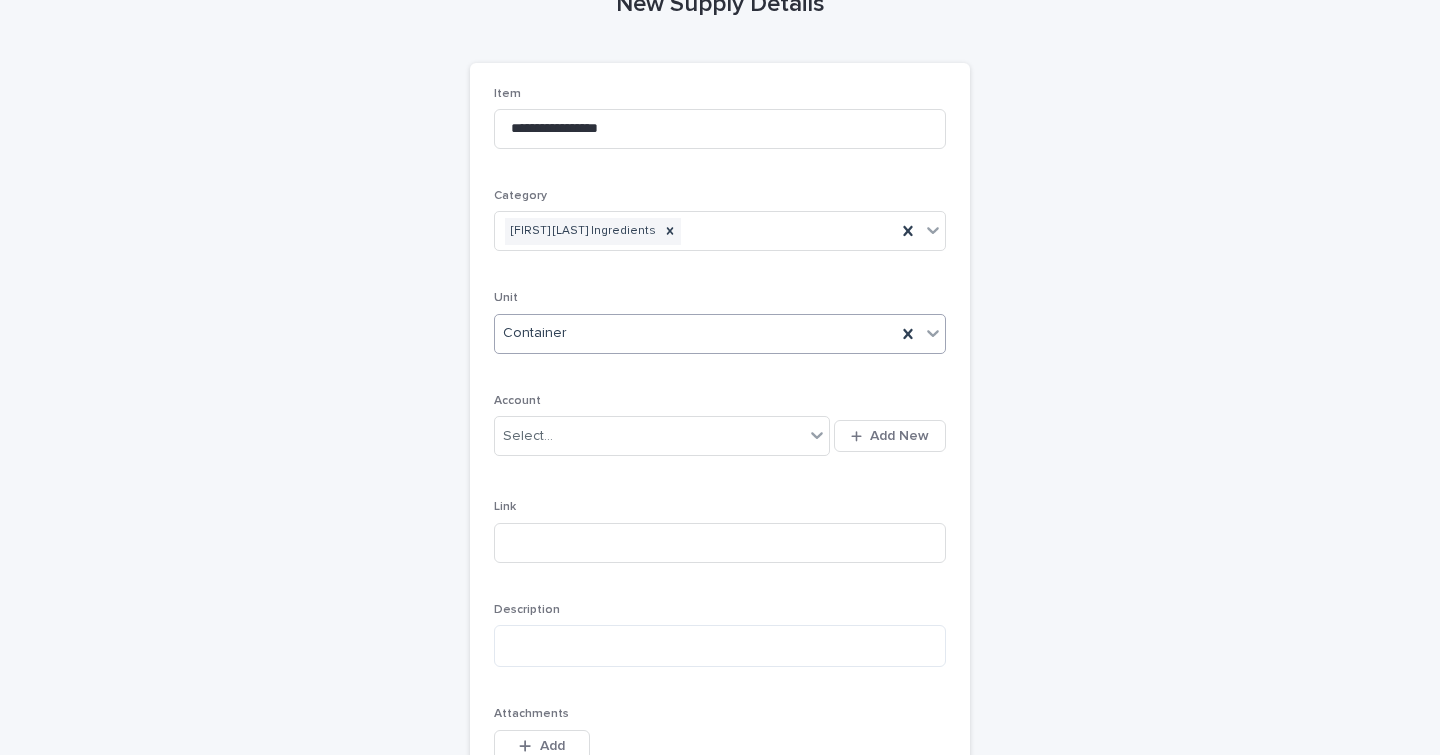 scroll, scrollTop: 551, scrollLeft: 0, axis: vertical 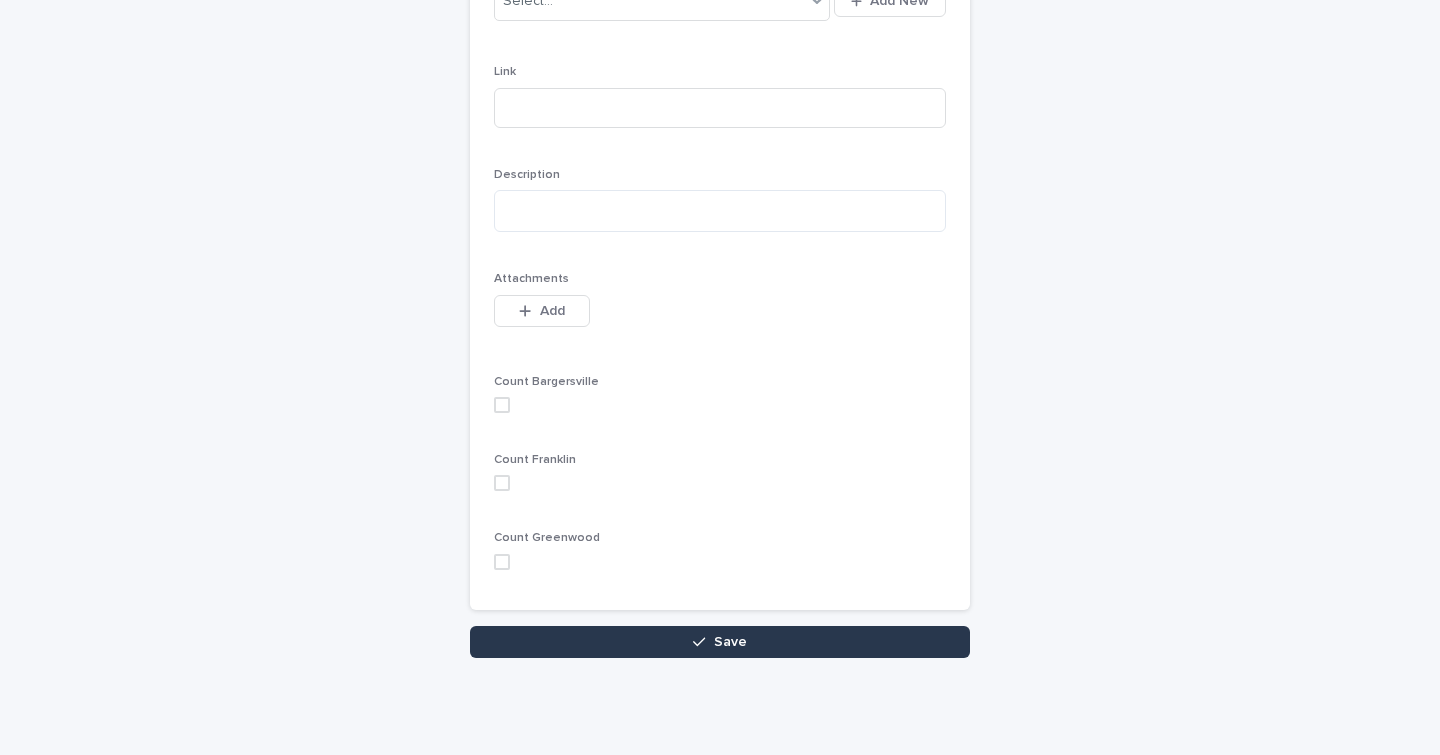 click on "Save" at bounding box center [720, 642] 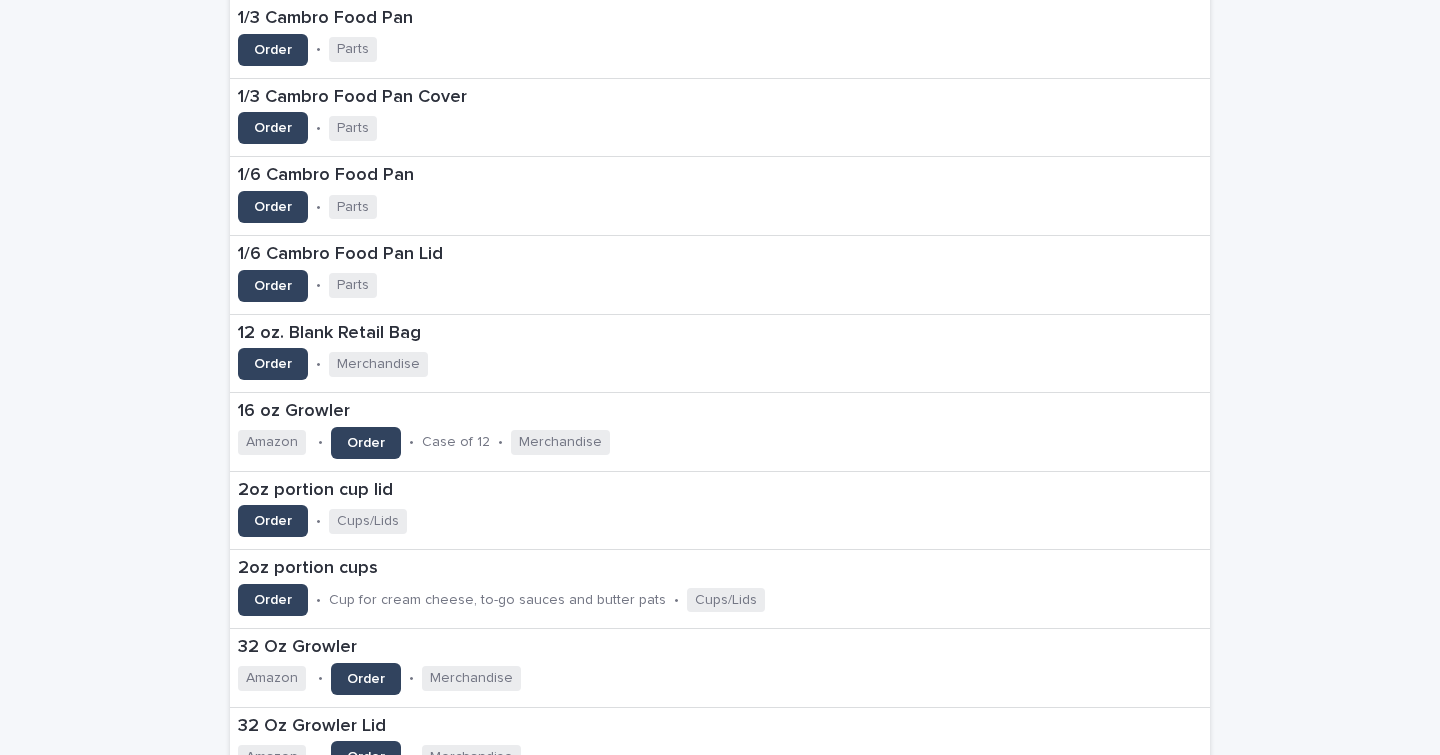 scroll, scrollTop: 0, scrollLeft: 0, axis: both 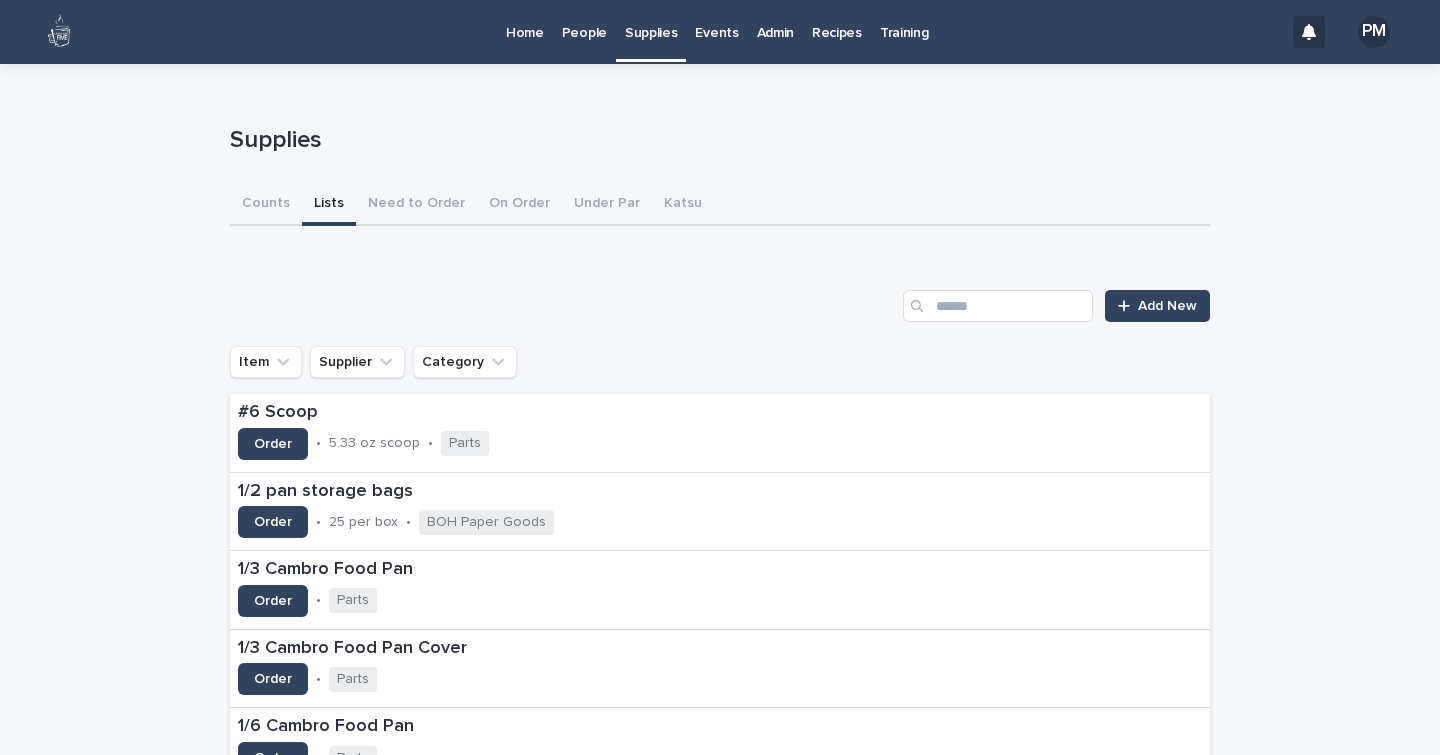 click on "Counts Lists Need to Order On Order Under Par Katsu" at bounding box center (720, 205) 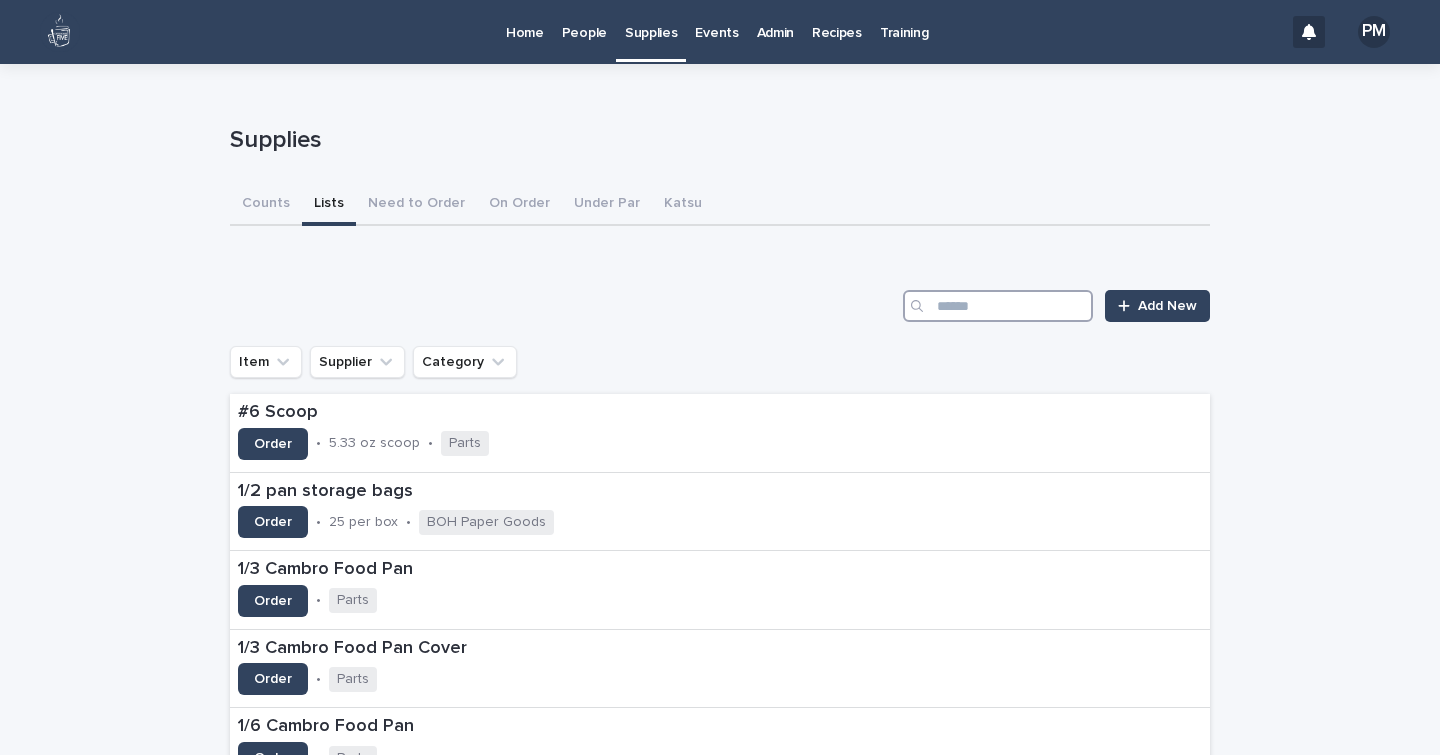 click at bounding box center [998, 306] 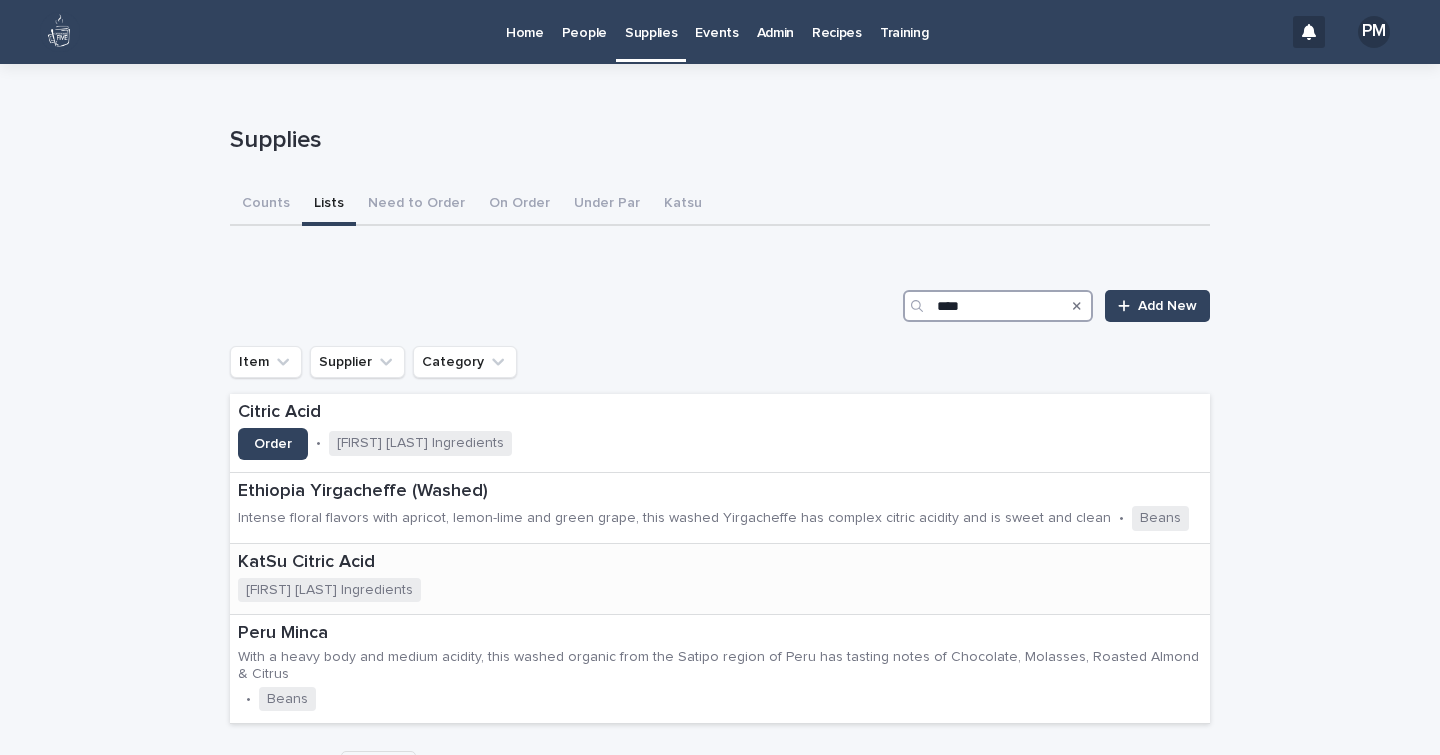 type on "****" 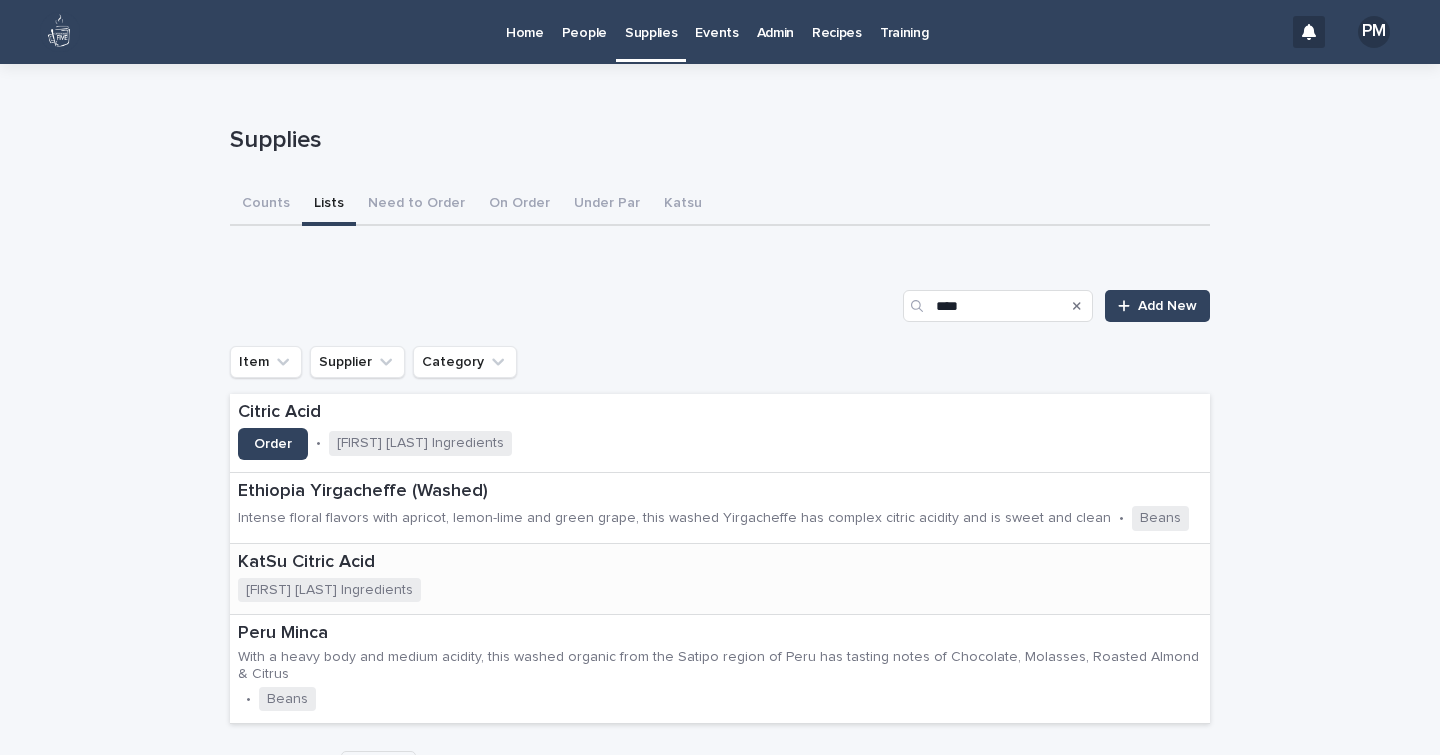 click on "KatSu Citric Acid" at bounding box center [400, 563] 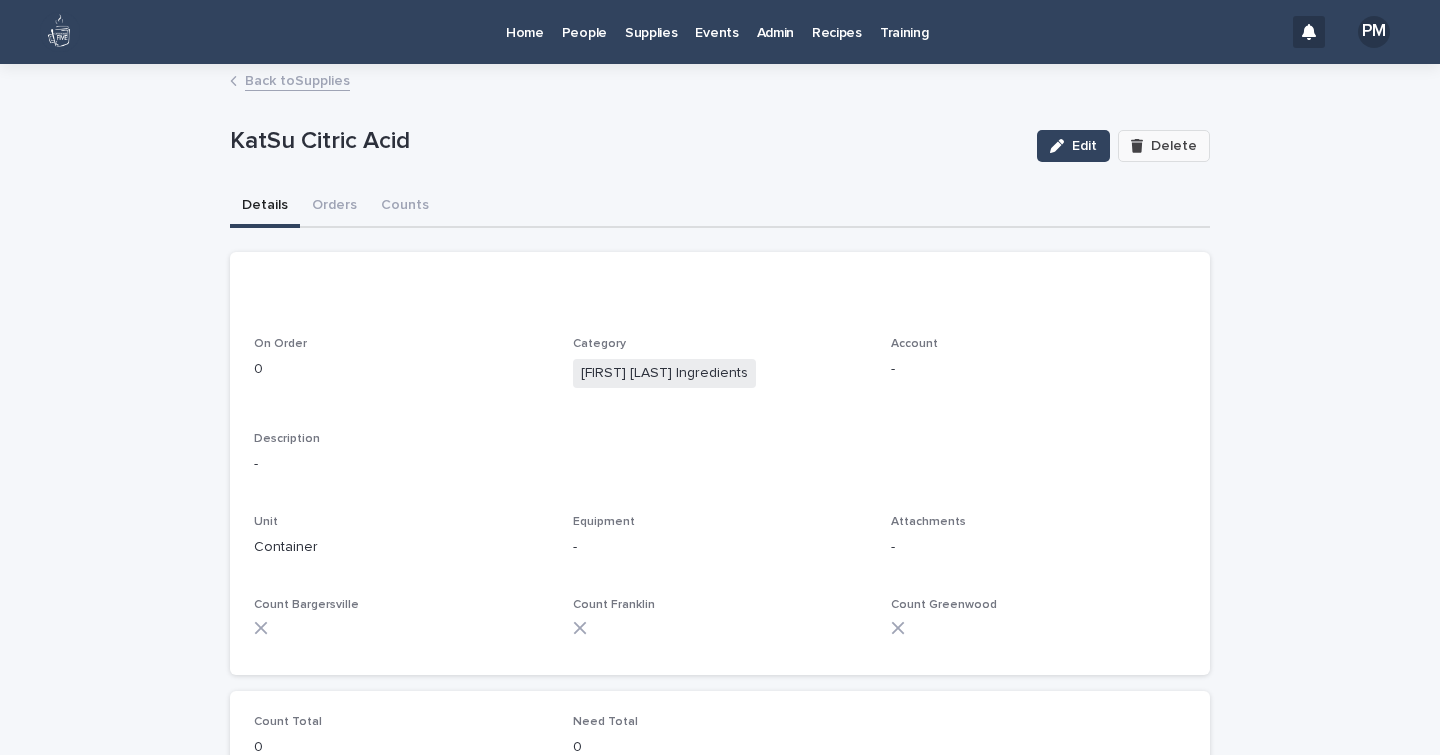 click on "Delete" at bounding box center [1174, 146] 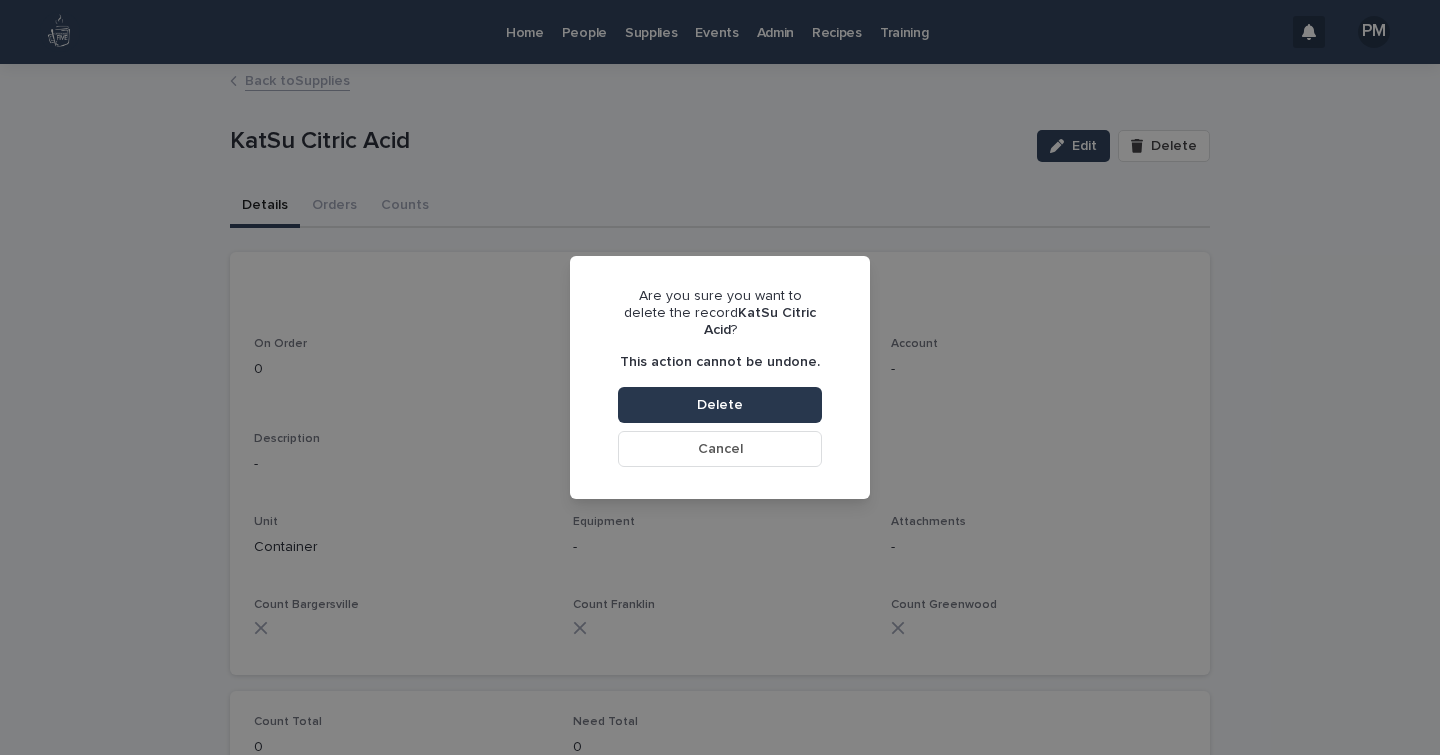 click on "Delete" at bounding box center [720, 405] 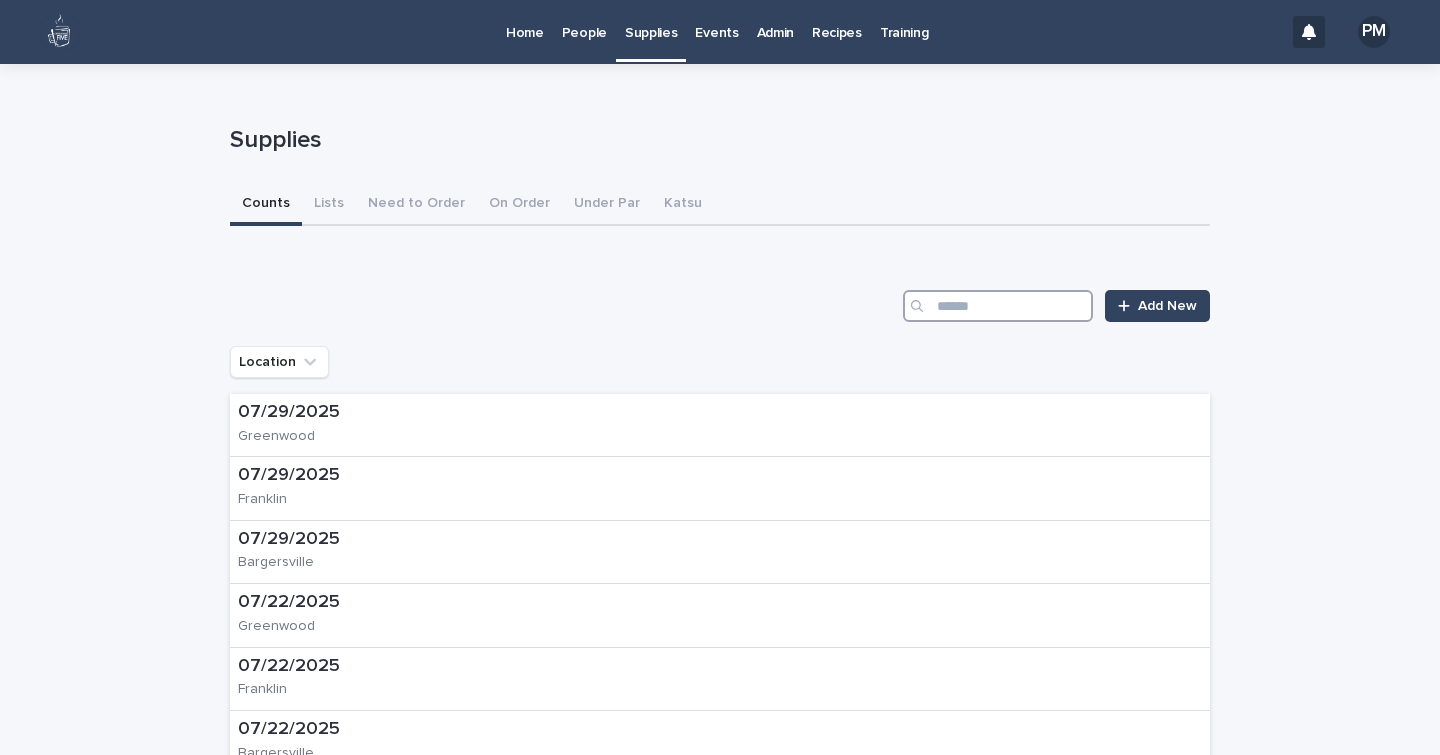 click at bounding box center (998, 306) 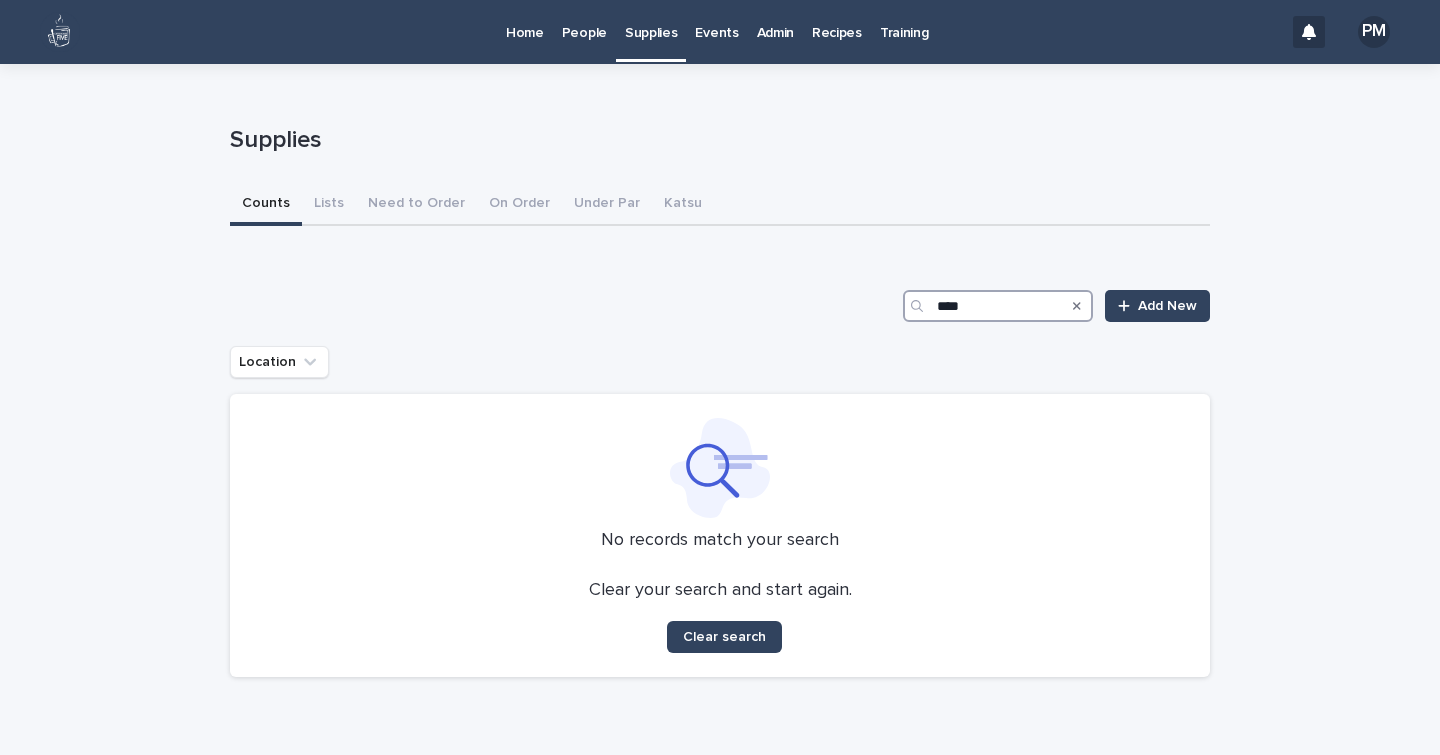 type on "****" 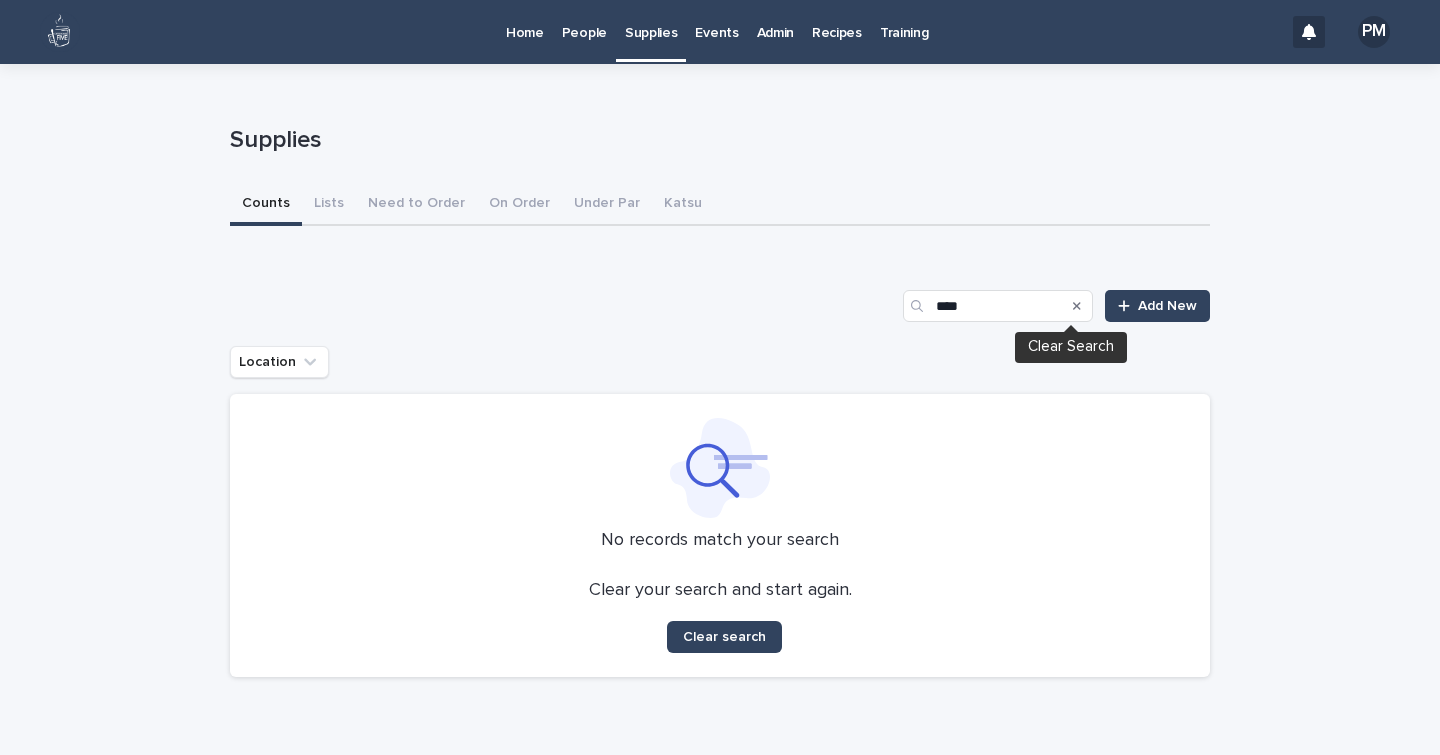 click 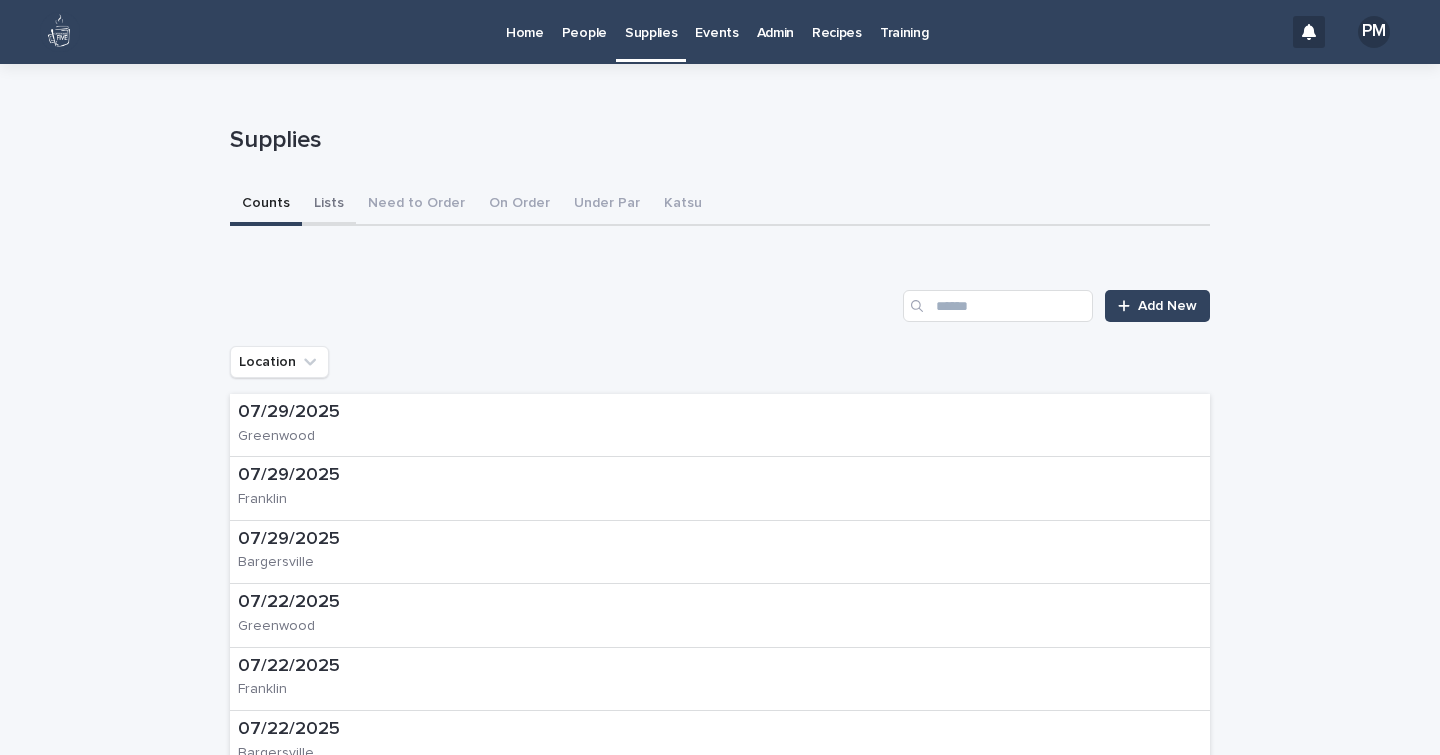 click on "Lists" at bounding box center (329, 205) 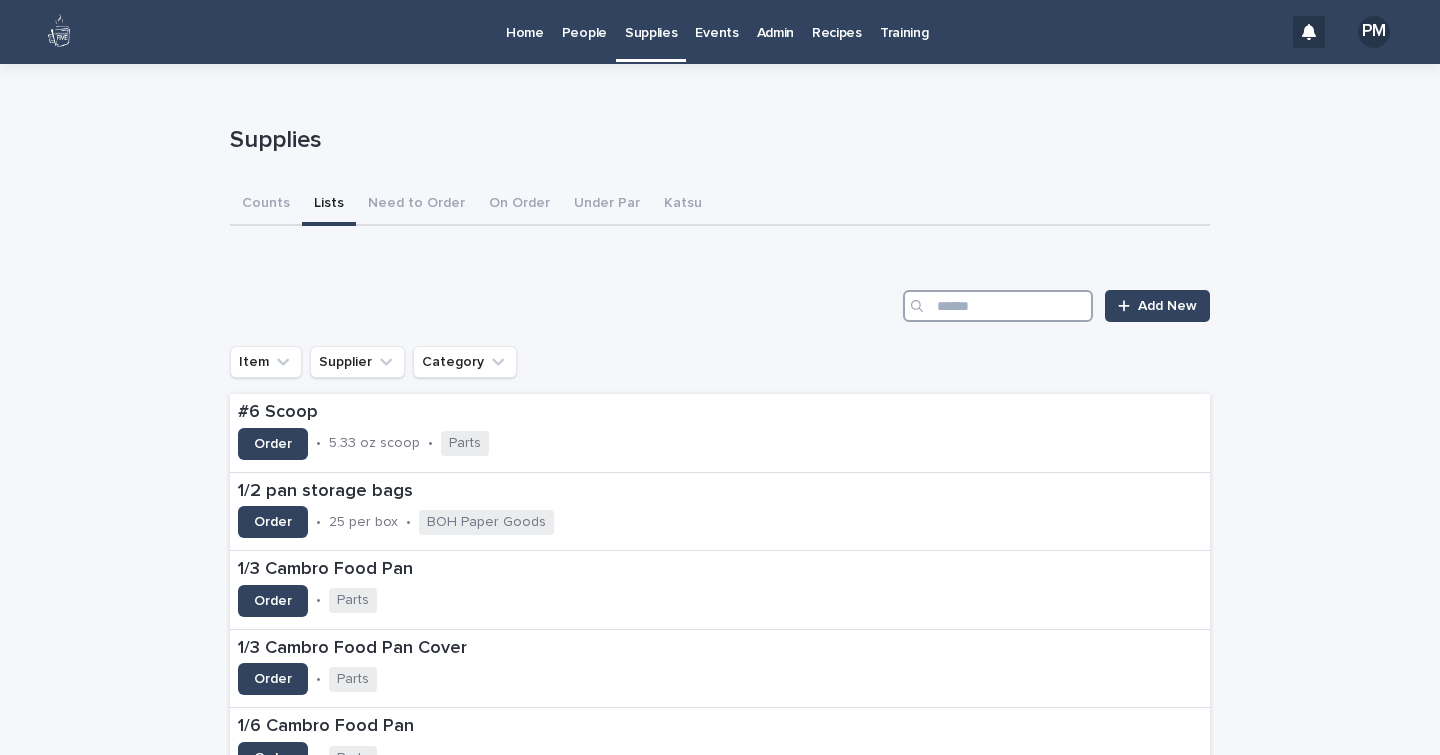 click at bounding box center [998, 306] 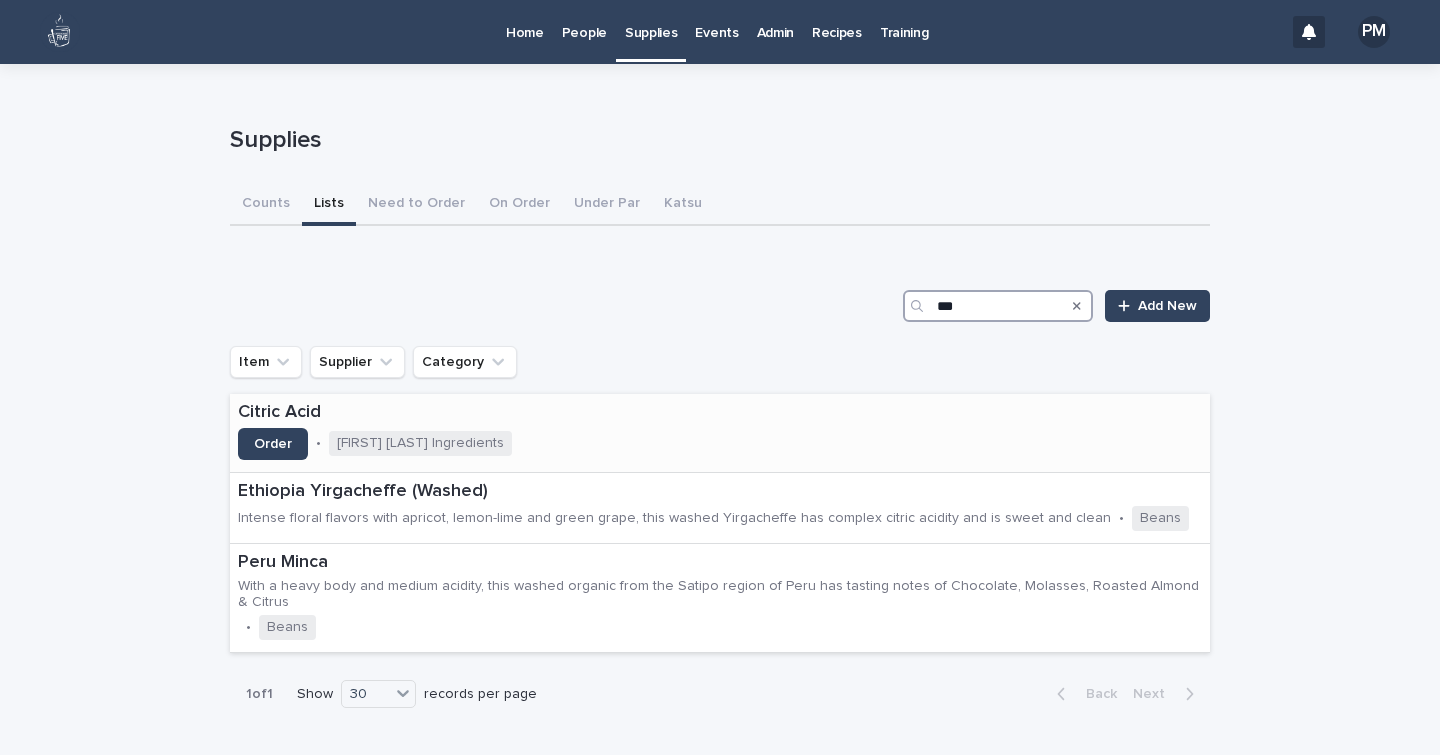 type on "***" 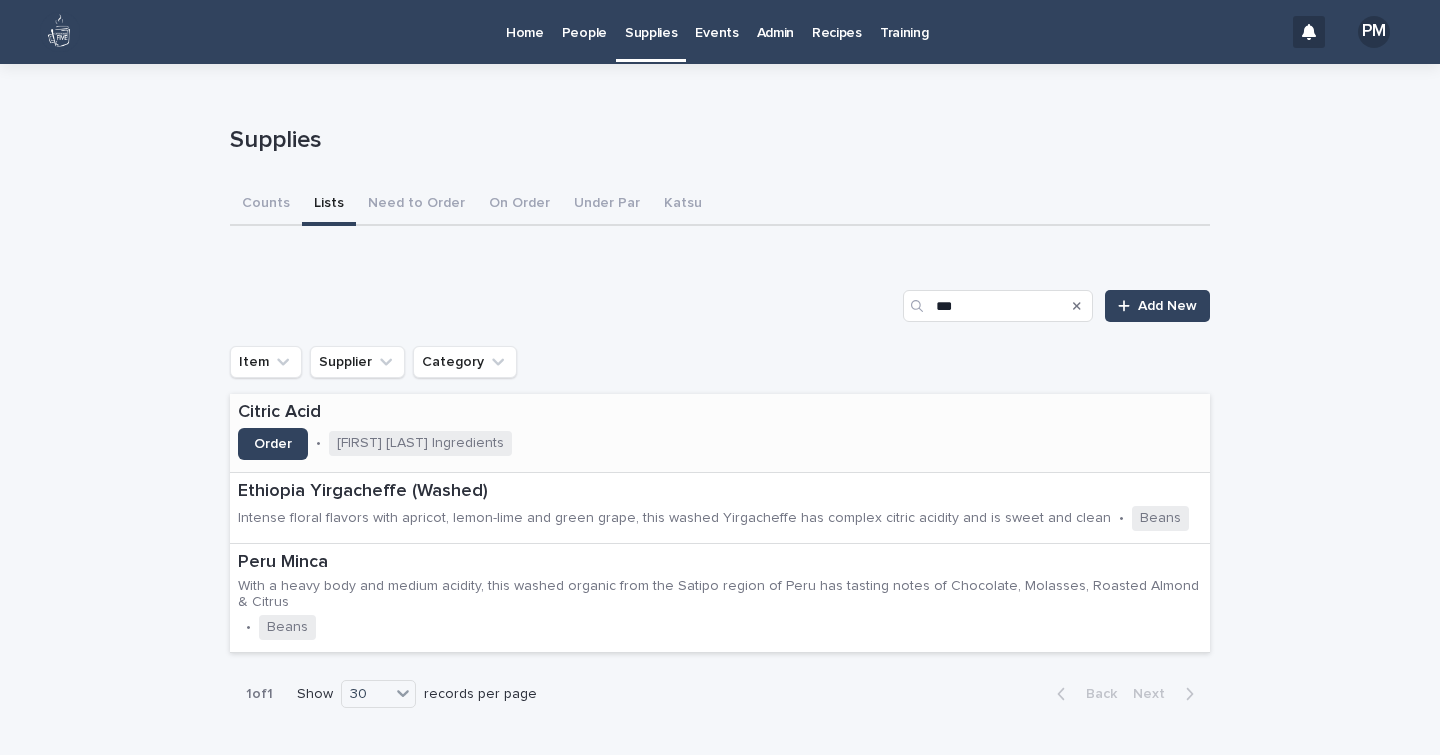 click on "Citric Acid" at bounding box center (418, 413) 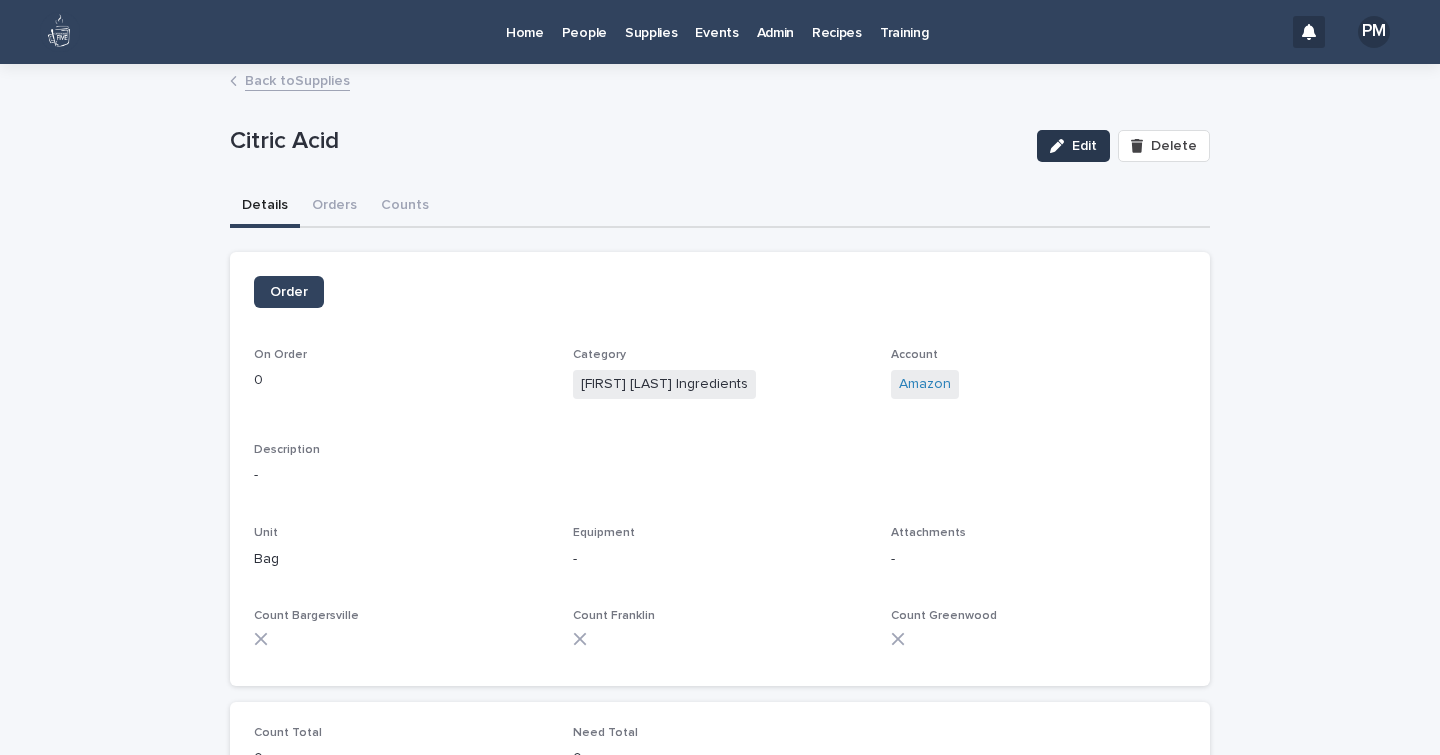 click on "Edit" at bounding box center [1073, 146] 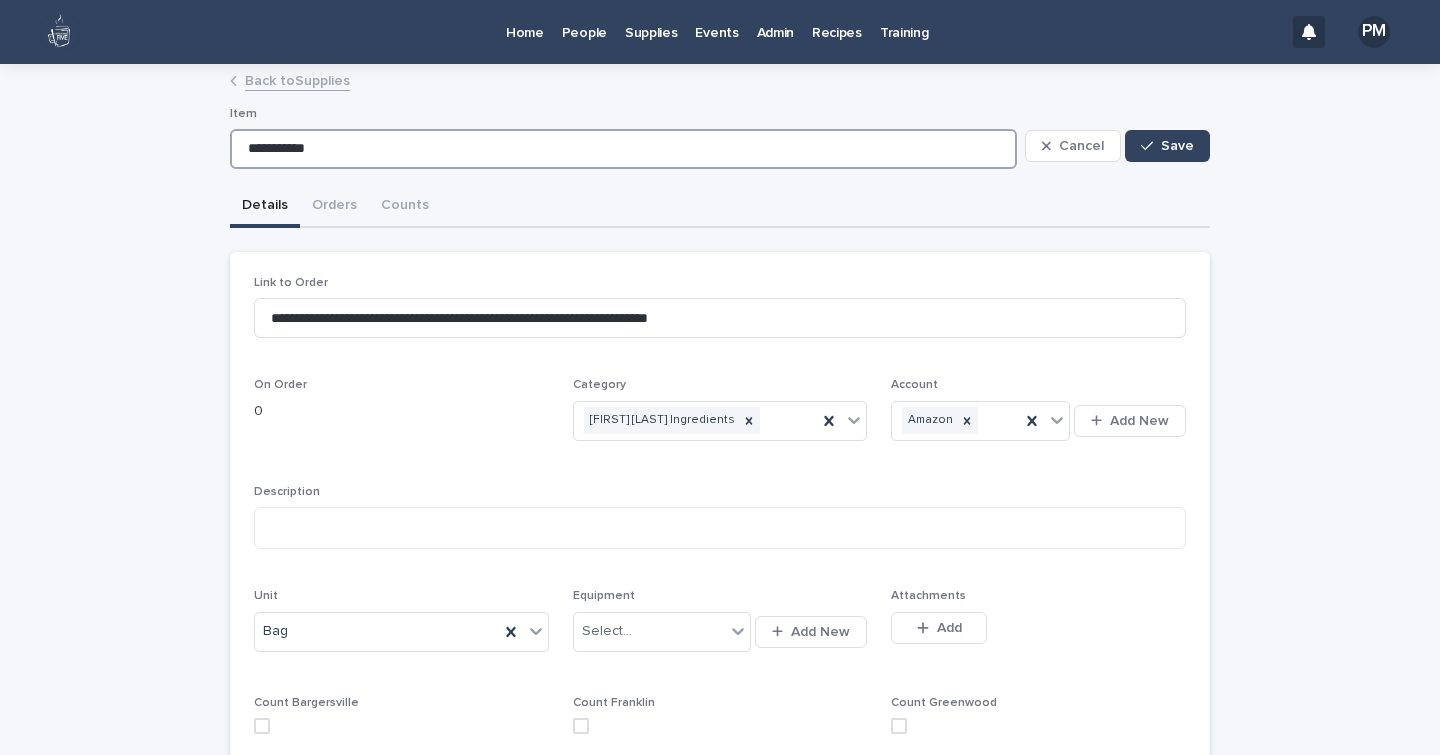 click on "**********" at bounding box center (623, 149) 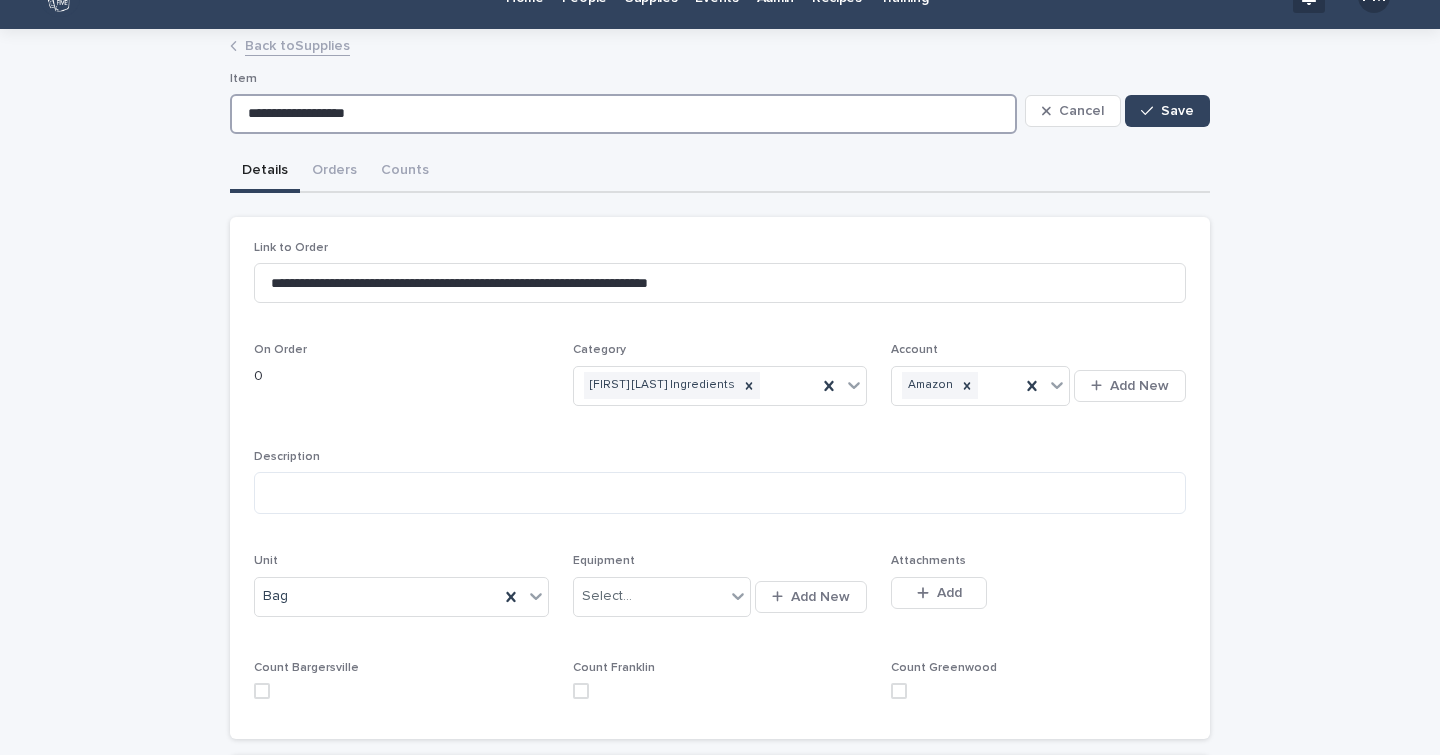 scroll, scrollTop: 41, scrollLeft: 0, axis: vertical 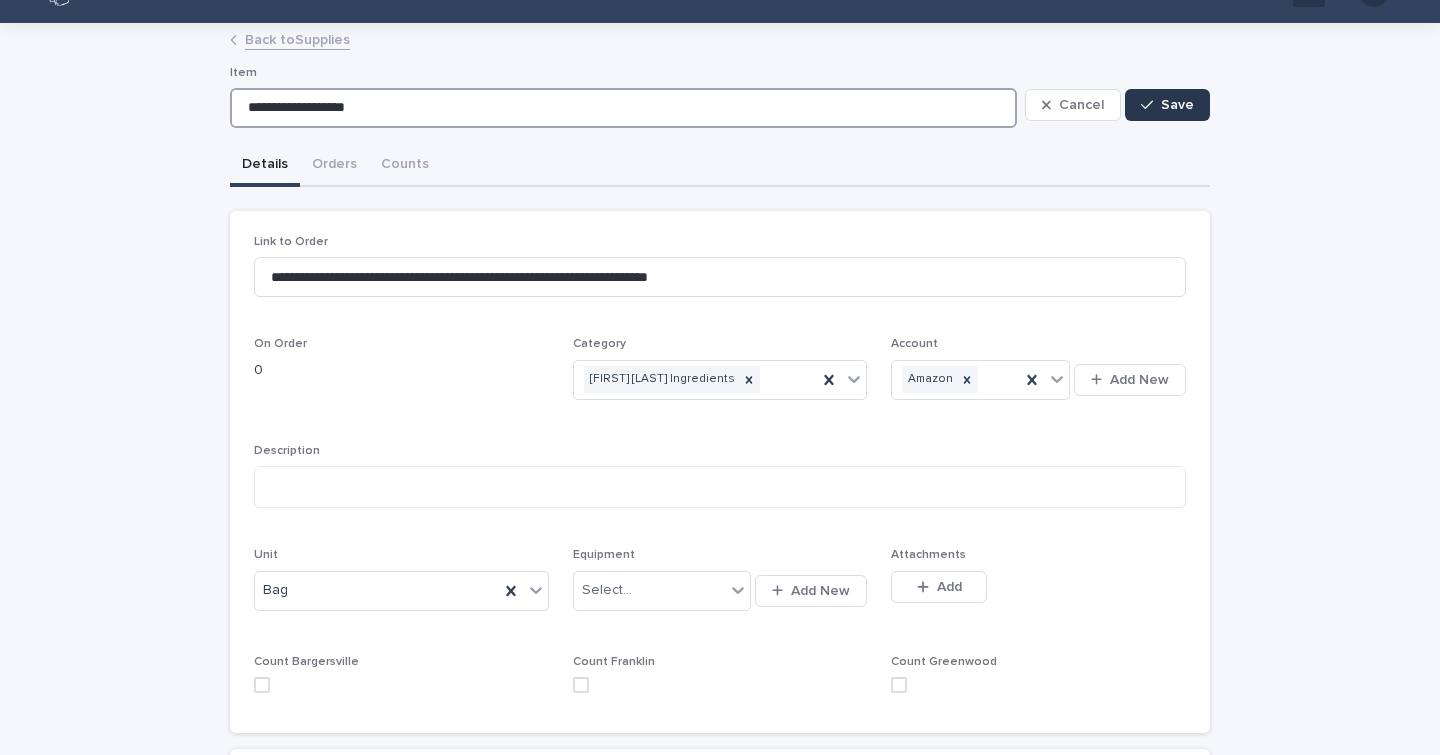 type on "**********" 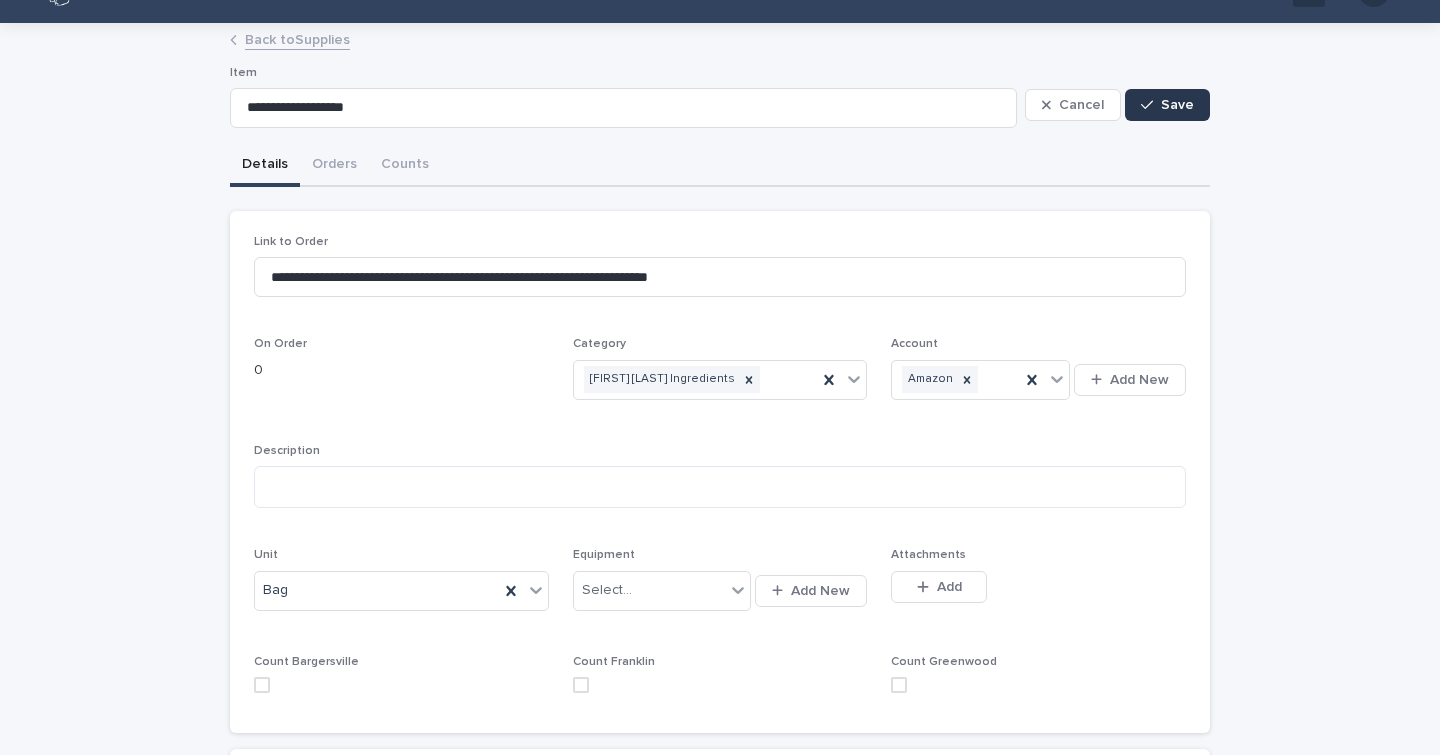 click on "Save" at bounding box center (1177, 105) 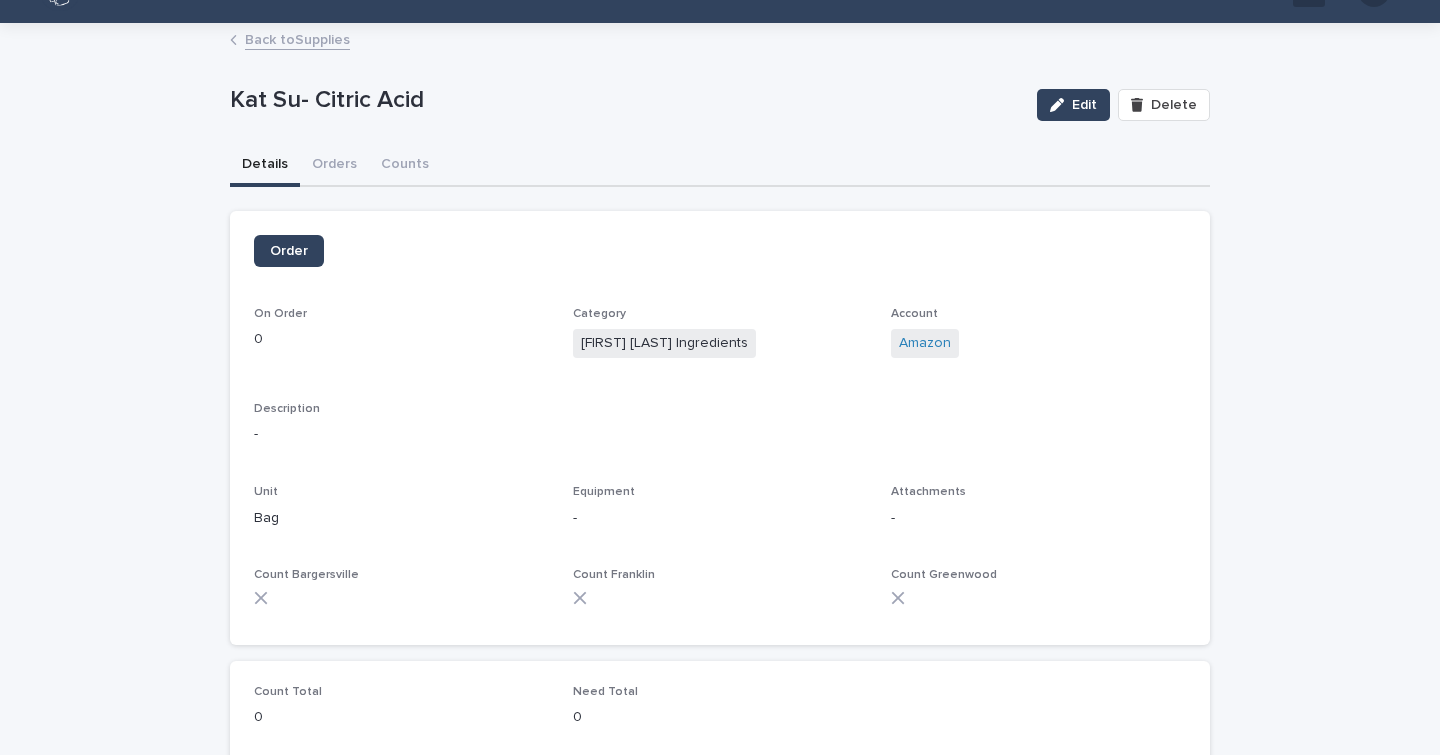 click on "Back to  Supplies" at bounding box center (720, 41) 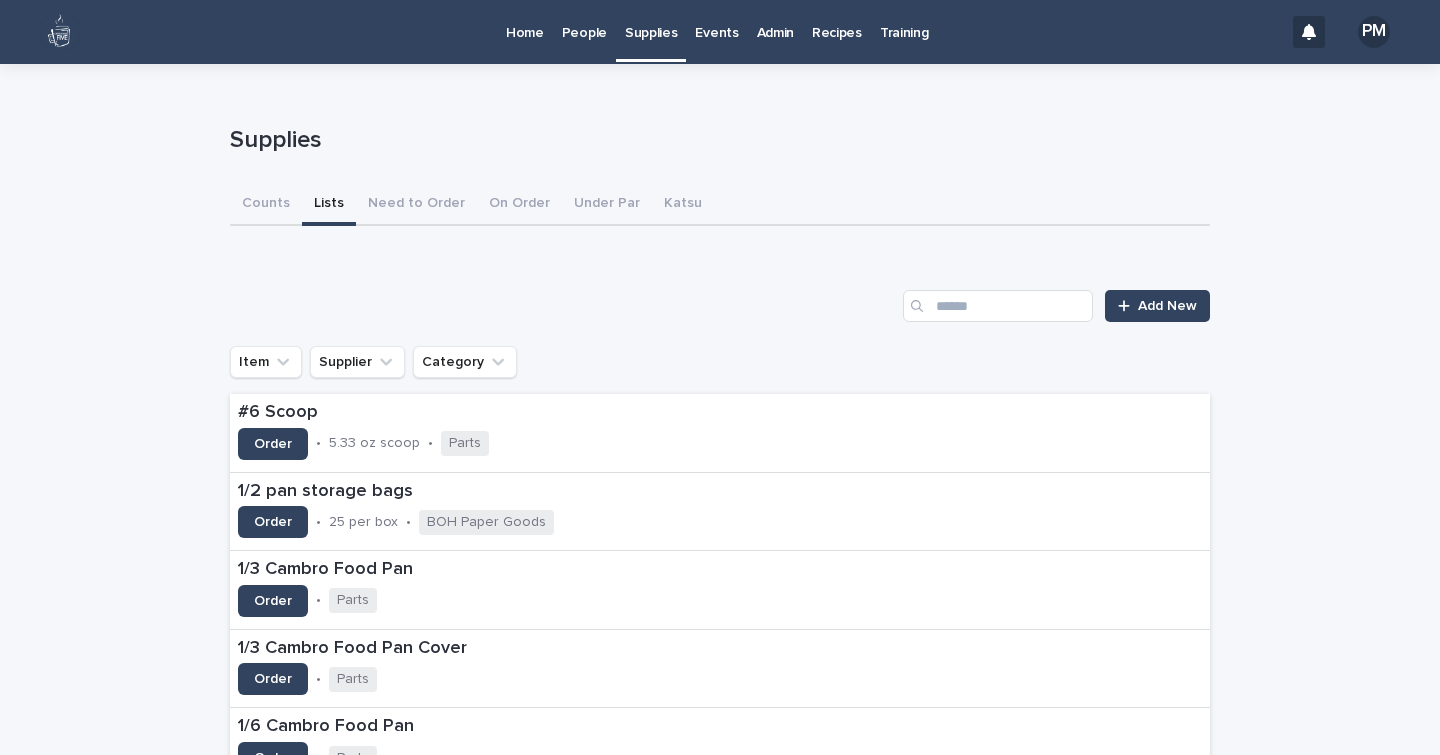 scroll, scrollTop: 0, scrollLeft: 0, axis: both 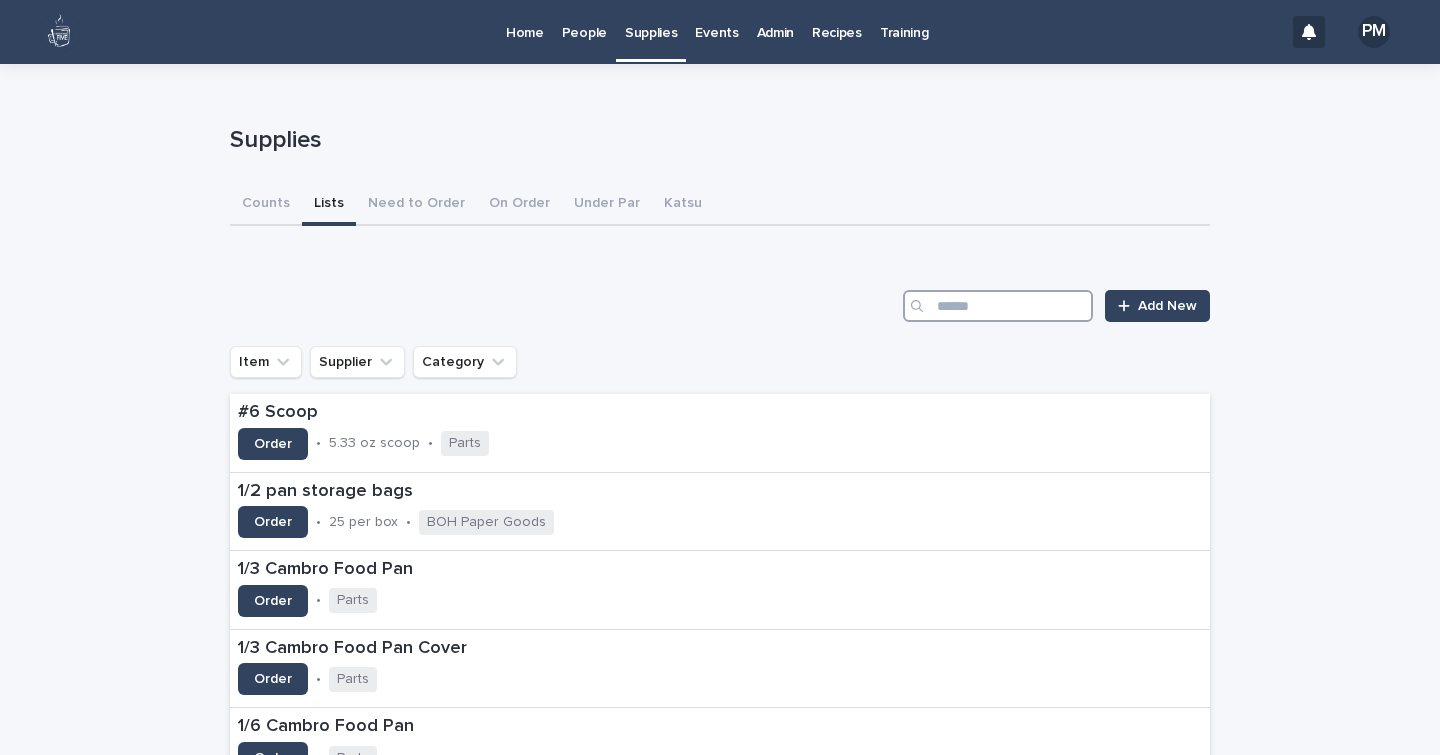 click at bounding box center (998, 306) 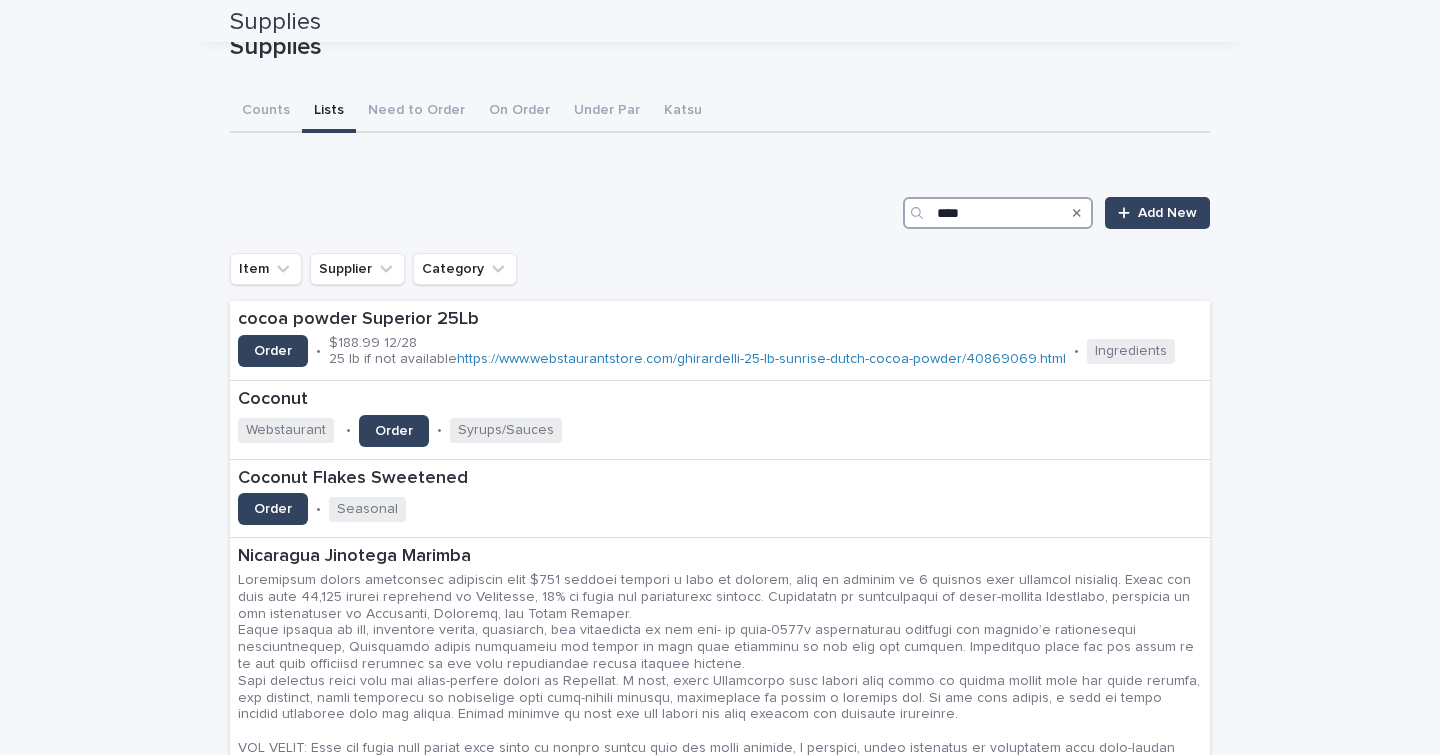 scroll, scrollTop: 0, scrollLeft: 0, axis: both 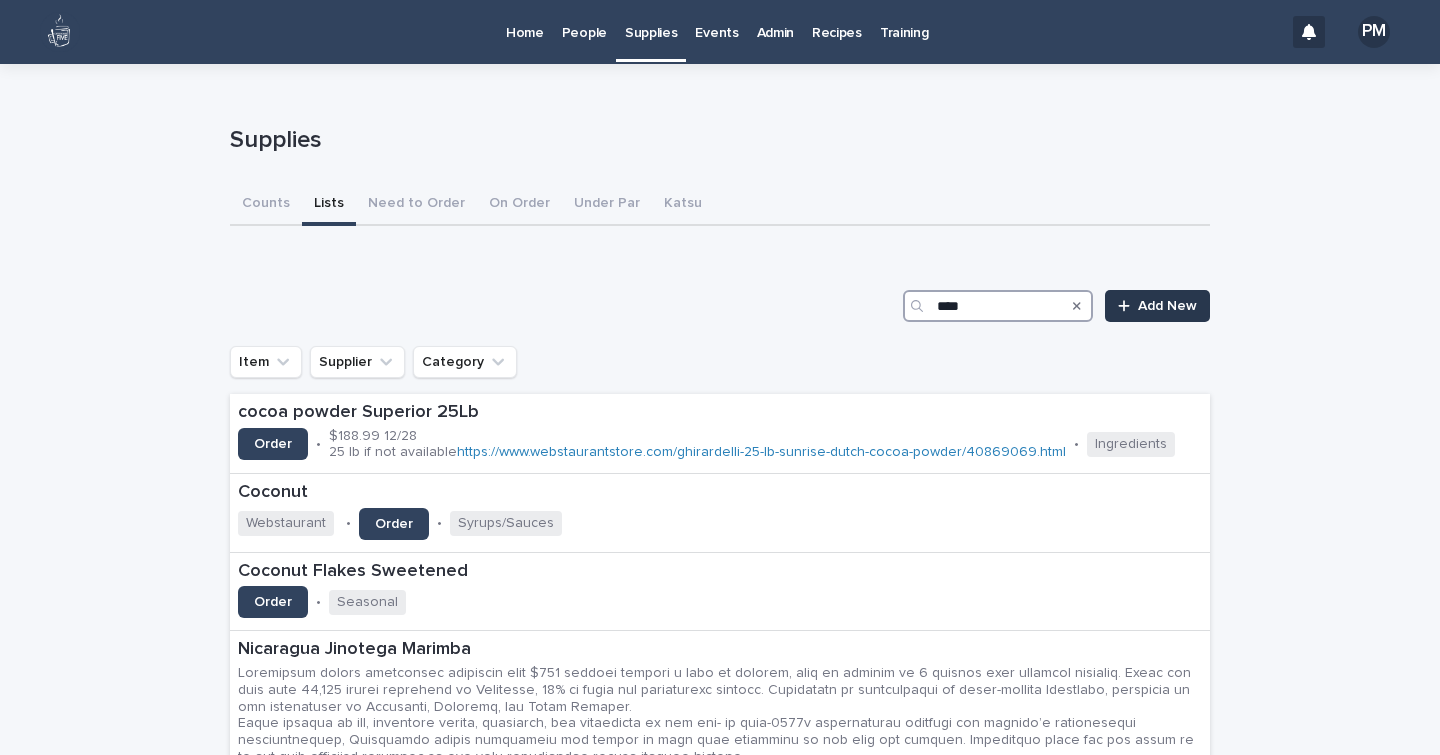 type on "****" 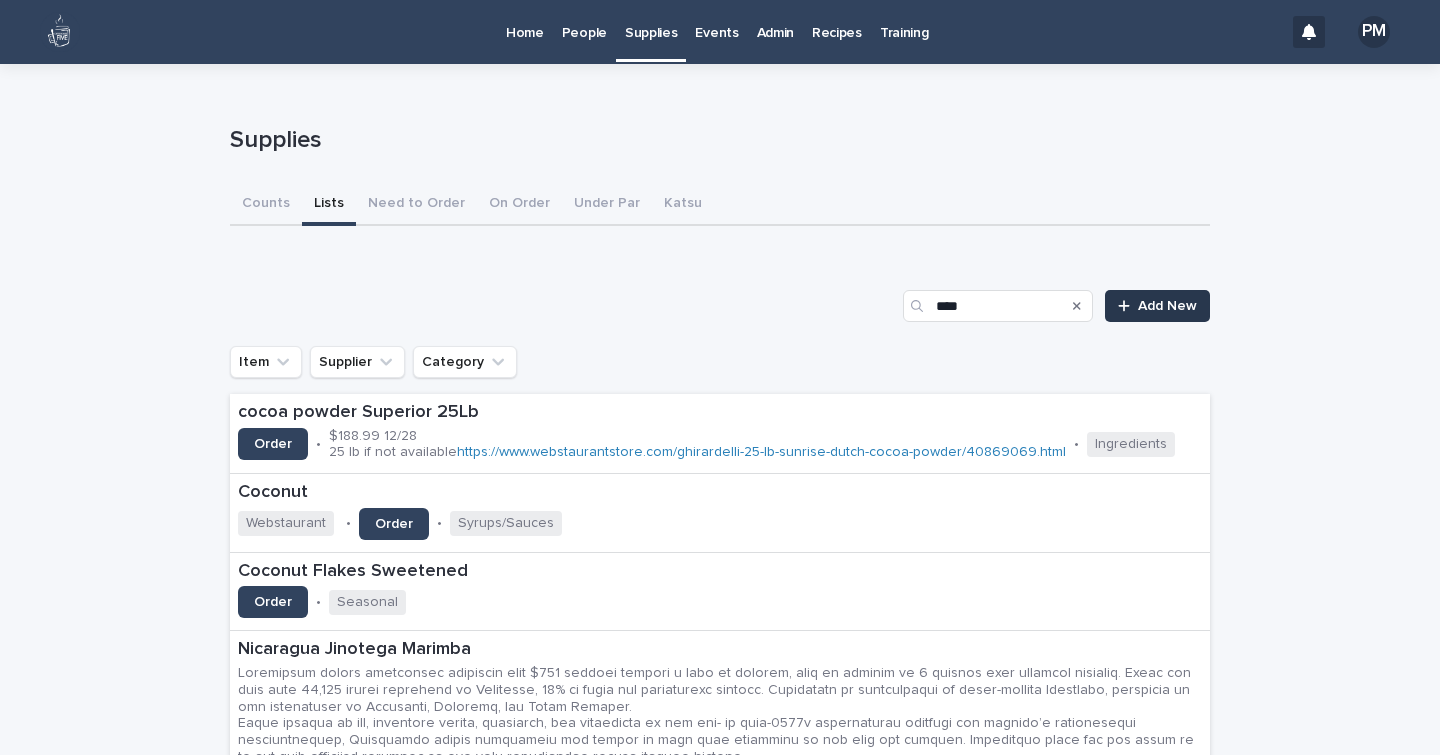 click on "Add New" at bounding box center [1167, 306] 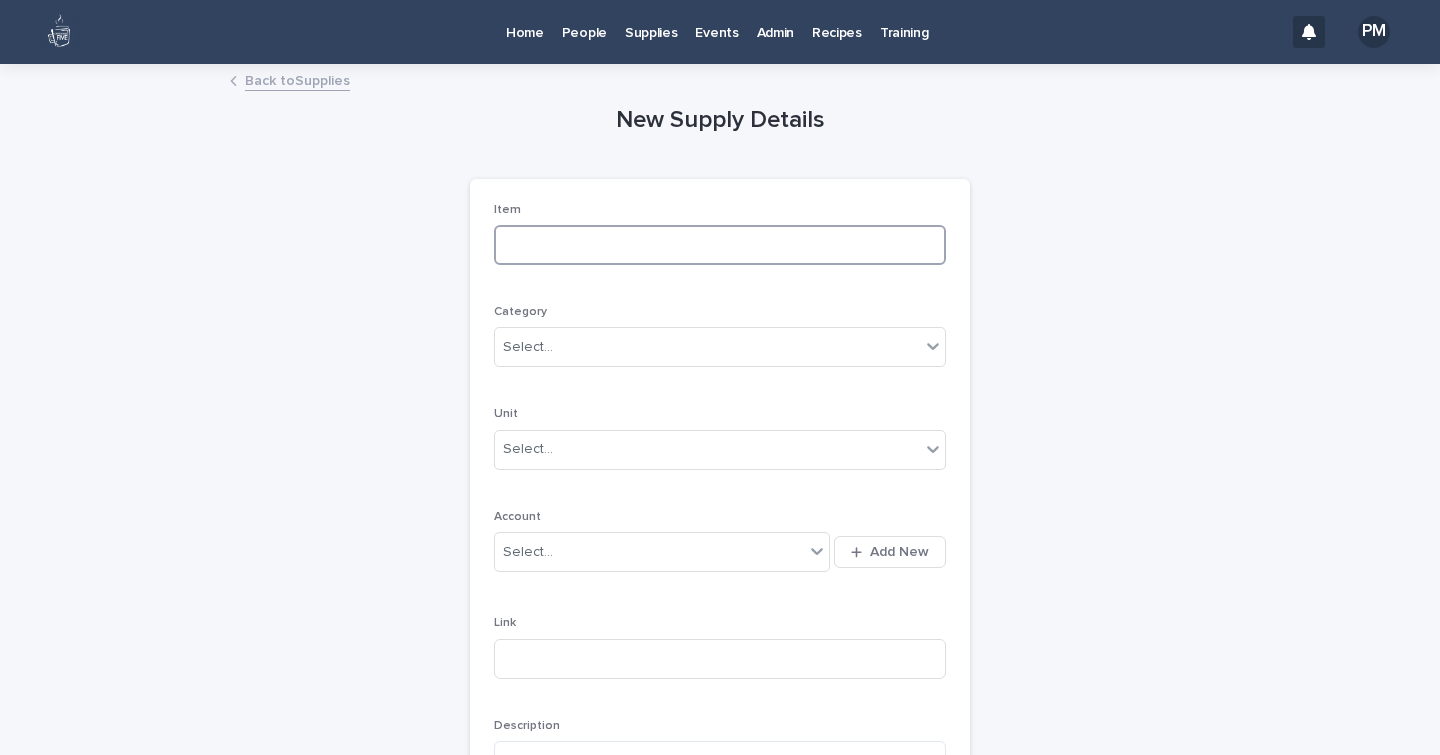 click at bounding box center (720, 245) 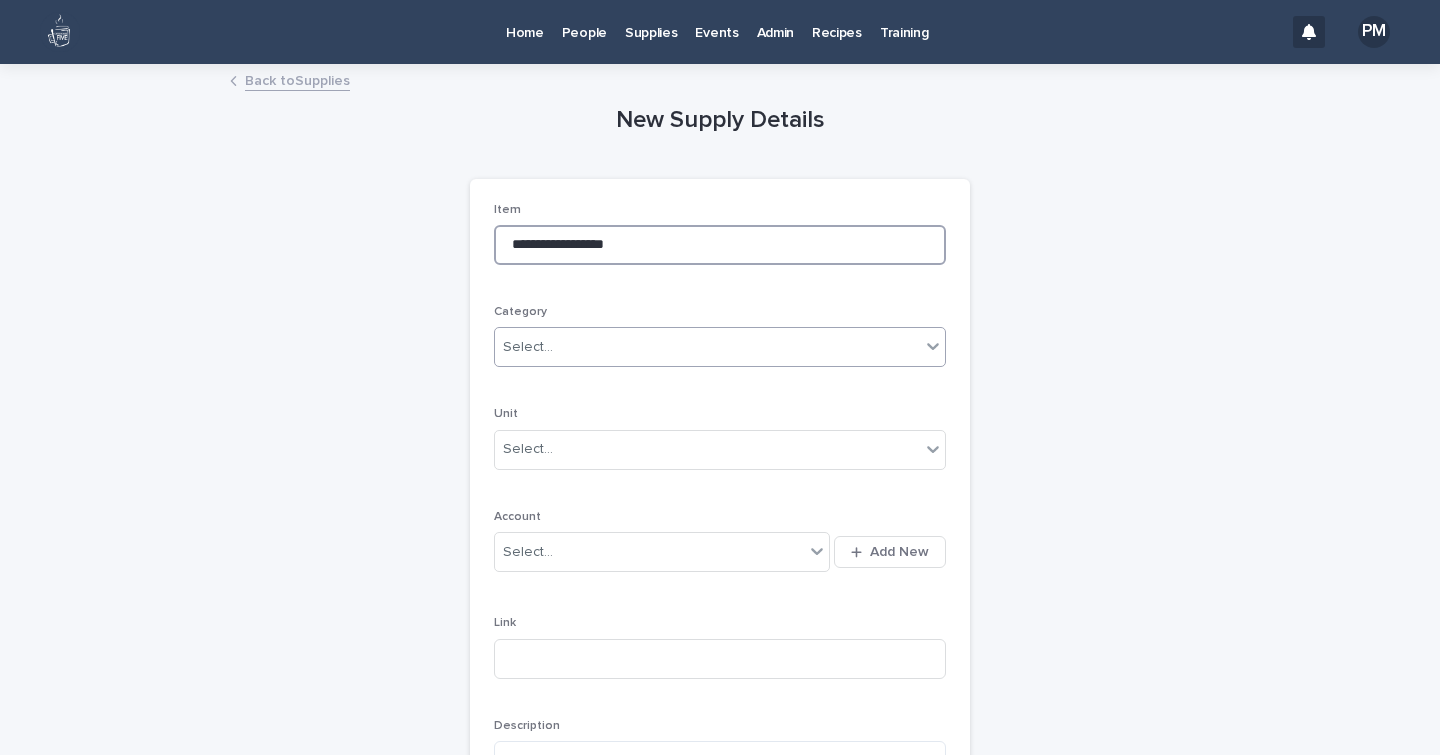 type on "**********" 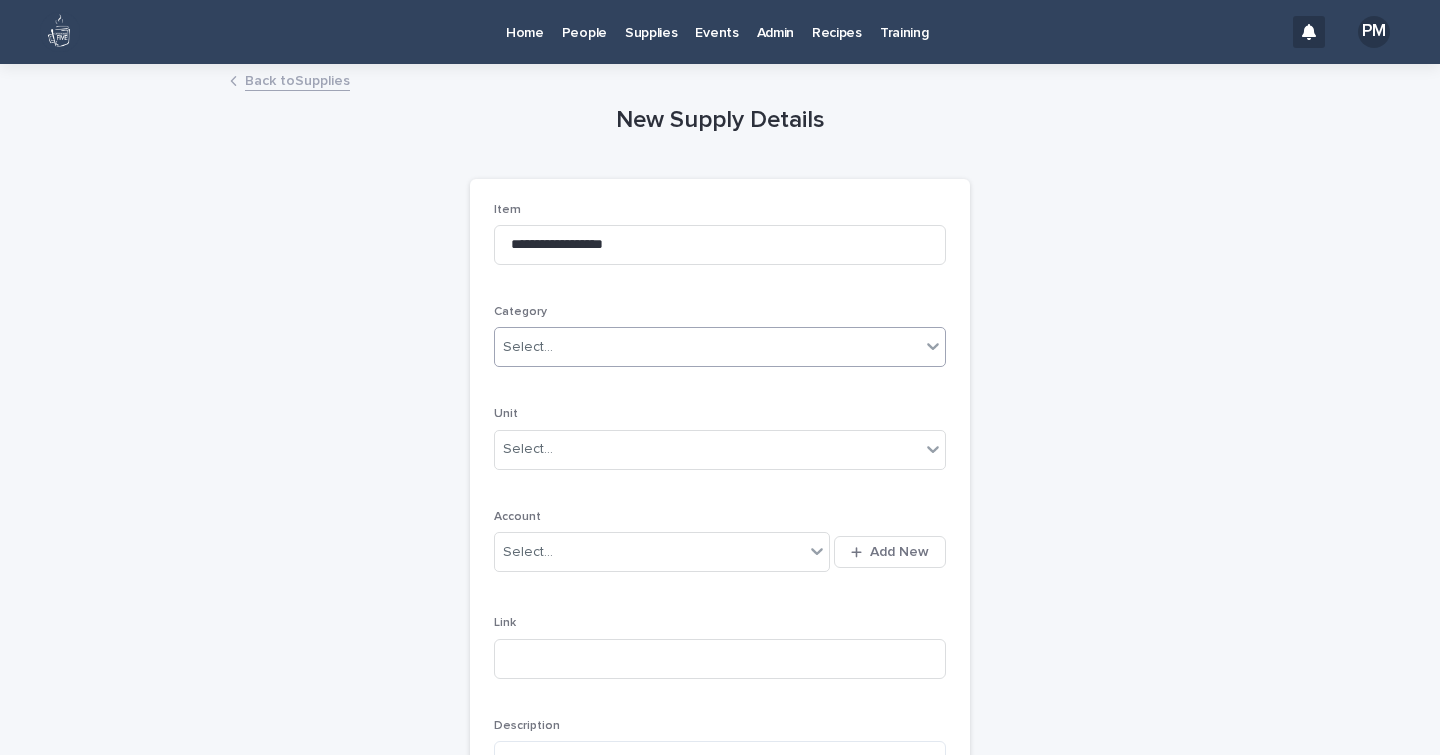 click on "Select..." at bounding box center (707, 347) 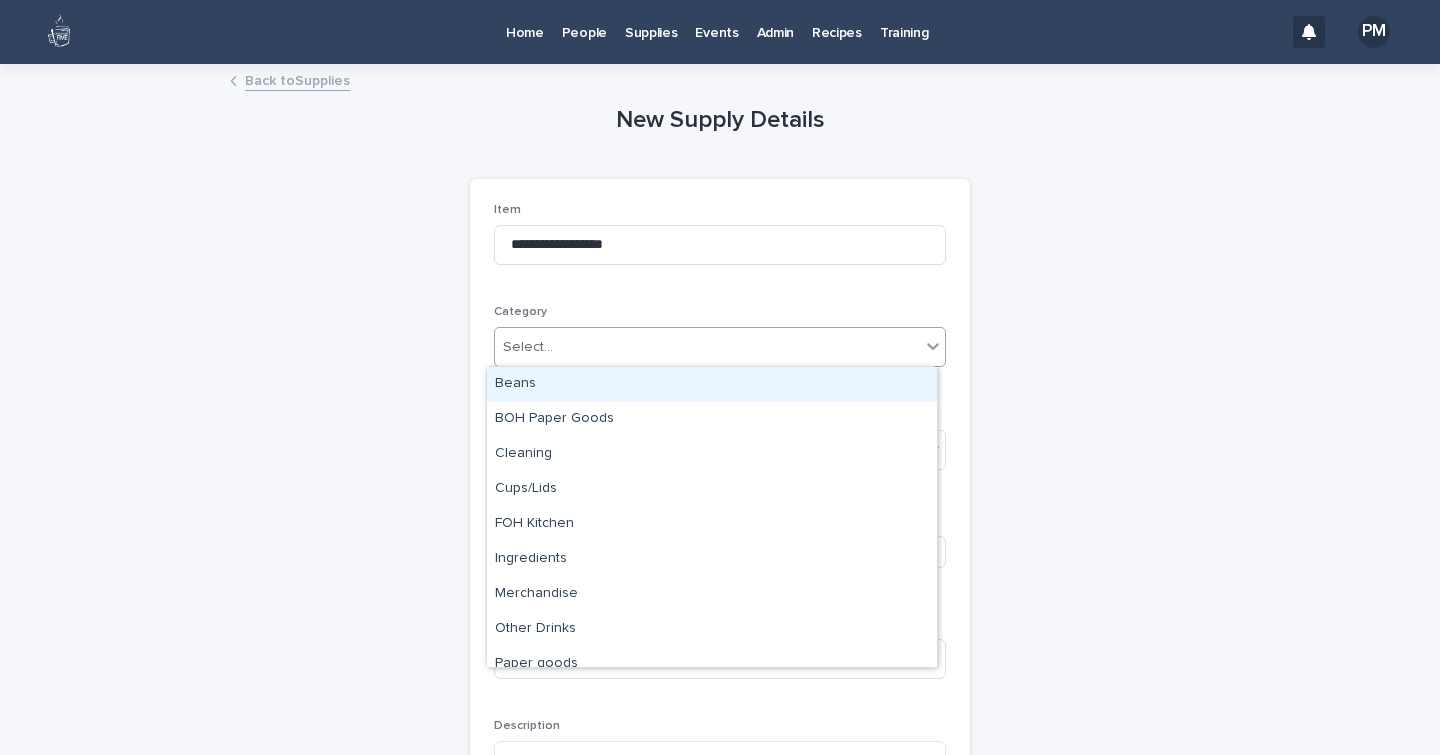 type on "*" 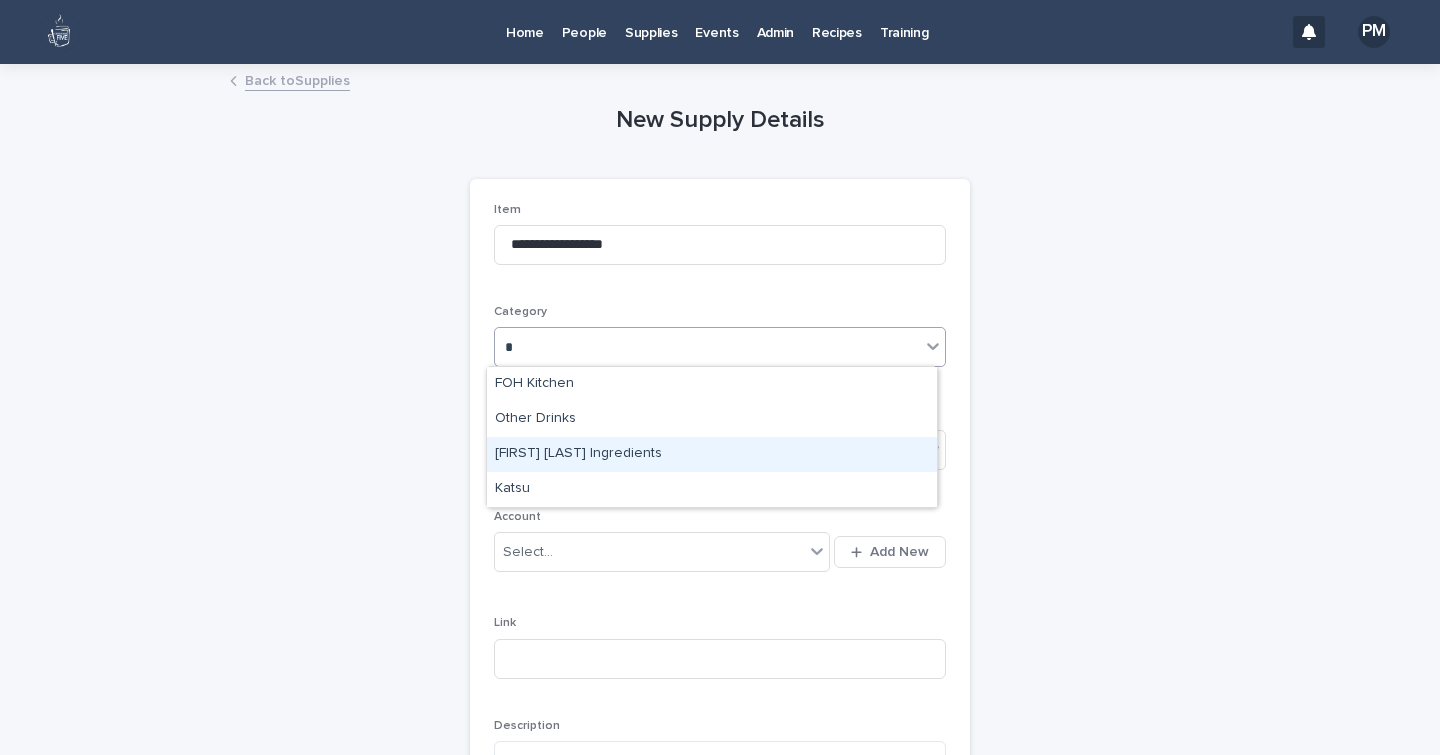 click on "[FIRST] [LAST] Ingredients" at bounding box center (712, 454) 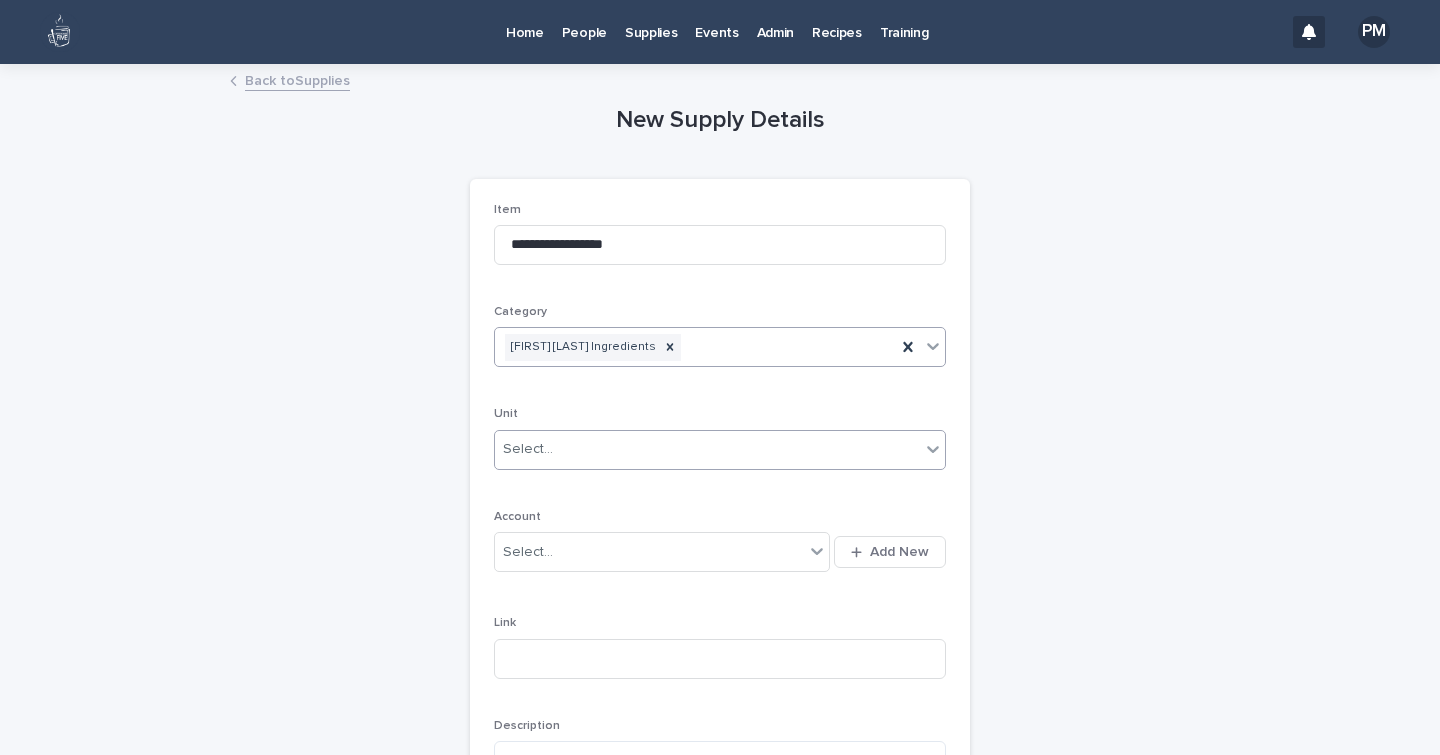 click on "Select..." at bounding box center [707, 449] 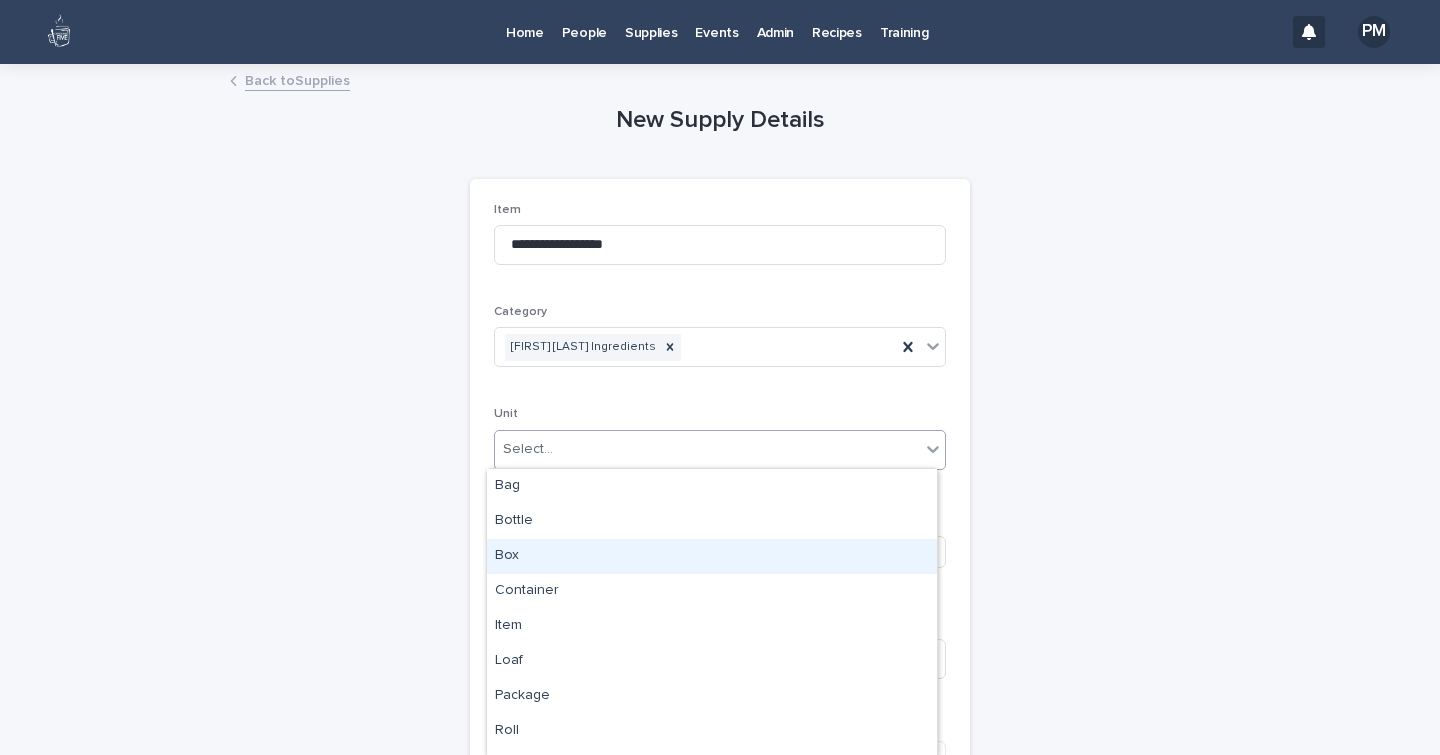 click on "Box" at bounding box center [712, 556] 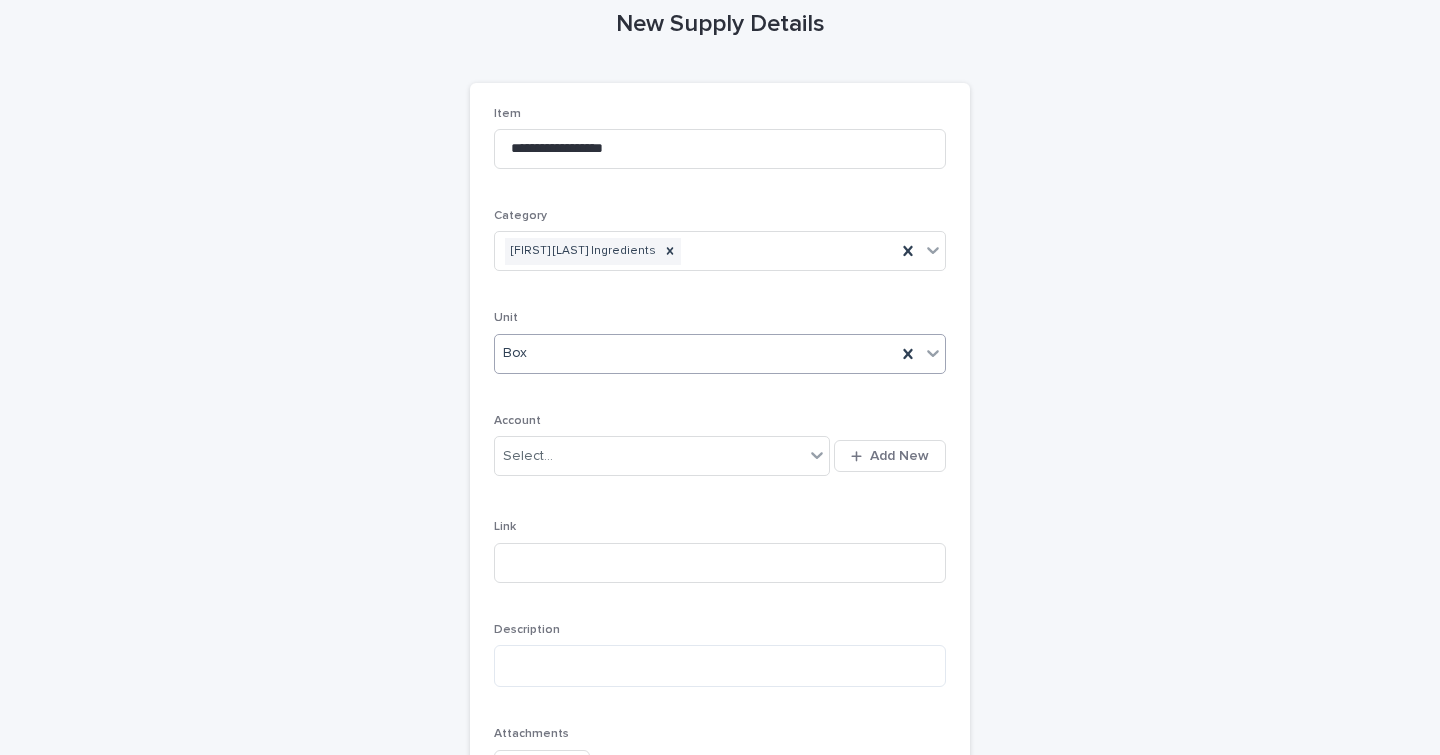 scroll, scrollTop: 551, scrollLeft: 0, axis: vertical 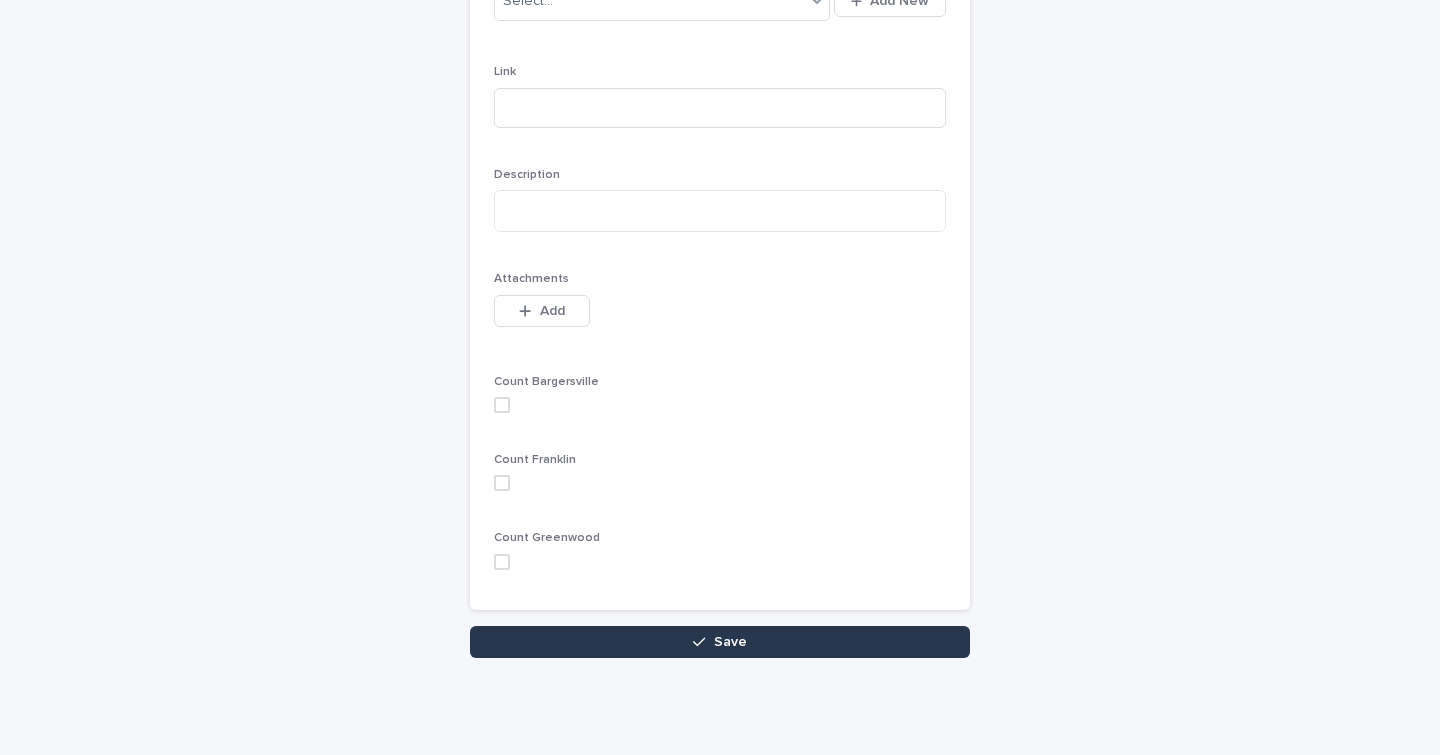 click 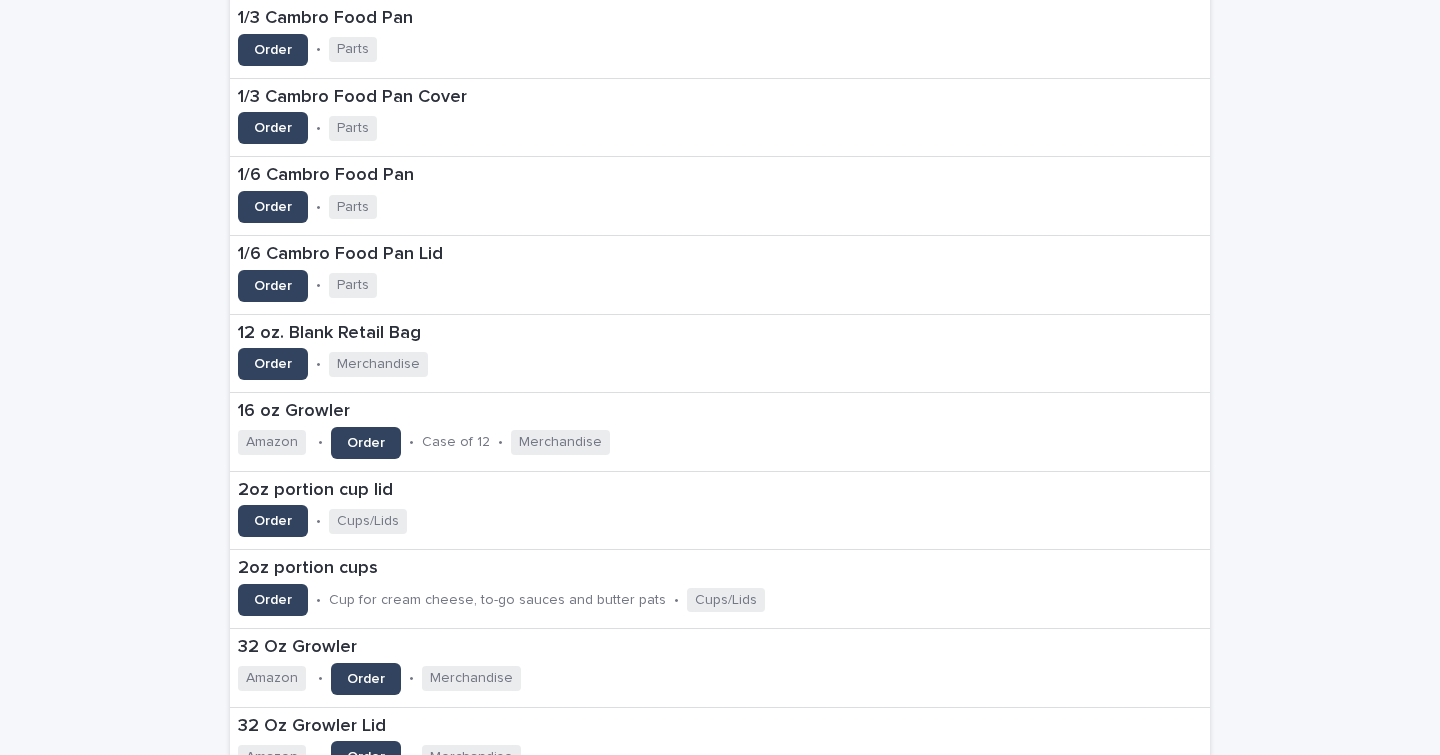 scroll, scrollTop: 0, scrollLeft: 0, axis: both 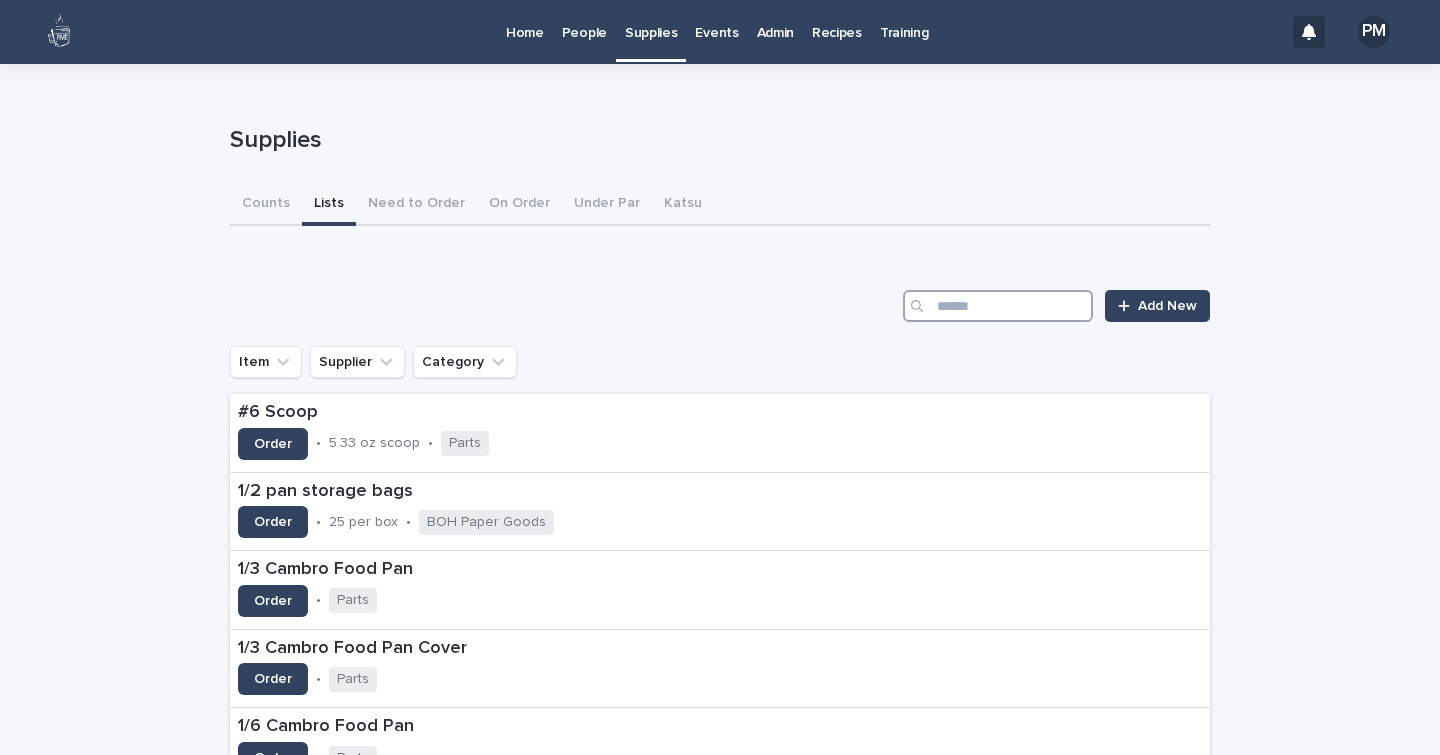 click at bounding box center (998, 306) 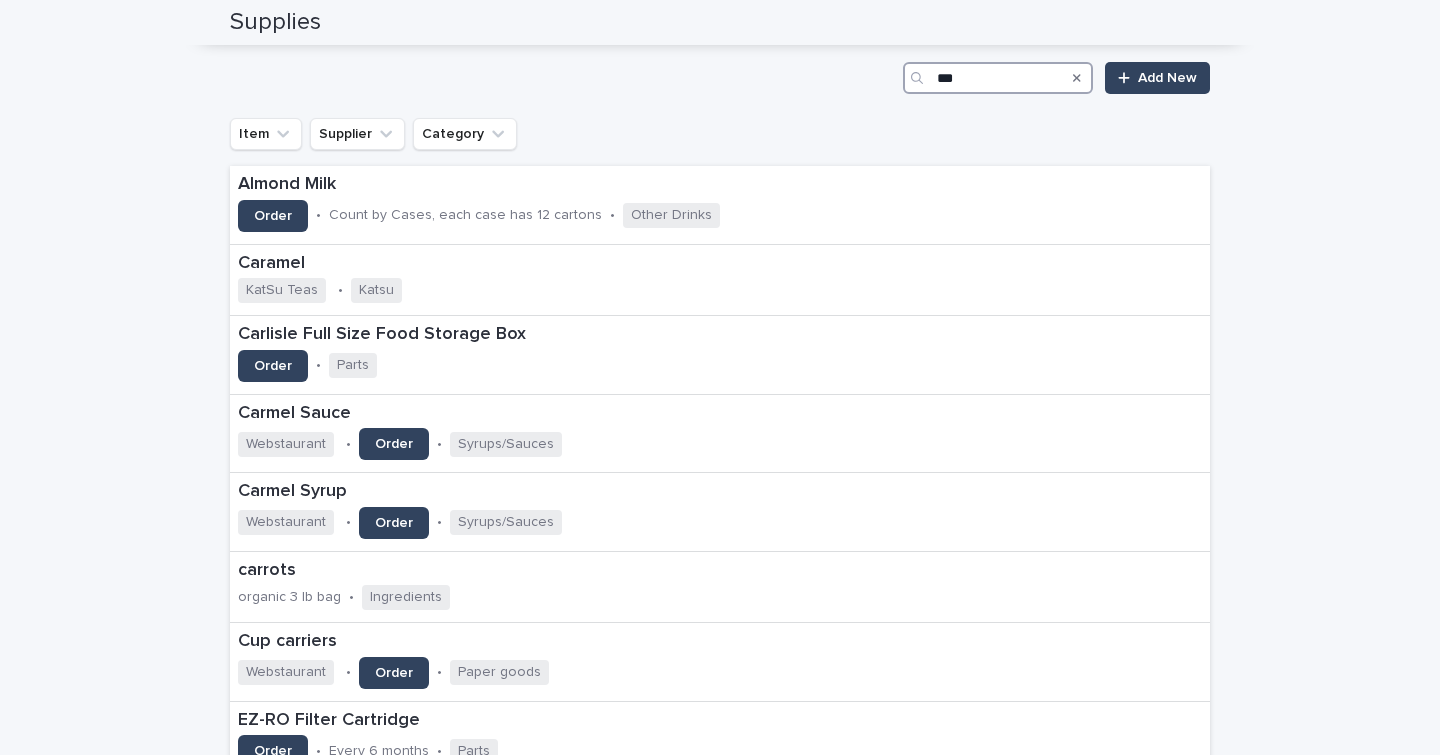 scroll, scrollTop: 227, scrollLeft: 0, axis: vertical 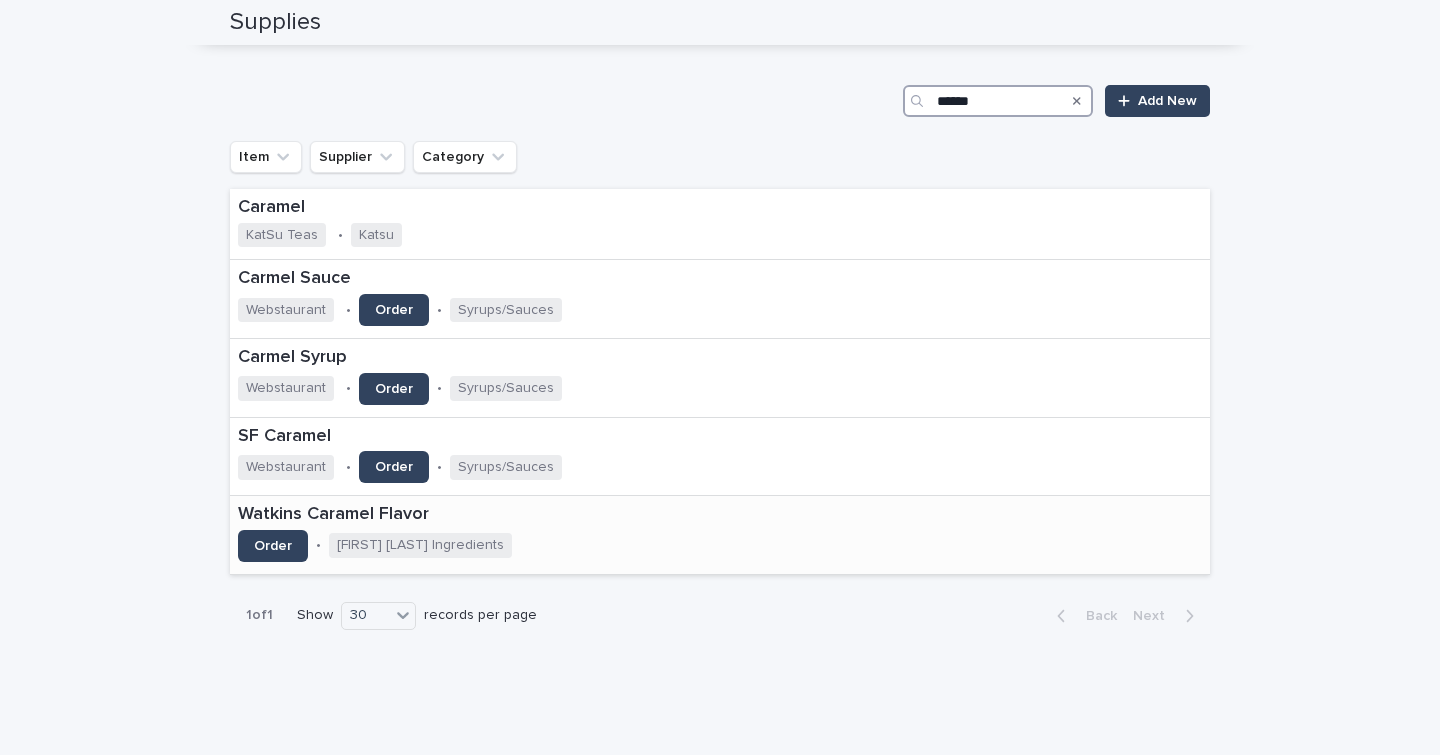 type on "******" 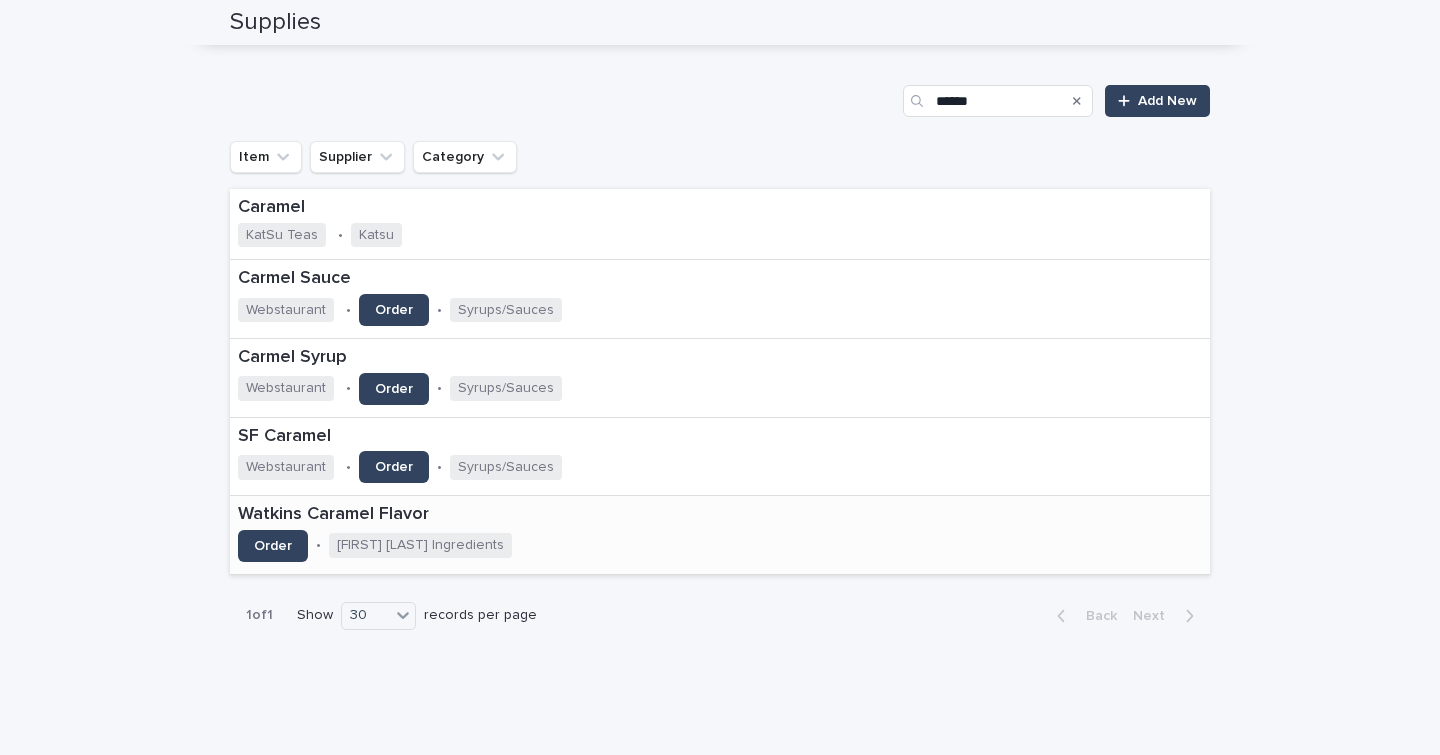 click on "Watkins Caramel Flavor" at bounding box center [472, 515] 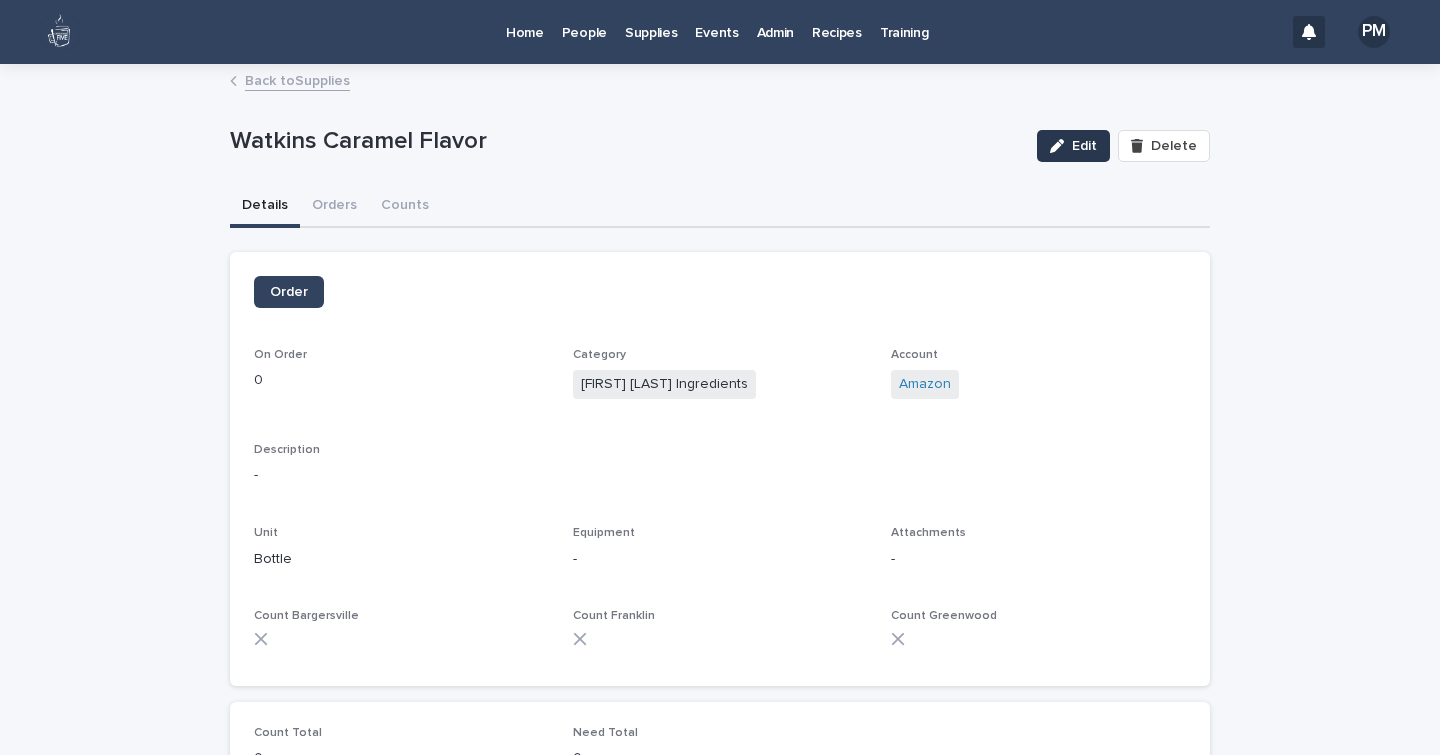click on "Edit" at bounding box center (1084, 146) 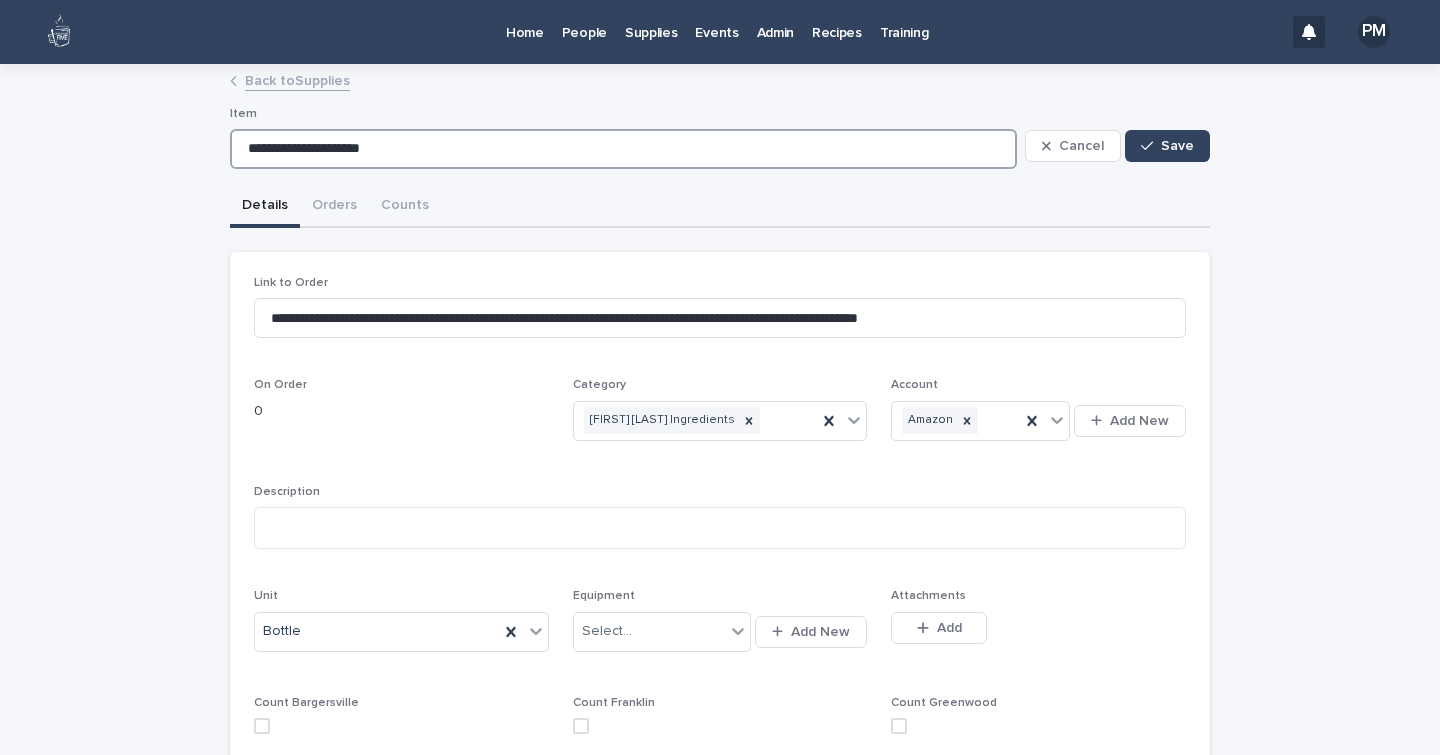 click on "**********" at bounding box center [623, 149] 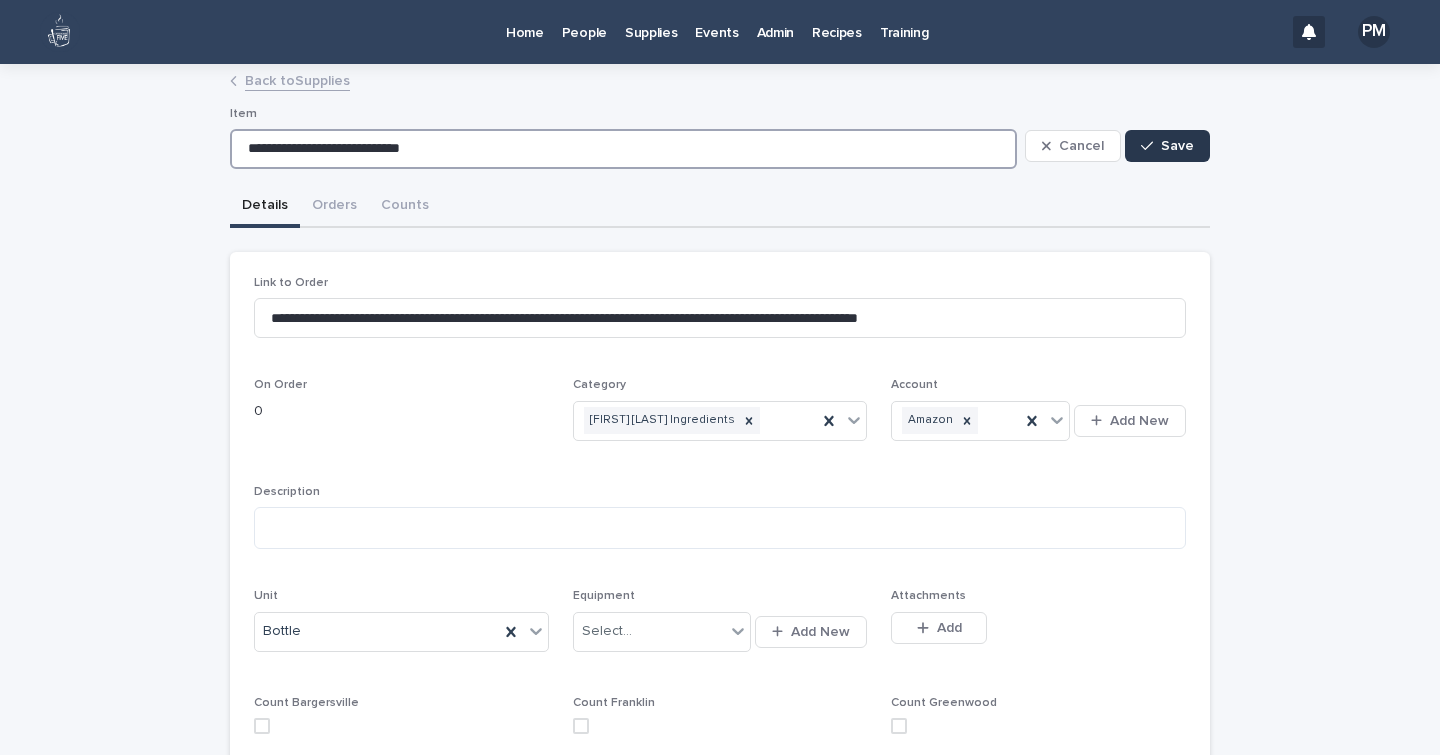 type on "**********" 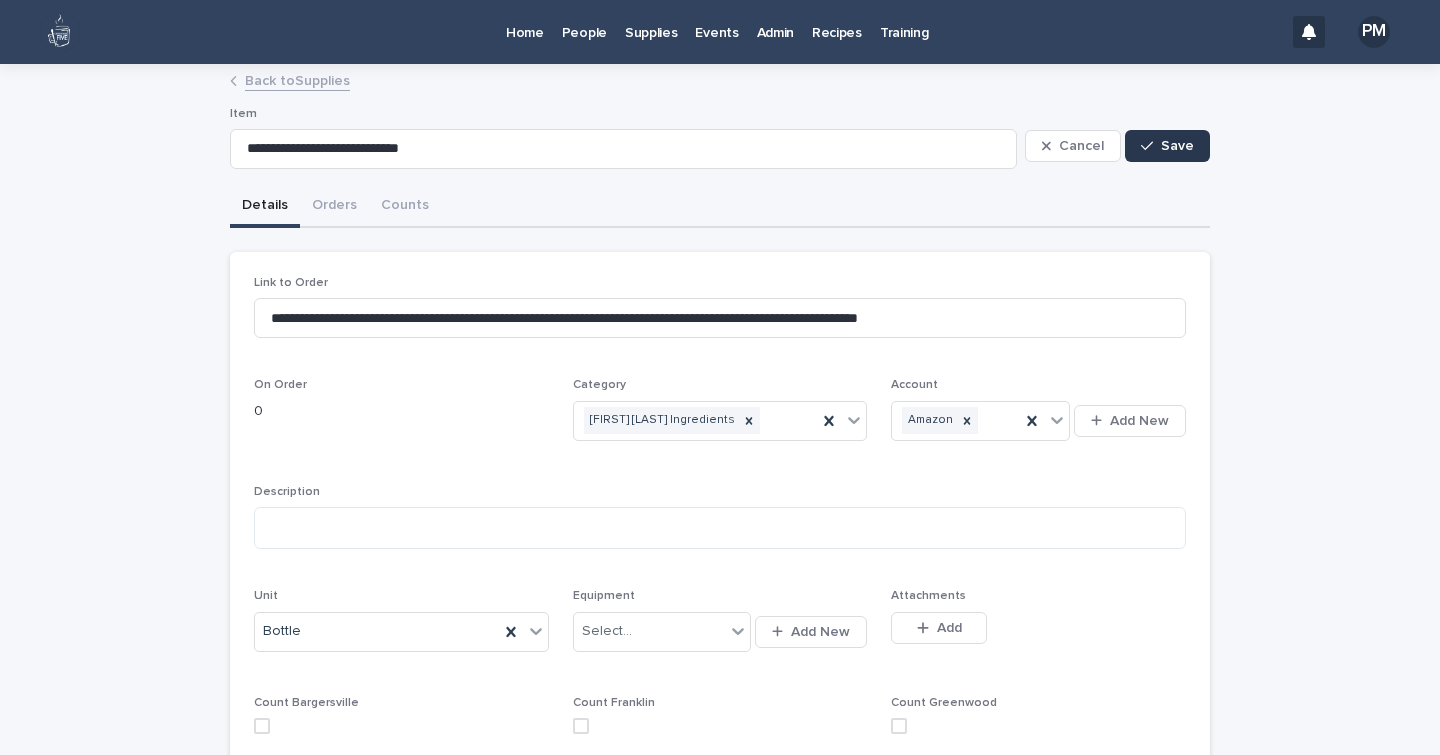 click on "Save" at bounding box center (1167, 146) 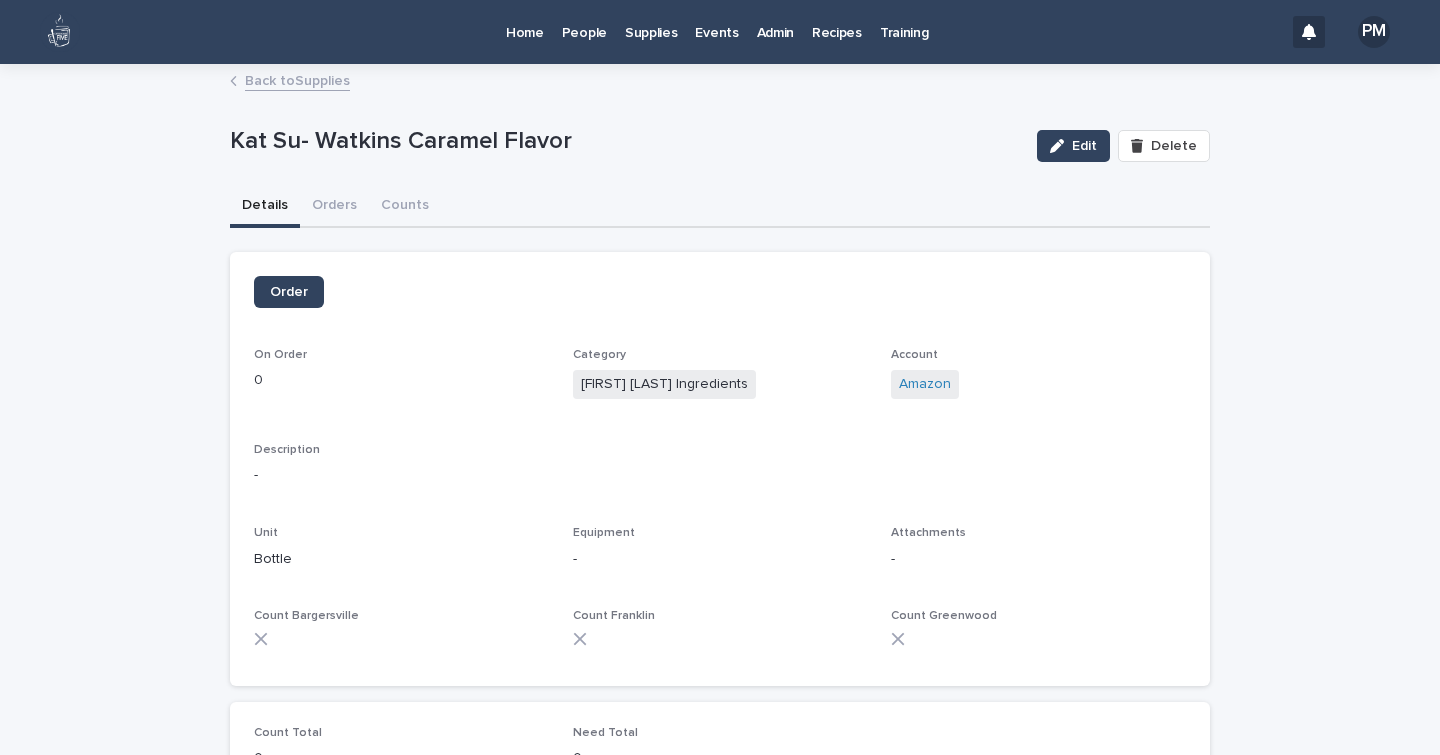 click on "Back to  Supplies" at bounding box center [297, 79] 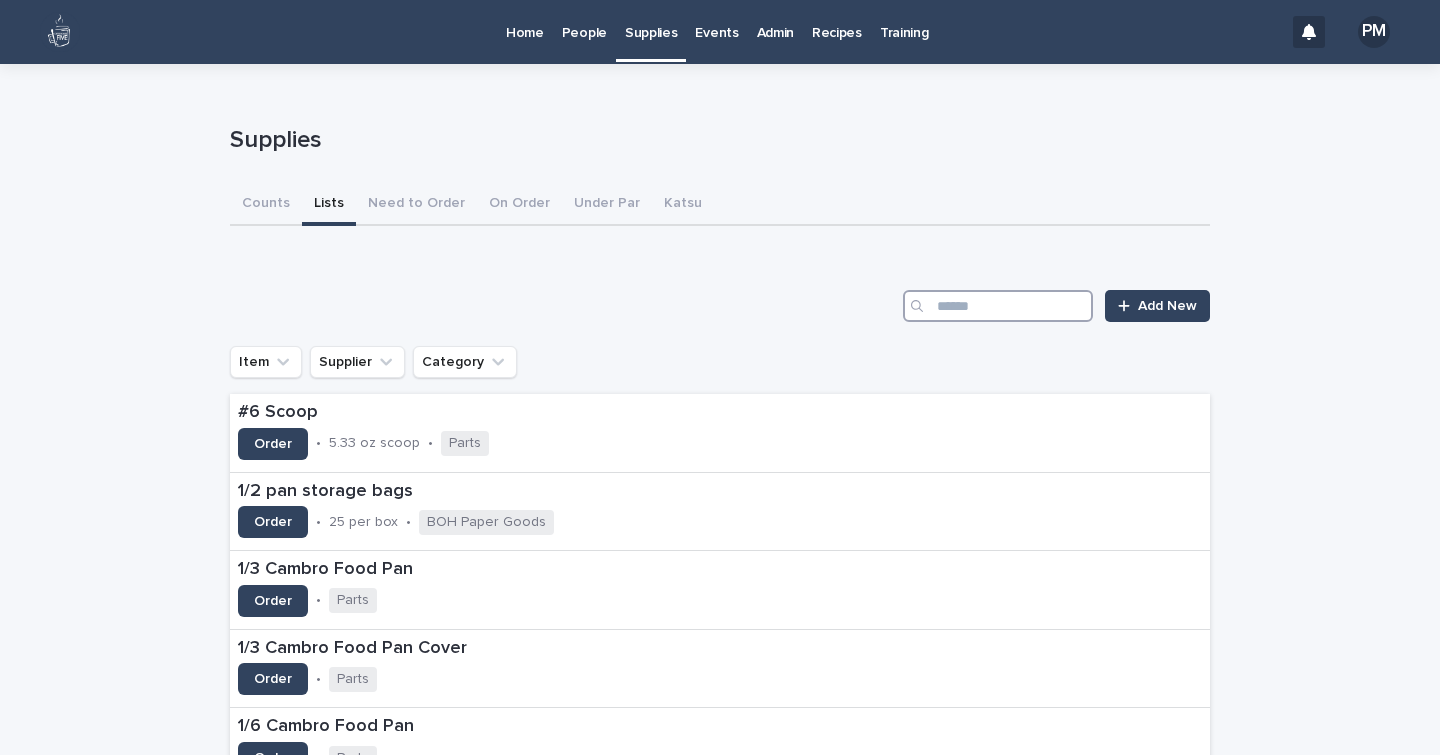 click at bounding box center [998, 306] 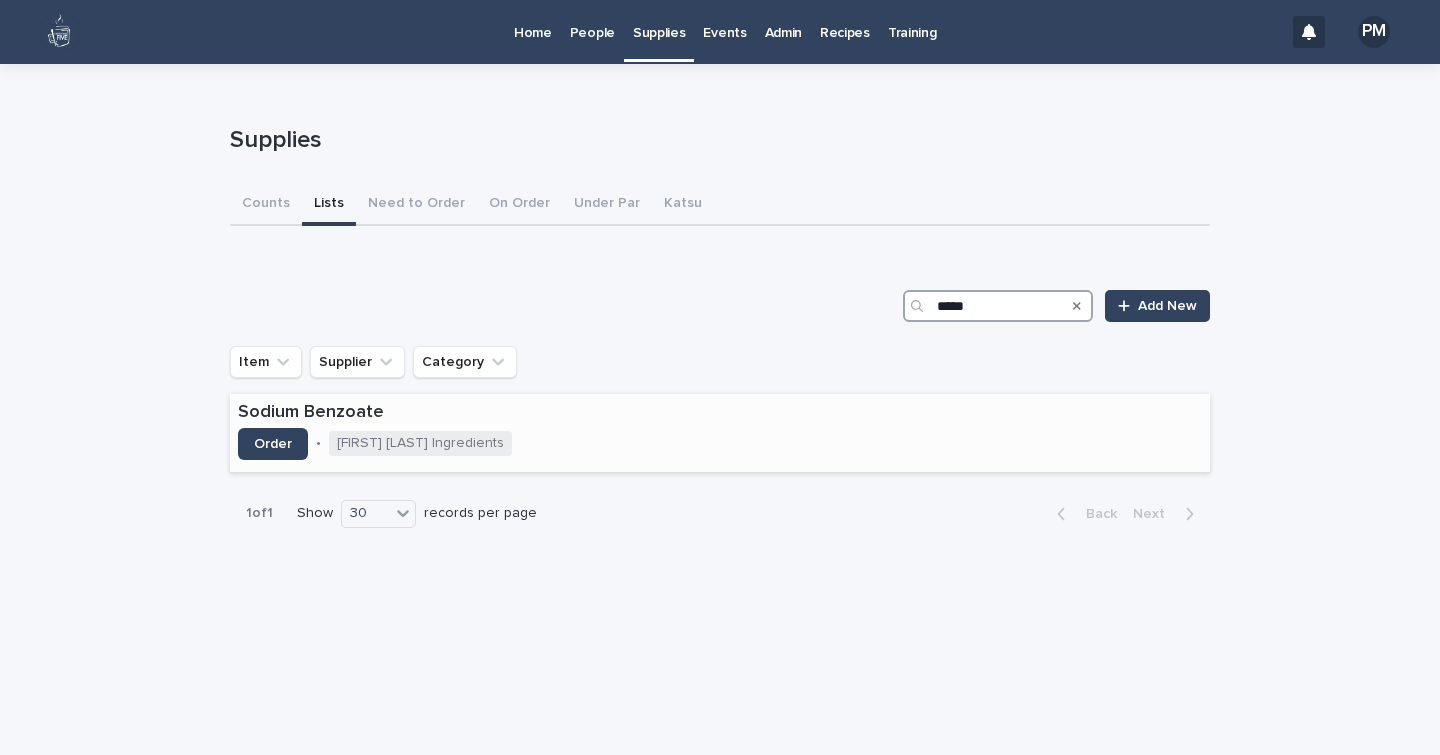 type on "*****" 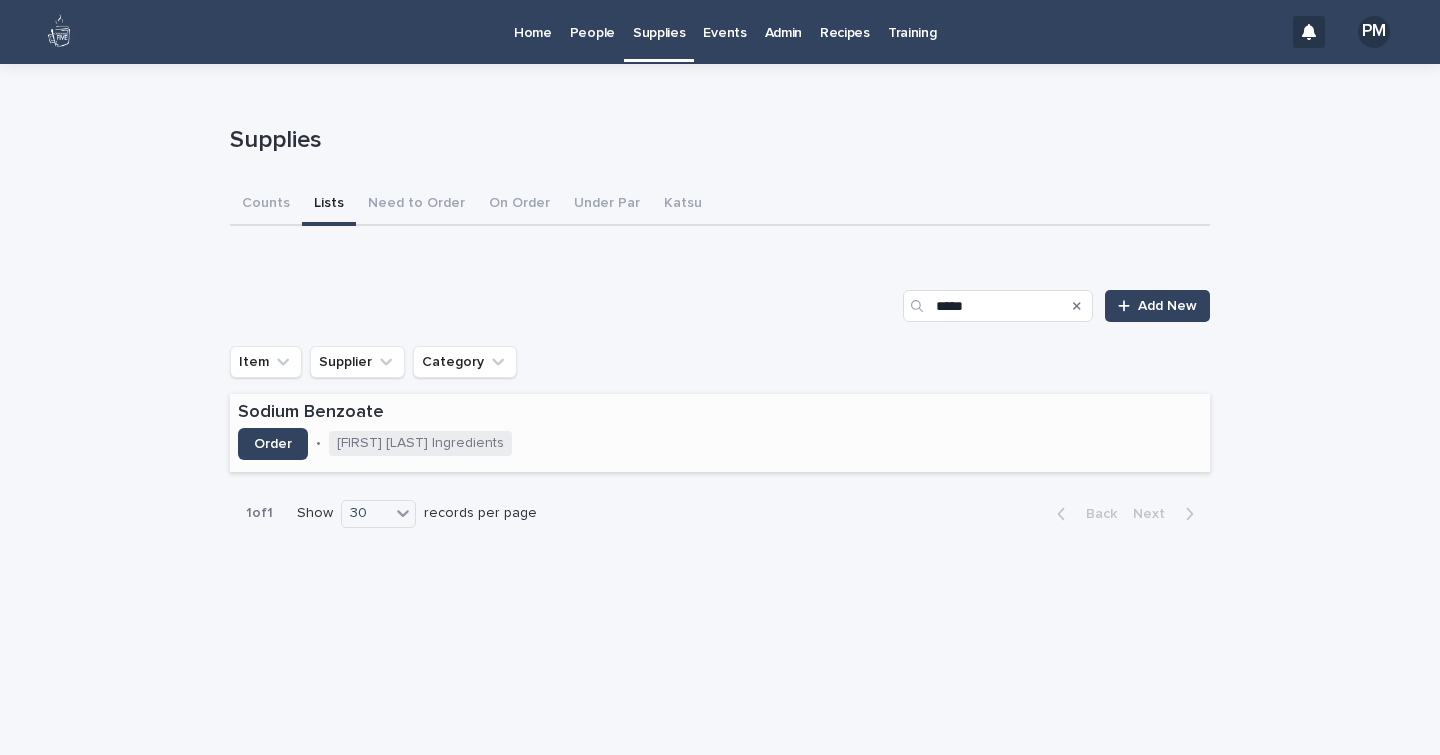 click on "Sodium Benzoate" at bounding box center [450, 413] 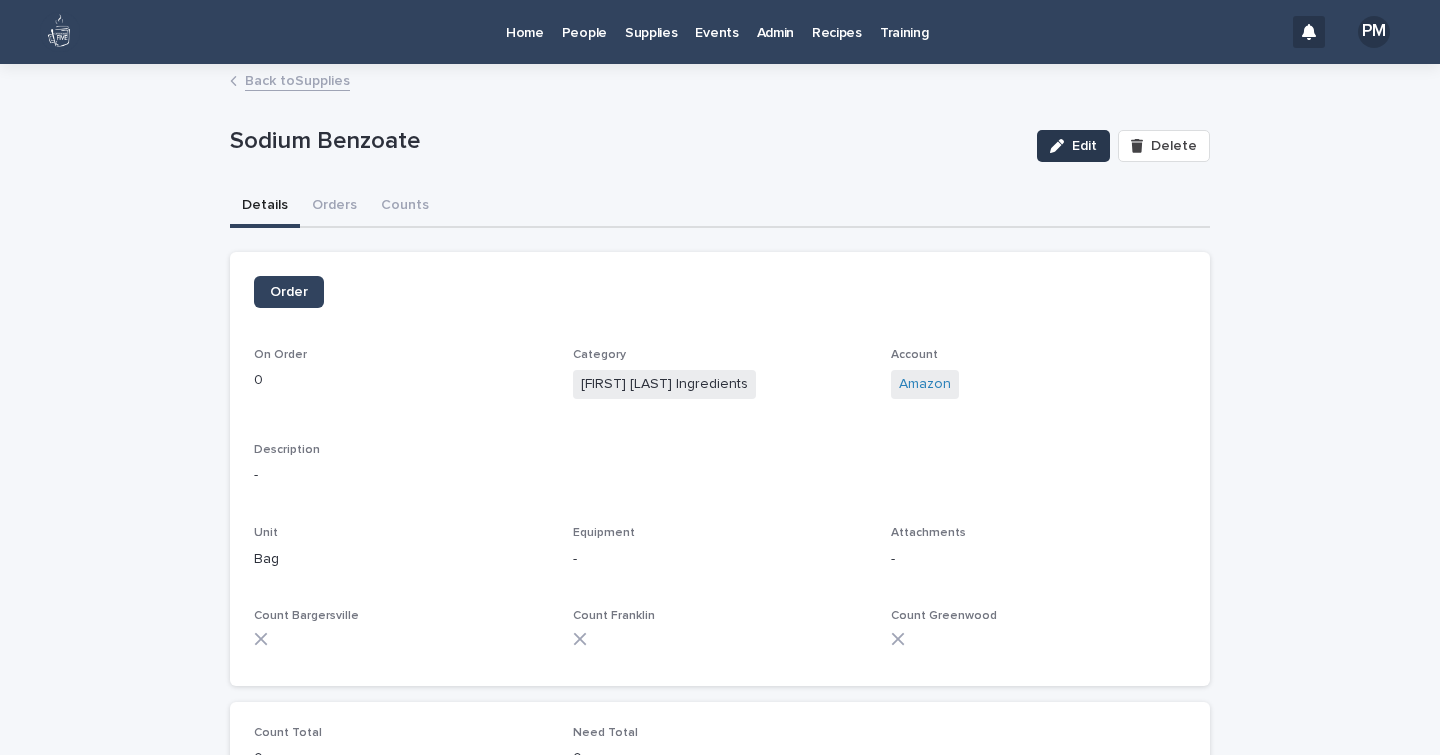 click on "Edit" at bounding box center (1084, 146) 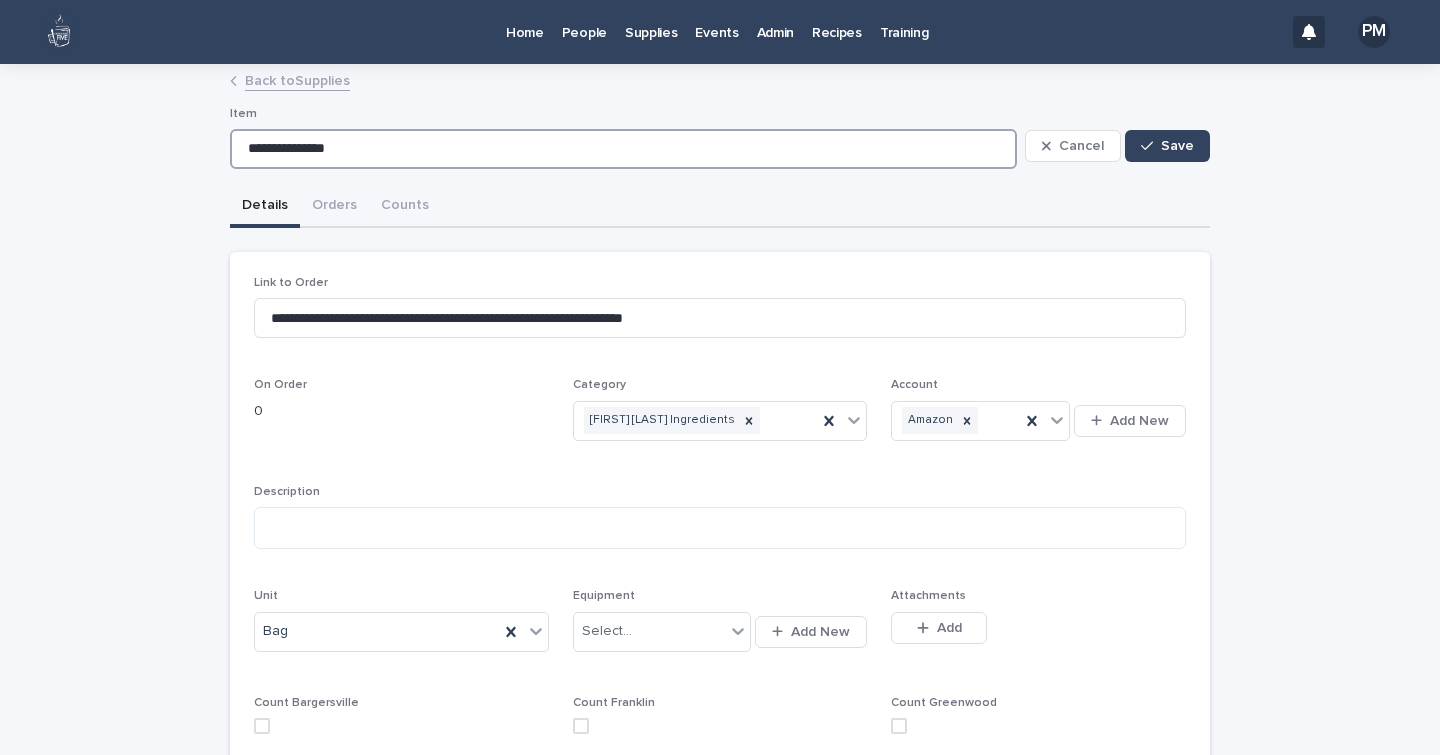 click on "**********" at bounding box center [623, 149] 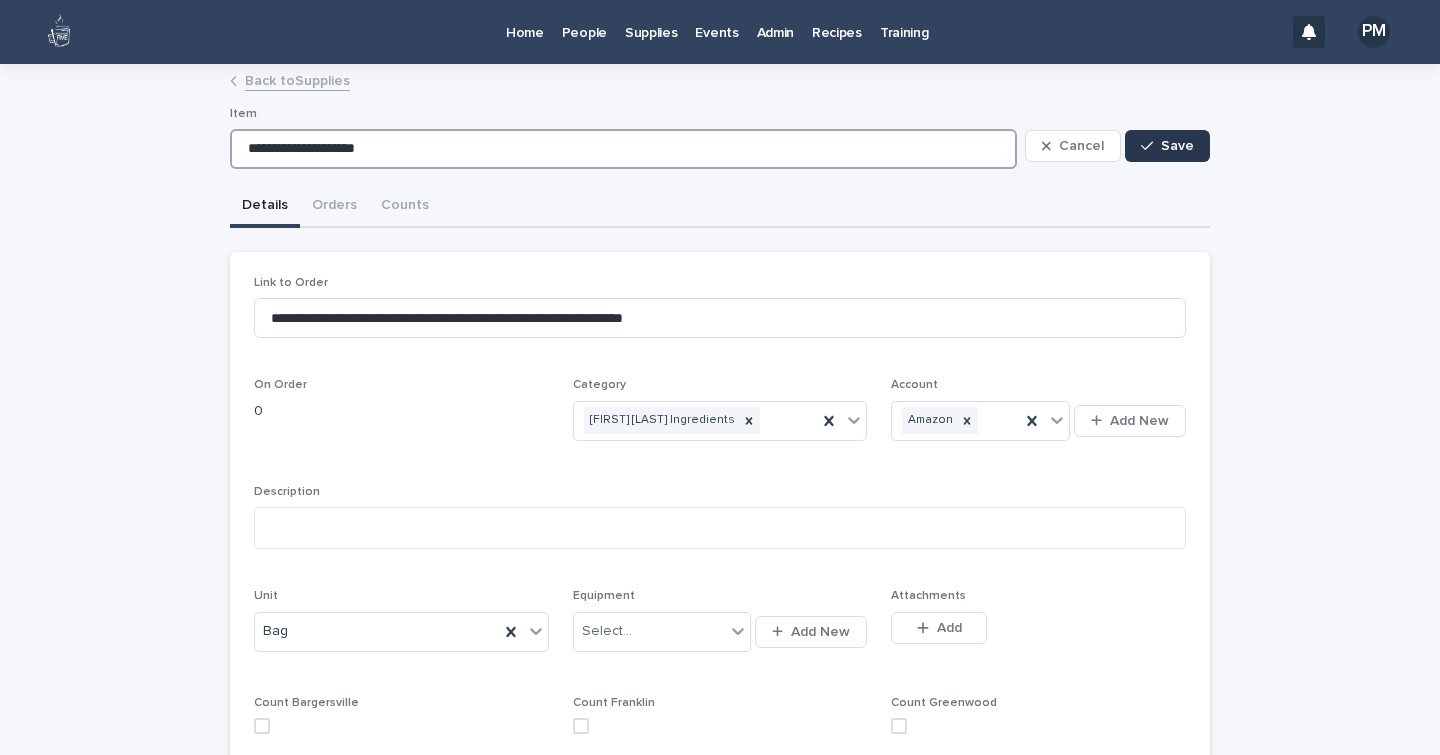 type on "**********" 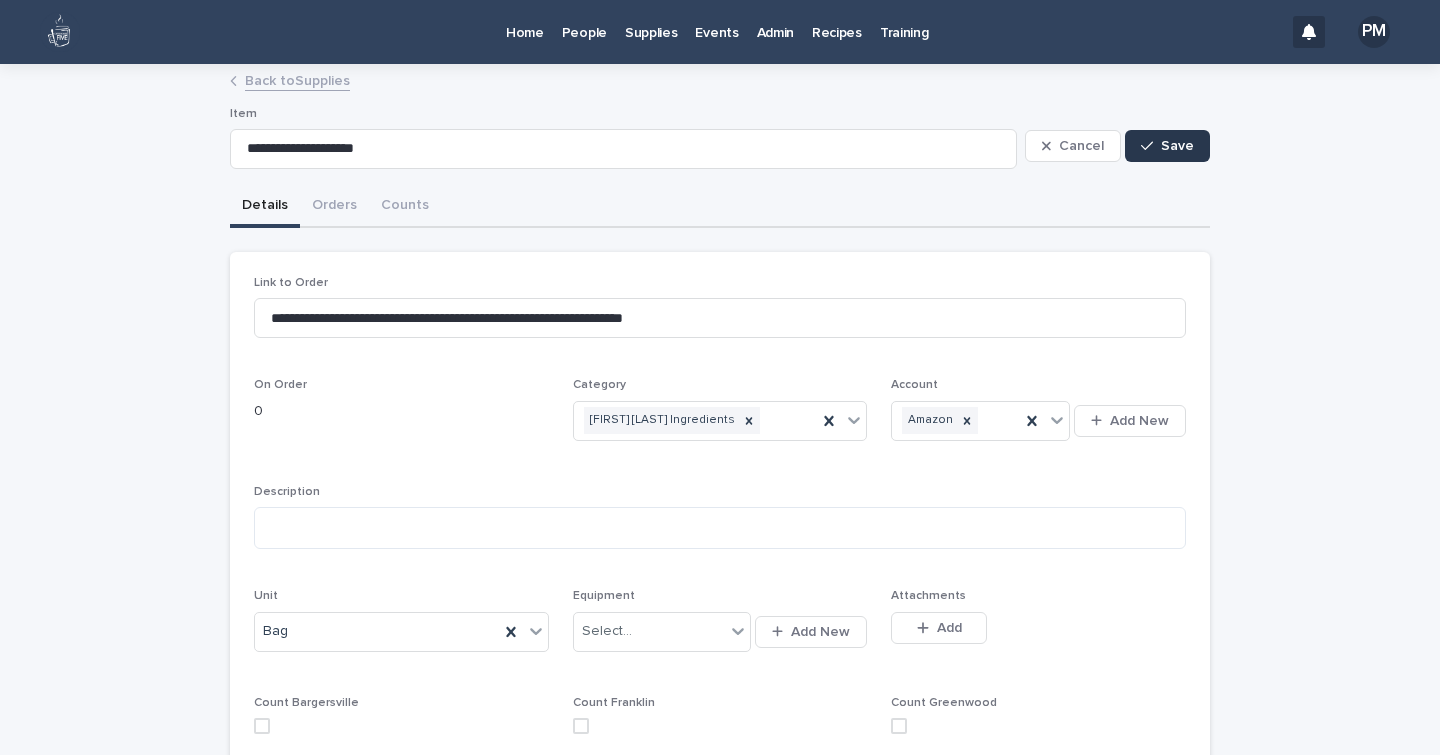 click 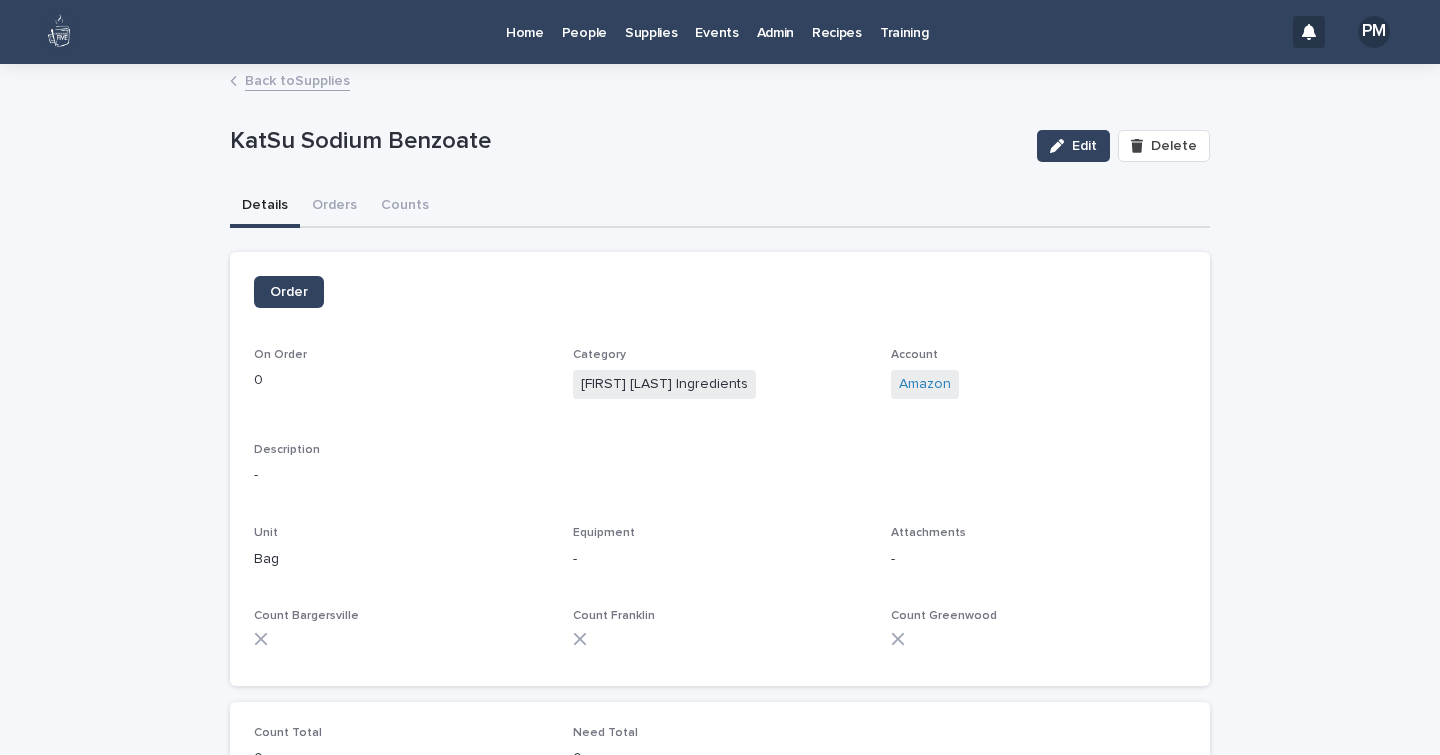 click on "Back to  Supplies" at bounding box center (297, 79) 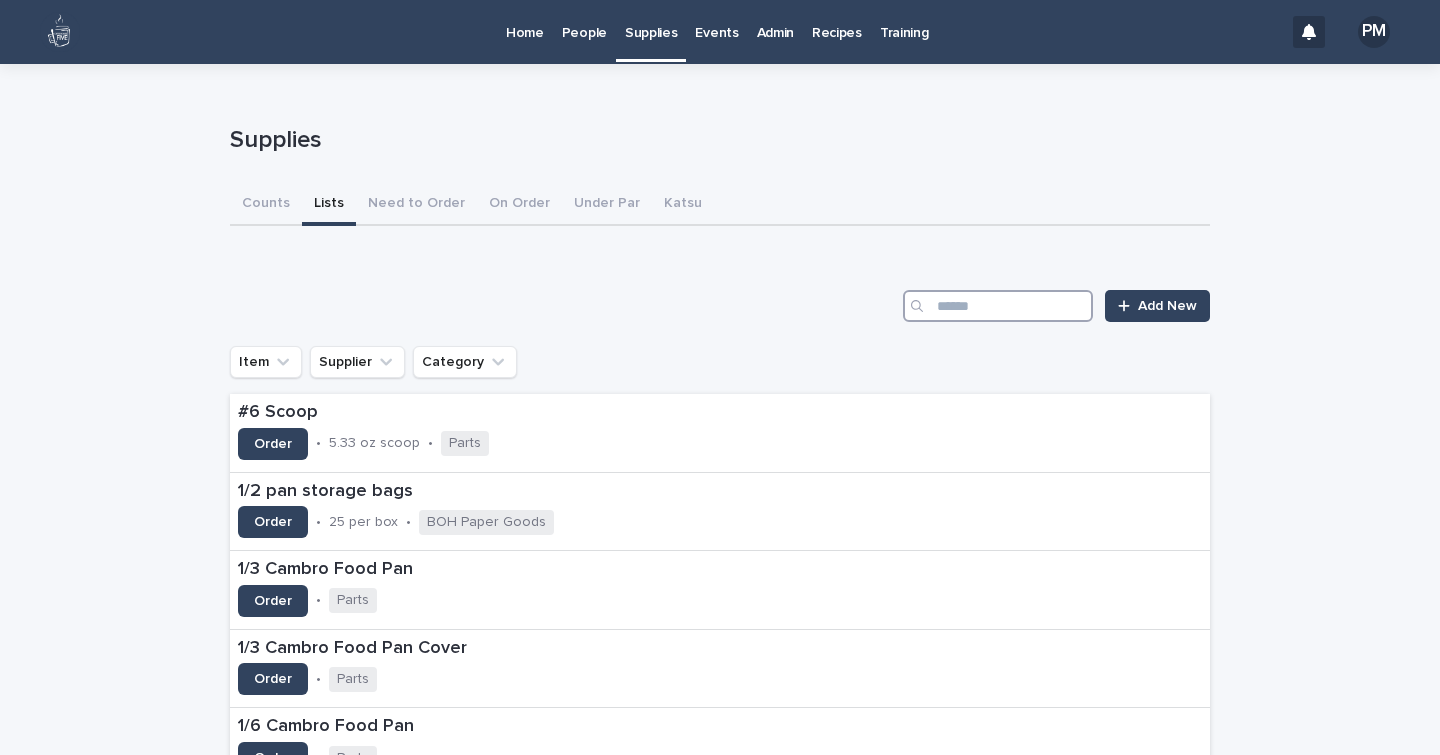 click at bounding box center [998, 306] 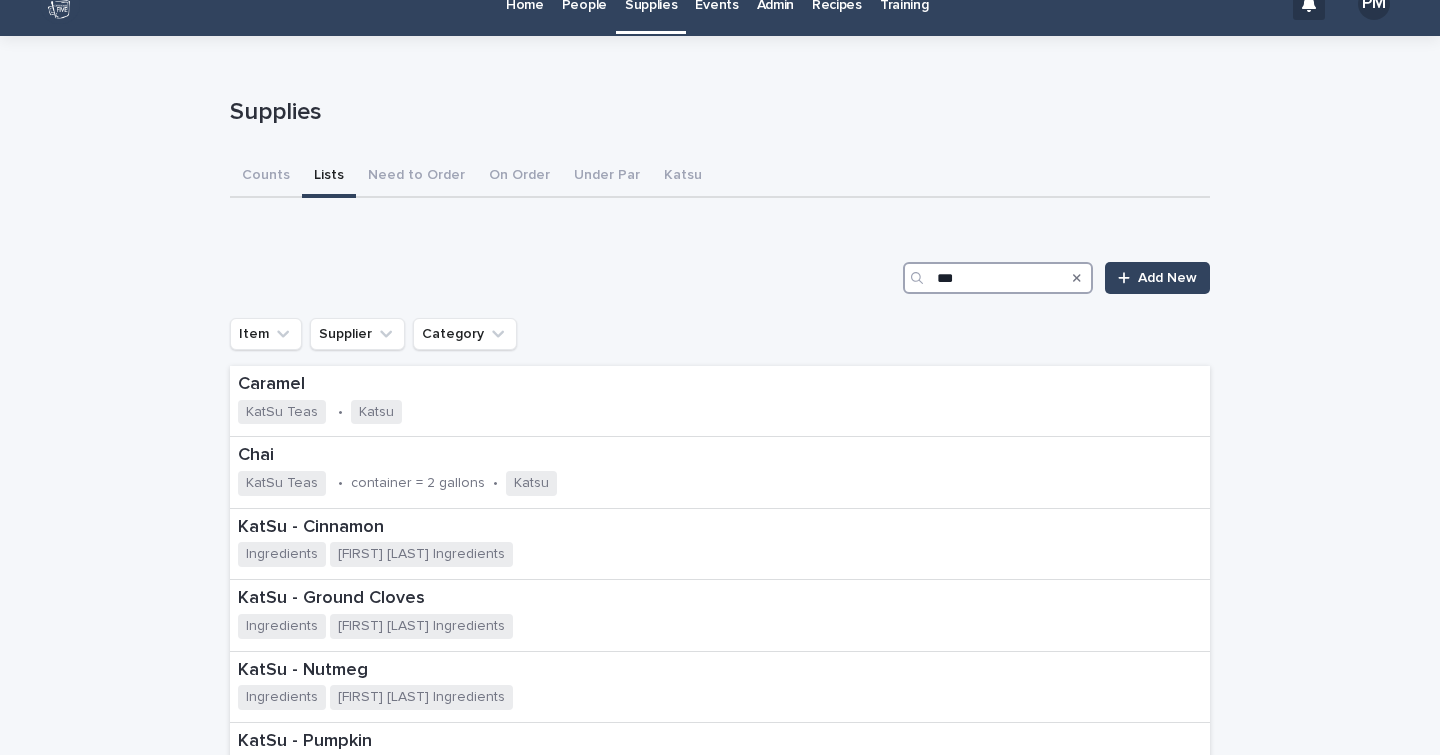 scroll, scrollTop: 8, scrollLeft: 0, axis: vertical 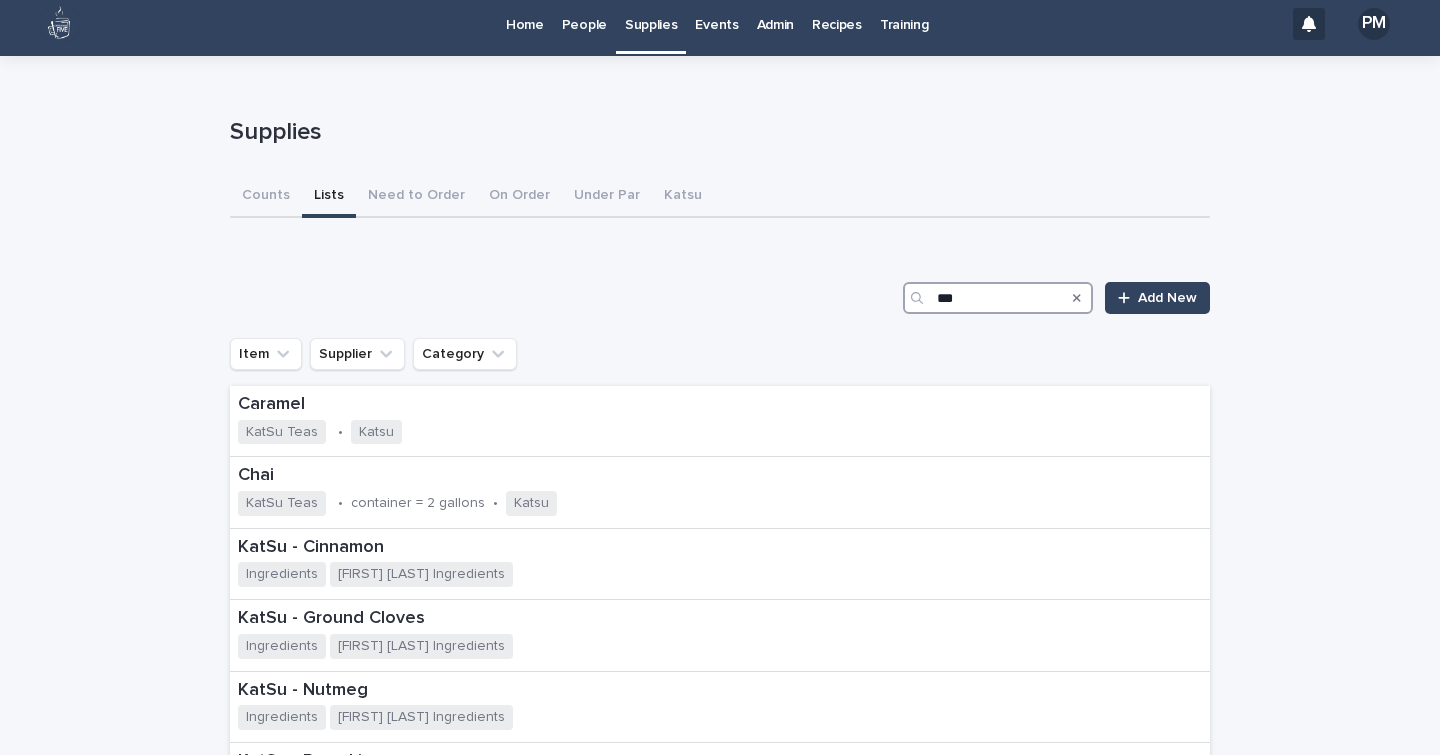 type on "***" 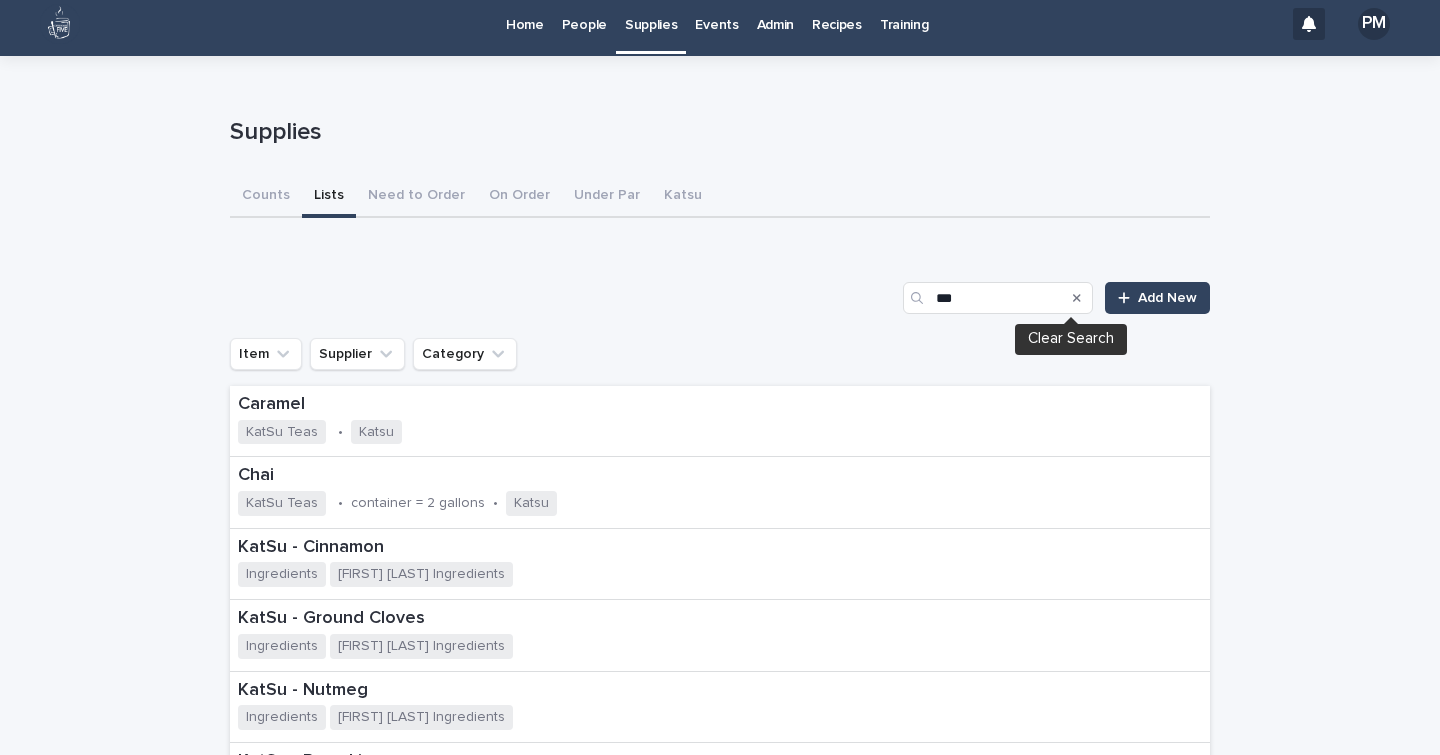 click 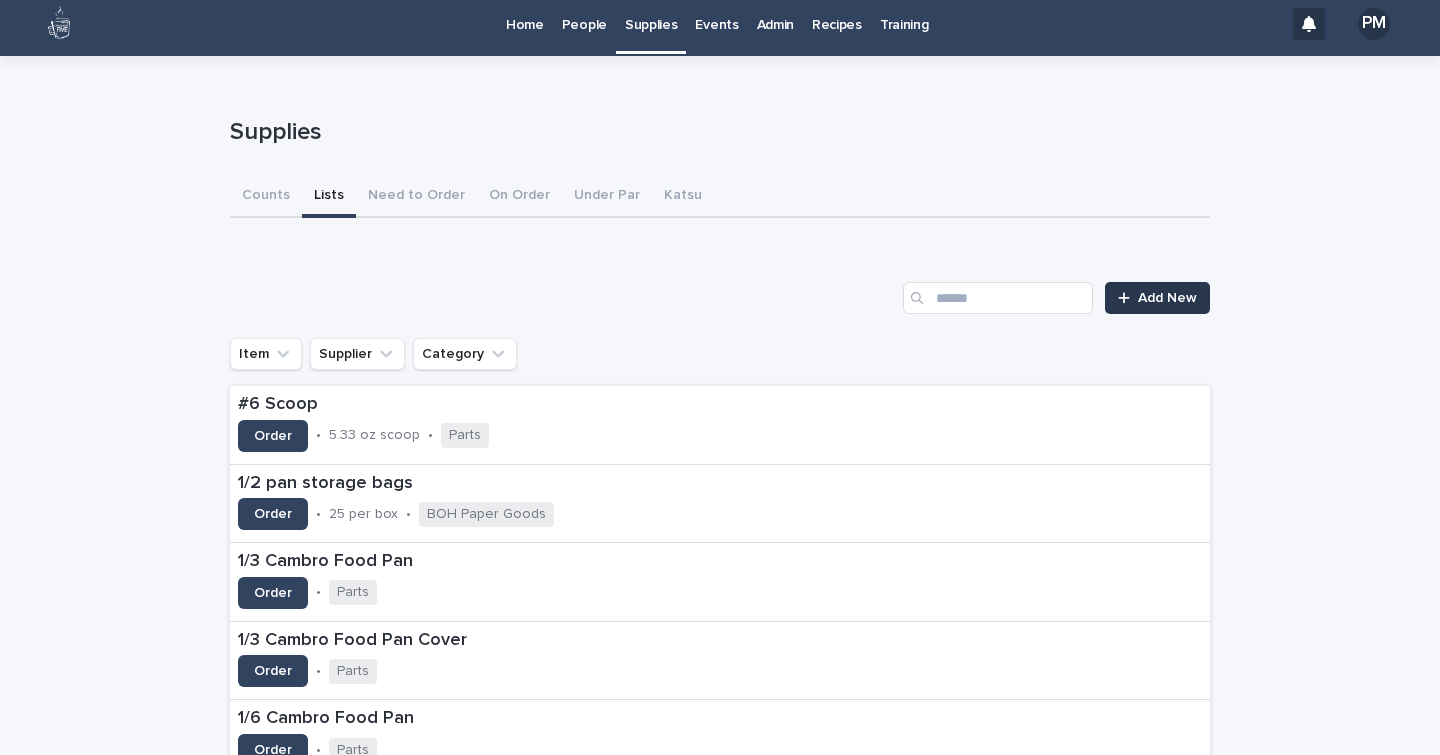 click on "Add New" at bounding box center [1167, 298] 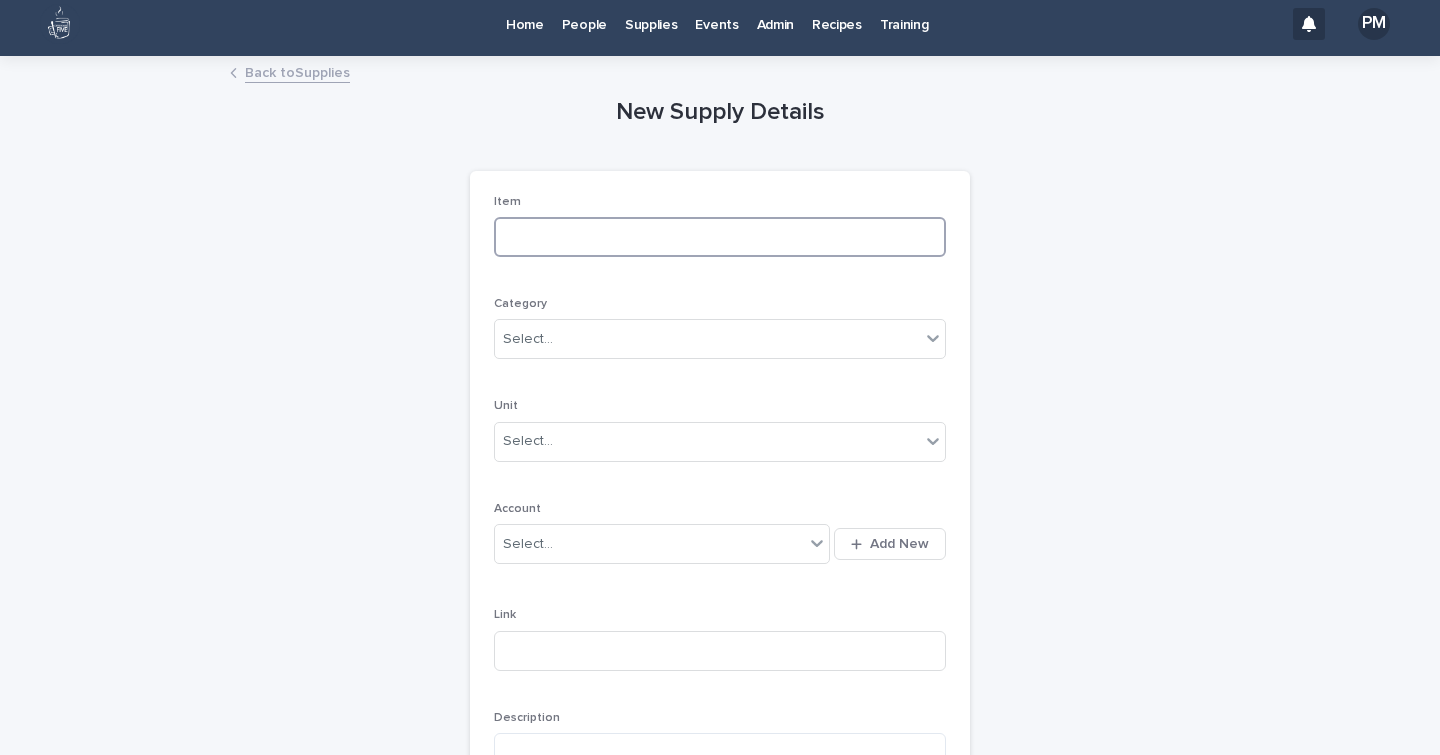 click at bounding box center (720, 237) 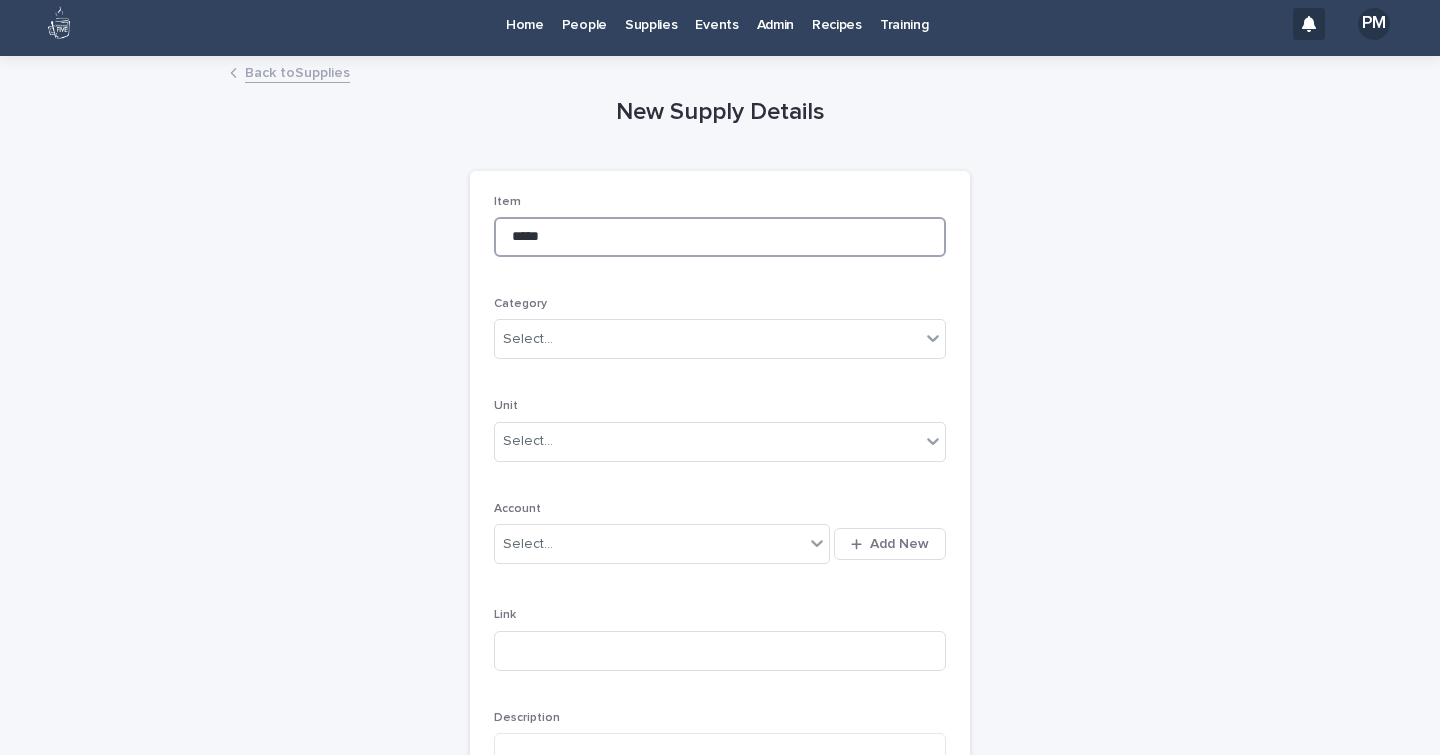 click on "*****" at bounding box center [720, 237] 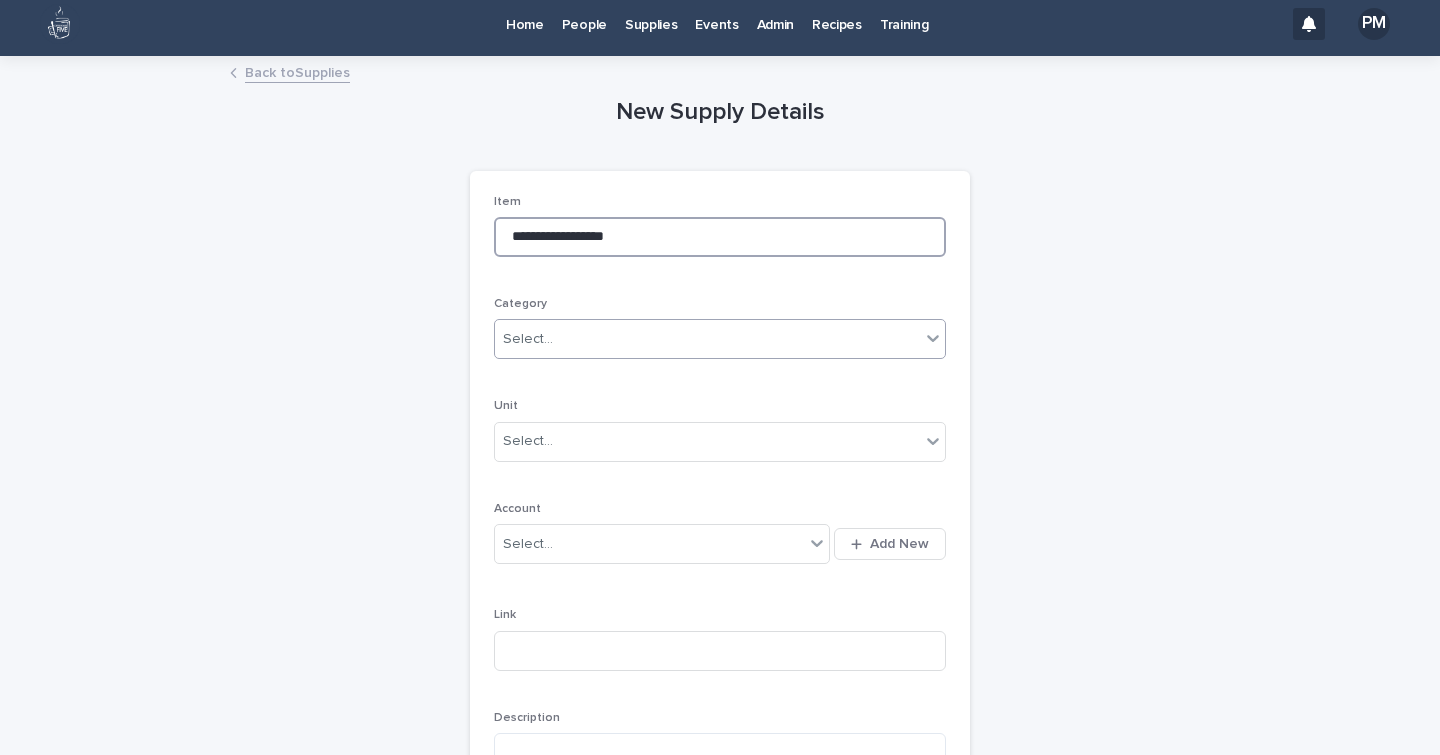 type on "**********" 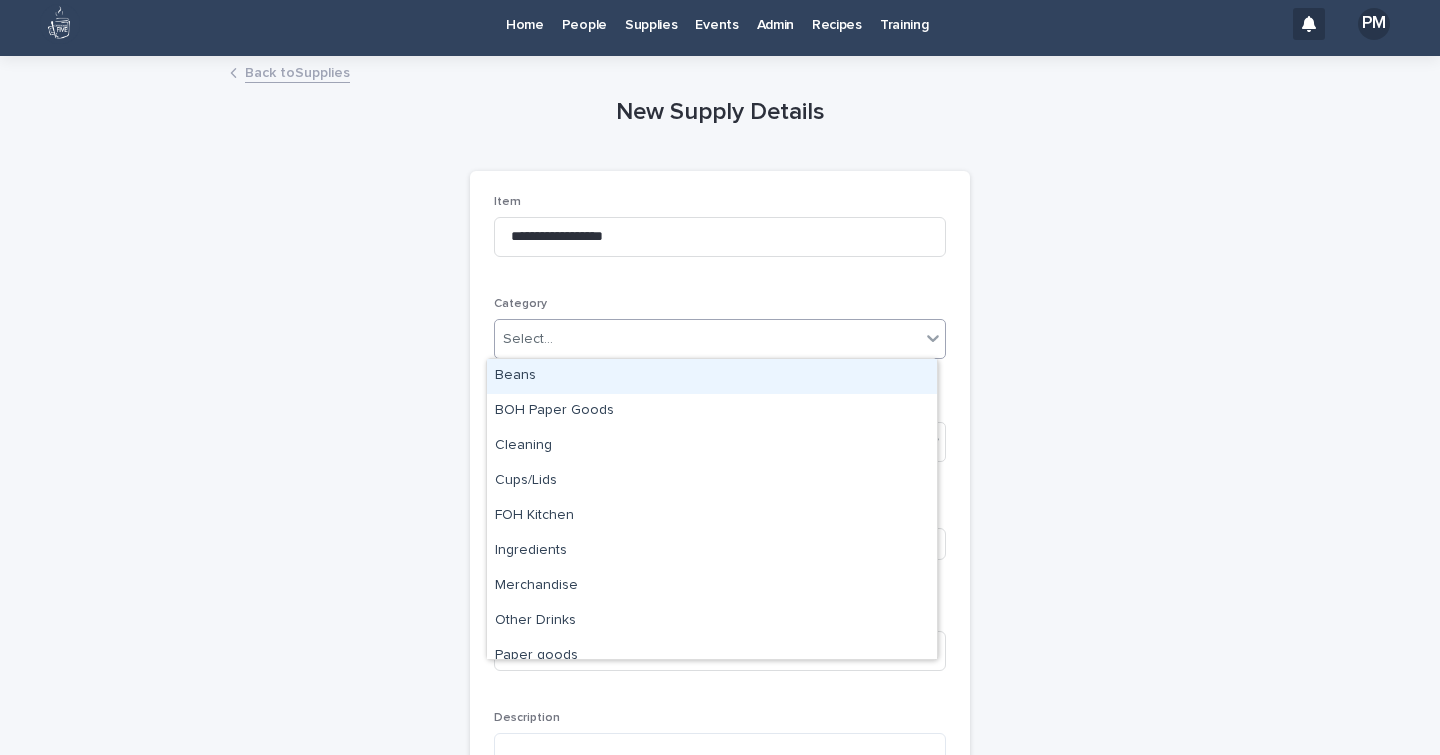 click on "Select..." at bounding box center (707, 339) 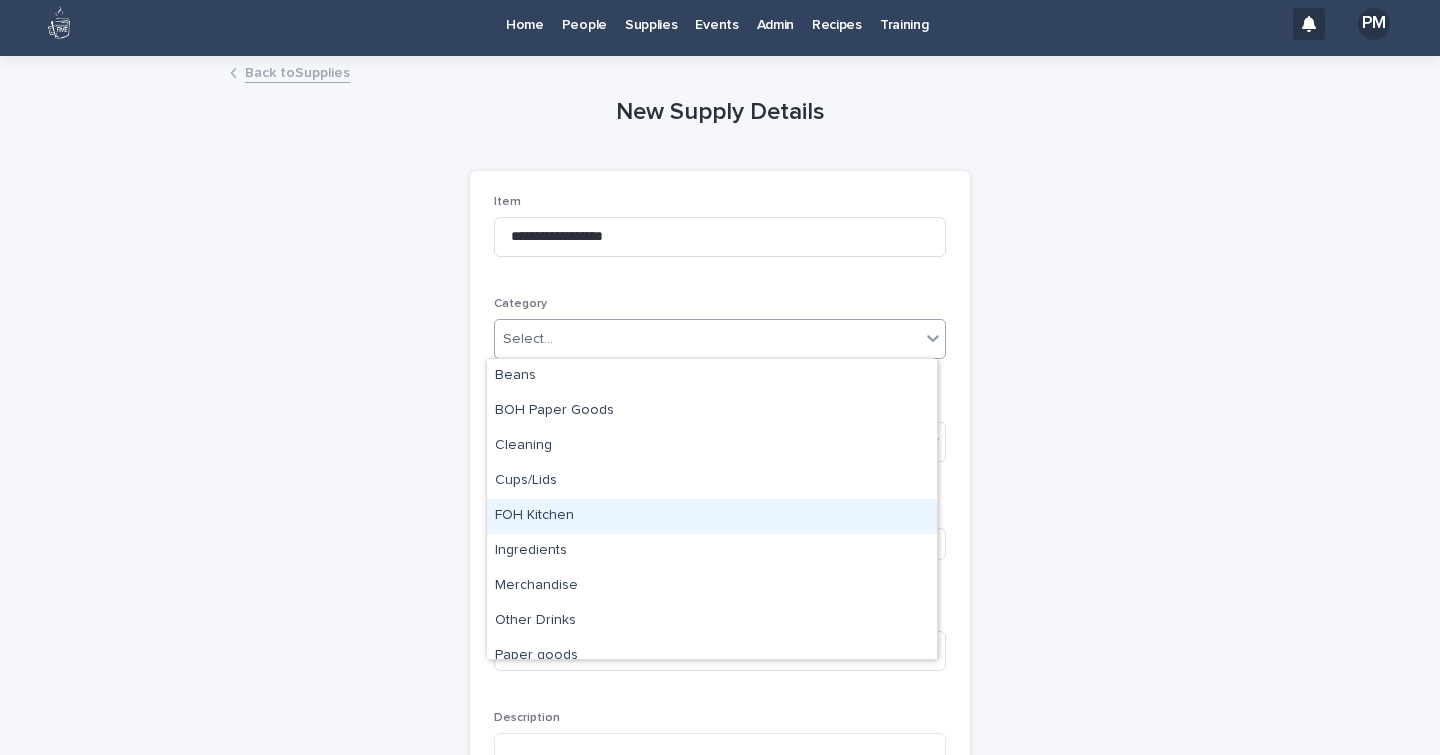 type on "*" 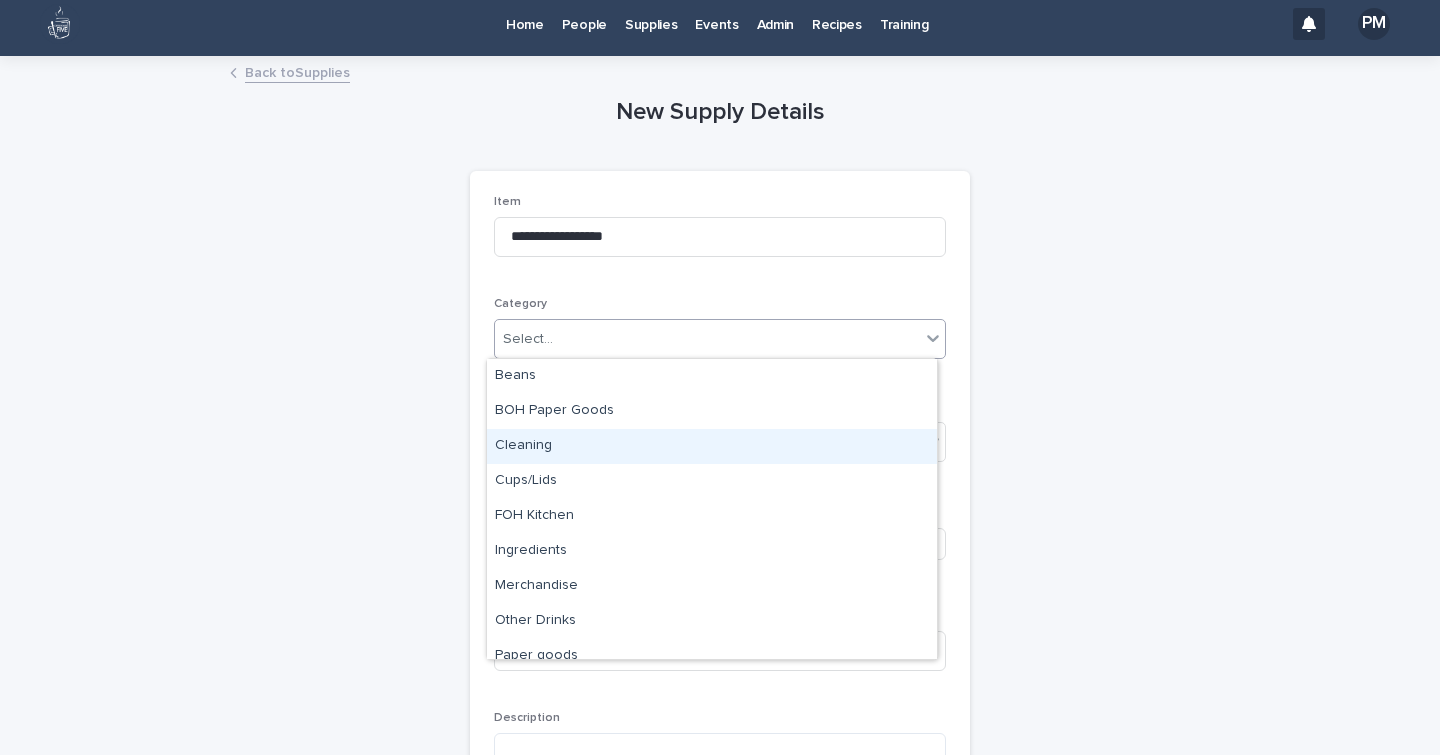 type on "*" 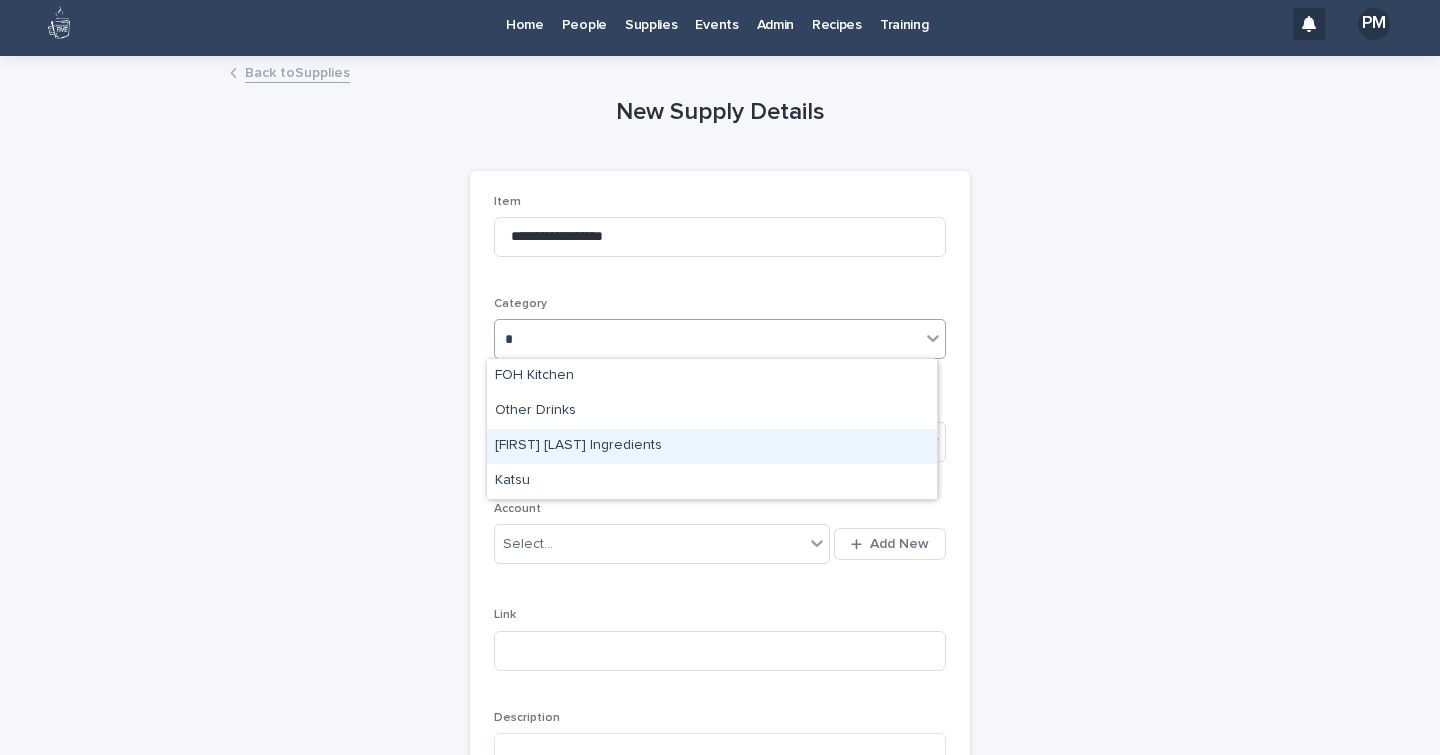 click on "[FIRST] [LAST] Ingredients" at bounding box center [712, 446] 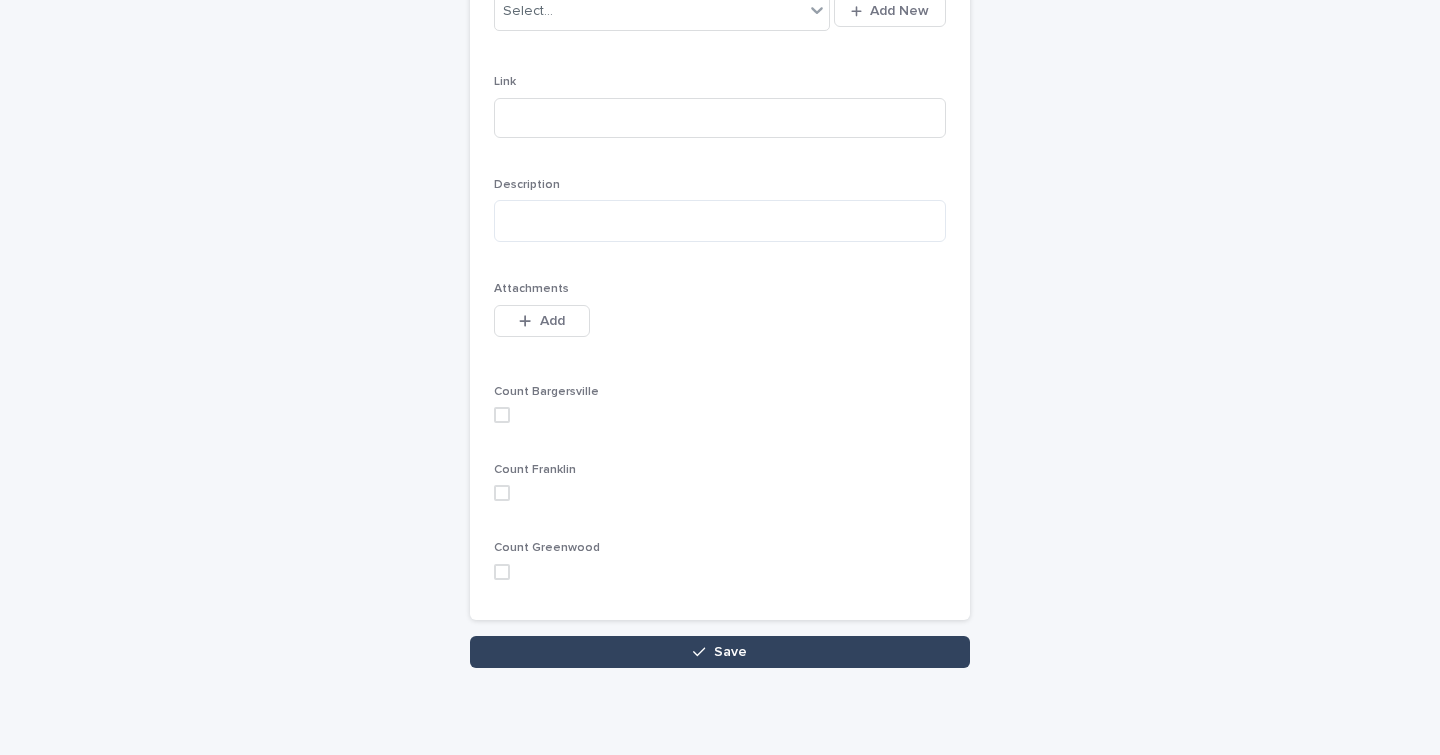 scroll, scrollTop: 551, scrollLeft: 0, axis: vertical 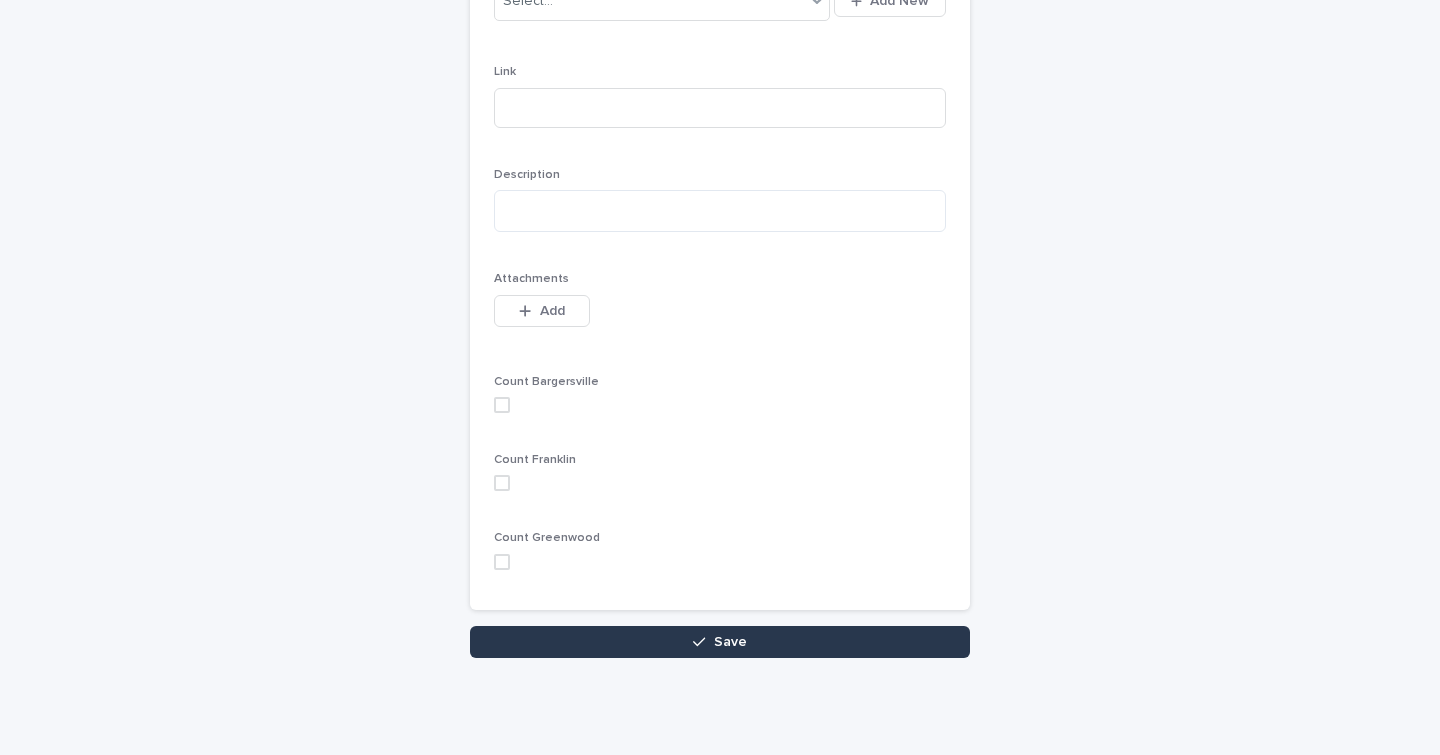 click on "Save" at bounding box center [720, 642] 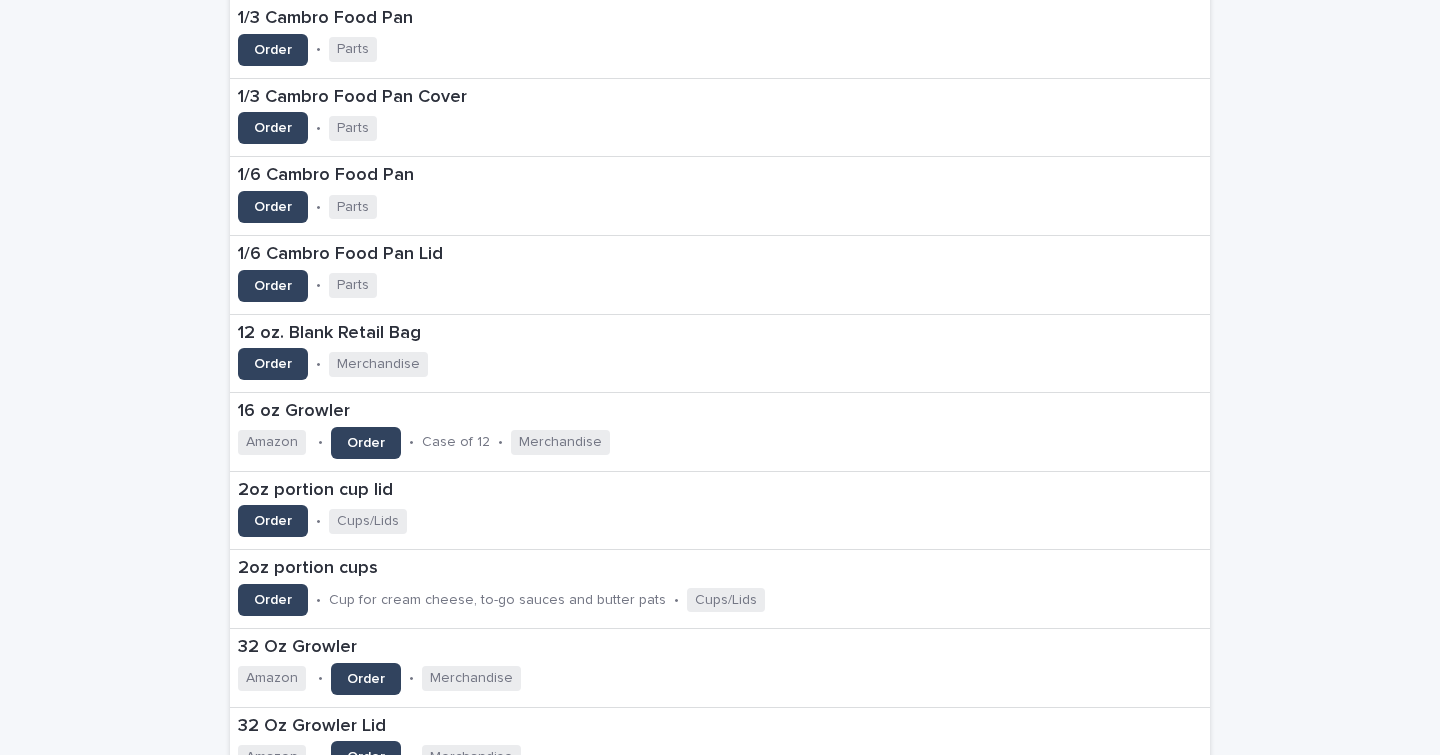 scroll, scrollTop: 0, scrollLeft: 0, axis: both 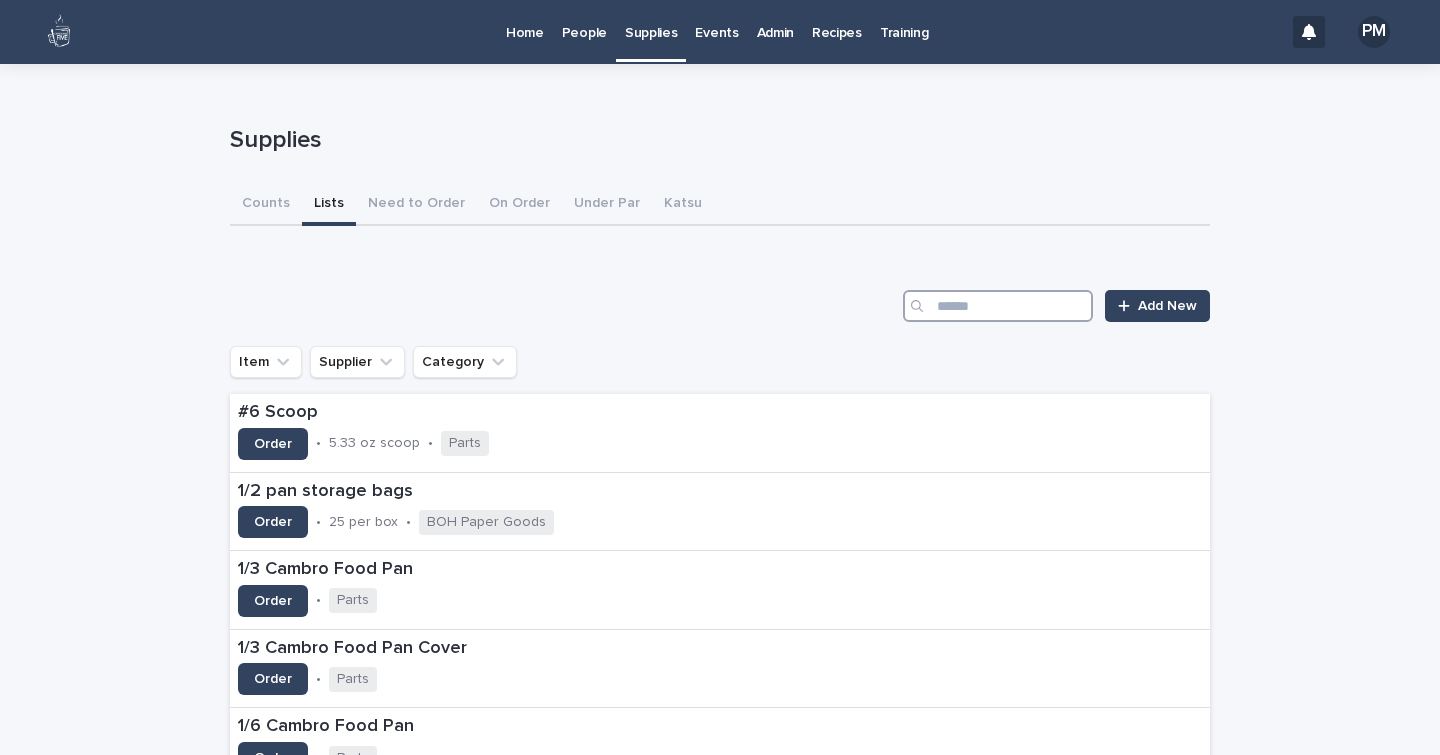 click at bounding box center (998, 306) 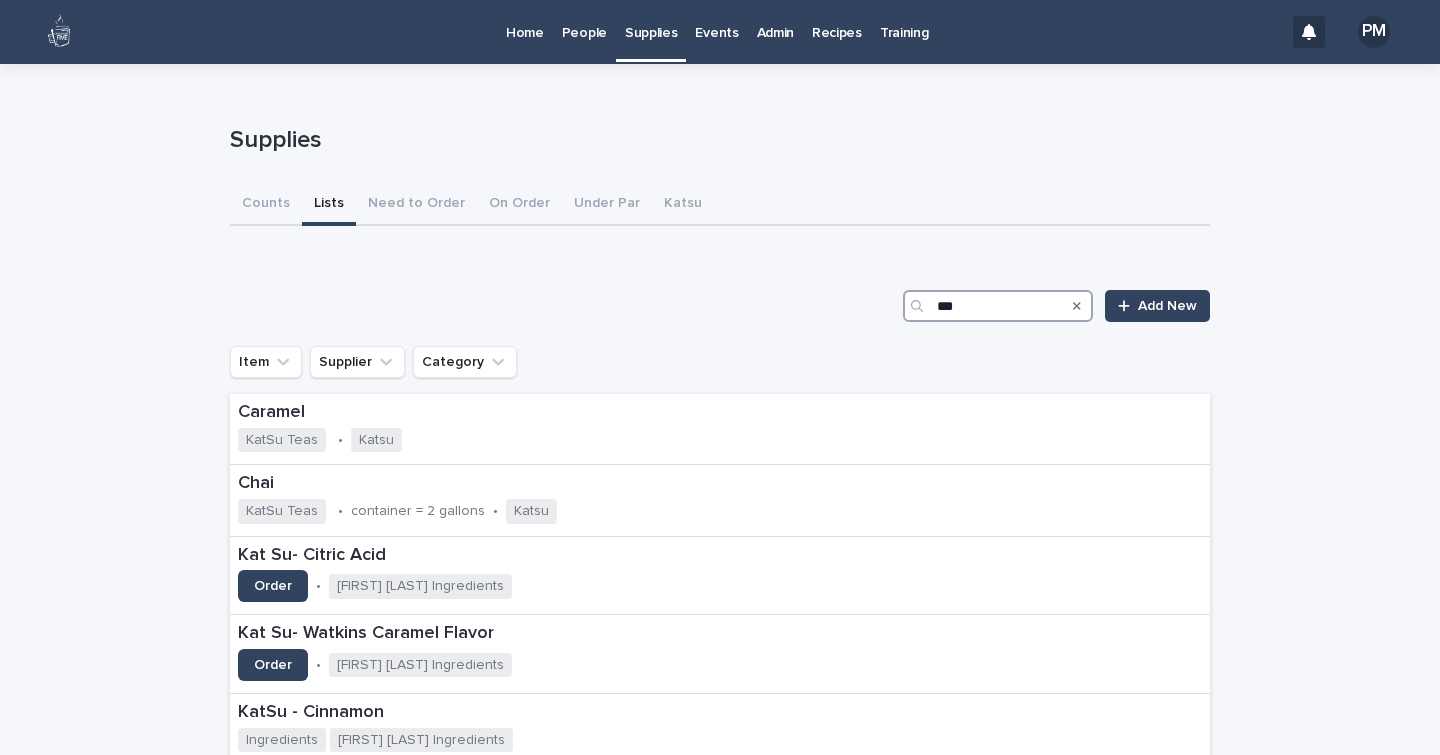 scroll, scrollTop: 222, scrollLeft: 0, axis: vertical 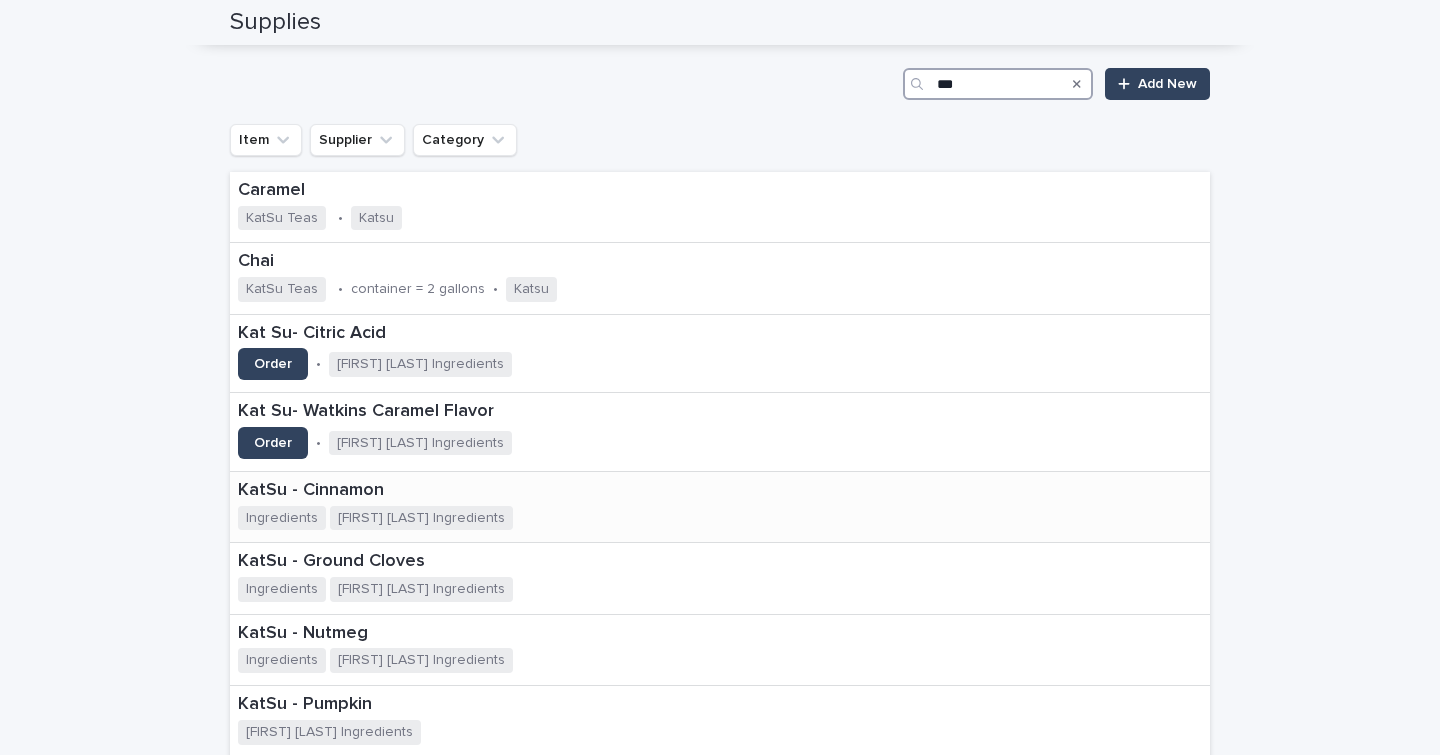 type on "***" 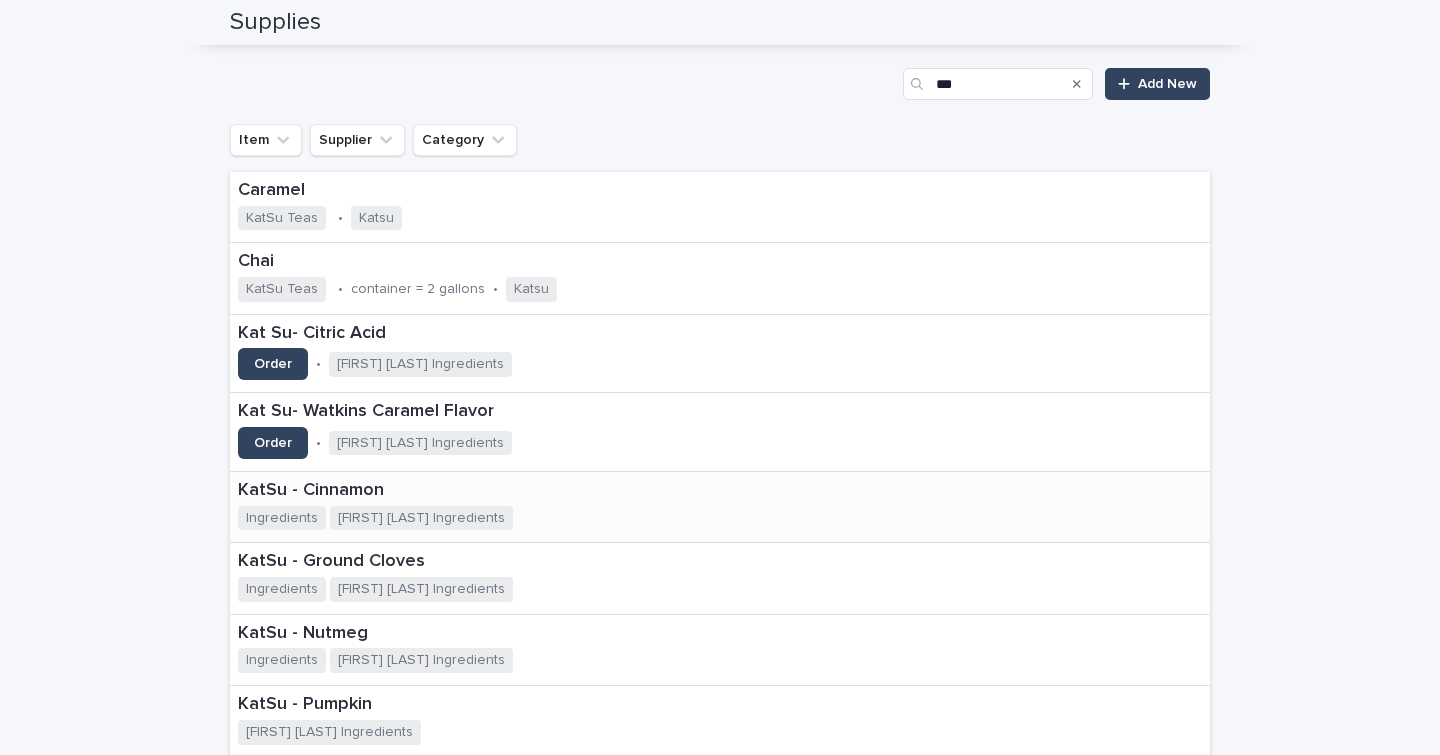 click on "KatSu - Cinnamon" at bounding box center [450, 491] 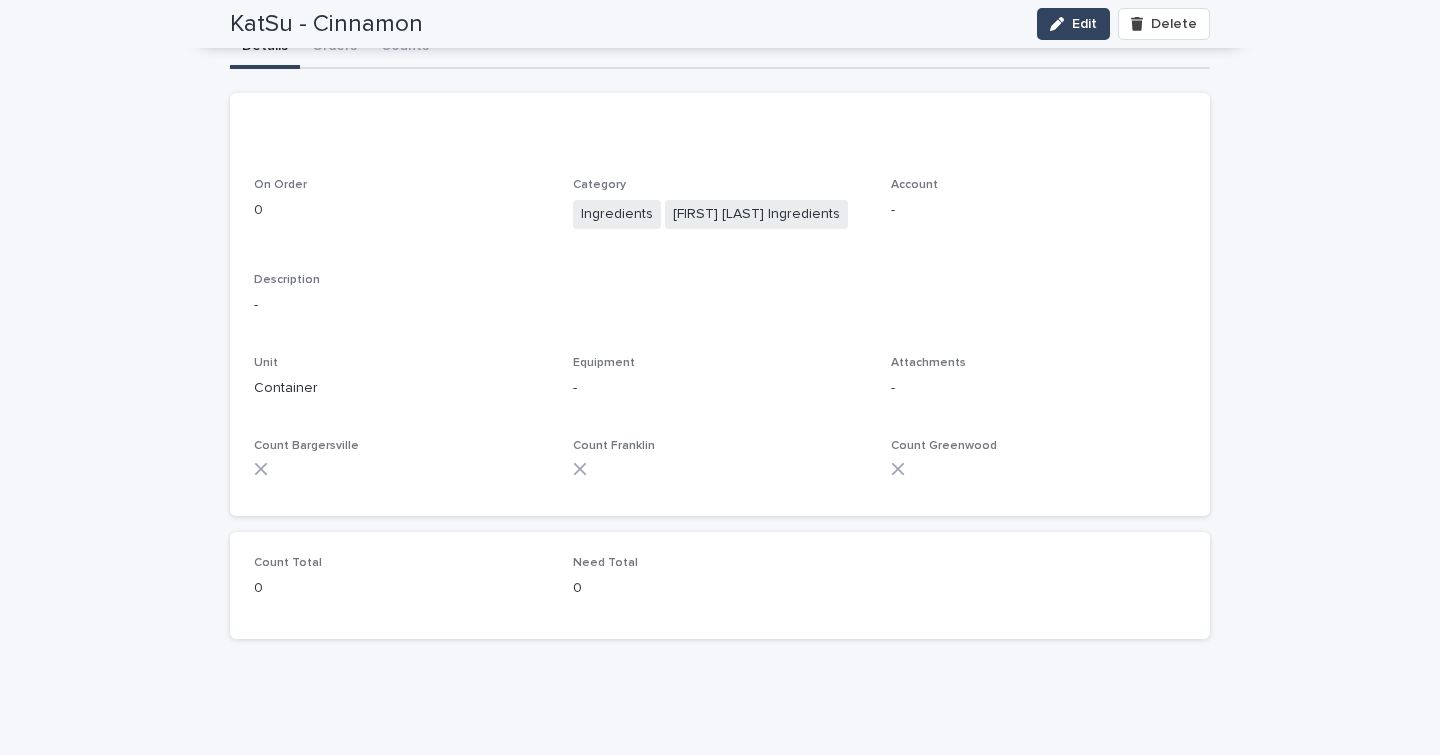 scroll, scrollTop: 0, scrollLeft: 0, axis: both 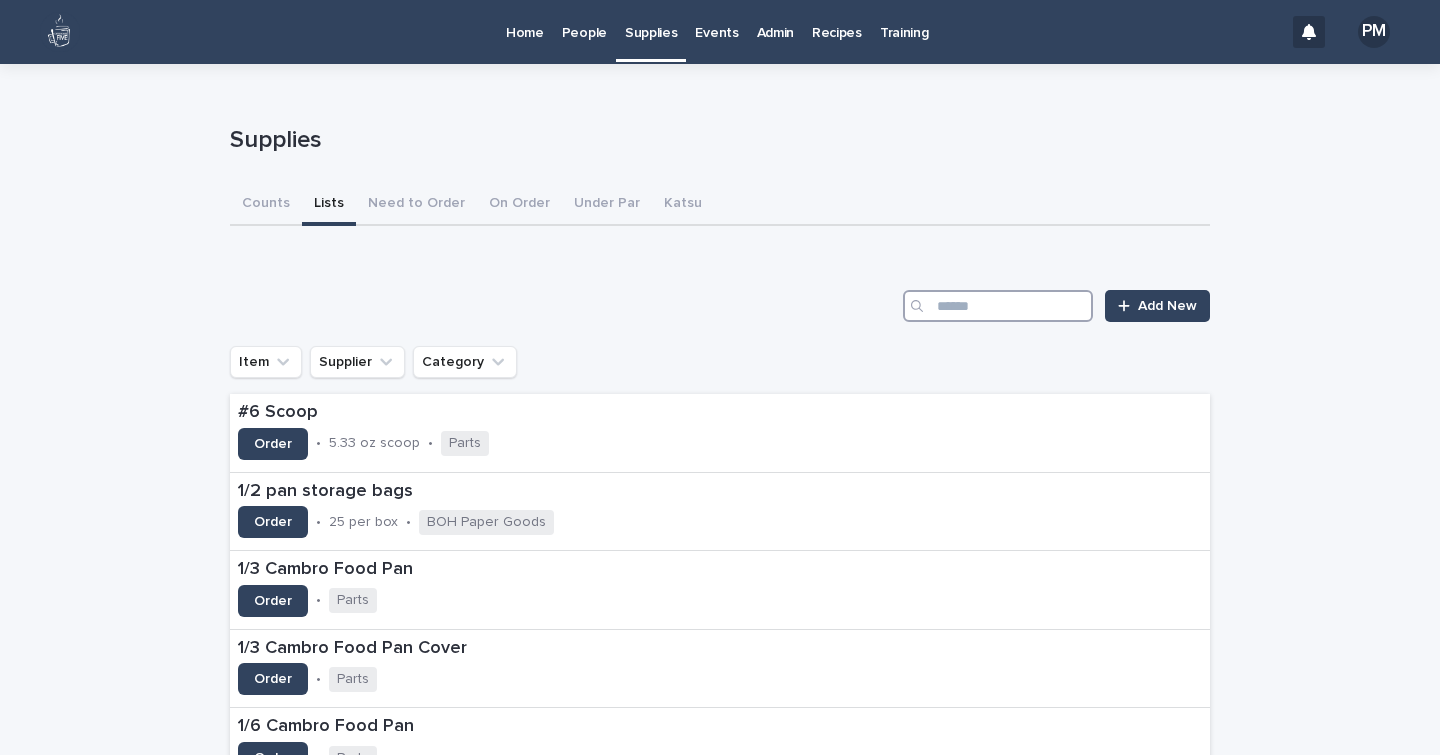 click at bounding box center (998, 306) 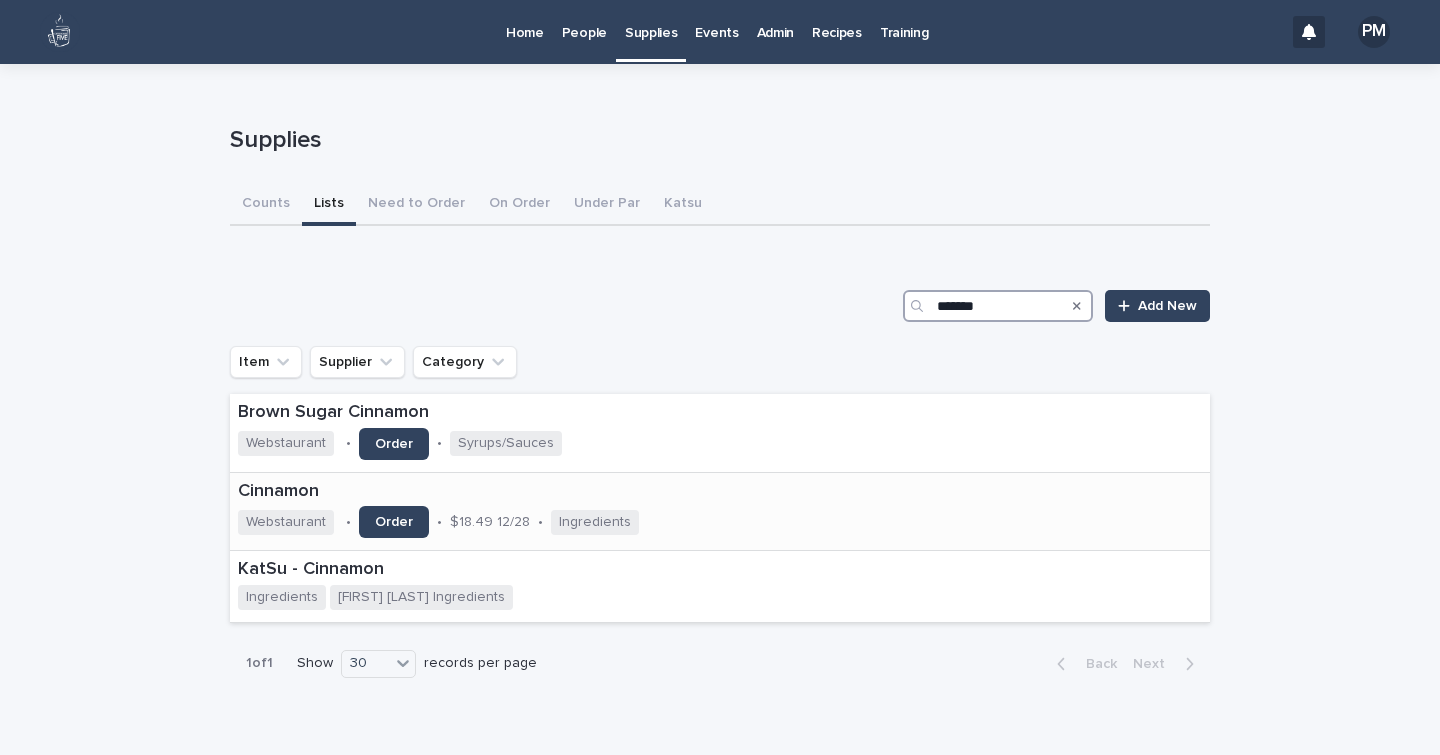 type on "*******" 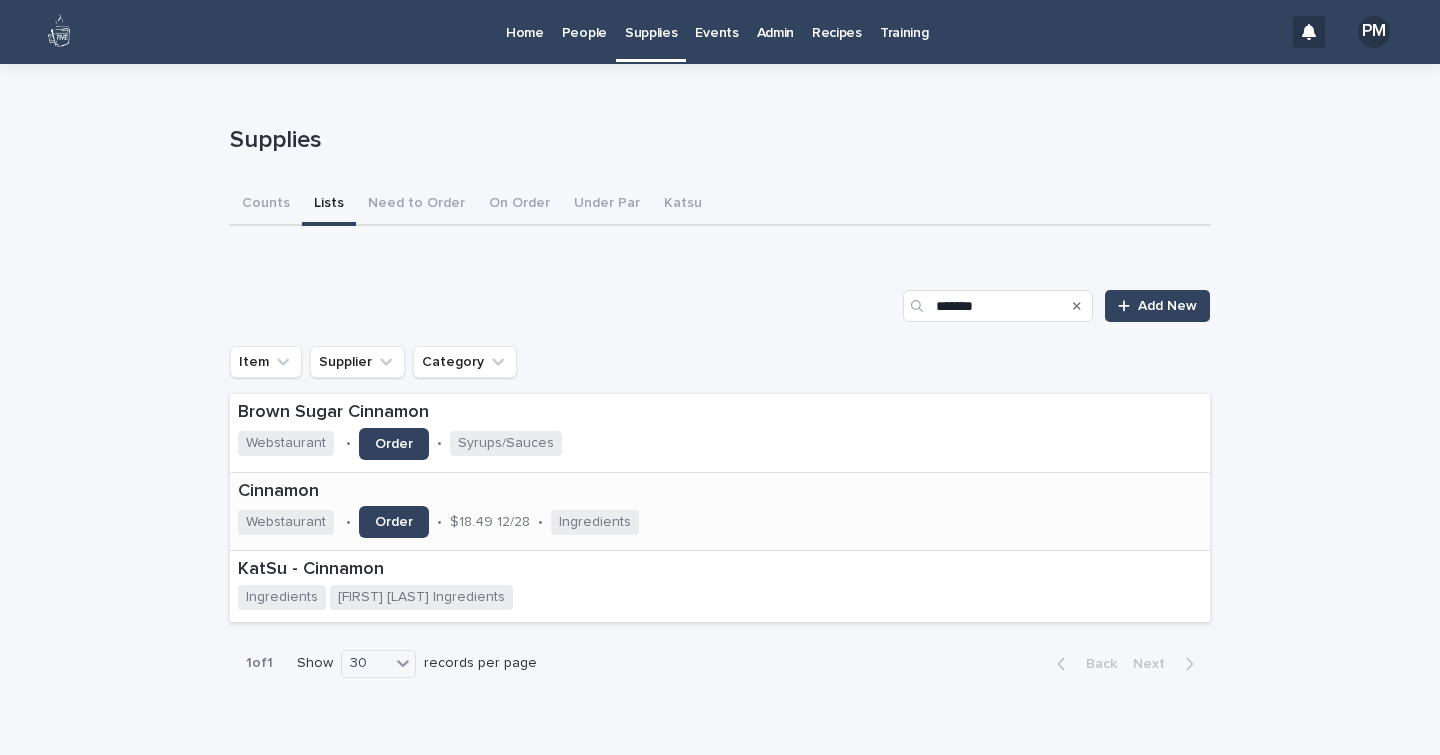 click on "Cinnamon" at bounding box center (481, 492) 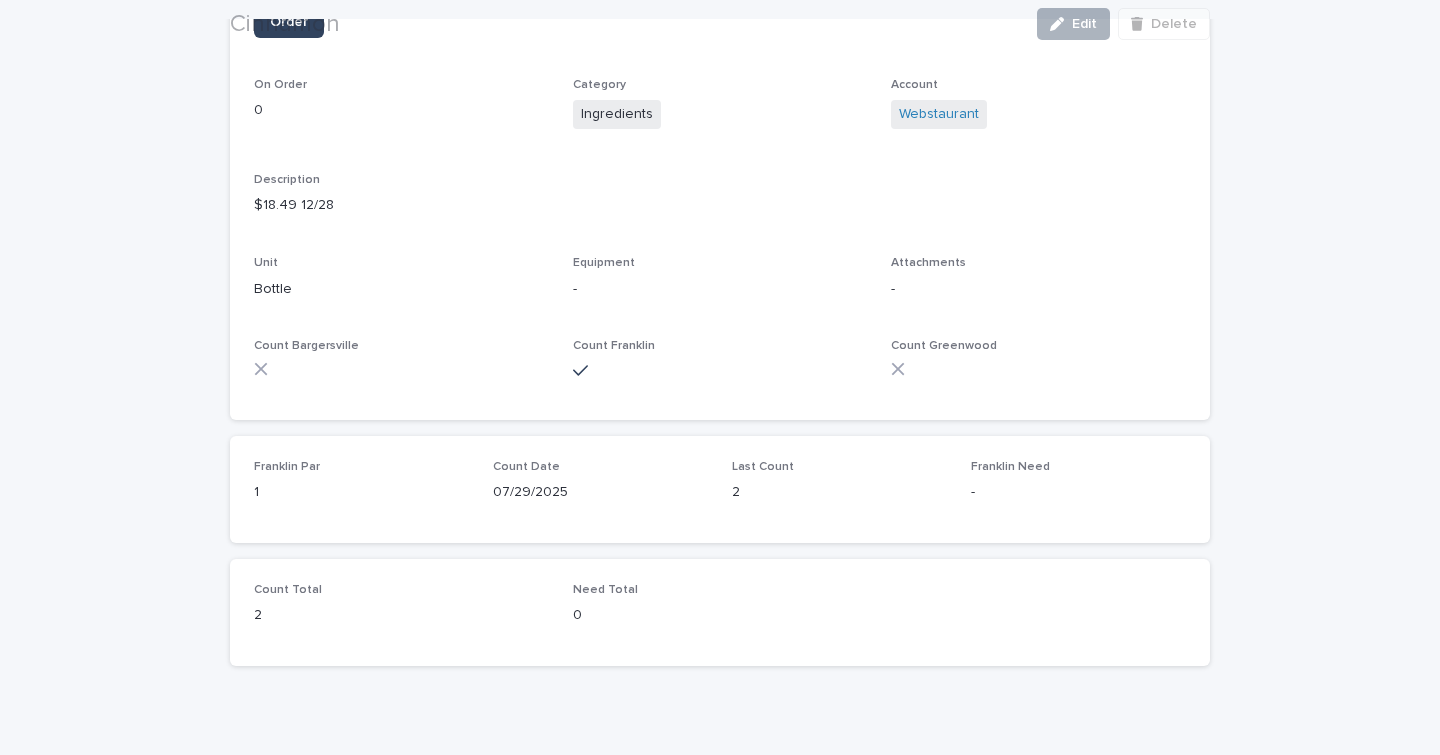scroll, scrollTop: 271, scrollLeft: 0, axis: vertical 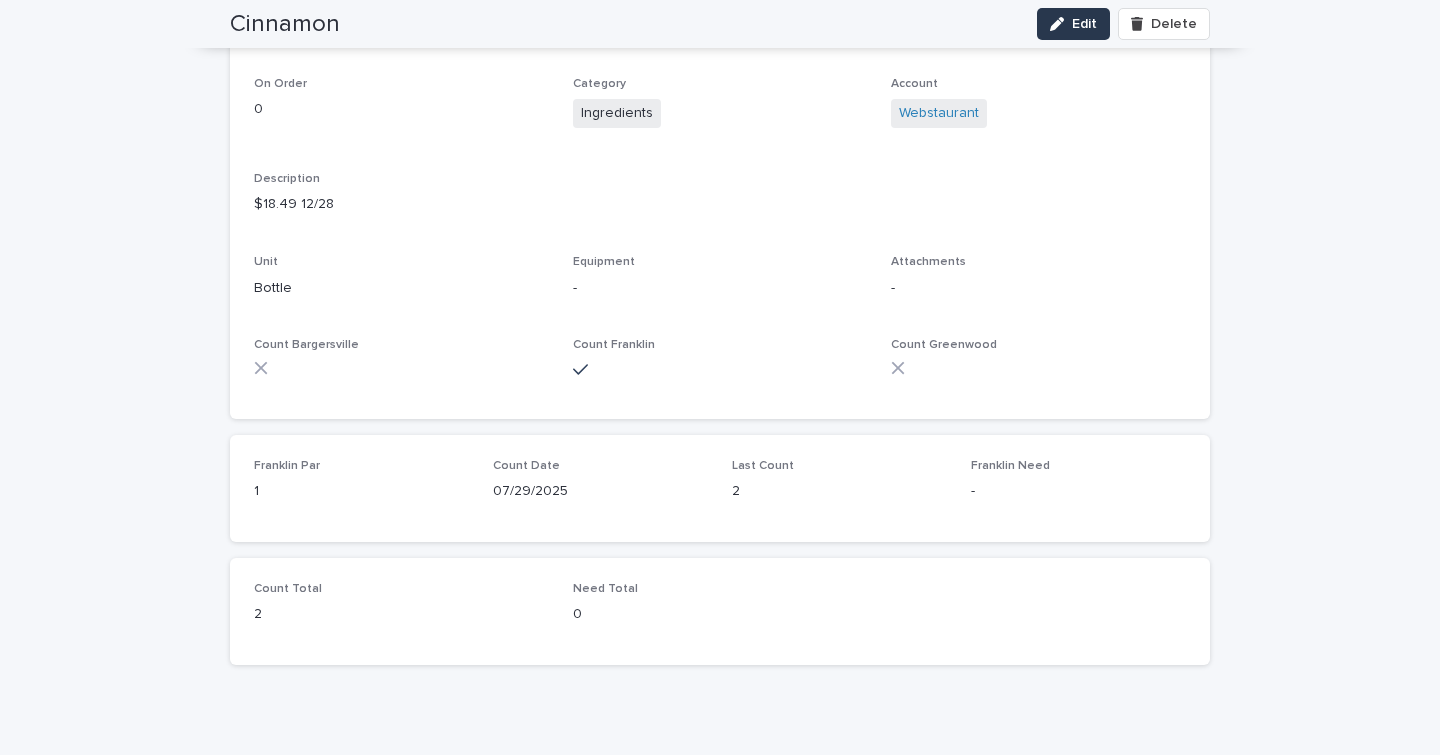 click on "Edit" at bounding box center [1073, 24] 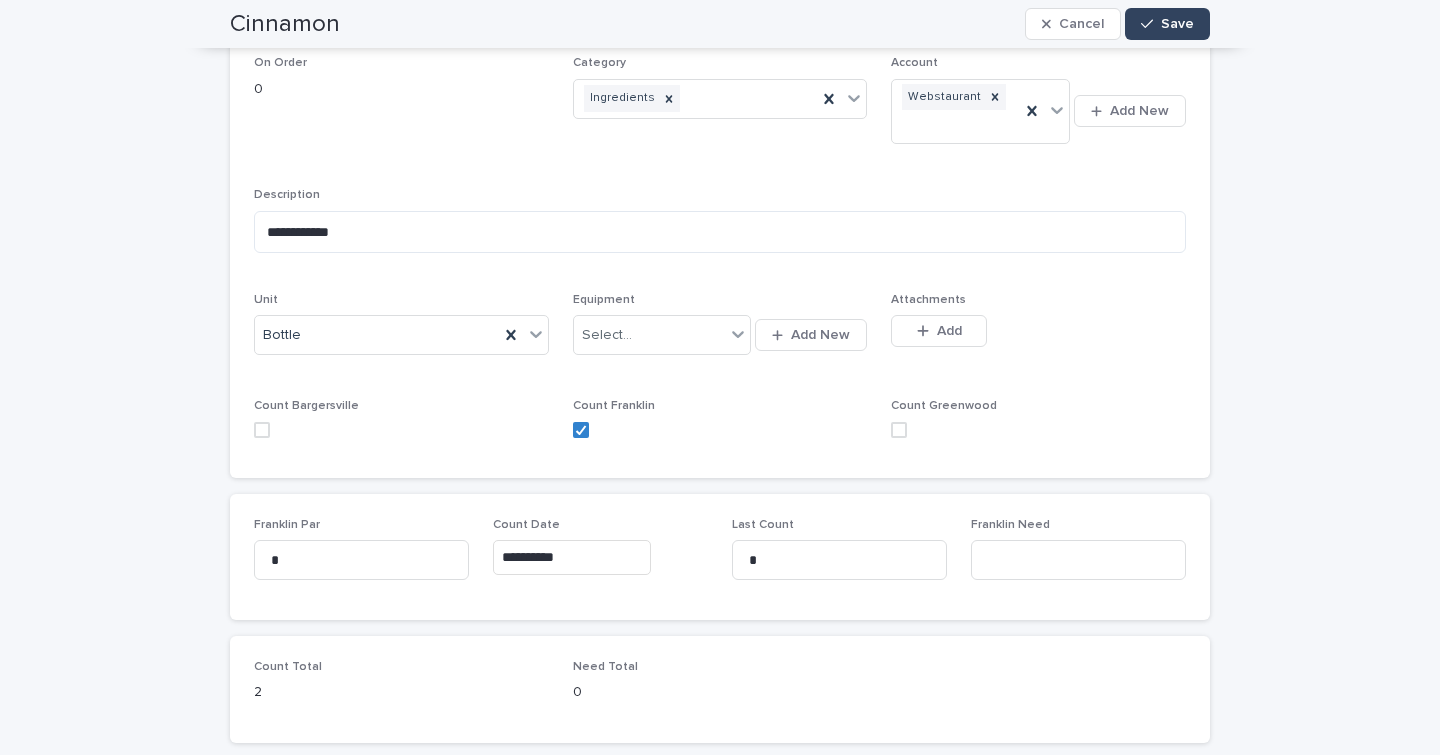 scroll, scrollTop: 0, scrollLeft: 0, axis: both 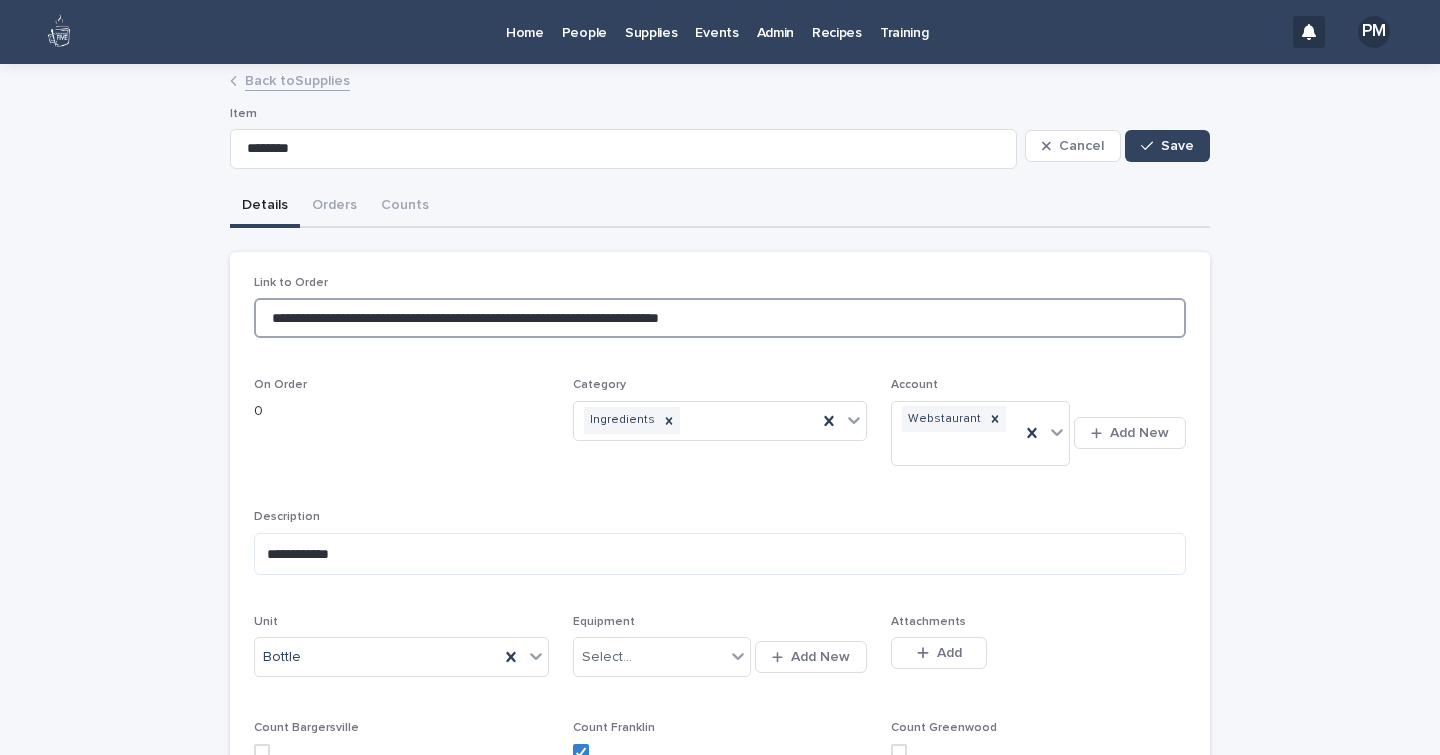 drag, startPoint x: 820, startPoint y: 320, endPoint x: 246, endPoint y: 247, distance: 578.62335 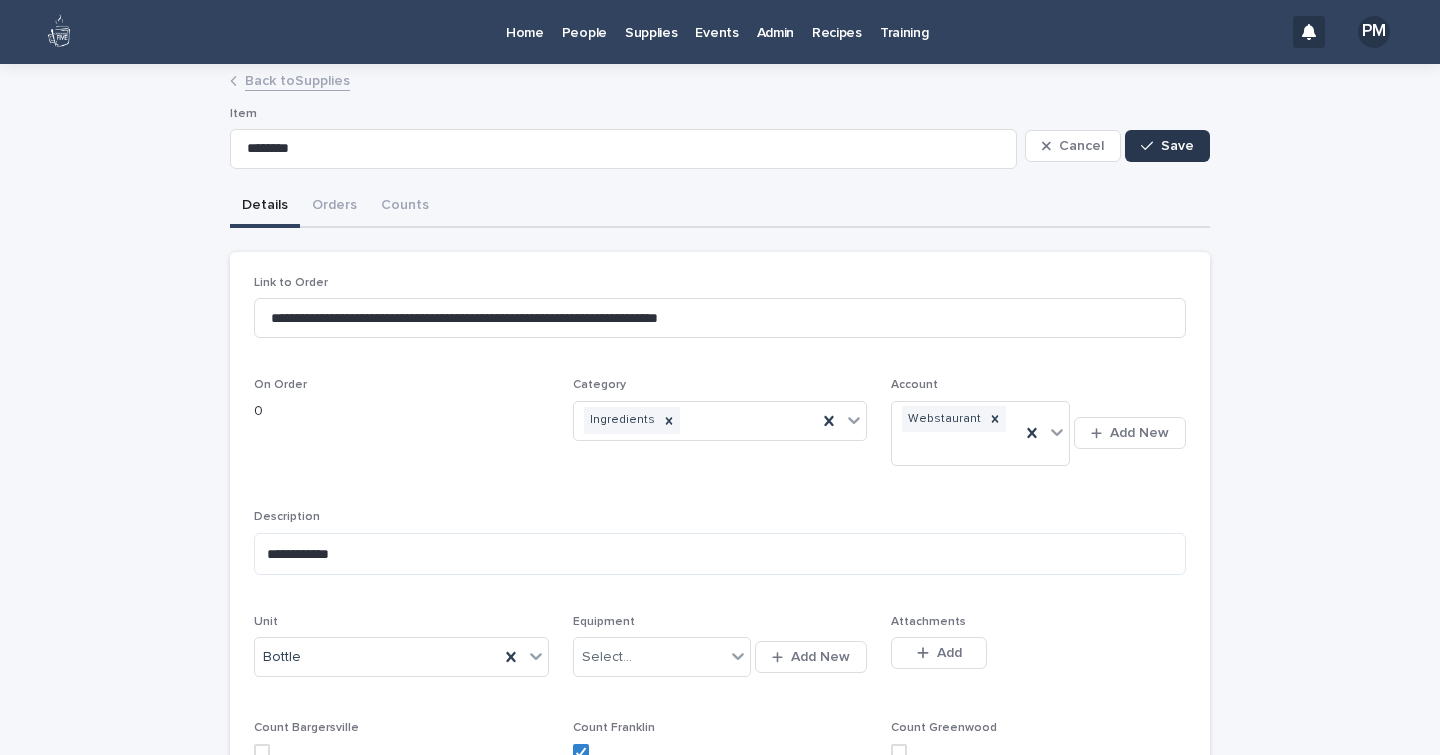 click on "Save" at bounding box center (1177, 146) 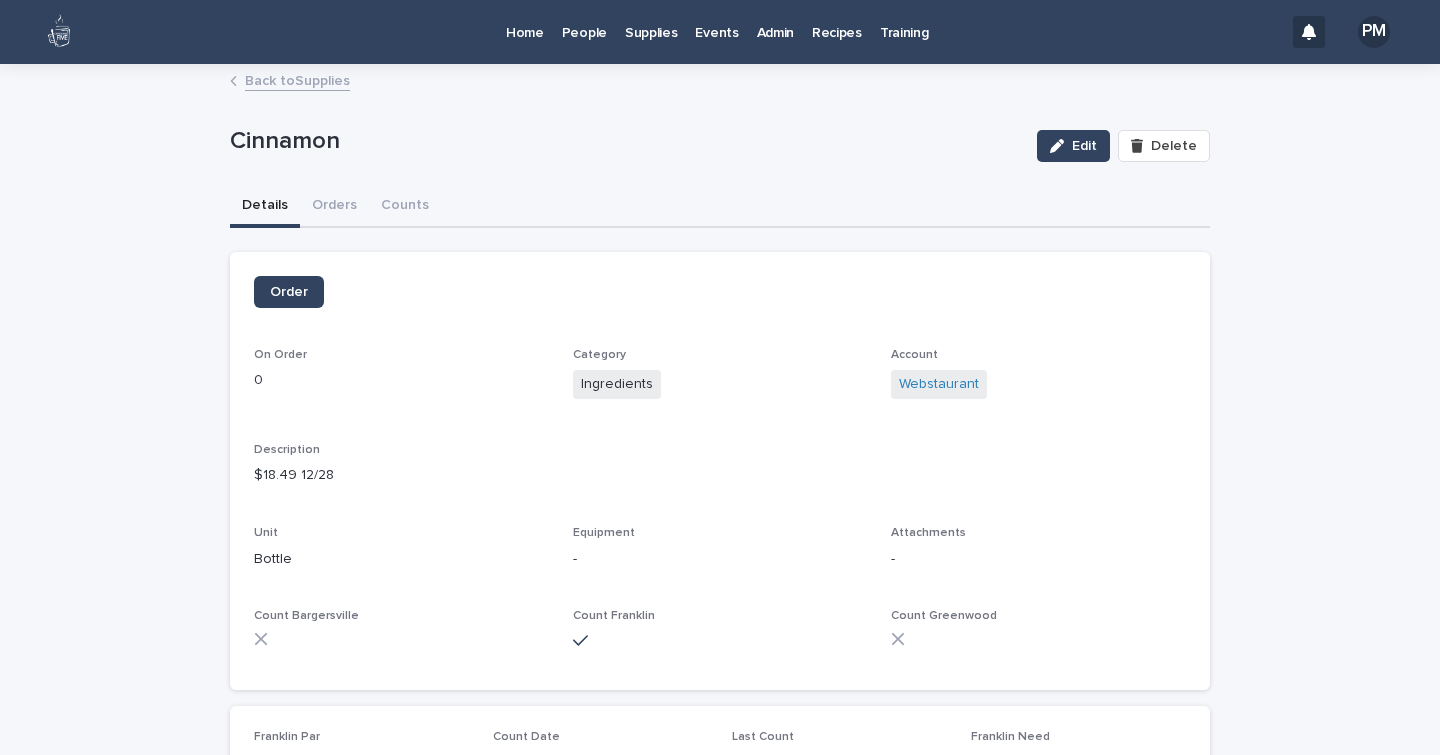 click on "Back to  Supplies" at bounding box center (297, 79) 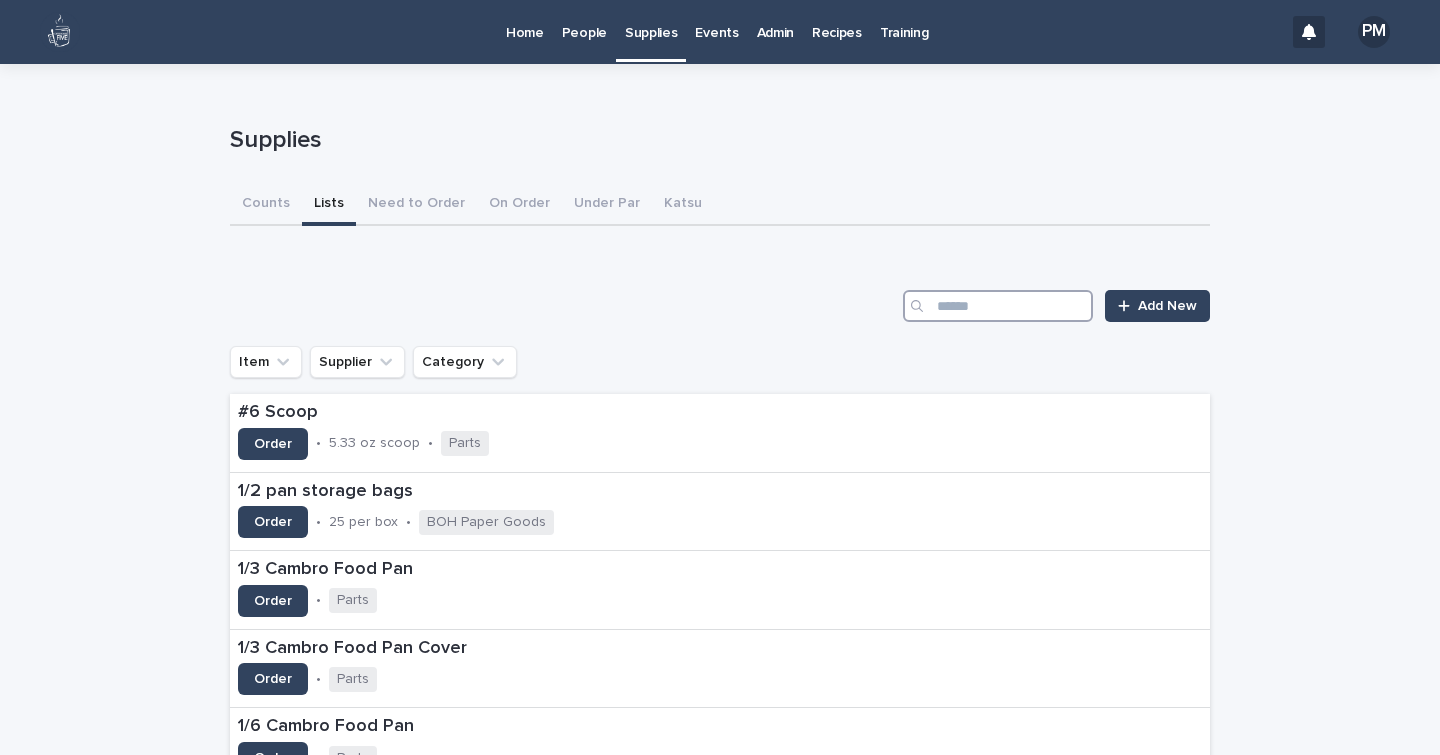 click at bounding box center (998, 306) 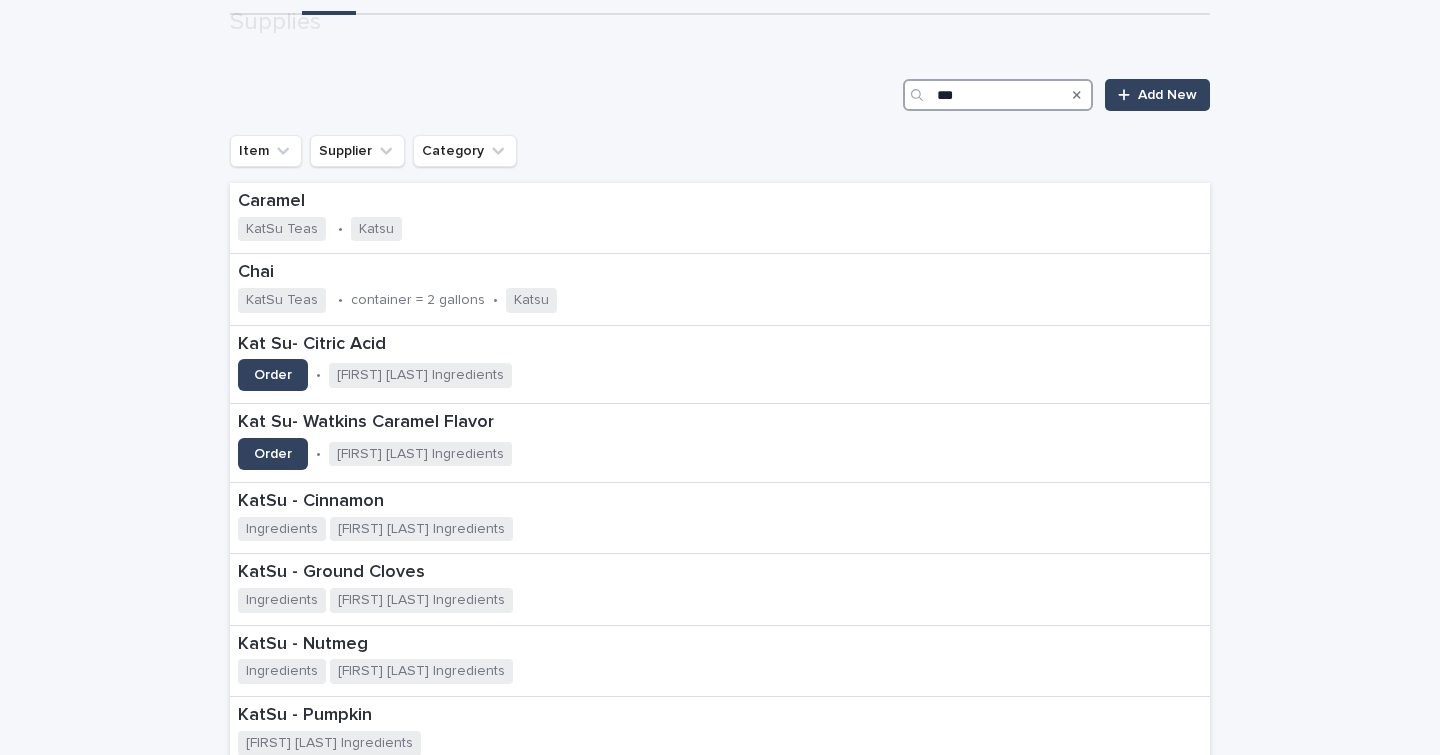 scroll, scrollTop: 220, scrollLeft: 0, axis: vertical 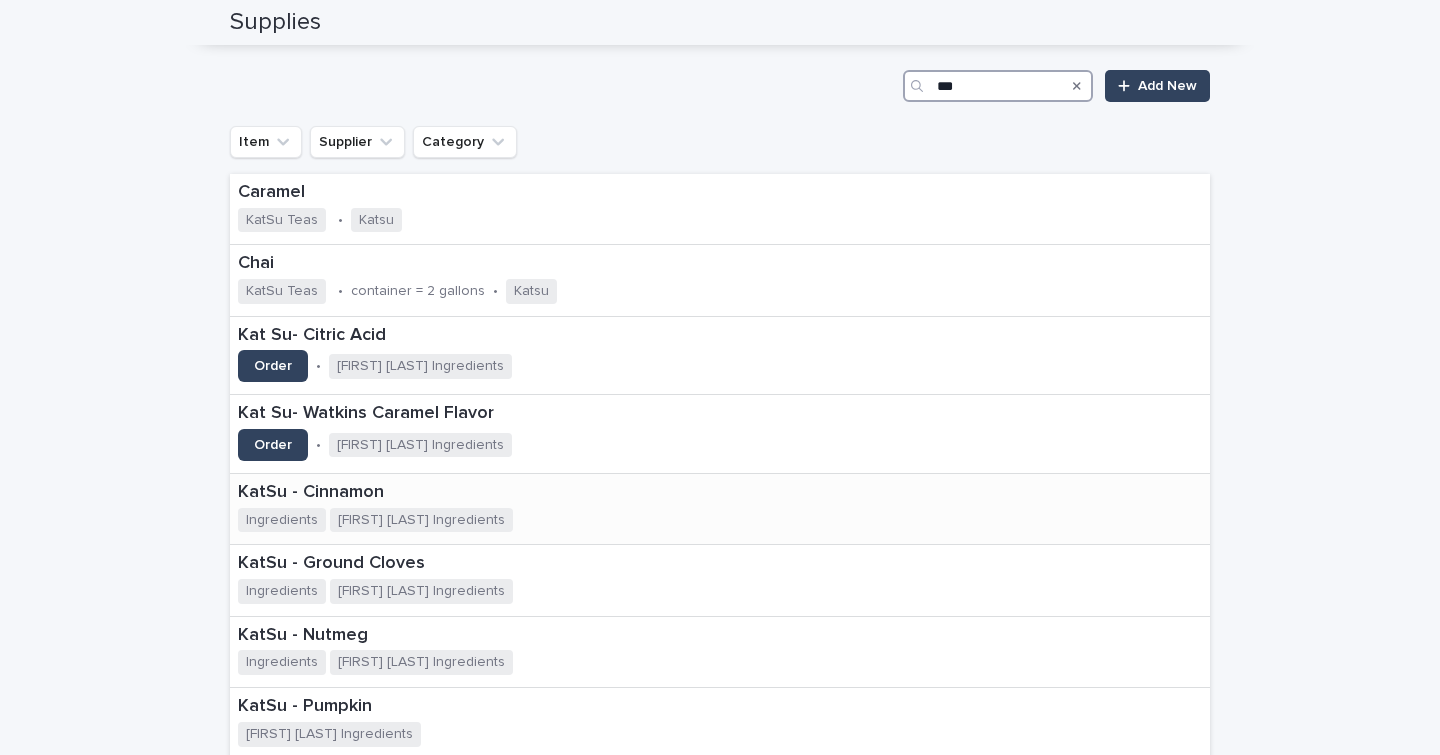 type on "***" 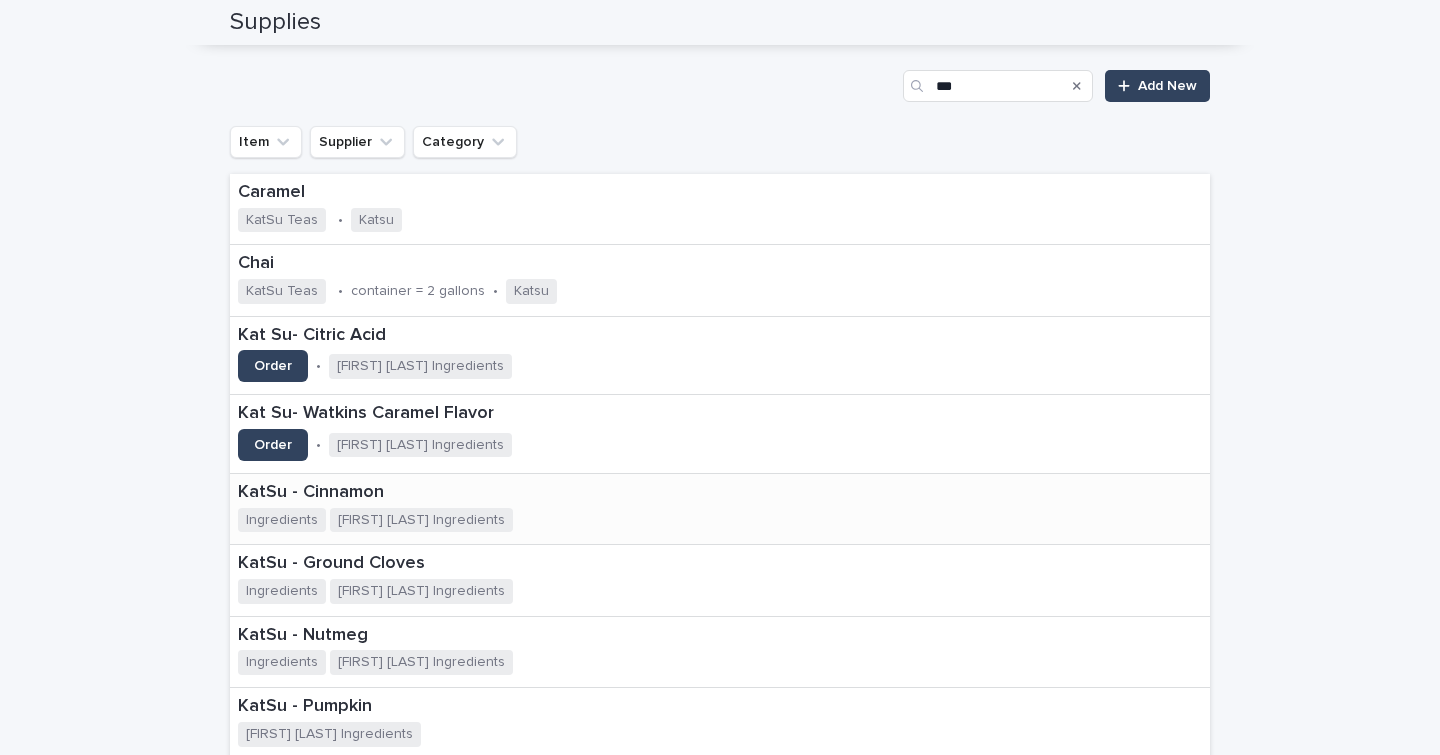 click on "KatSu - Cinnamon" at bounding box center (450, 493) 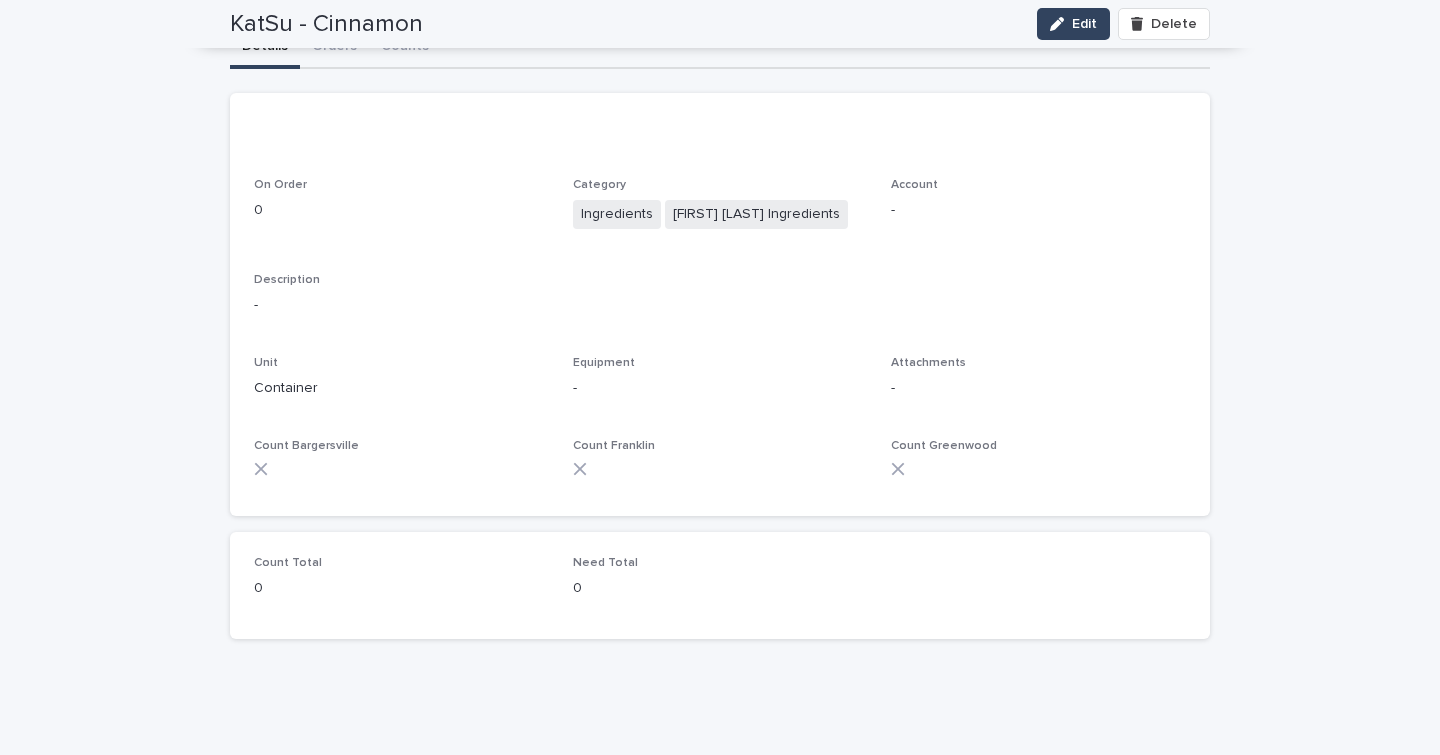 scroll, scrollTop: 0, scrollLeft: 0, axis: both 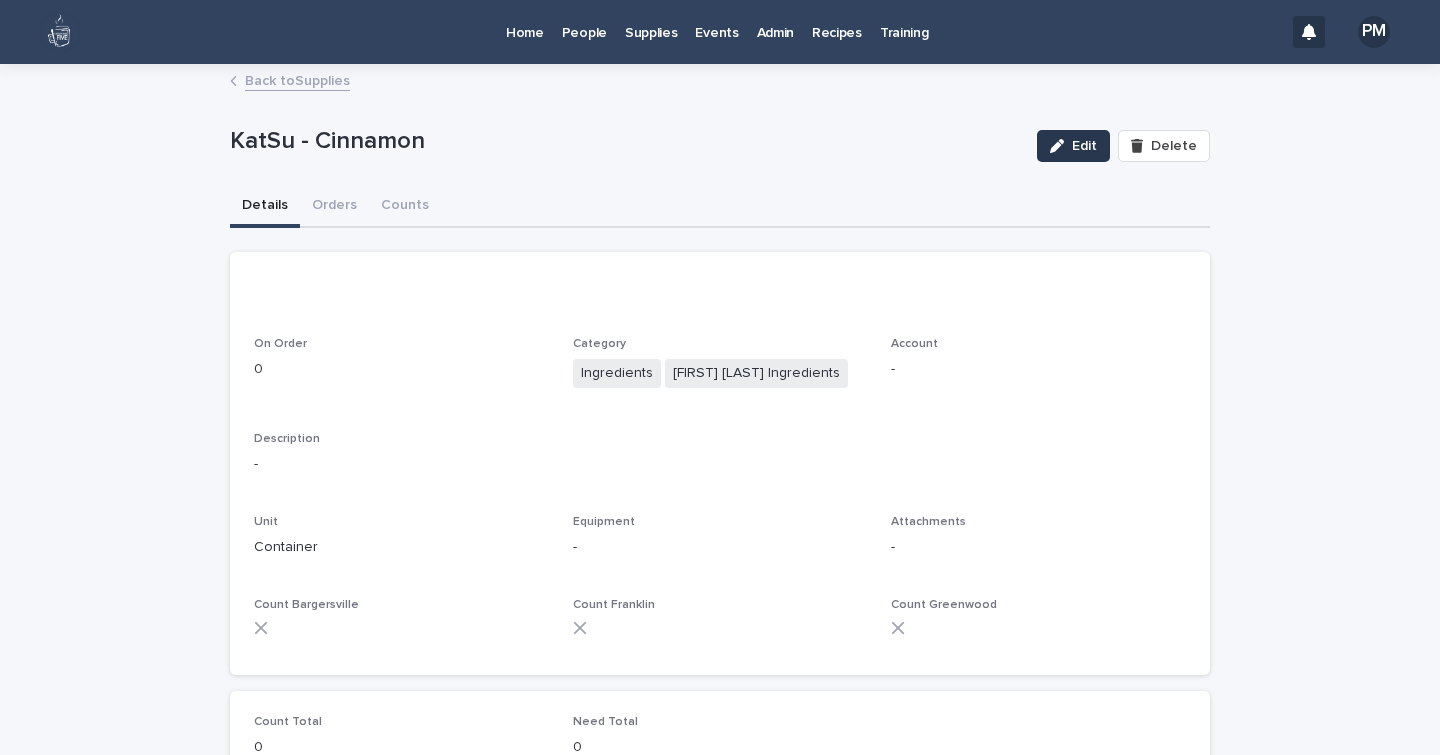 click on "Edit" at bounding box center (1073, 146) 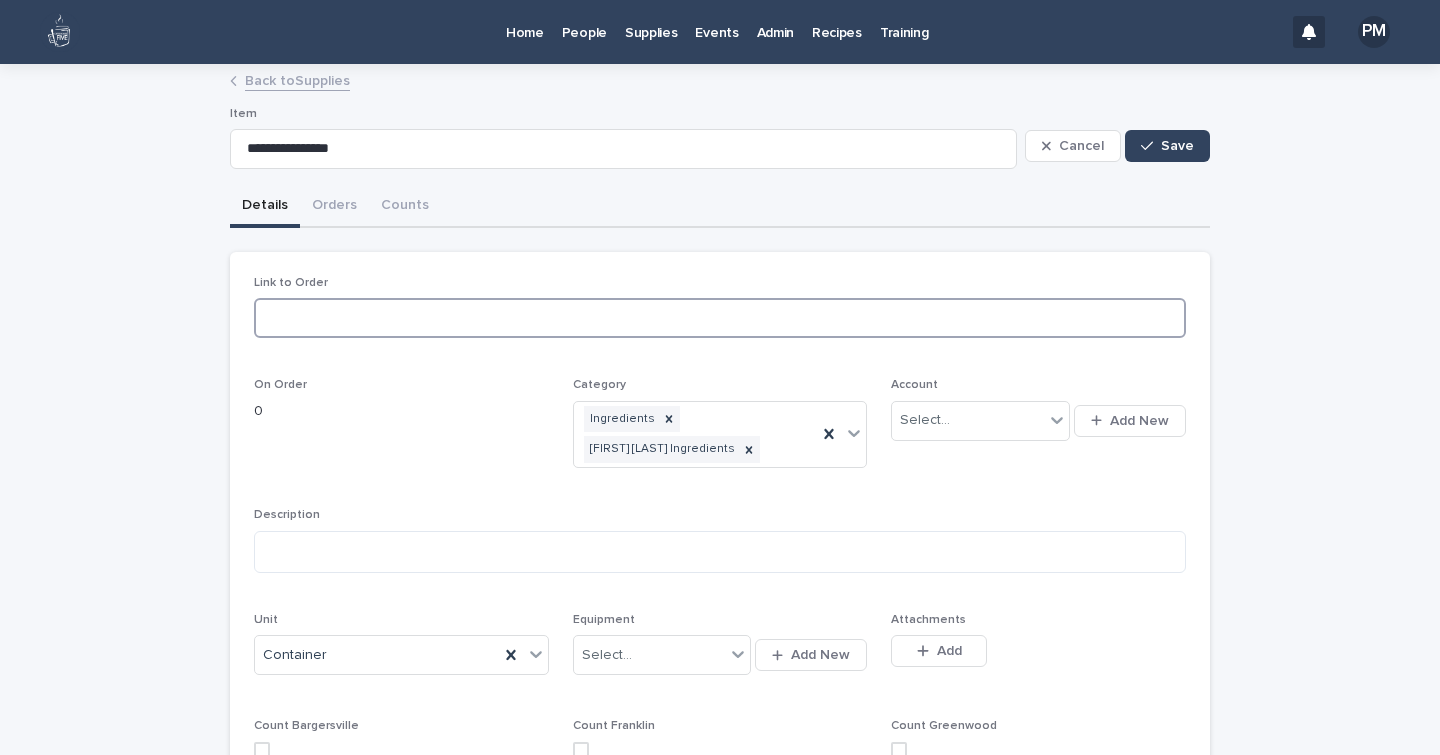 click at bounding box center (720, 318) 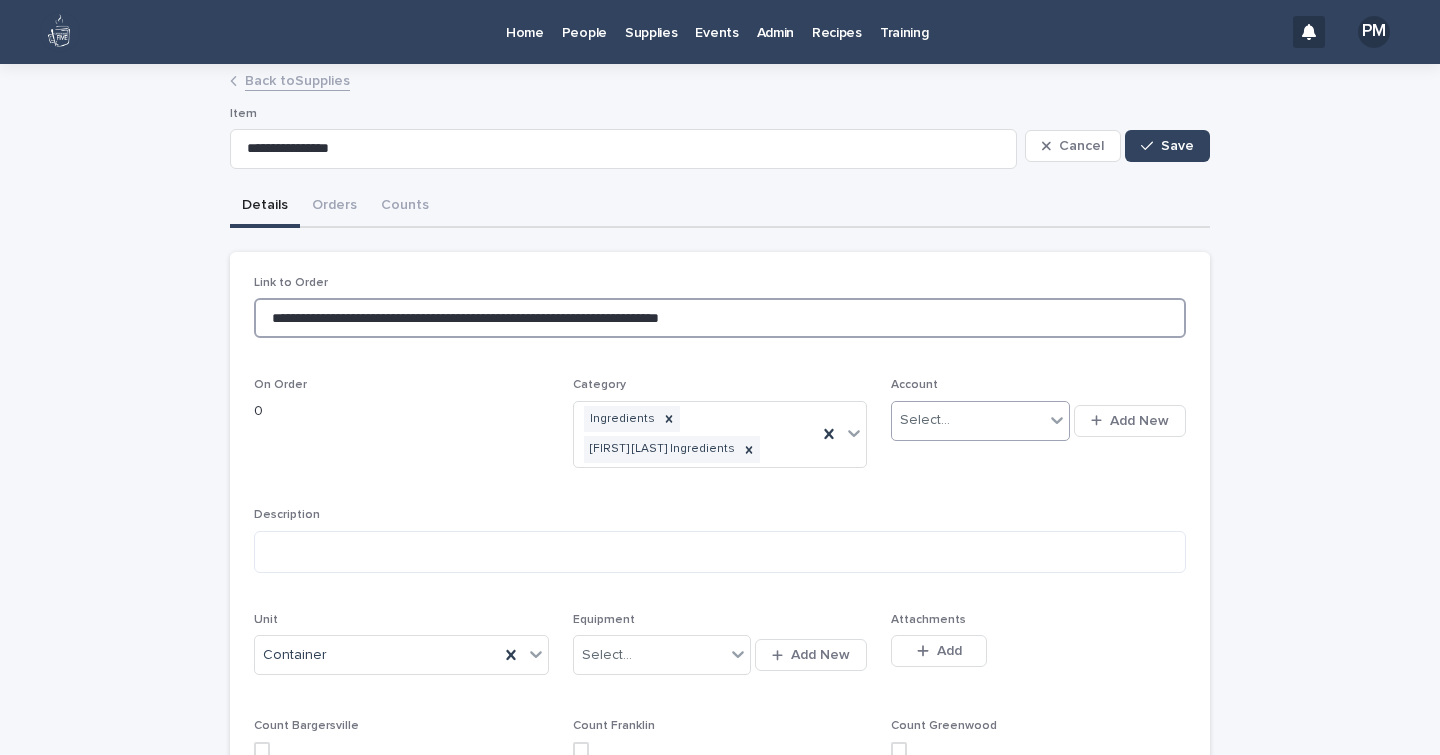 type on "**********" 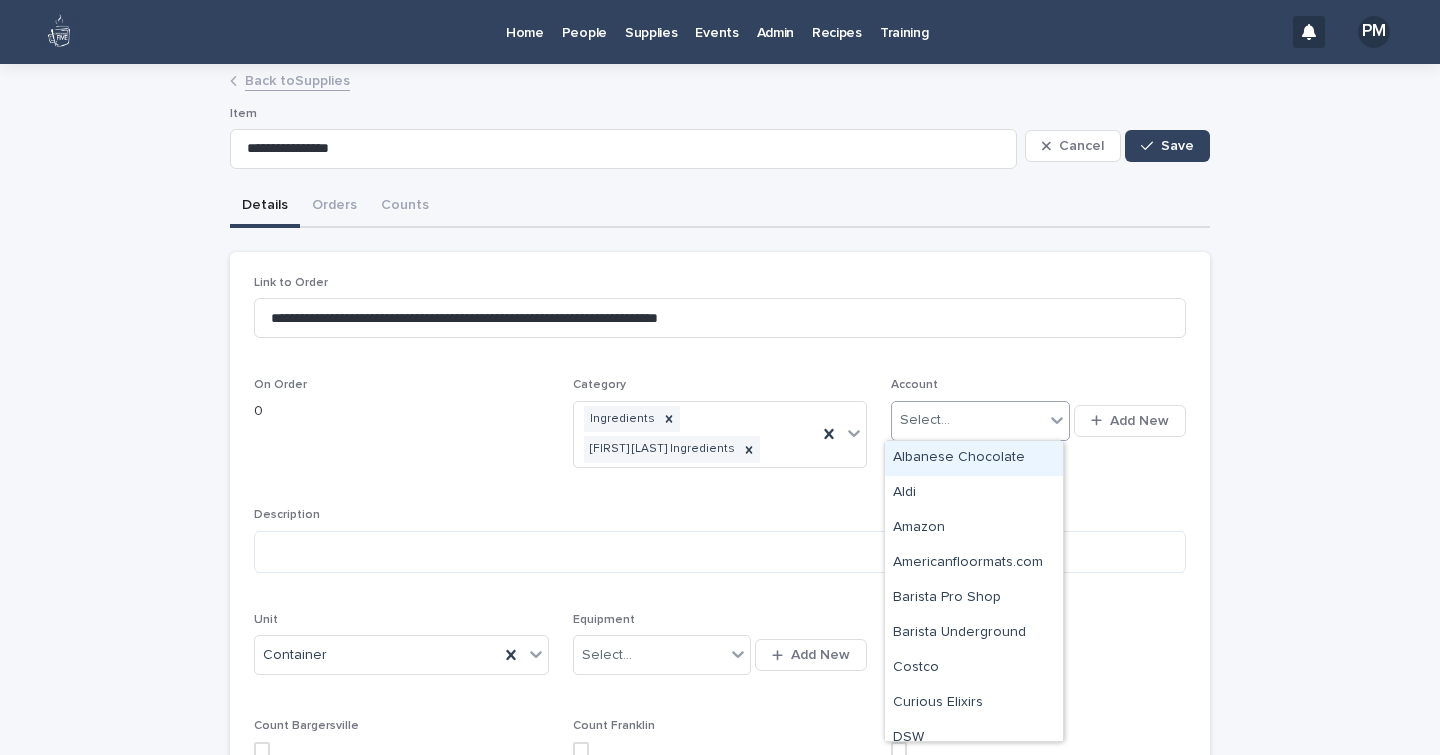 click 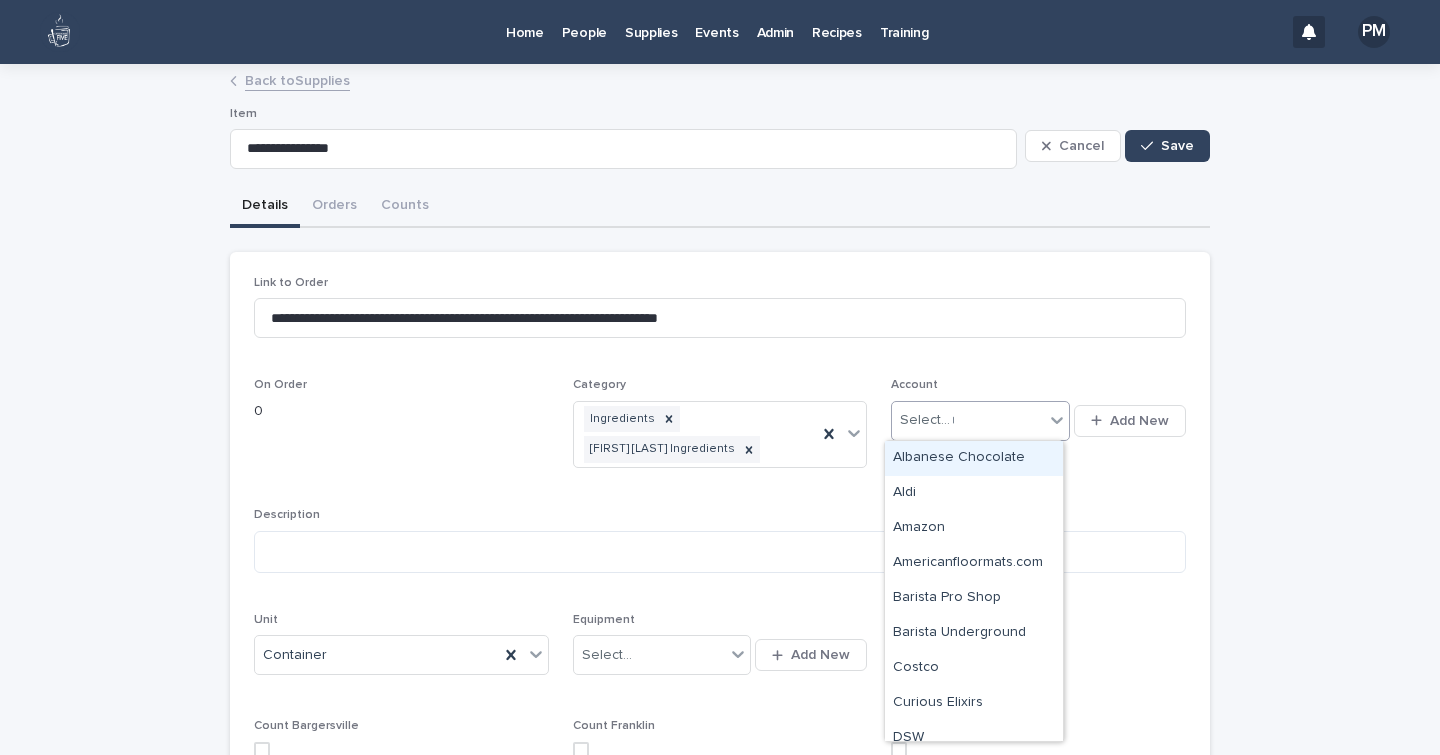 type on "**" 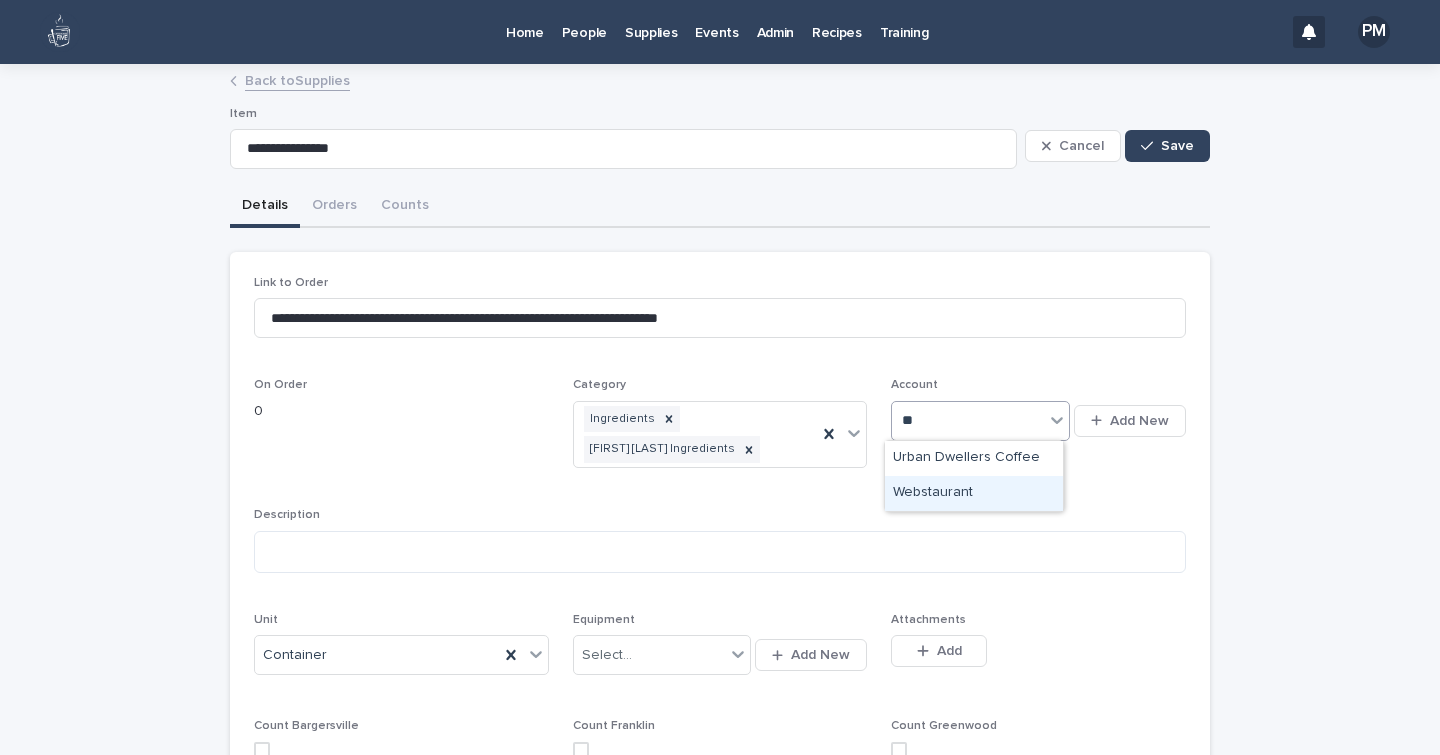 click on "Webstaurant" at bounding box center (974, 493) 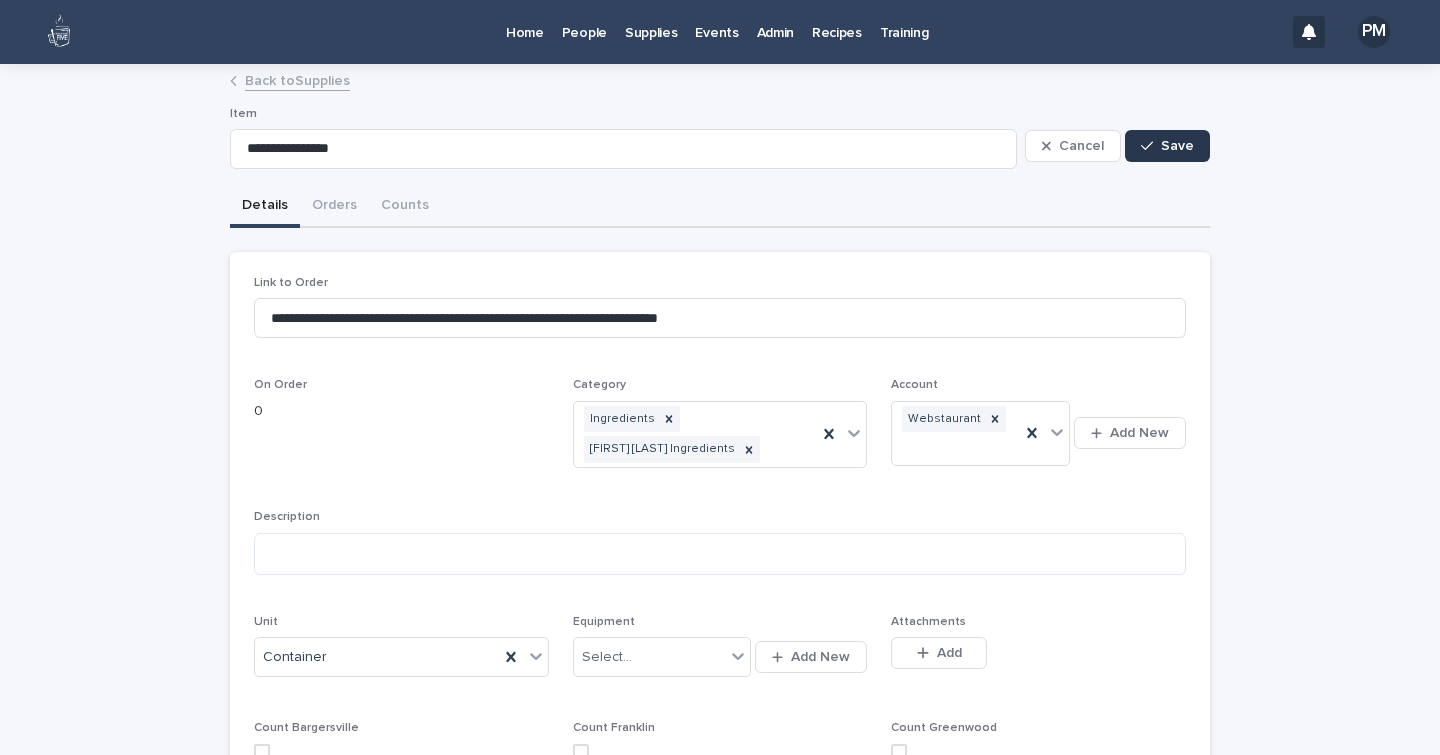 click at bounding box center (1151, 146) 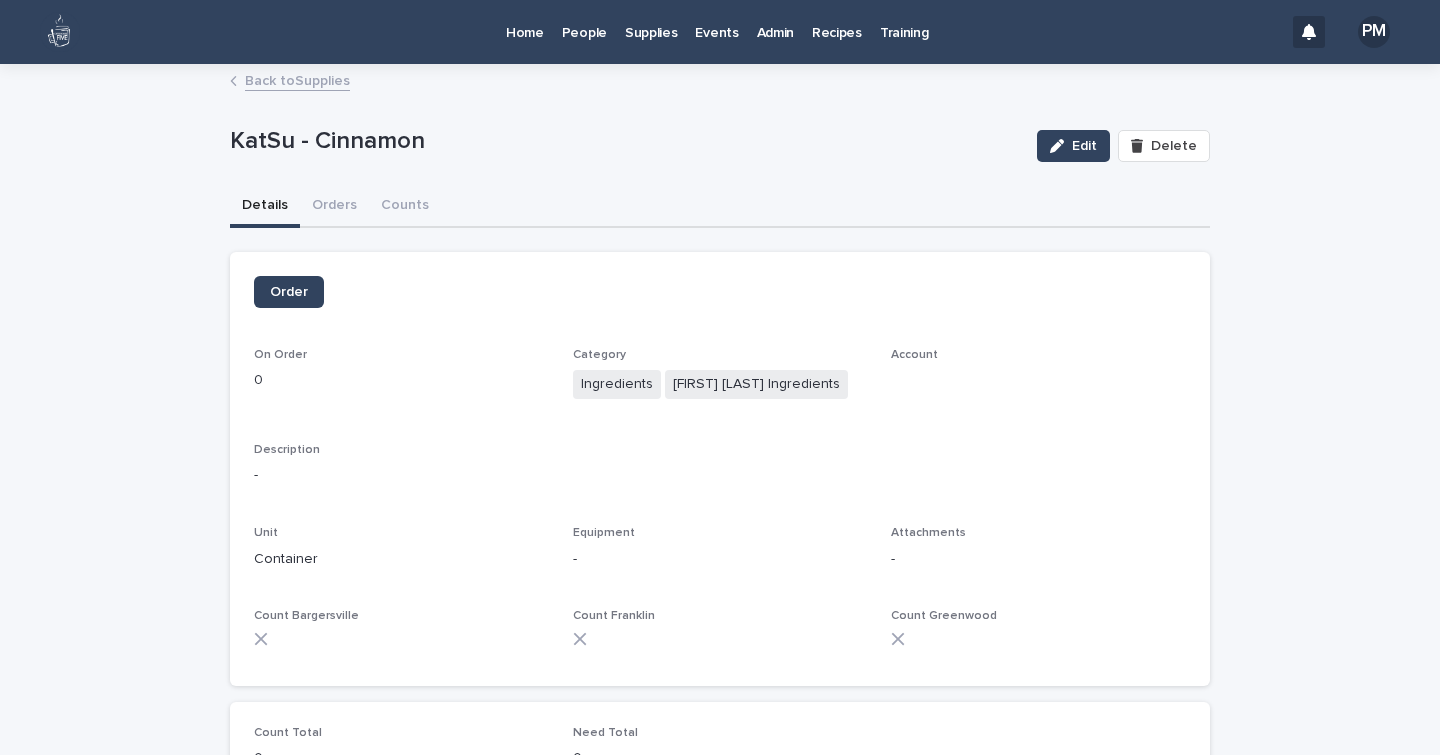 click on "Back to  Supplies" at bounding box center (297, 79) 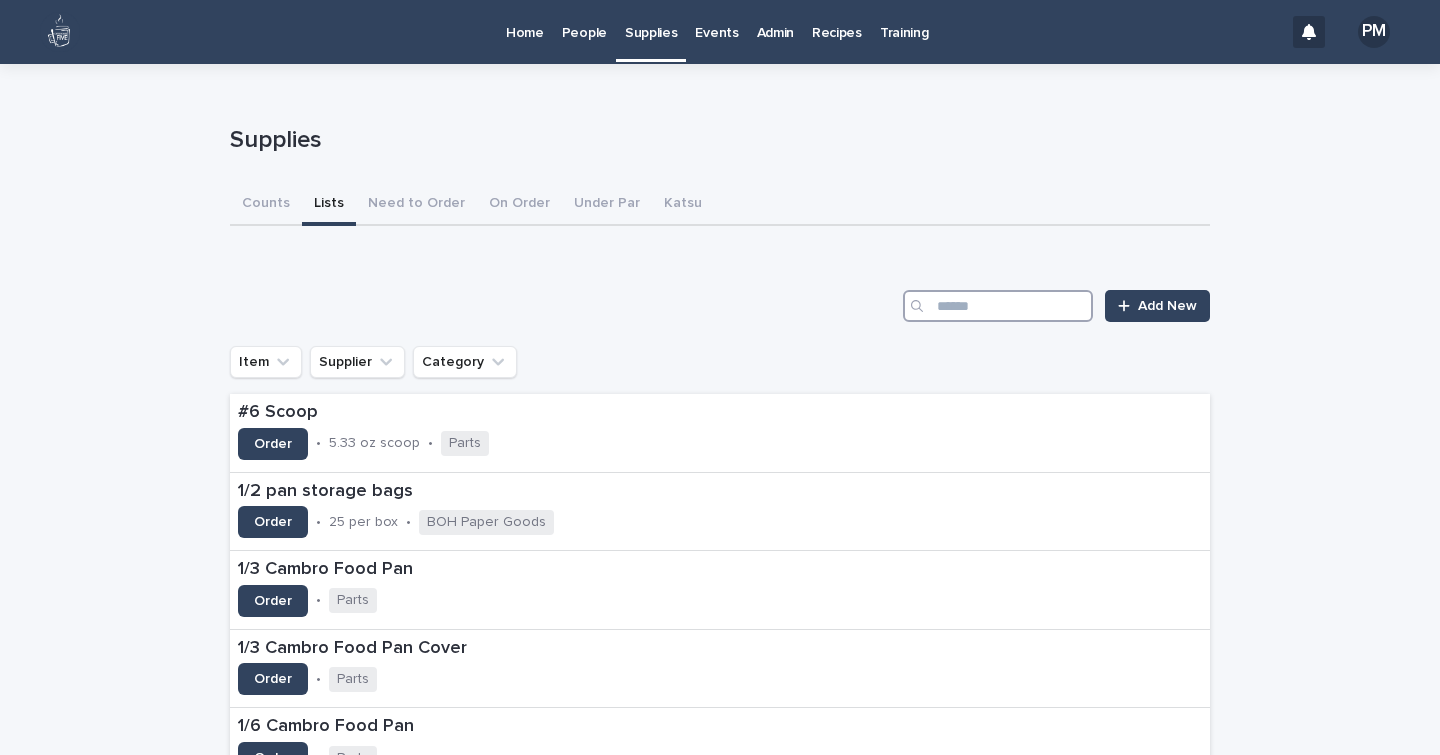 click at bounding box center [998, 306] 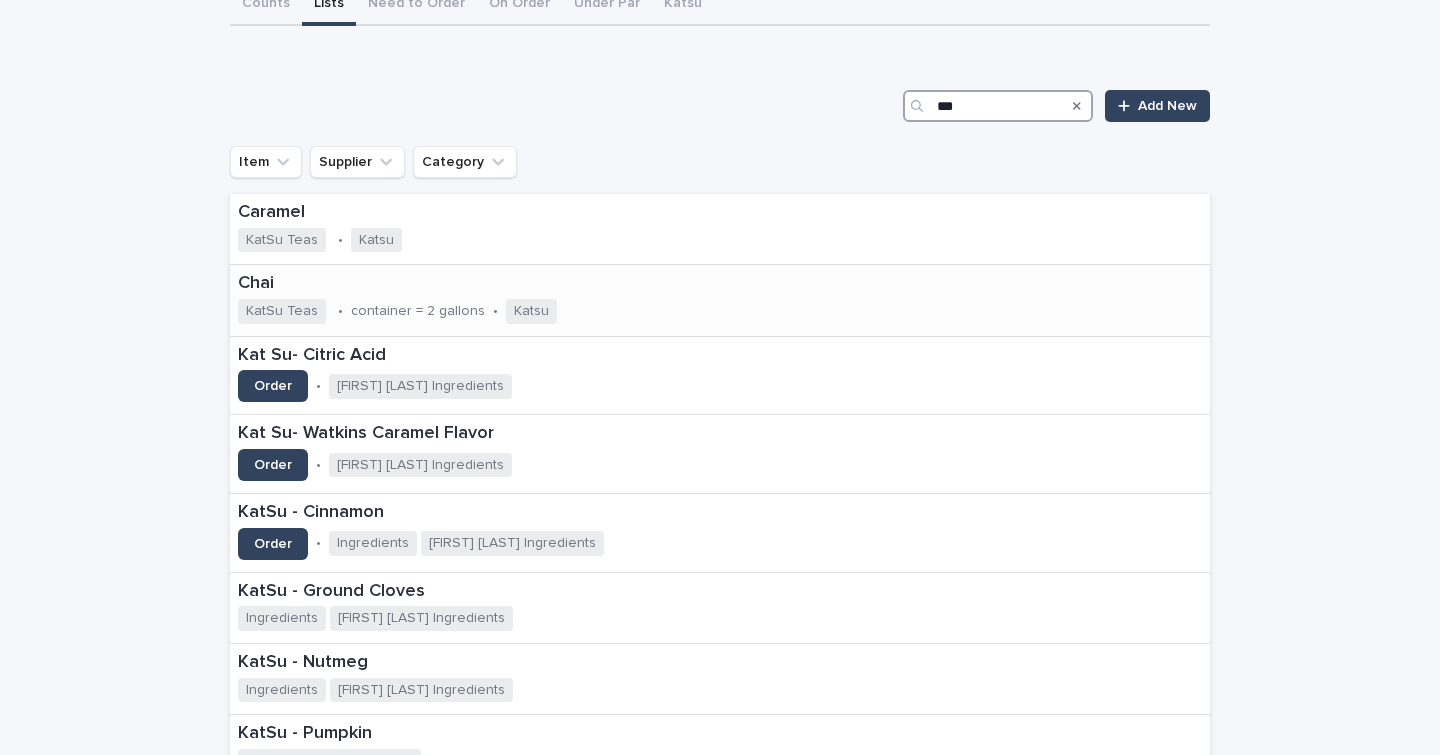 scroll, scrollTop: 205, scrollLeft: 0, axis: vertical 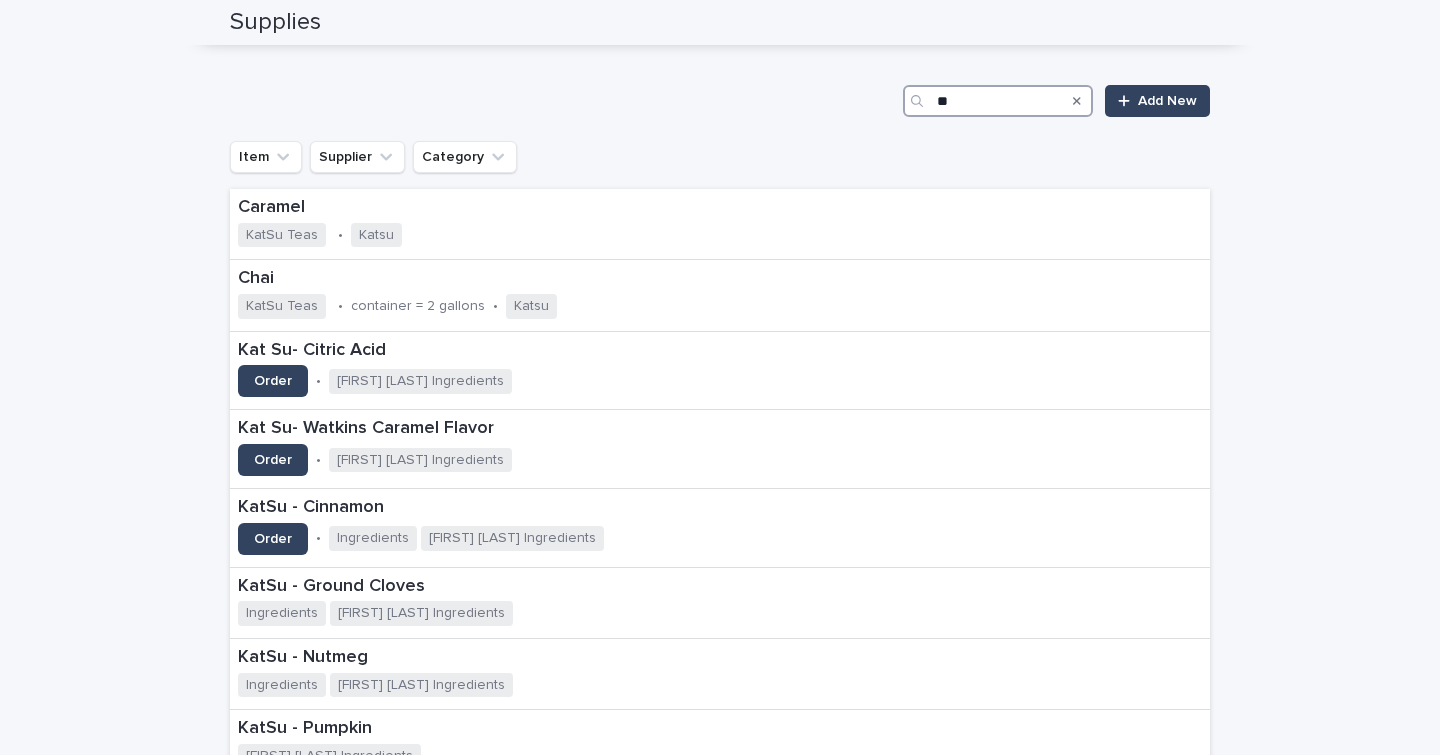 type on "*" 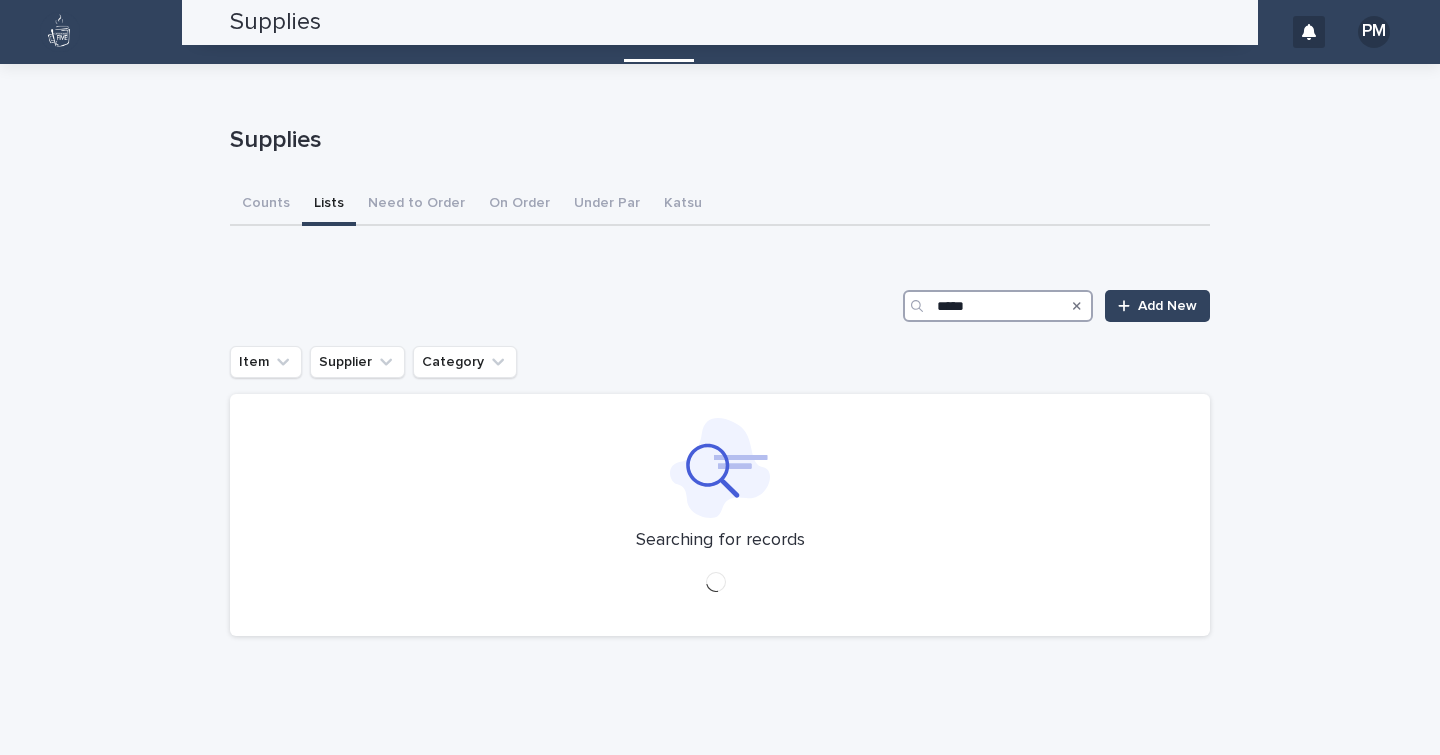 scroll, scrollTop: 0, scrollLeft: 0, axis: both 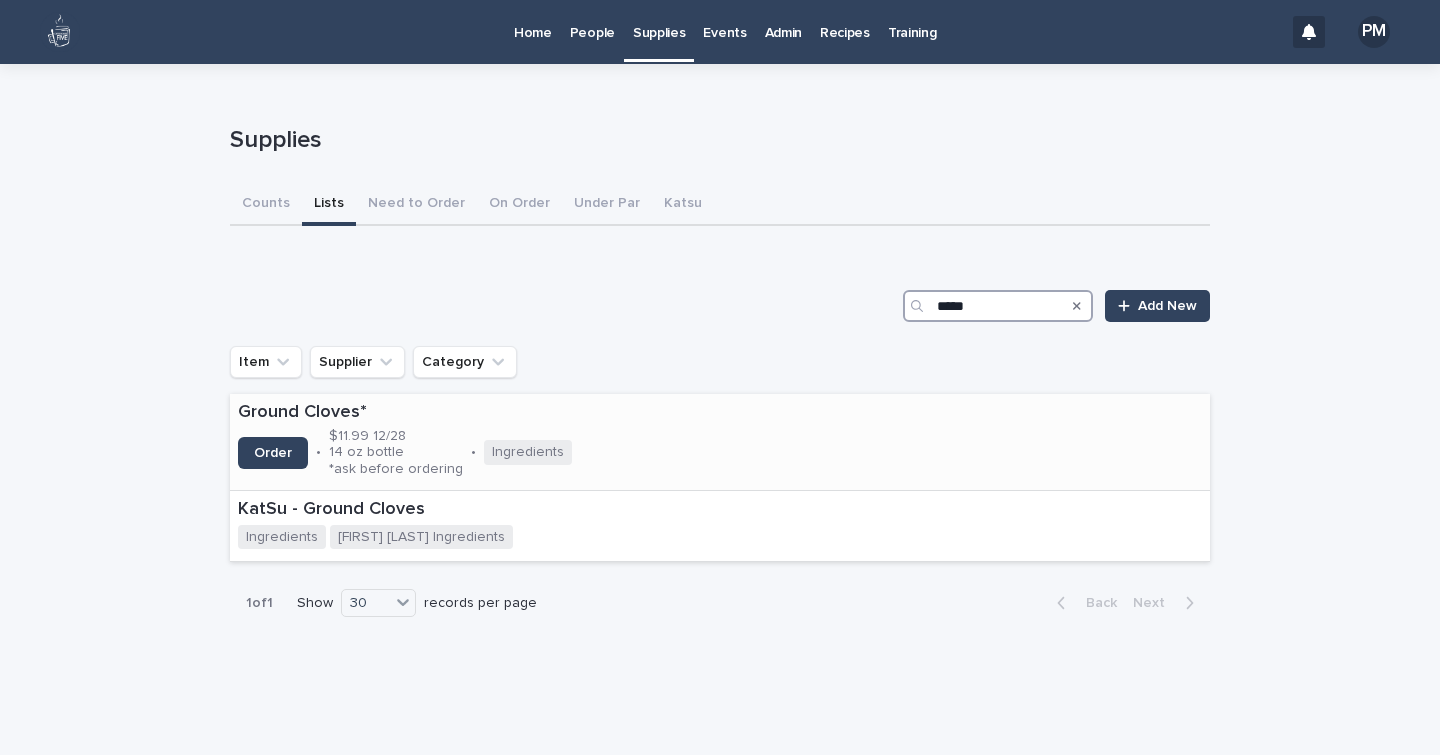 type on "*****" 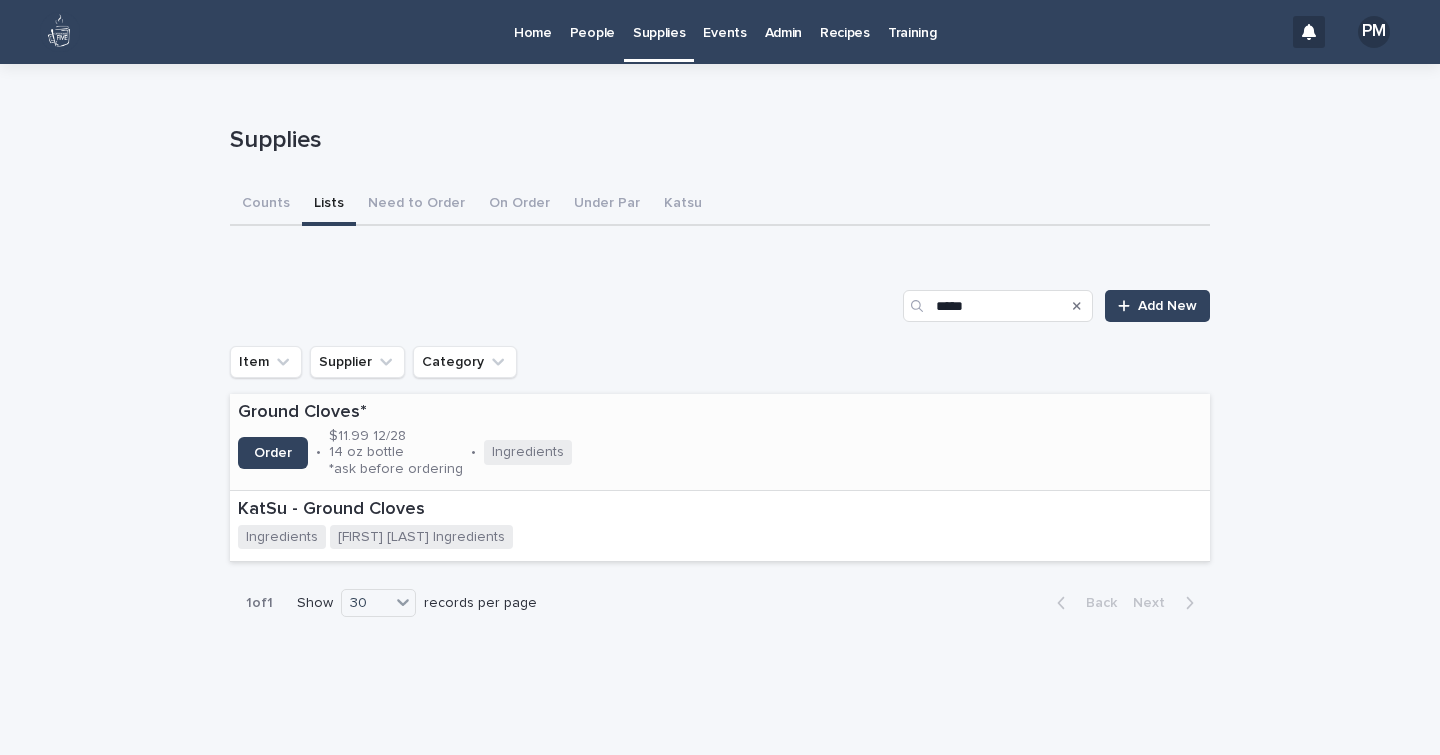 click on "Ground Cloves*" at bounding box center (471, 413) 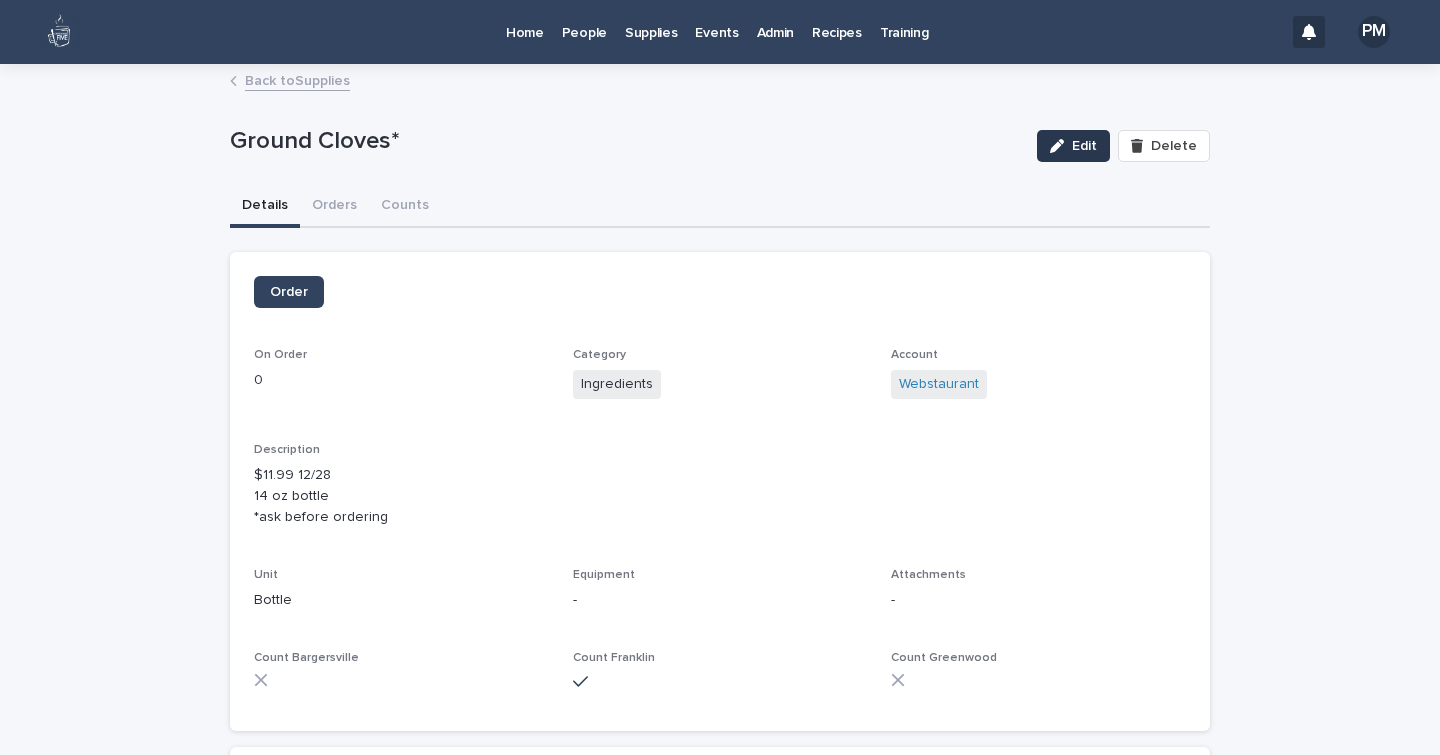 click on "Edit" at bounding box center (1084, 146) 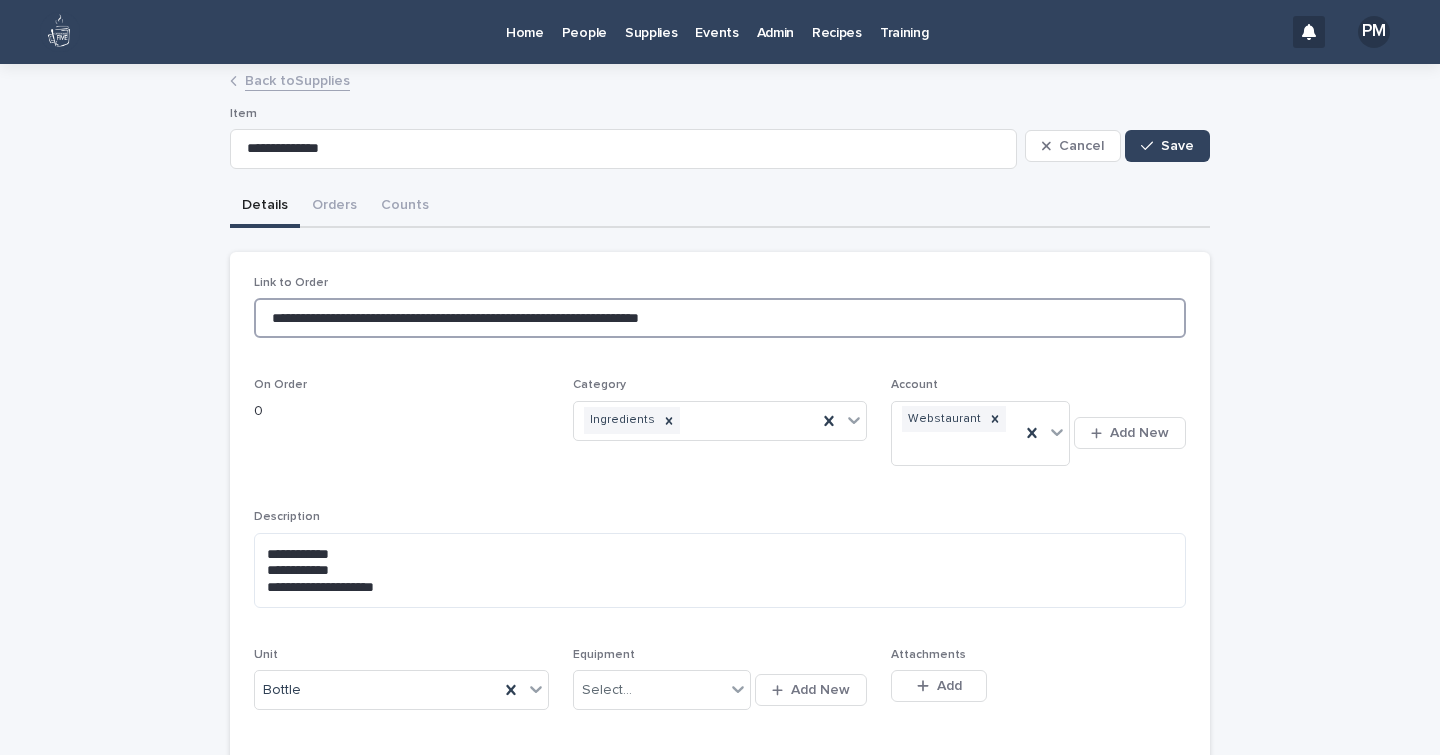 drag, startPoint x: 766, startPoint y: 319, endPoint x: 235, endPoint y: 296, distance: 531.49786 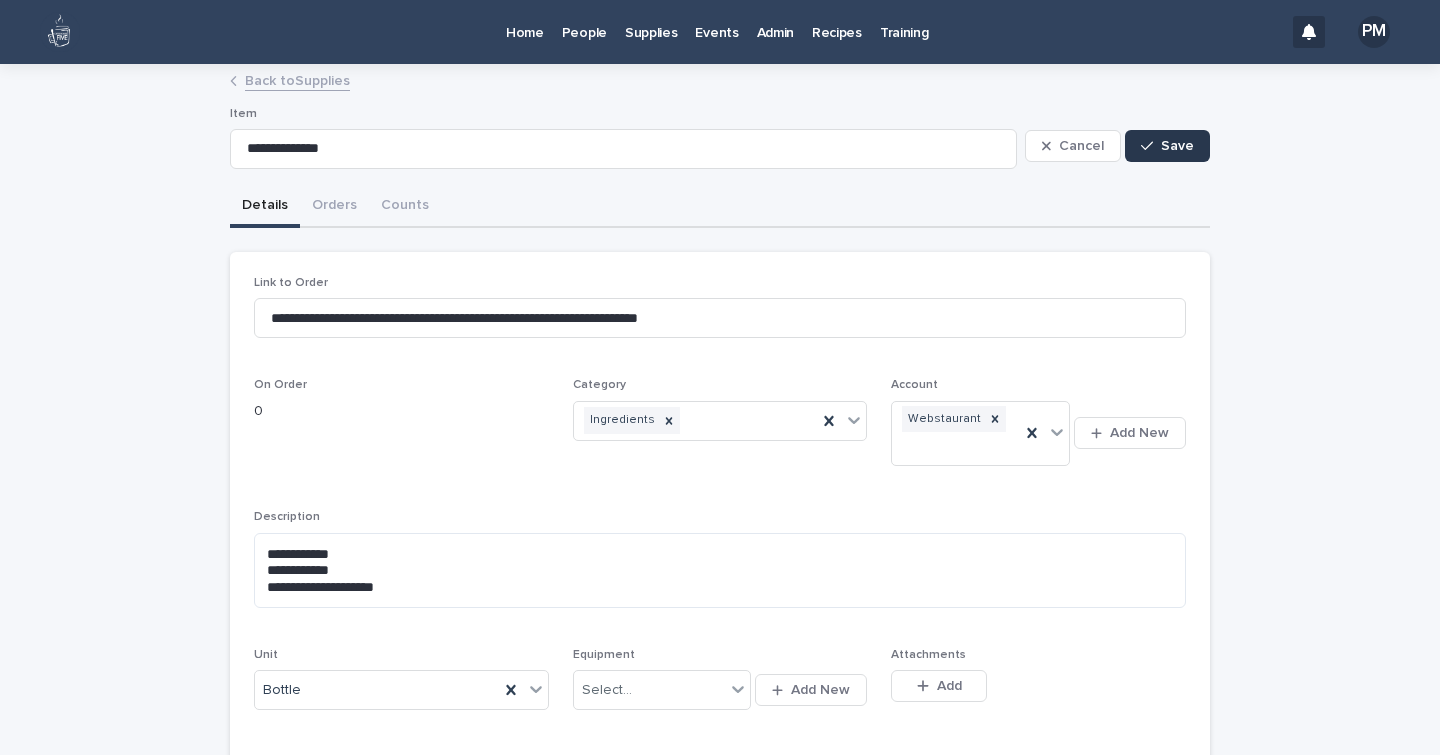 click on "Save" at bounding box center [1177, 146] 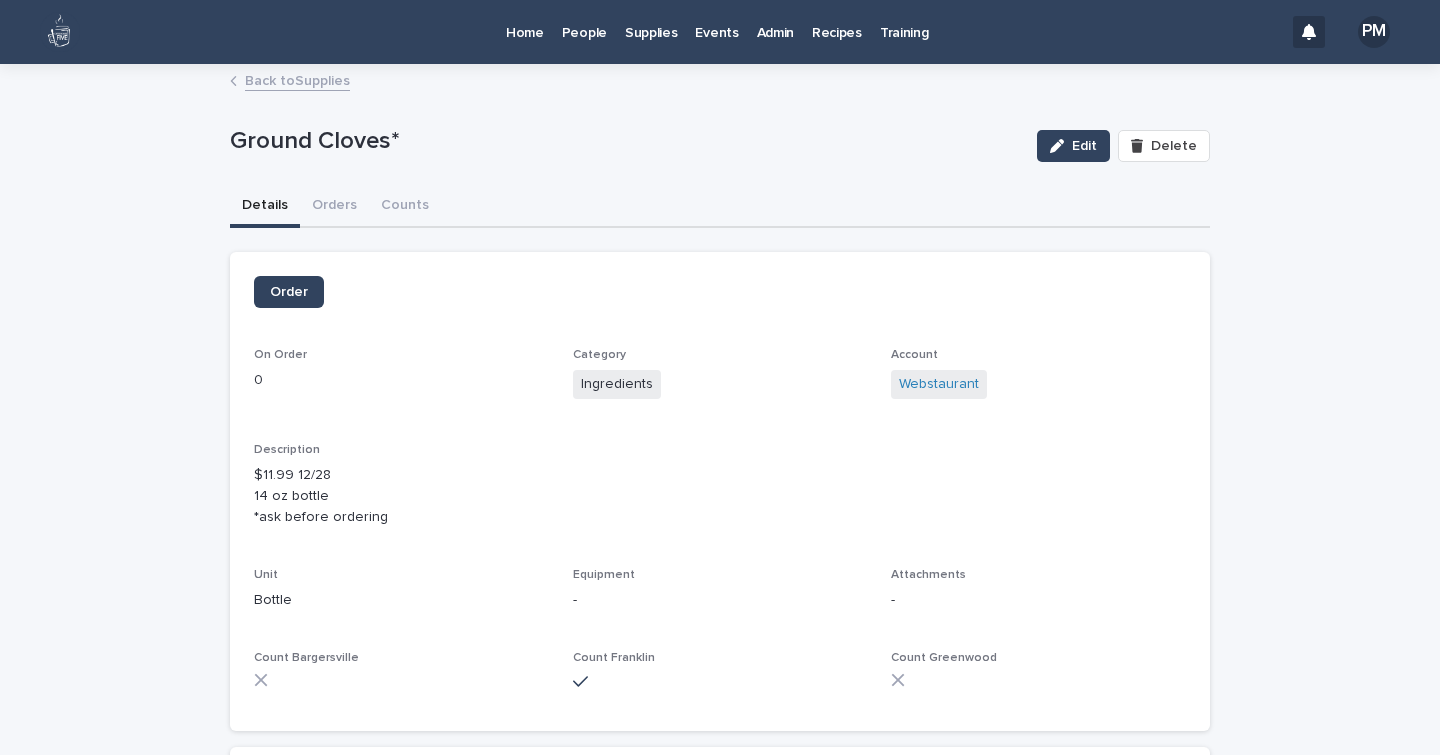 click on "Back to  Supplies" at bounding box center [297, 79] 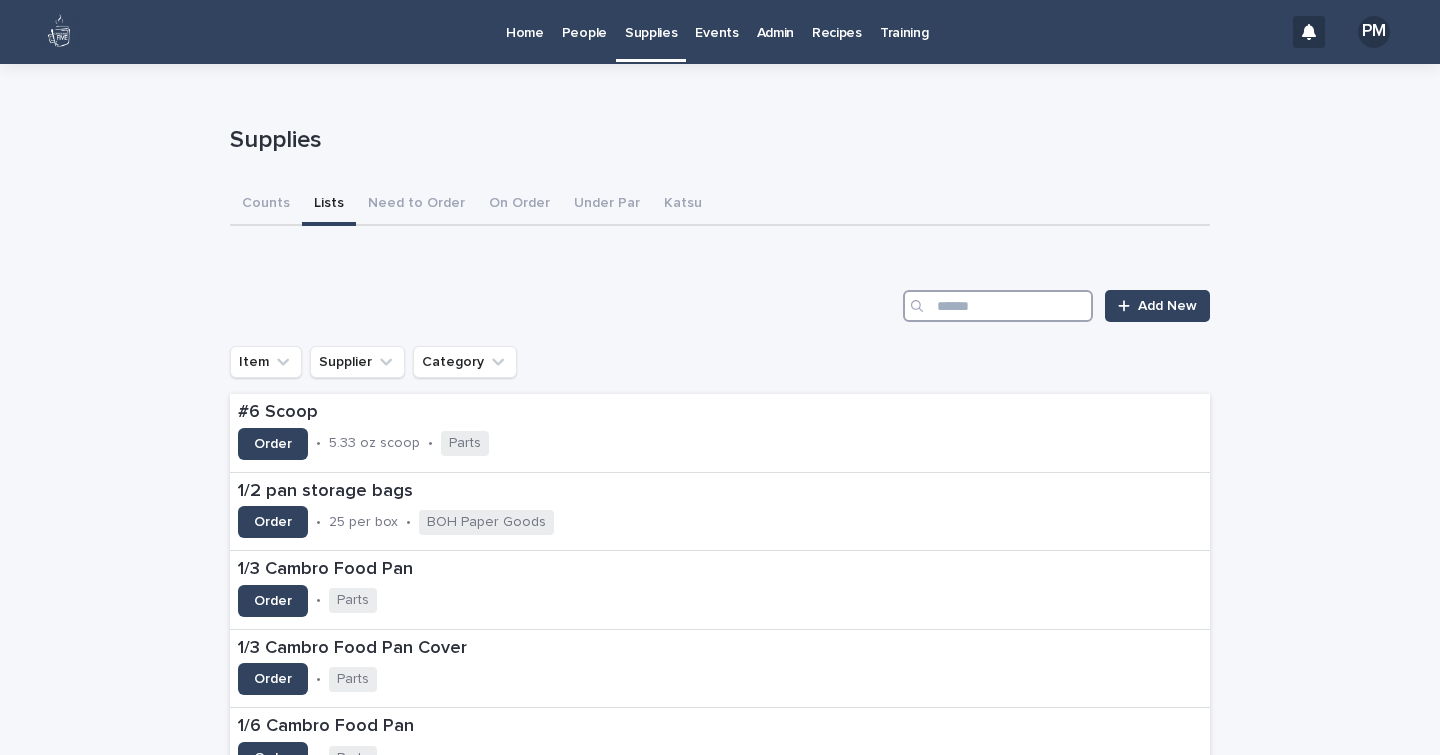 click at bounding box center [998, 306] 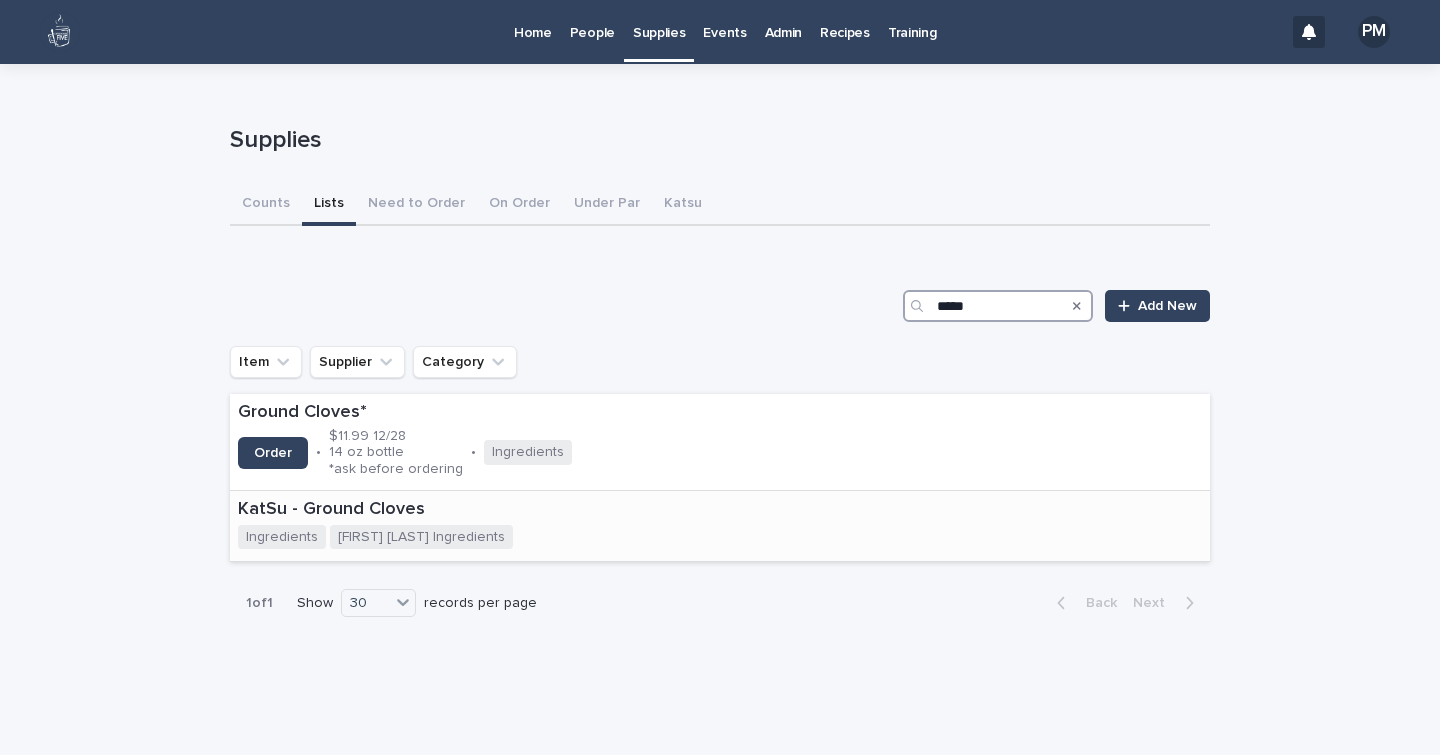 type on "*****" 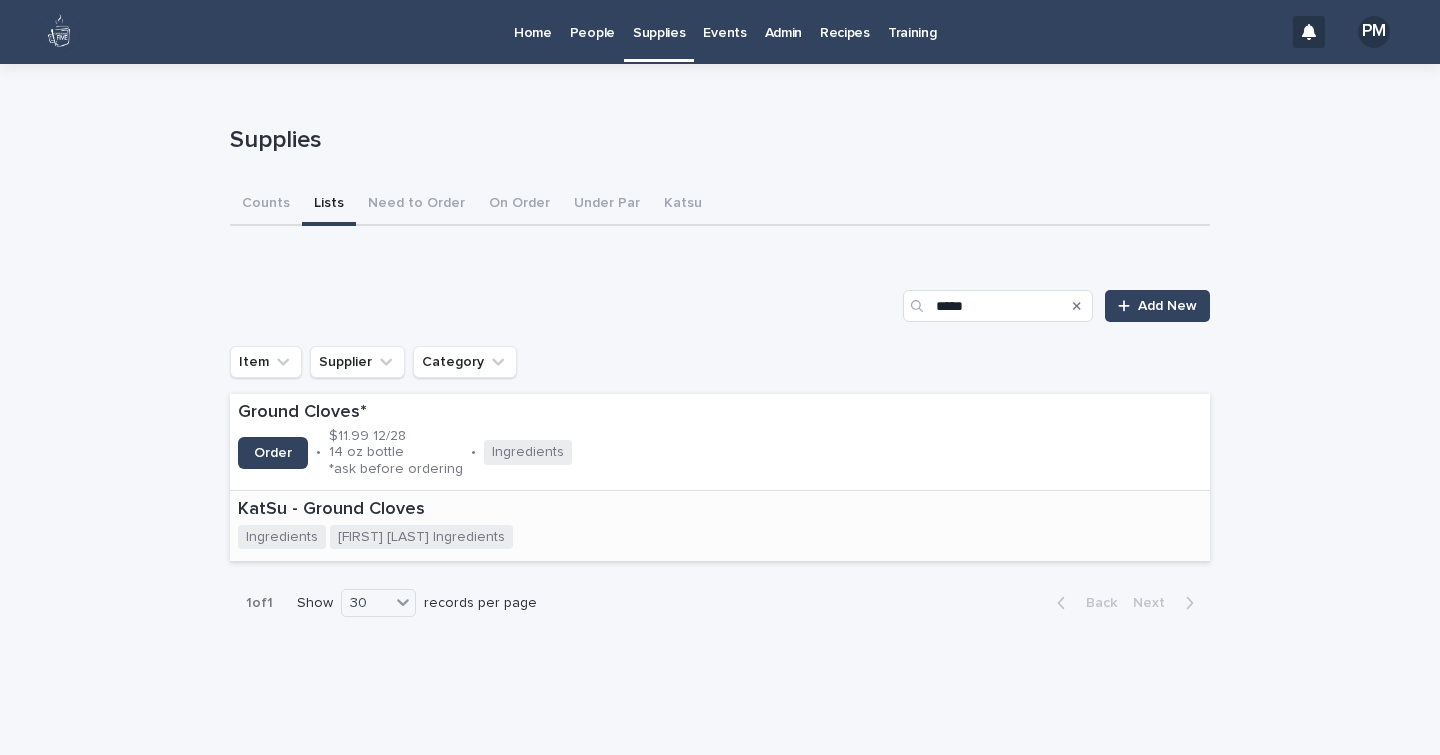 click on "KatSu - Ground Cloves" at bounding box center (471, 508) 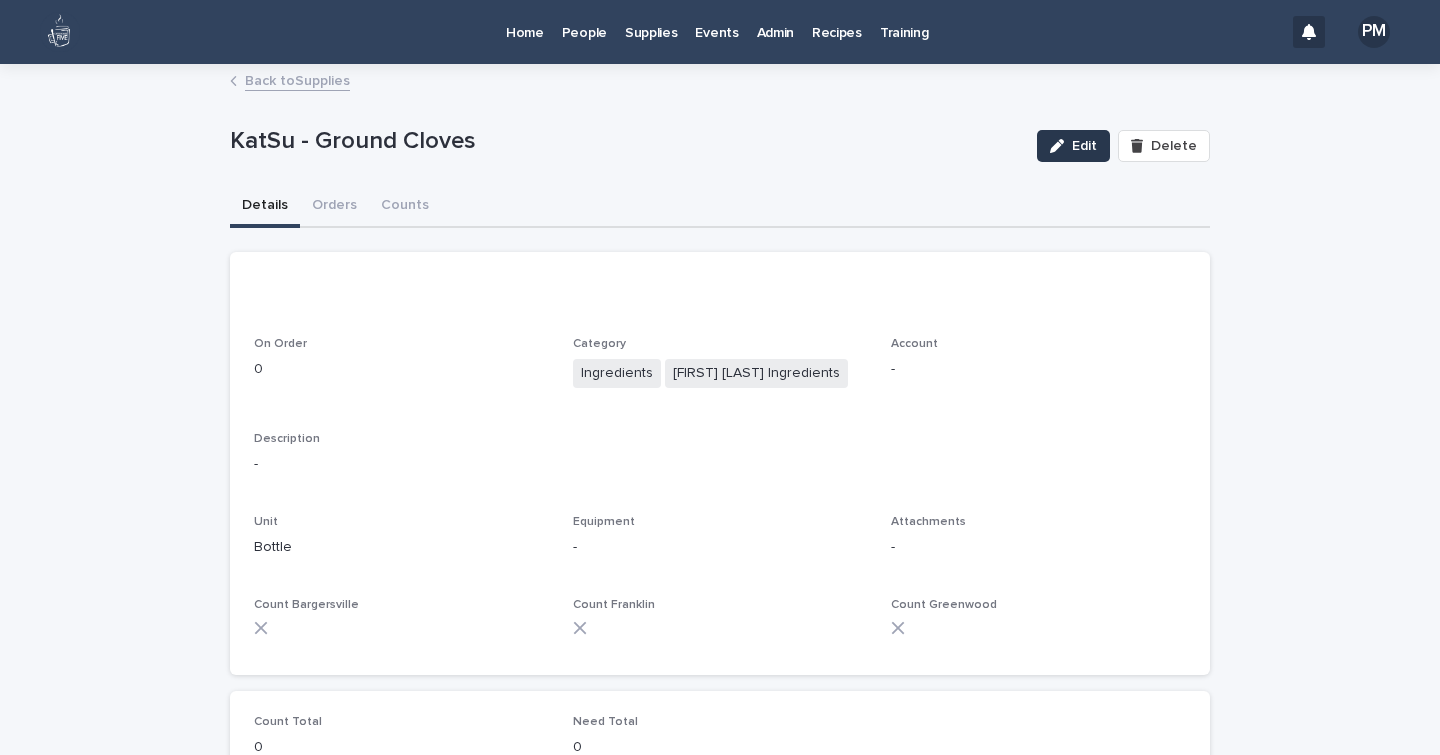 click at bounding box center (1061, 146) 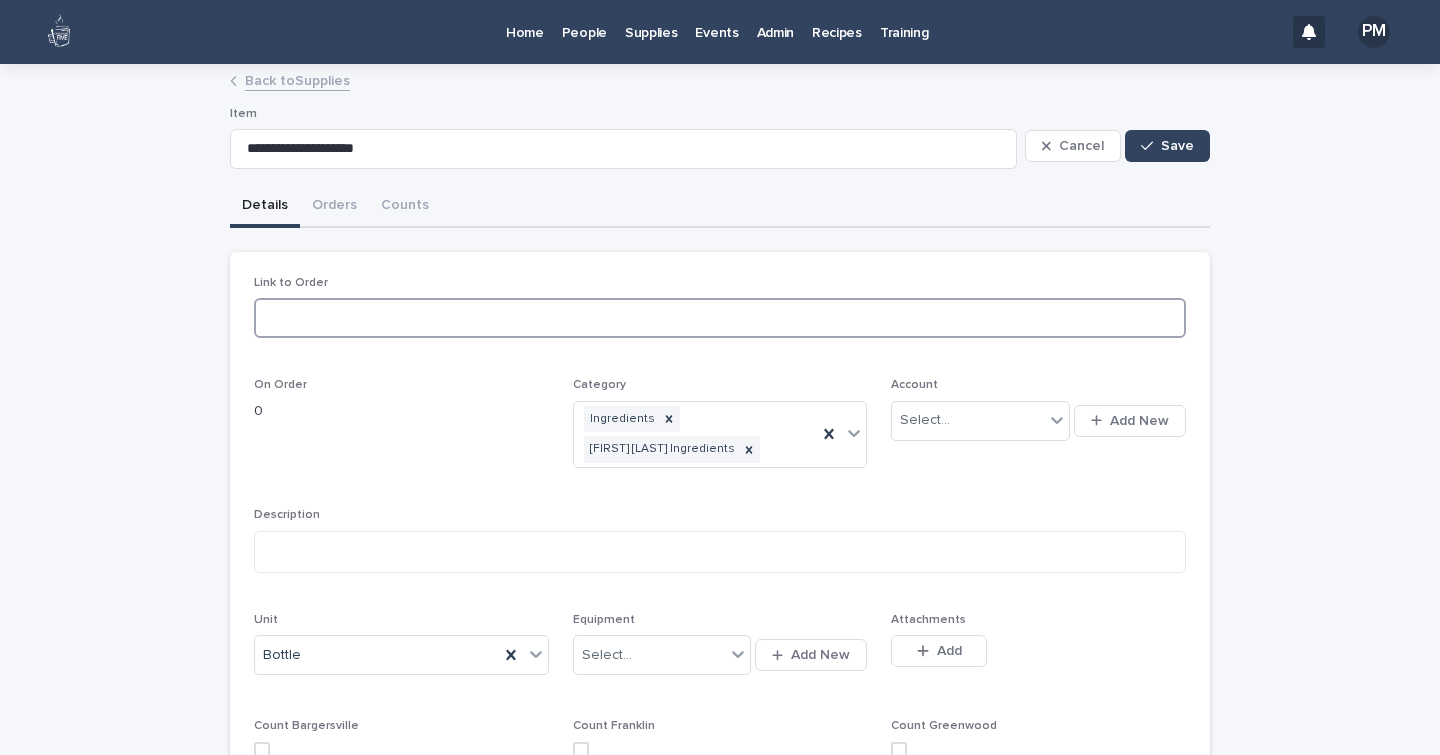 click at bounding box center [720, 318] 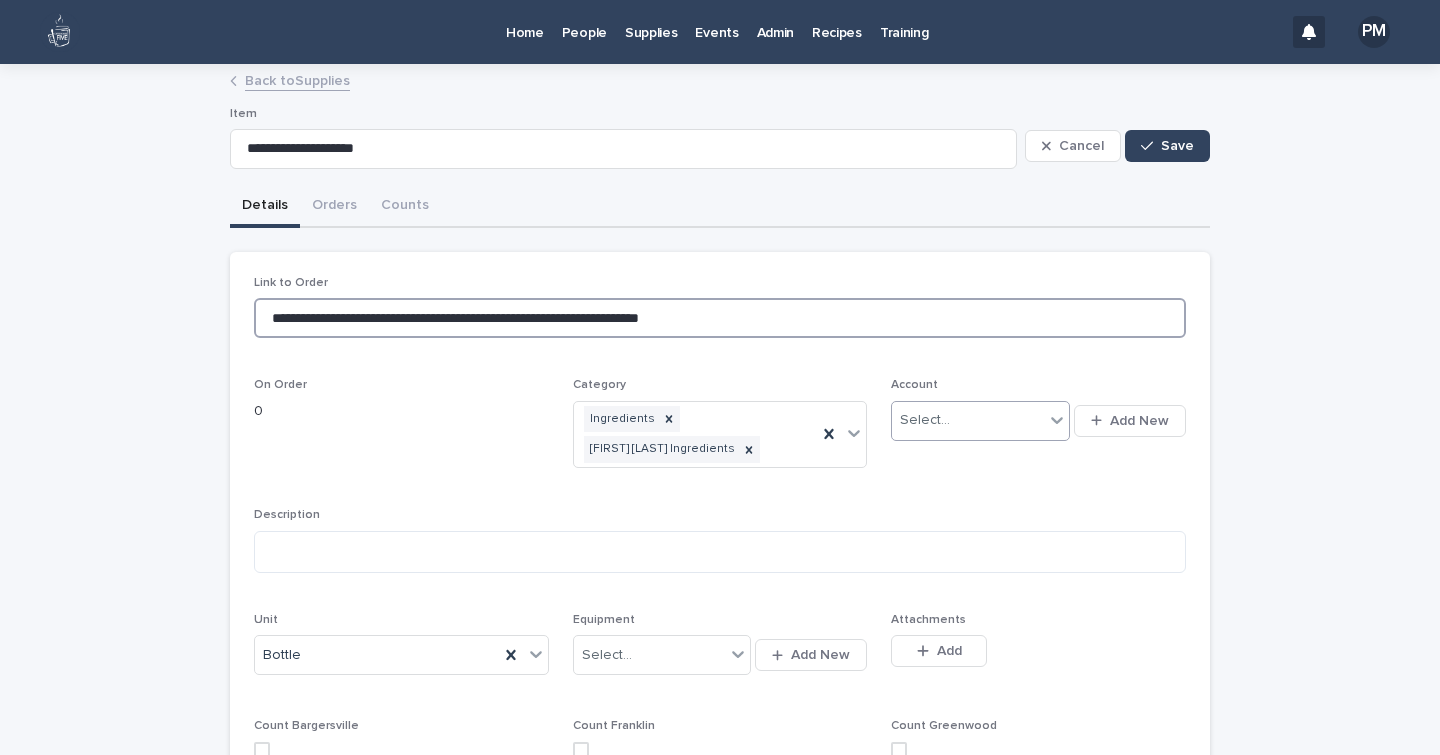 type on "**********" 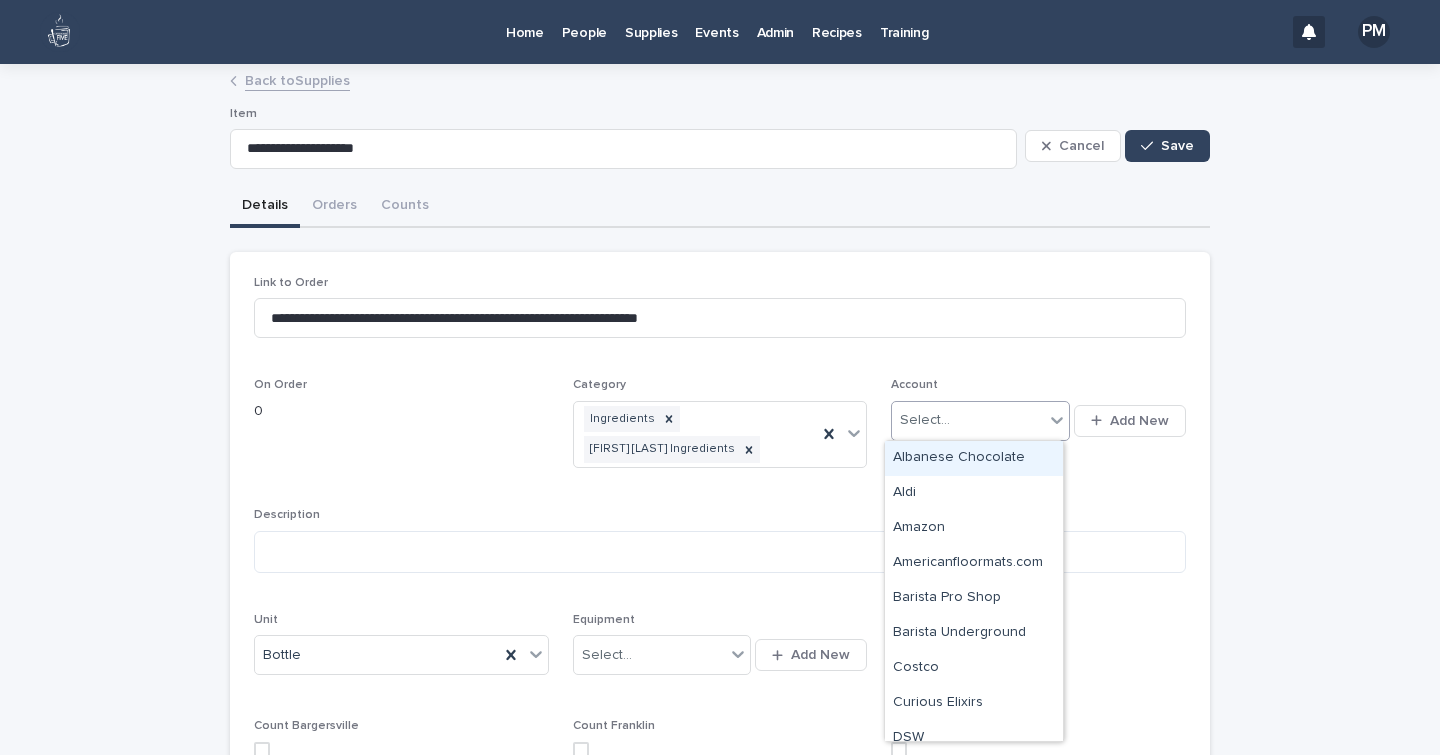 click on "Select..." at bounding box center [967, 420] 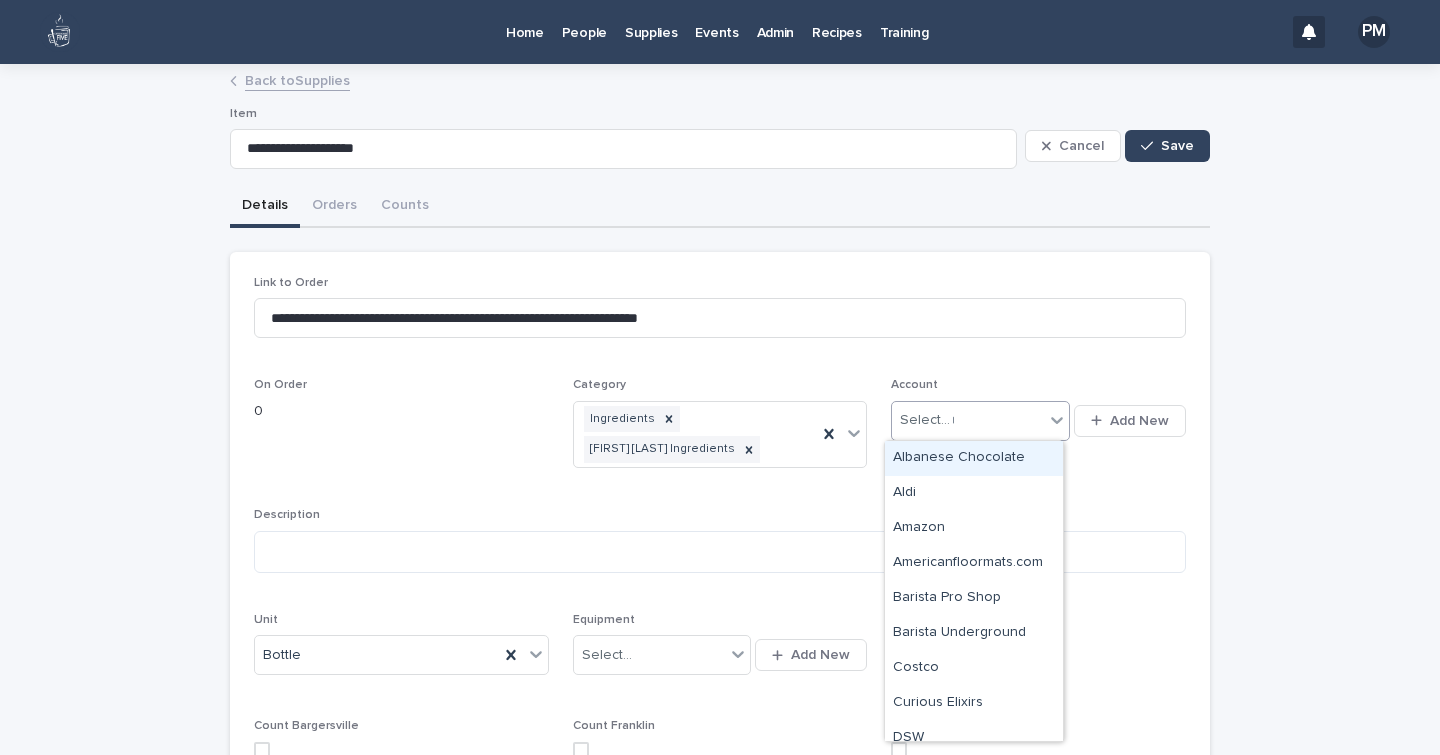 type on "**" 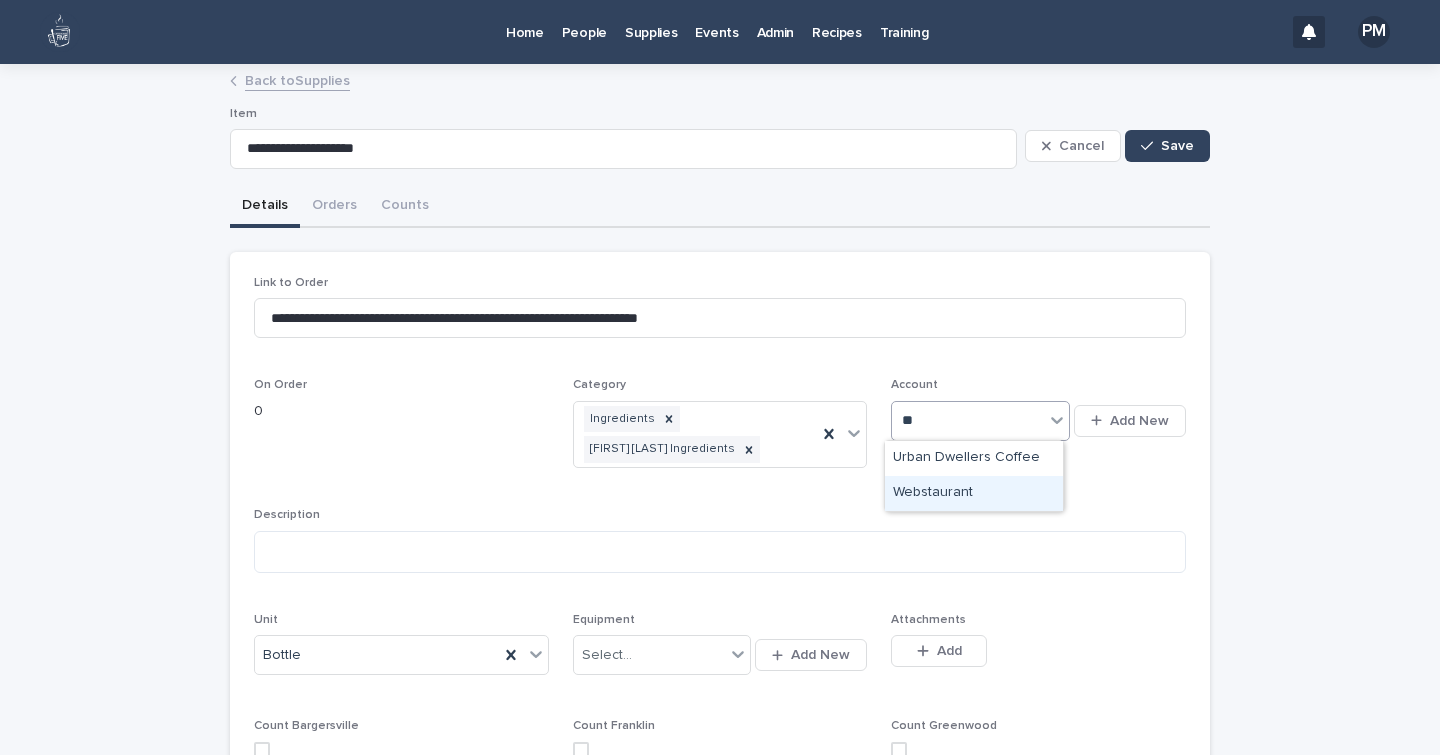 click on "Webstaurant" at bounding box center (974, 493) 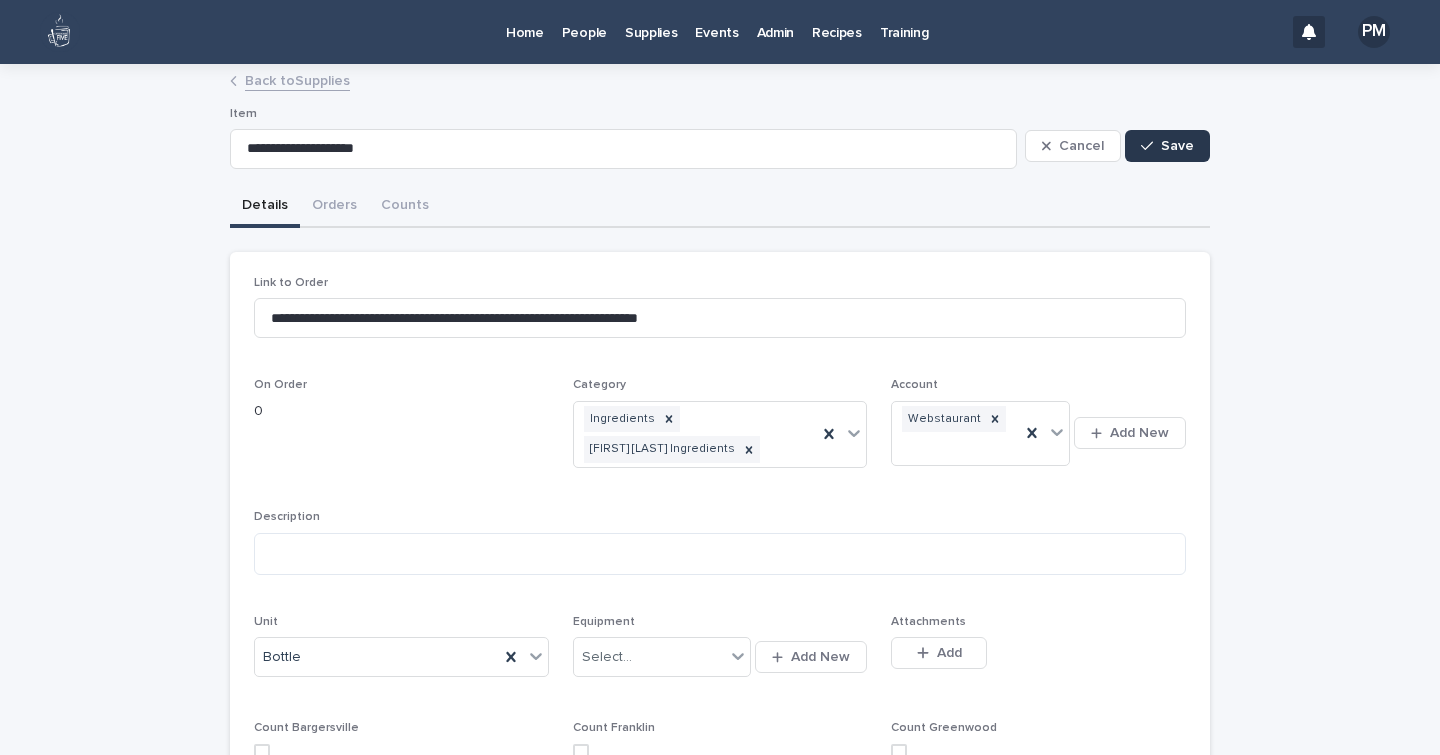 click on "Save" at bounding box center (1177, 146) 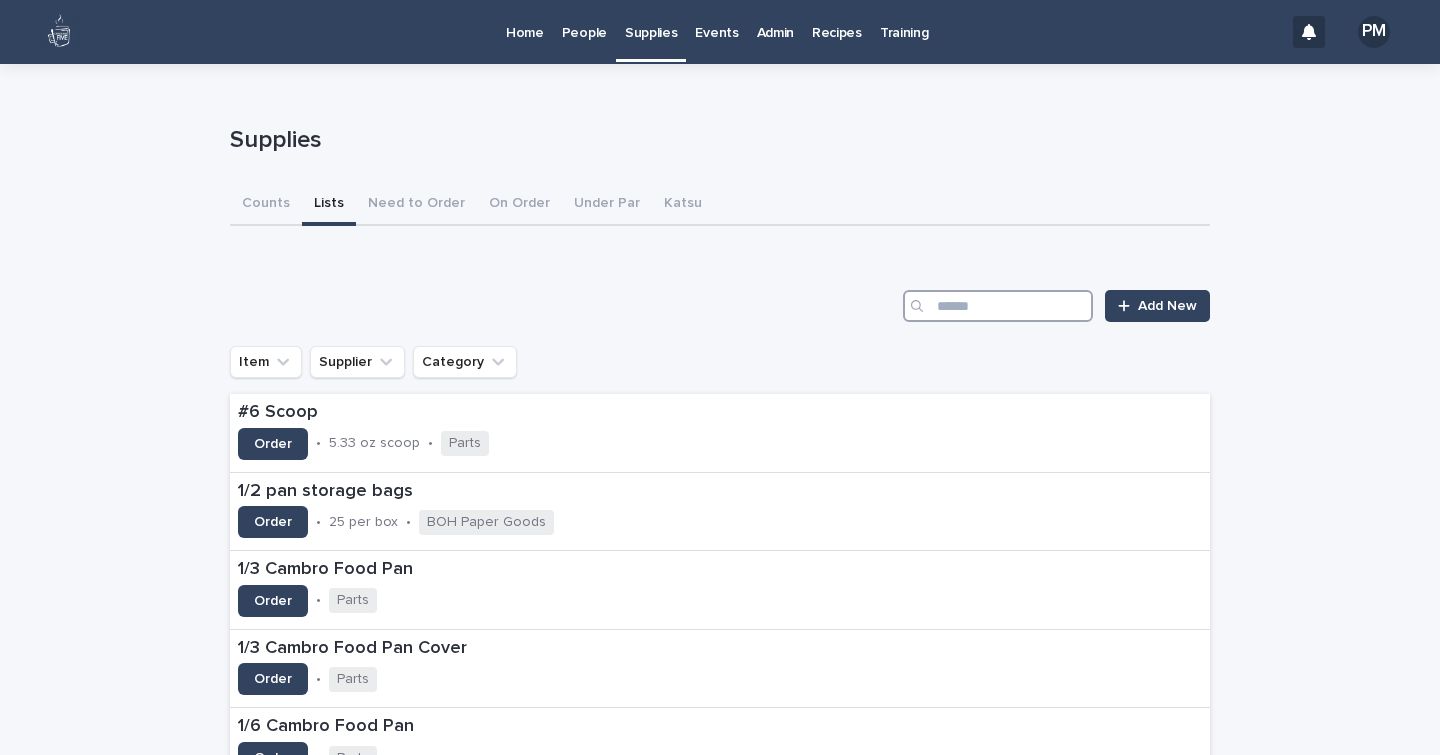click at bounding box center [998, 306] 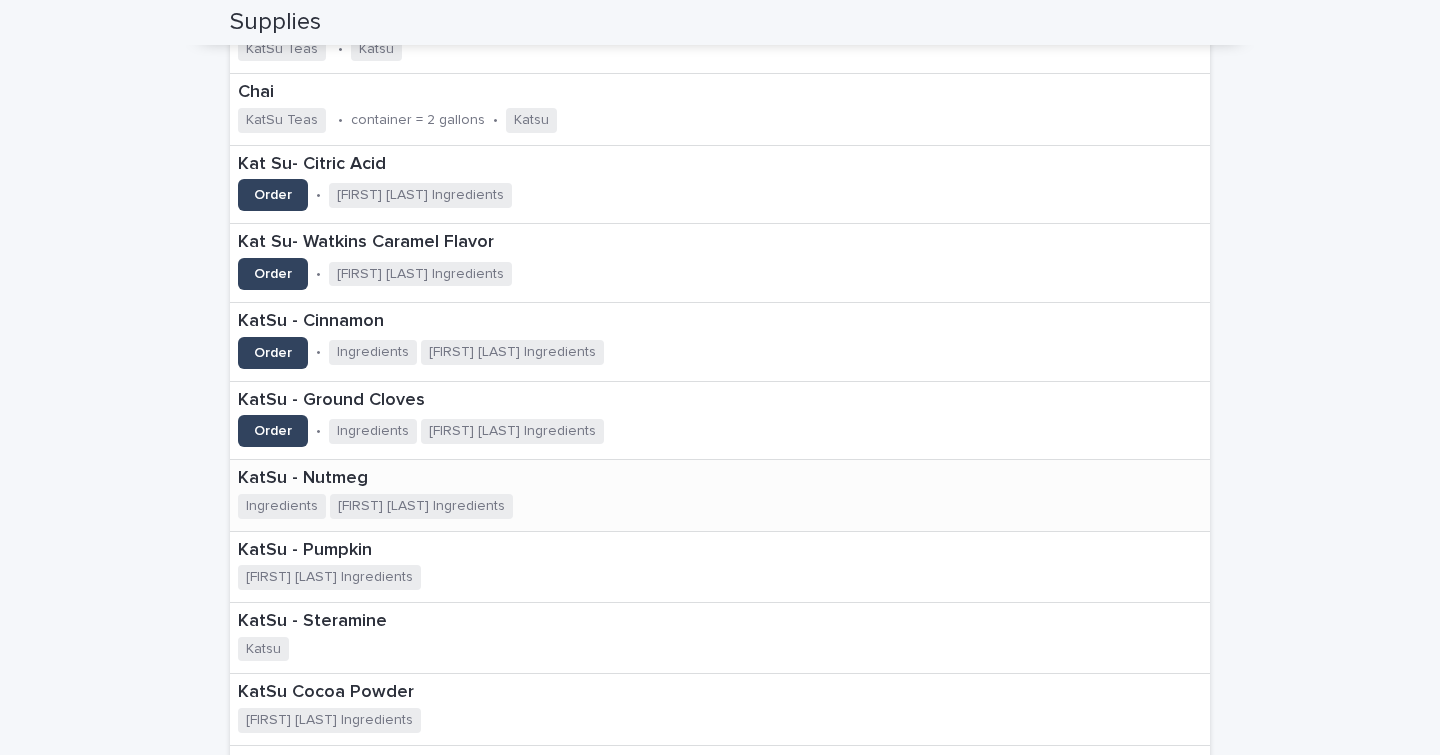 scroll, scrollTop: 0, scrollLeft: 0, axis: both 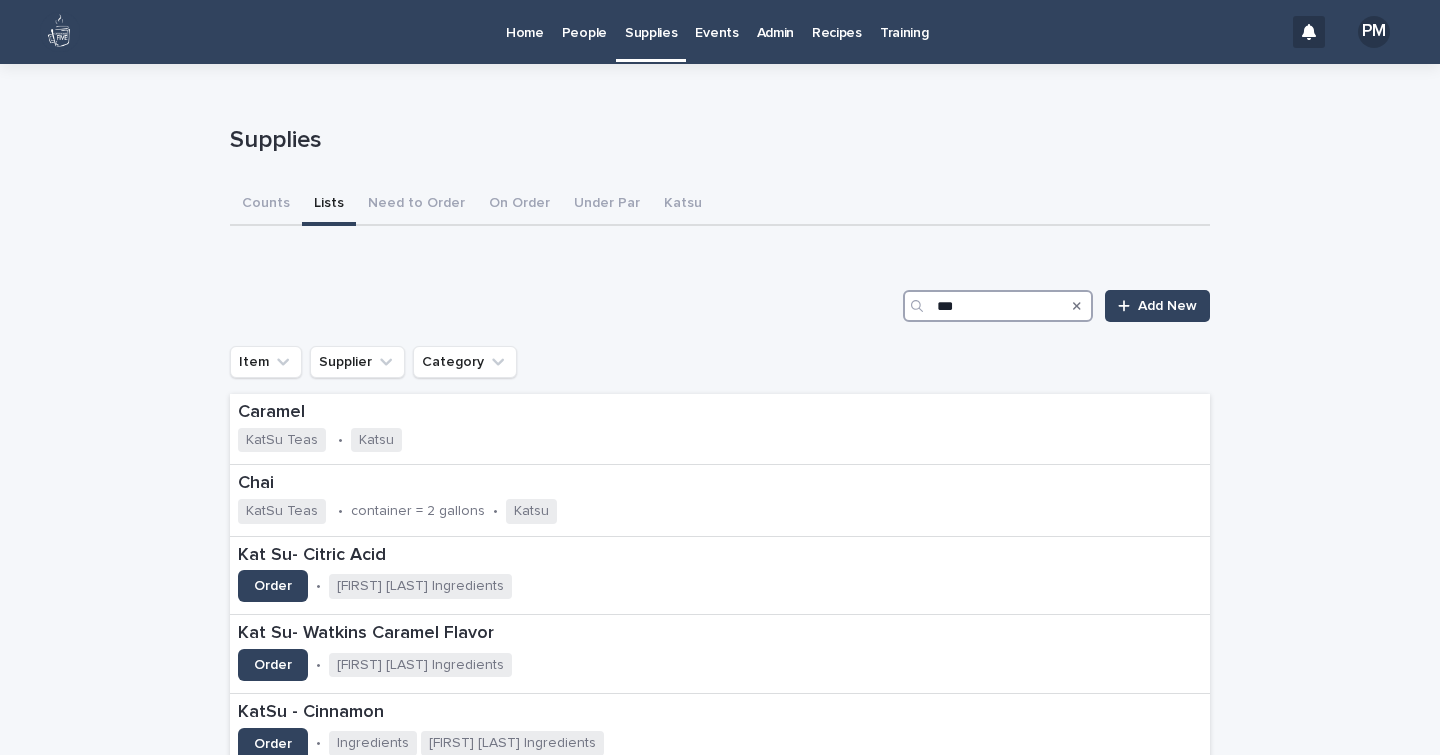 type on "***" 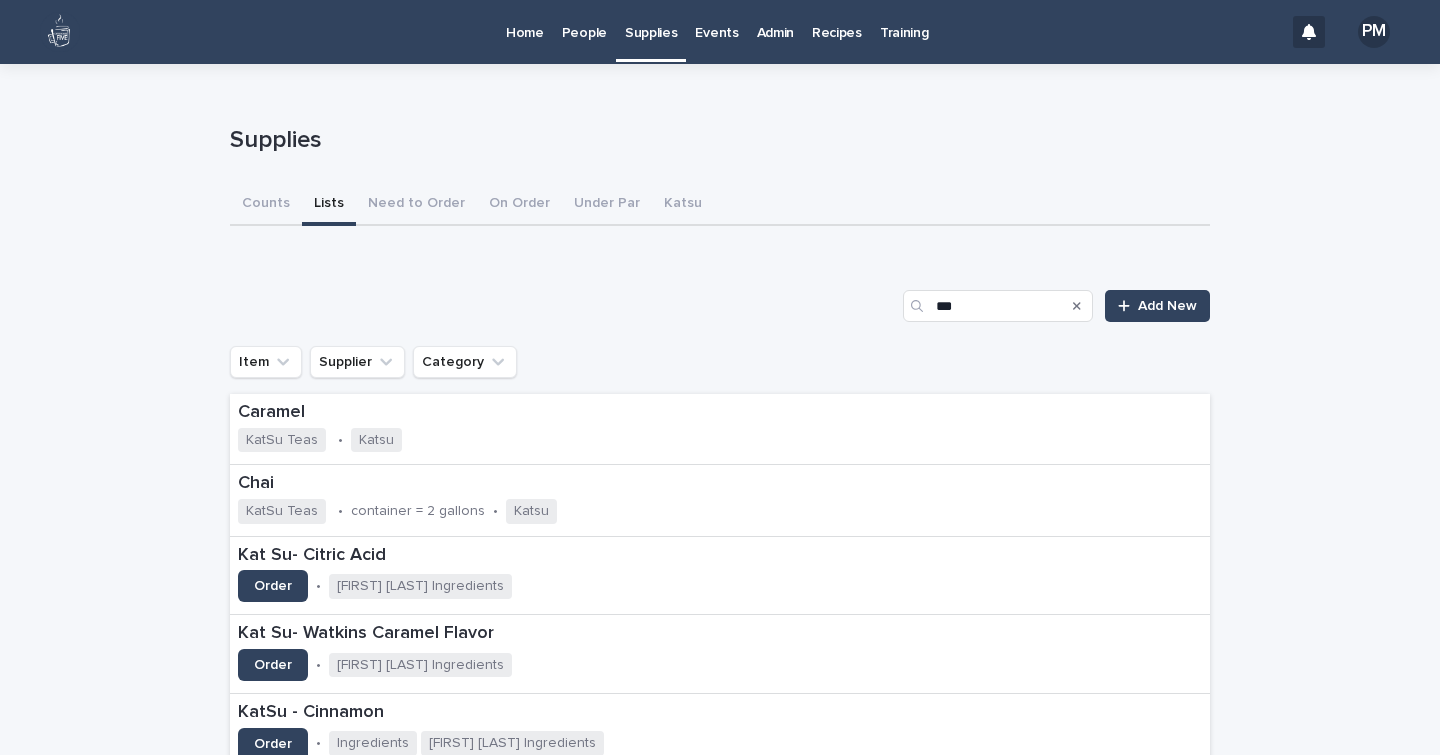 click 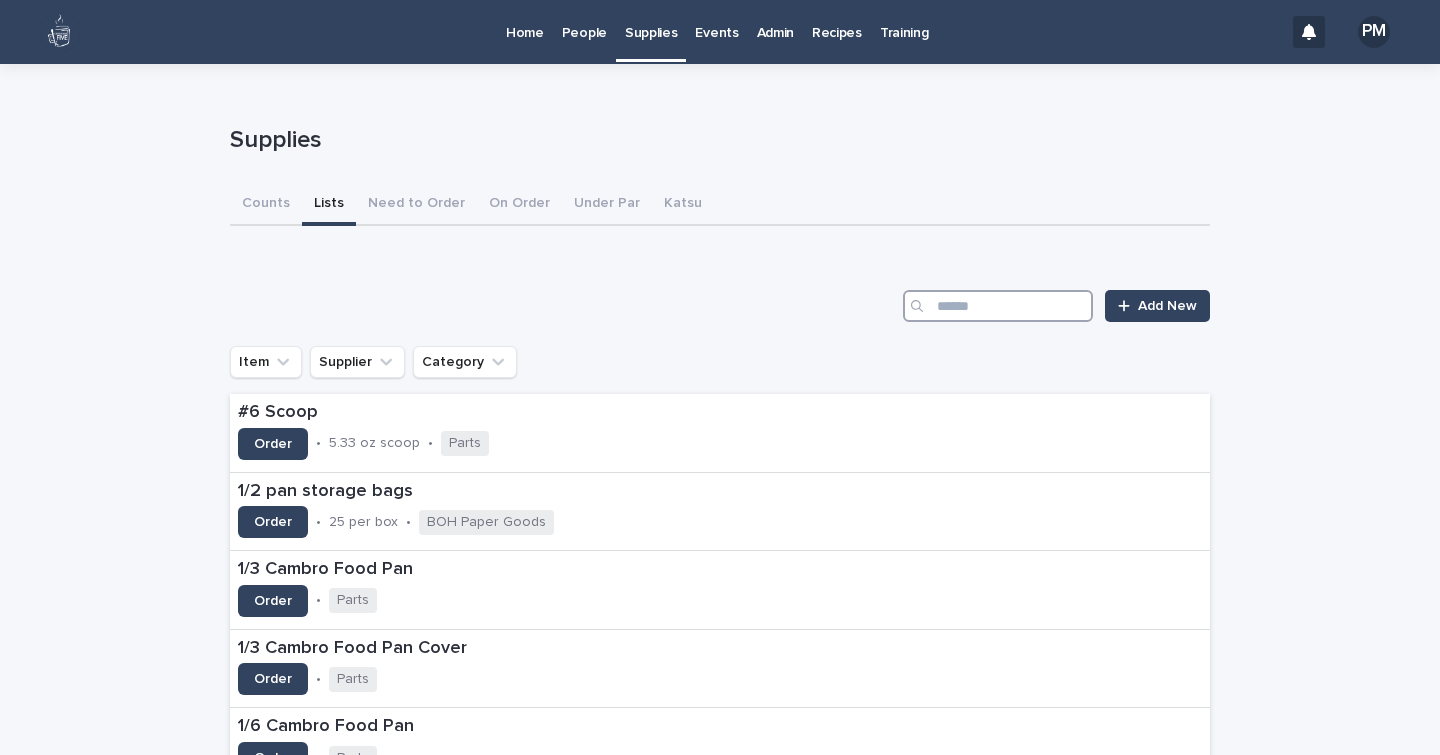 click at bounding box center (998, 306) 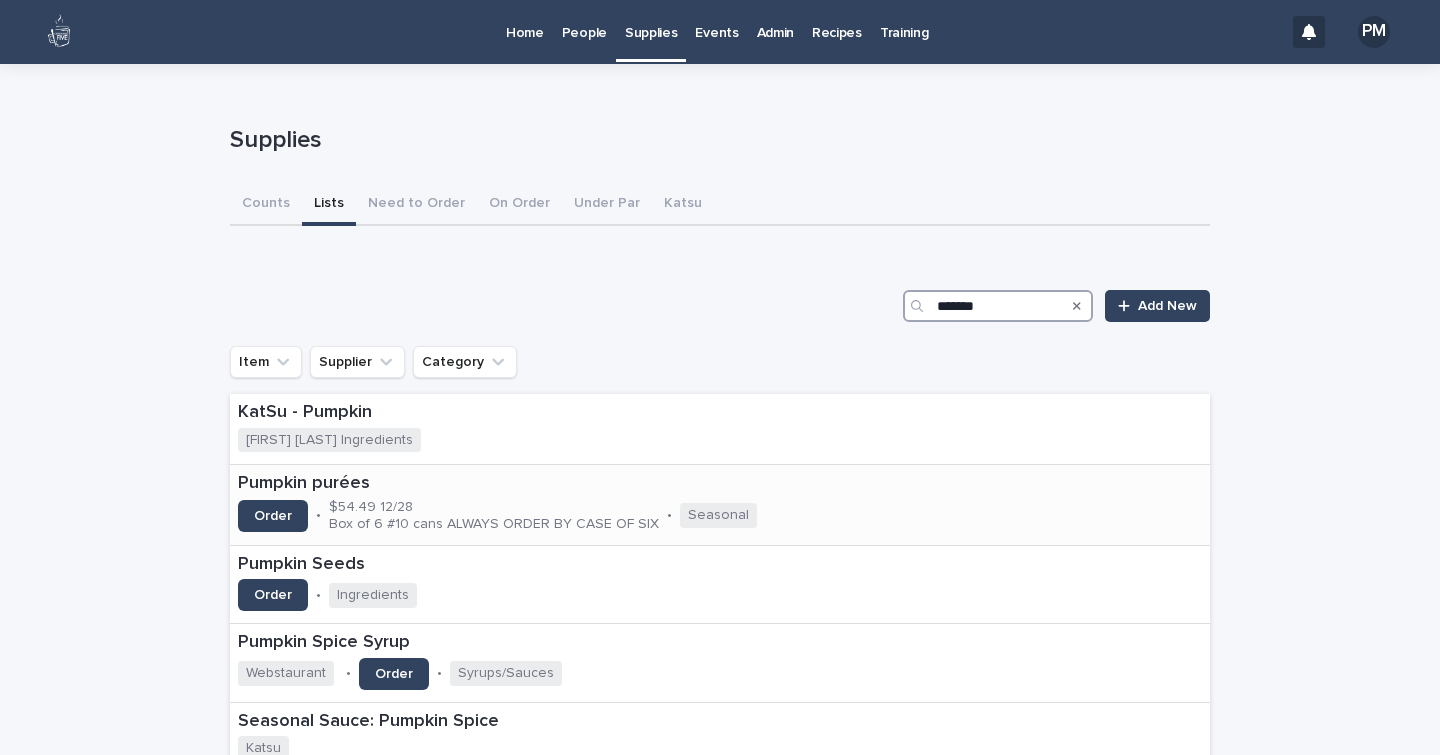 type on "*******" 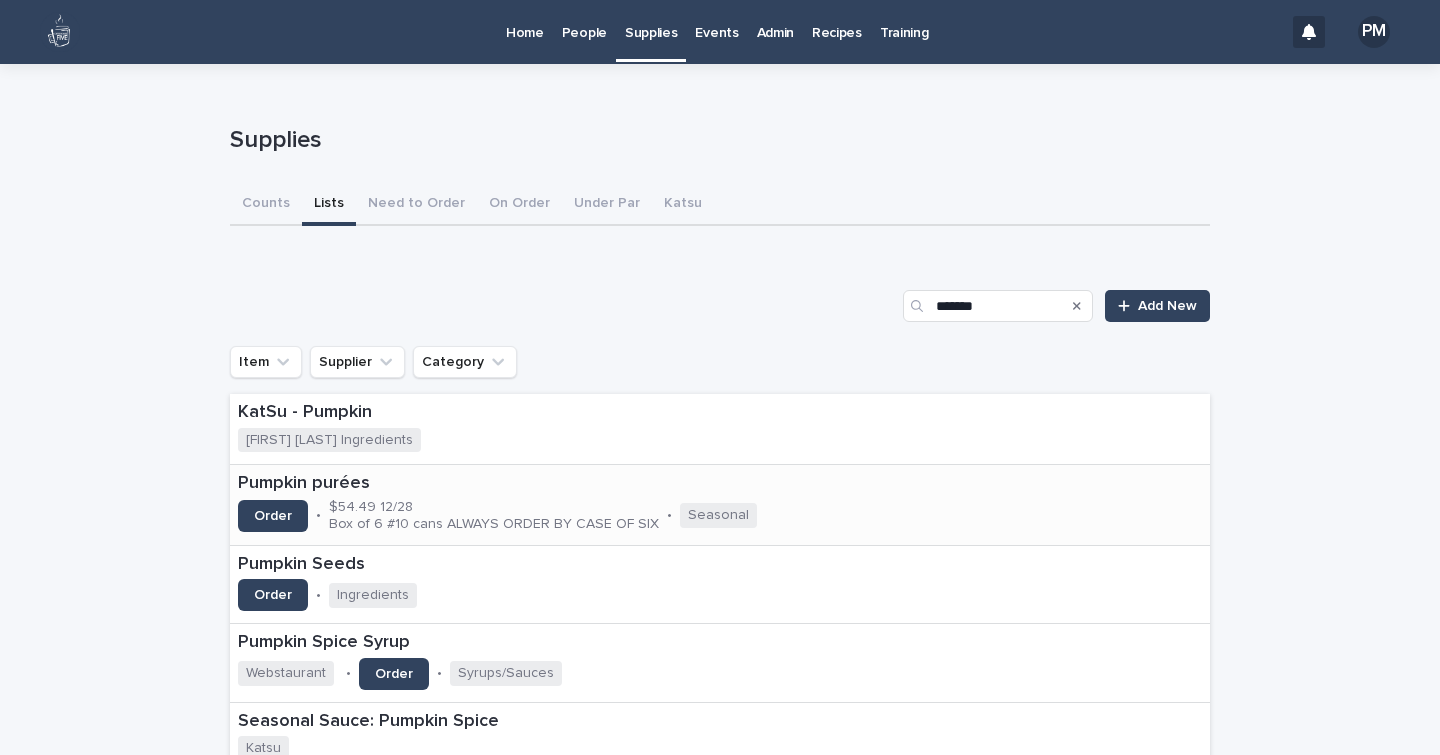 click on "Pumpkin purées" at bounding box center (565, 484) 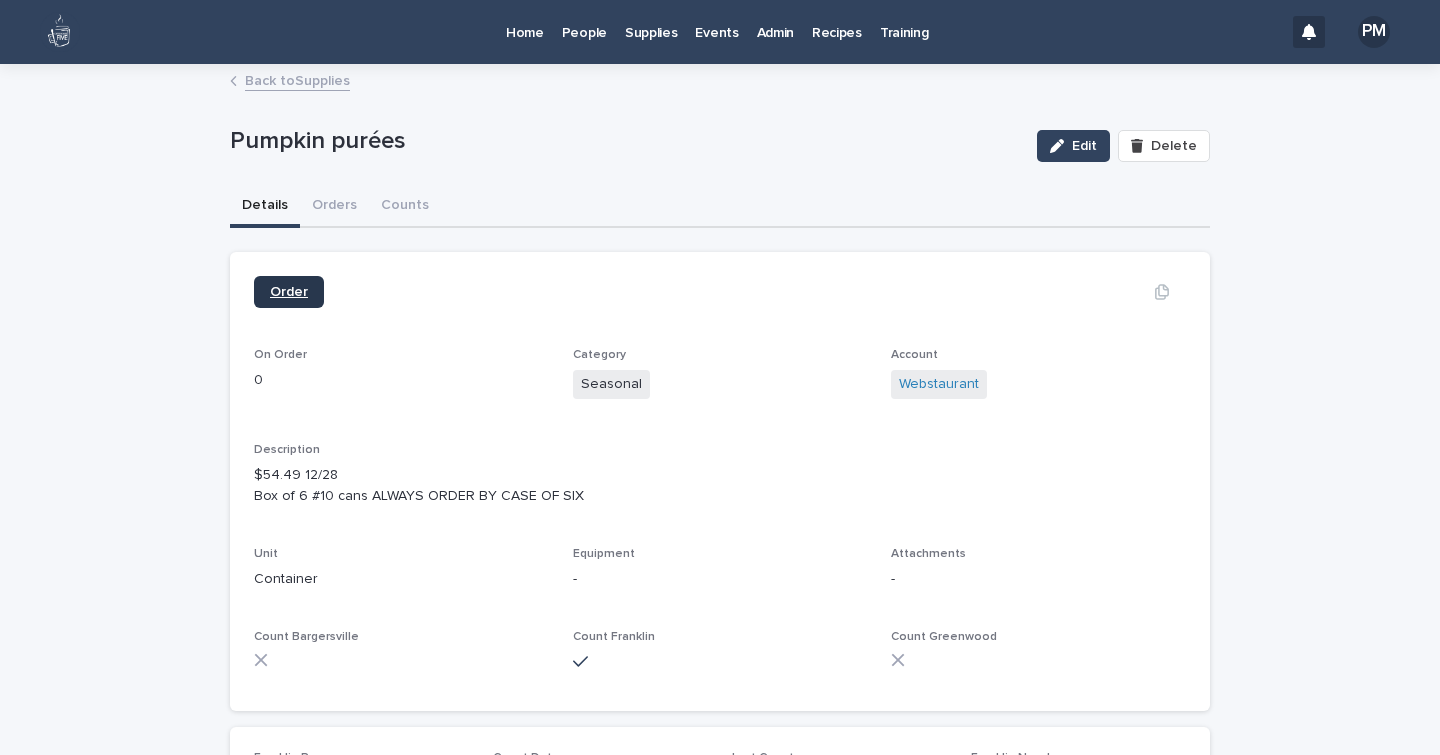 click on "Order" at bounding box center [289, 292] 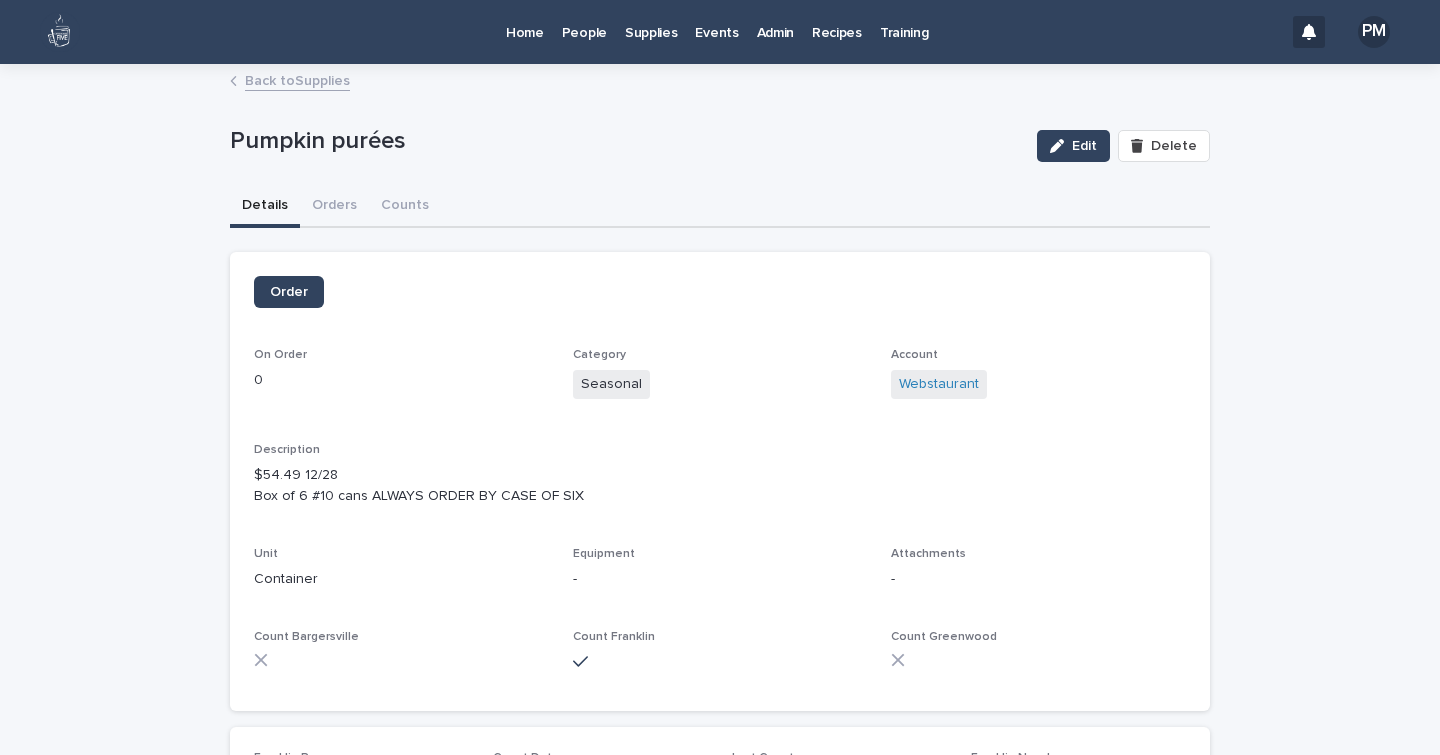 click on "Back to  Supplies" at bounding box center [297, 79] 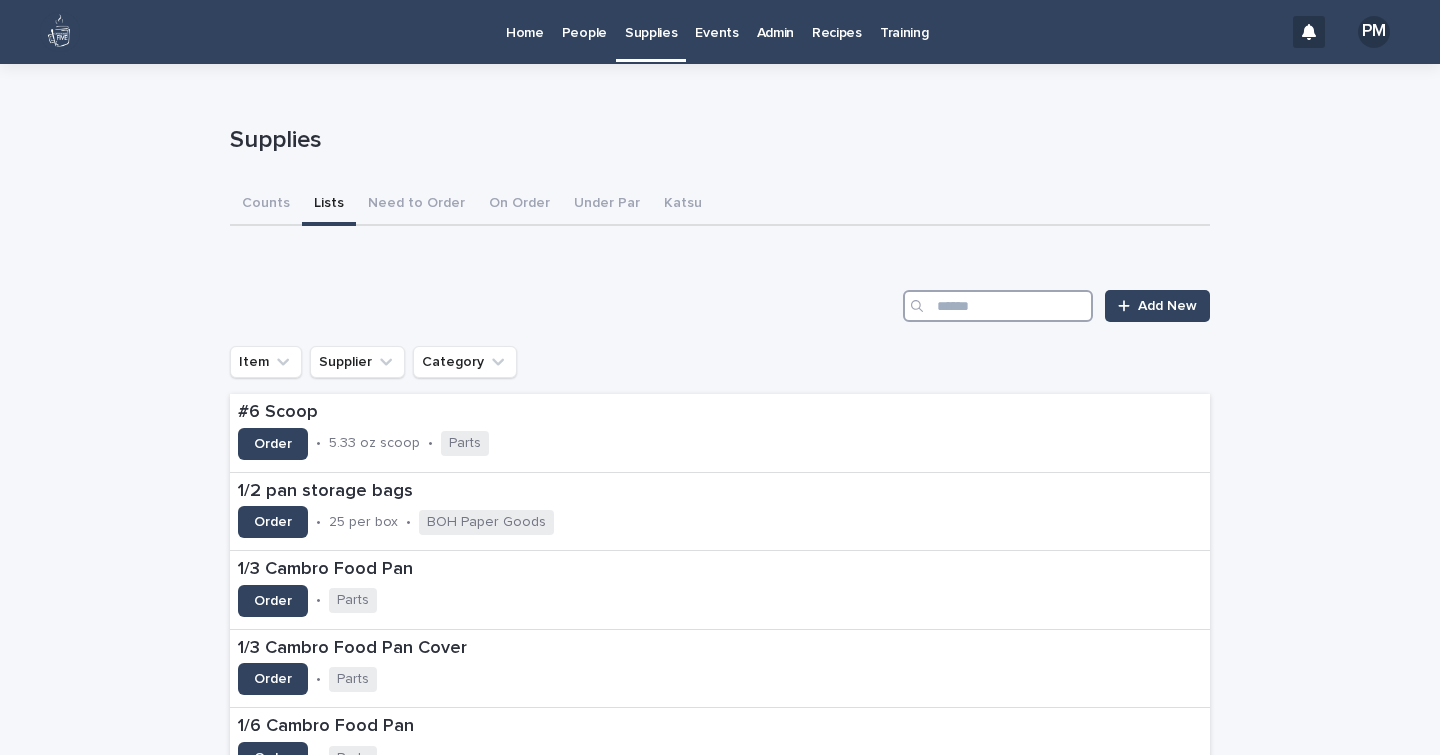 click at bounding box center [998, 306] 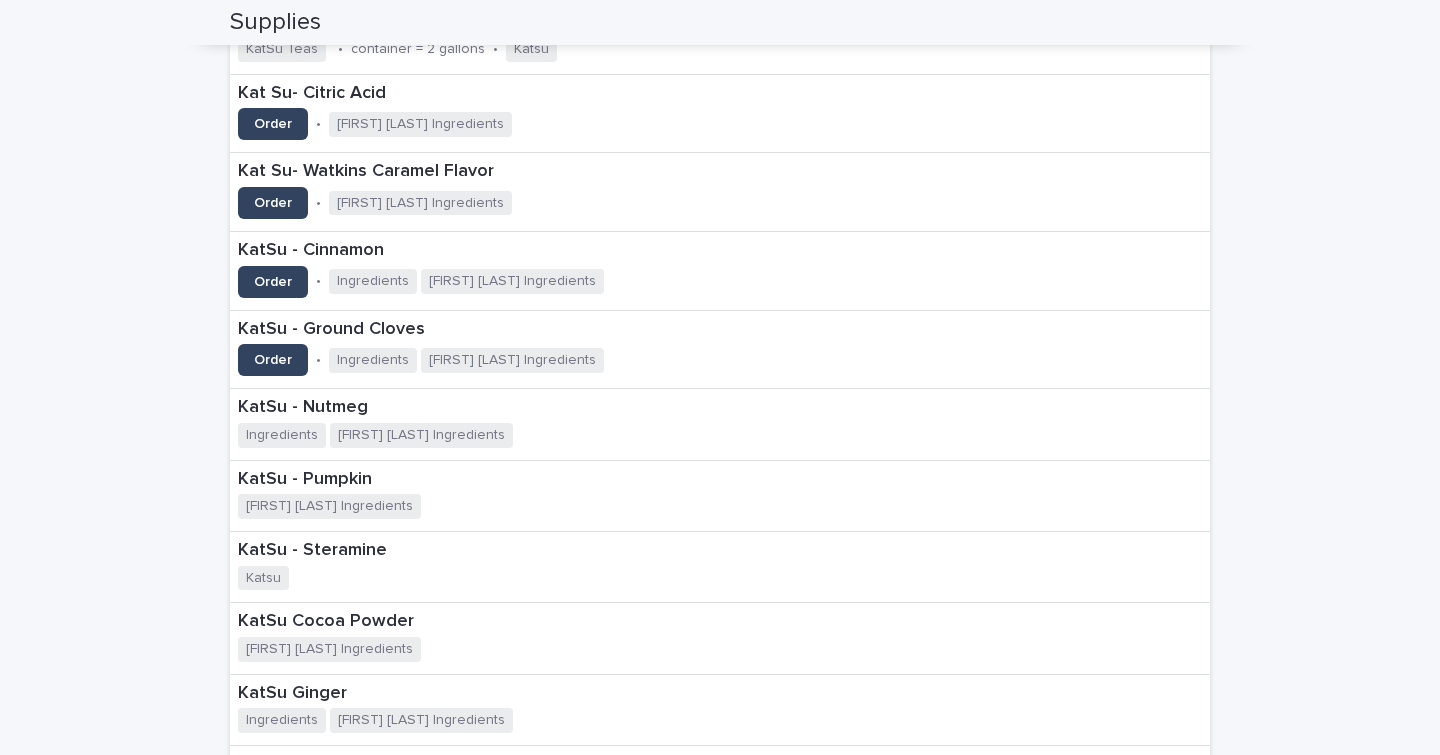 scroll, scrollTop: 463, scrollLeft: 0, axis: vertical 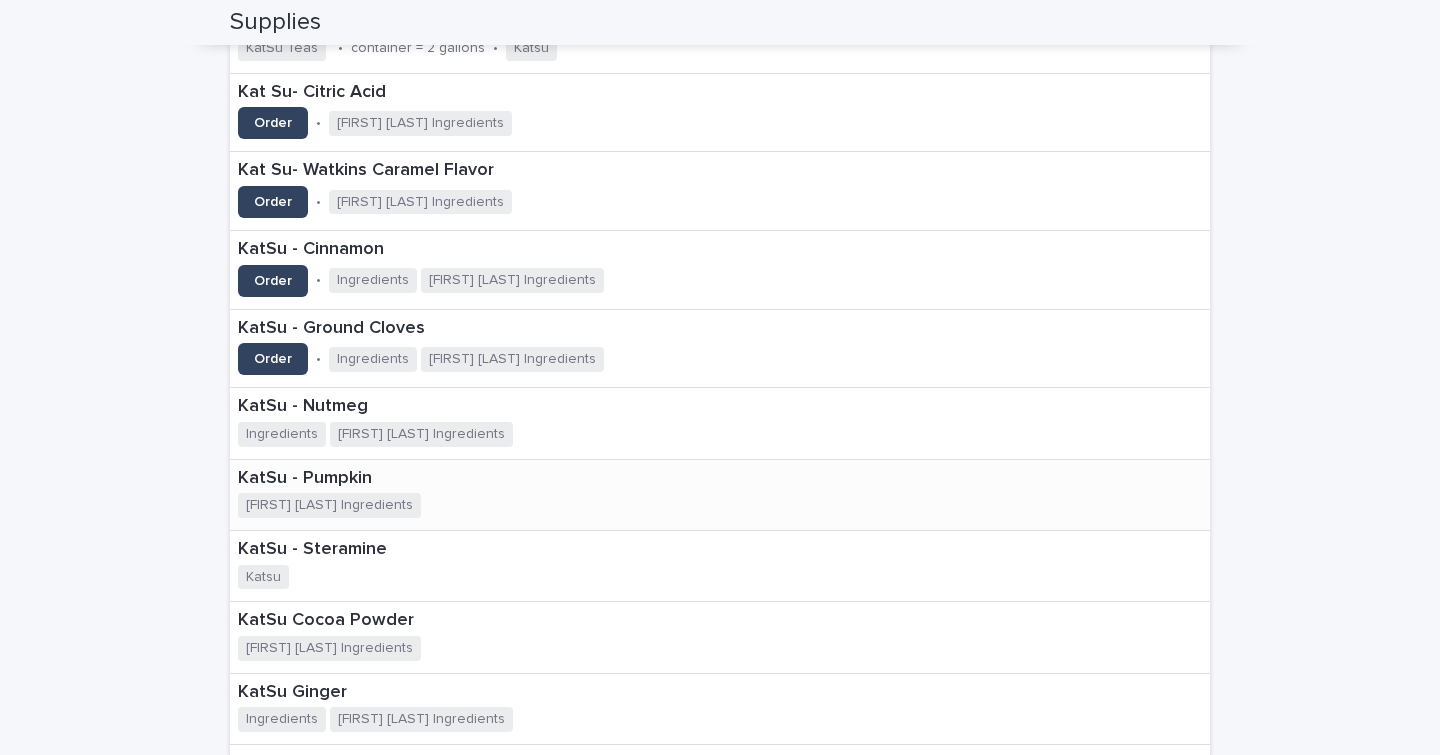type on "***" 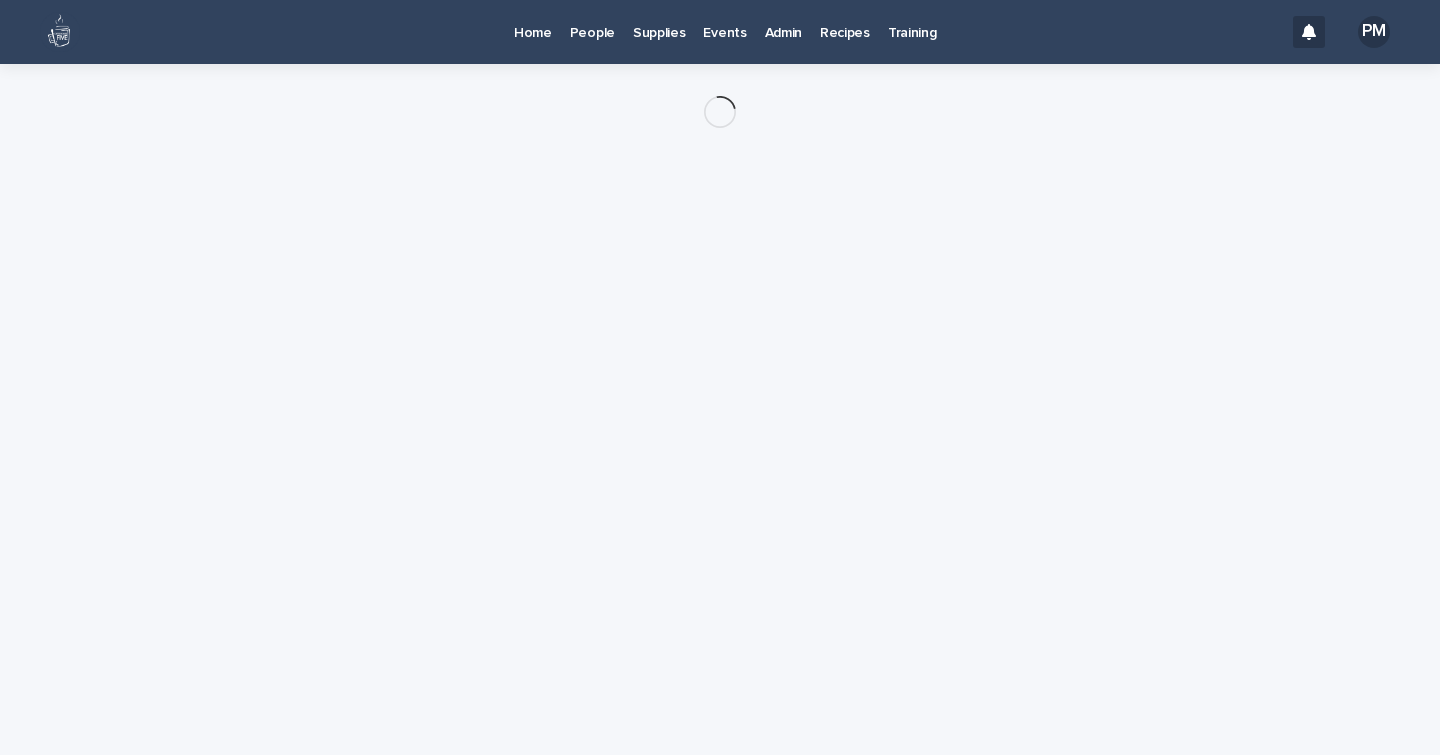 scroll, scrollTop: 0, scrollLeft: 0, axis: both 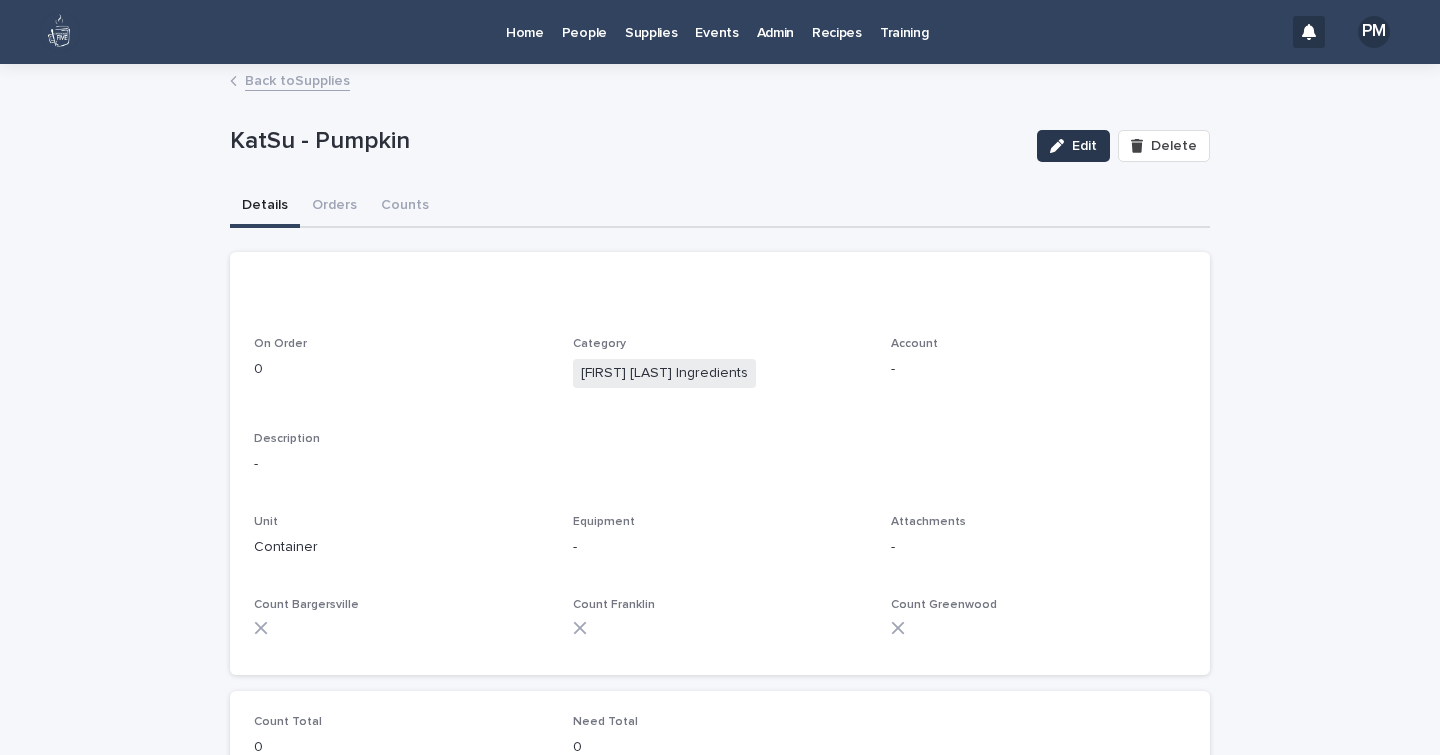 click at bounding box center (1061, 146) 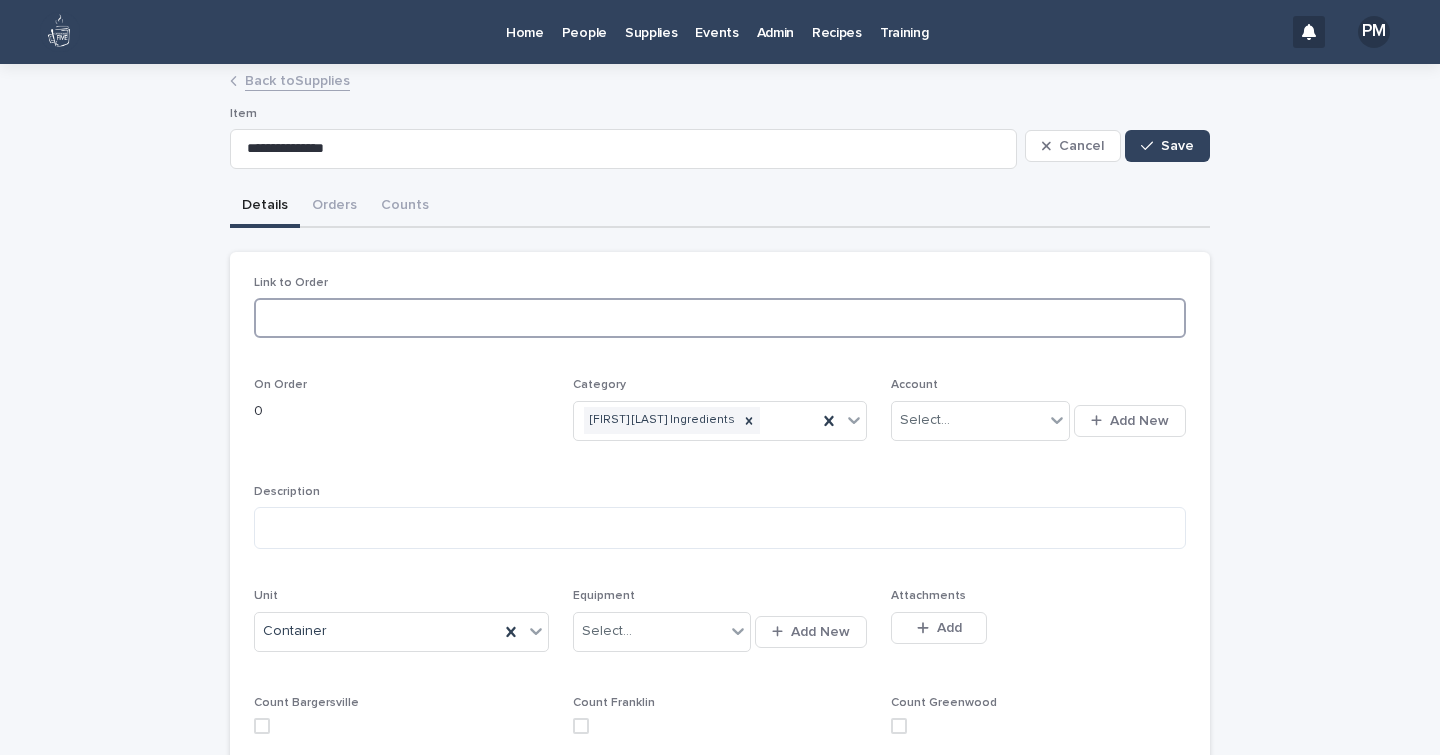 click at bounding box center (720, 318) 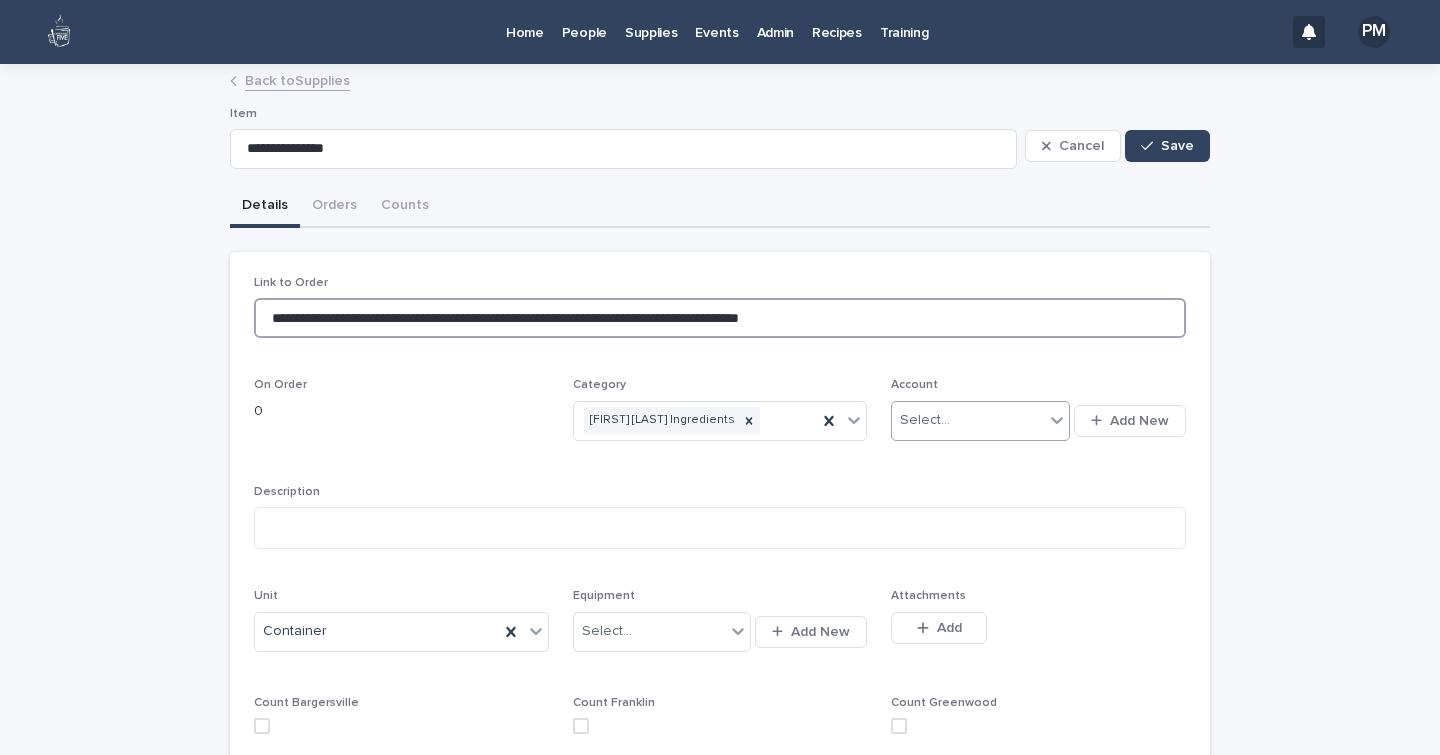 type on "**********" 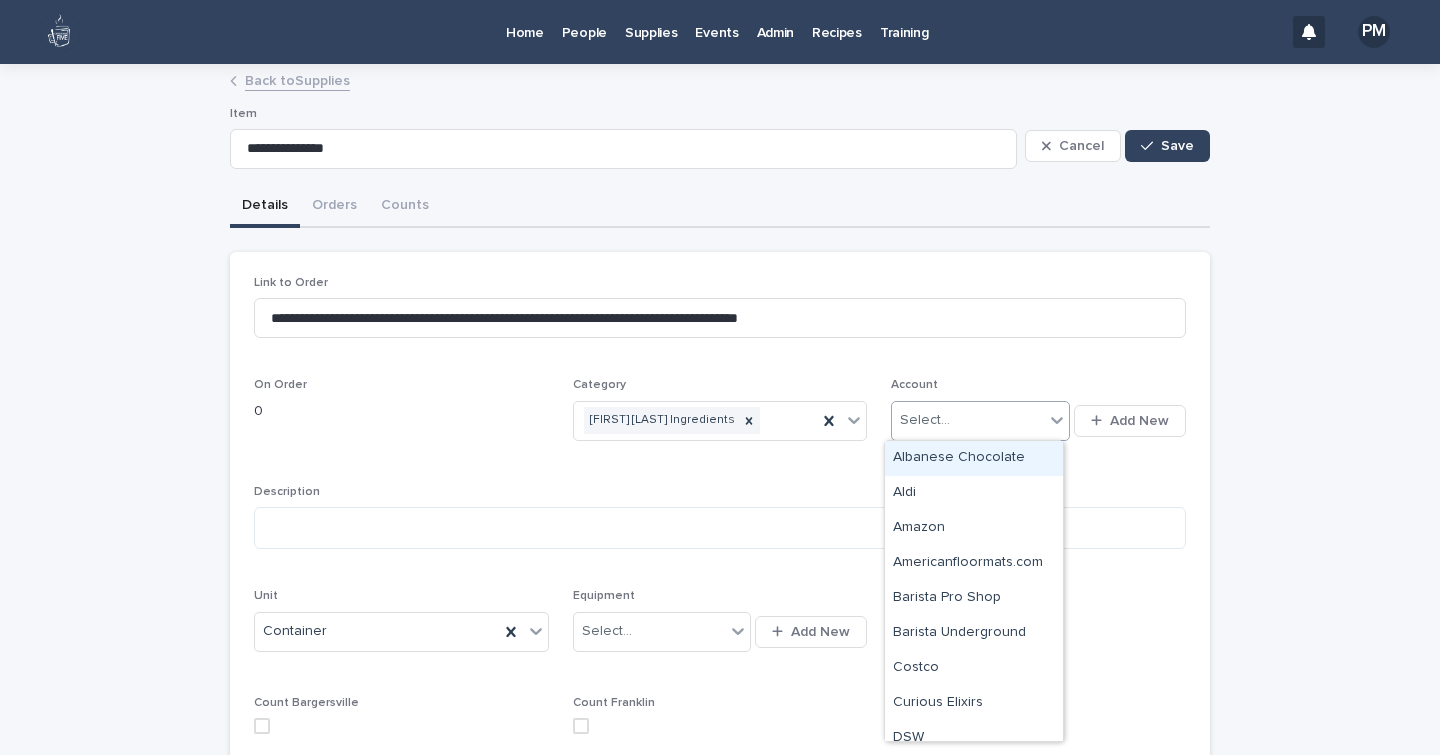 click on "Select..." at bounding box center [967, 420] 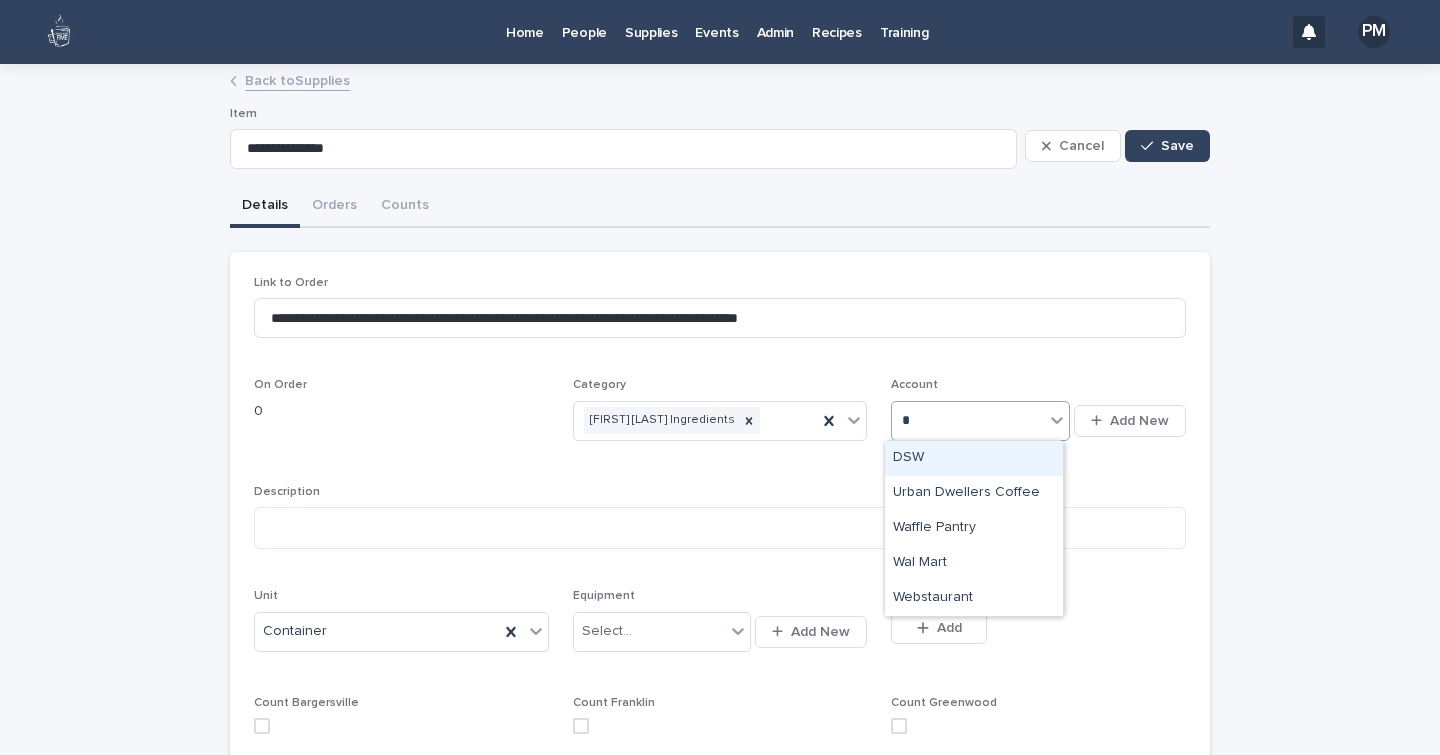 type on "**" 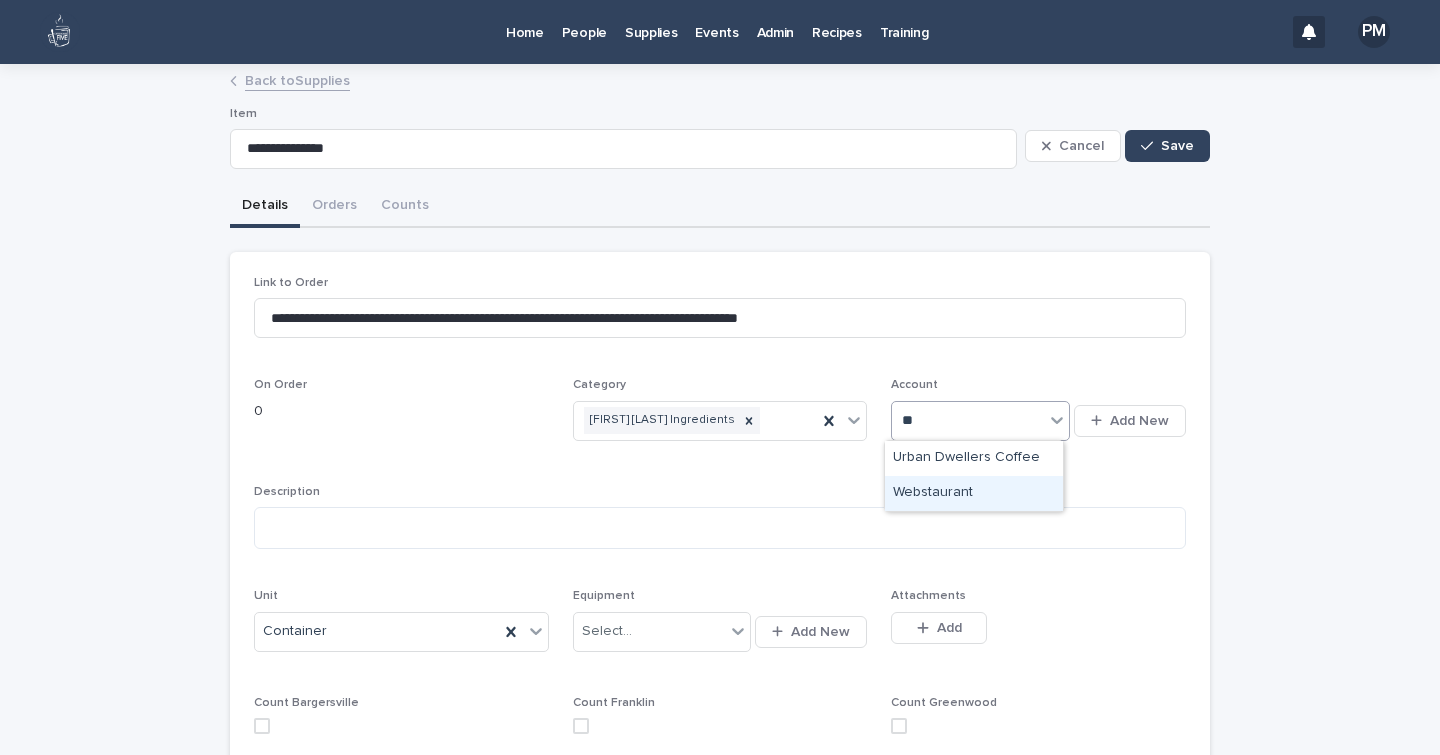 click on "Webstaurant" at bounding box center (974, 493) 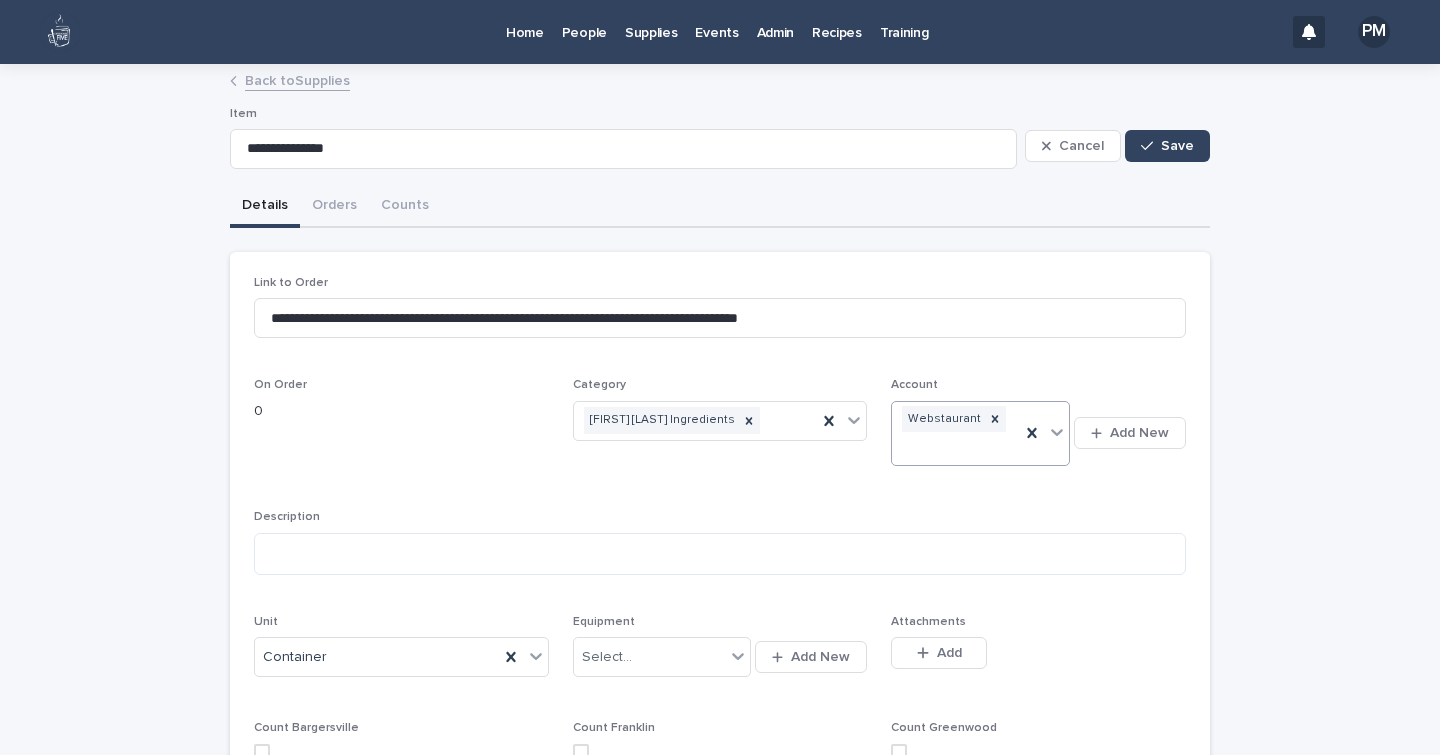 click on "Cancel Save" at bounding box center (1117, 146) 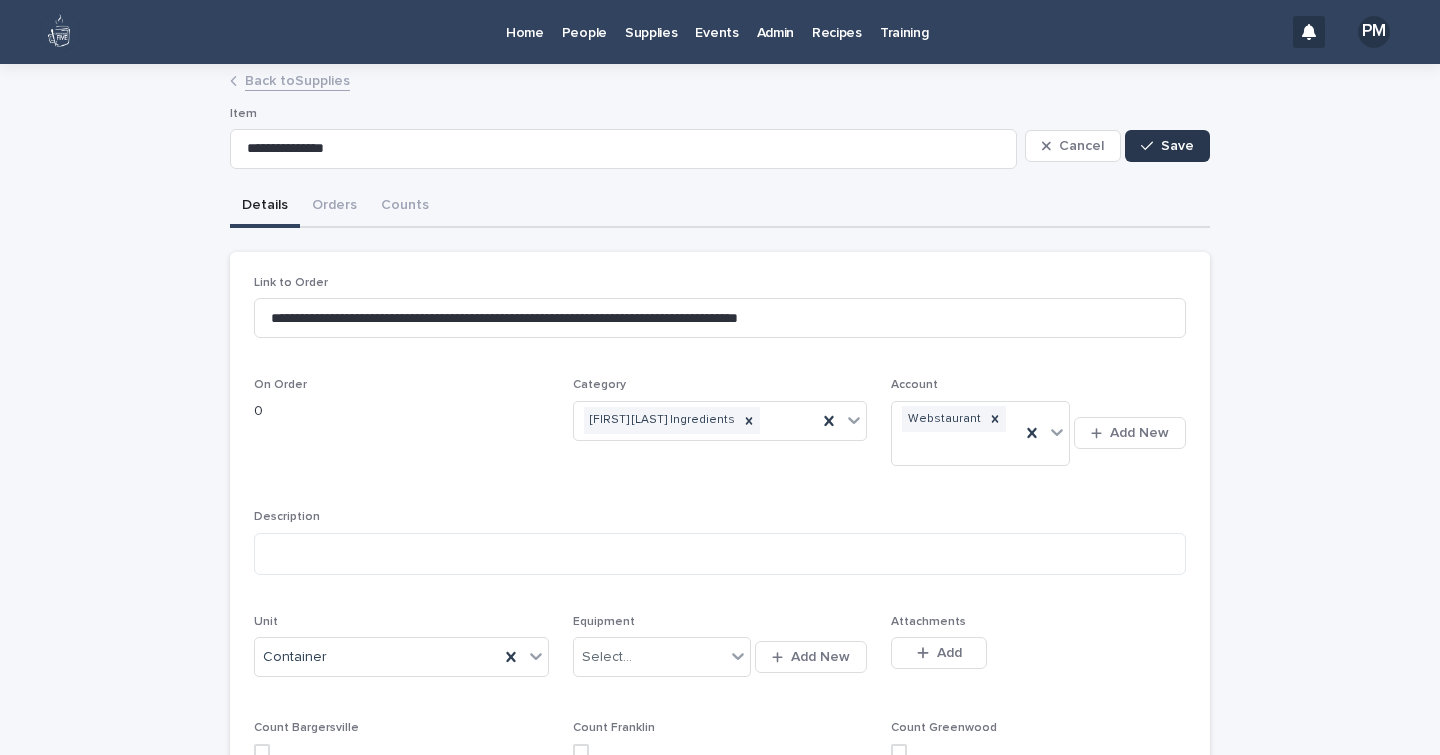 click on "Save" at bounding box center [1177, 146] 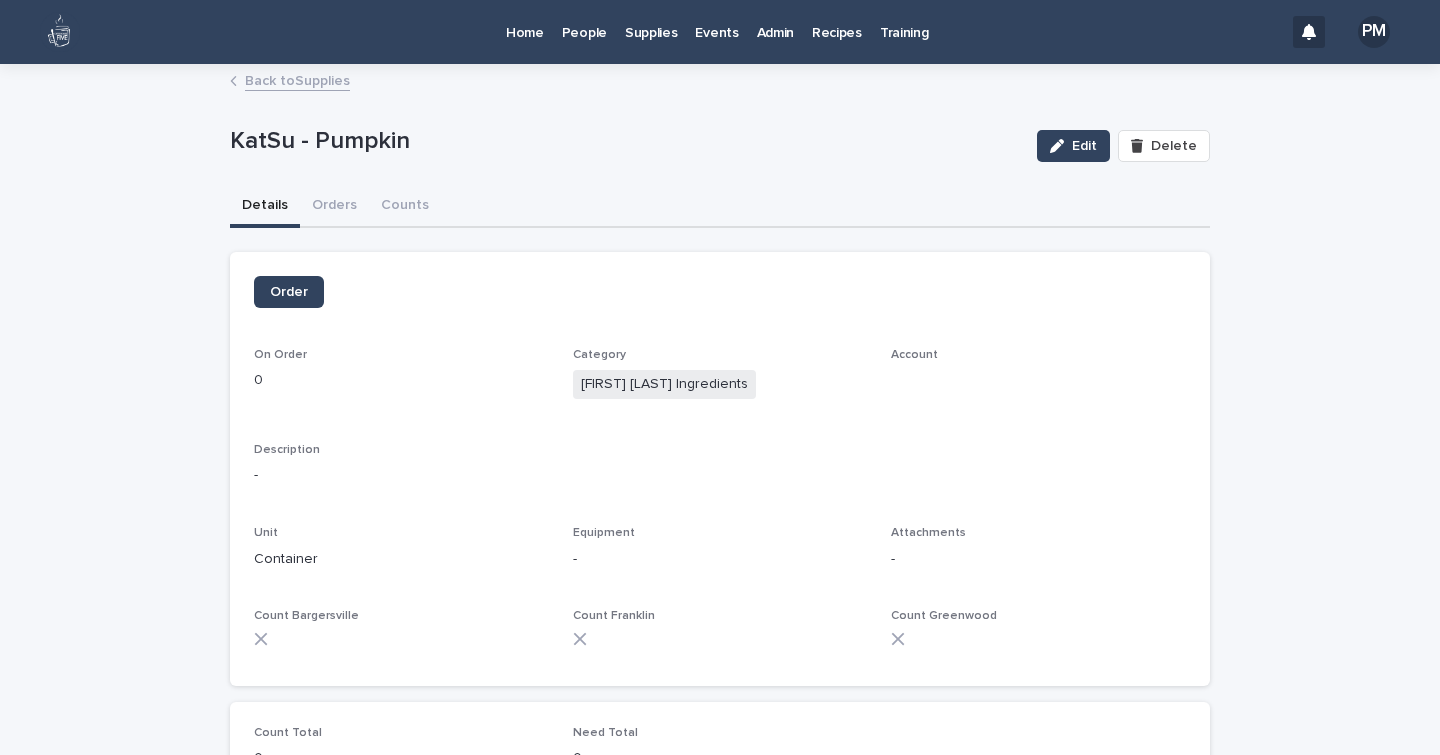 click on "Back to  Supplies" at bounding box center [297, 79] 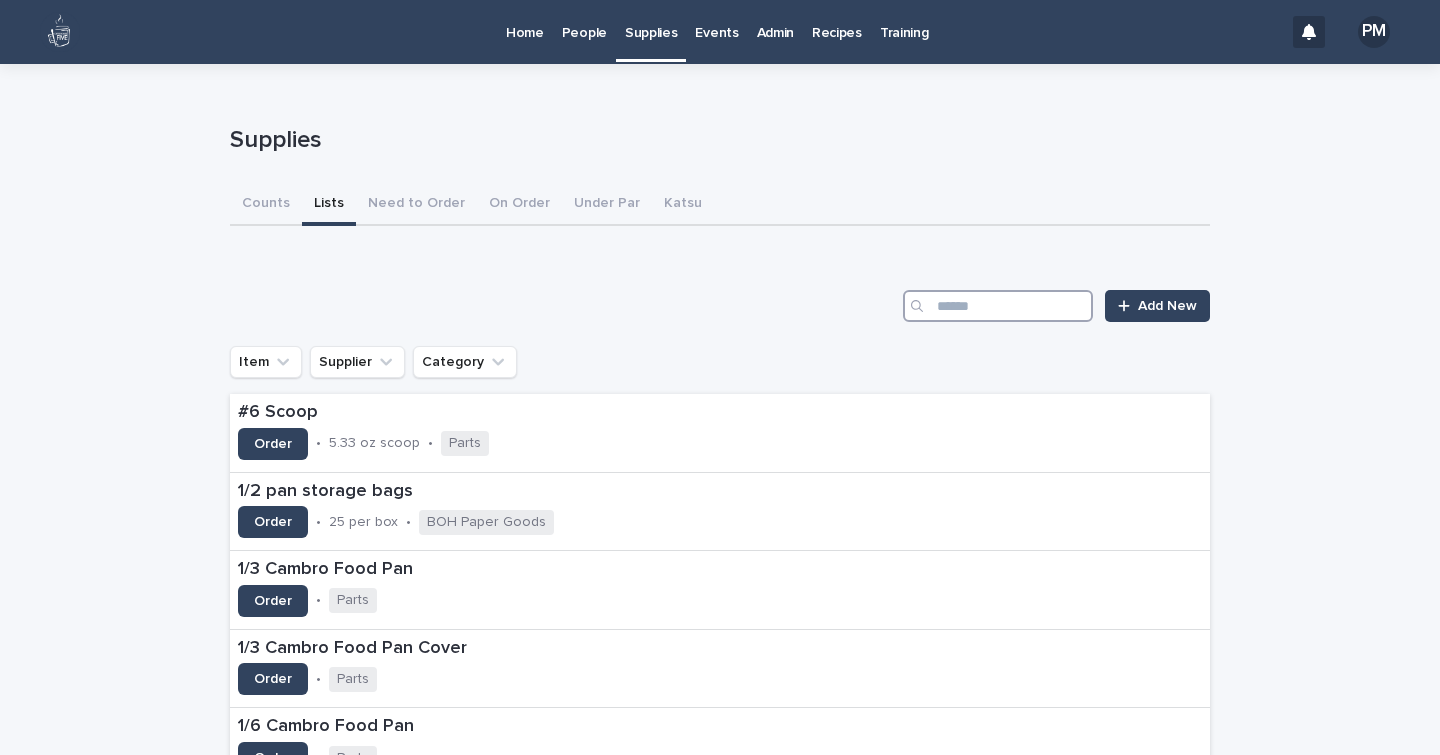 click at bounding box center (998, 306) 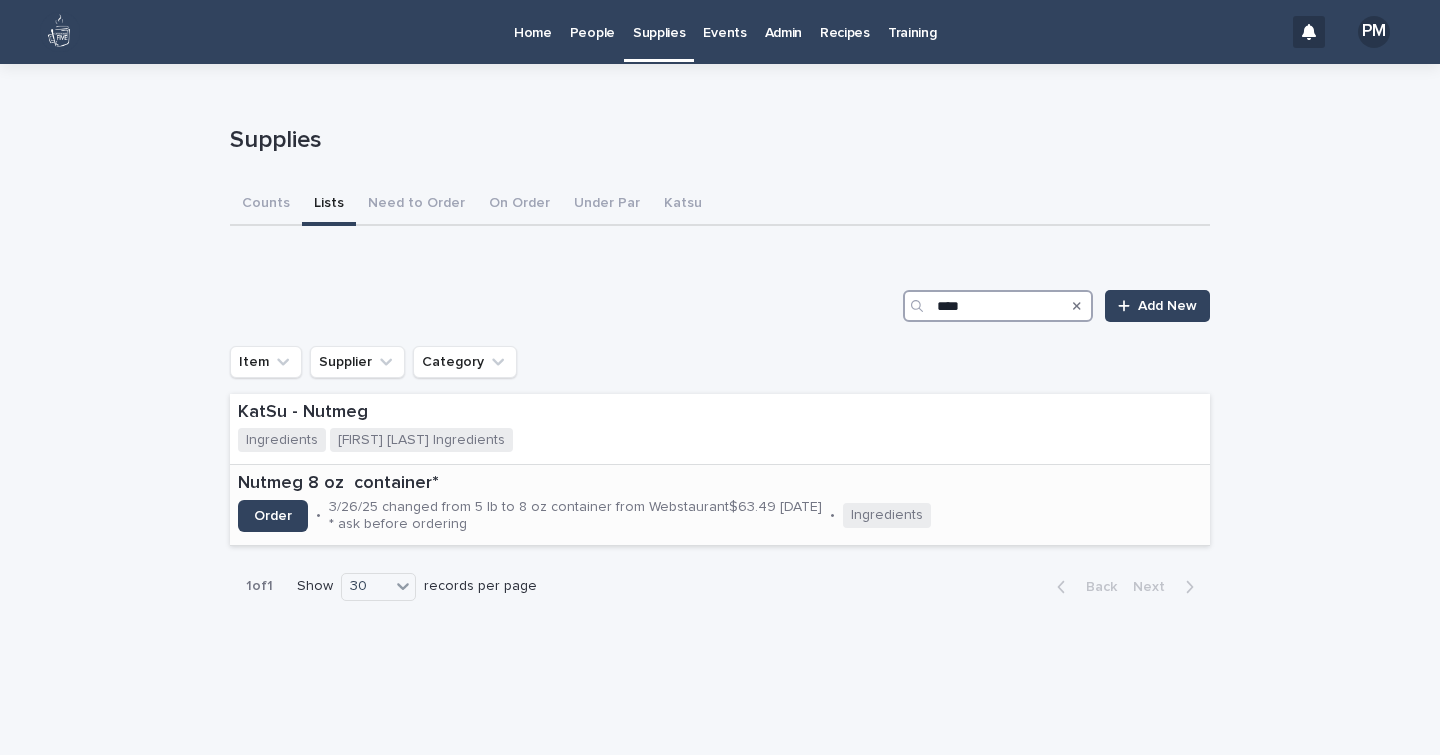 type on "****" 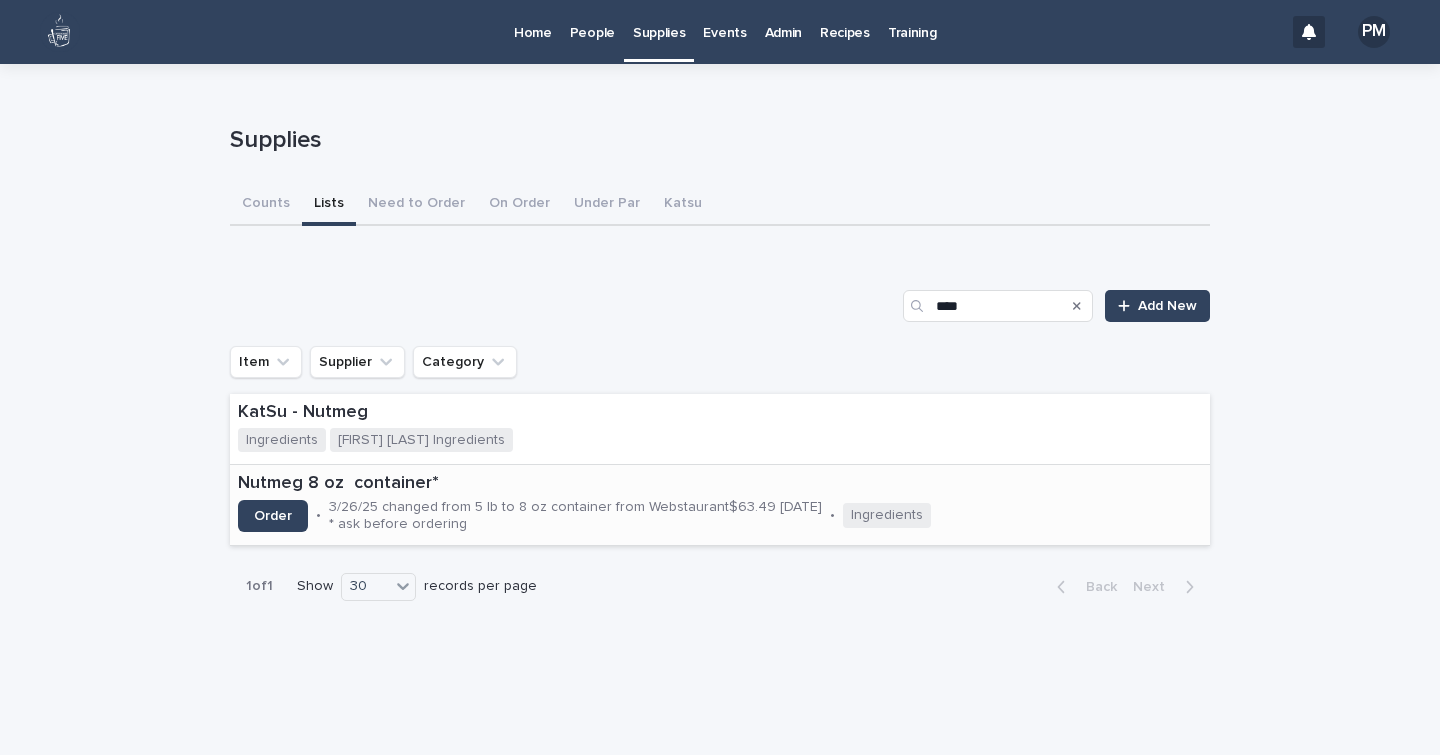click on "Nutmeg 8 oz  container*" at bounding box center (687, 484) 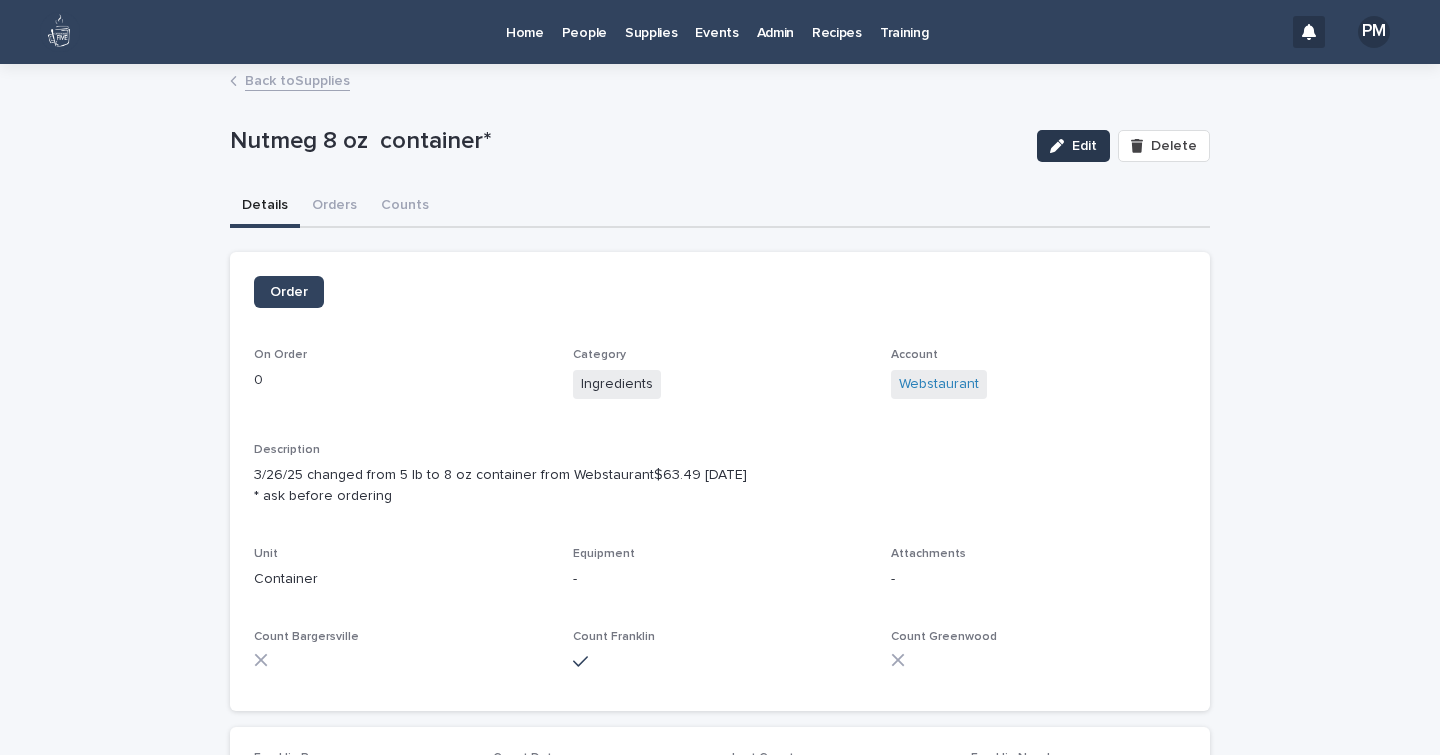 click on "Edit" at bounding box center [1073, 146] 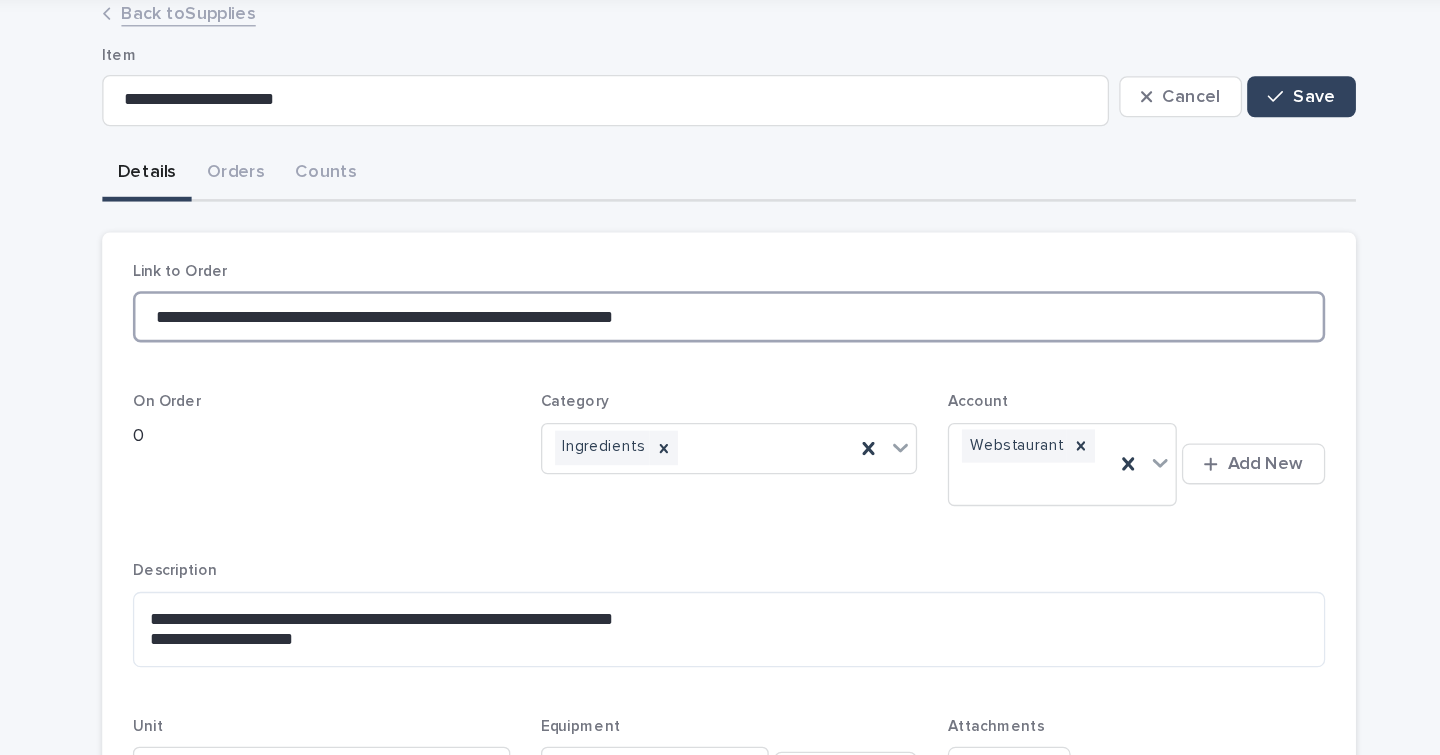 drag, startPoint x: 695, startPoint y: 312, endPoint x: 150, endPoint y: 273, distance: 546.3936 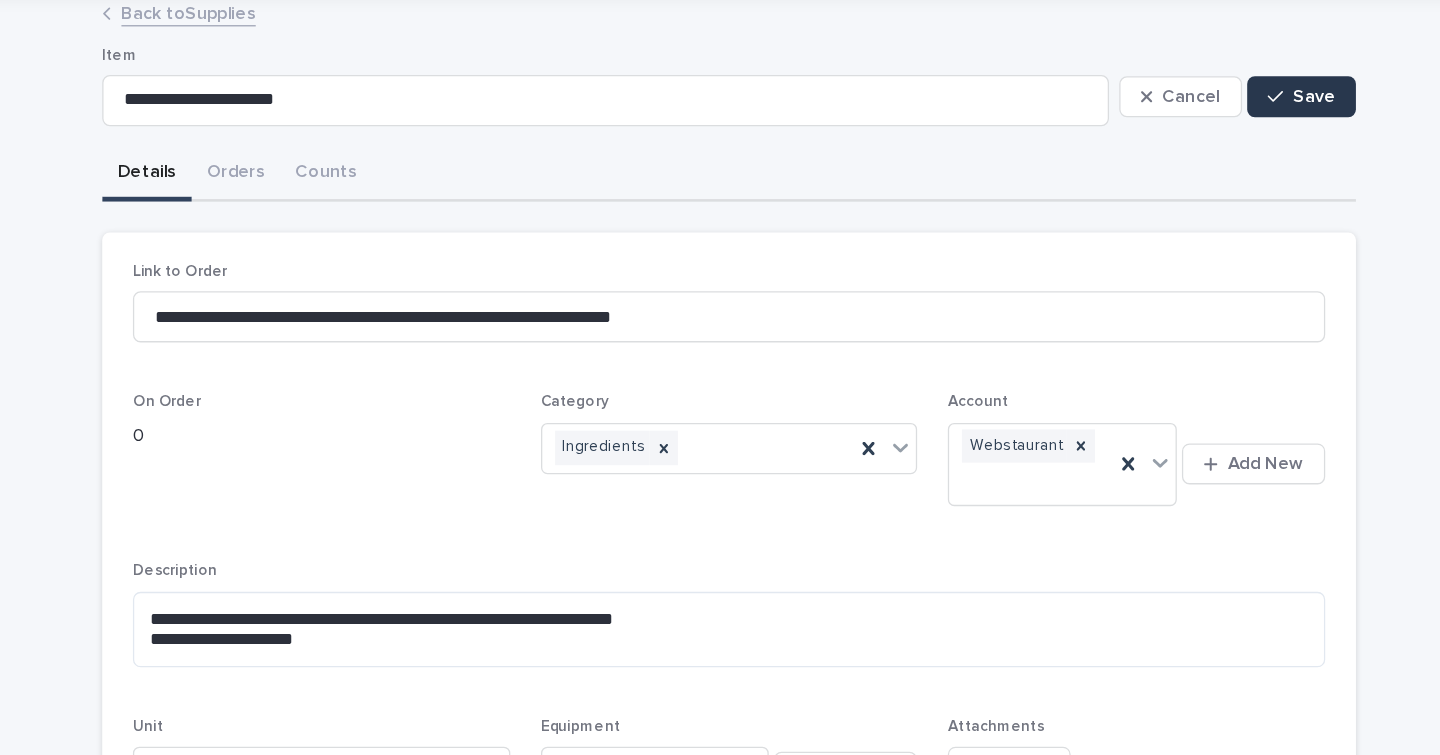 click on "Save" at bounding box center (1177, 146) 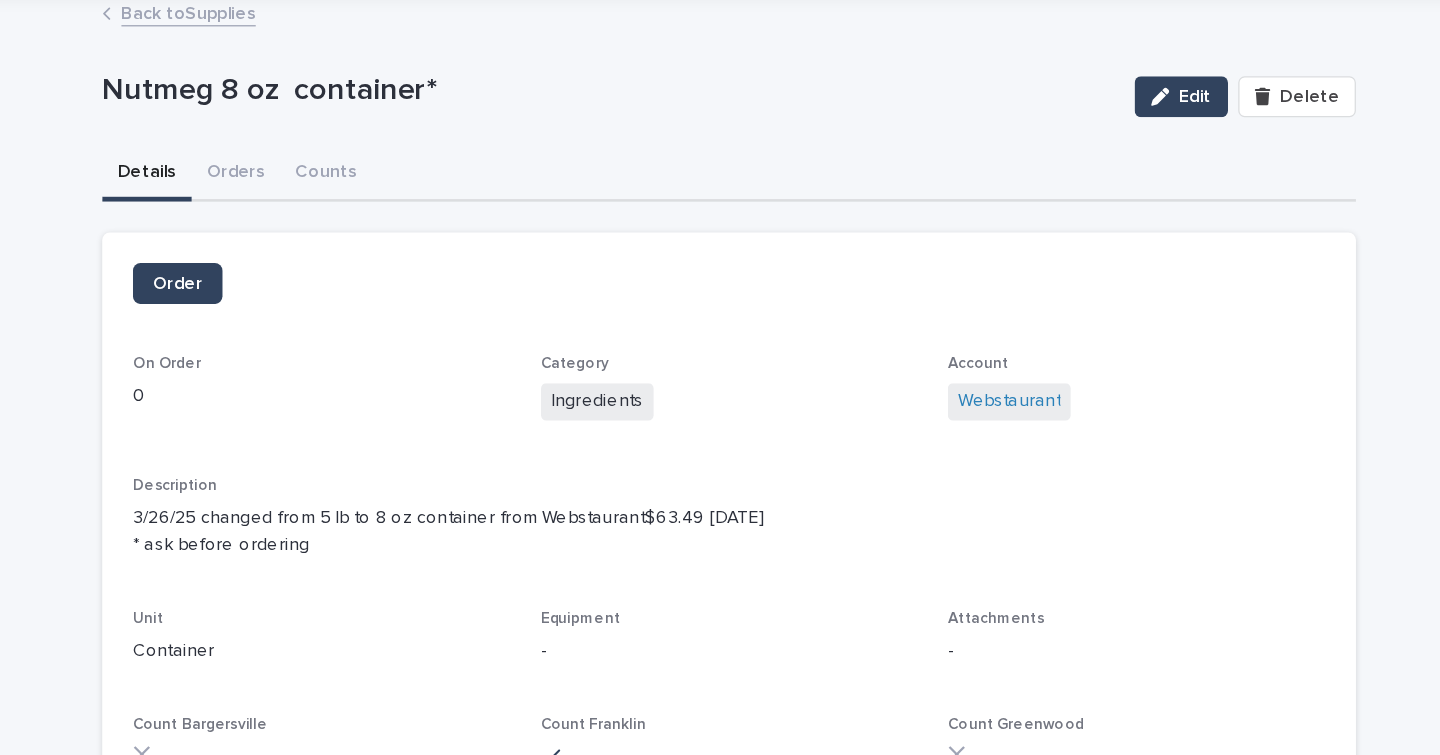 click on "Back to  Supplies" at bounding box center [297, 79] 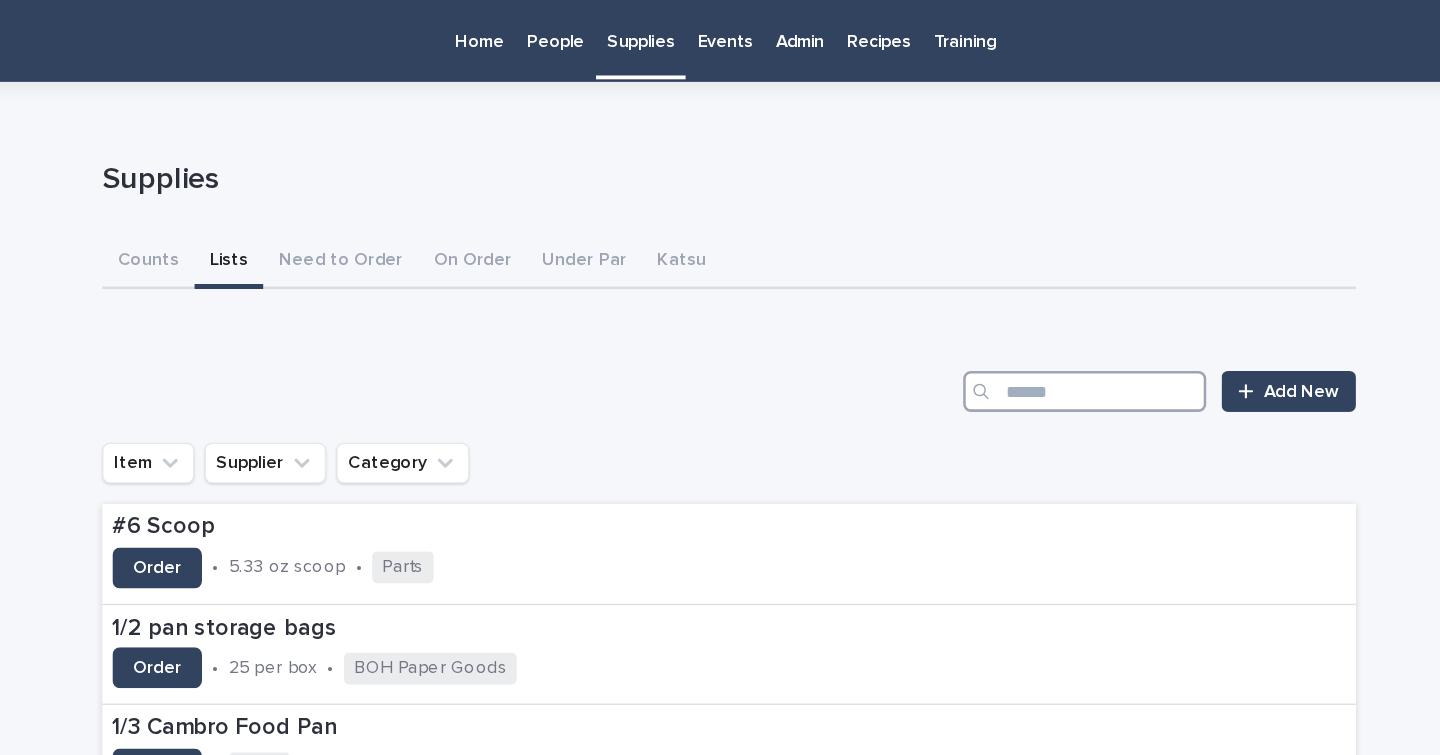click at bounding box center [998, 306] 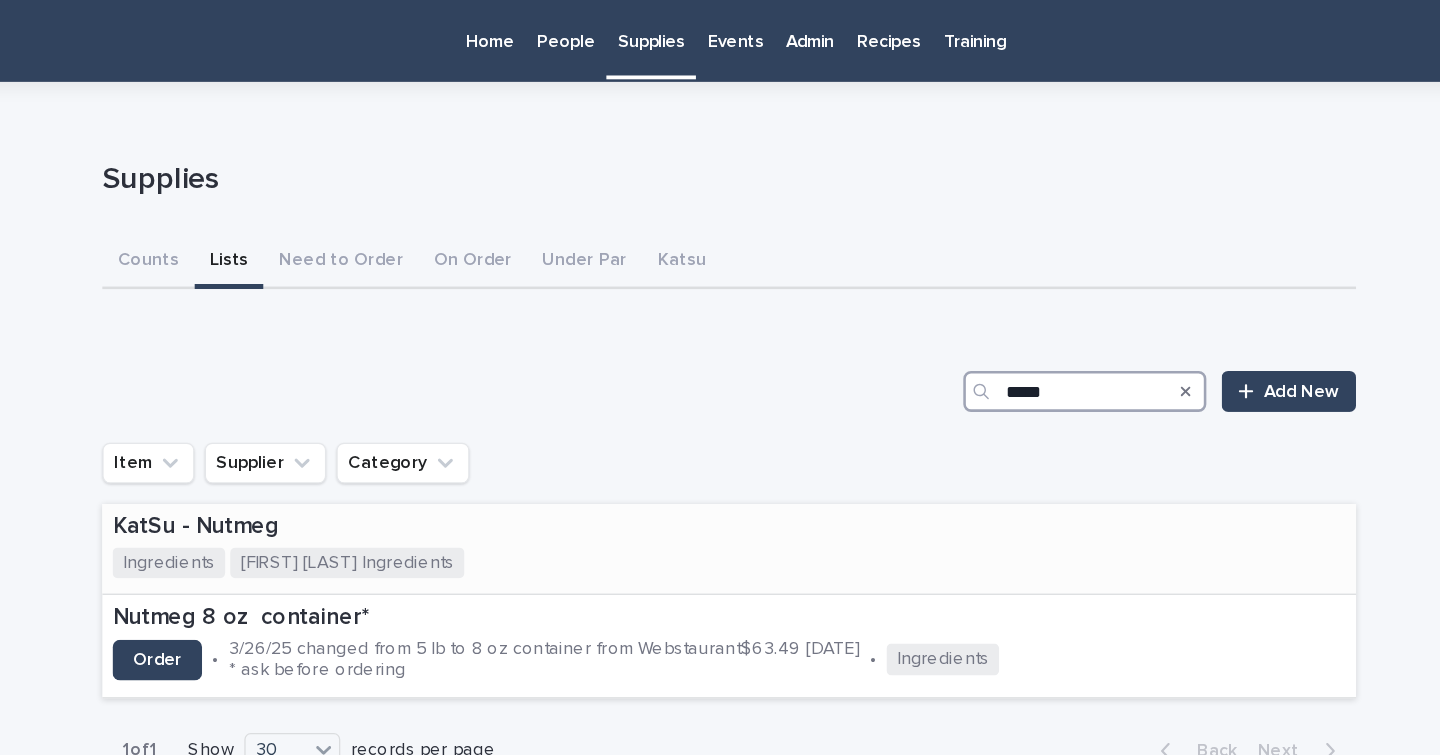 type on "*****" 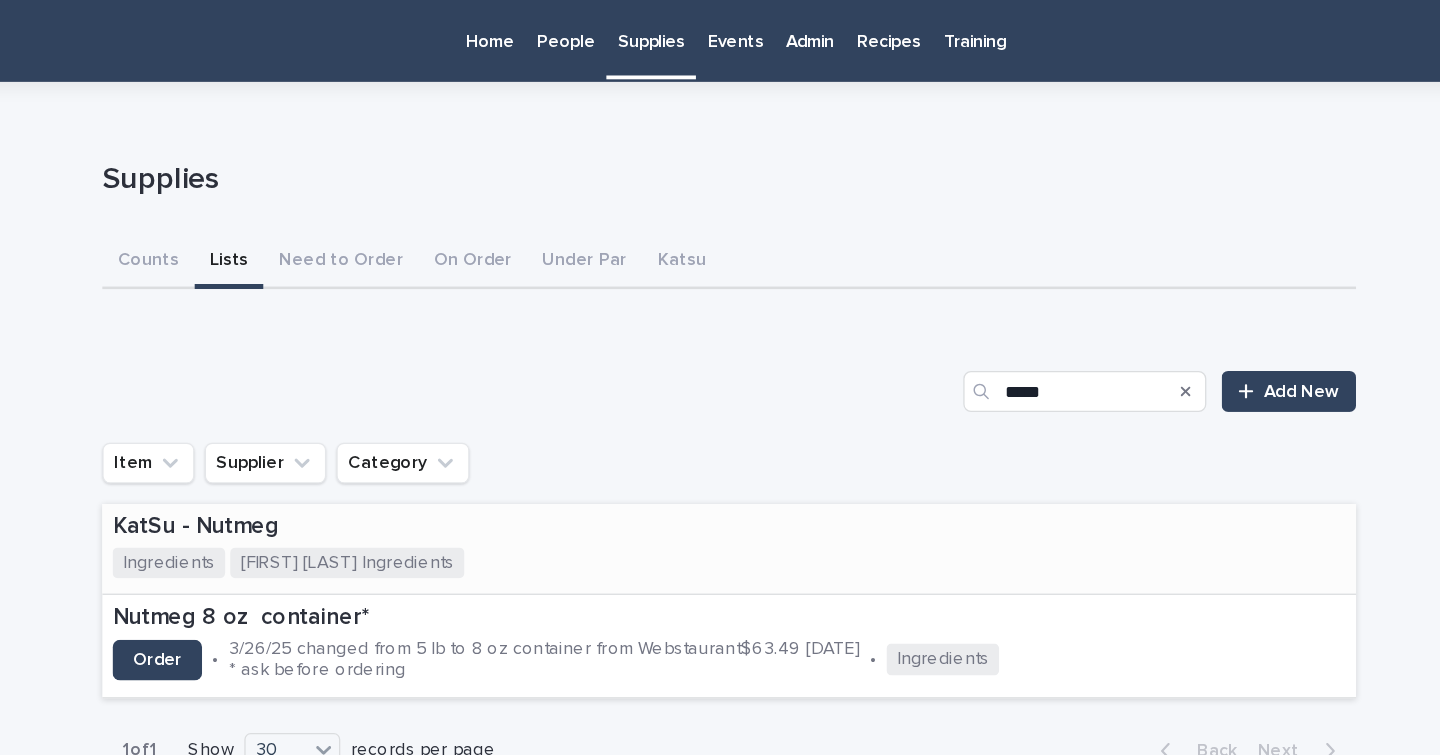 click on "KatSu - Nutmeg" at bounding box center (442, 413) 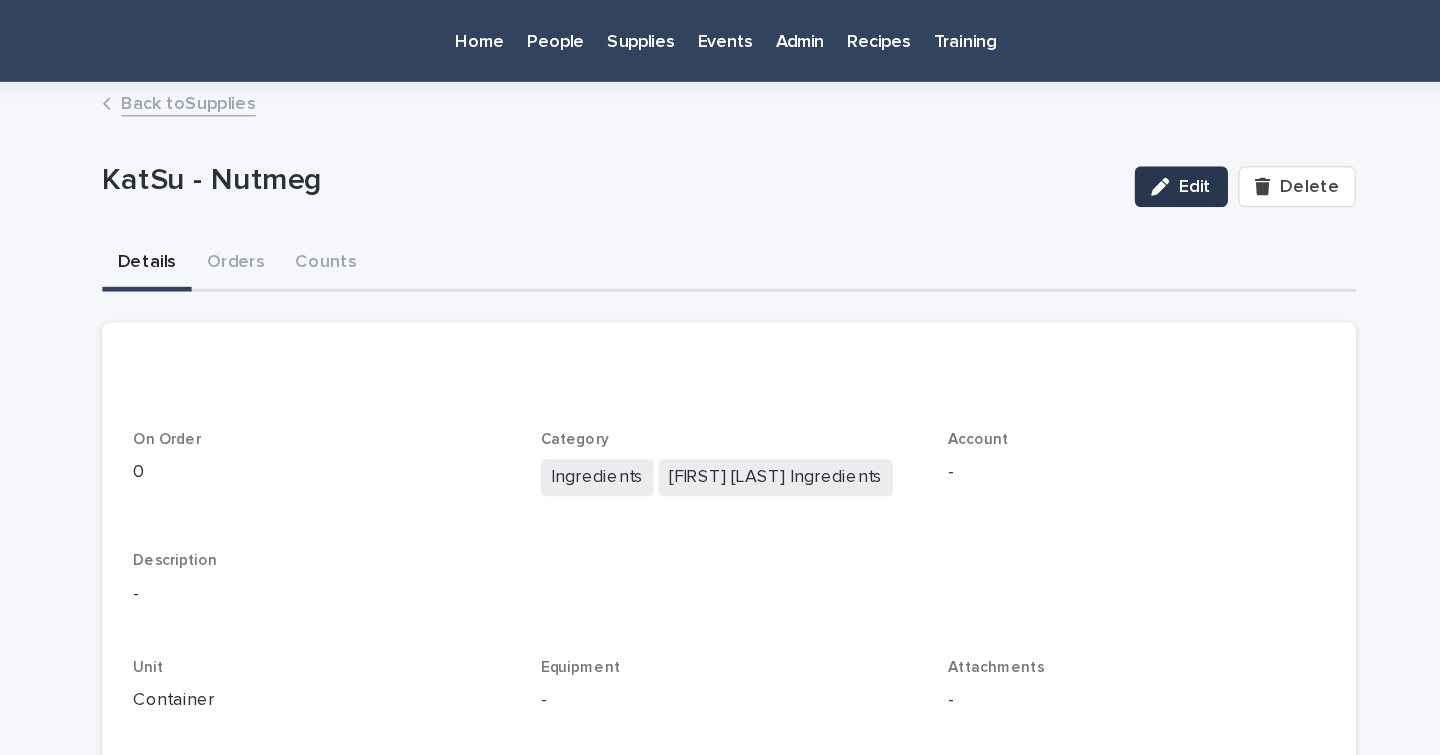 click on "Edit" at bounding box center (1084, 146) 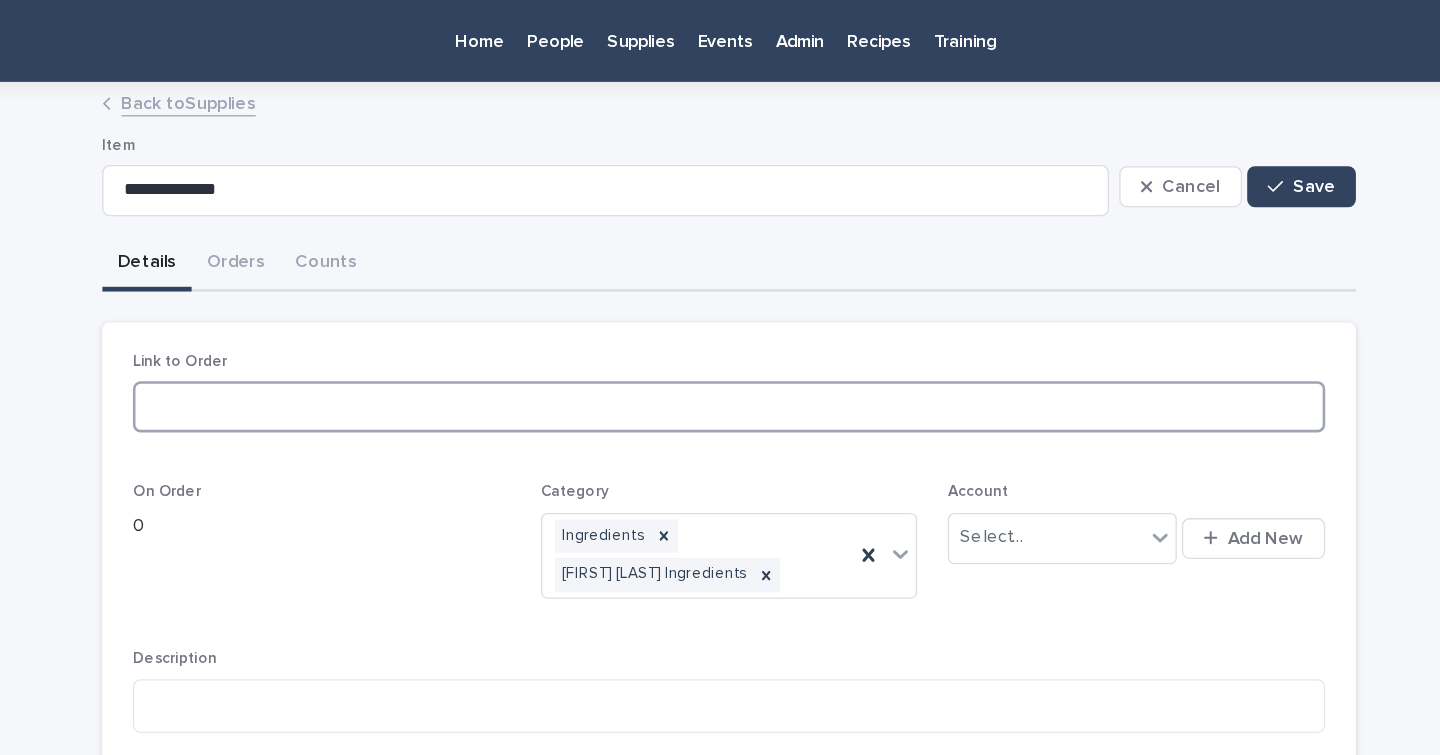 click at bounding box center [720, 318] 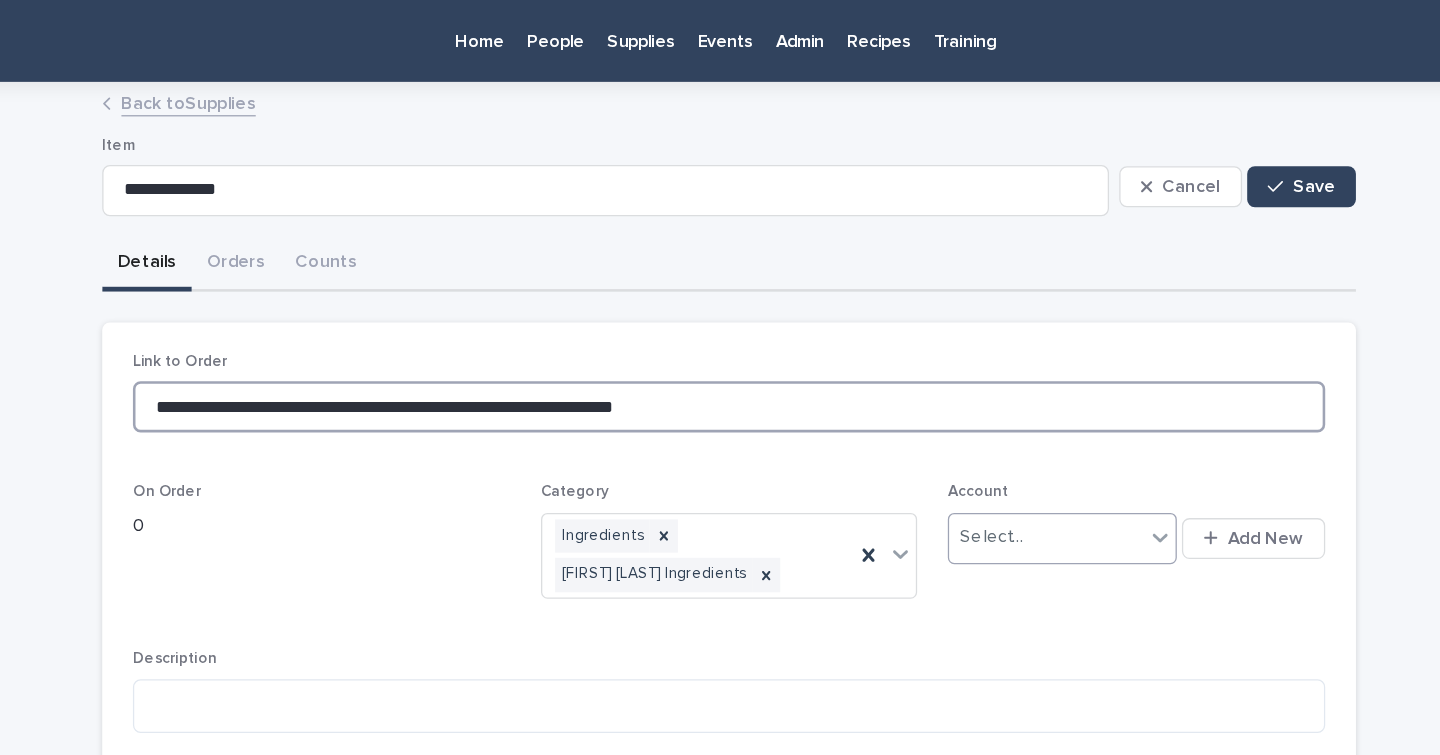 type on "**********" 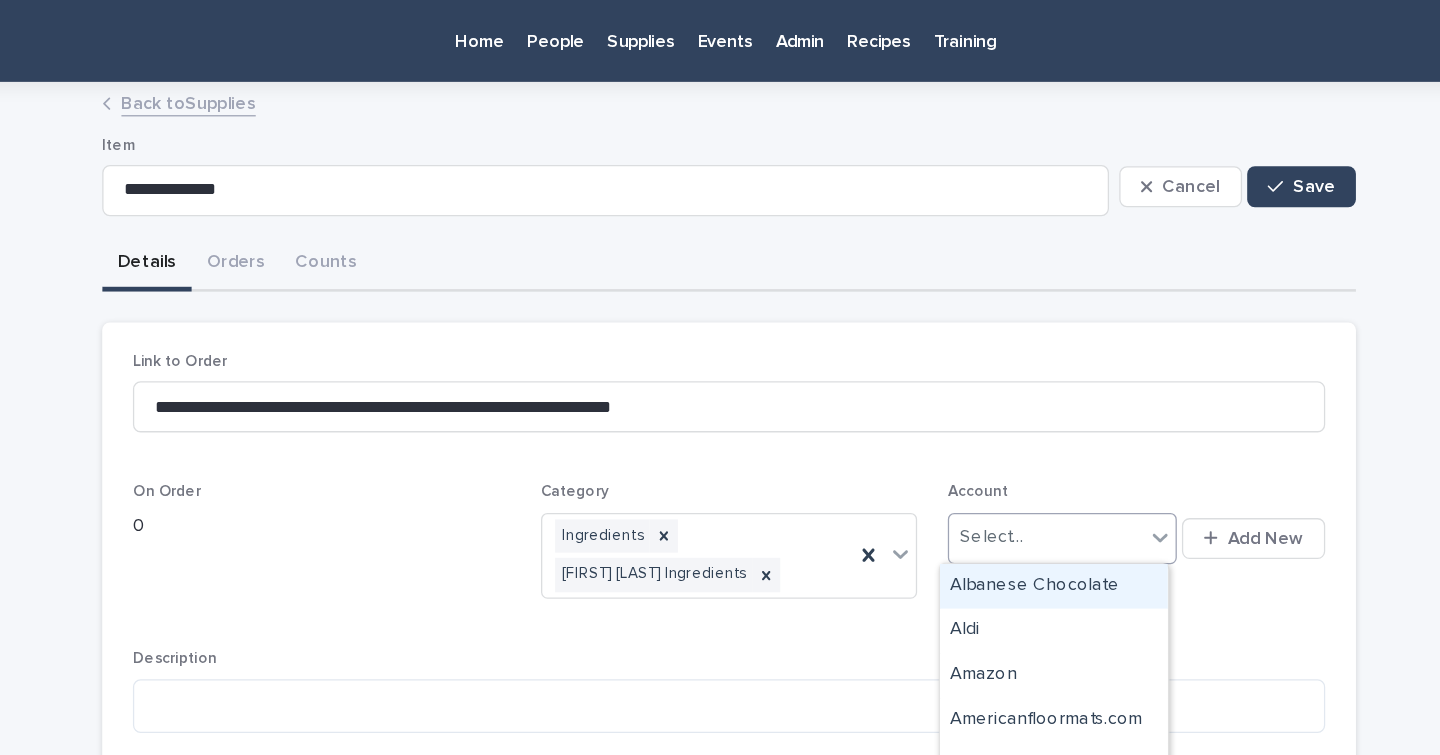 click on "Select..." at bounding box center [925, 420] 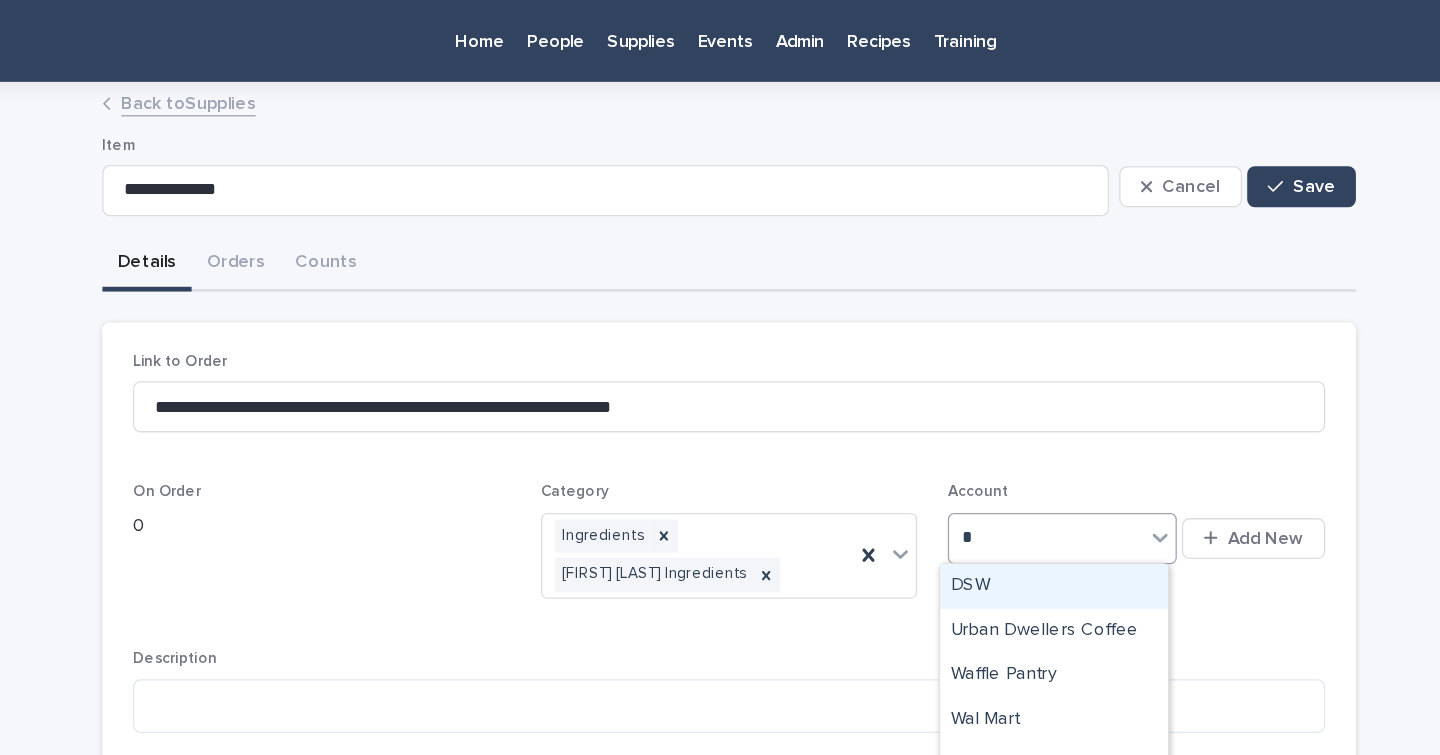 type on "**" 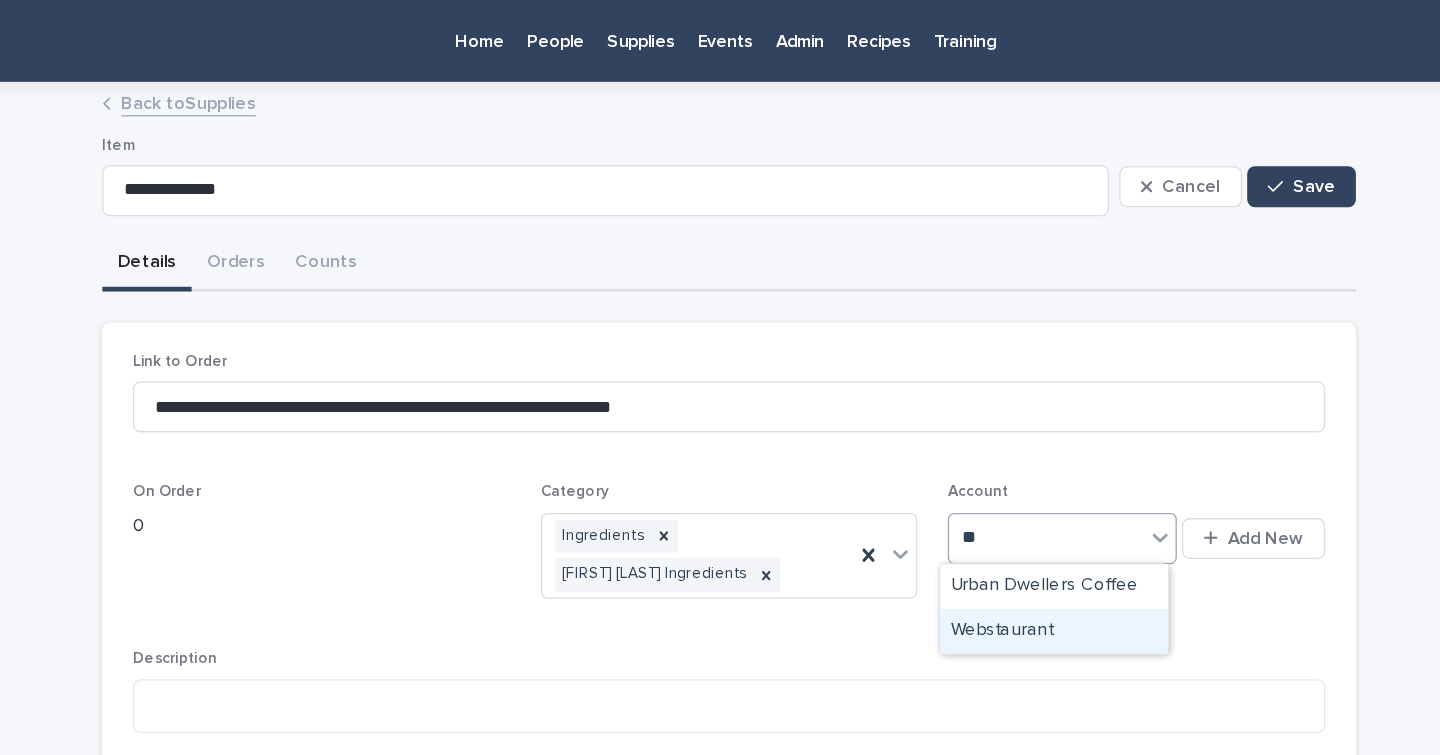click on "Webstaurant" at bounding box center [974, 493] 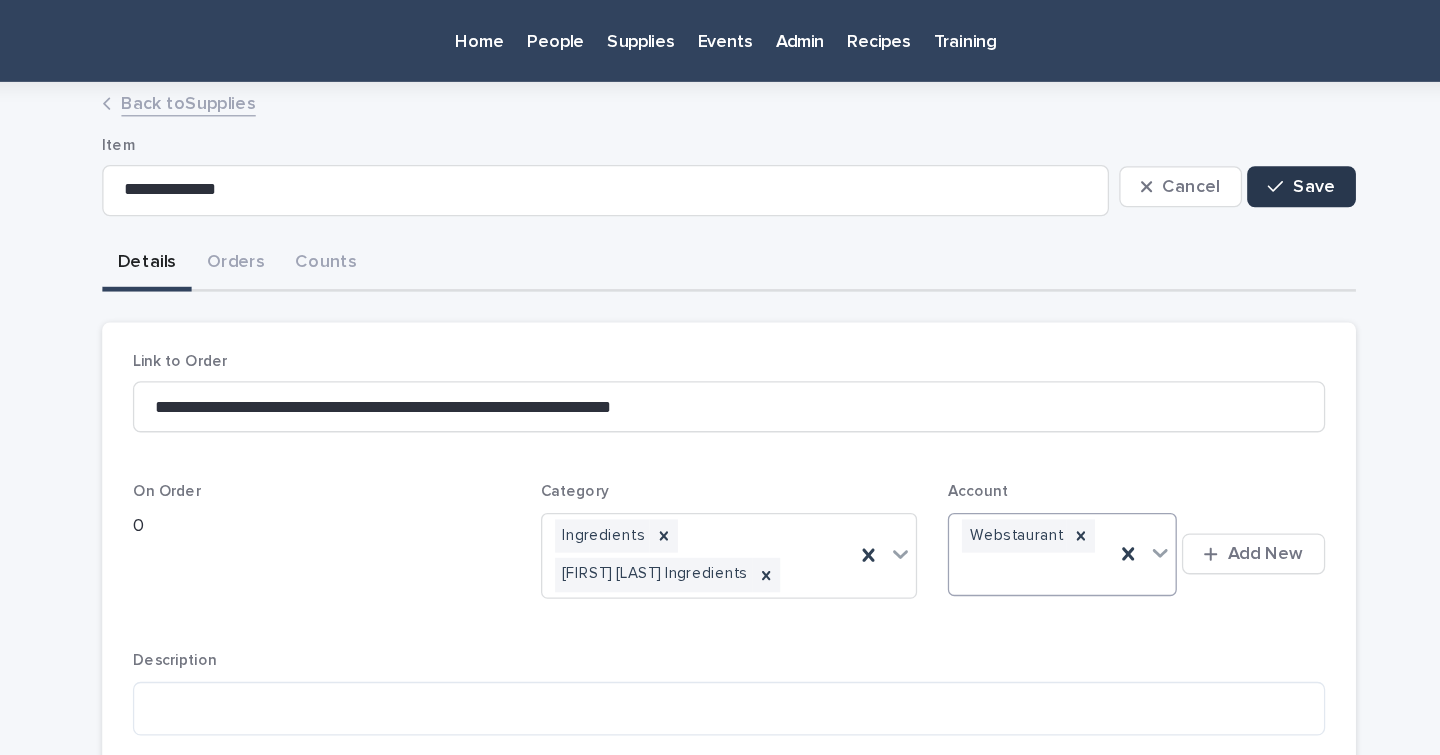 click on "Save" at bounding box center [1177, 146] 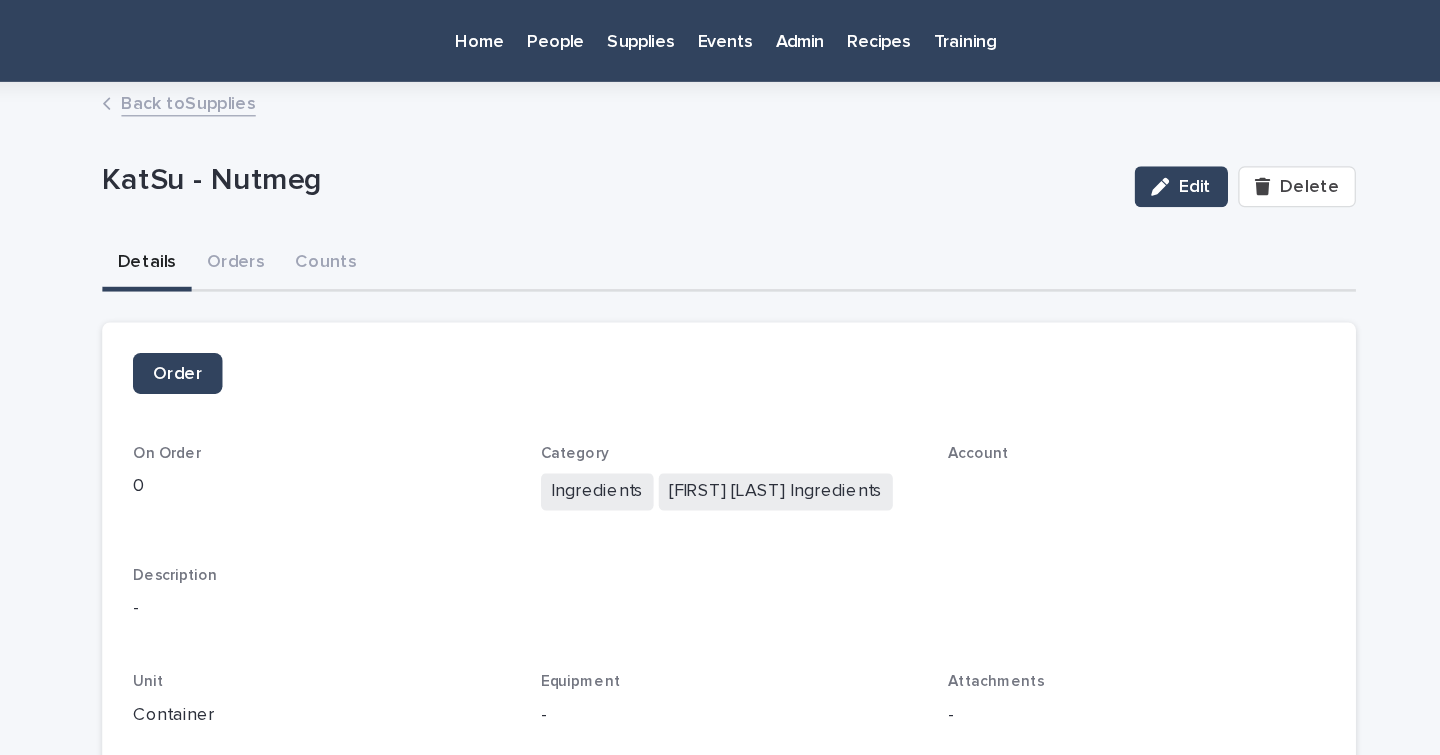 click on "Back to  Supplies" at bounding box center (297, 79) 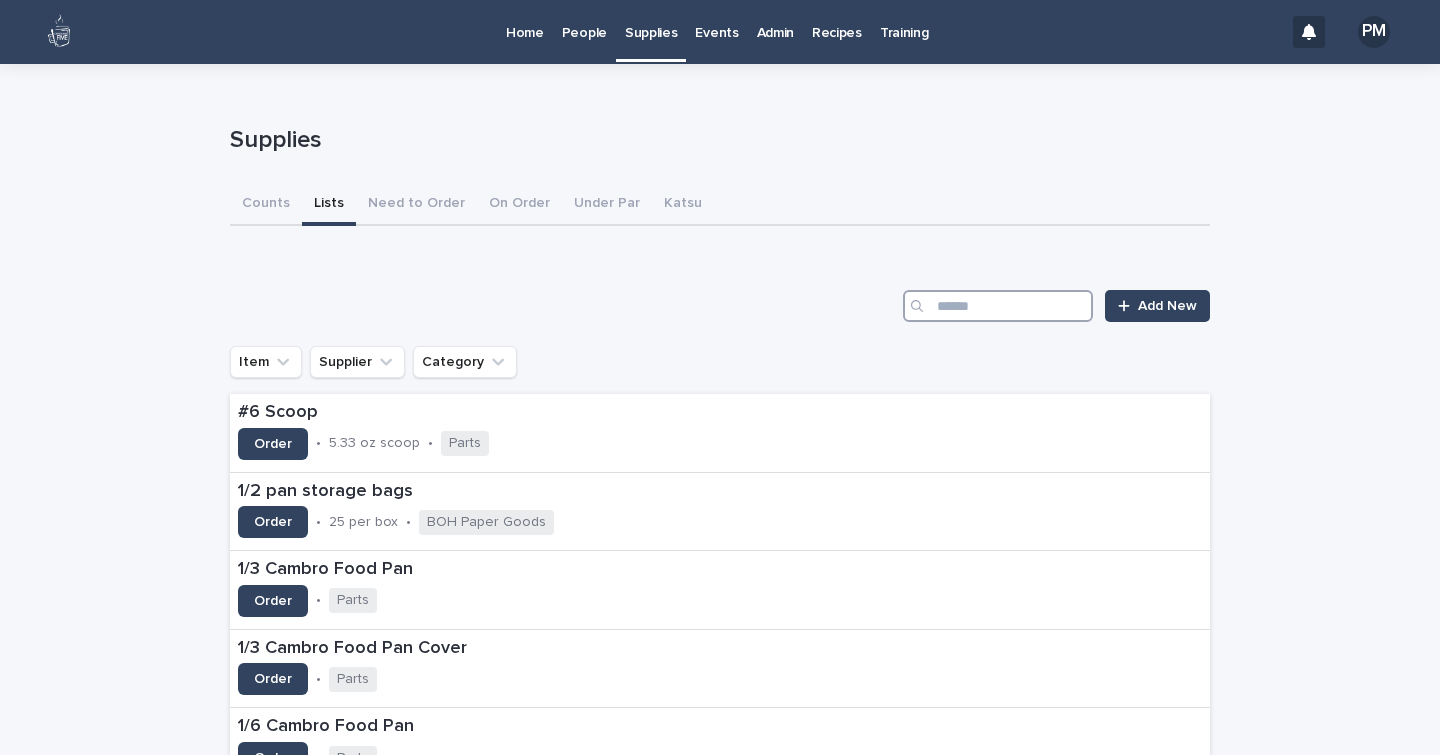 click at bounding box center [998, 306] 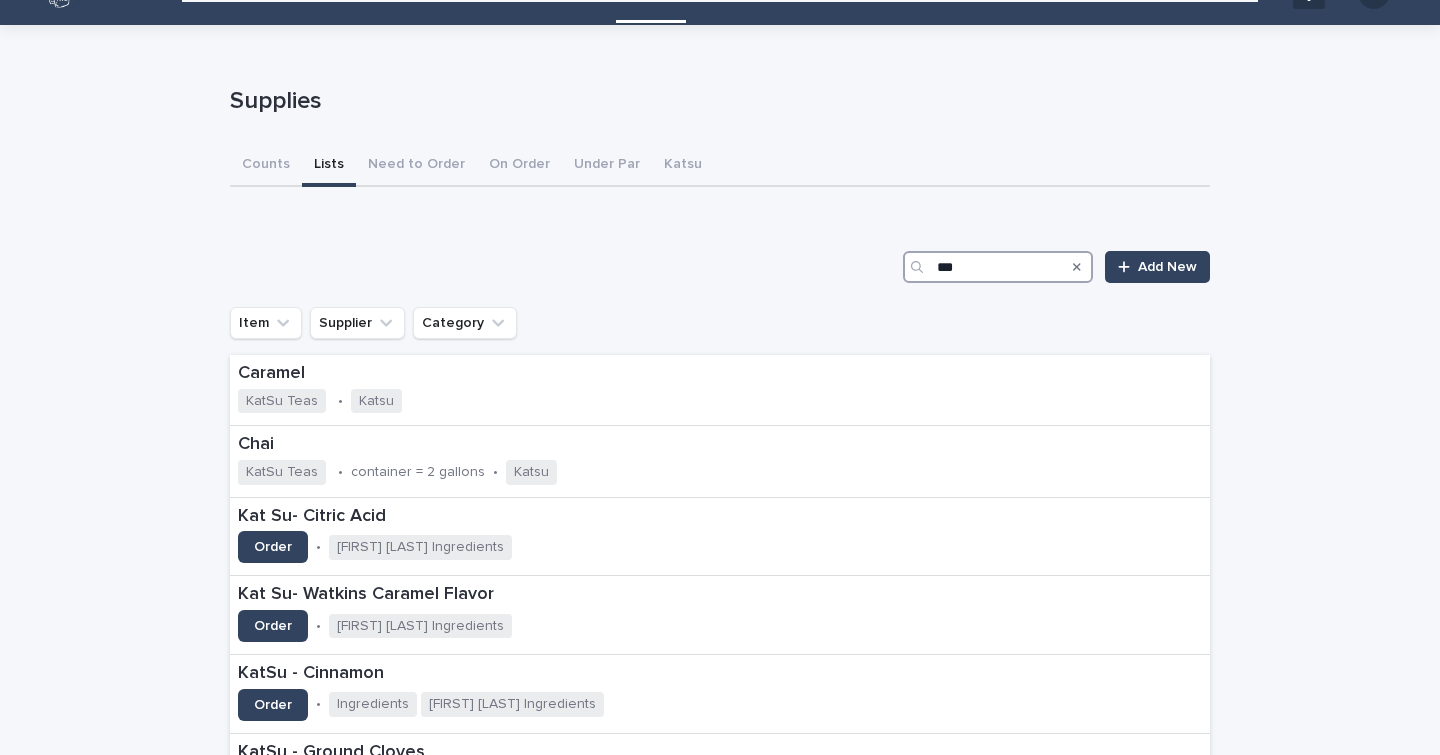 scroll, scrollTop: 0, scrollLeft: 0, axis: both 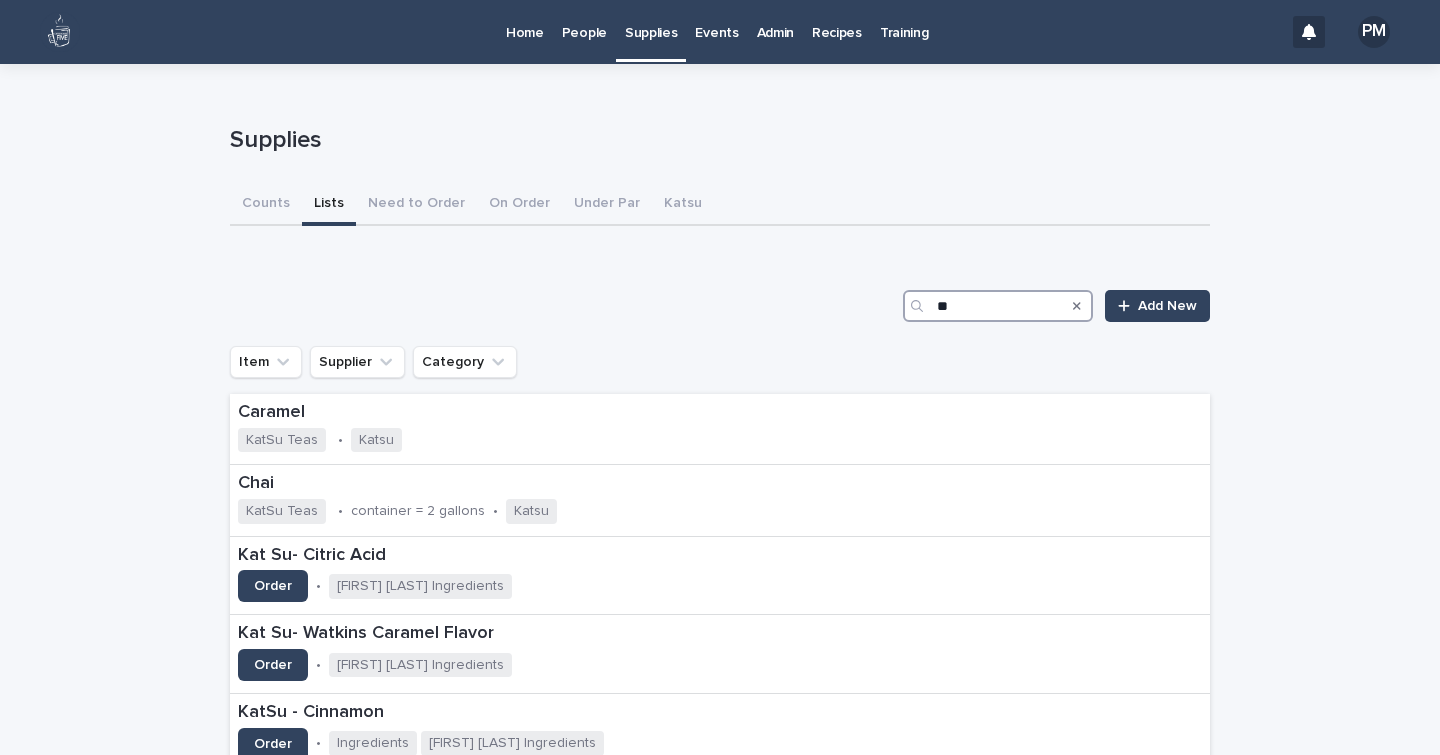 type on "*" 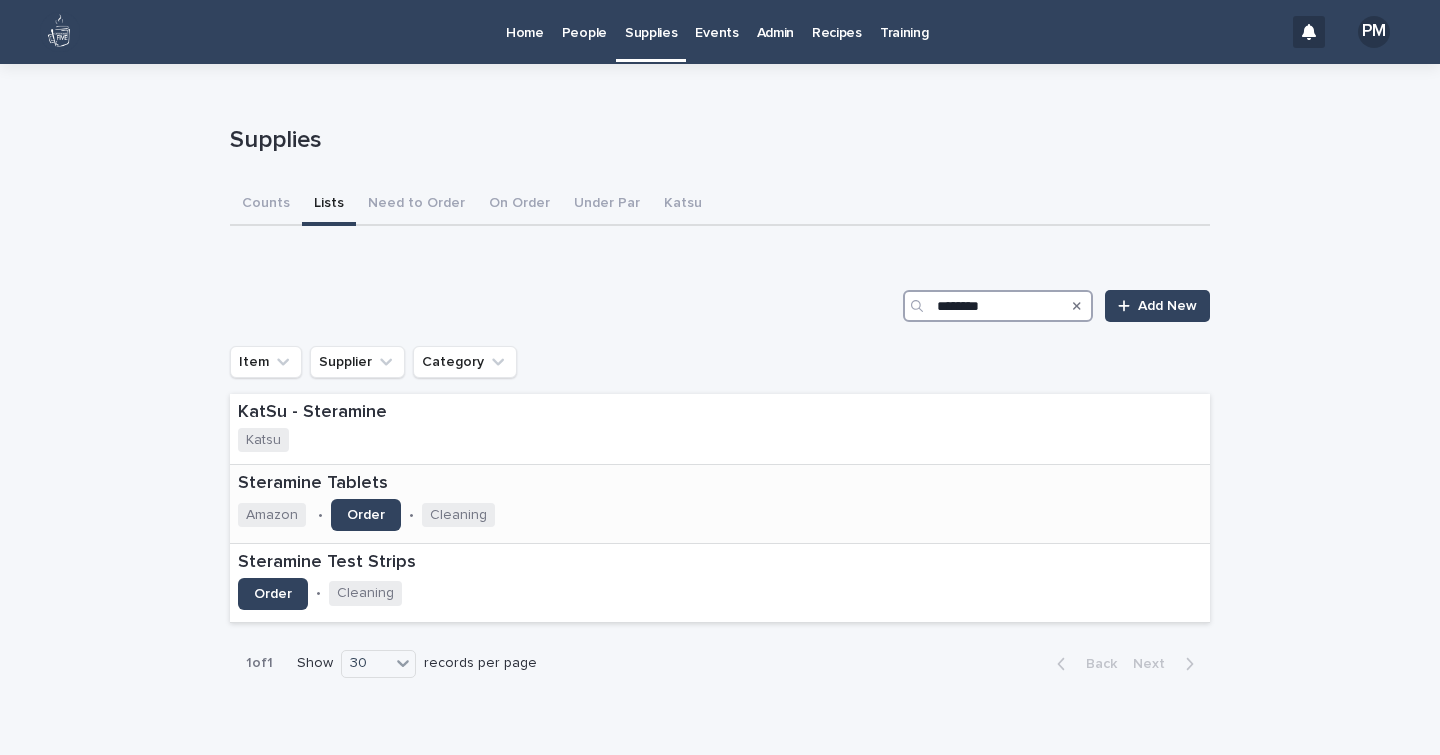 type on "********" 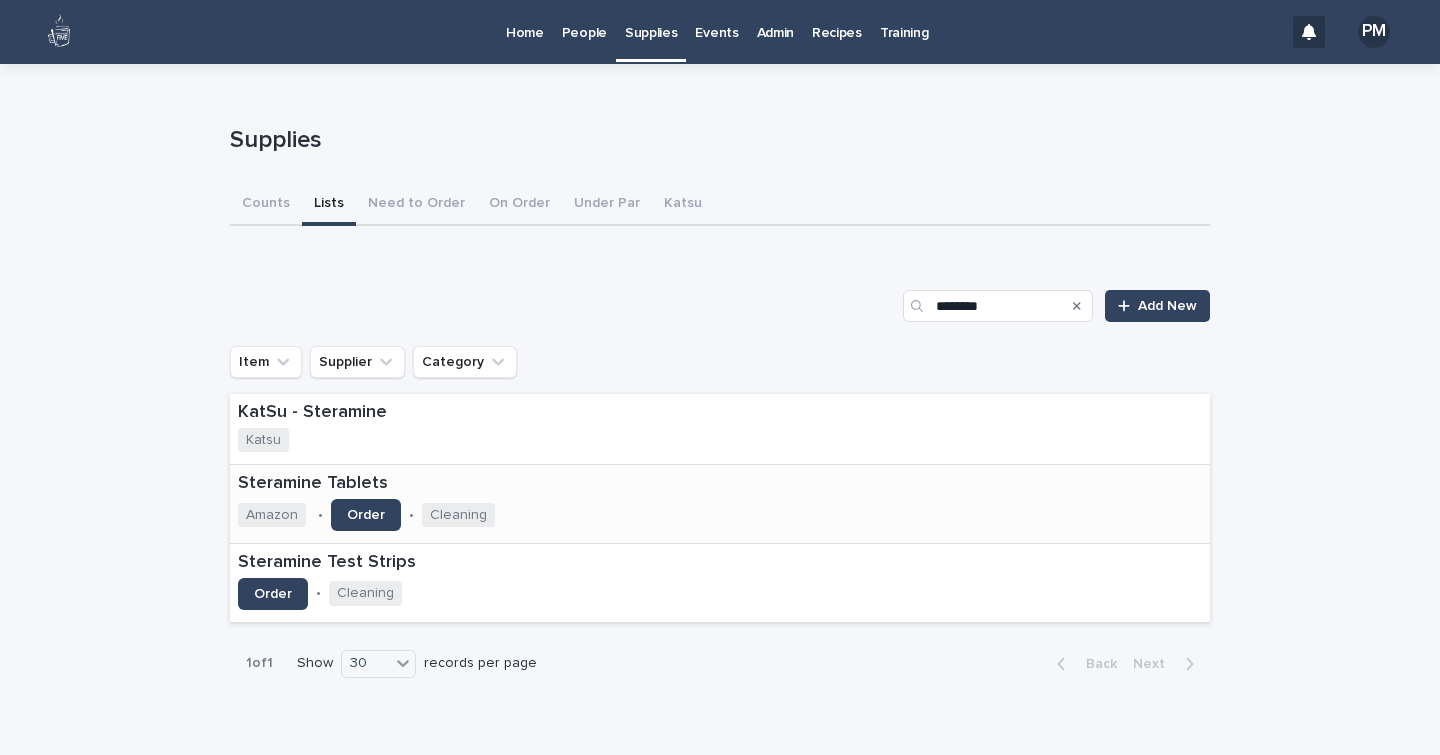 click on "Steramine Tablets" at bounding box center (443, 484) 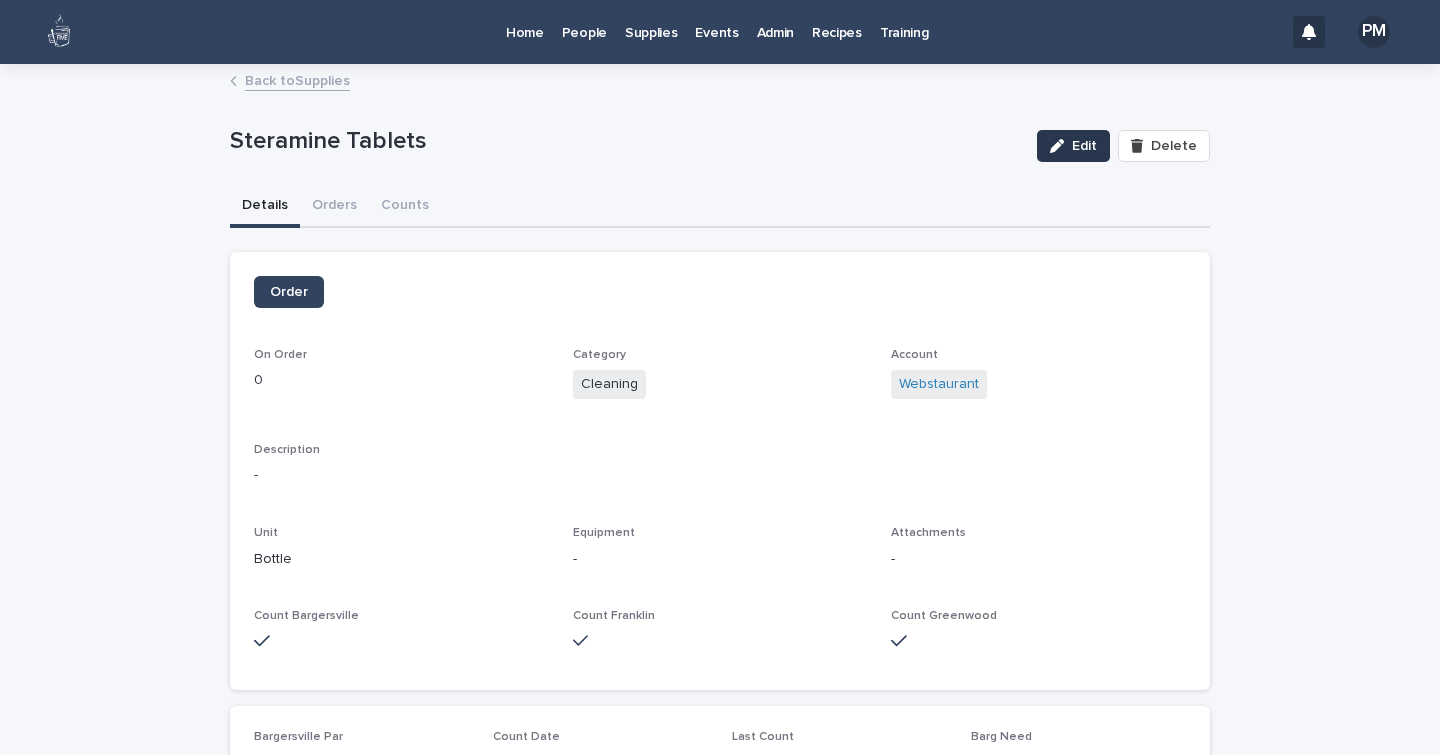 click on "Edit" at bounding box center (1084, 146) 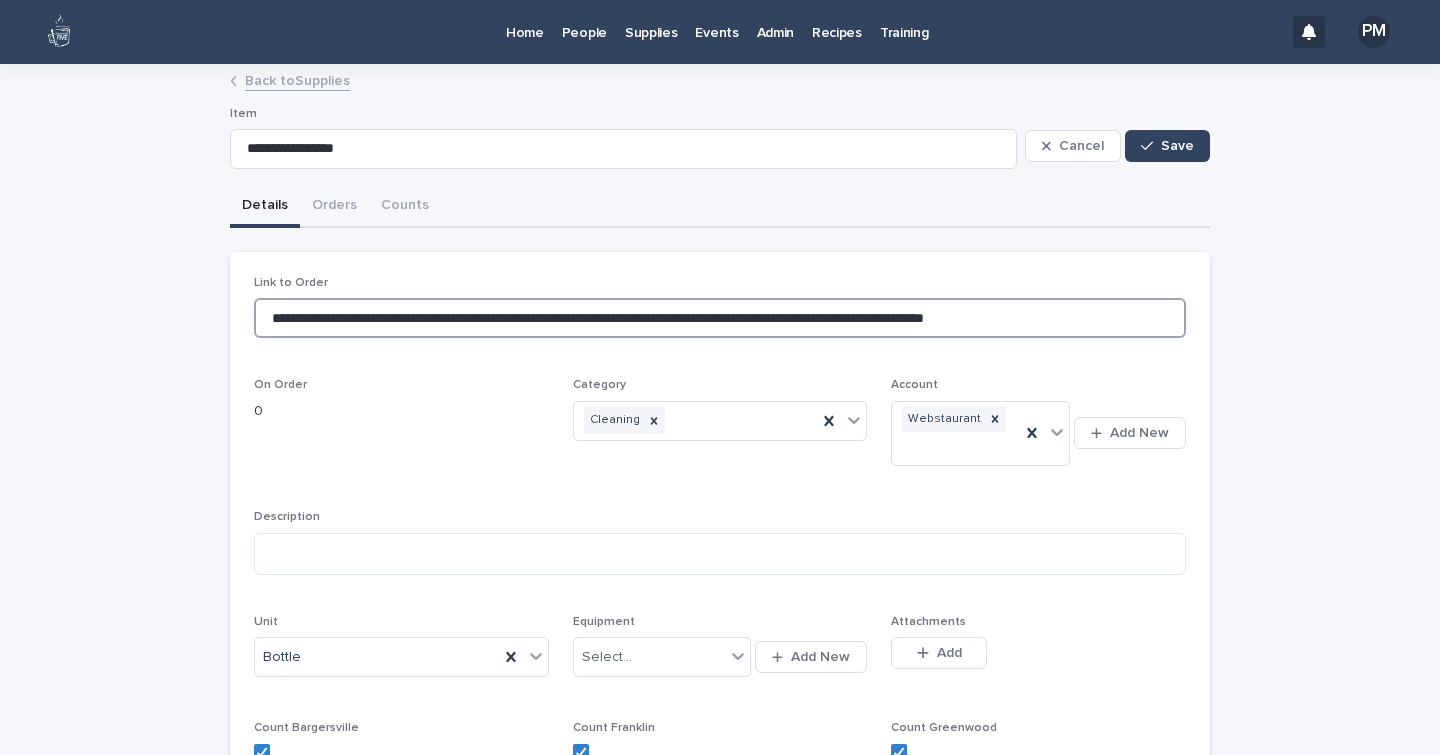 drag, startPoint x: 1122, startPoint y: 312, endPoint x: 180, endPoint y: 235, distance: 945.1418 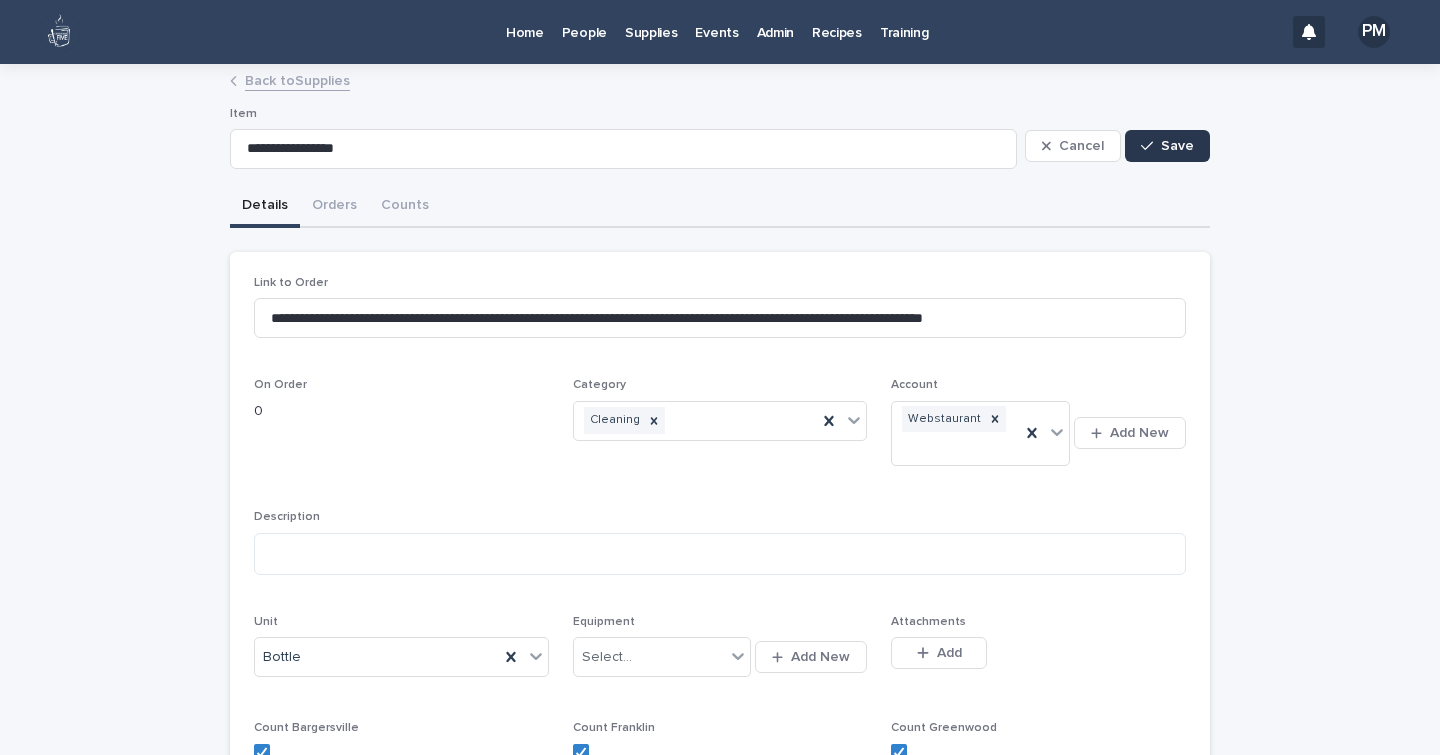 click on "Save" at bounding box center [1177, 146] 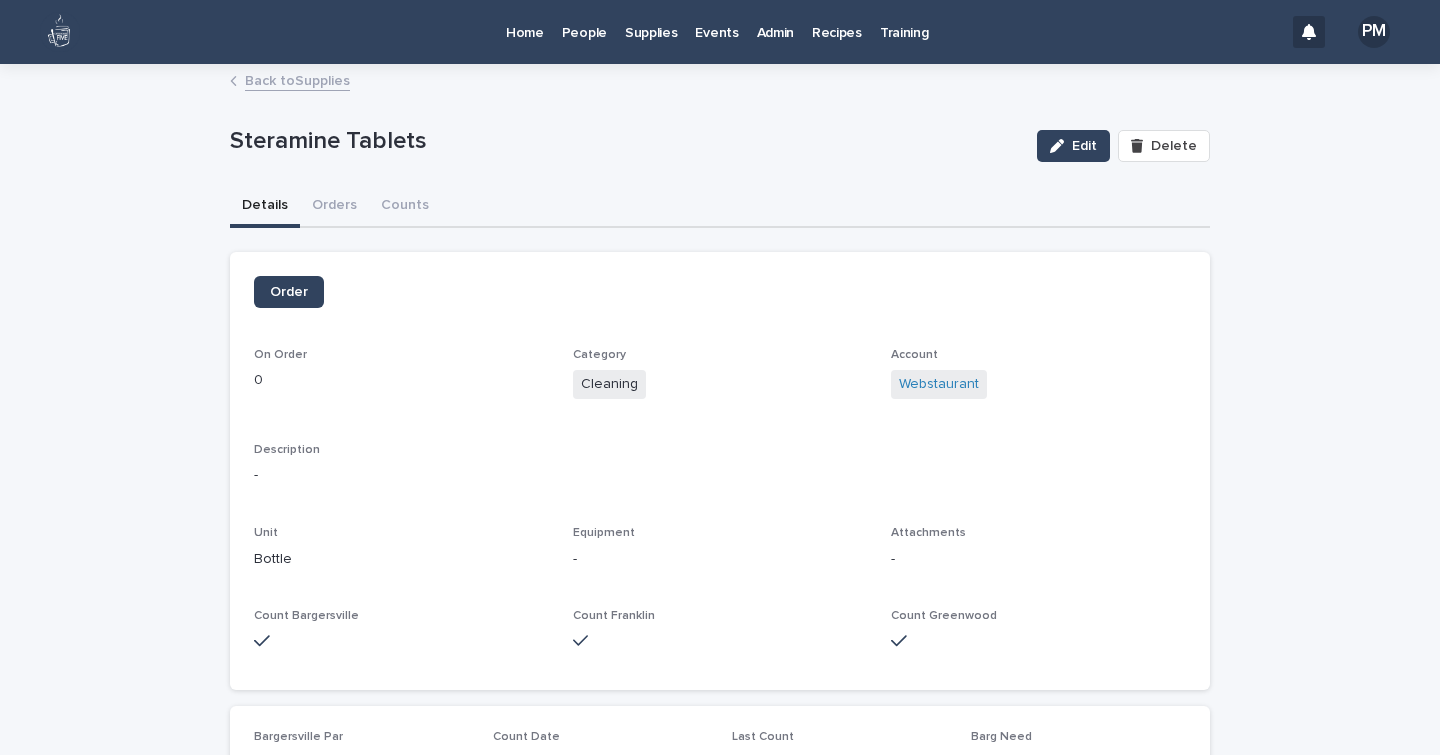 click on "Back to  Supplies" at bounding box center (297, 79) 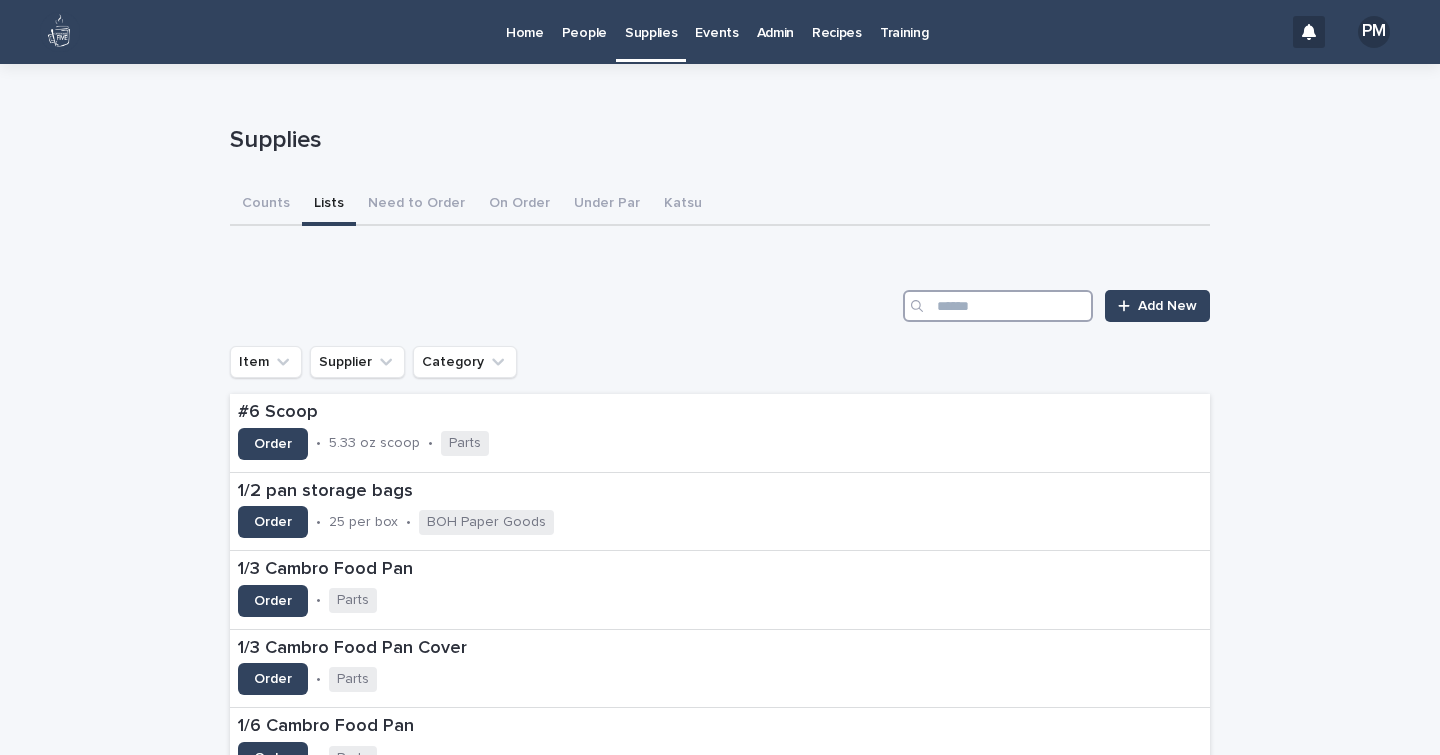 click at bounding box center [998, 306] 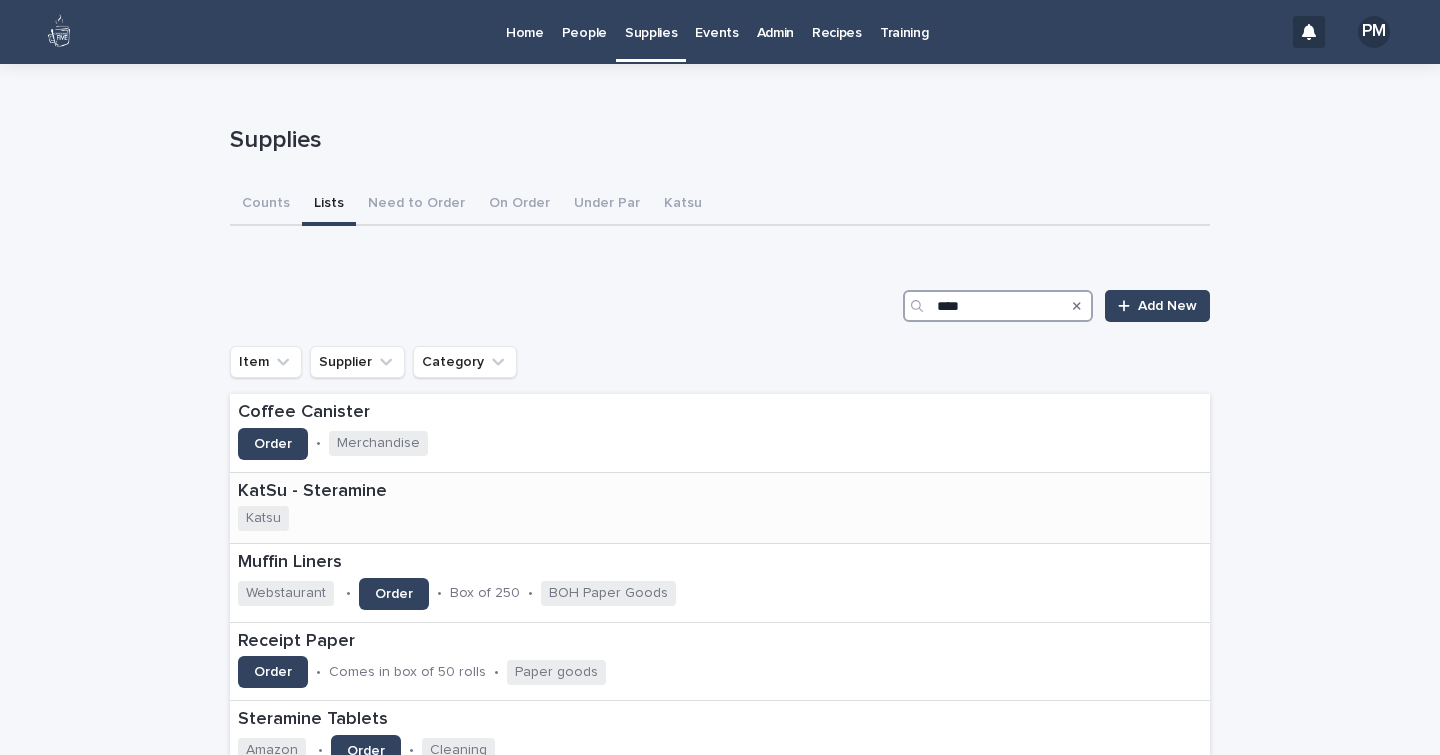 type on "****" 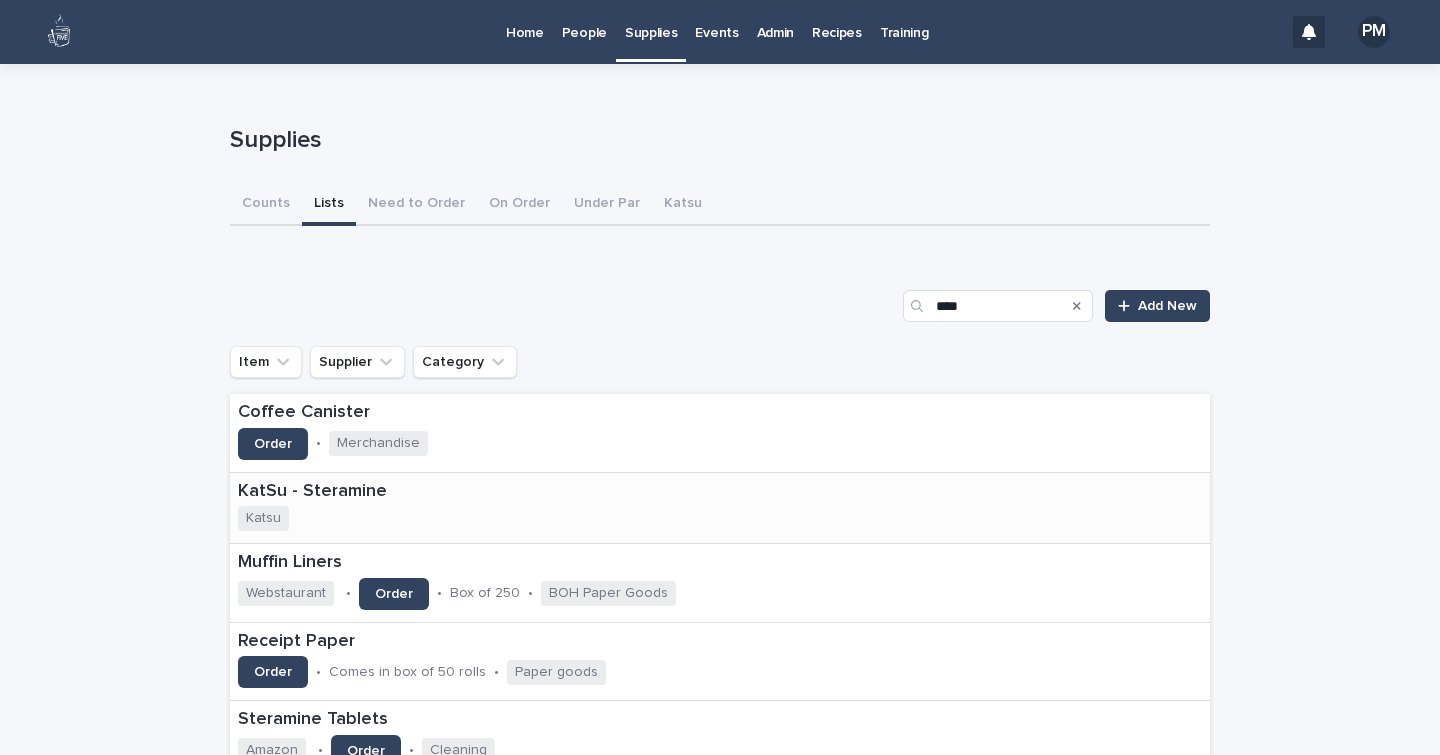 click on "KatSu - Steramine" at bounding box center (340, 492) 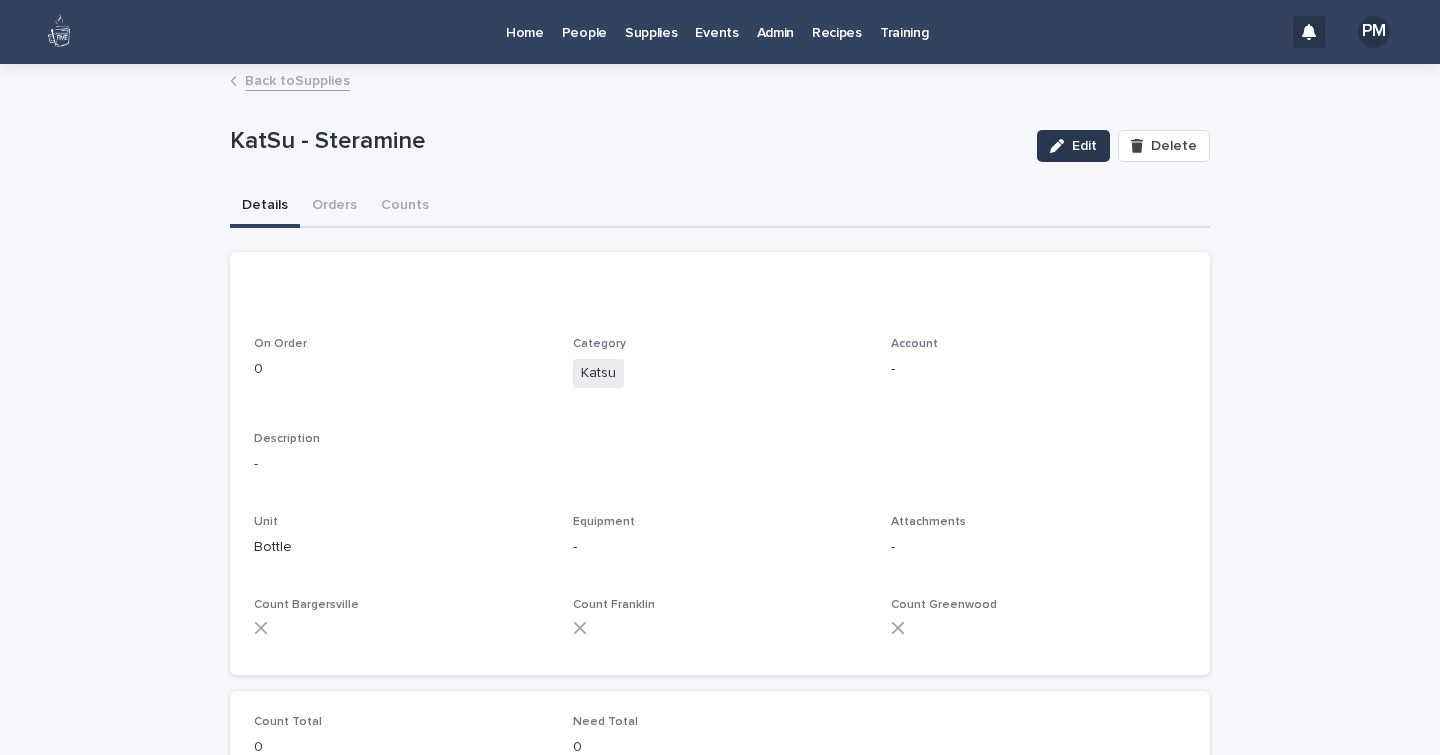 click at bounding box center [1061, 146] 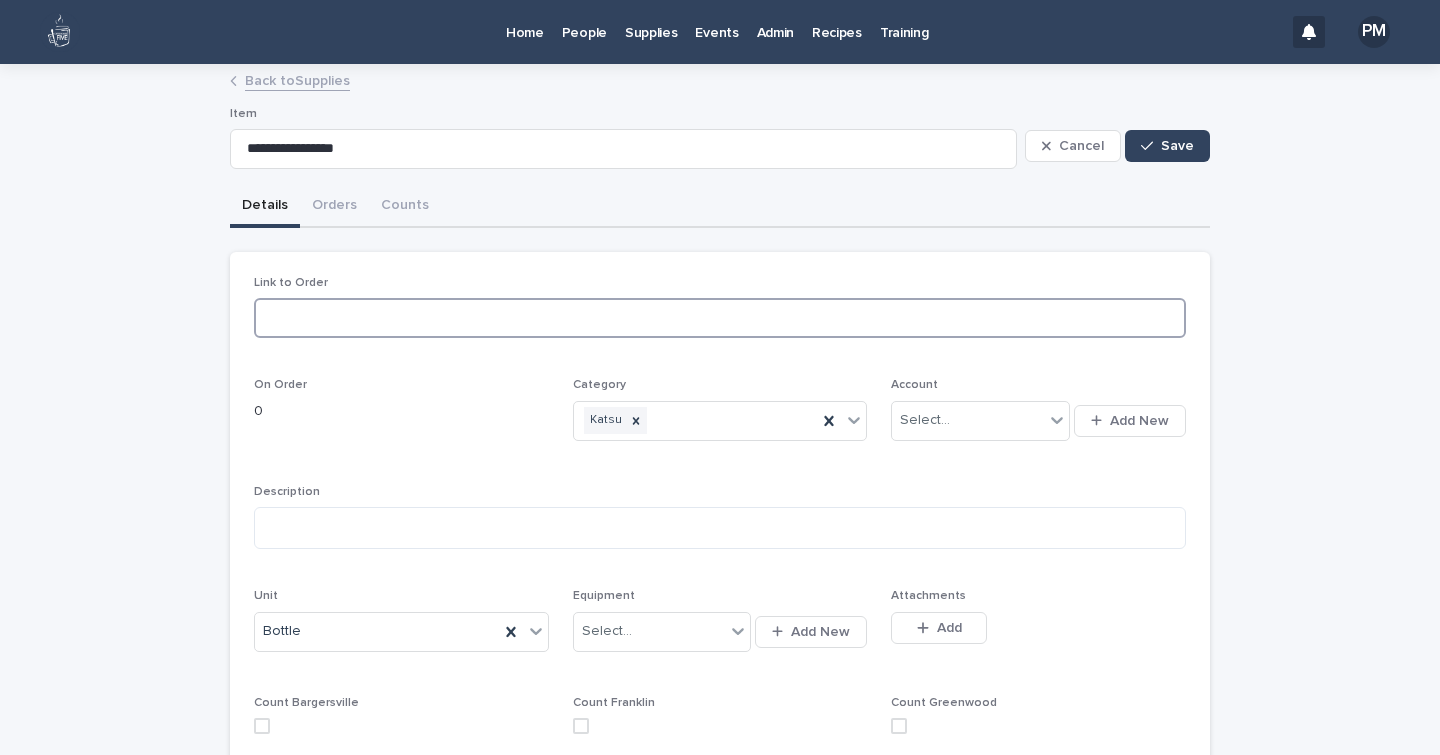 click at bounding box center (720, 318) 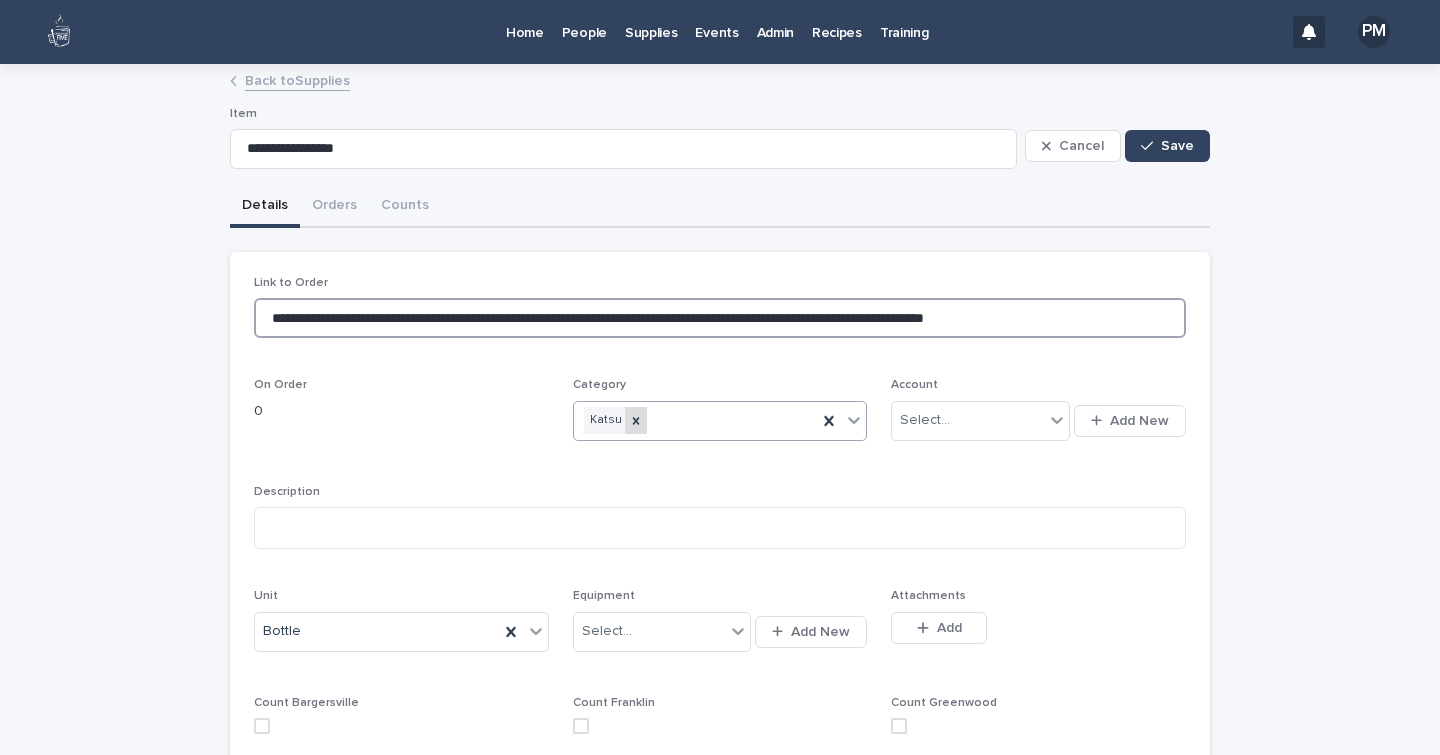 click 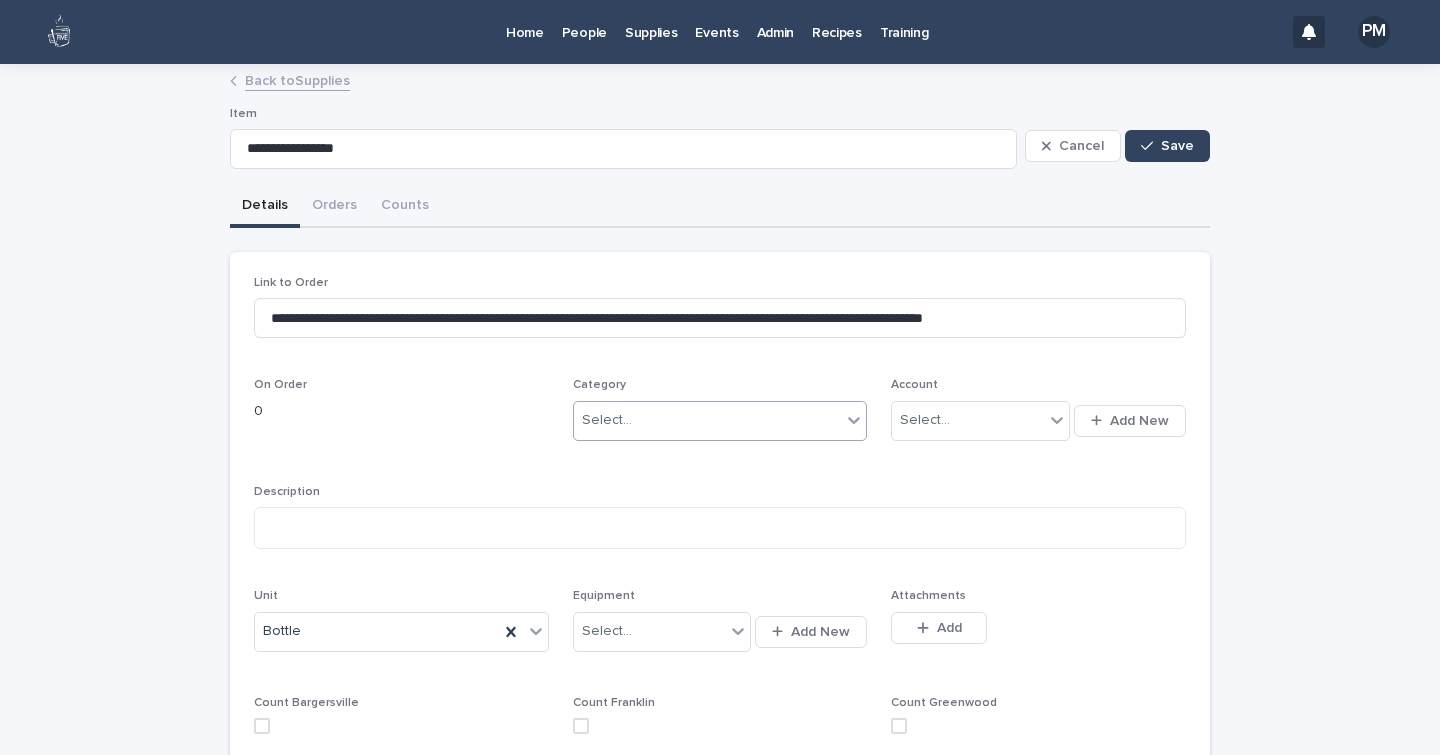 click on "Select..." at bounding box center (708, 420) 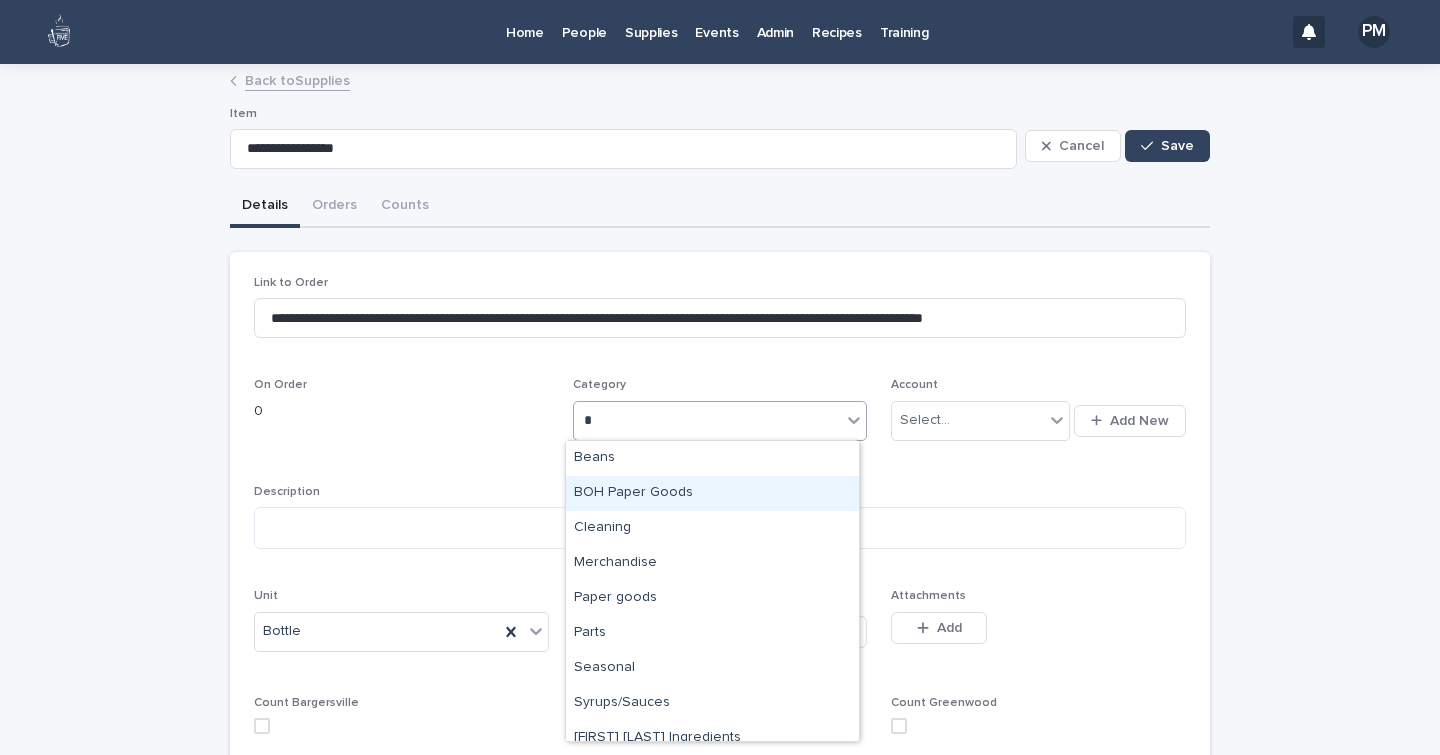 type on "**" 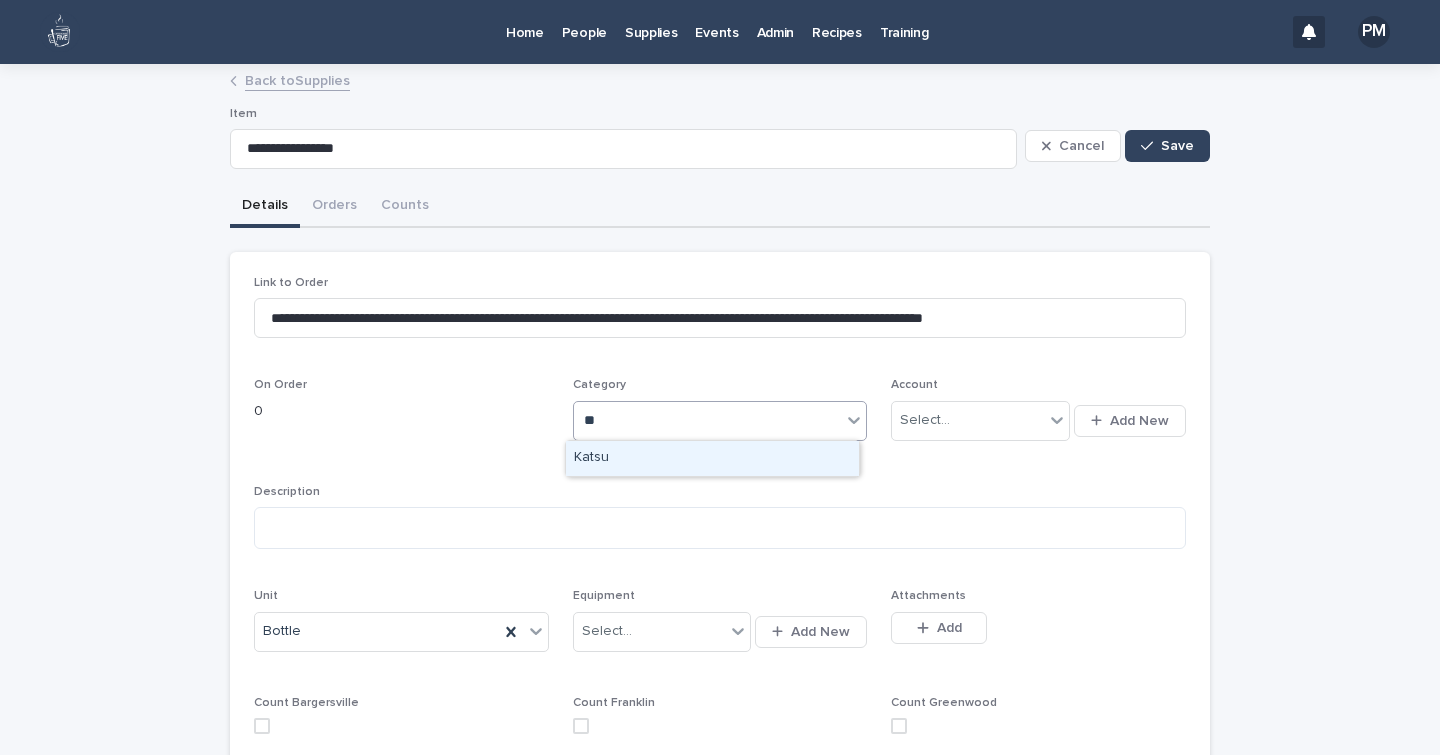 click on "Katsu" at bounding box center [712, 458] 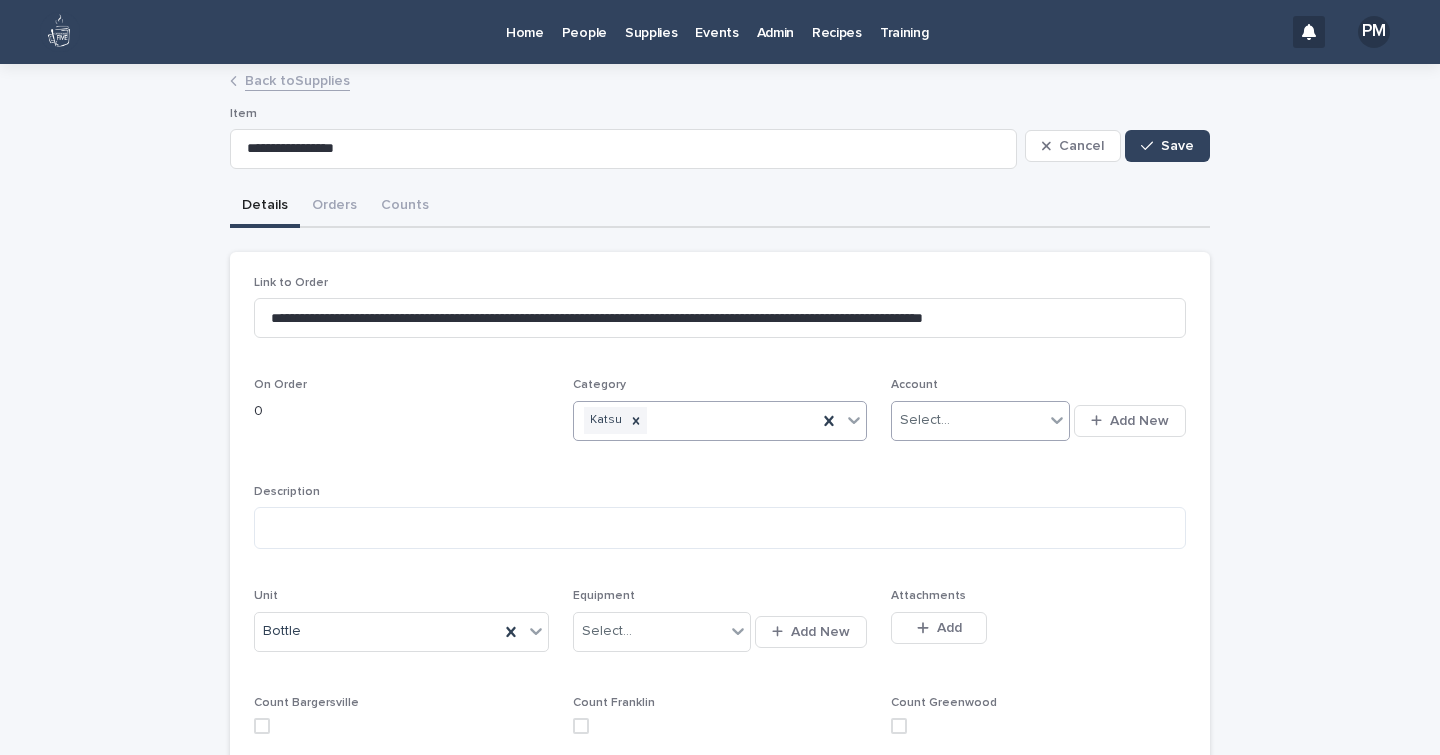 click on "Select..." at bounding box center (967, 420) 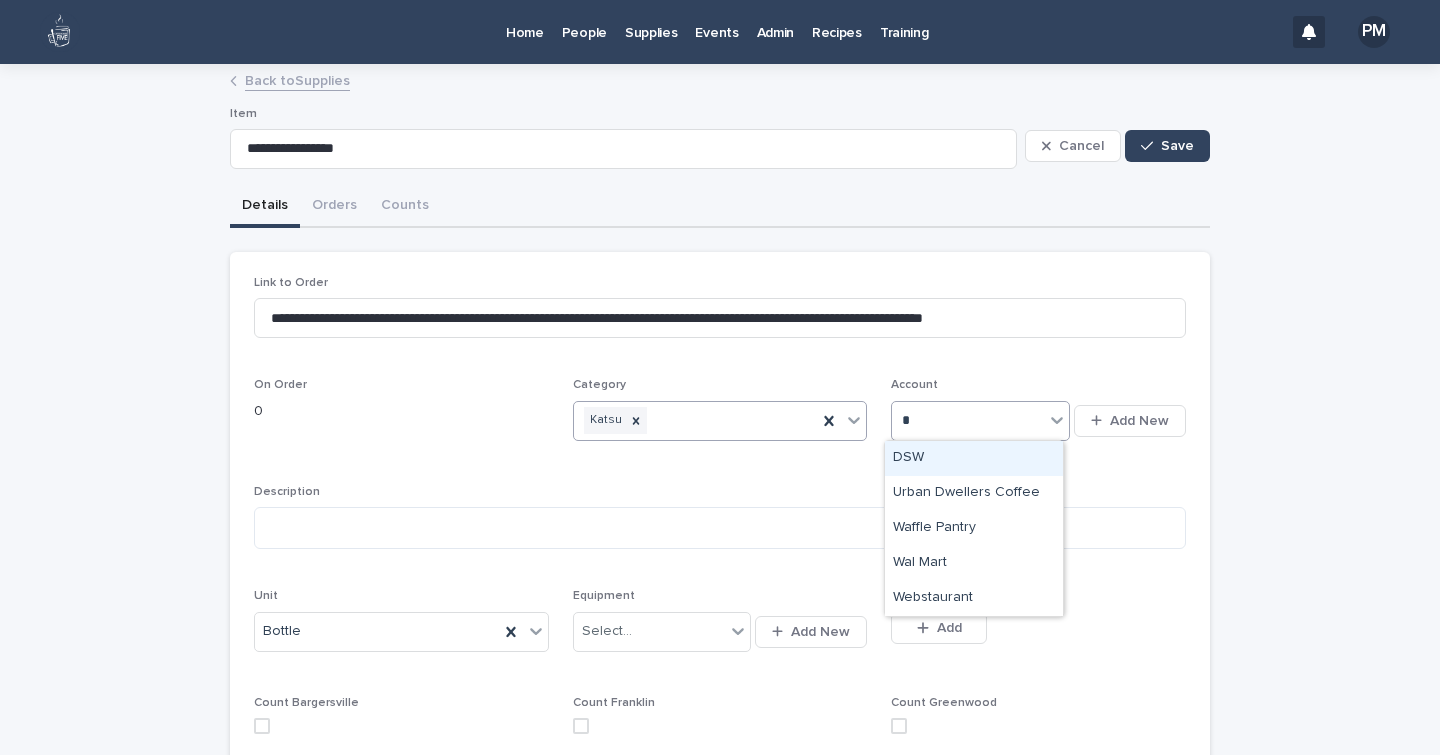 type on "**" 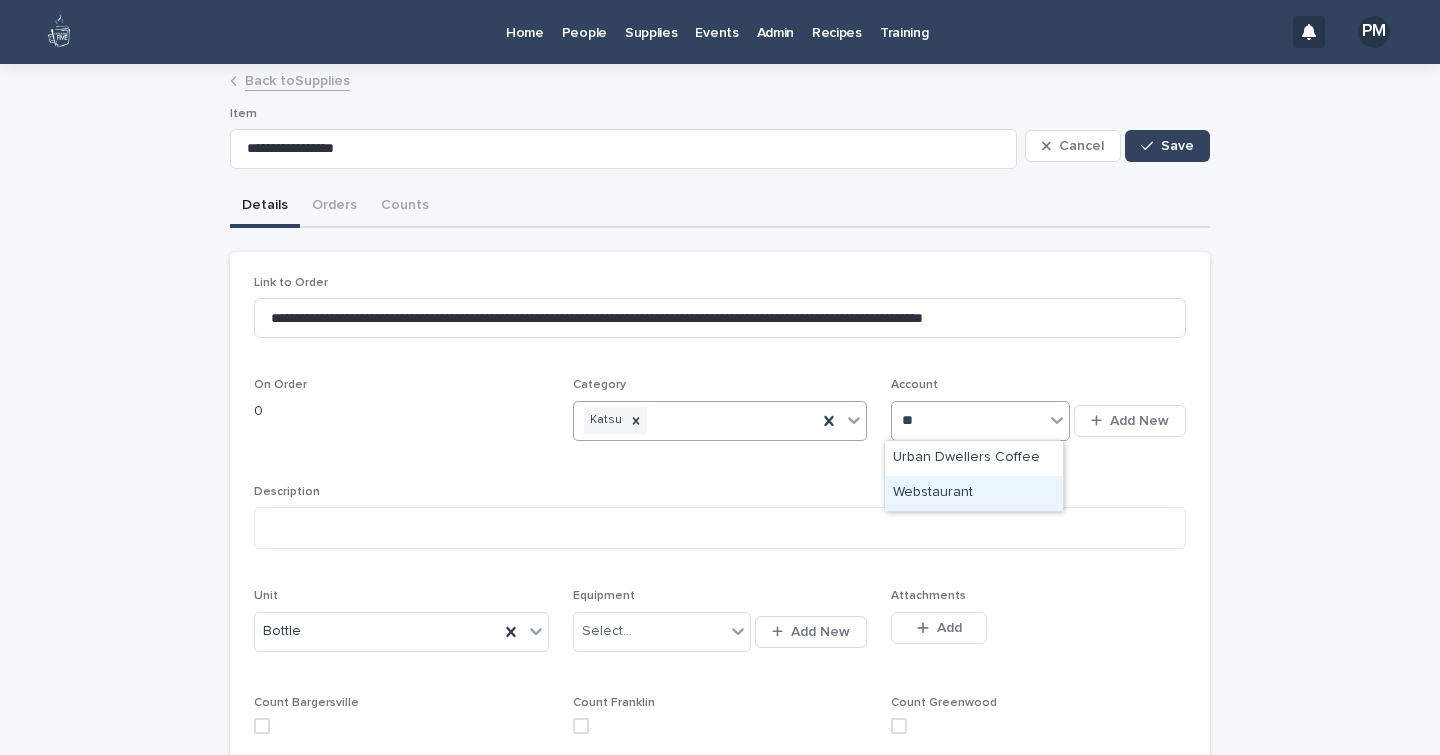 click on "Webstaurant" at bounding box center [974, 493] 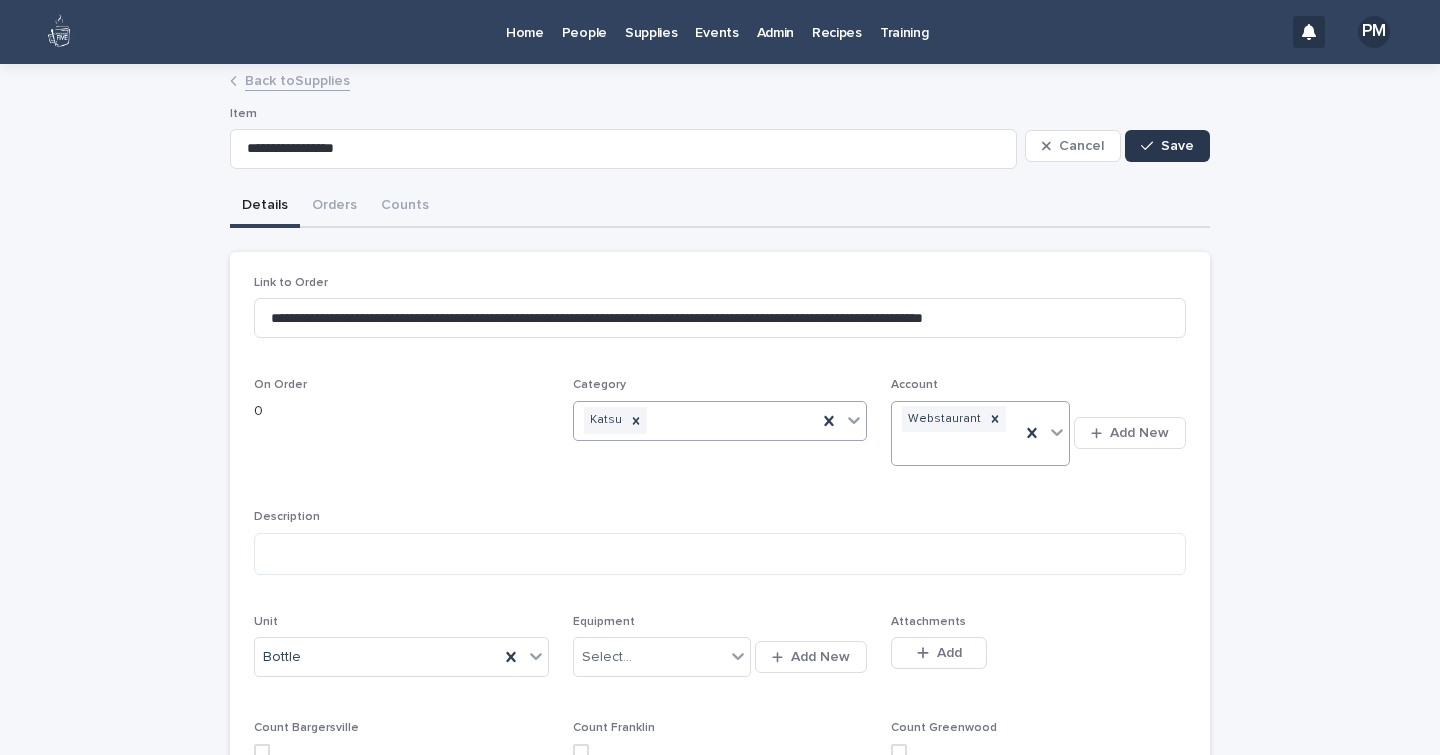 click on "Save" at bounding box center (1177, 146) 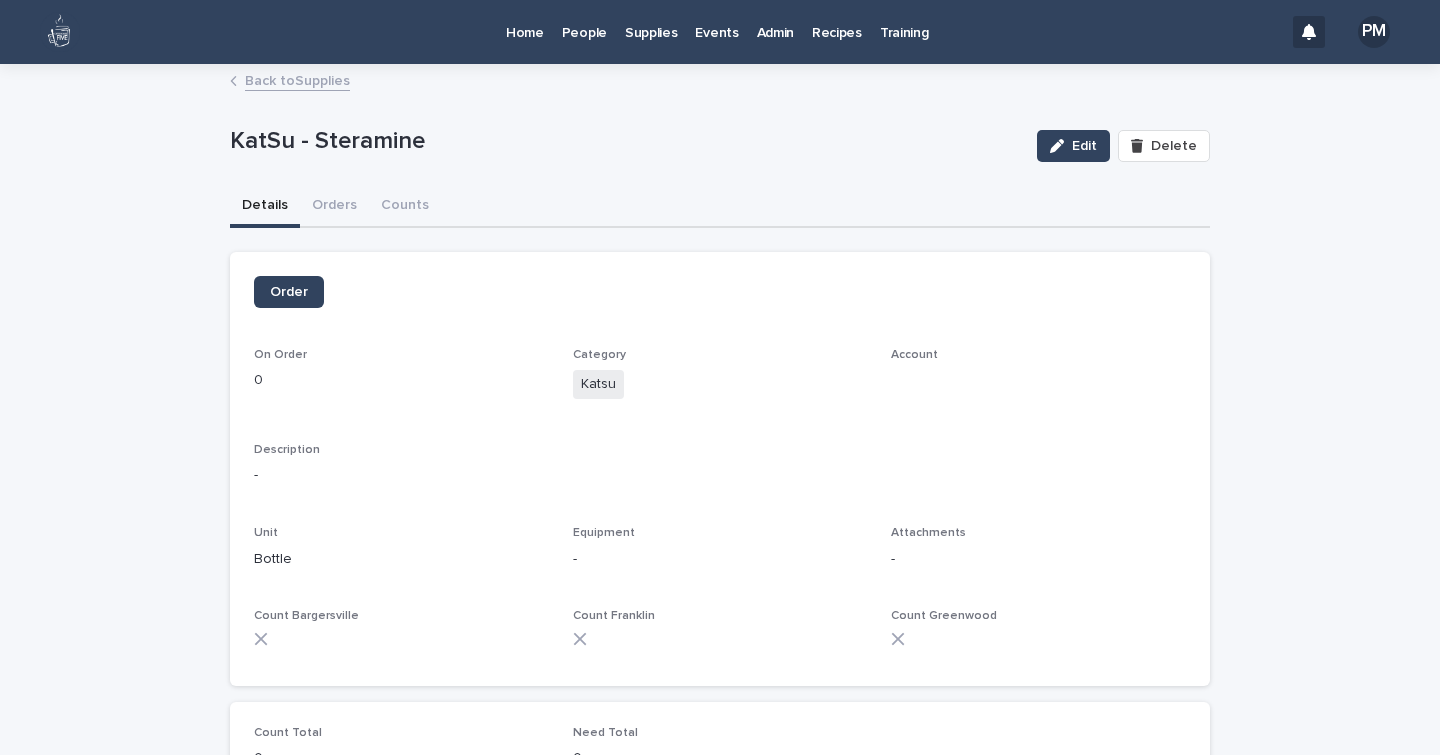 click on "Back to  Supplies" at bounding box center (297, 79) 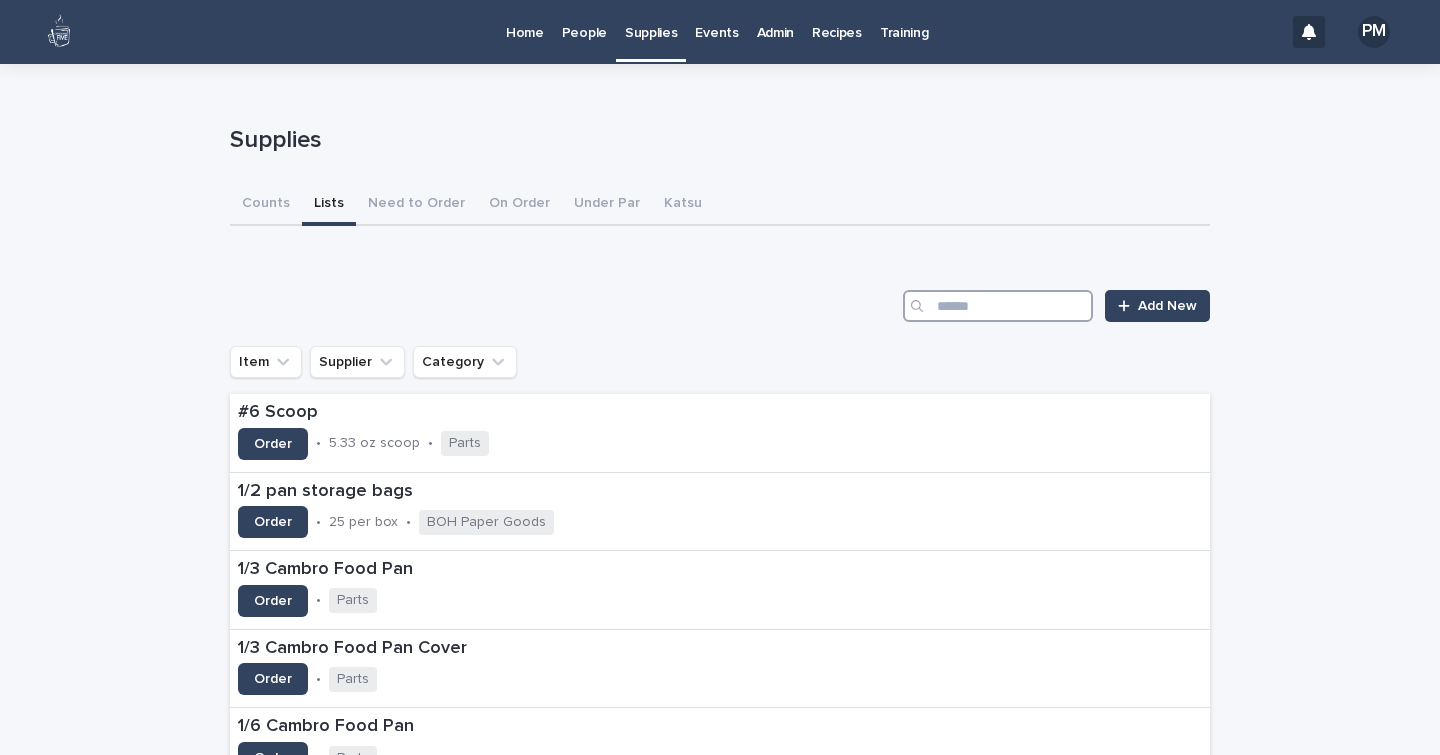 click at bounding box center [998, 306] 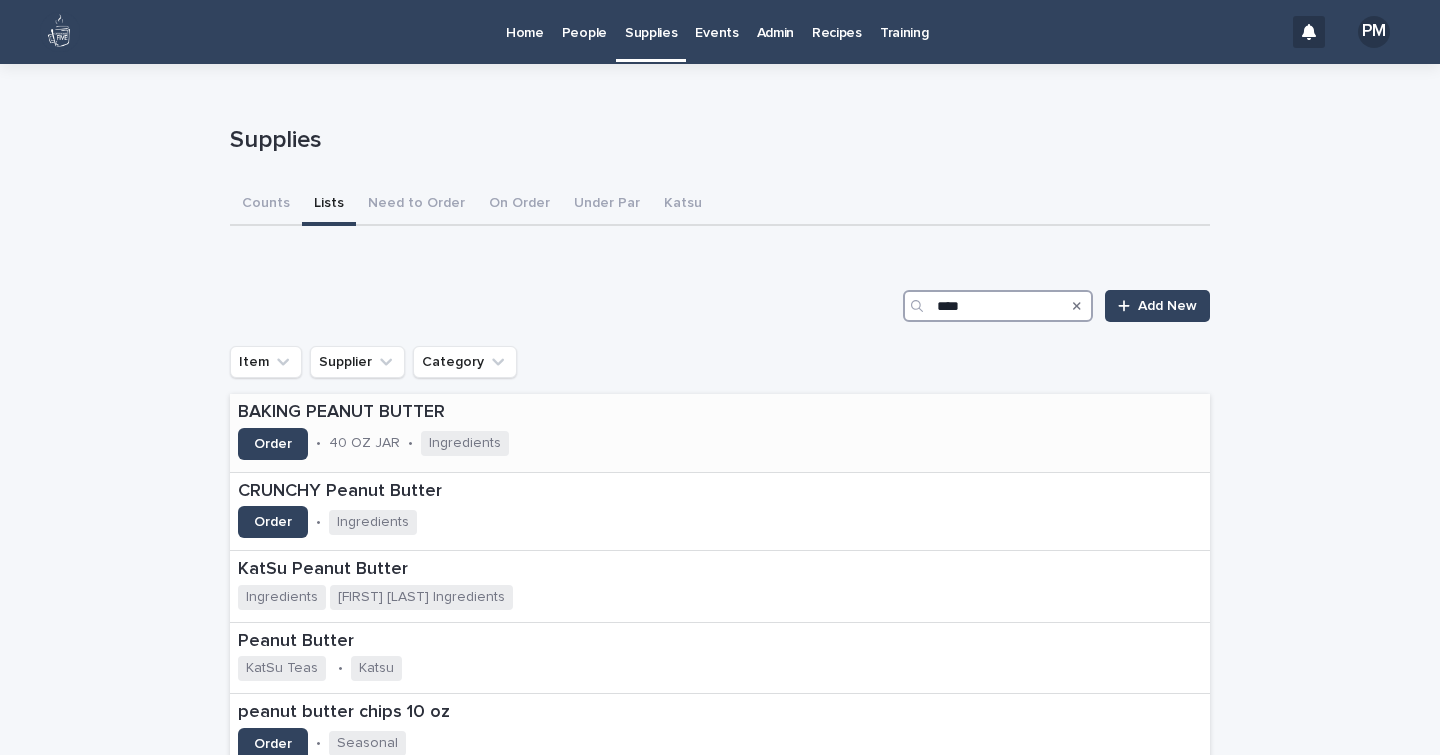 type on "****" 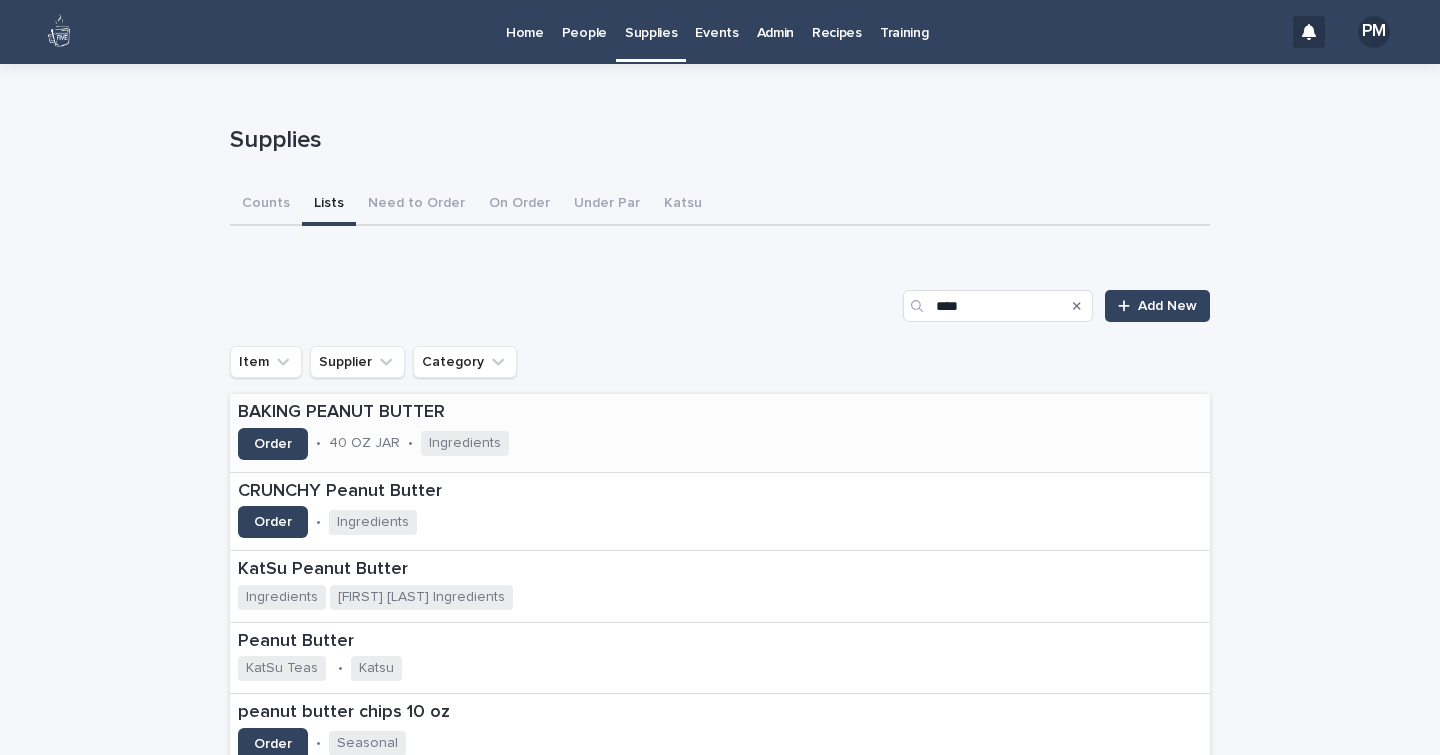 click on "BAKING PEANUT BUTTER" at bounding box center [479, 413] 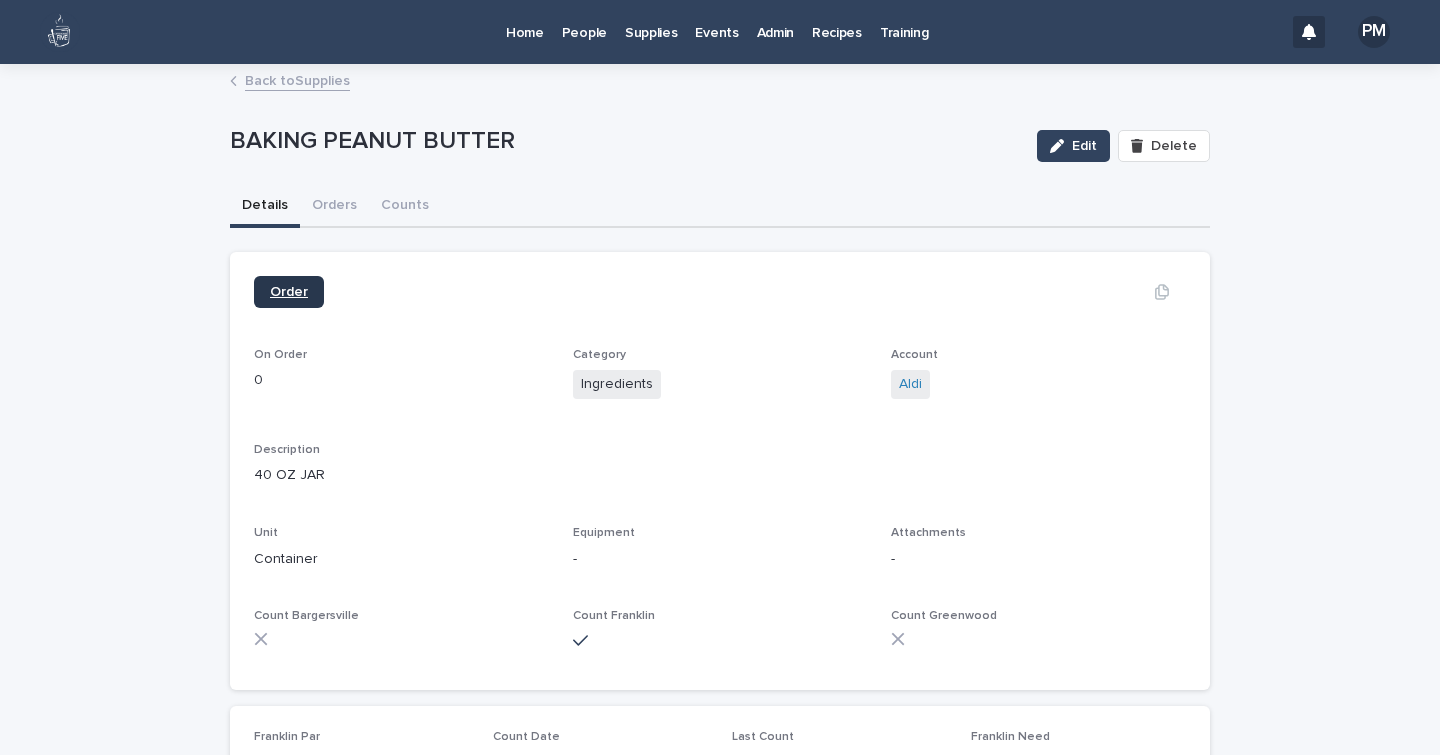 click on "Order" at bounding box center (289, 292) 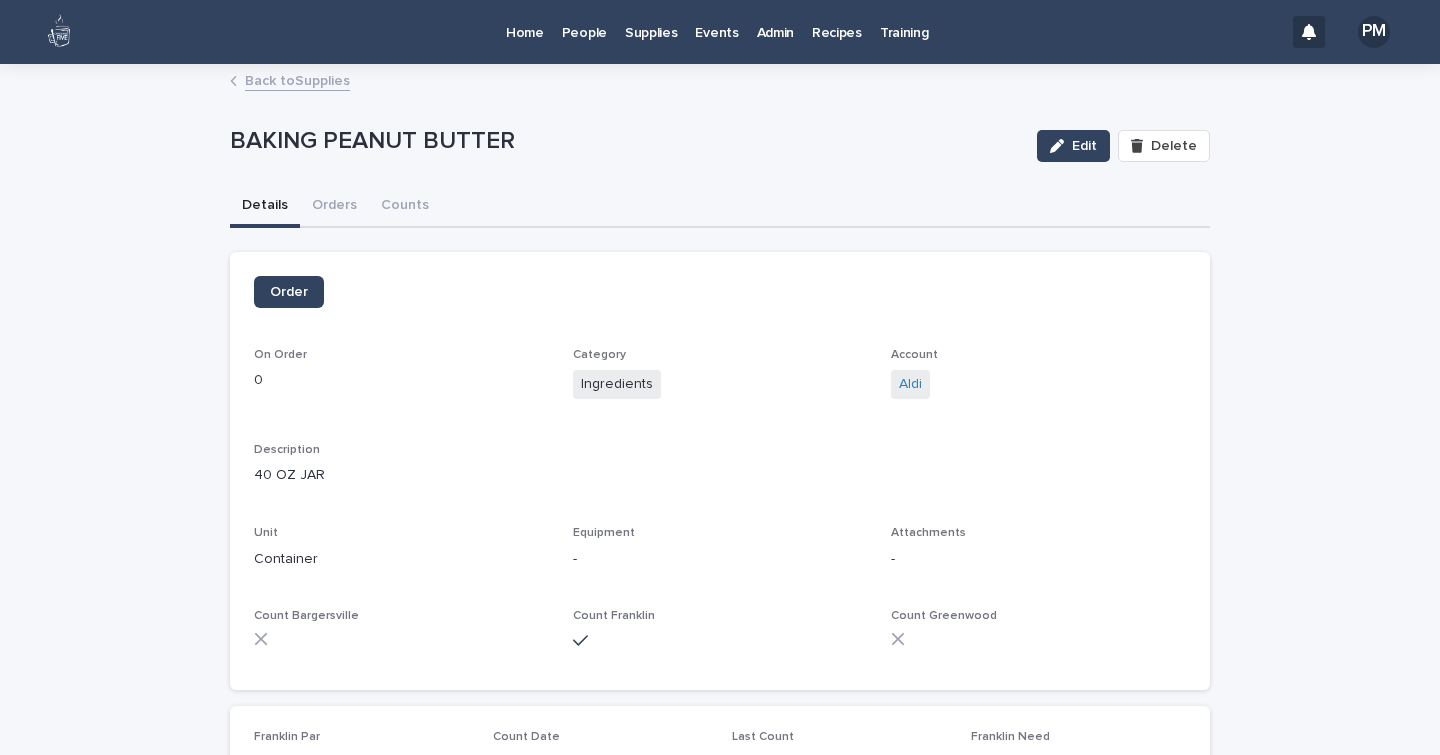 click on "Back to  Supplies" at bounding box center [297, 79] 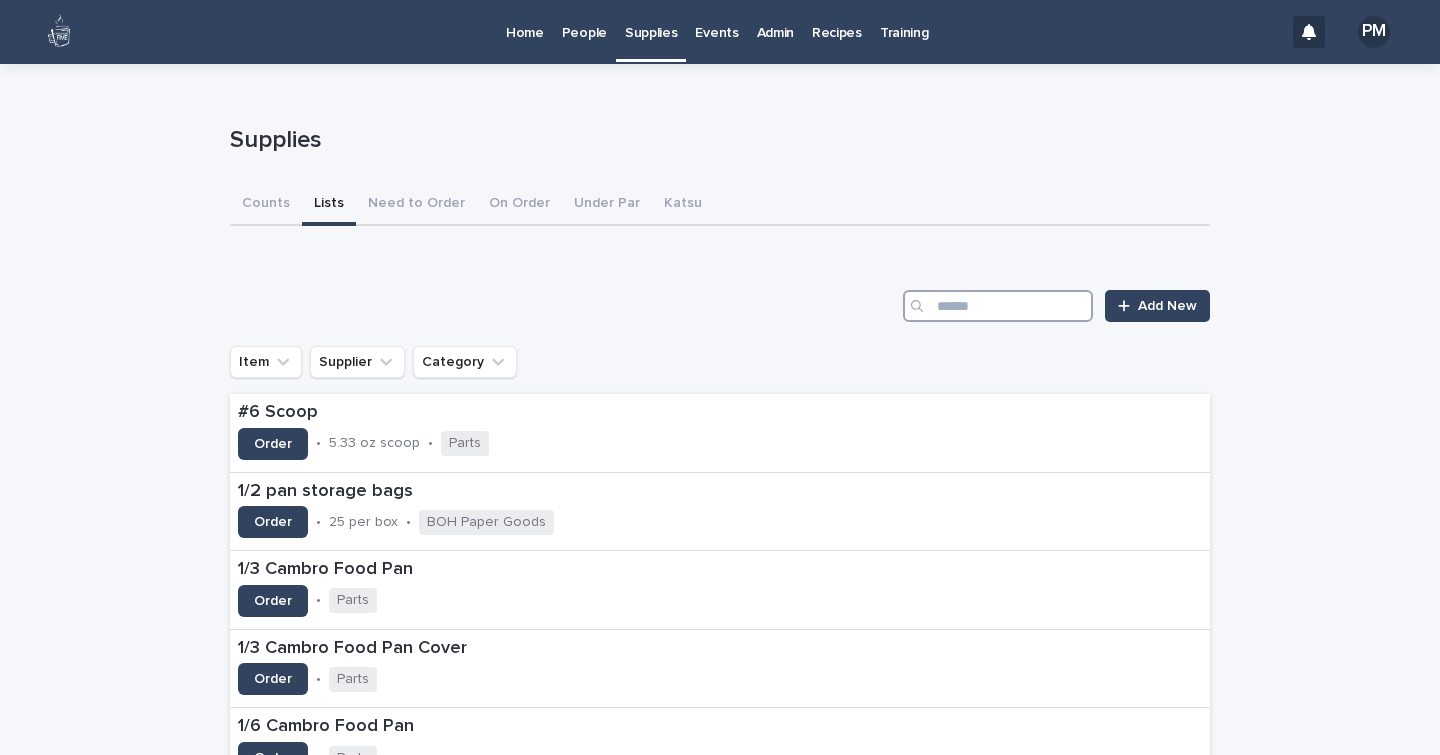 click at bounding box center [998, 306] 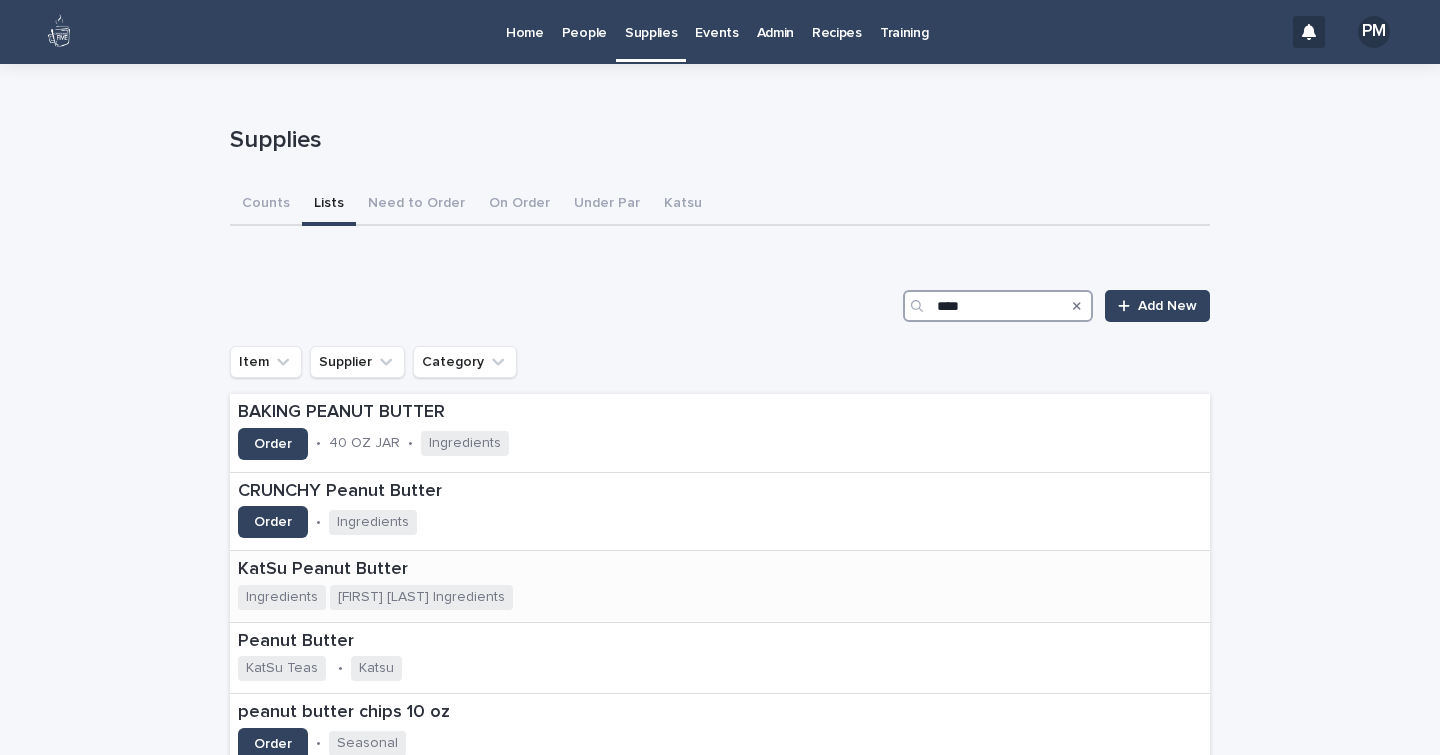 type on "****" 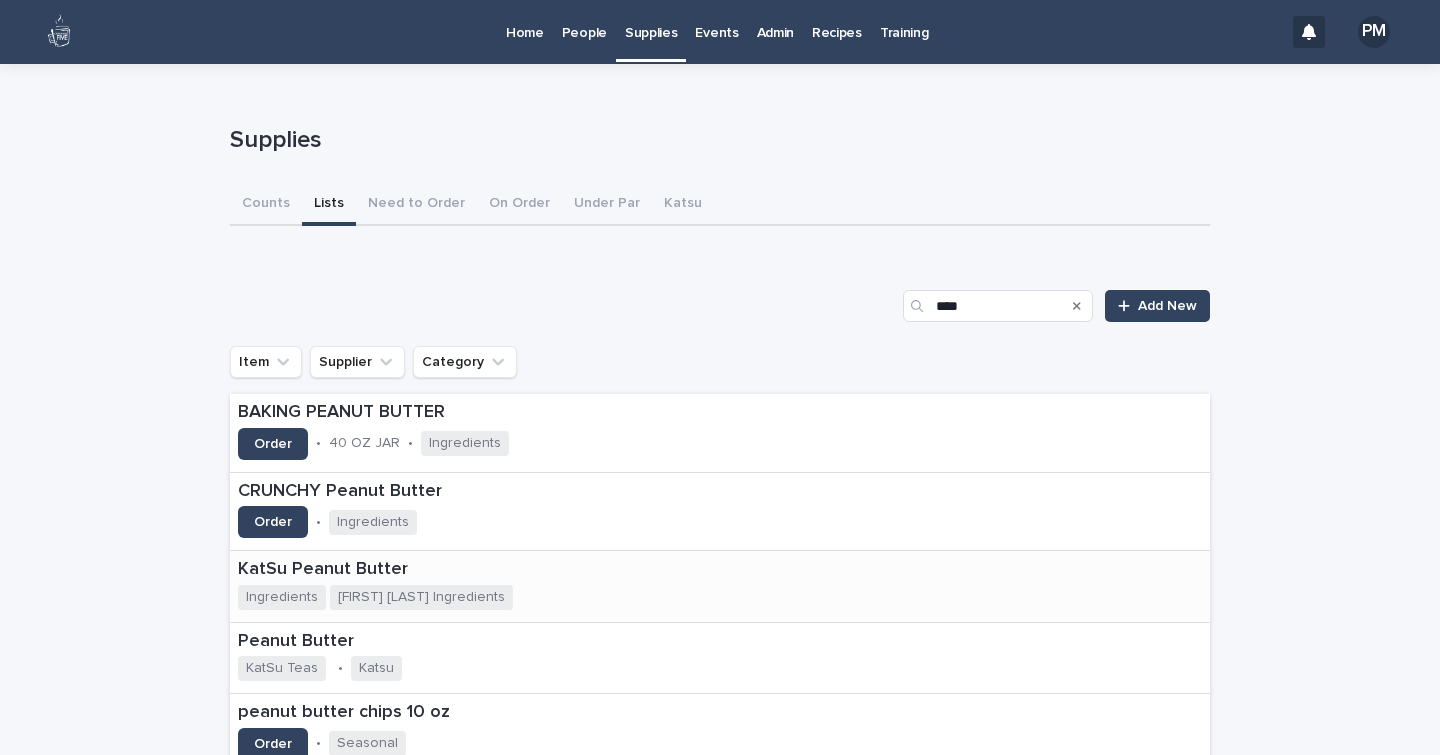 click on "KatSu Peanut Butter" at bounding box center (462, 570) 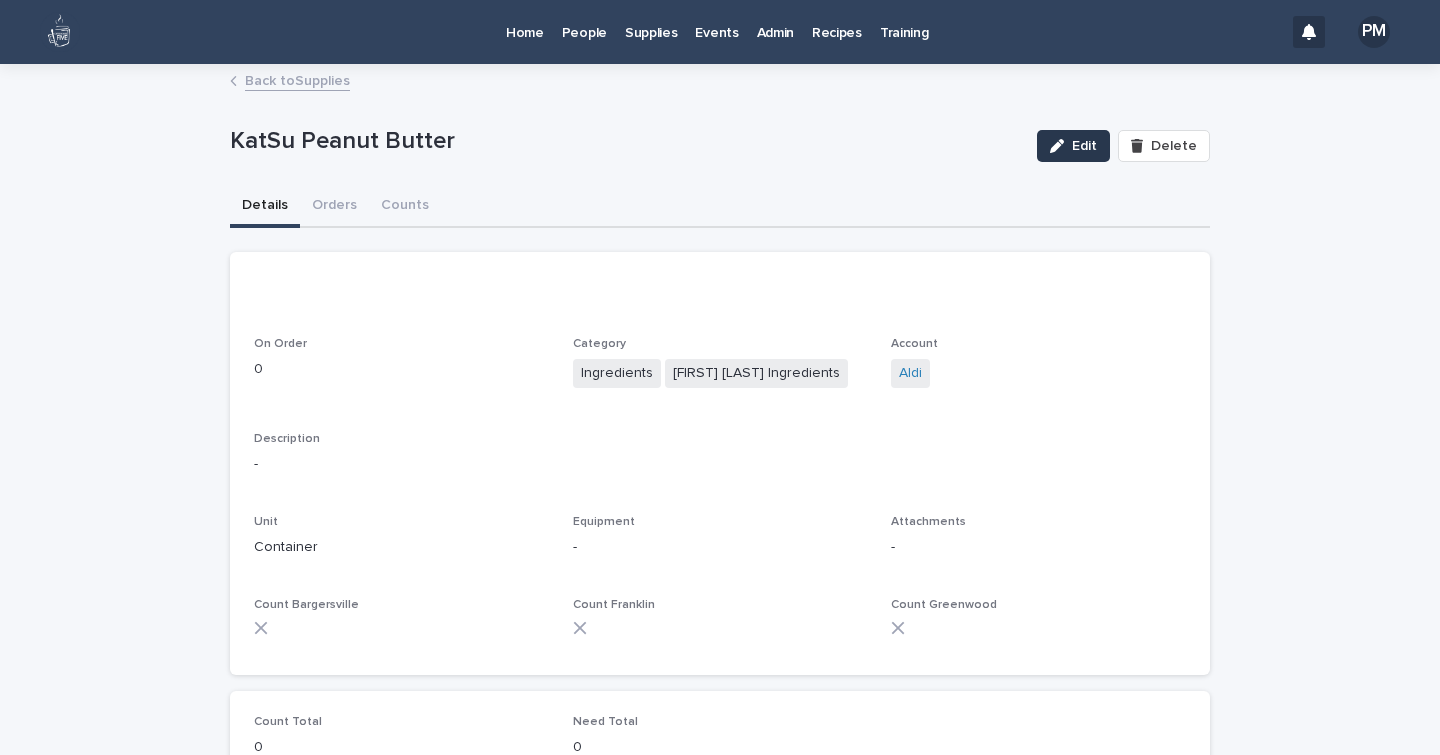 click at bounding box center [1061, 146] 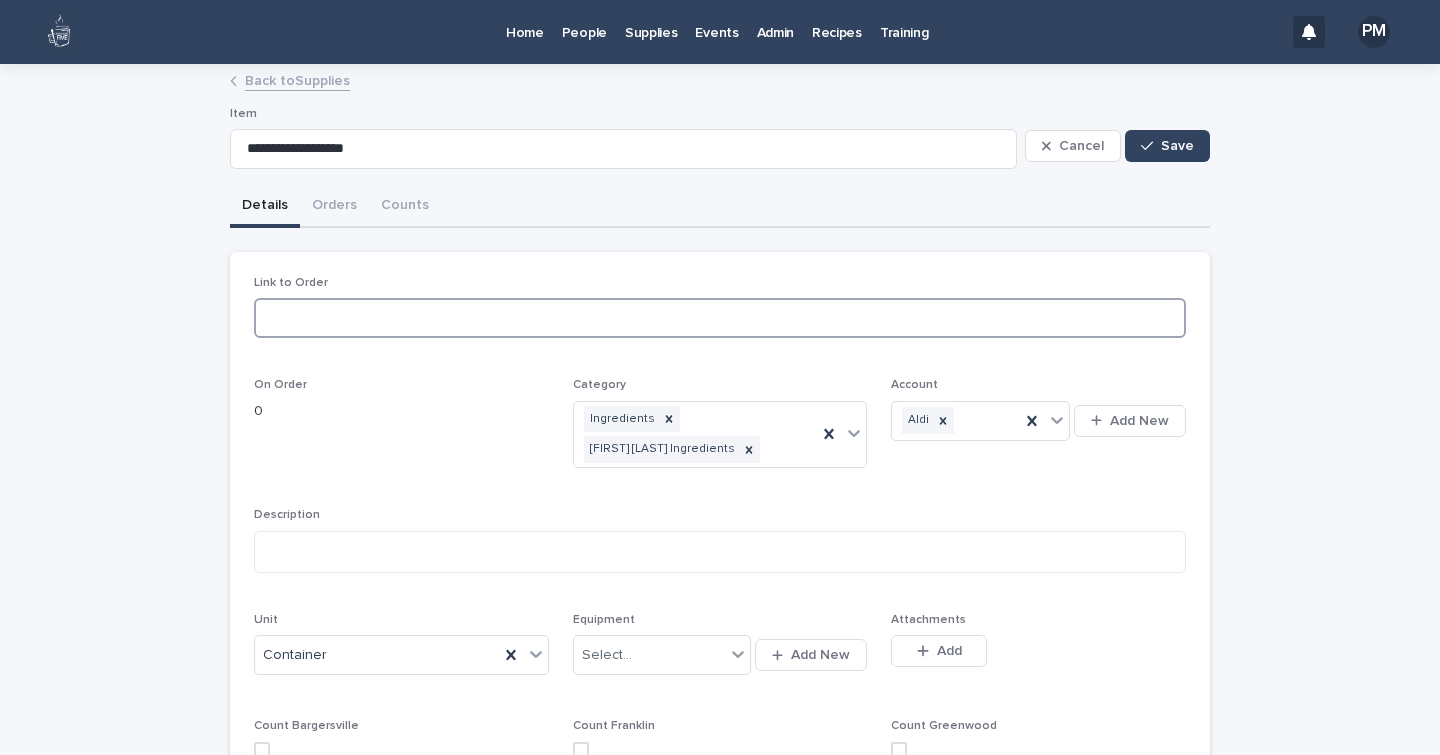 click at bounding box center (720, 318) 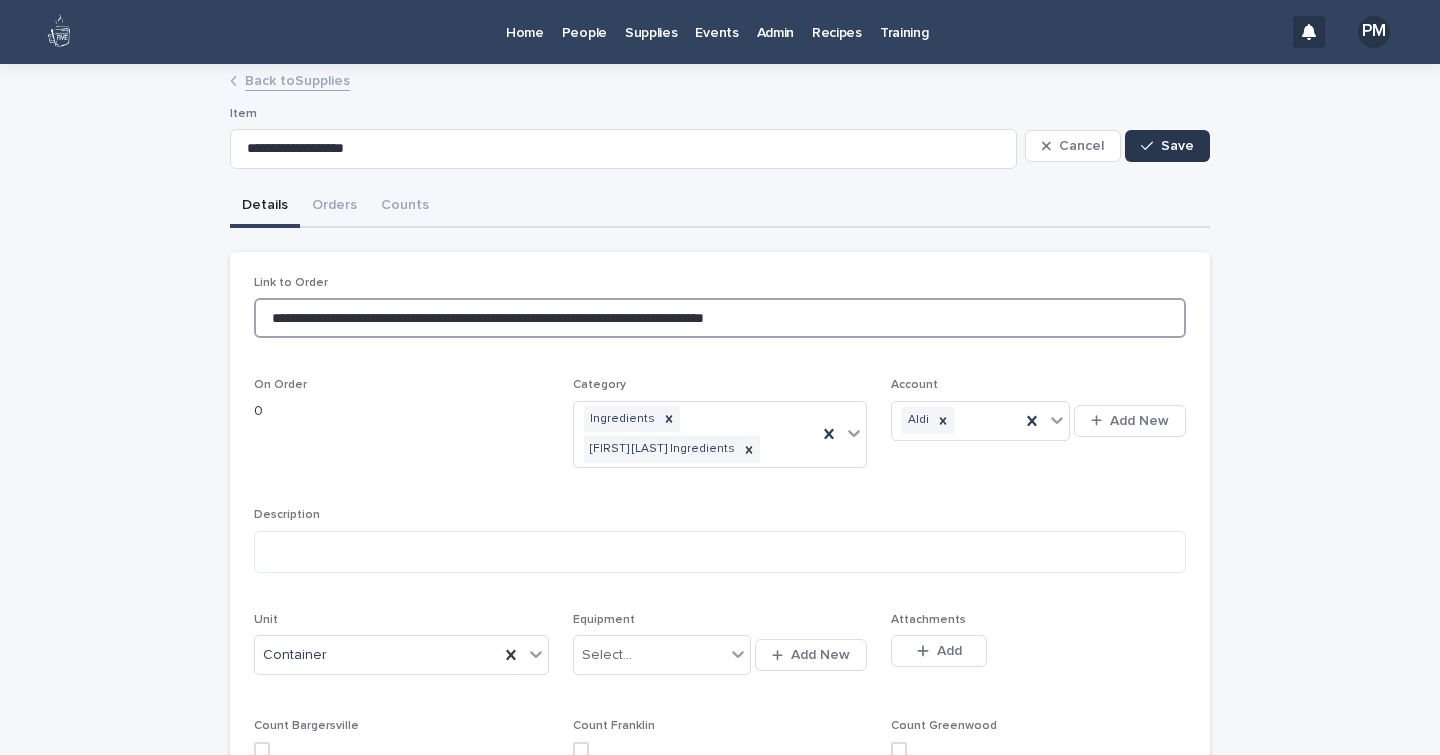 type on "**********" 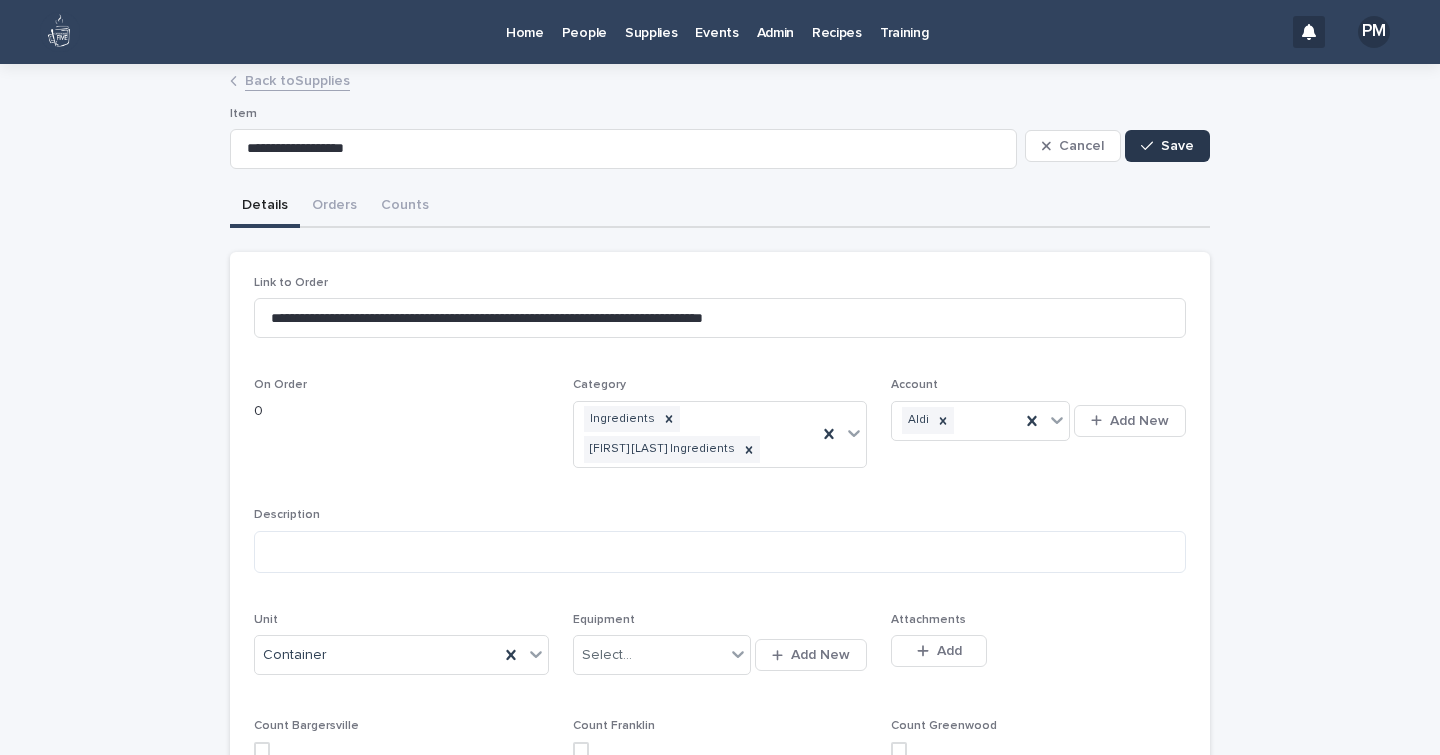 click on "Save" at bounding box center [1177, 146] 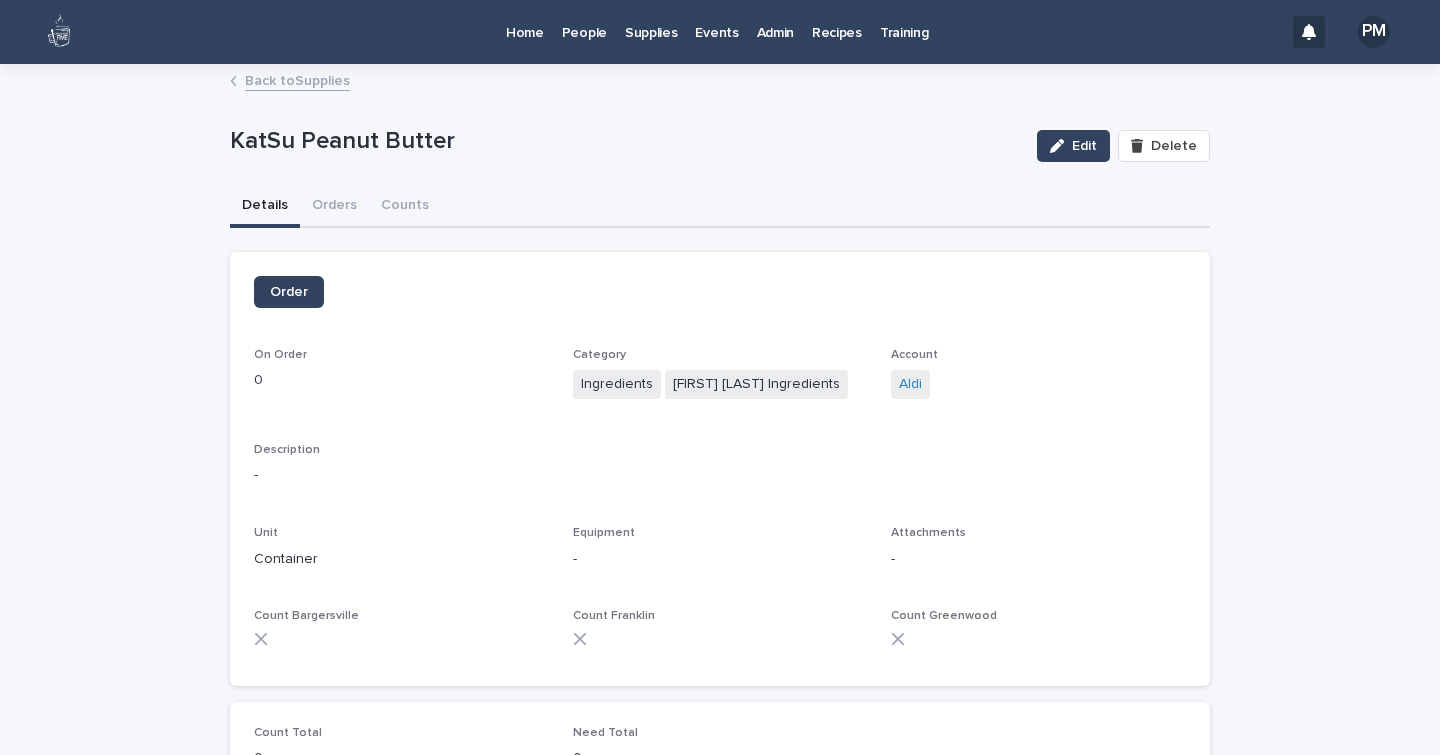 click on "Back to  Supplies" at bounding box center [297, 79] 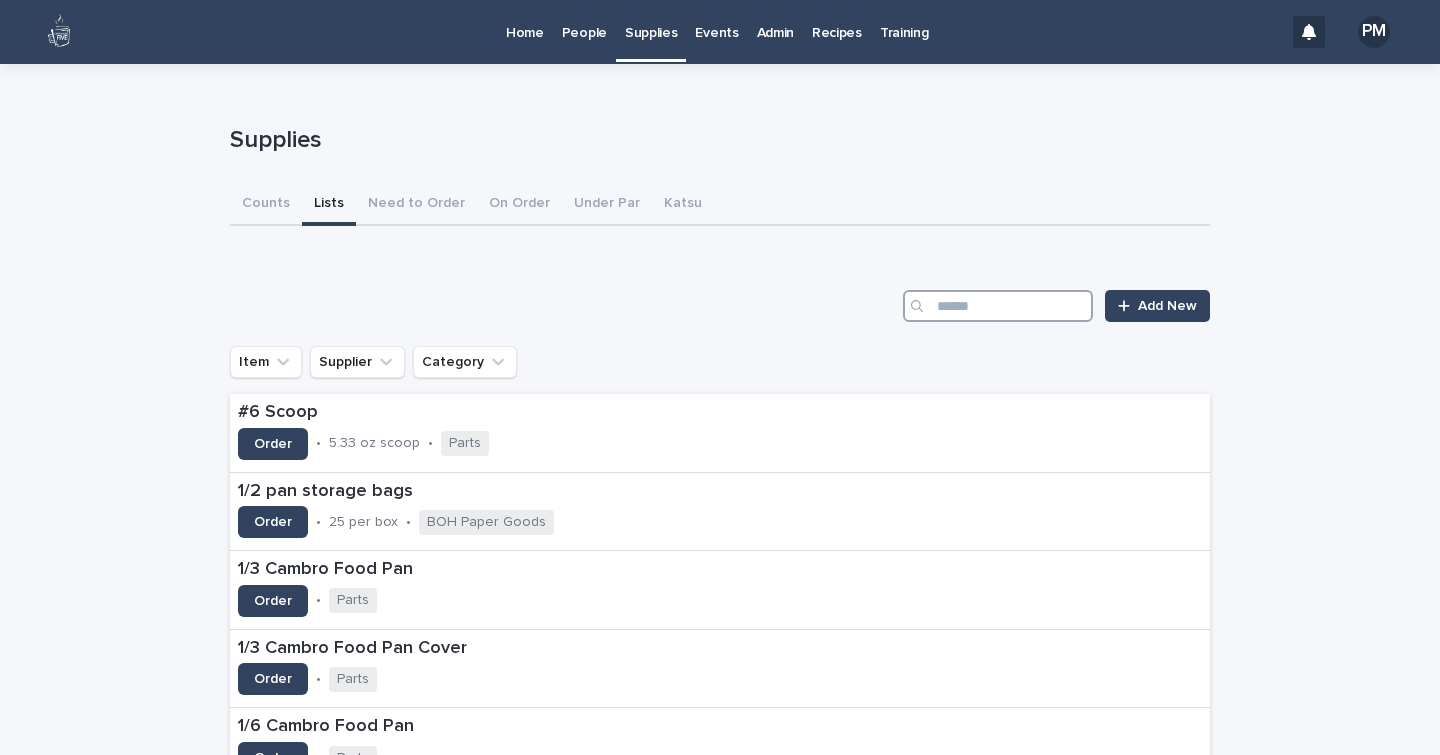 click at bounding box center [998, 306] 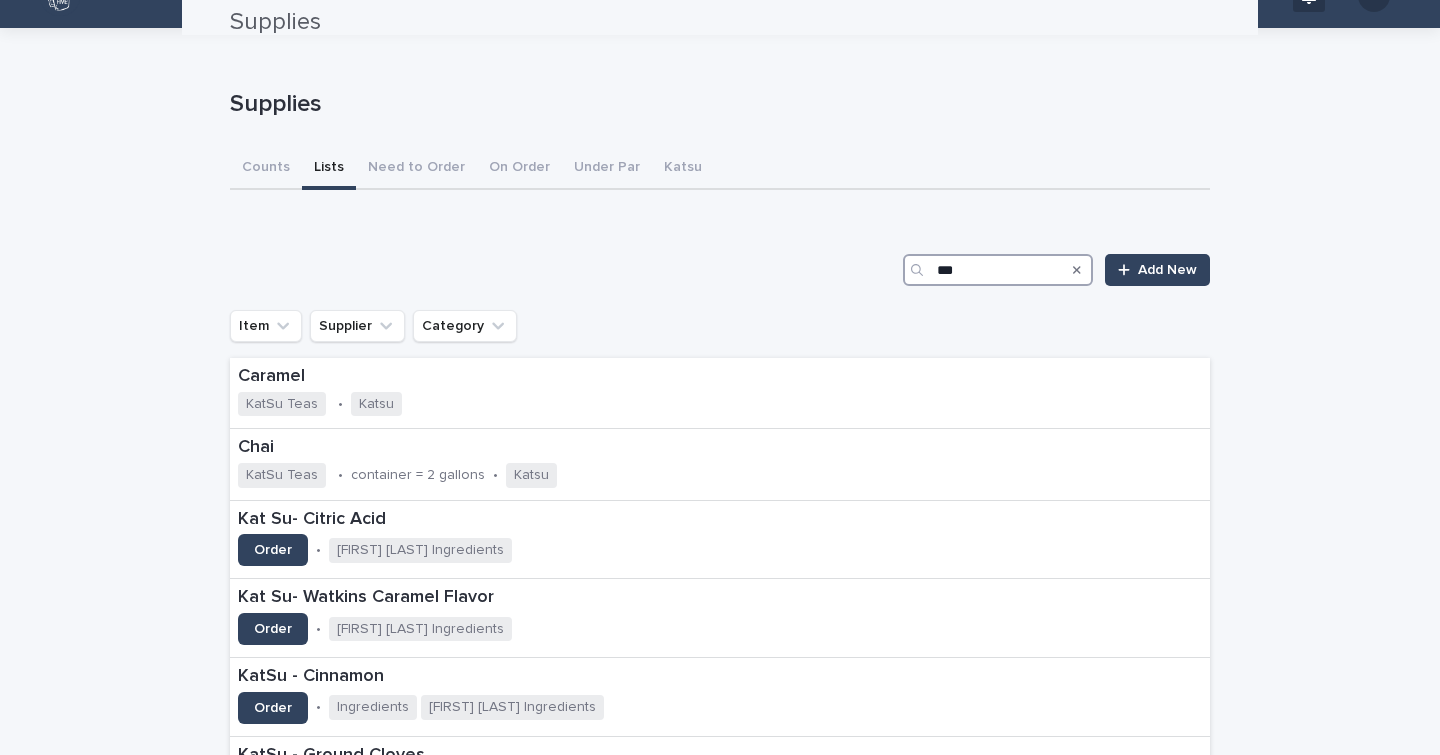 scroll, scrollTop: 0, scrollLeft: 0, axis: both 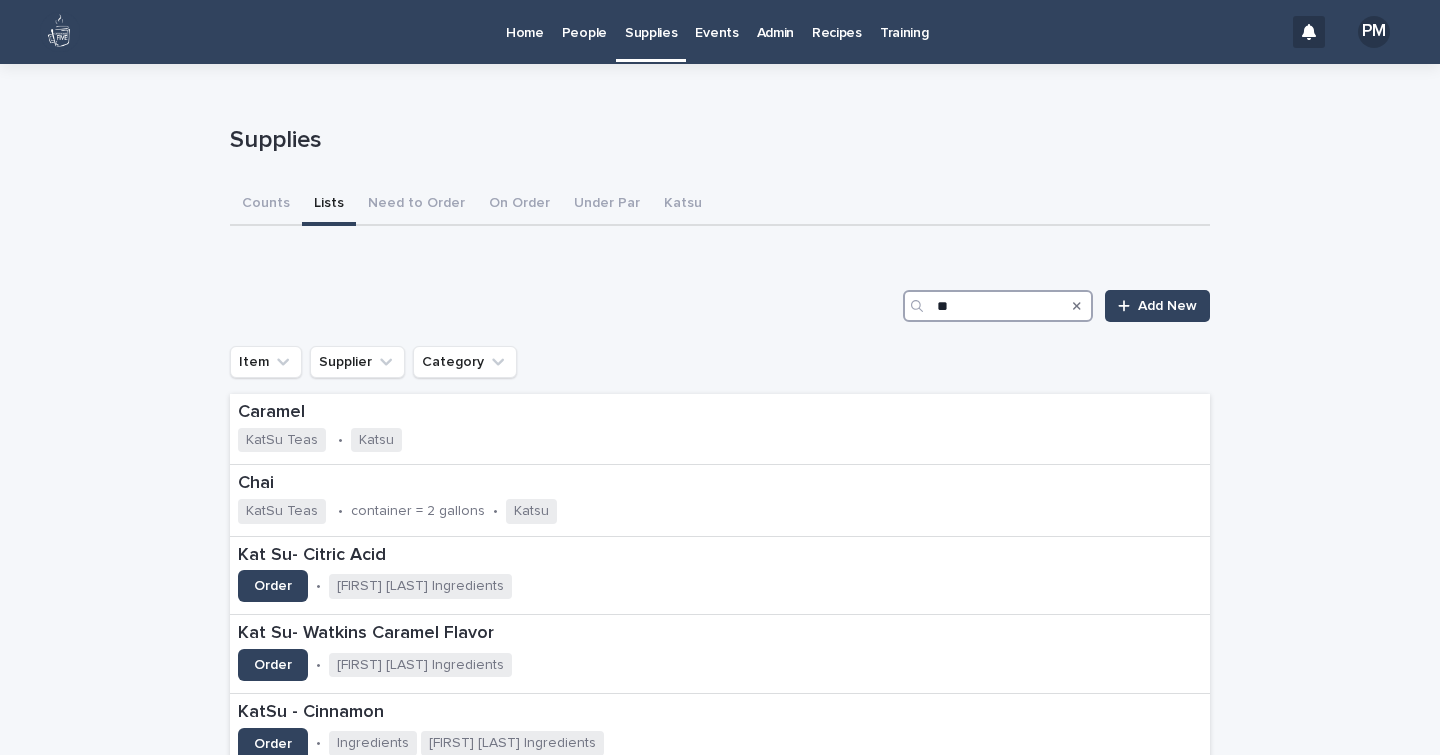 type on "*" 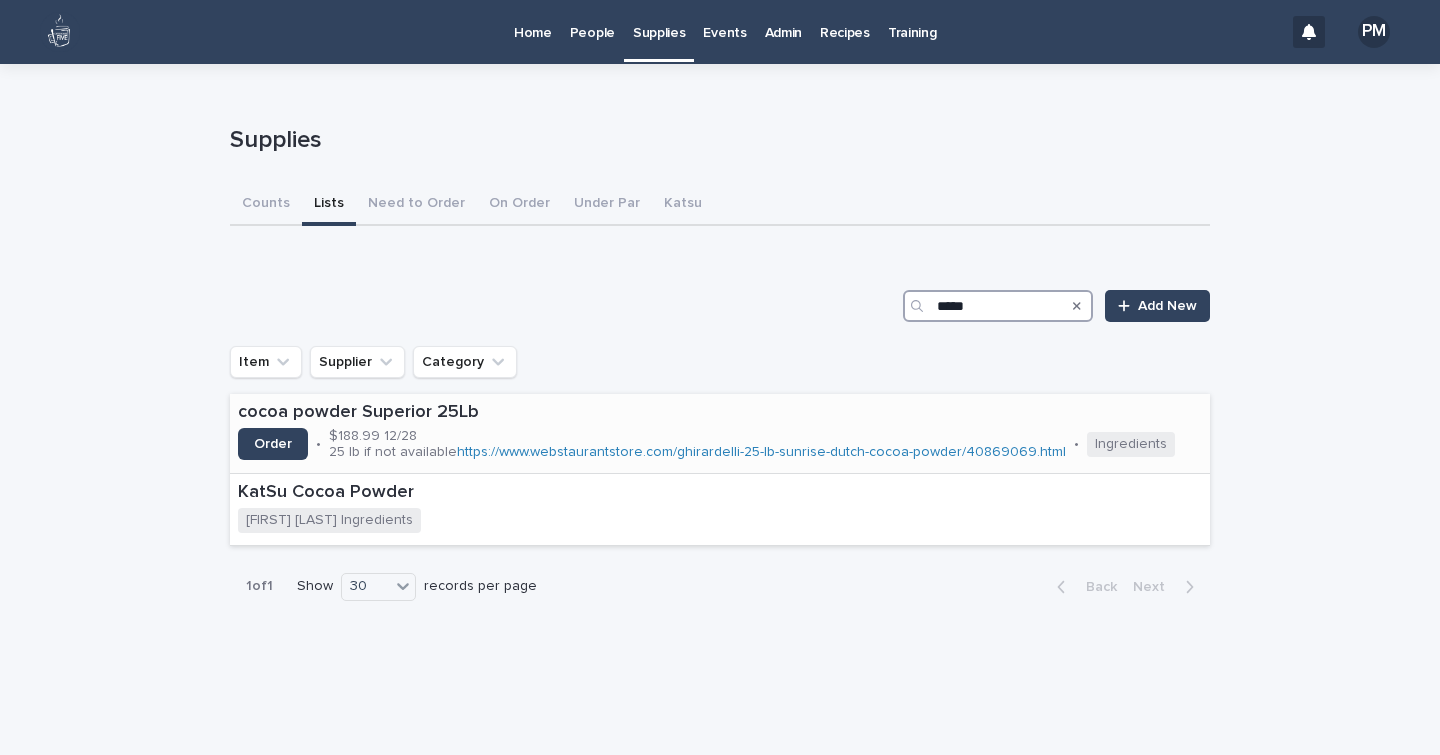 type on "*****" 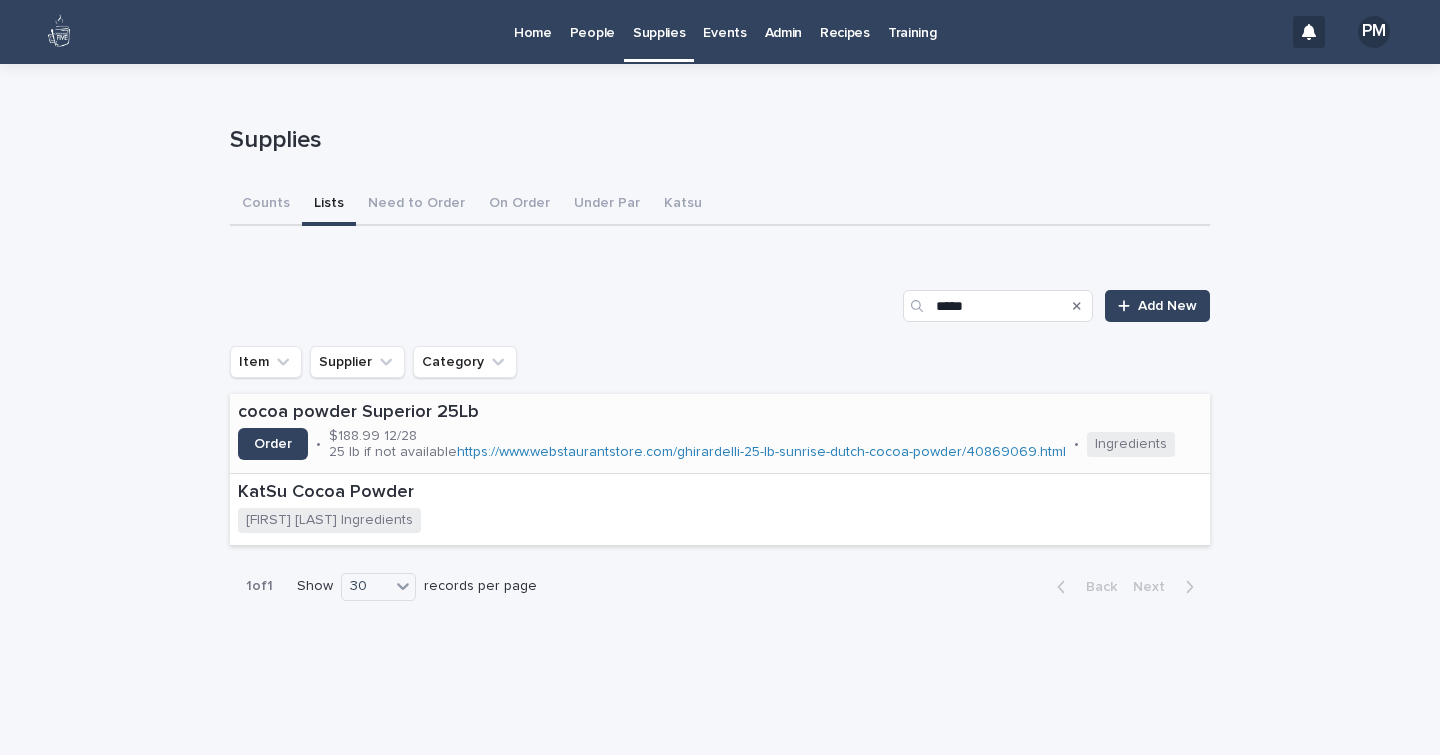 click on "cocoa powder Superior 25Lb" at bounding box center [720, 413] 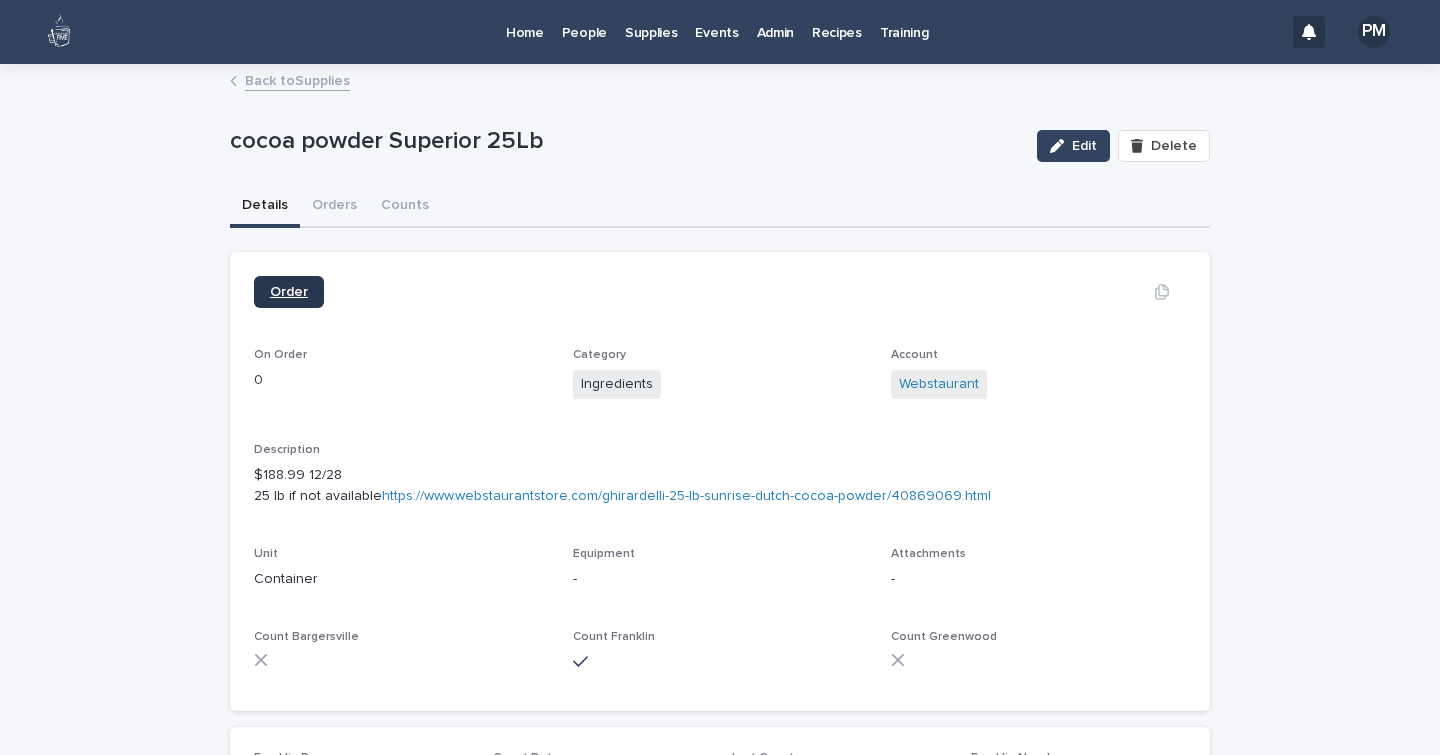 click on "Order" at bounding box center (289, 292) 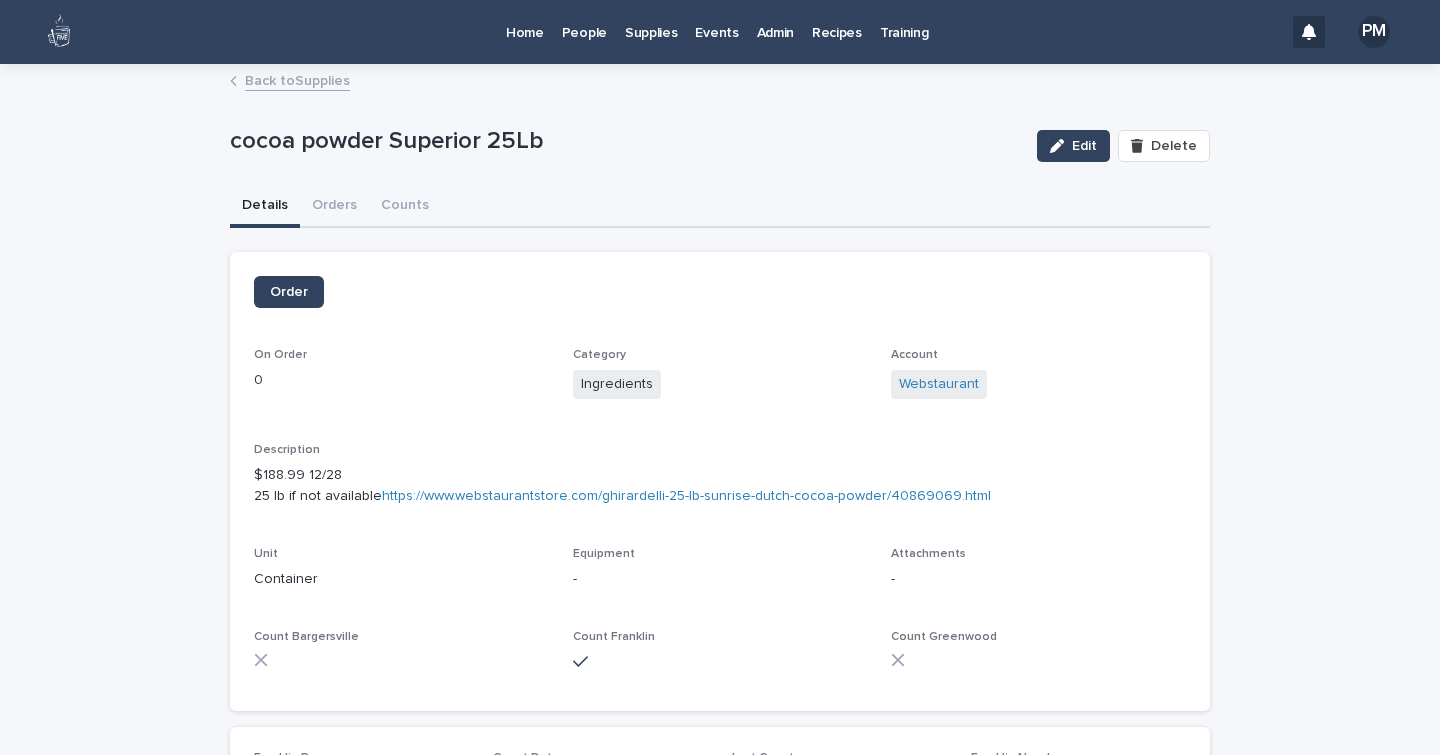 click on "Back to  Supplies" at bounding box center [297, 79] 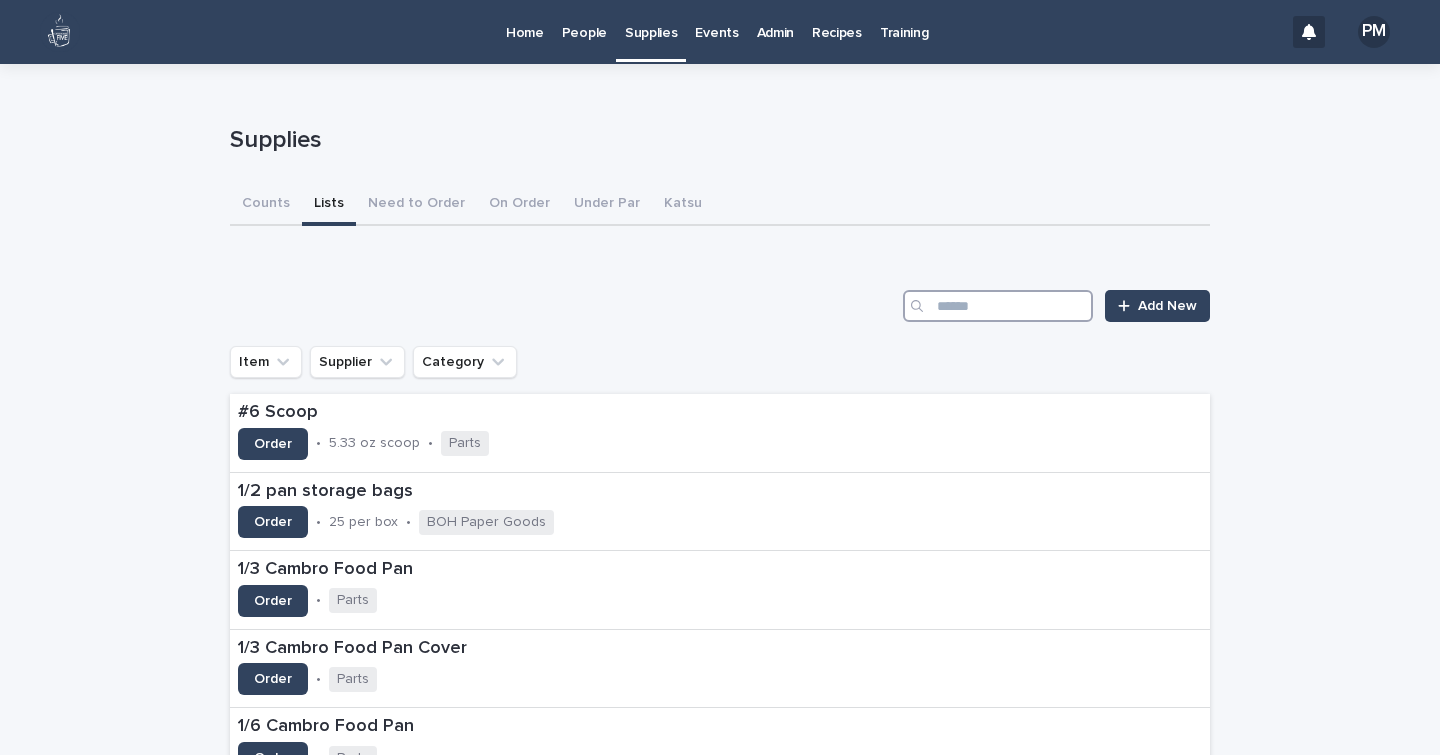 click at bounding box center [998, 306] 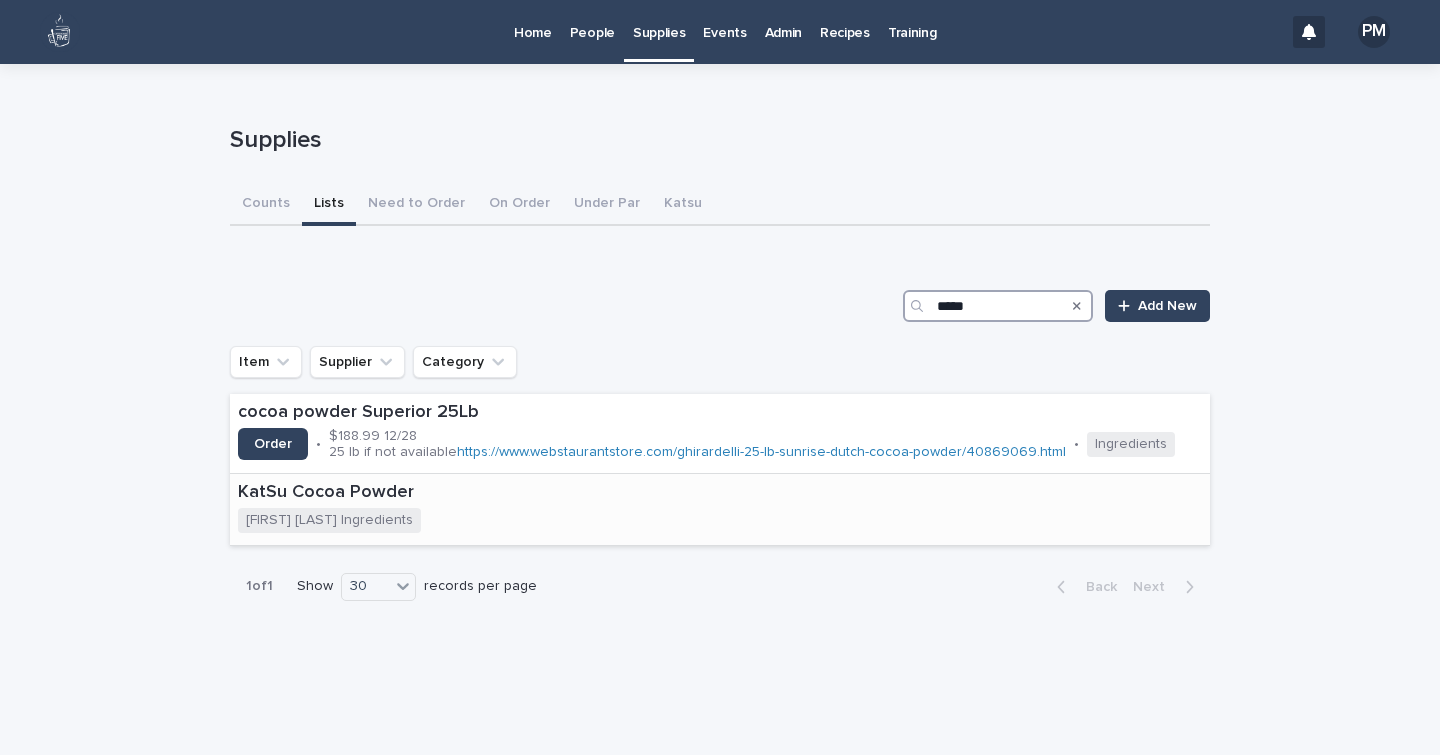 type on "*****" 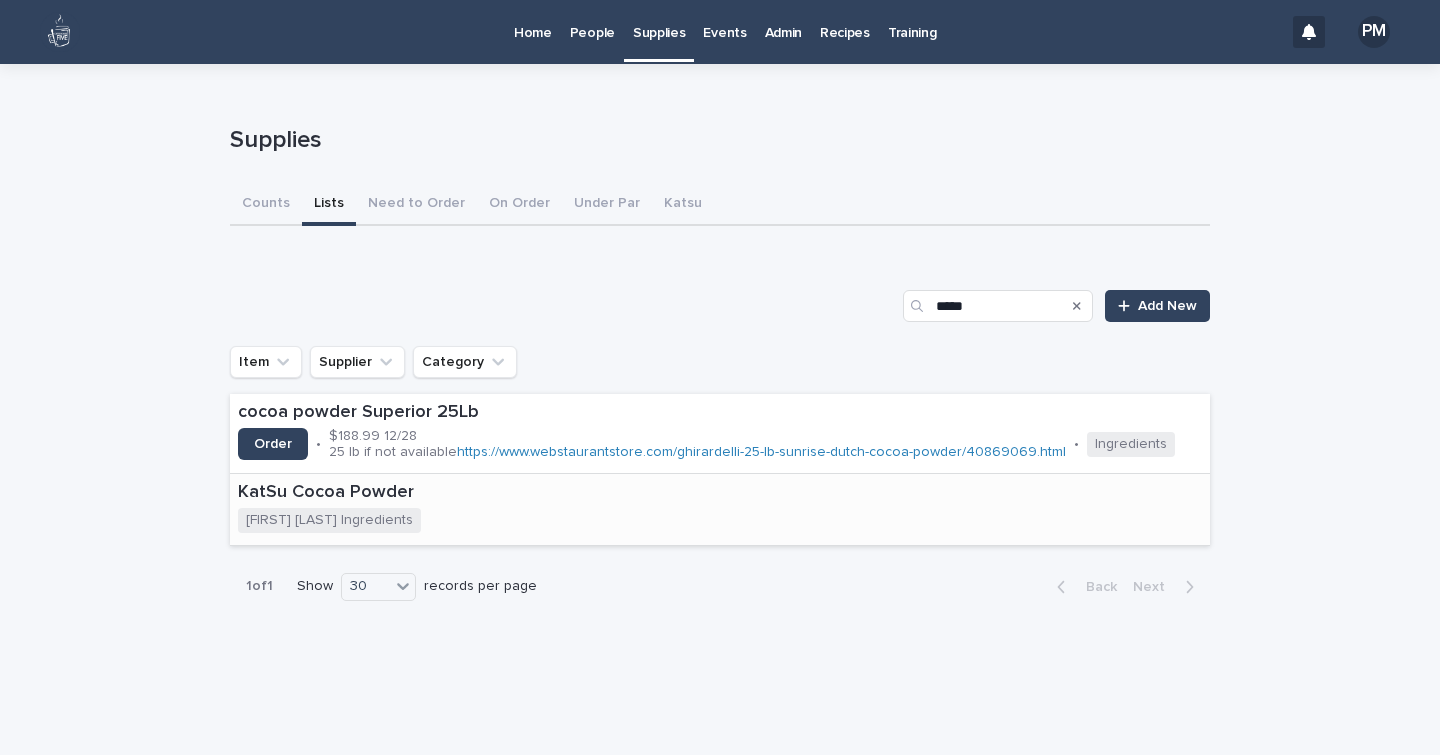 click on "KatSu Cocoa Powder" at bounding box center (419, 493) 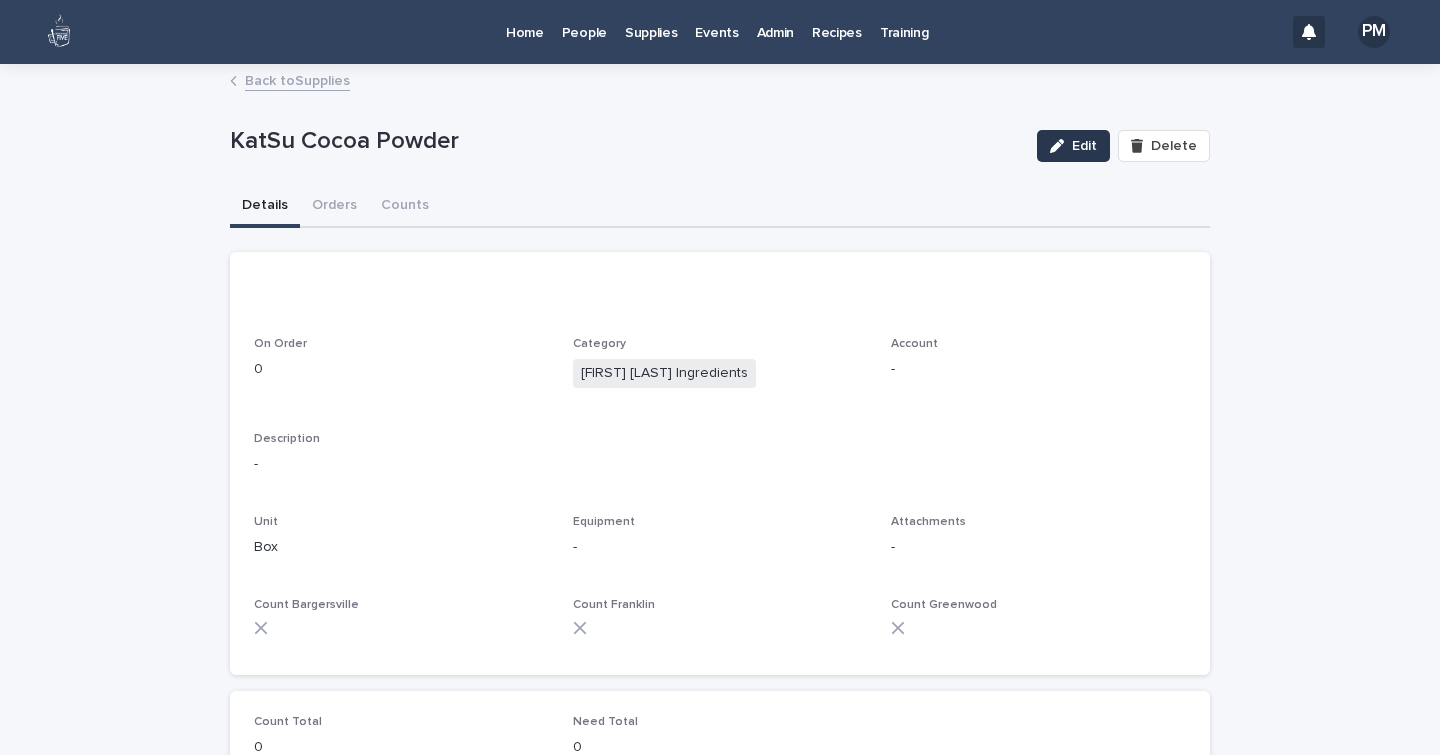 click 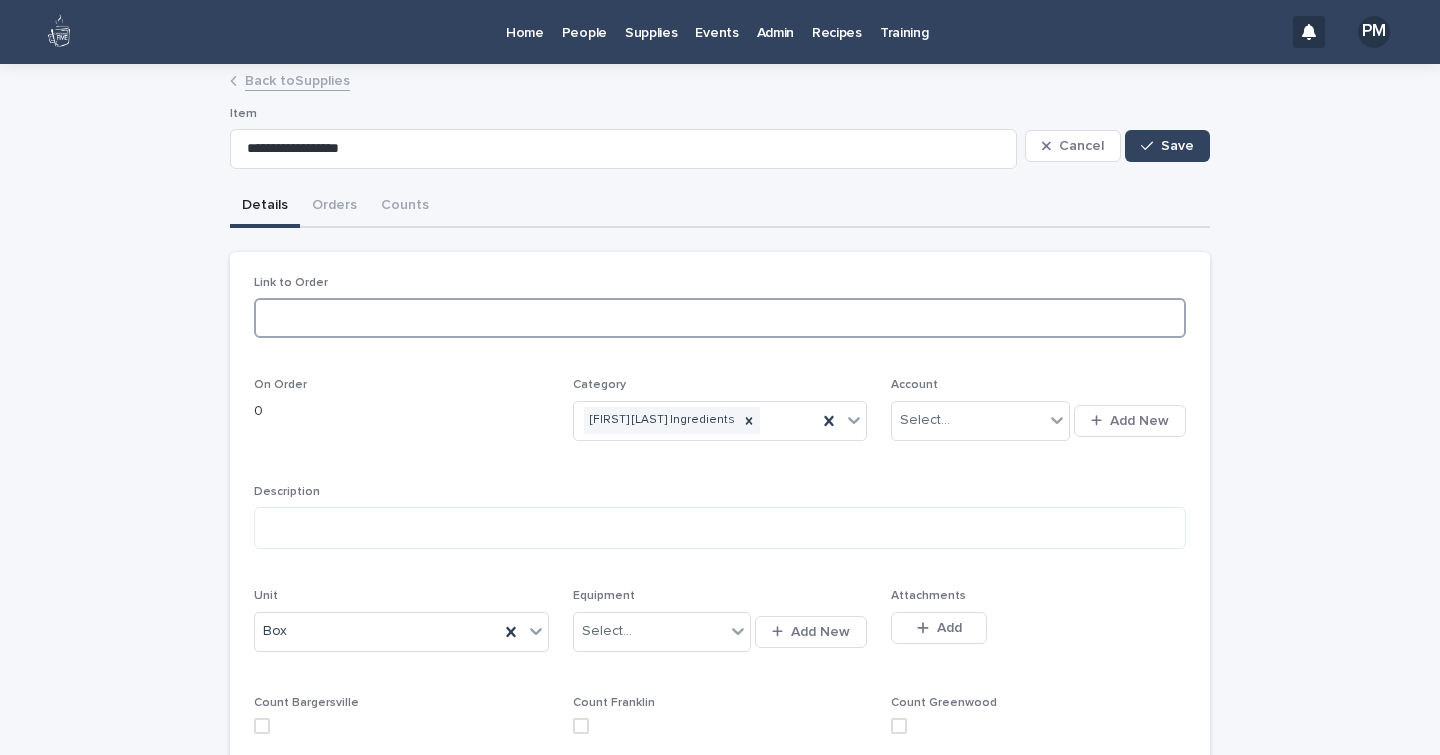 click at bounding box center (720, 318) 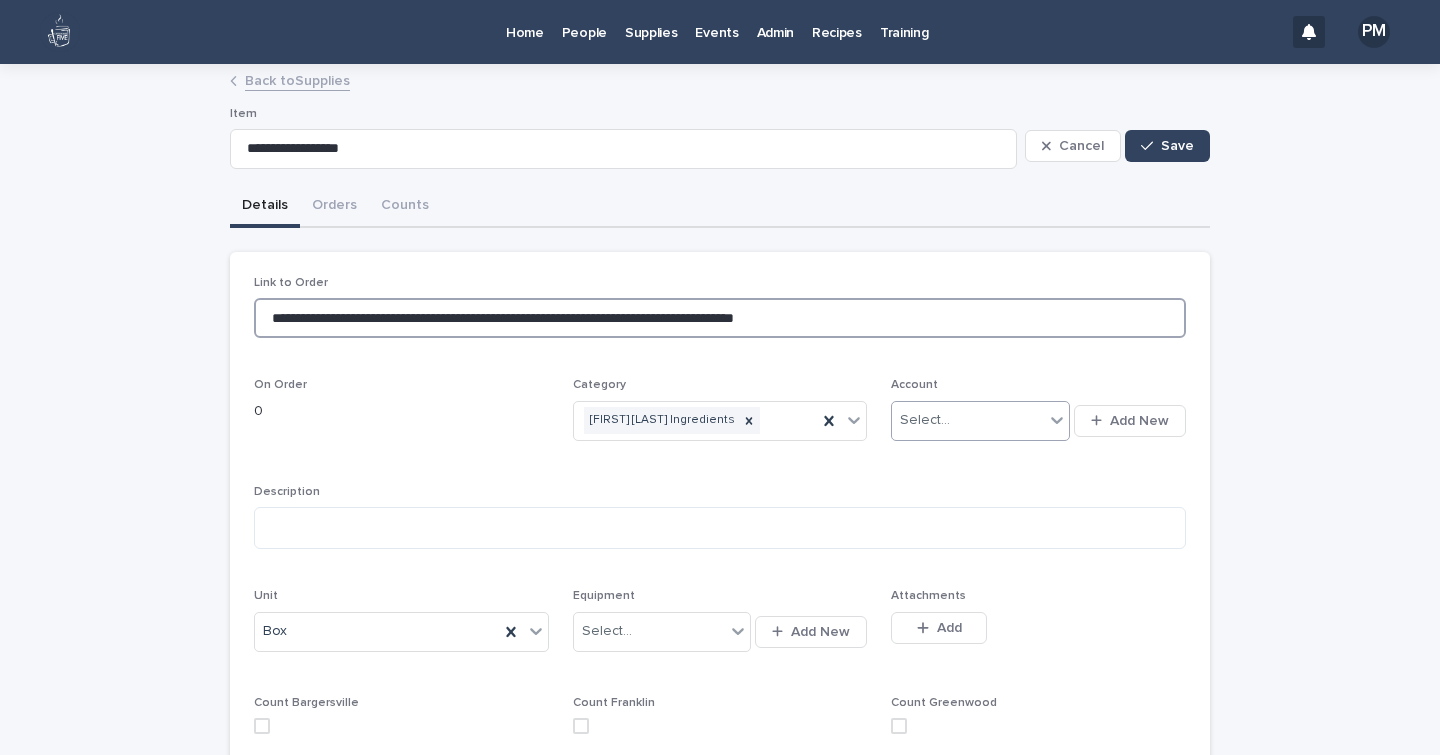 type on "**********" 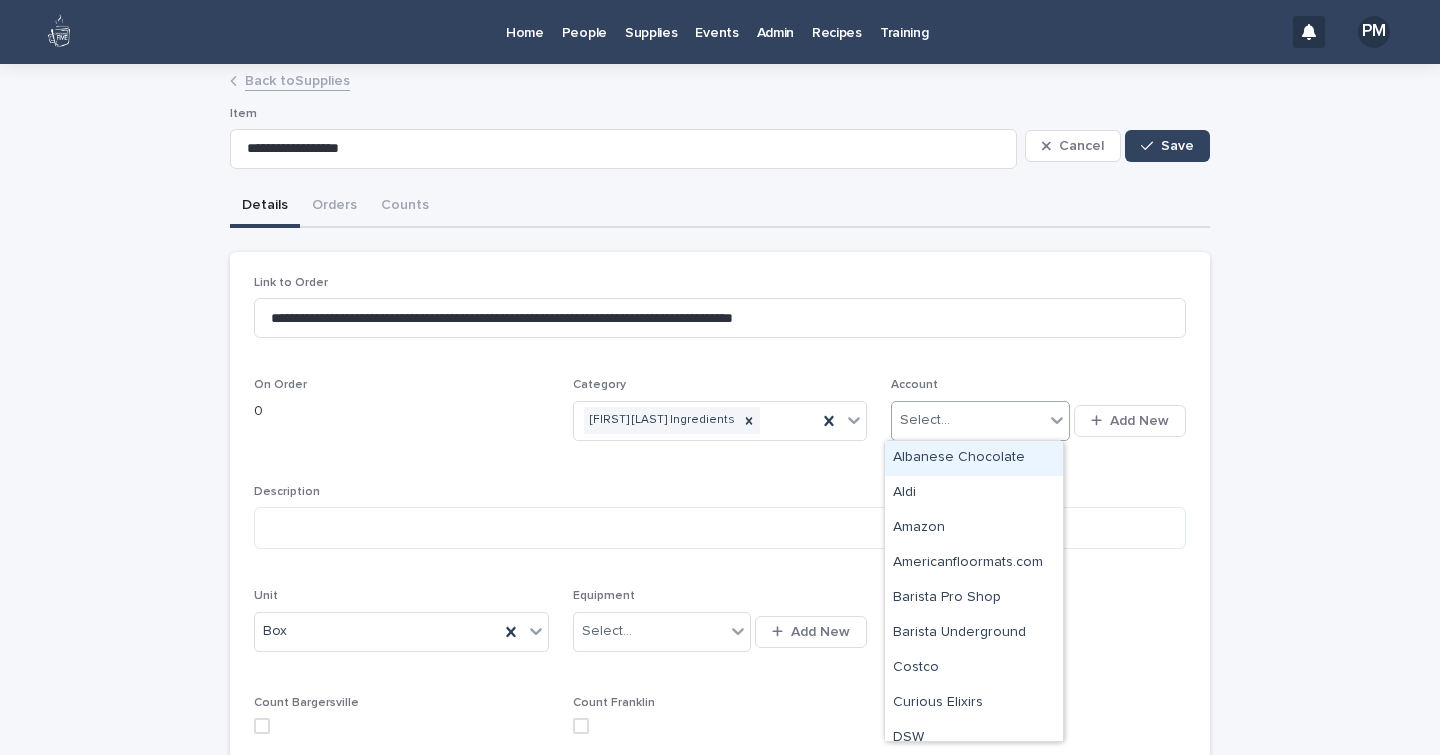 click on "Select..." at bounding box center [967, 420] 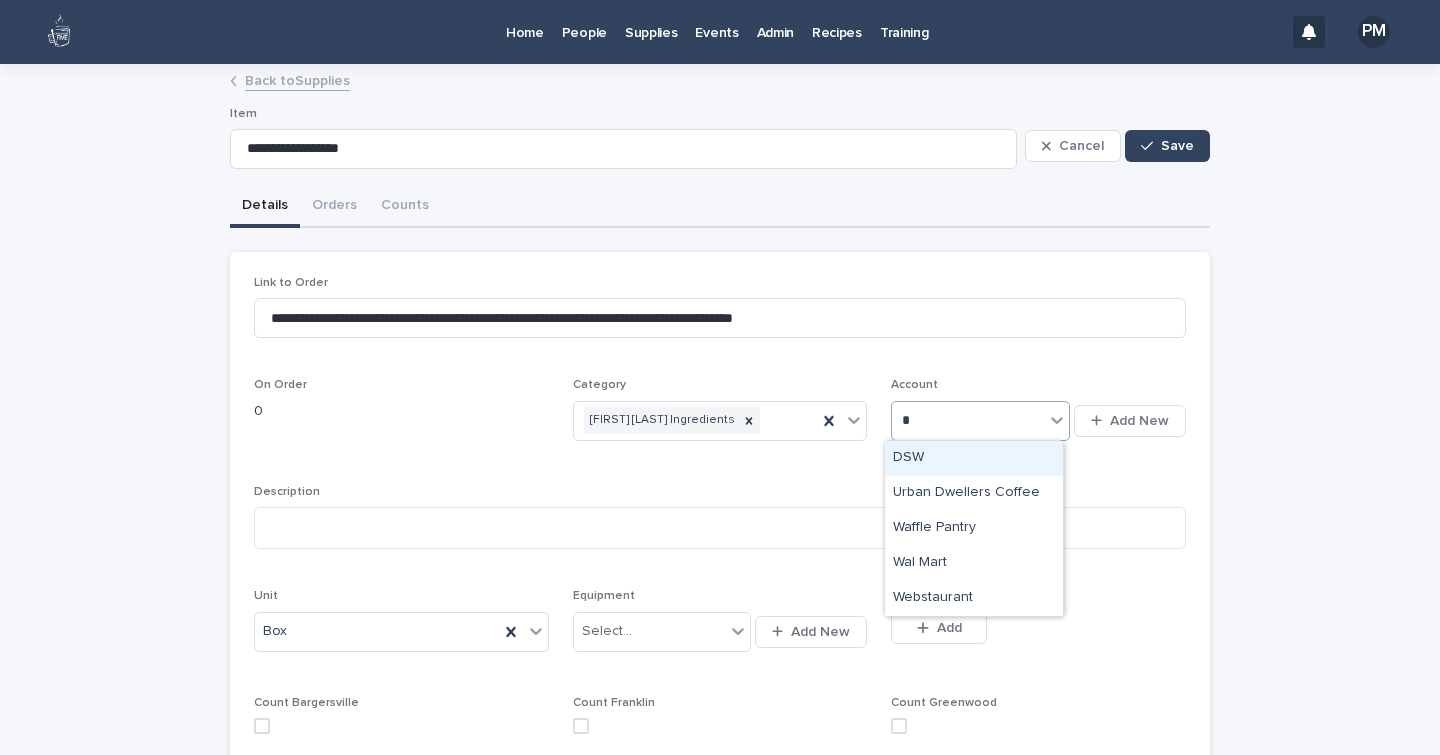 type on "**" 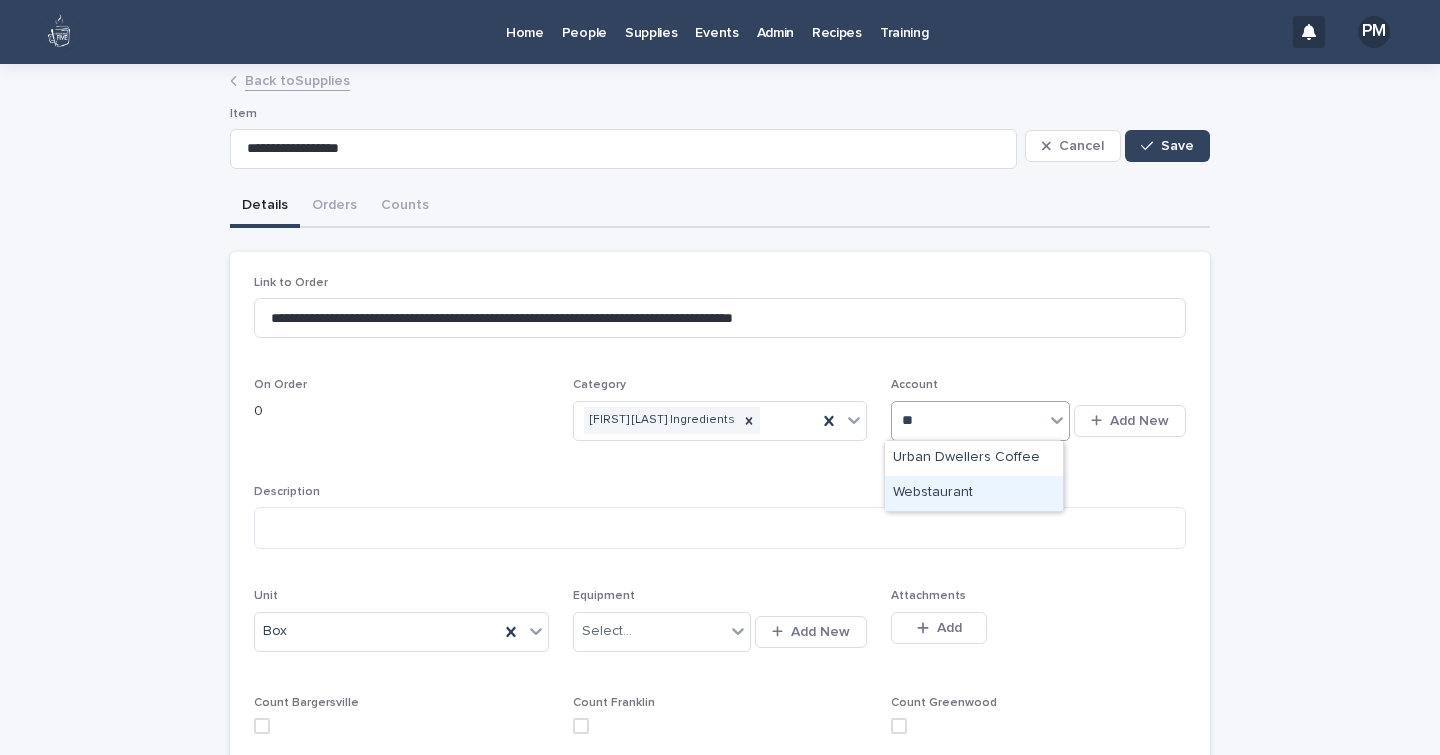 click on "Webstaurant" at bounding box center (974, 493) 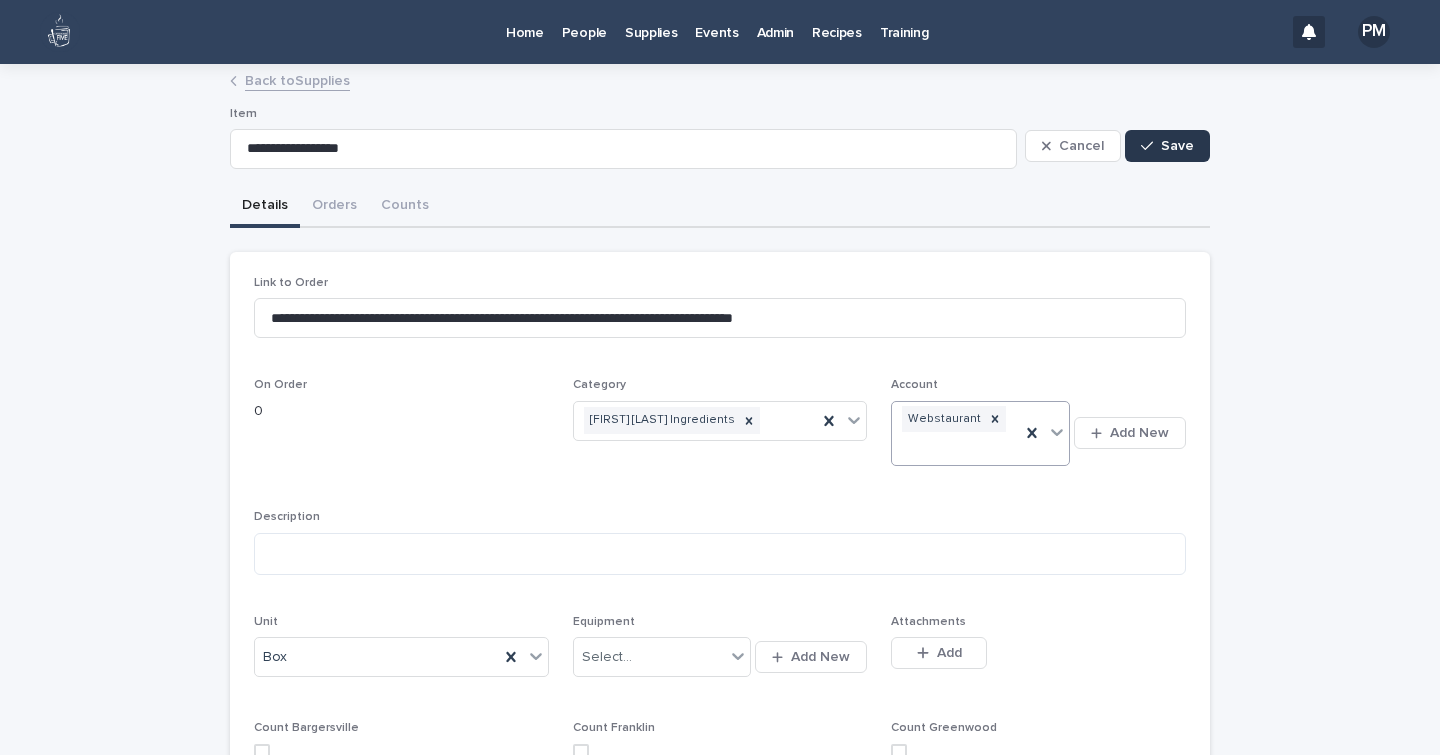 click on "Save" at bounding box center (1167, 146) 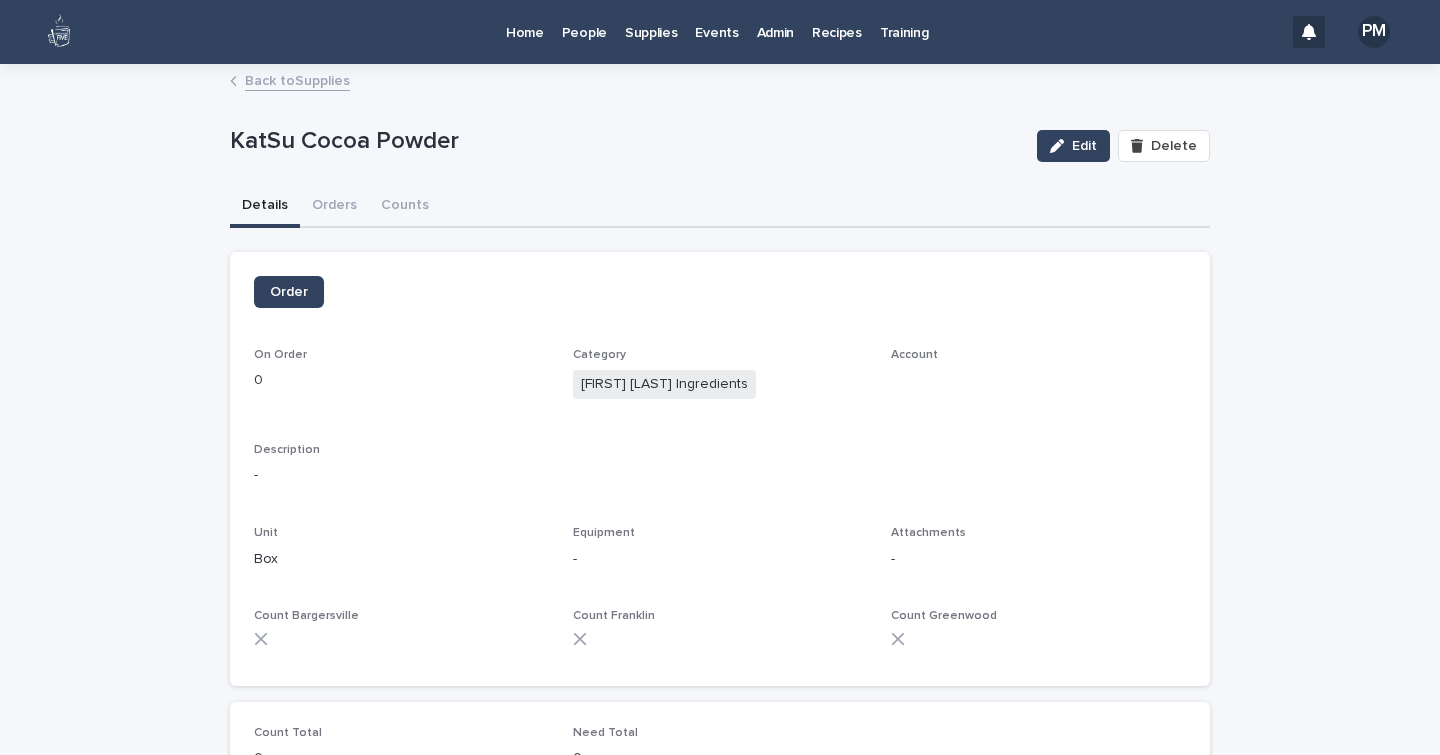 click on "Back to  Supplies" at bounding box center (297, 79) 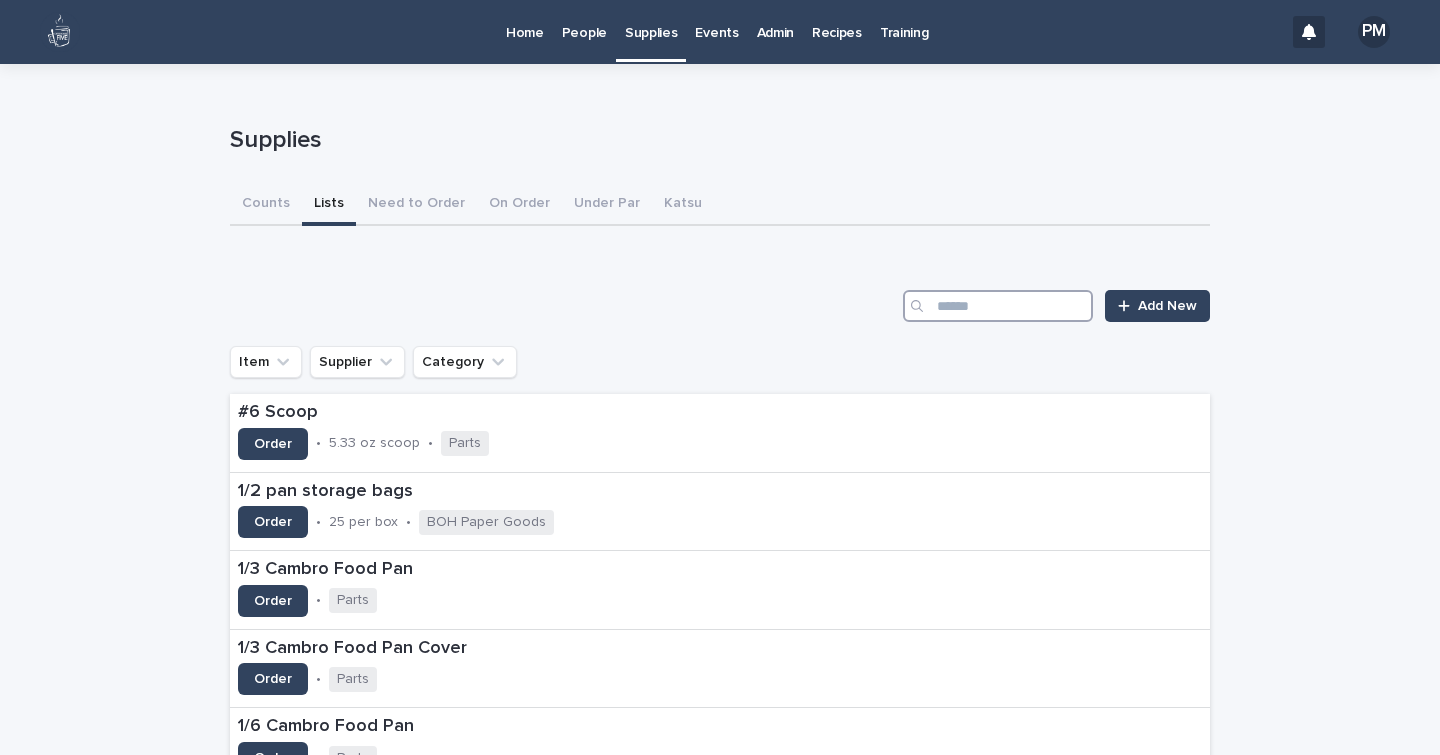 click at bounding box center (998, 306) 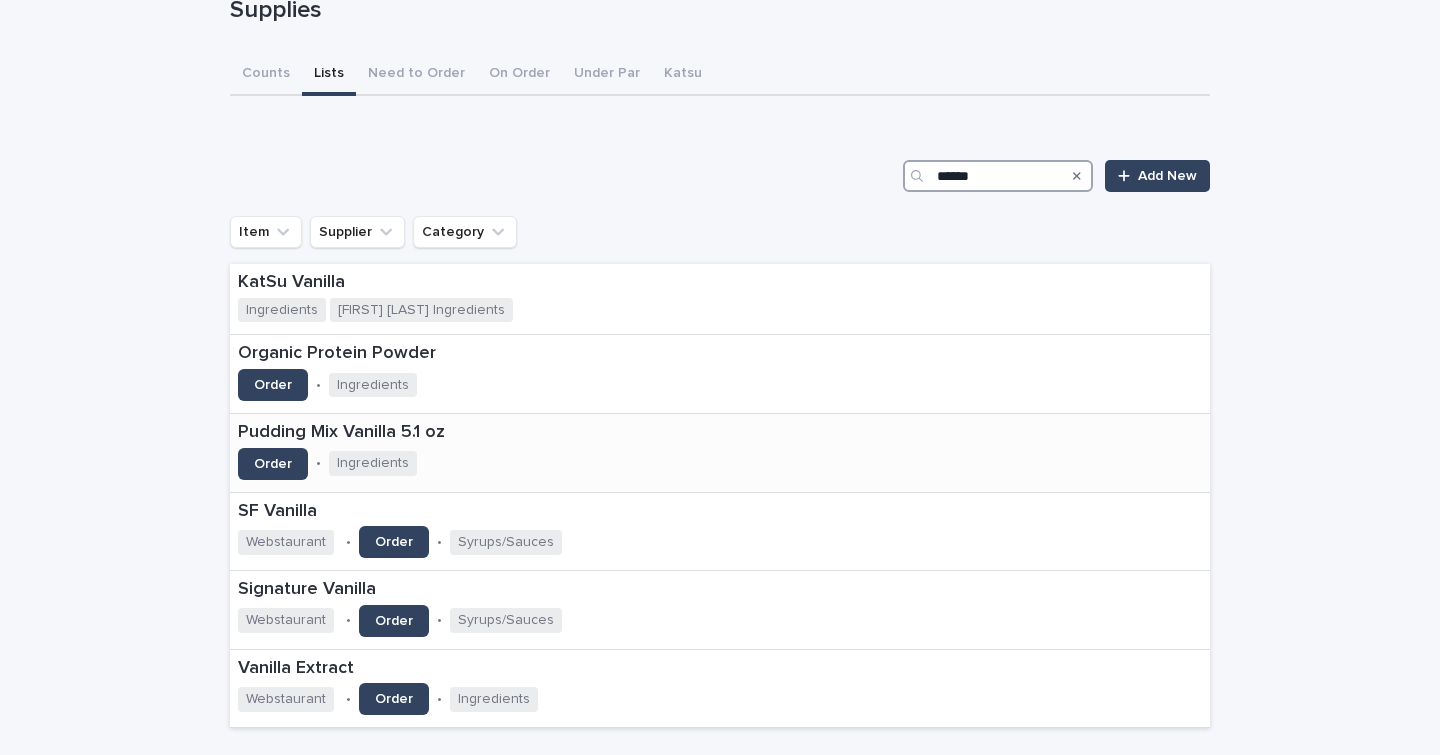 scroll, scrollTop: 152, scrollLeft: 0, axis: vertical 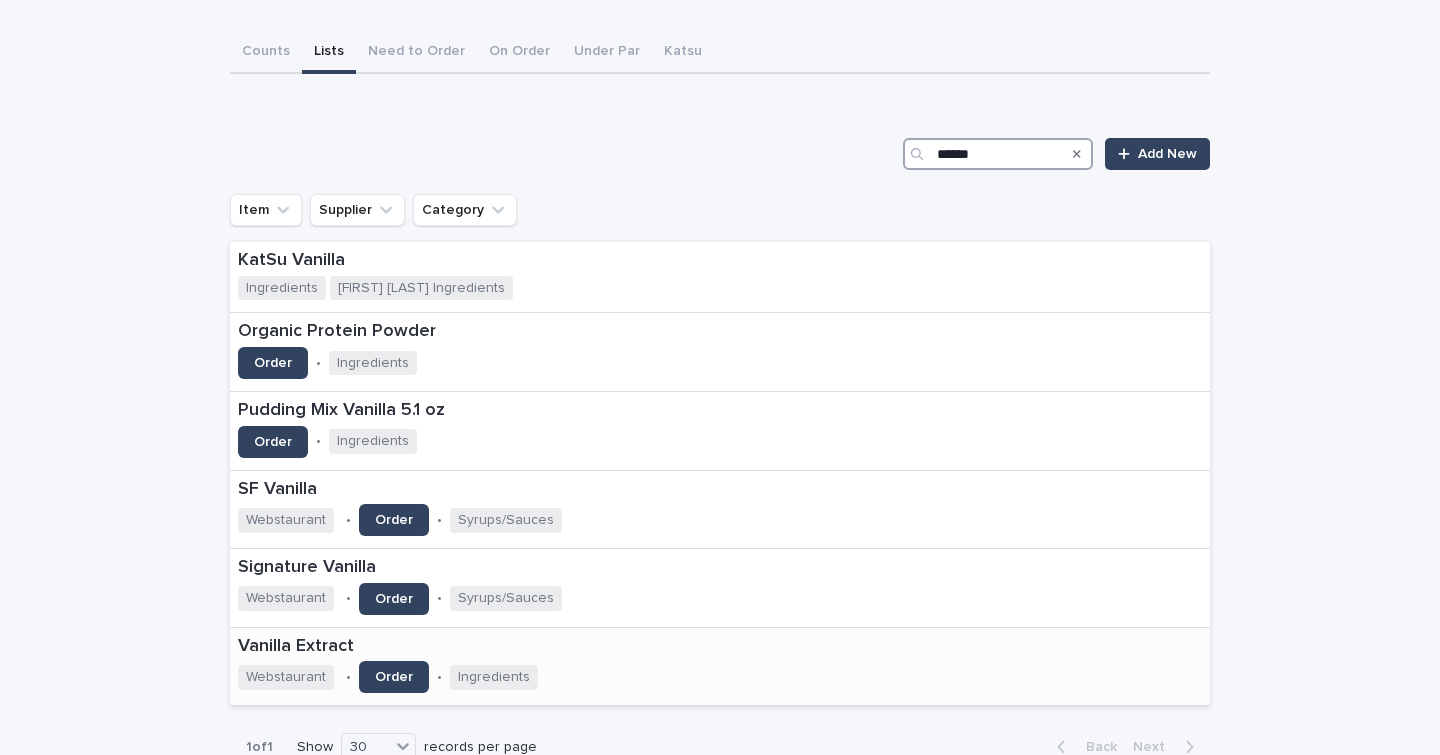 type on "******" 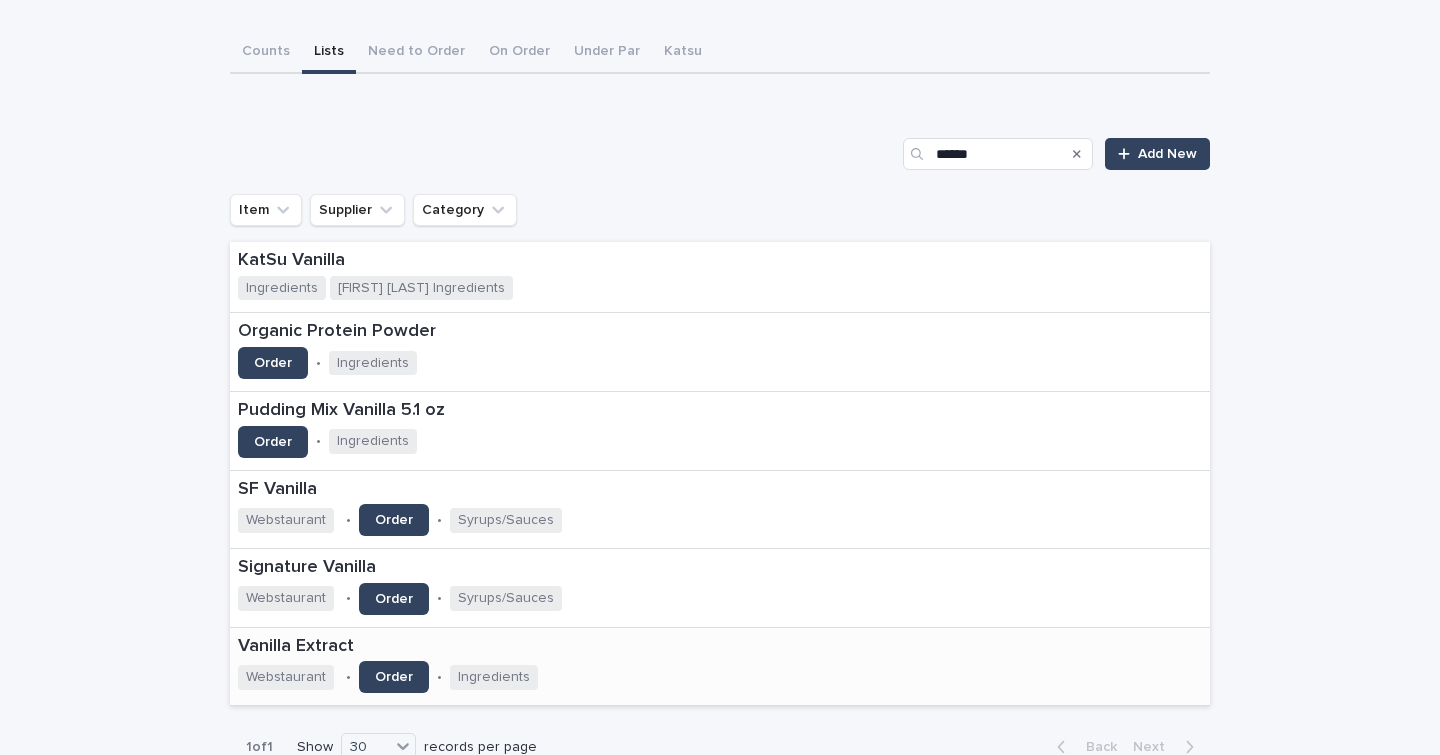 click on "Vanilla Extract" at bounding box center (448, 647) 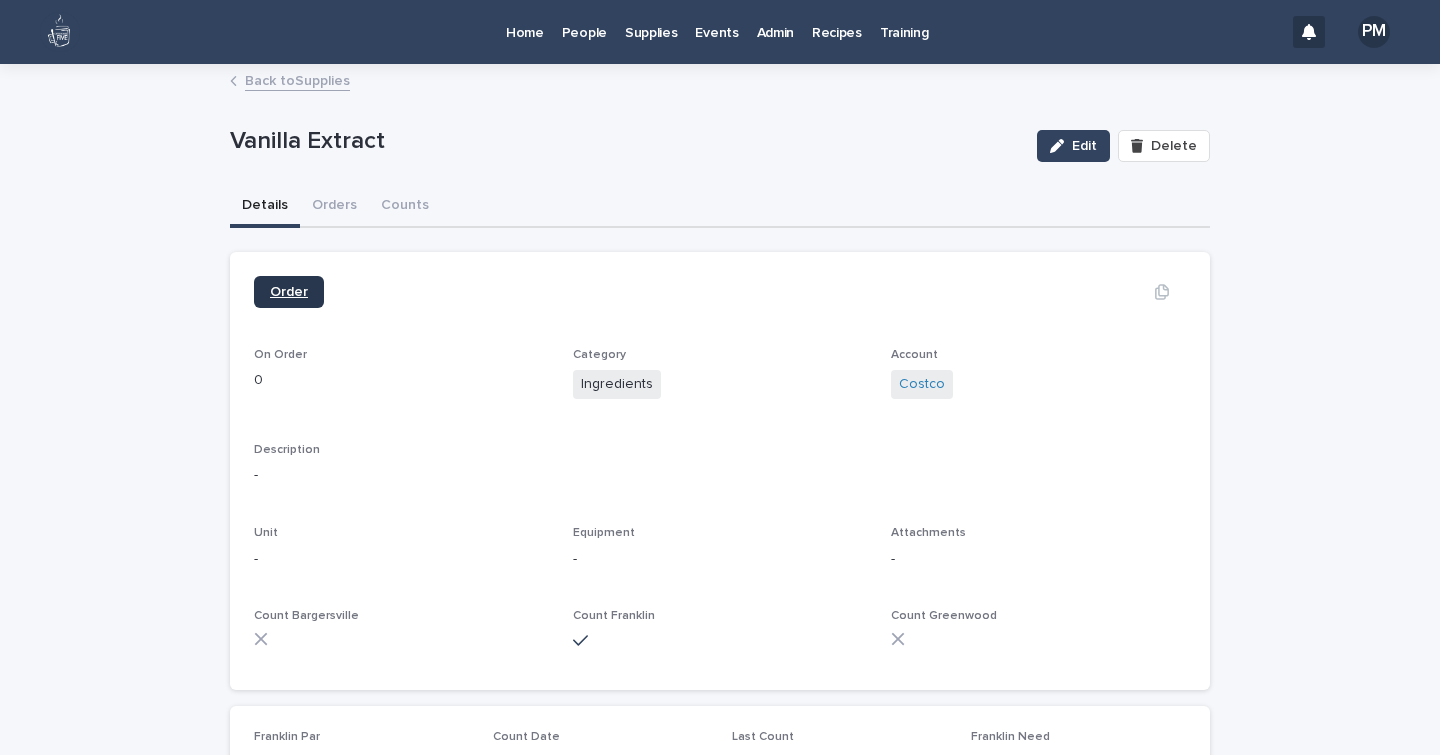 click on "Order" at bounding box center [289, 292] 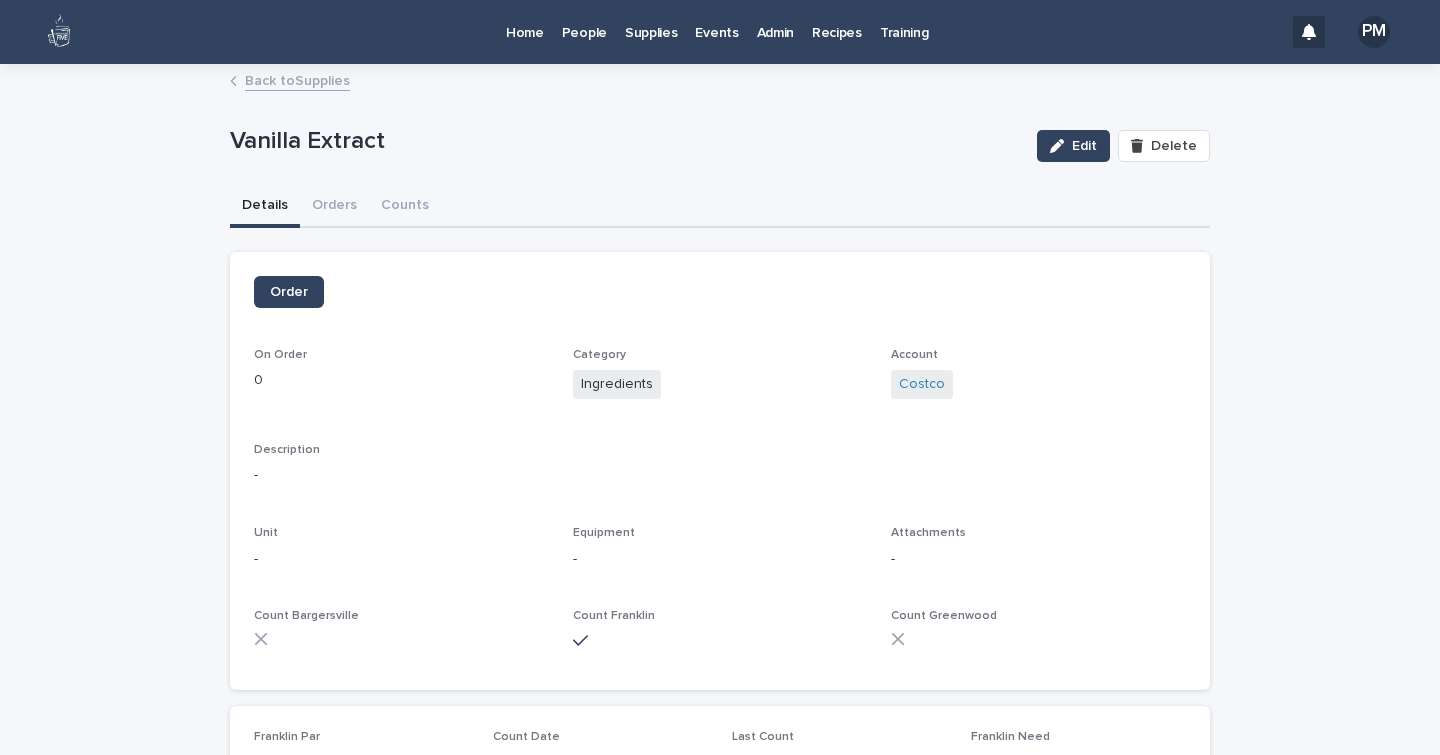click on "Back to  Supplies" at bounding box center (297, 79) 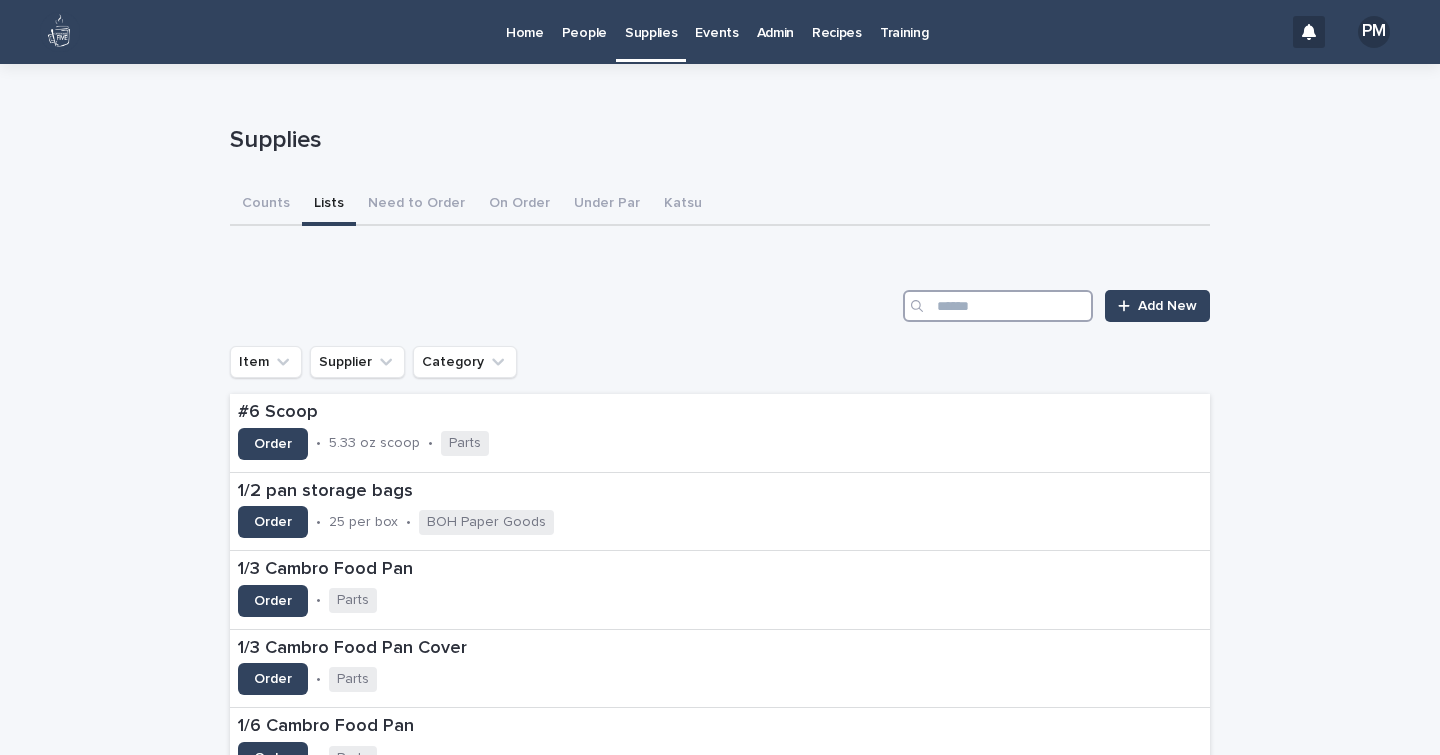 click at bounding box center (998, 306) 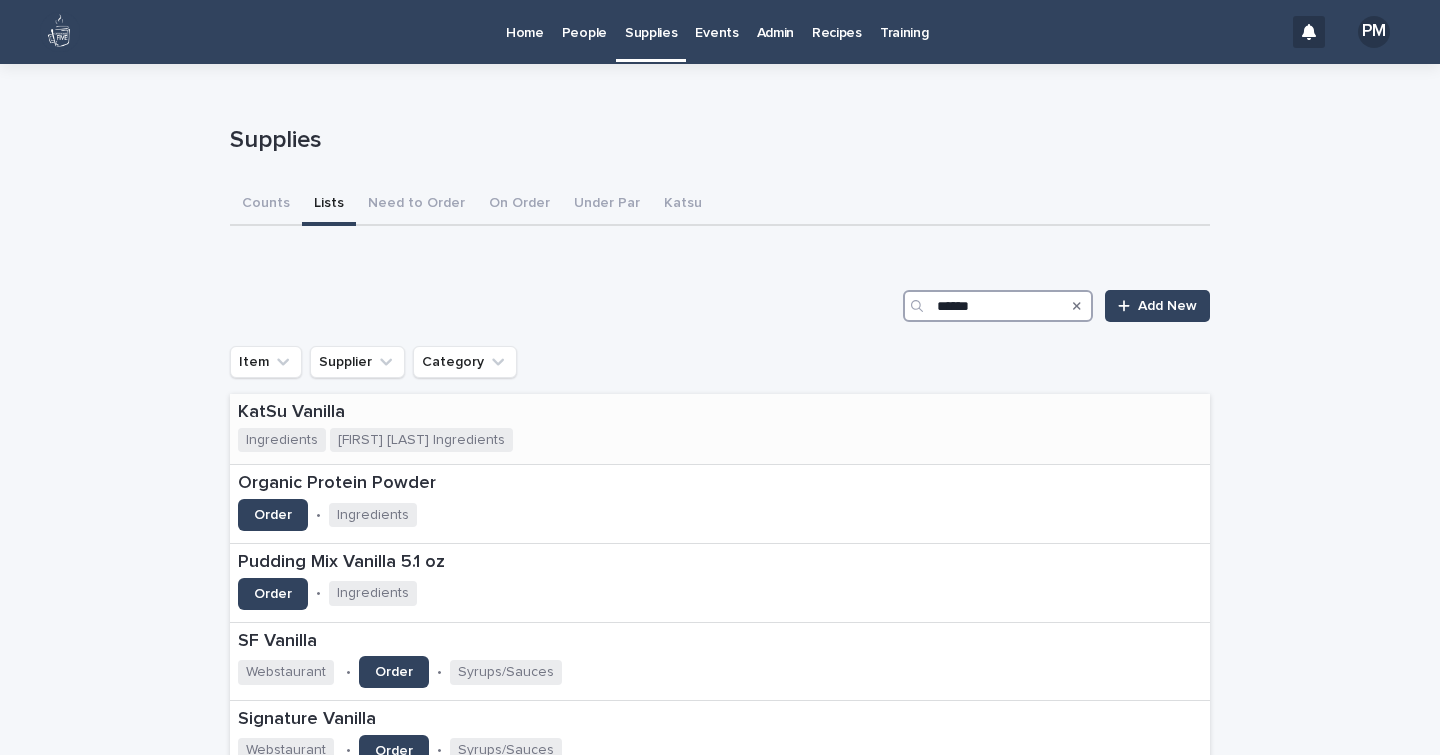 type on "******" 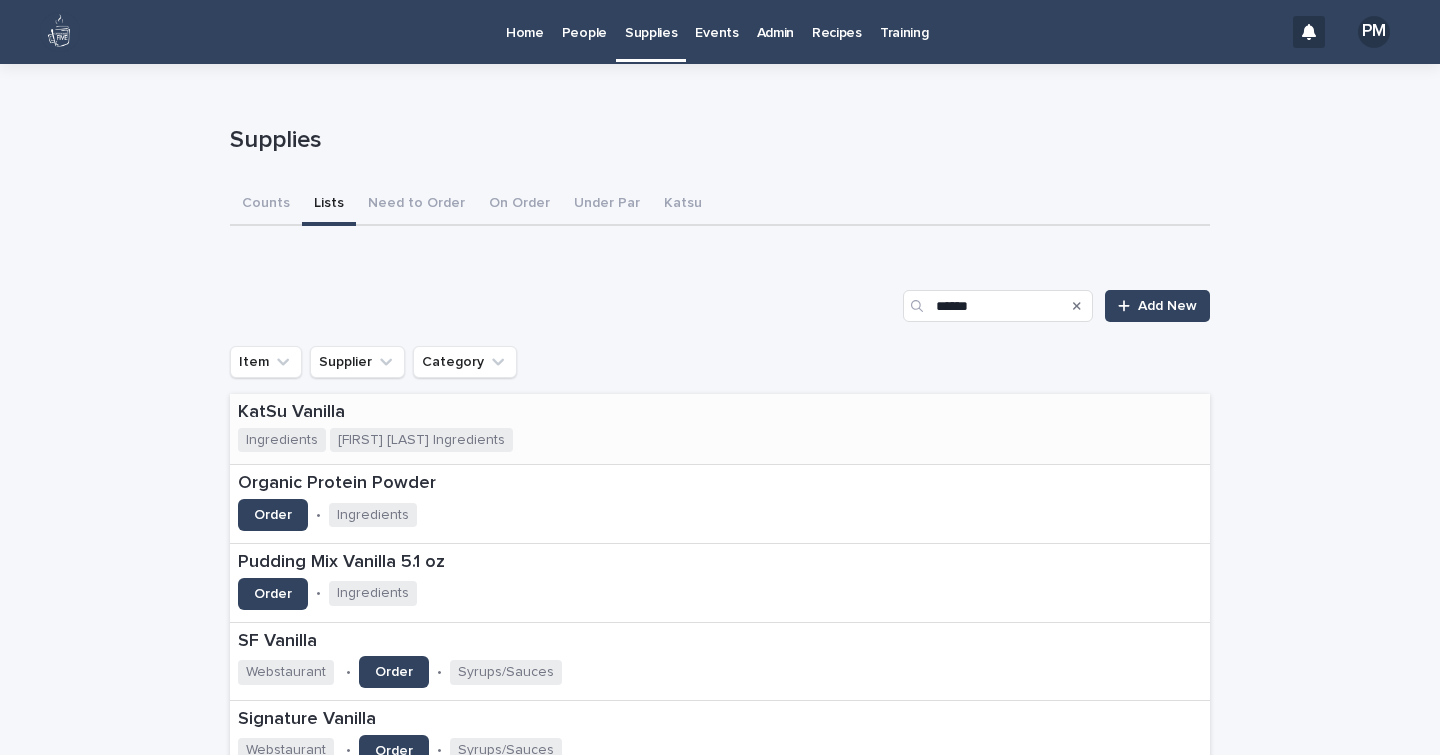 click on "KatSu Vanilla" at bounding box center (431, 413) 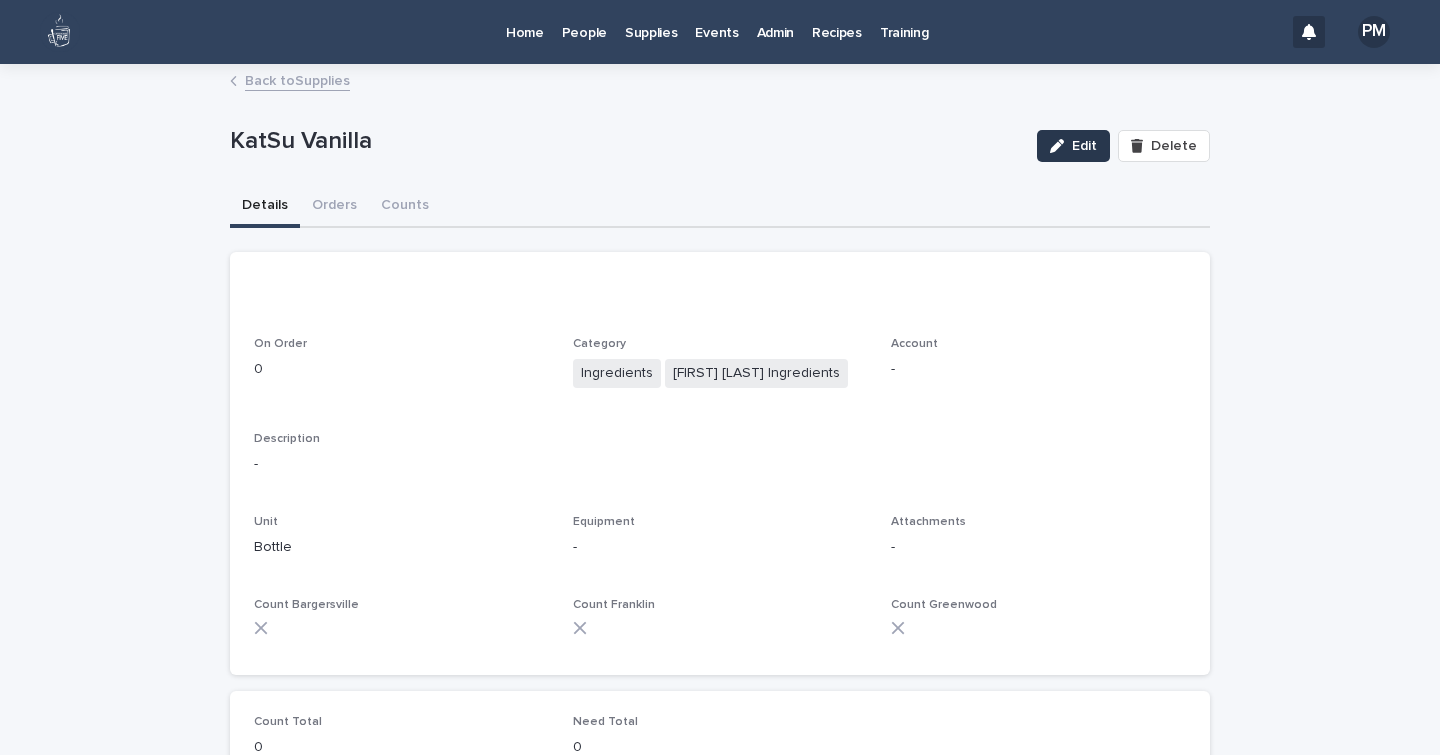 click at bounding box center (1061, 146) 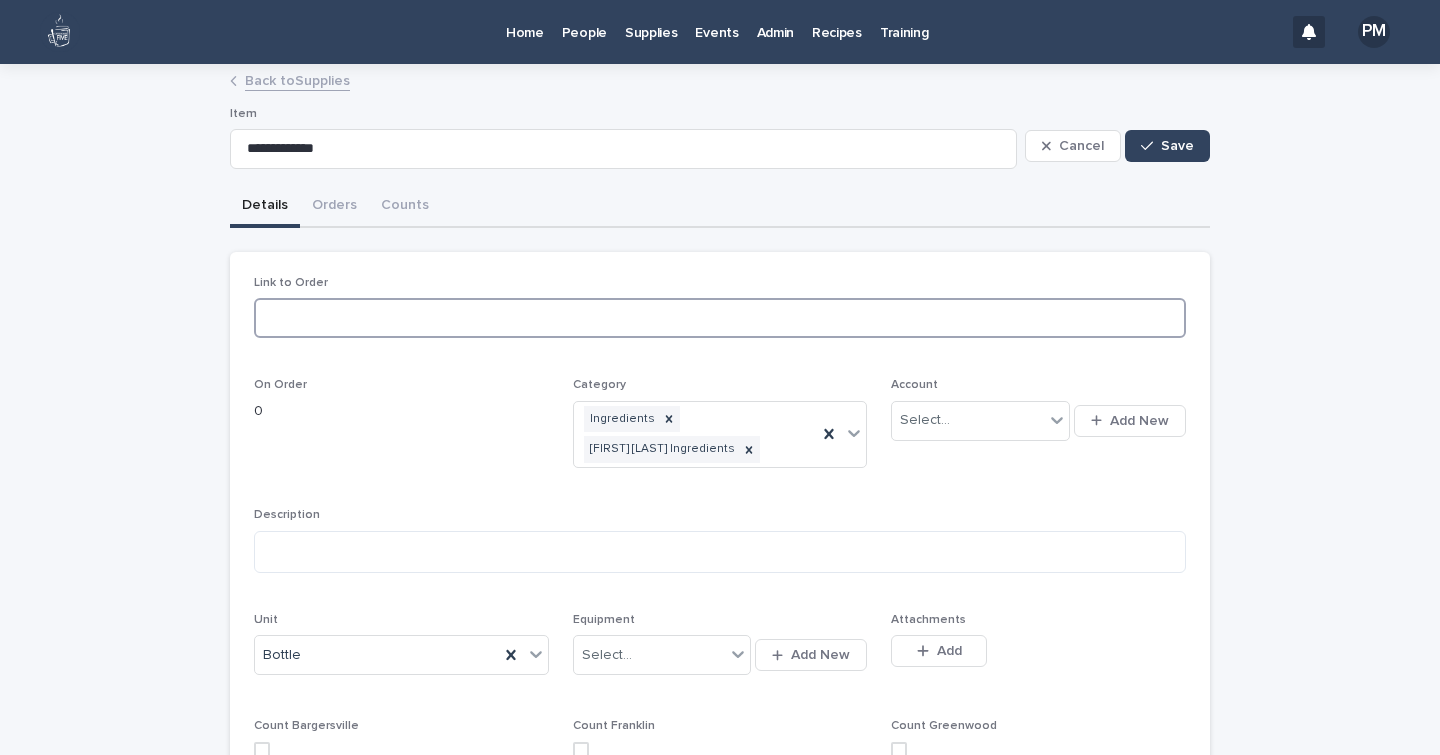 click at bounding box center [720, 318] 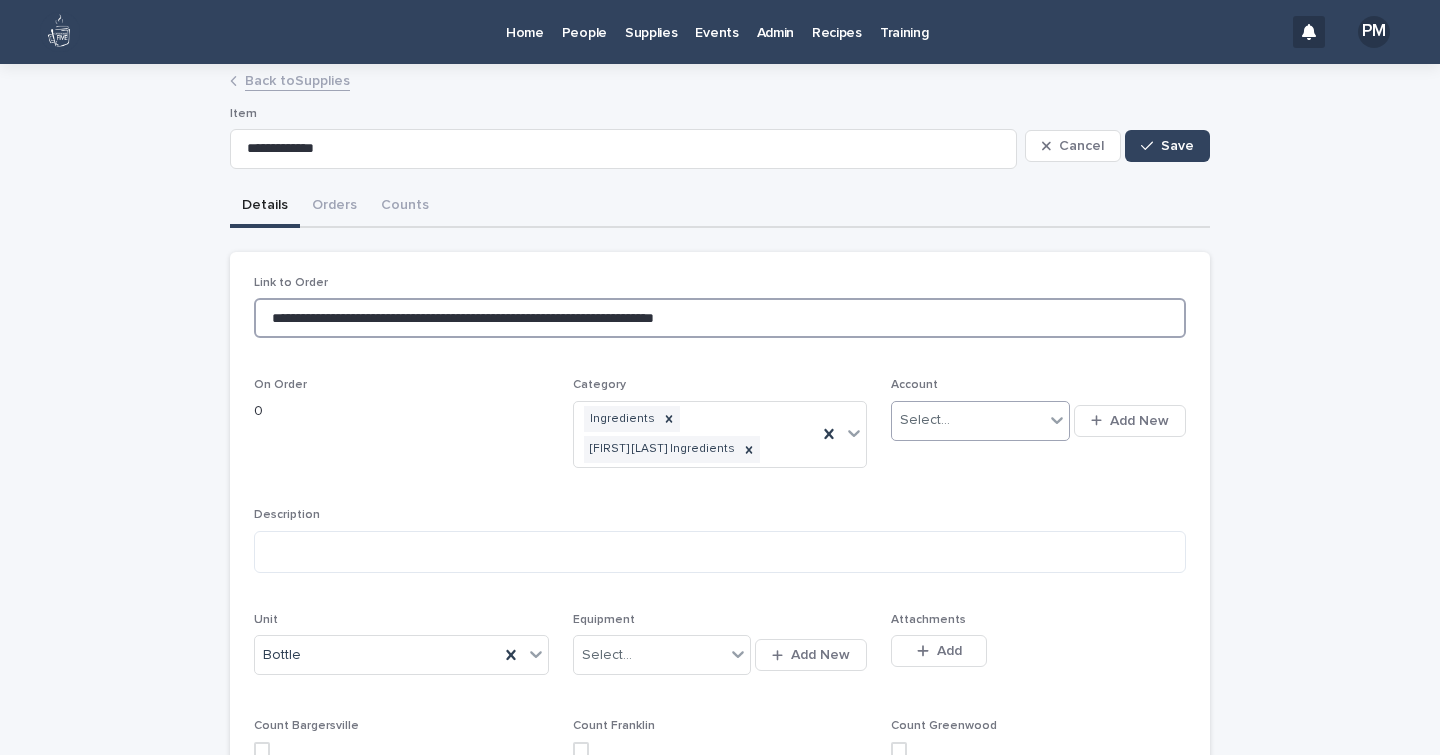 type on "**********" 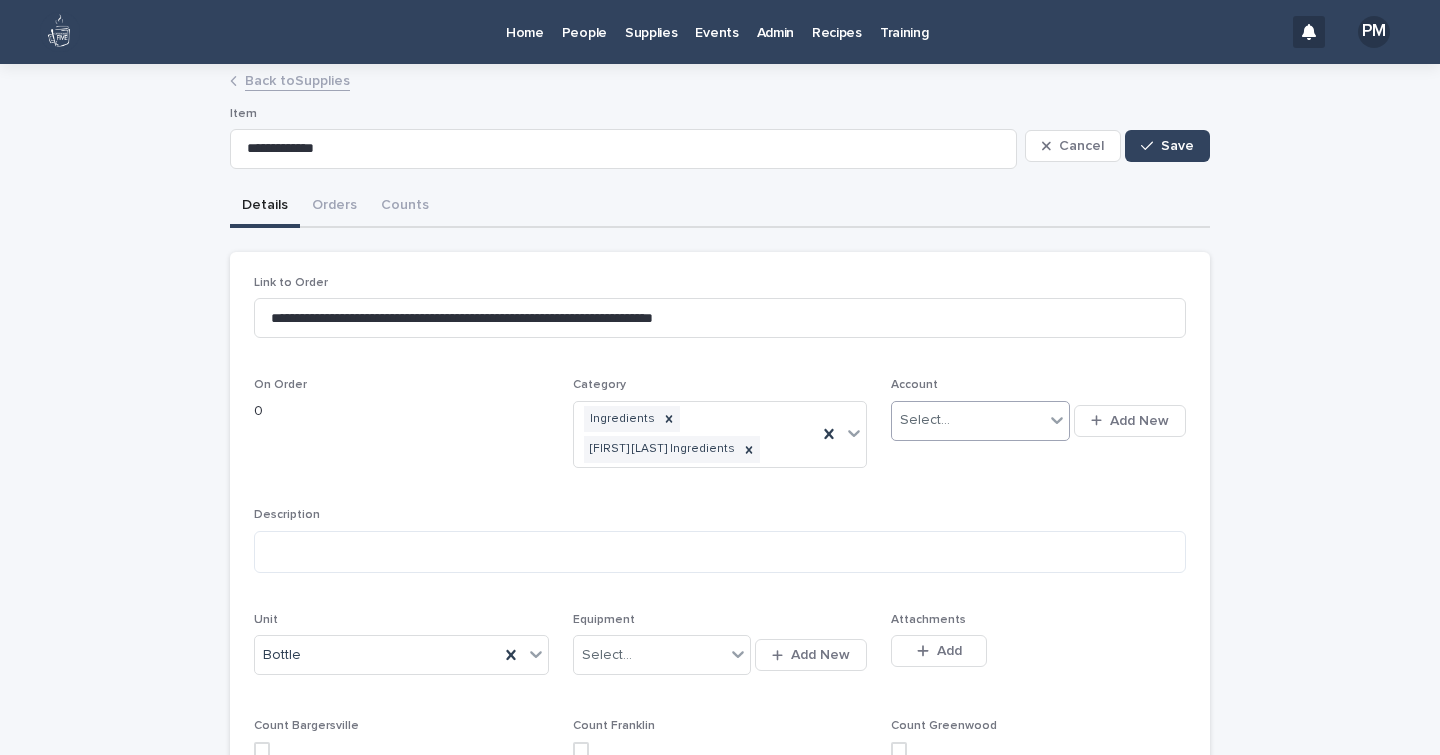 click on "Select..." at bounding box center [967, 420] 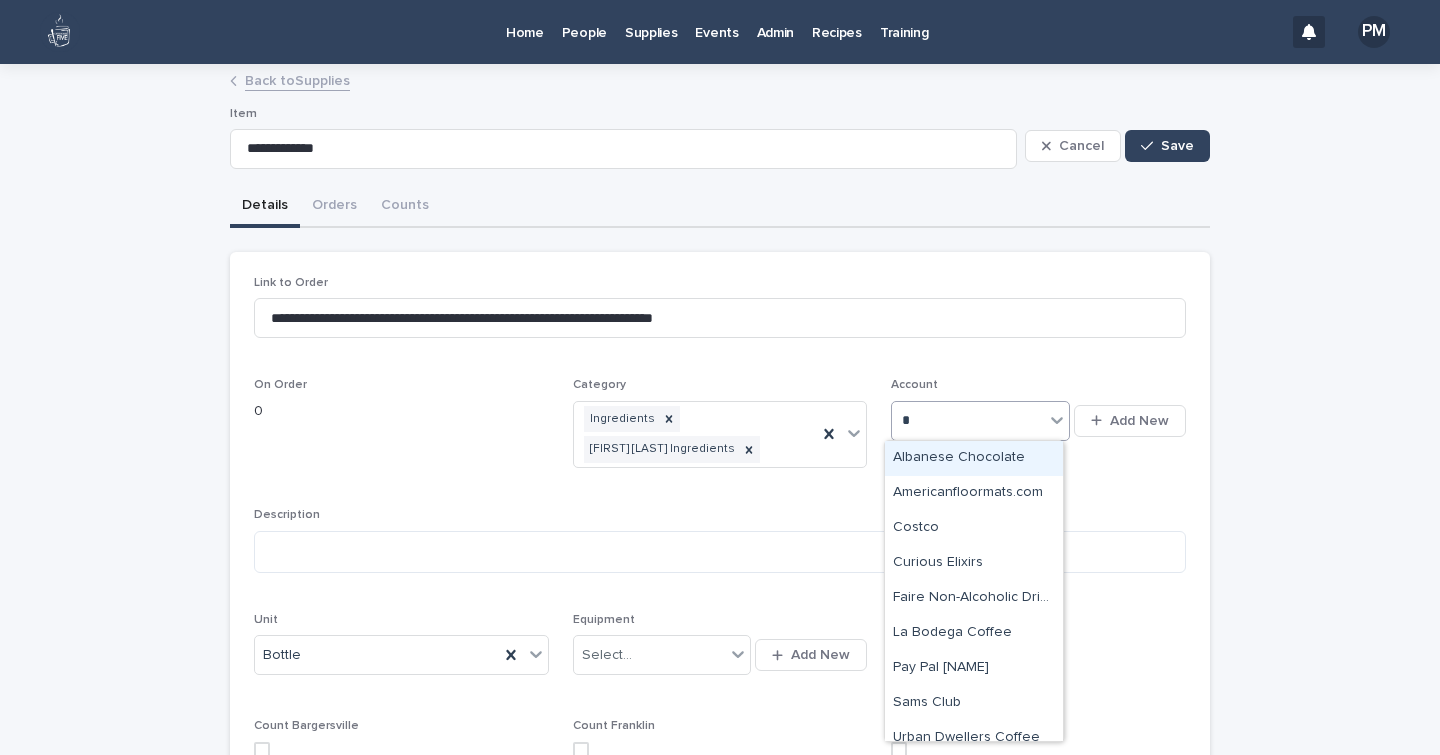 type on "**" 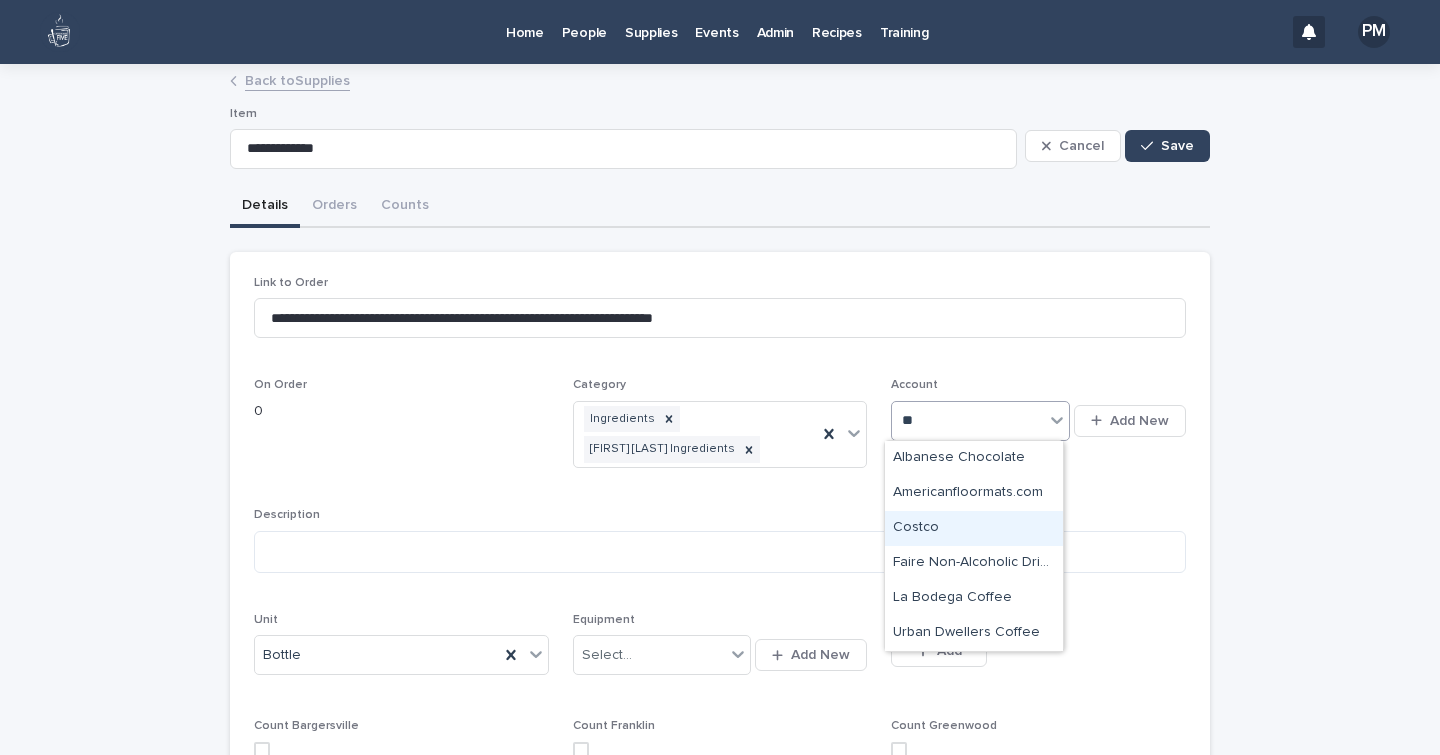 click on "Costco" at bounding box center (974, 528) 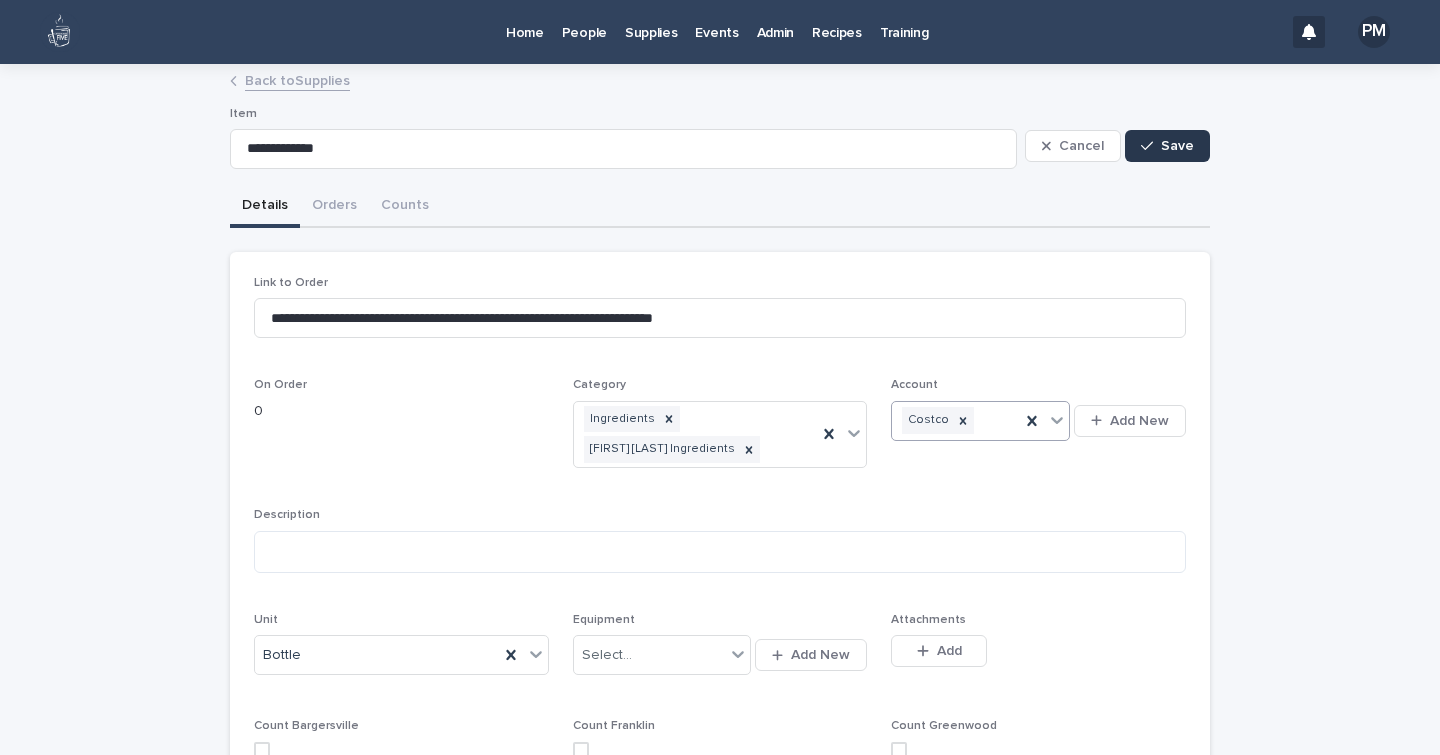 click on "Save" at bounding box center [1177, 146] 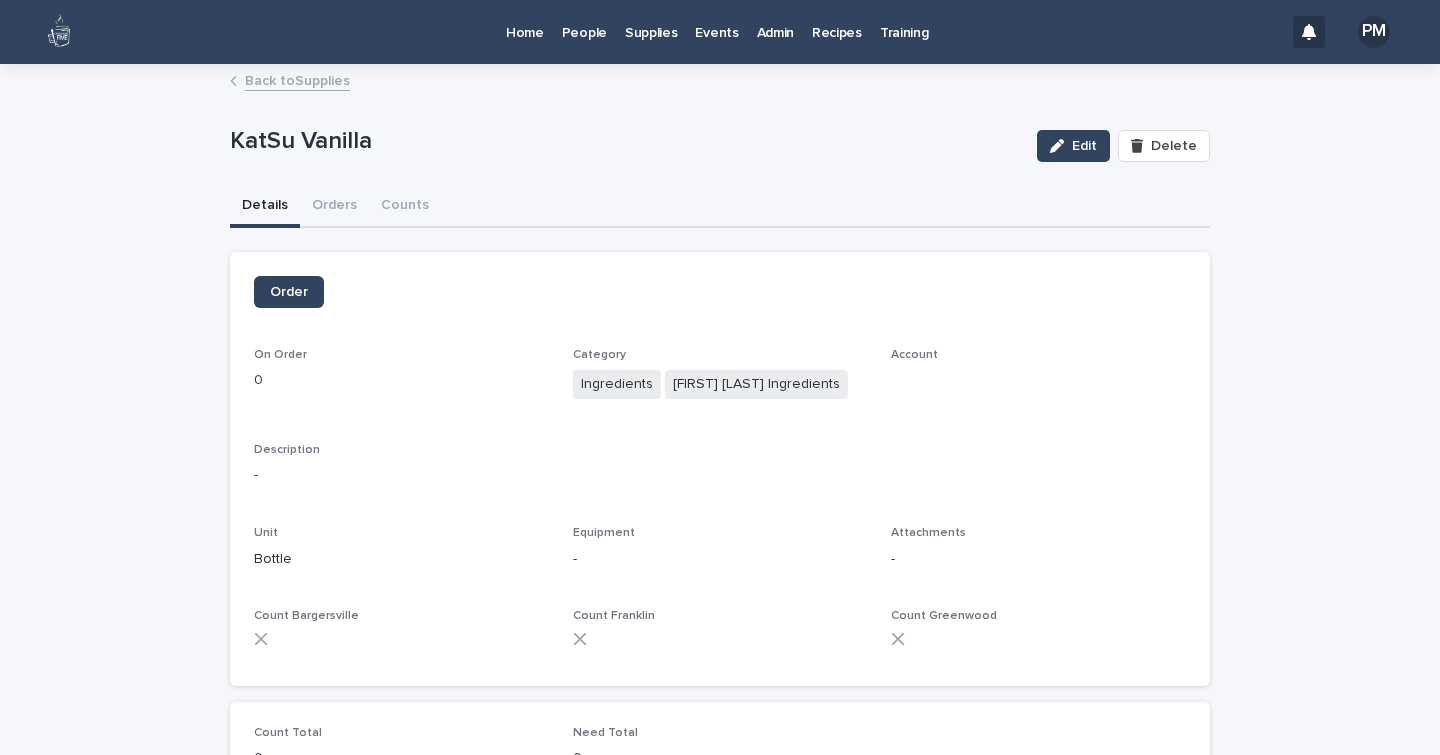 click on "Back to  Supplies" at bounding box center [297, 79] 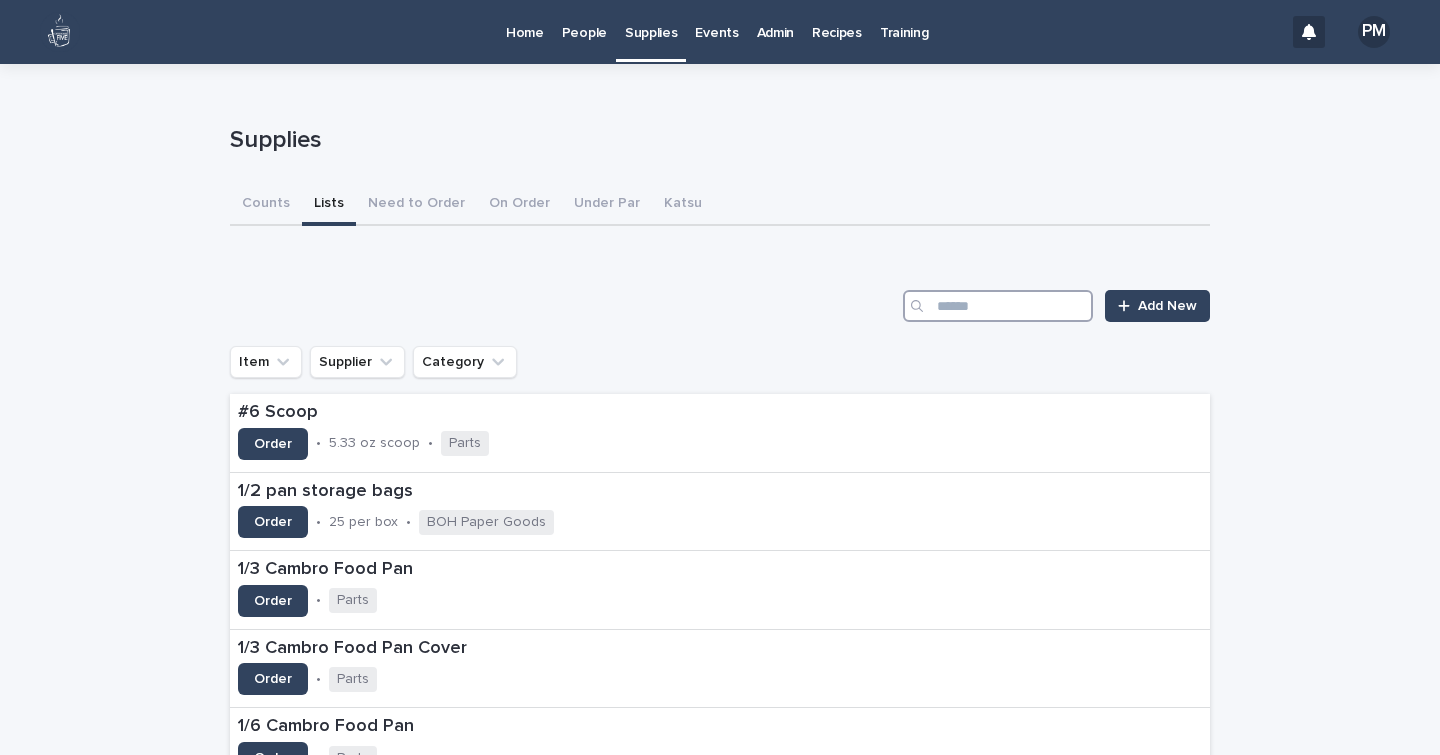 click at bounding box center [998, 306] 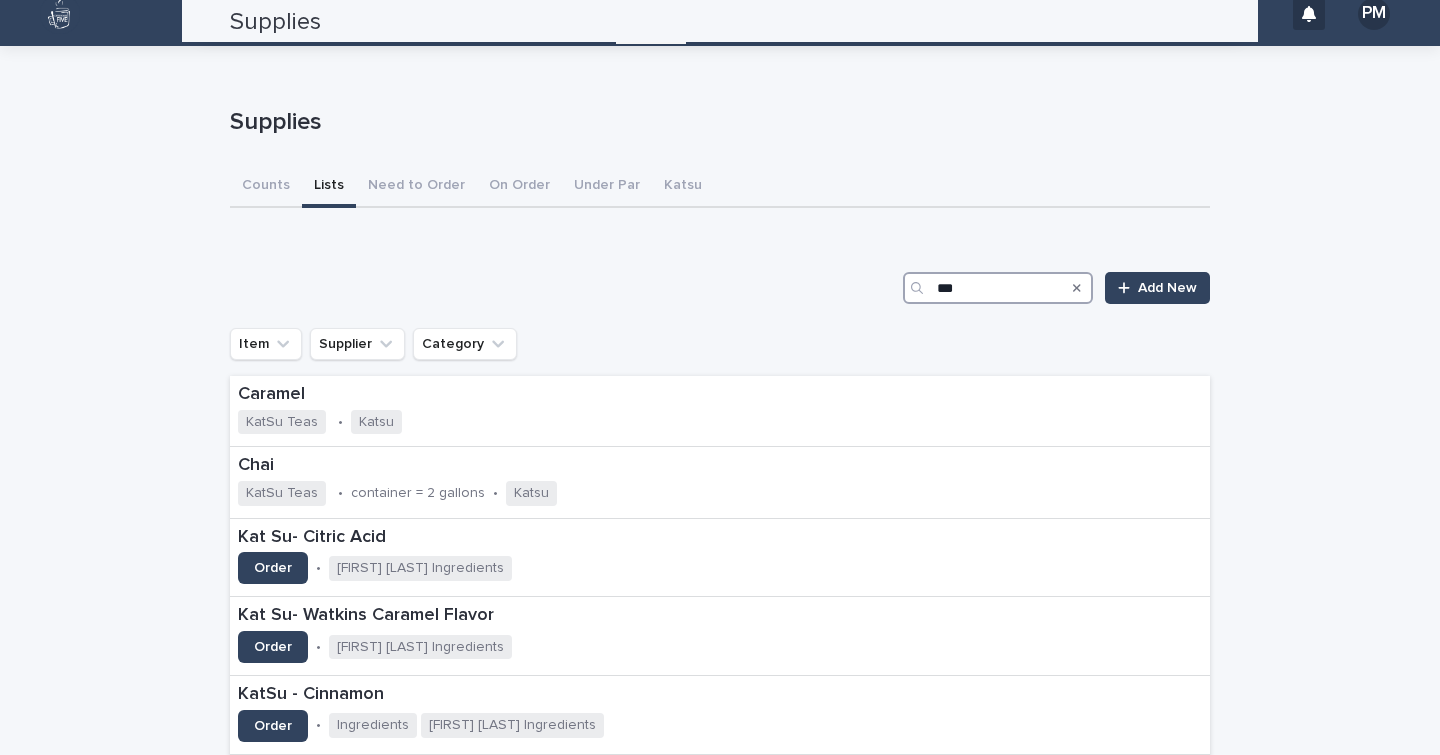 scroll, scrollTop: 0, scrollLeft: 0, axis: both 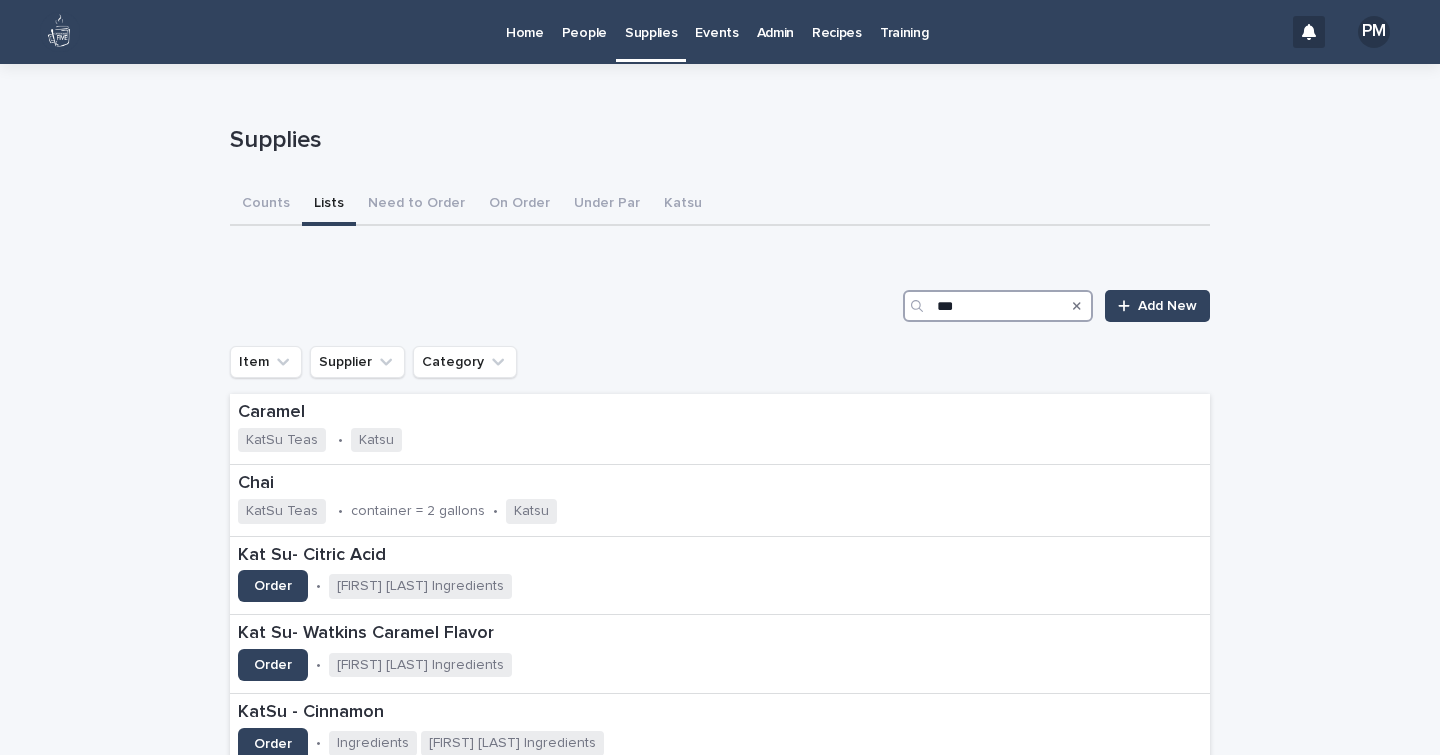 drag, startPoint x: 982, startPoint y: 311, endPoint x: 887, endPoint y: 324, distance: 95.885345 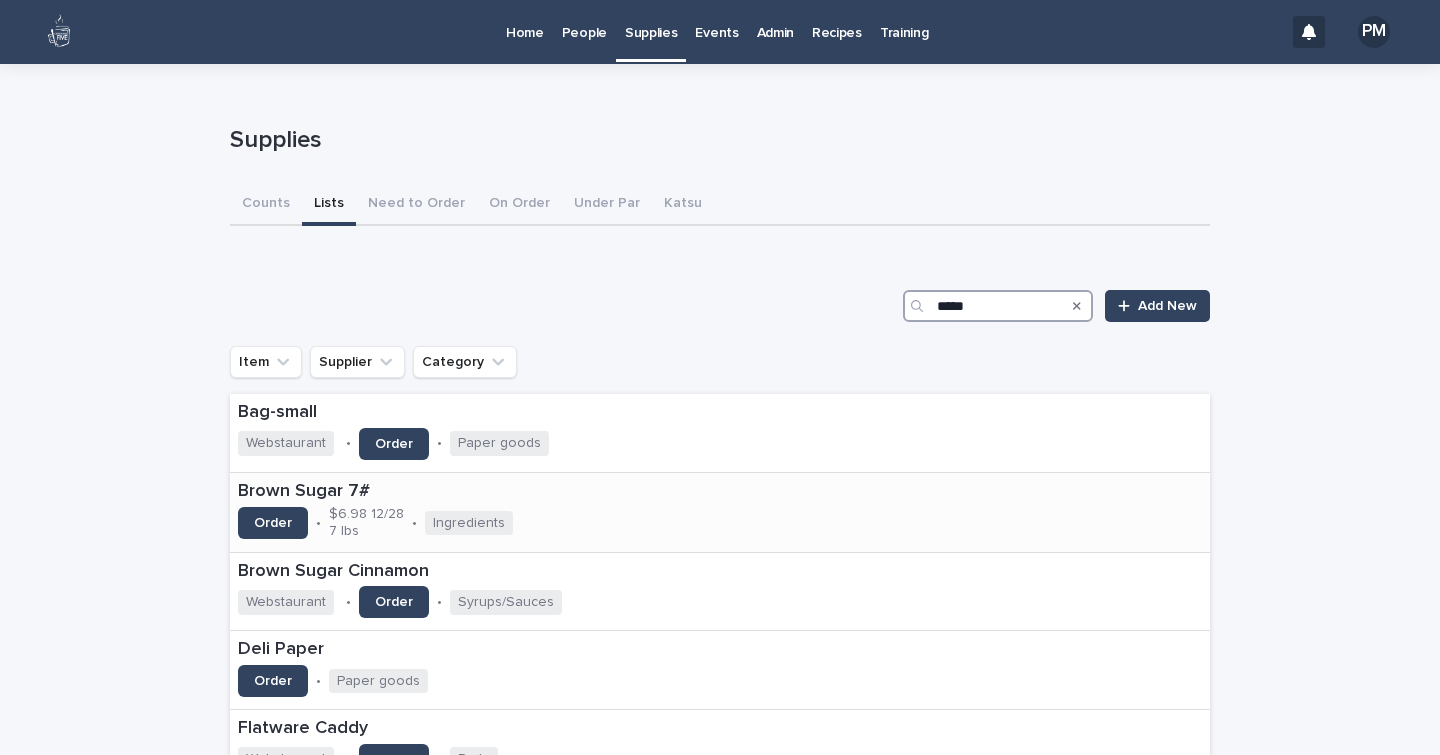 type on "*****" 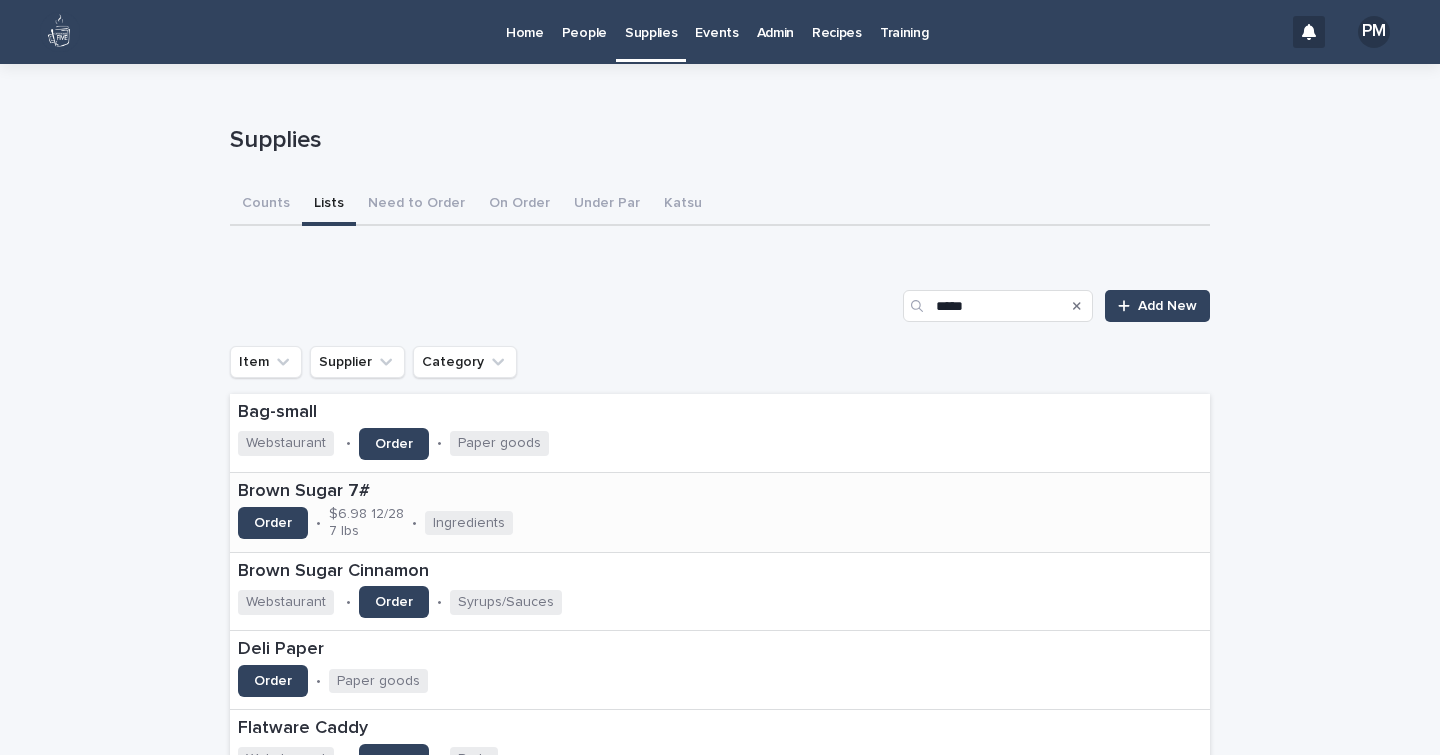 click on "Brown Sugar 7#" at bounding box center (443, 492) 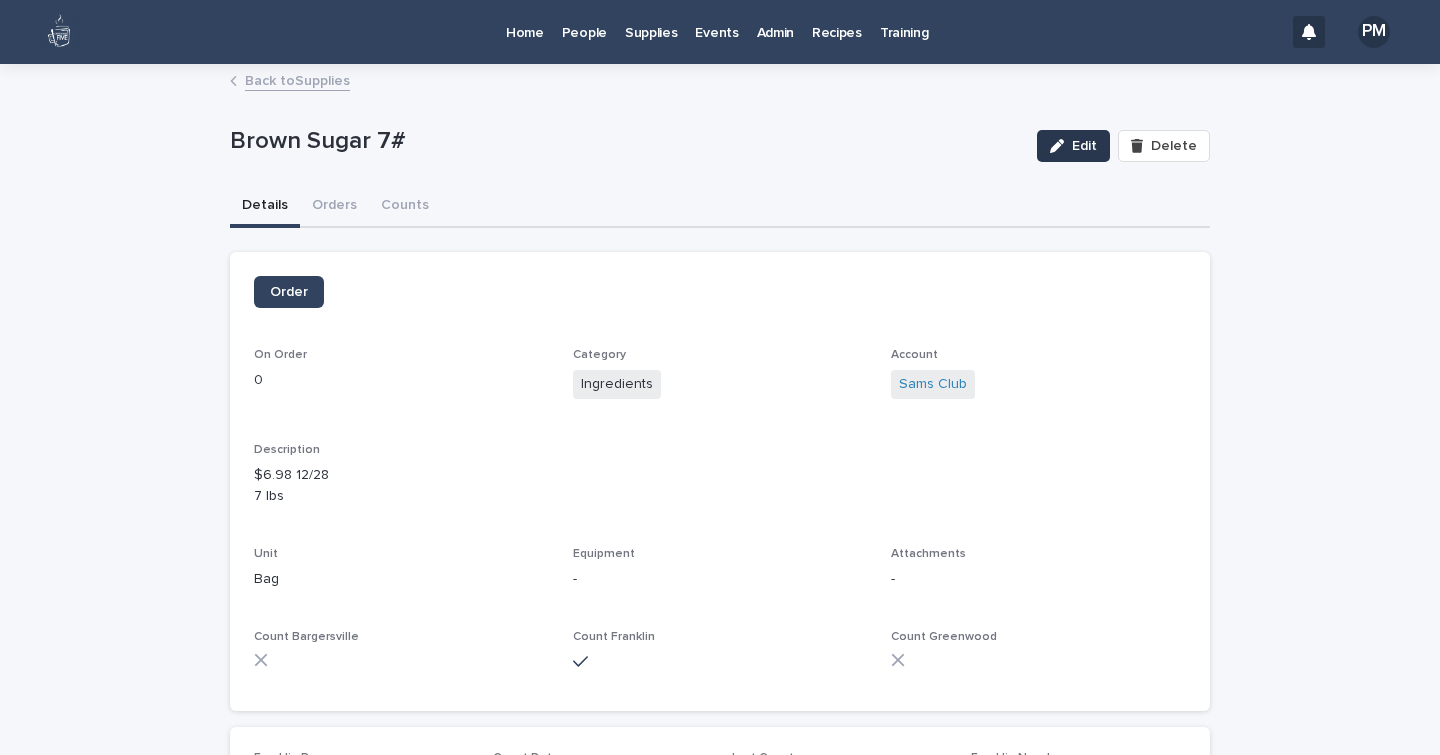 click at bounding box center [1061, 146] 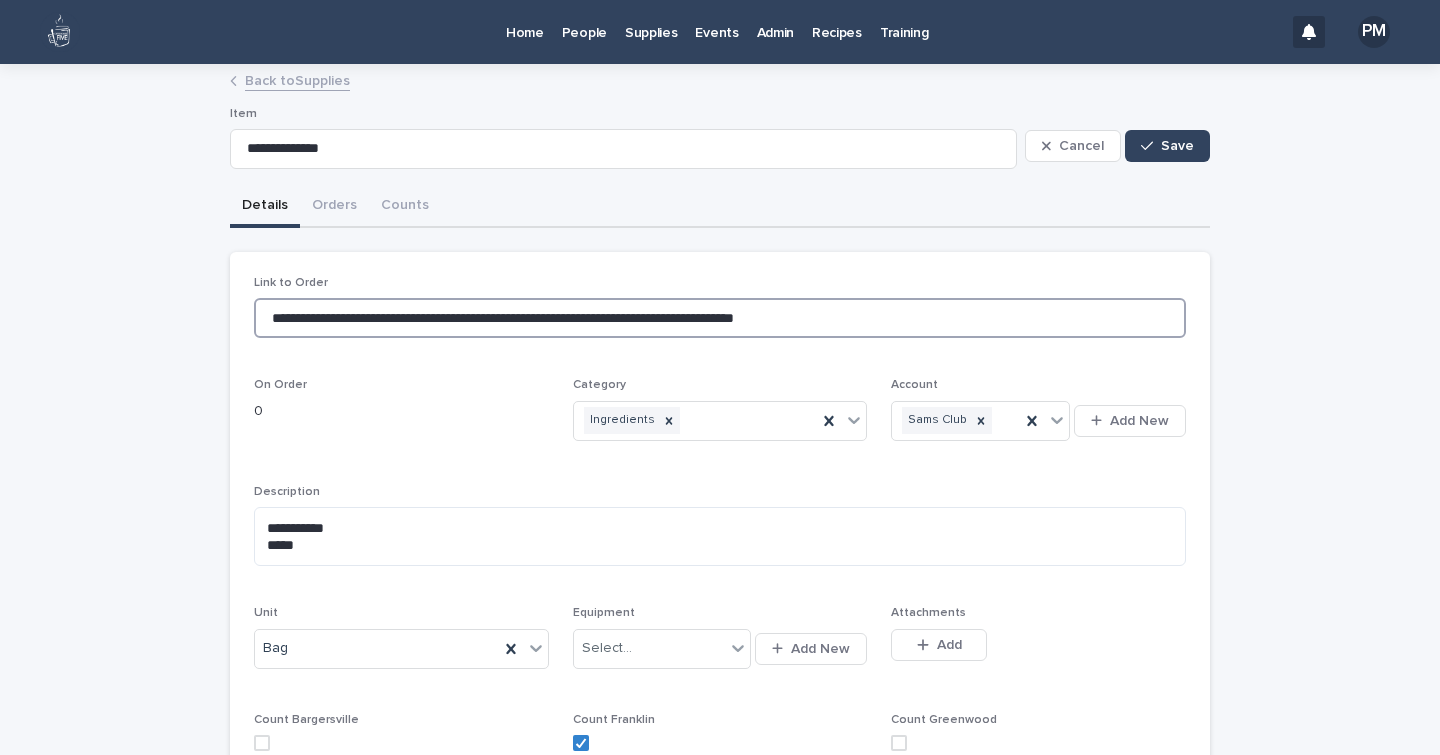 drag, startPoint x: 920, startPoint y: 320, endPoint x: 82, endPoint y: 264, distance: 839.869 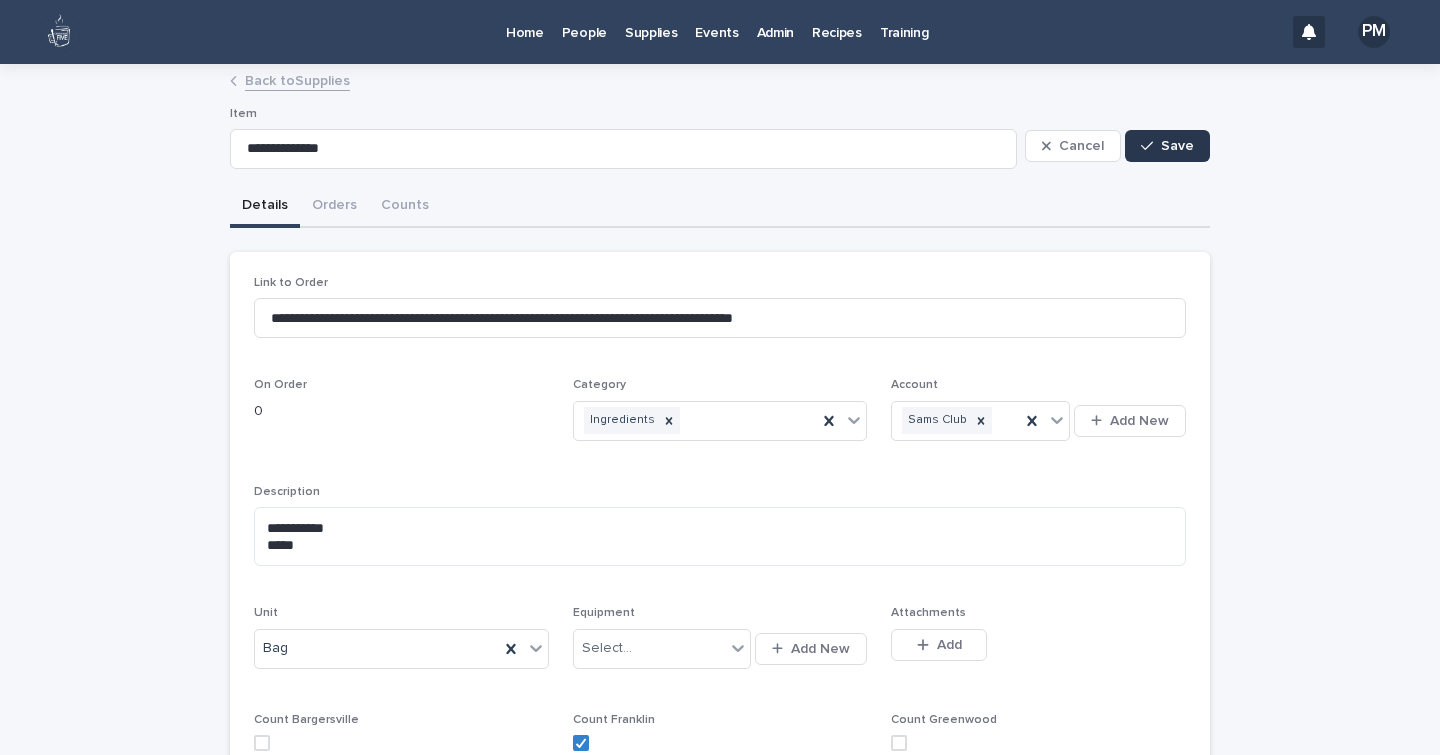 click on "Save" at bounding box center [1177, 146] 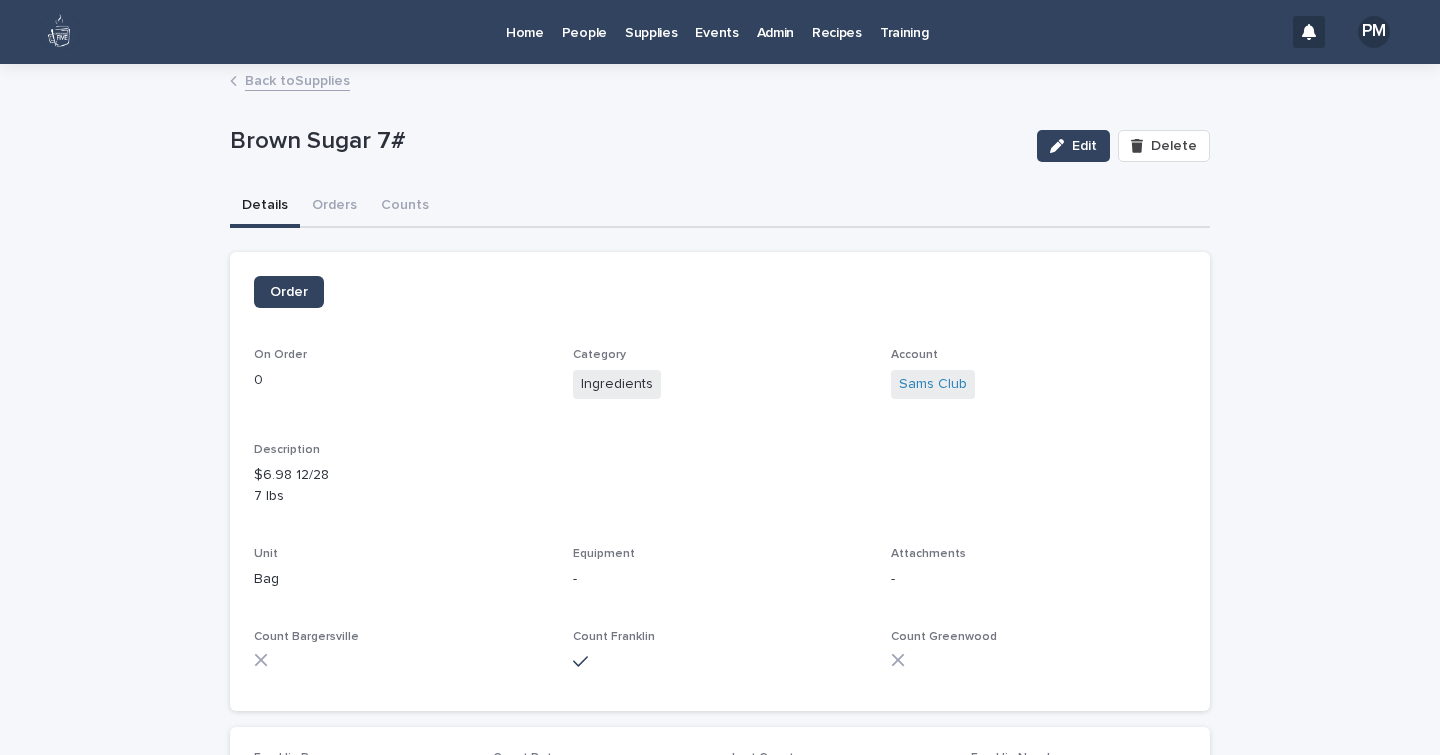 click on "Back to  Supplies" at bounding box center (297, 79) 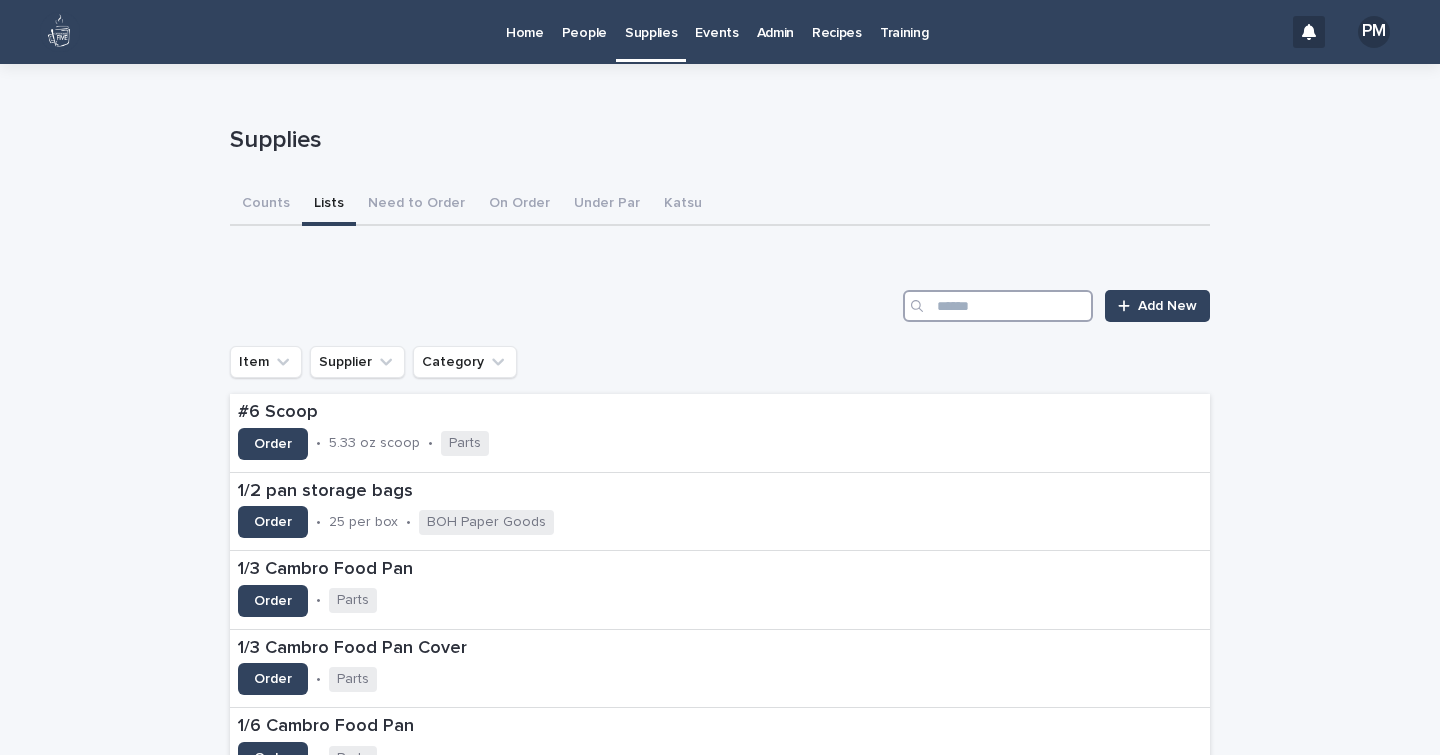 click at bounding box center [998, 306] 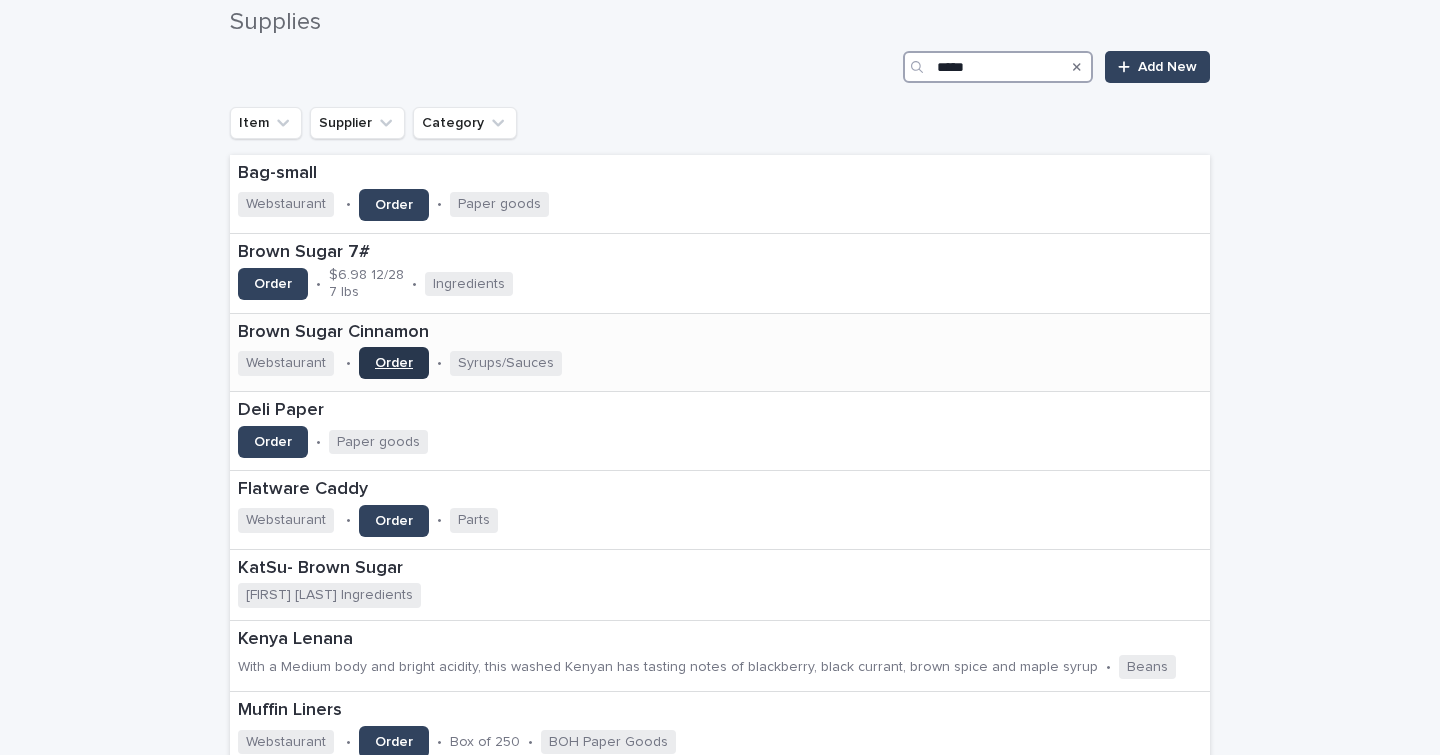 scroll, scrollTop: 240, scrollLeft: 0, axis: vertical 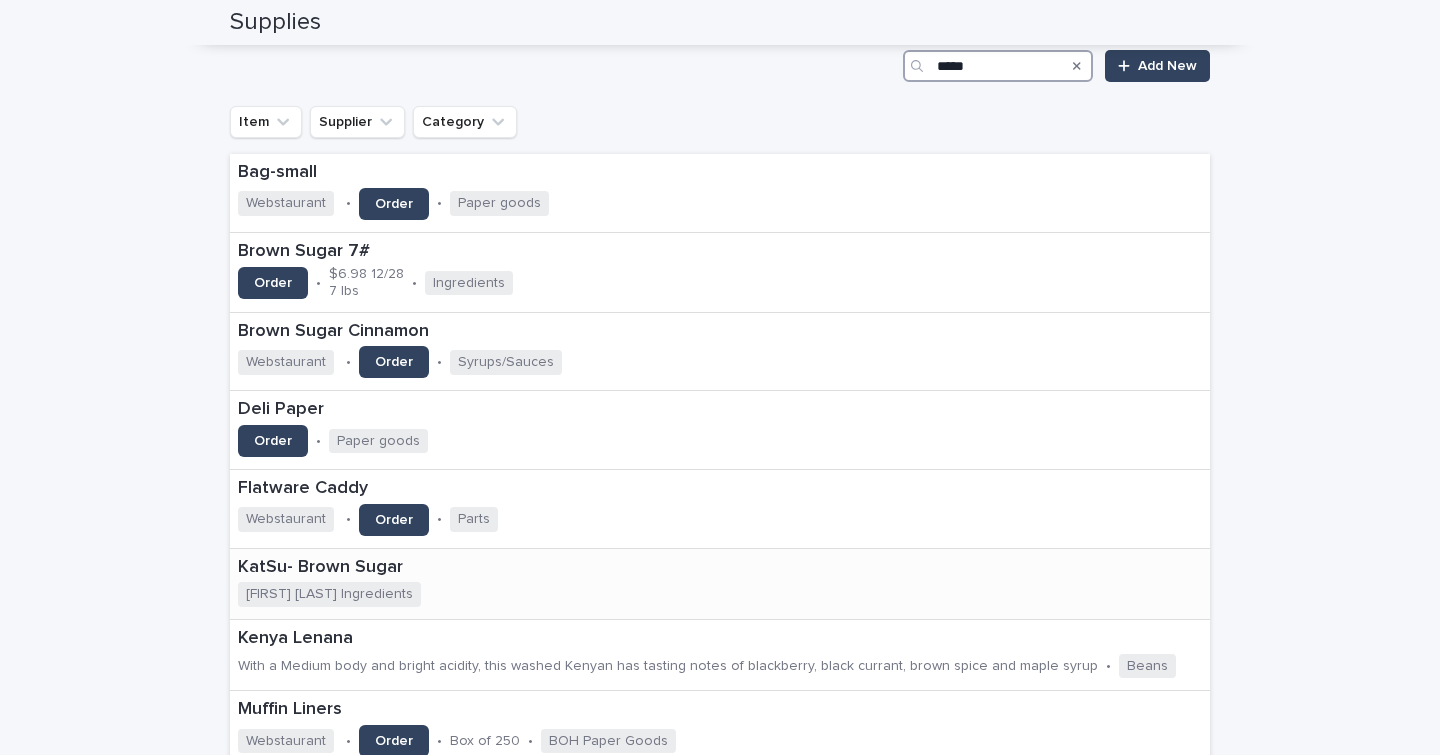 type on "*****" 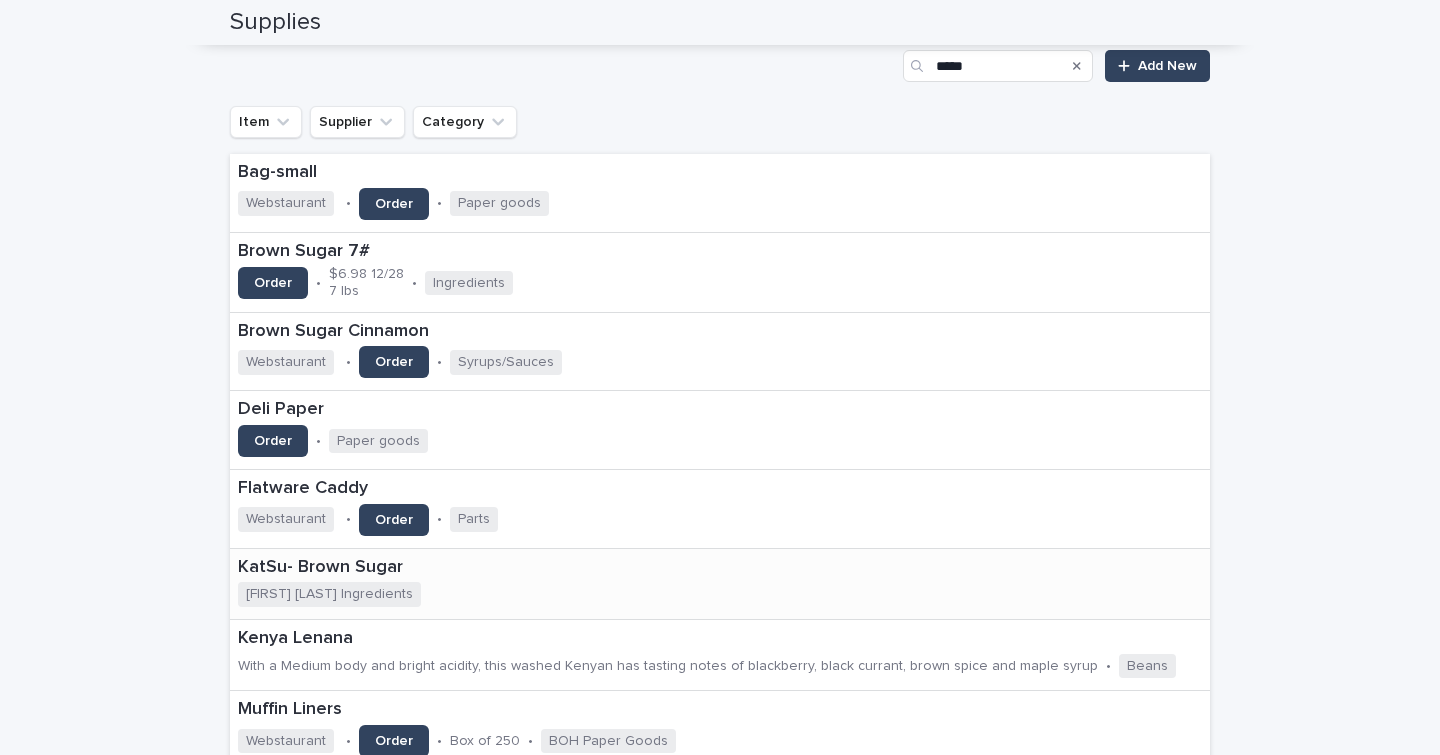 click on "KatSu- Brown Sugar" at bounding box center (414, 568) 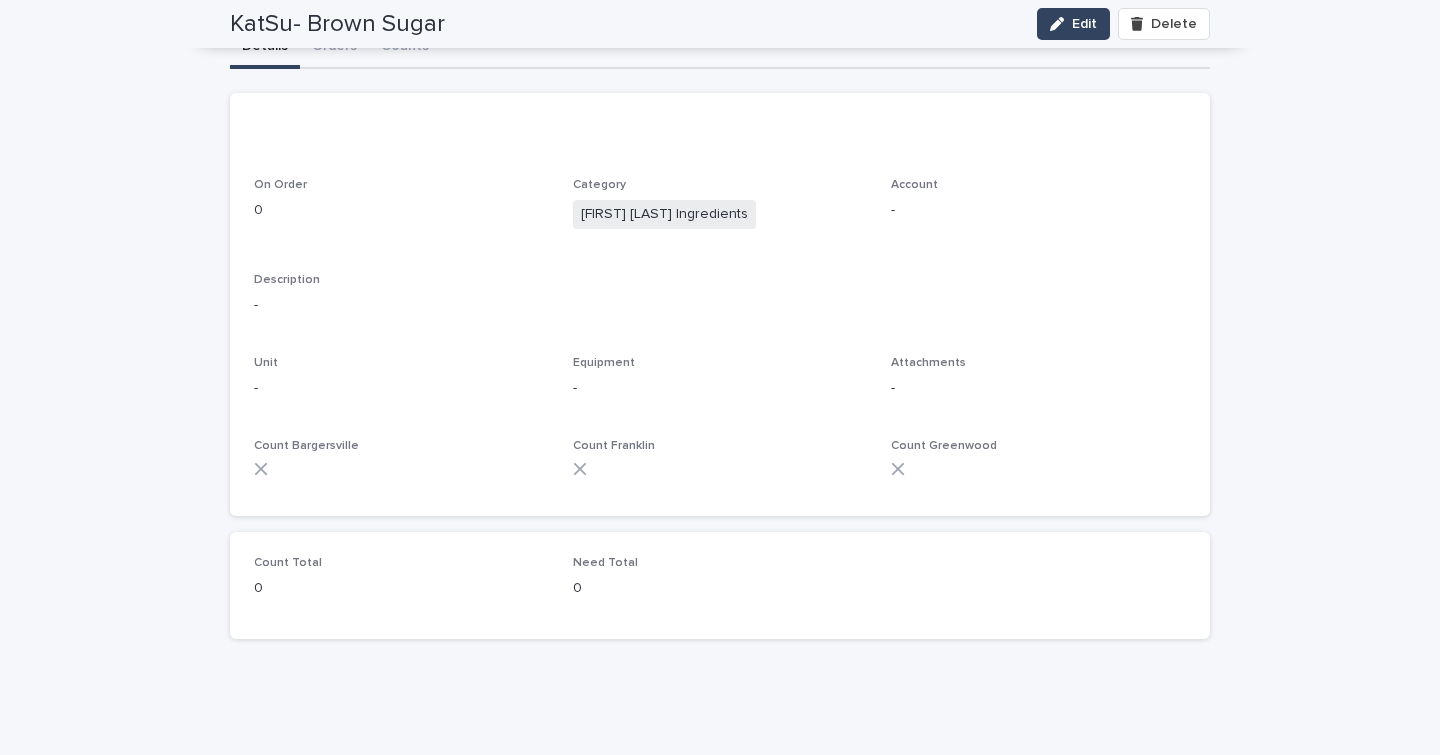 scroll, scrollTop: 0, scrollLeft: 0, axis: both 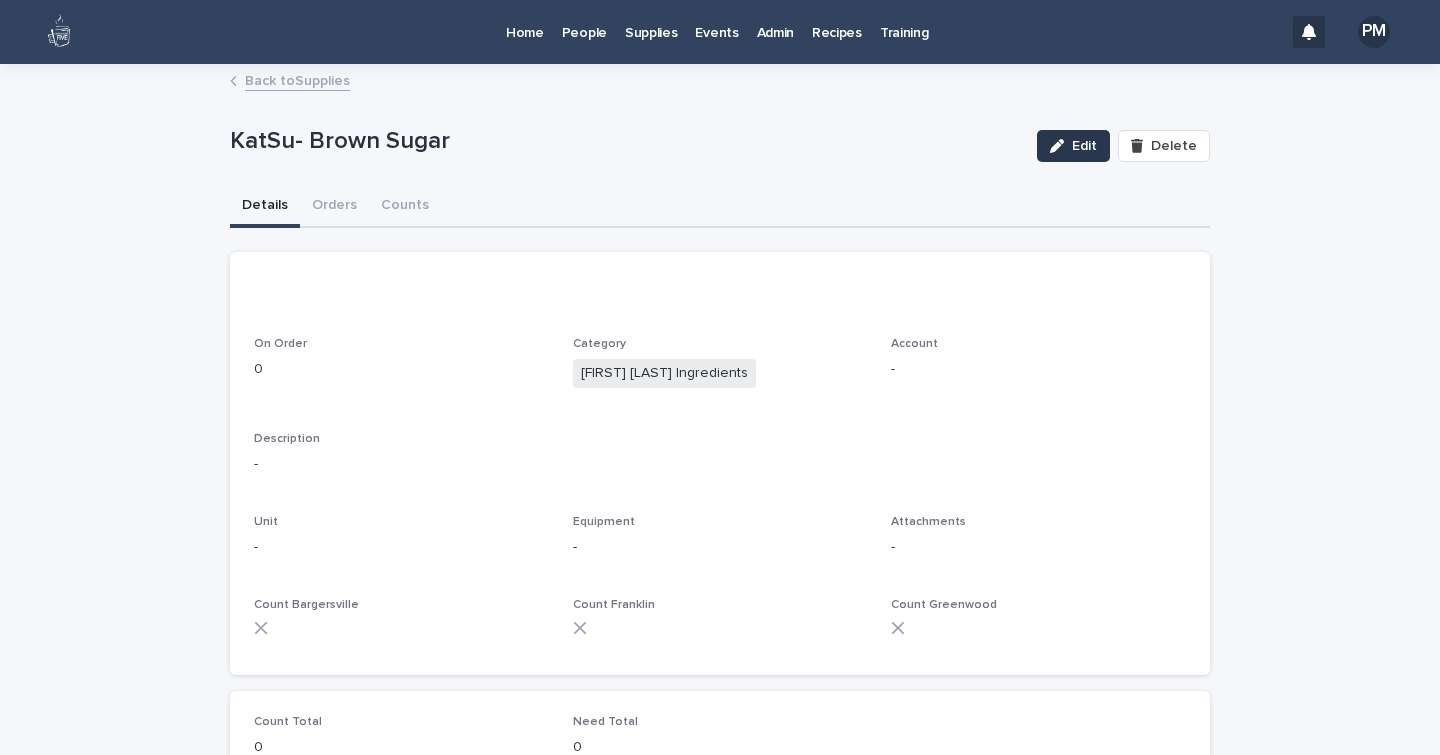click at bounding box center [1061, 146] 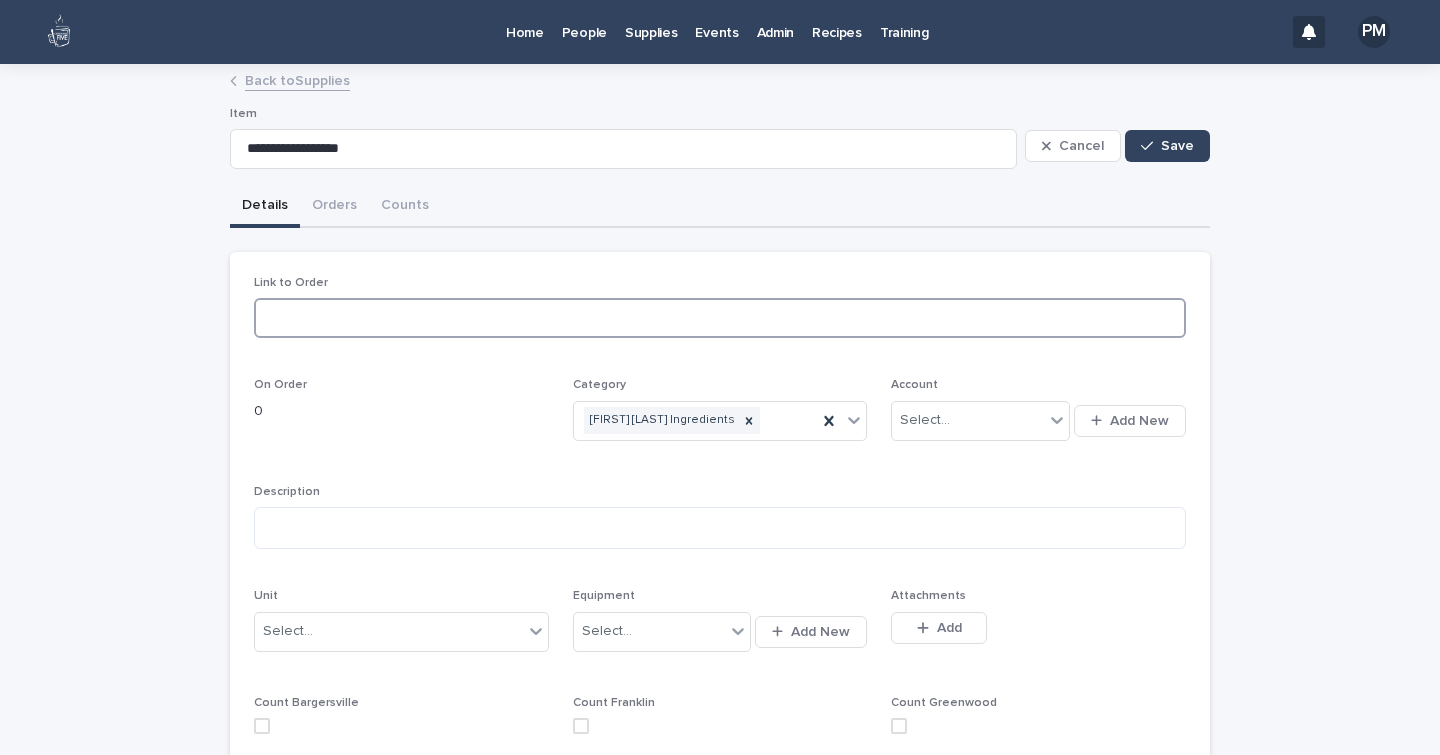 click at bounding box center (720, 318) 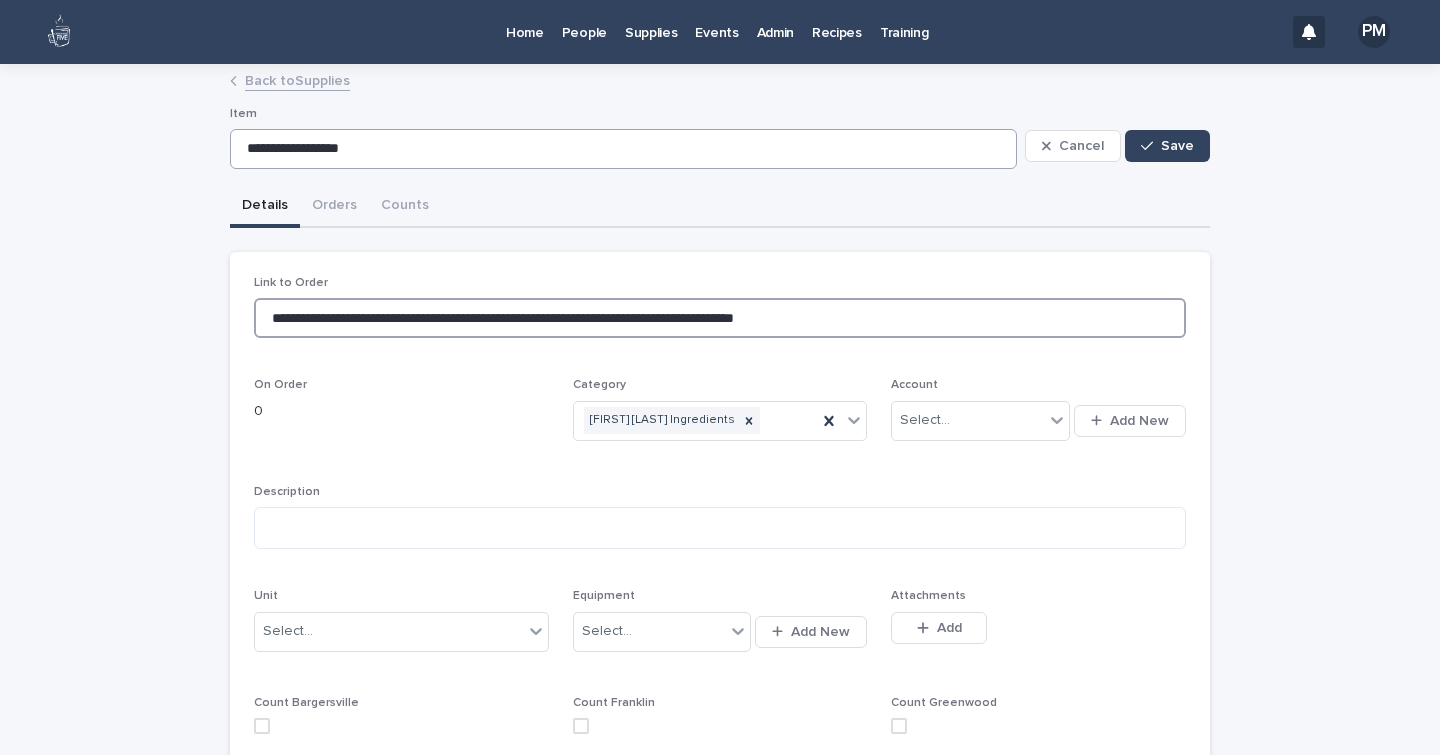 type on "**********" 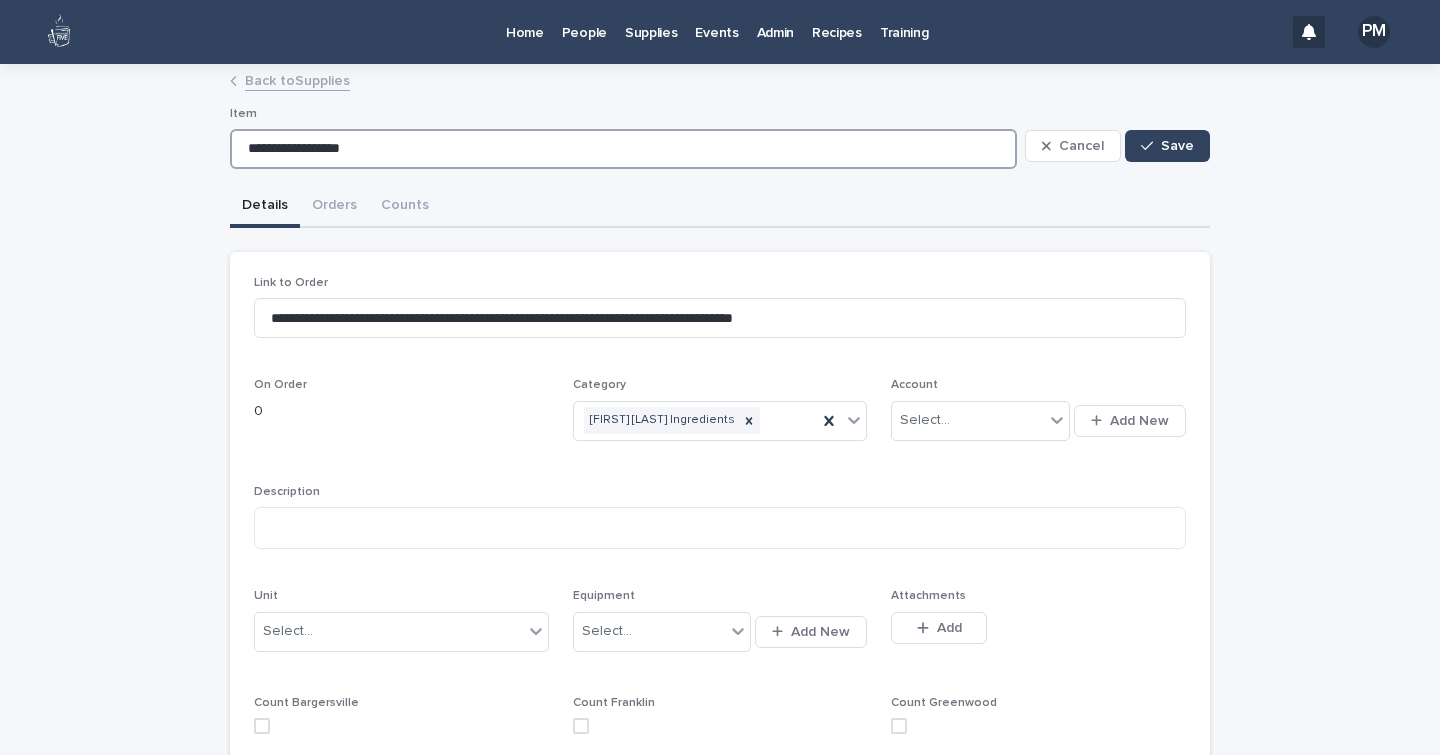 click on "**********" at bounding box center (623, 149) 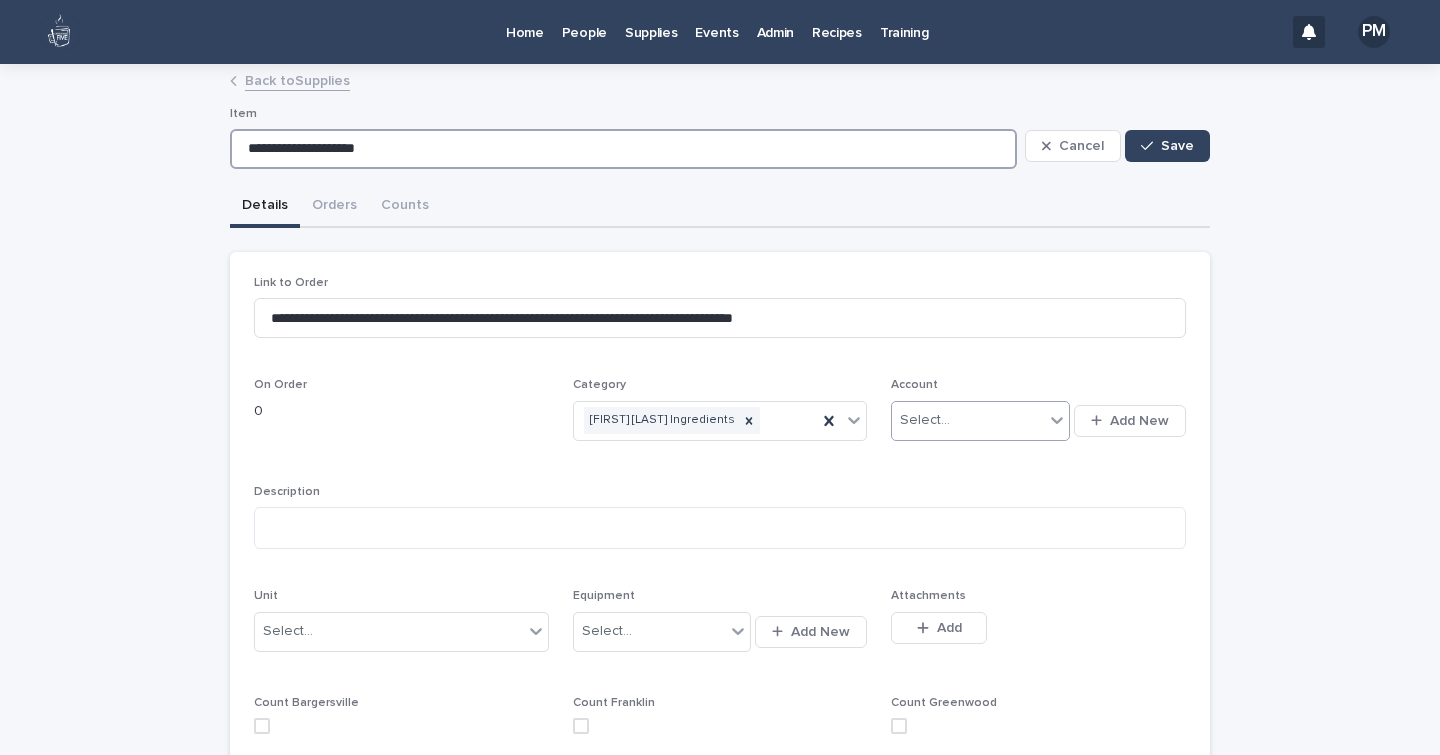 type on "**********" 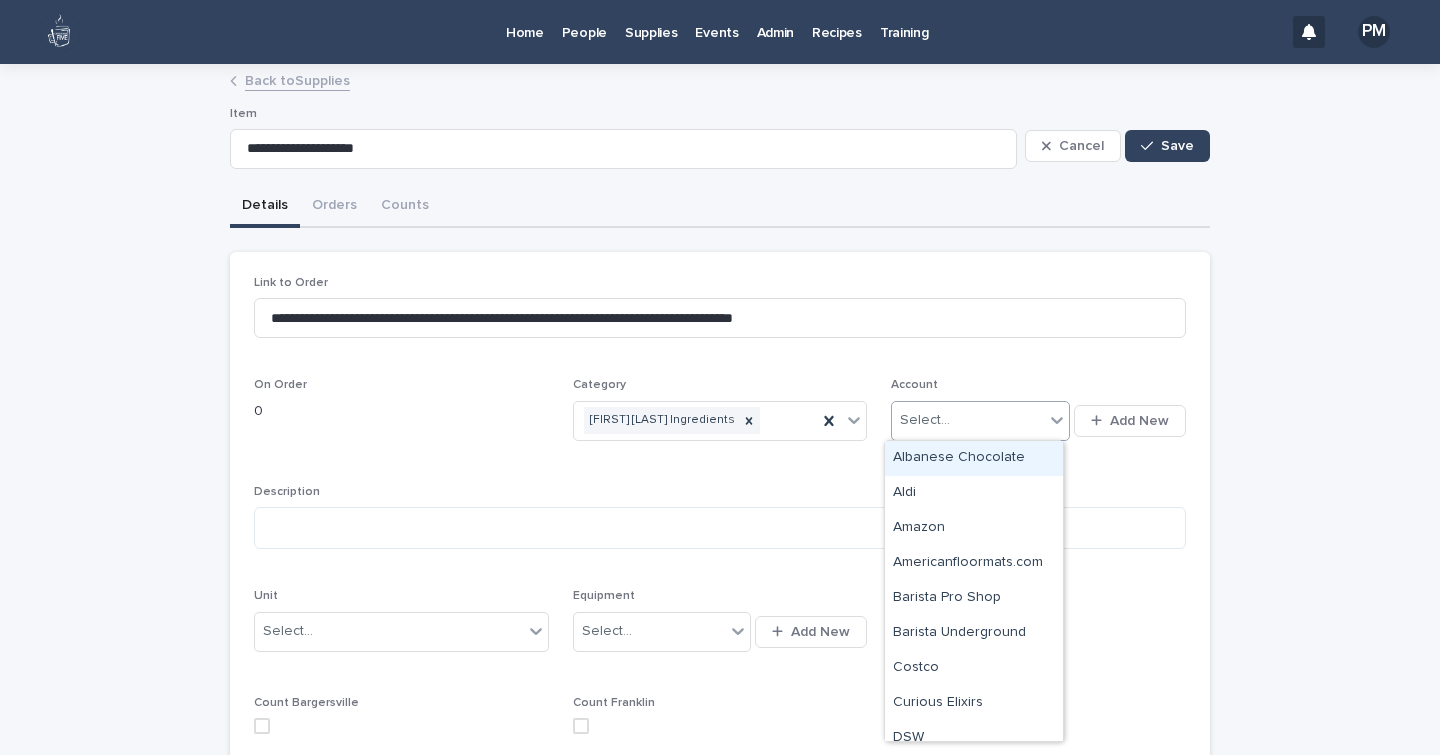 click on "Select..." at bounding box center (967, 420) 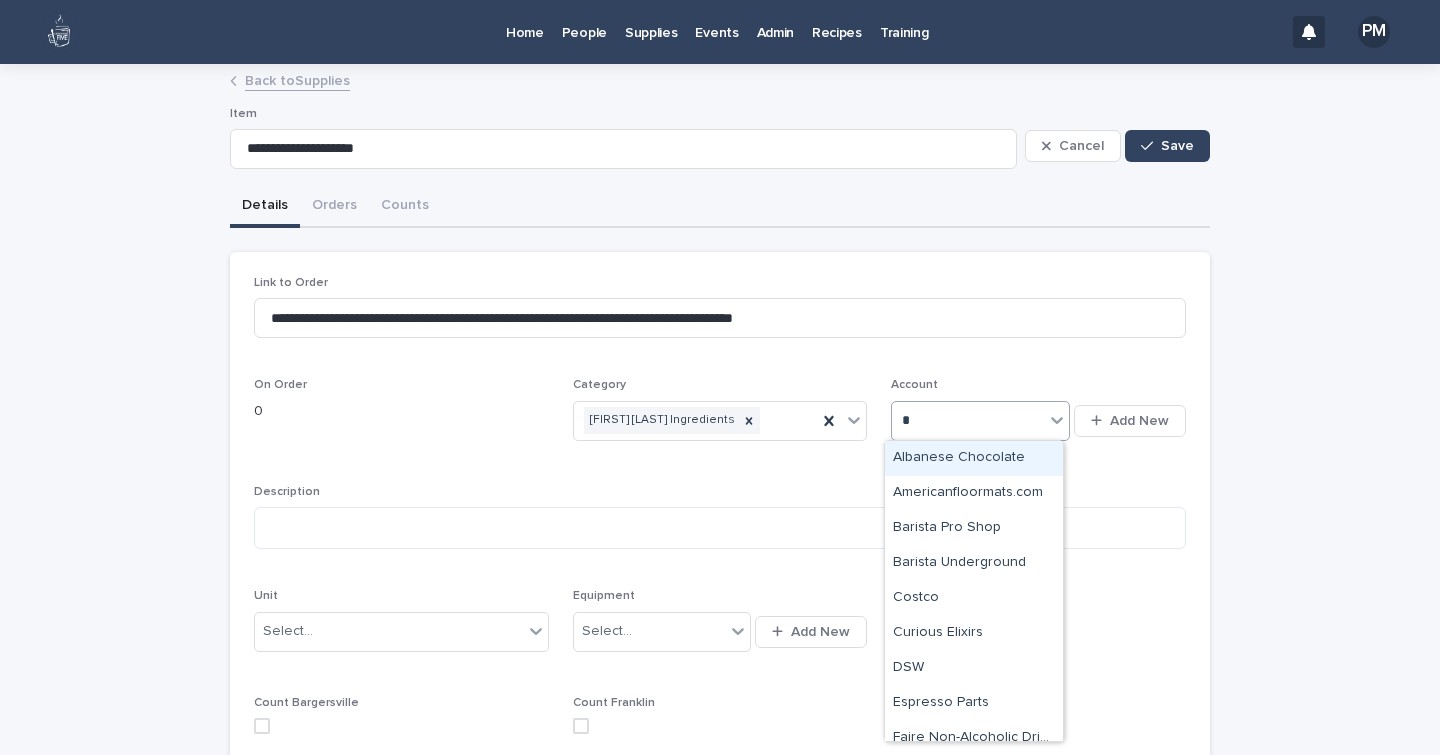 type on "**" 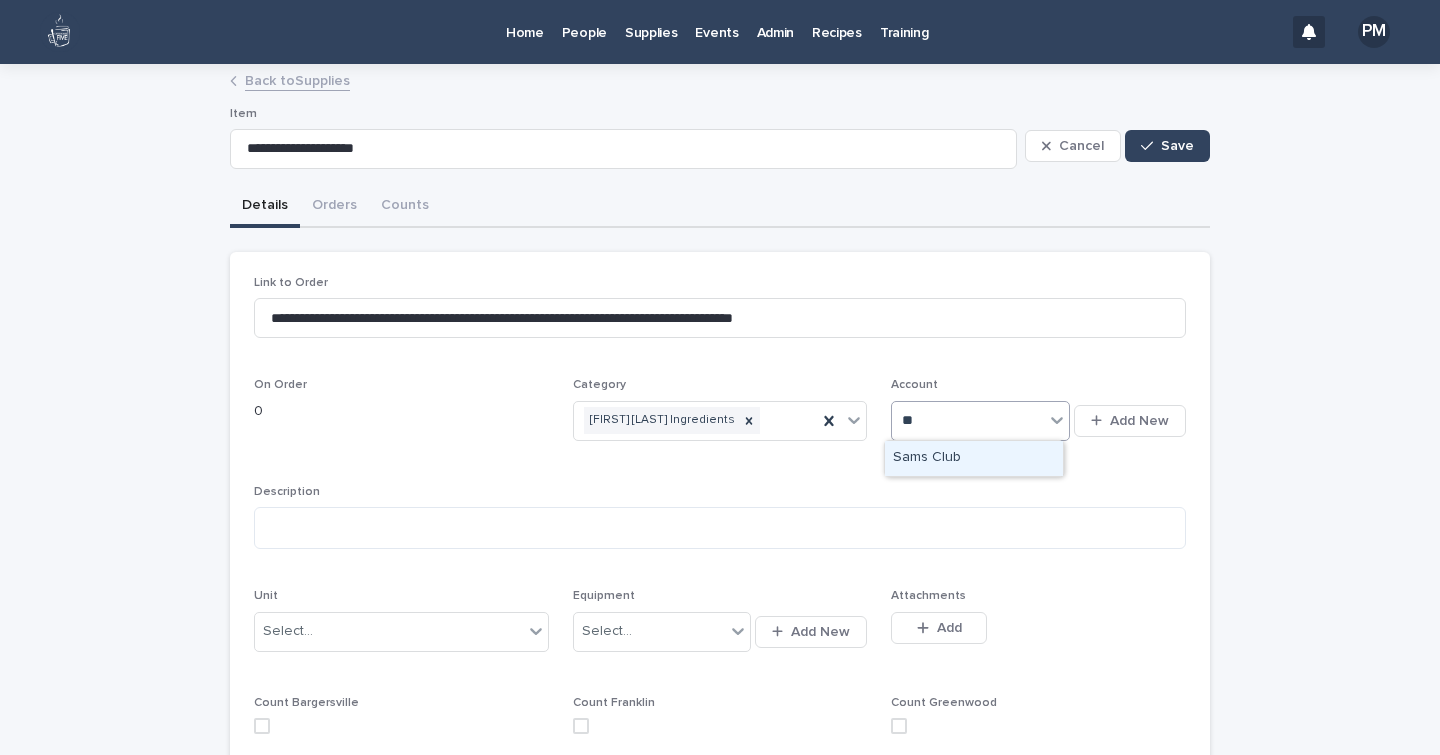 click on "Sams Club" at bounding box center (974, 458) 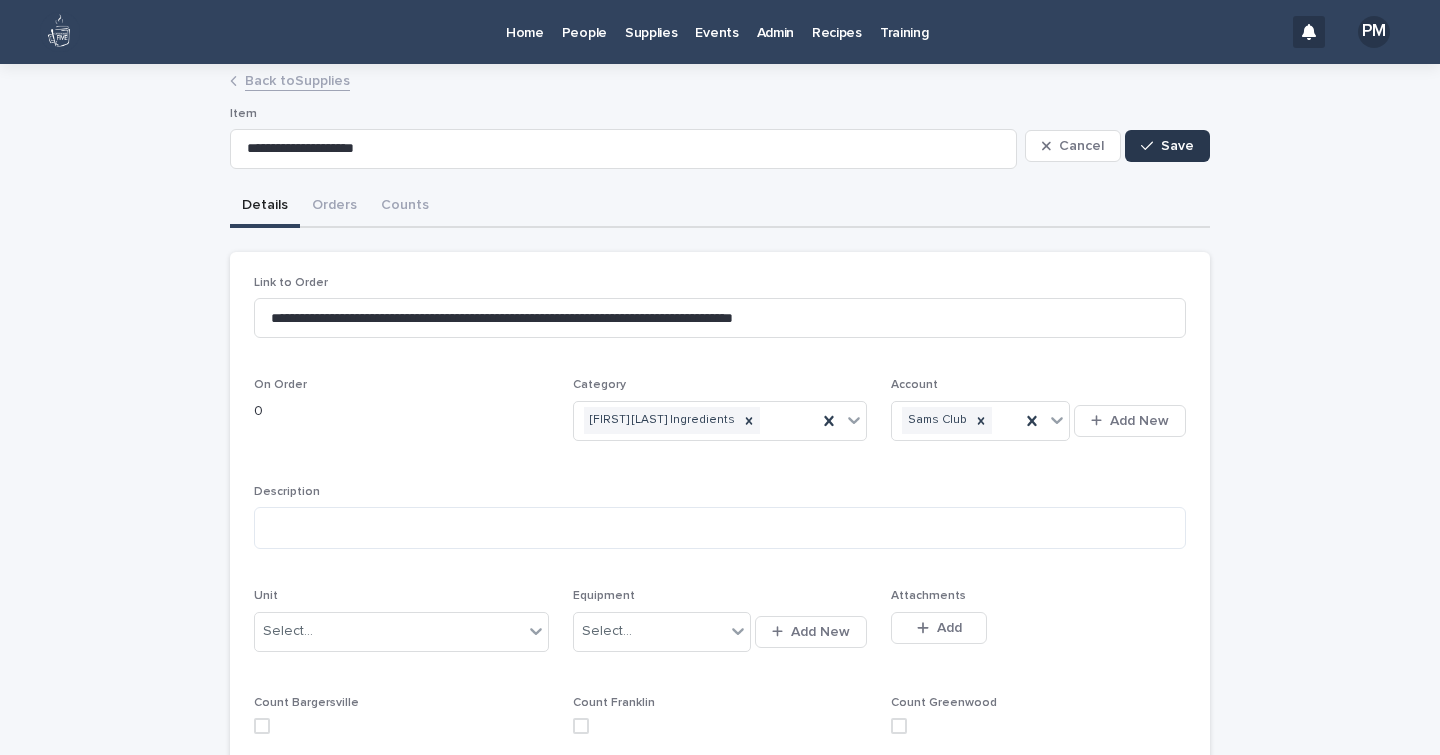 click on "Save" at bounding box center (1177, 146) 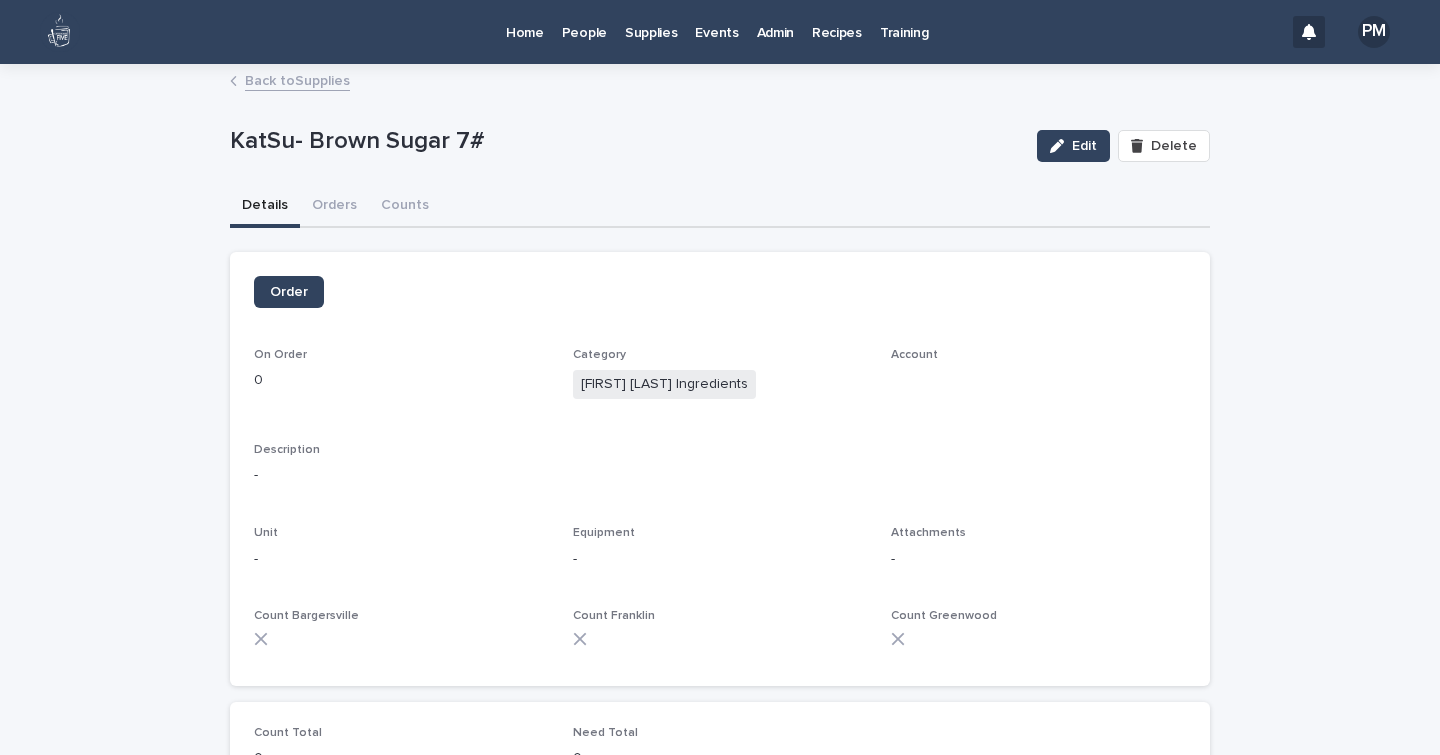 scroll, scrollTop: 12, scrollLeft: 0, axis: vertical 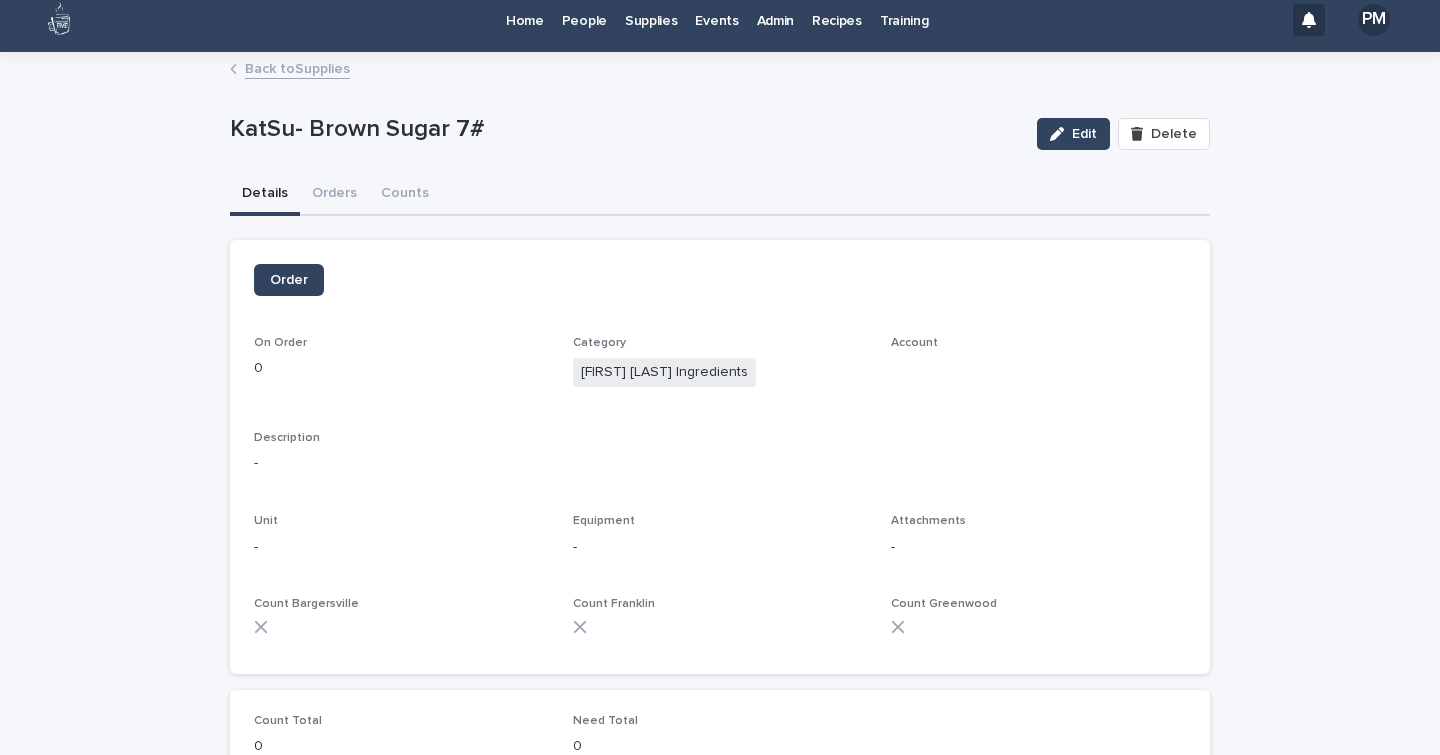 click on "Back to  Supplies" at bounding box center (297, 67) 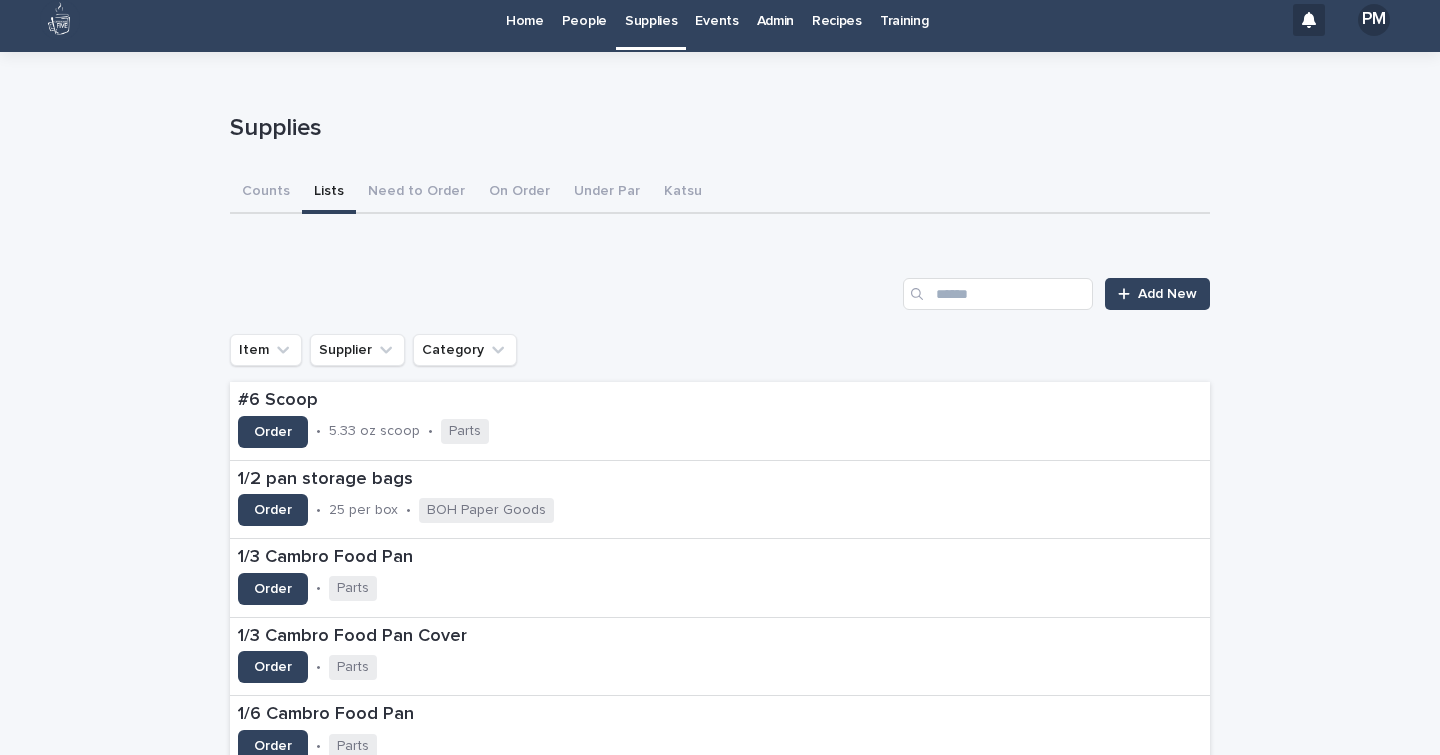 scroll, scrollTop: 0, scrollLeft: 0, axis: both 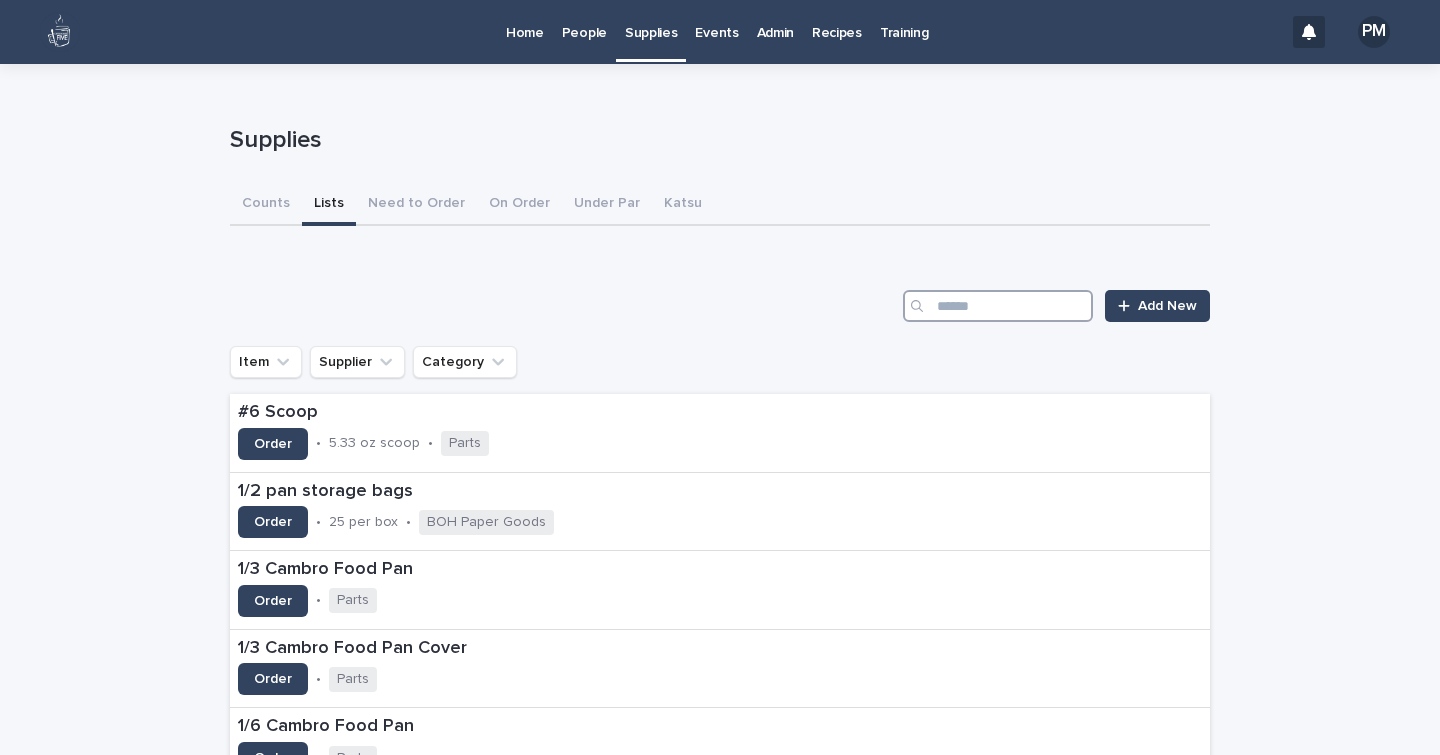 click at bounding box center (998, 306) 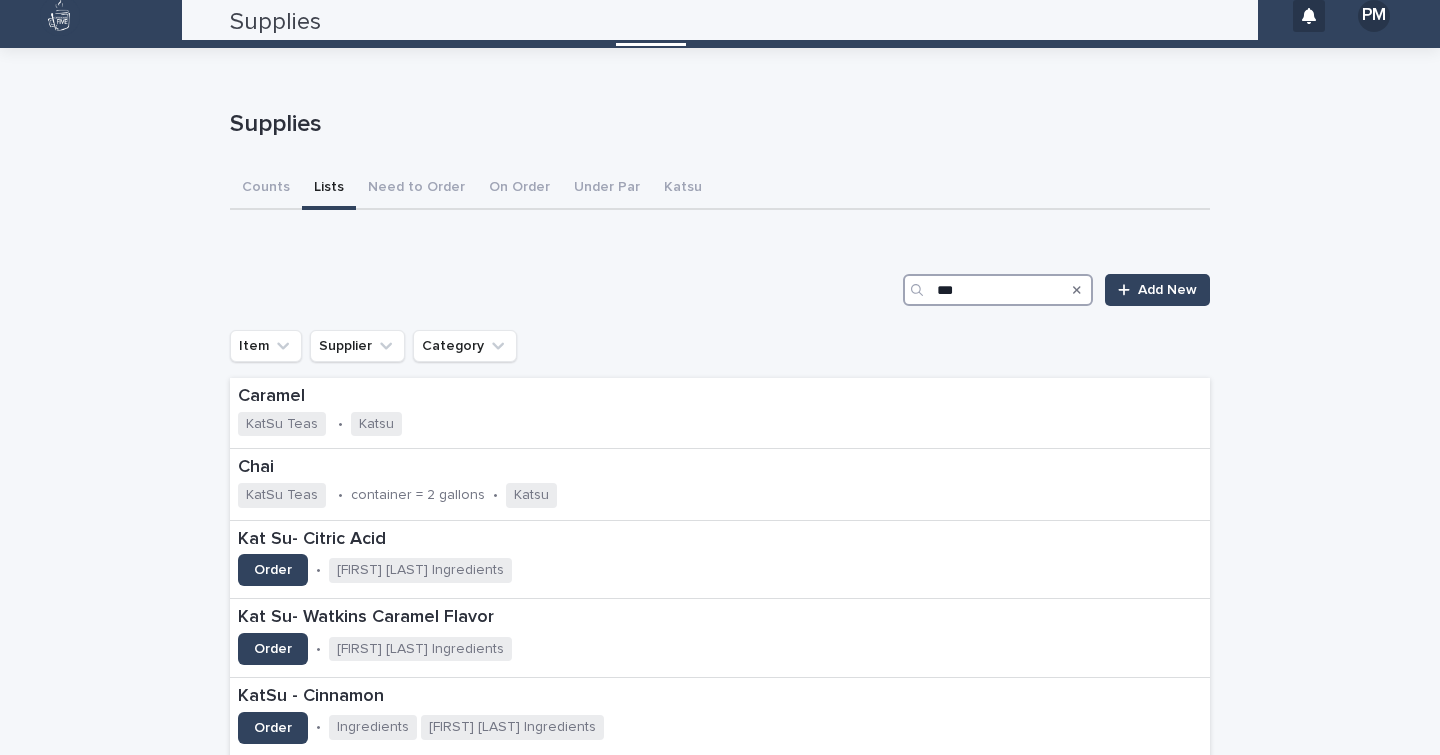 scroll, scrollTop: 0, scrollLeft: 0, axis: both 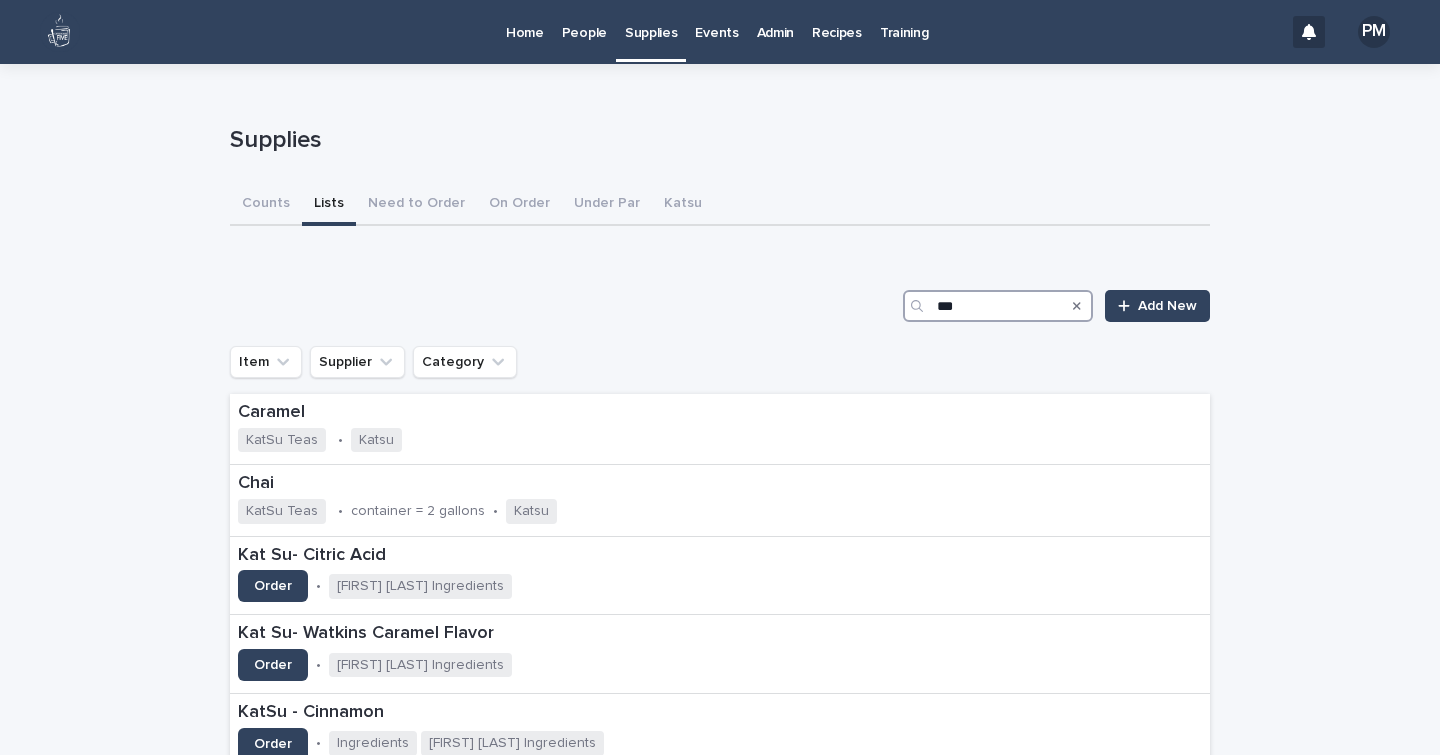 drag, startPoint x: 1032, startPoint y: 299, endPoint x: 800, endPoint y: 319, distance: 232.86047 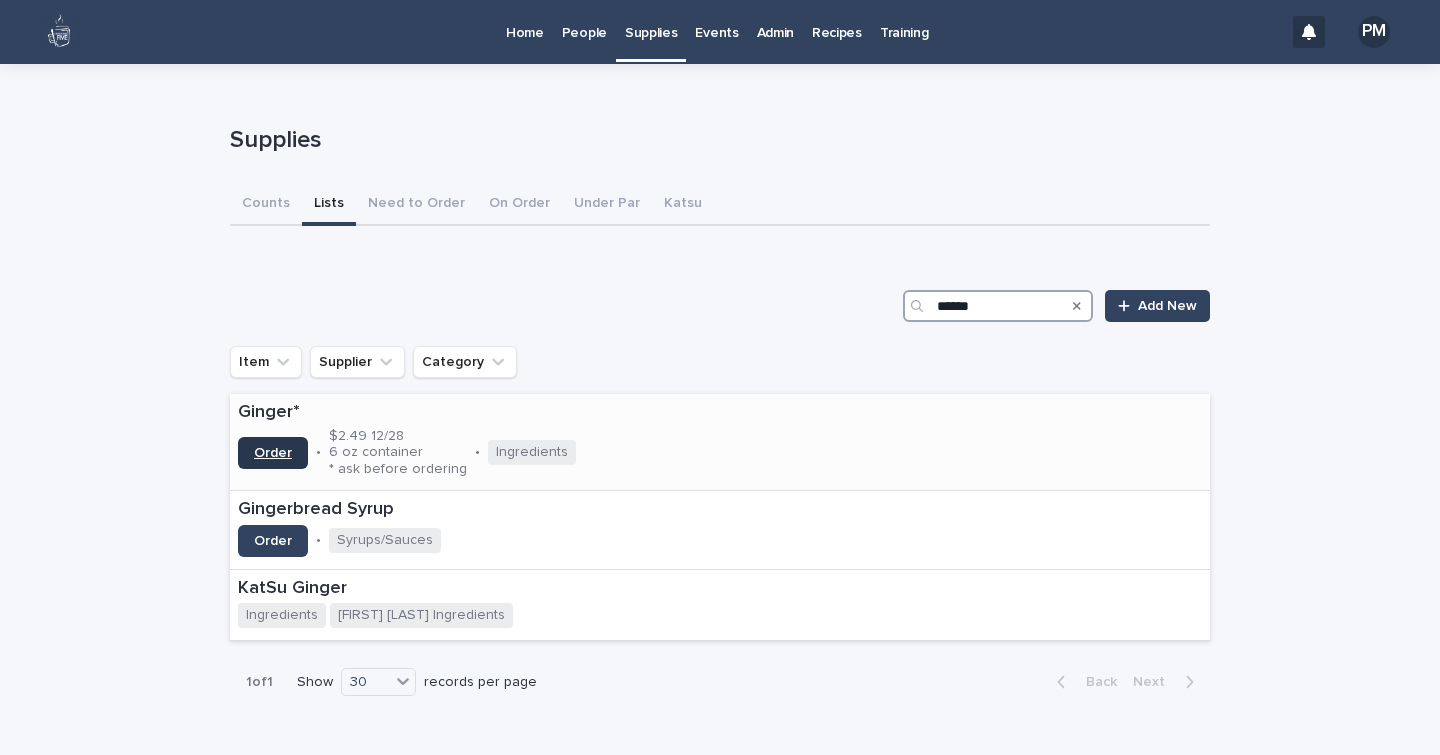 type on "******" 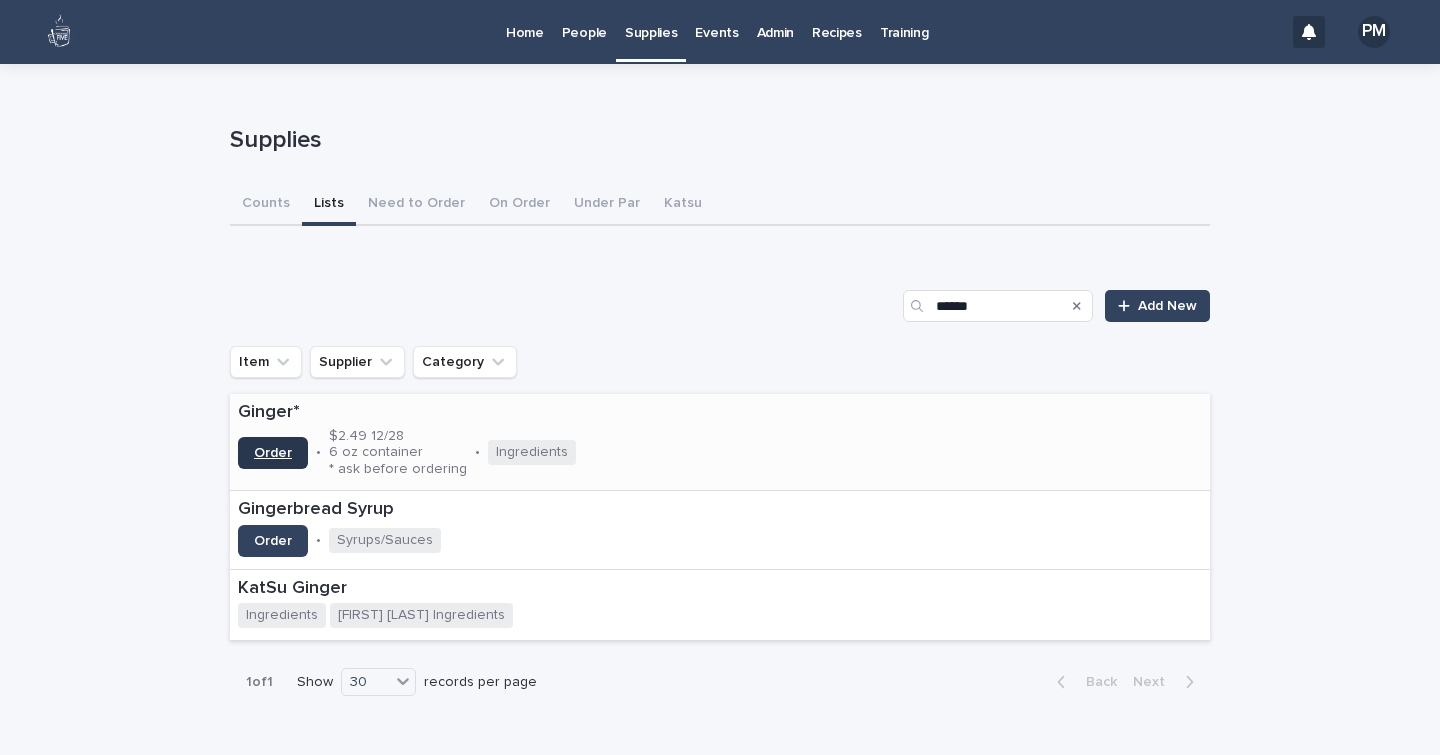 click on "Order" at bounding box center [273, 453] 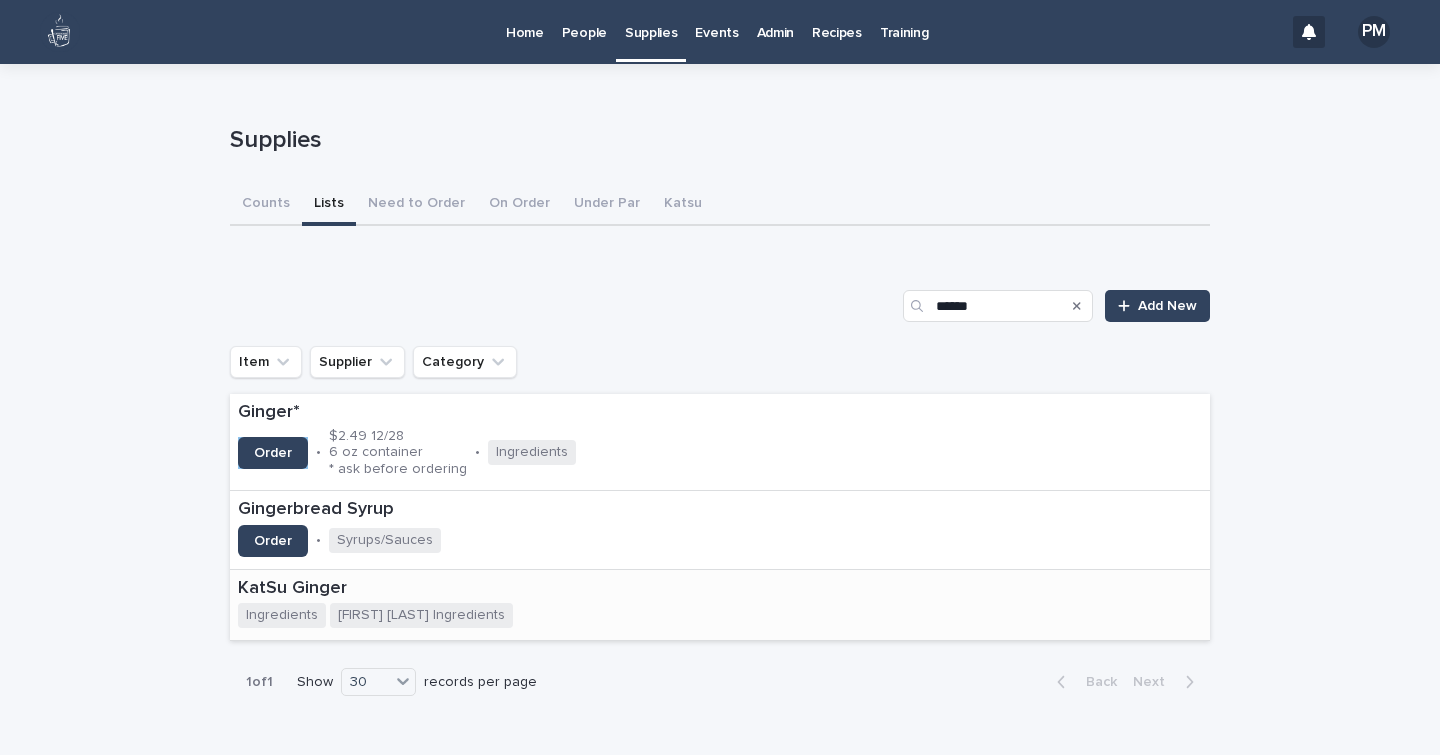 click on "KatSu Ginger" at bounding box center [432, 589] 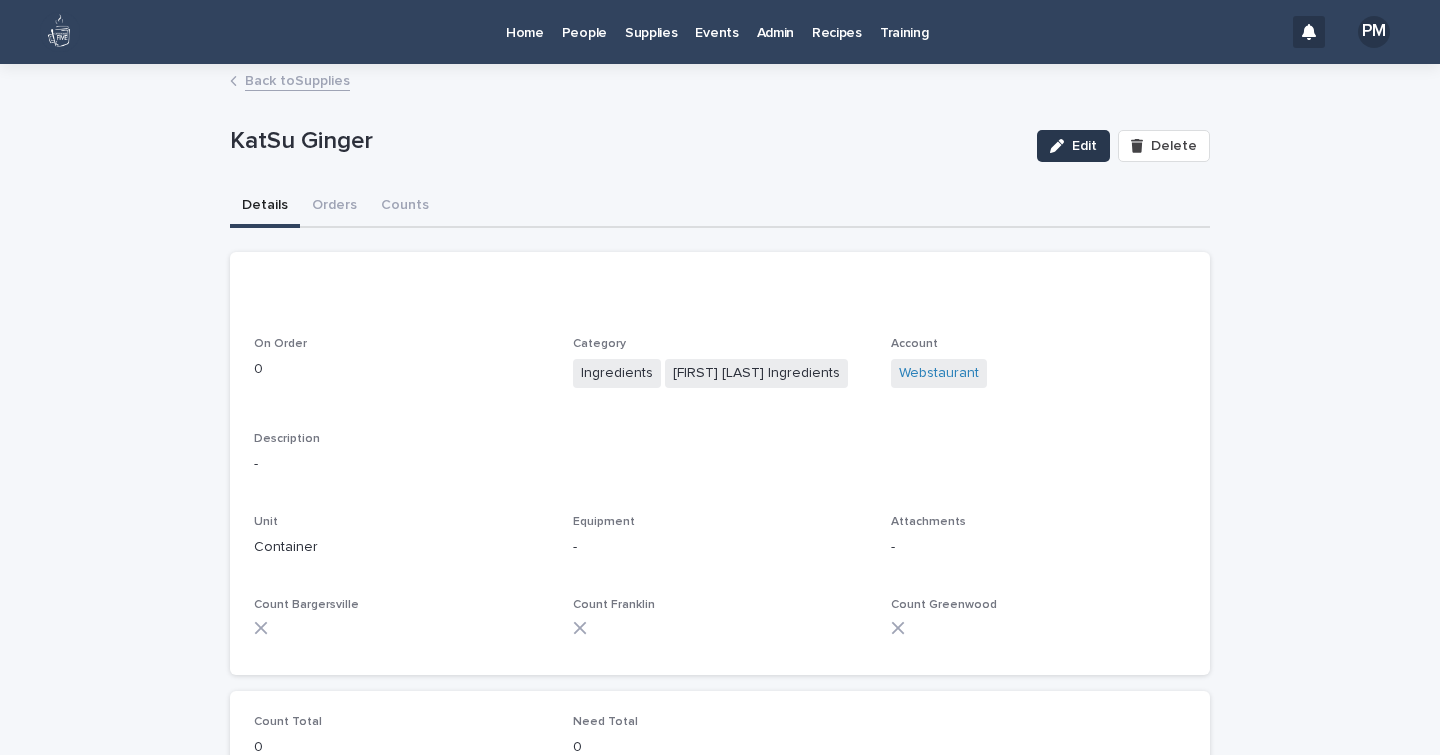 click on "Edit" at bounding box center (1084, 146) 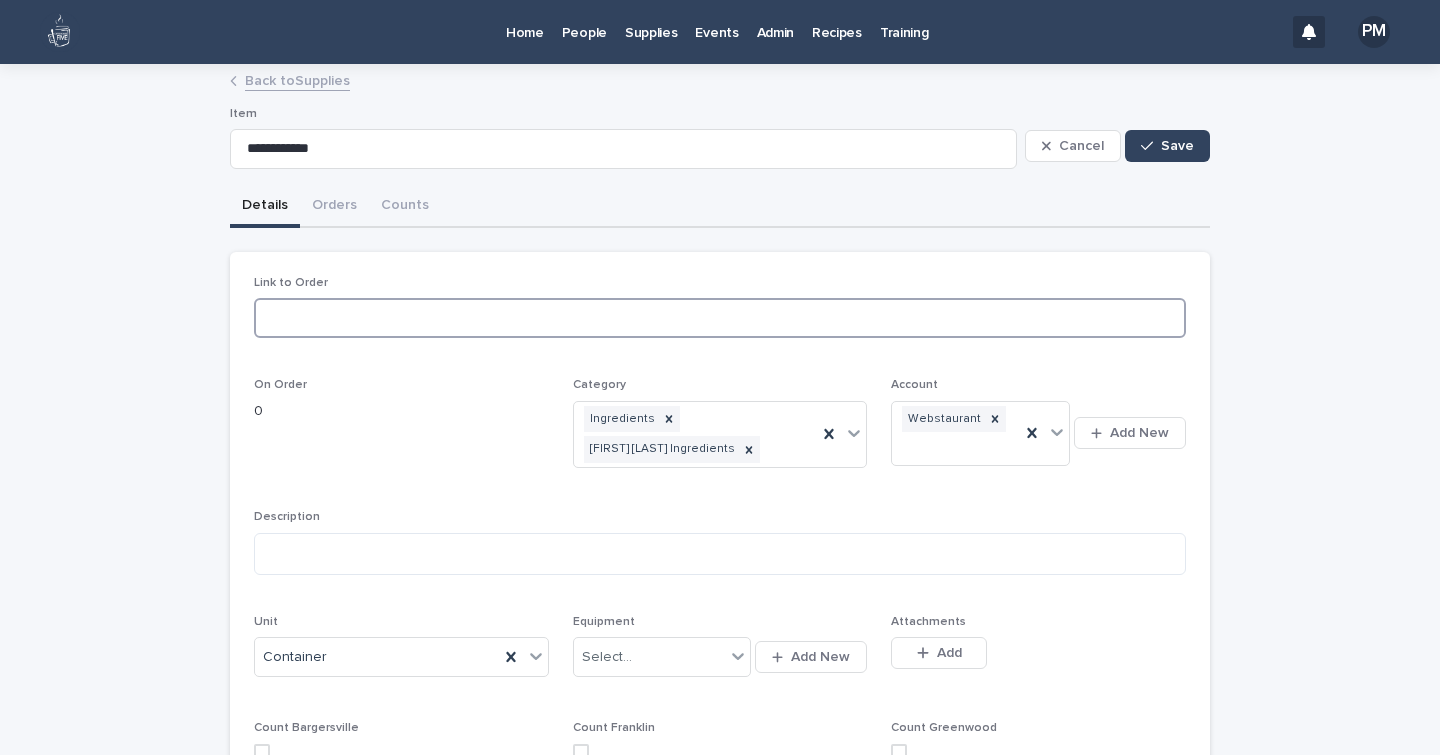 click at bounding box center [720, 318] 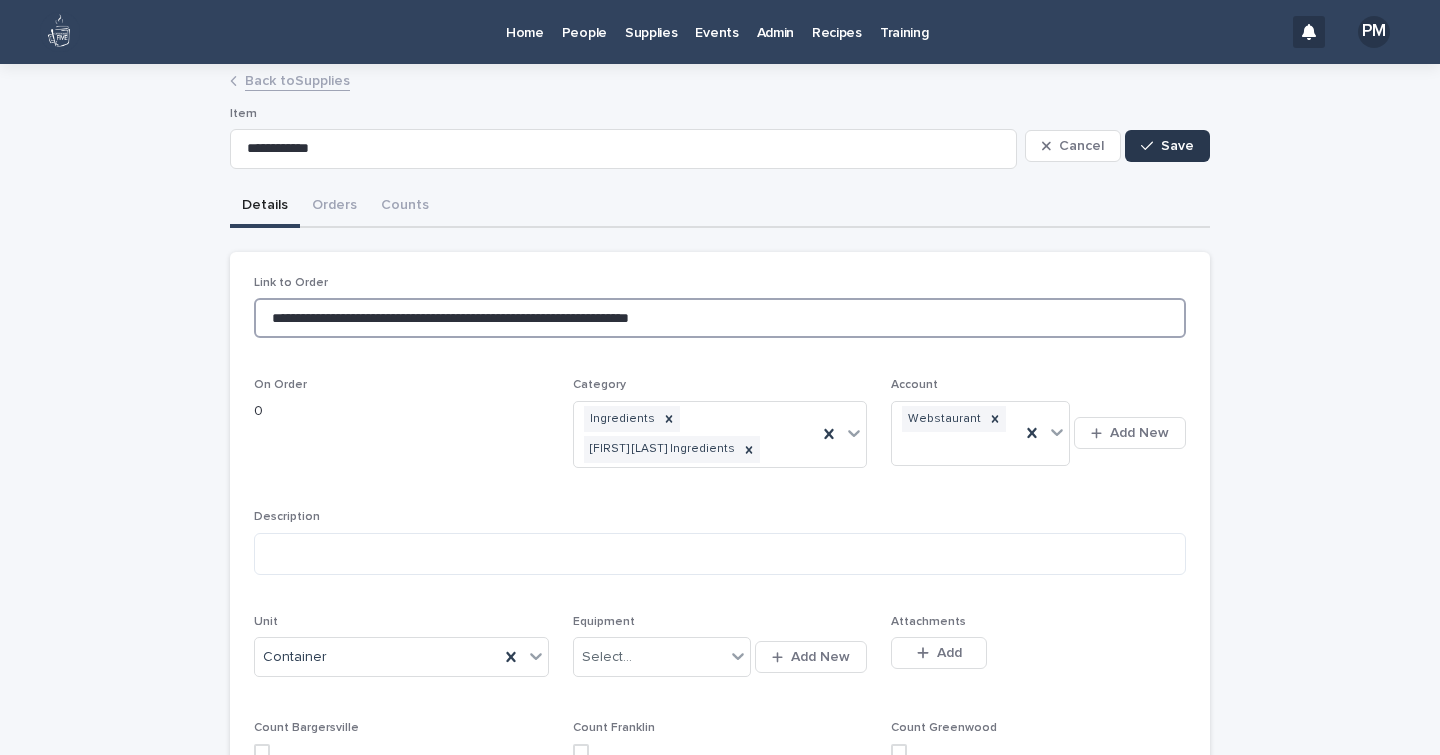 type on "**********" 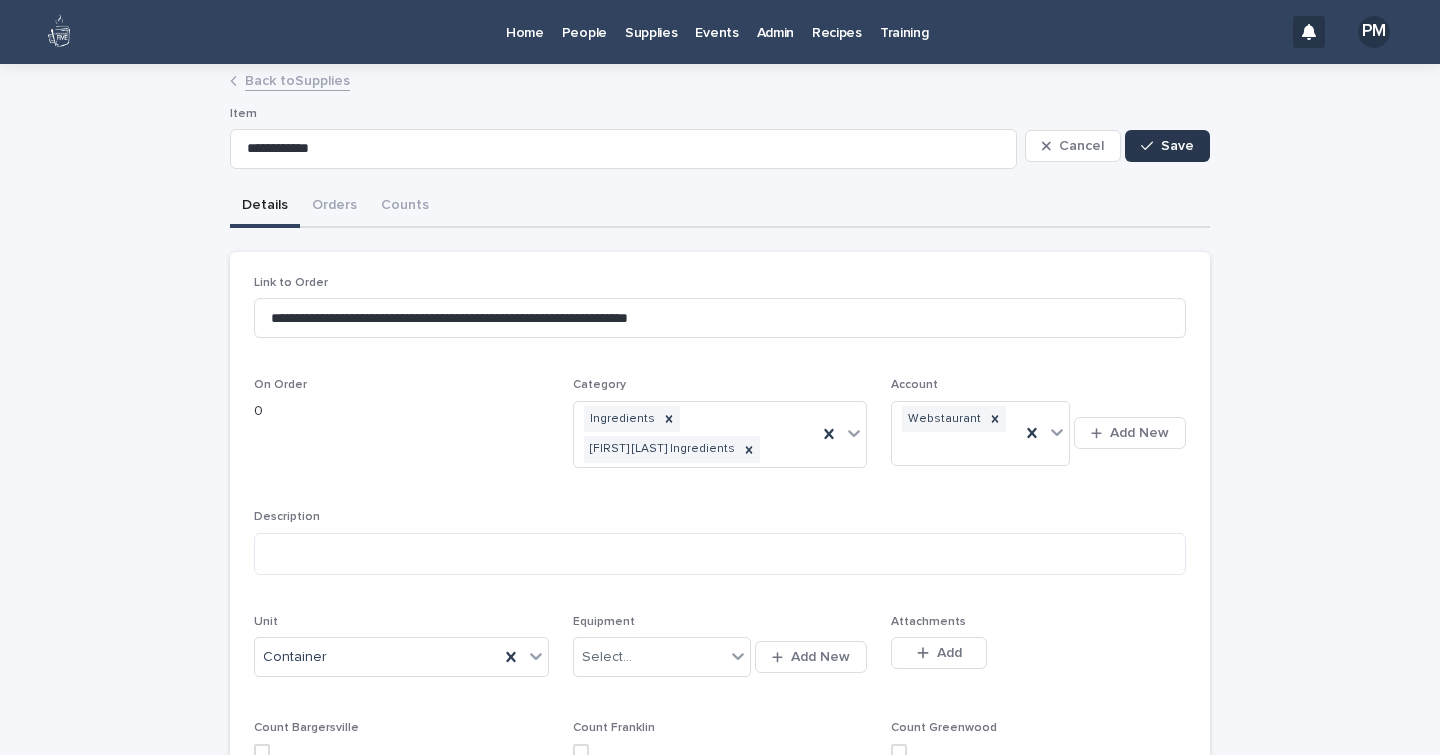 click on "Save" at bounding box center (1167, 146) 